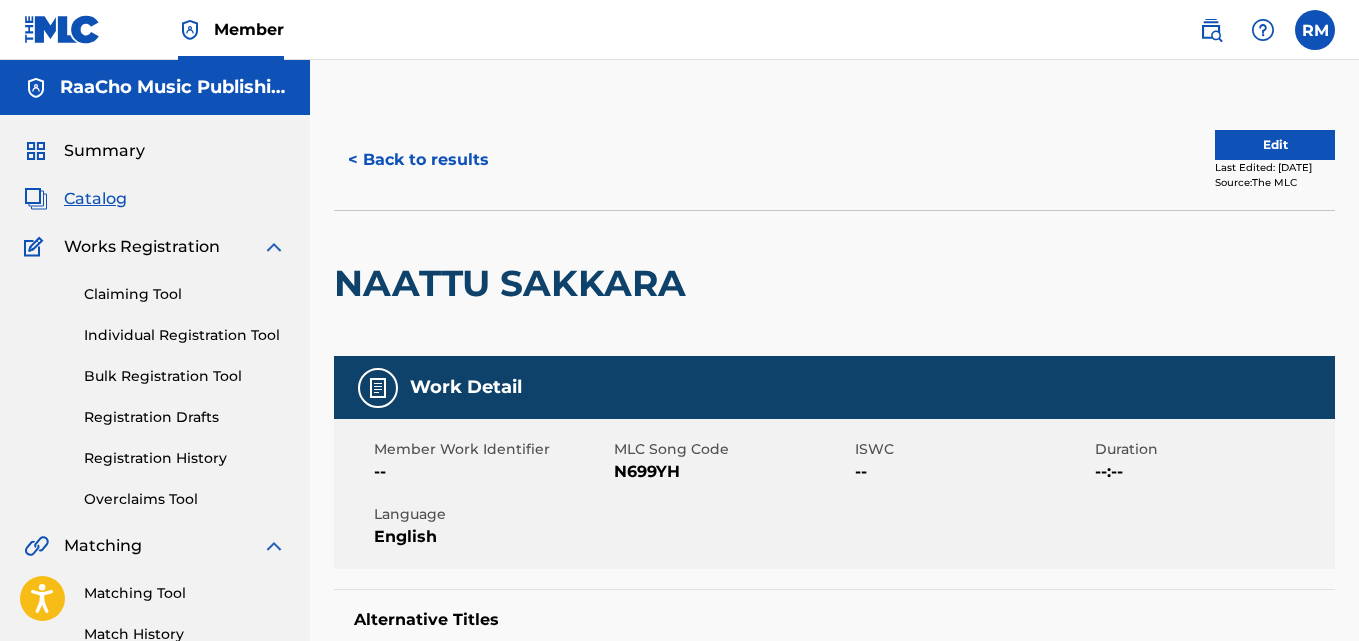 scroll, scrollTop: 0, scrollLeft: 0, axis: both 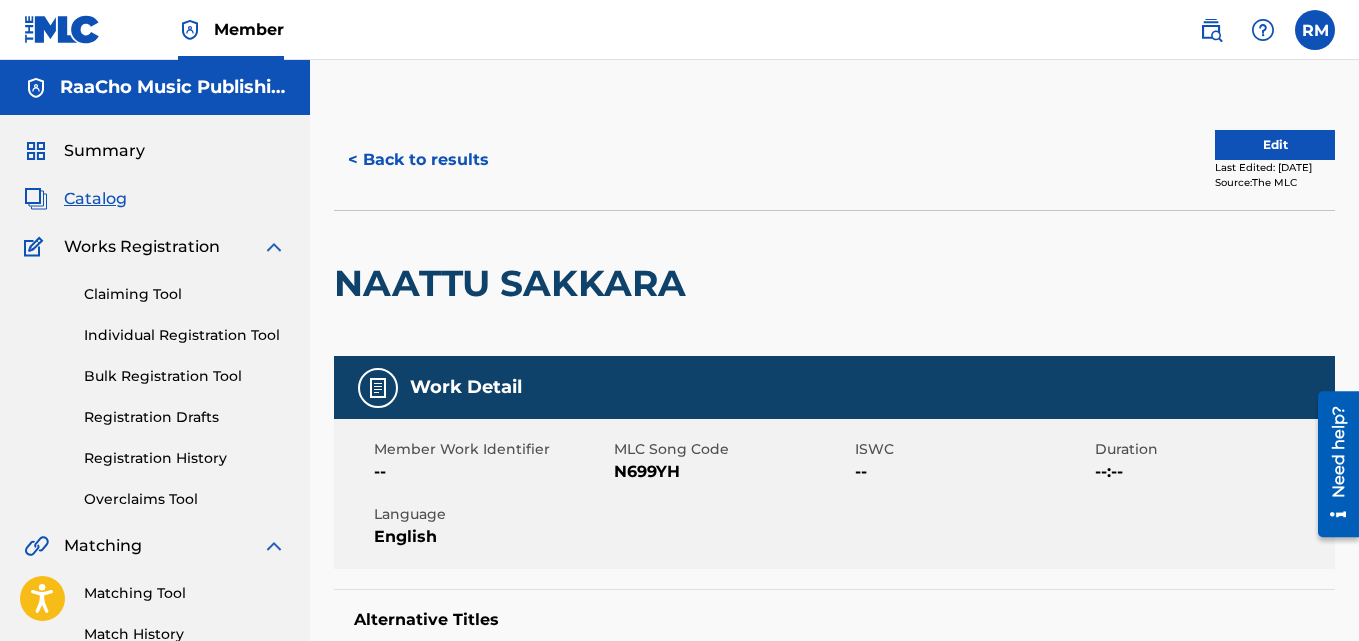click on "< Back to results" at bounding box center [418, 160] 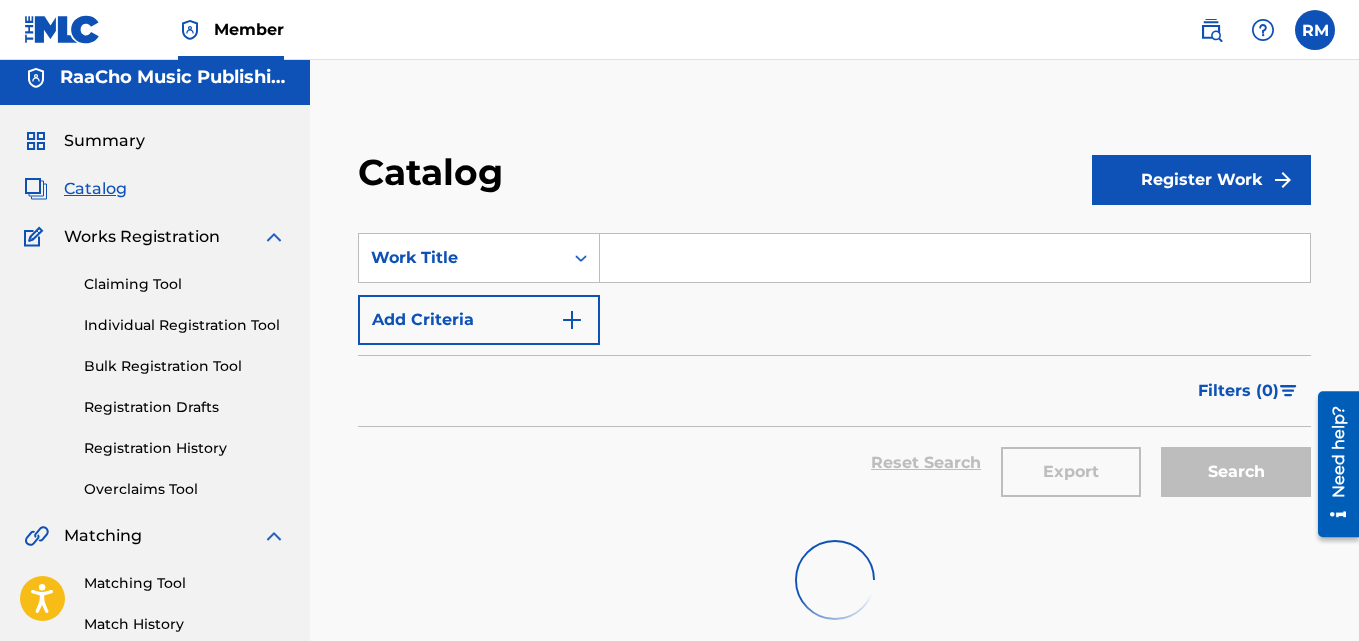 scroll, scrollTop: 0, scrollLeft: 0, axis: both 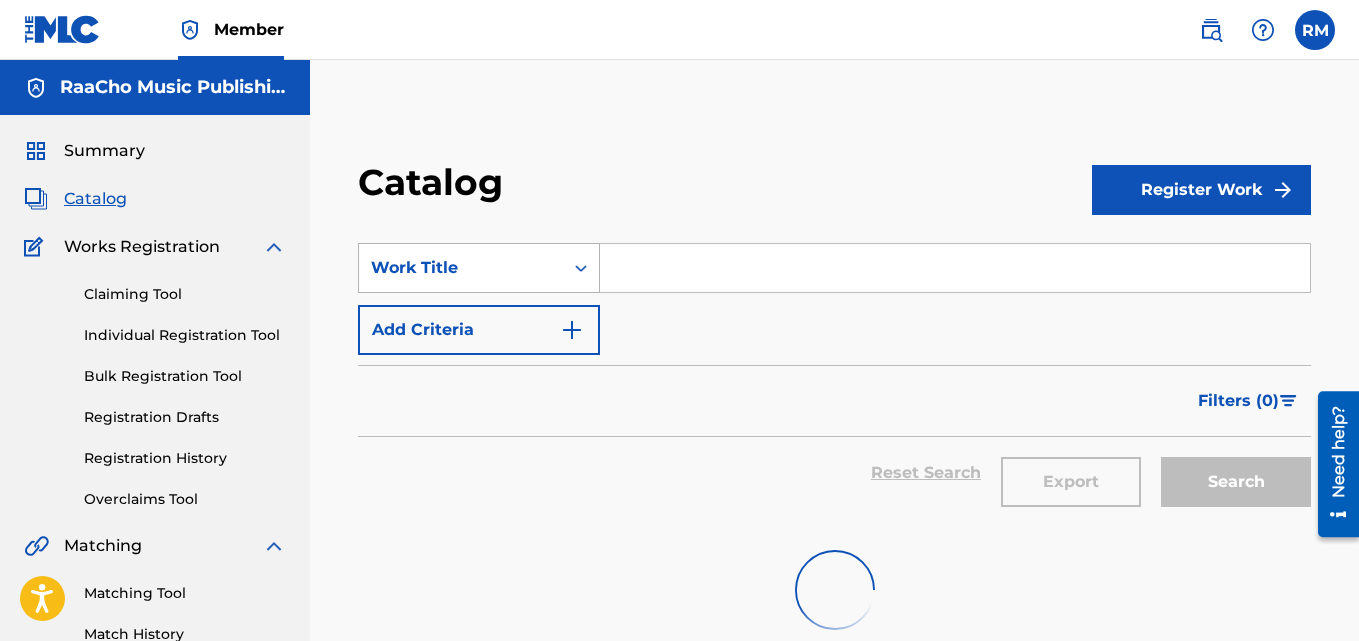 click on "Work Title" at bounding box center [461, 268] 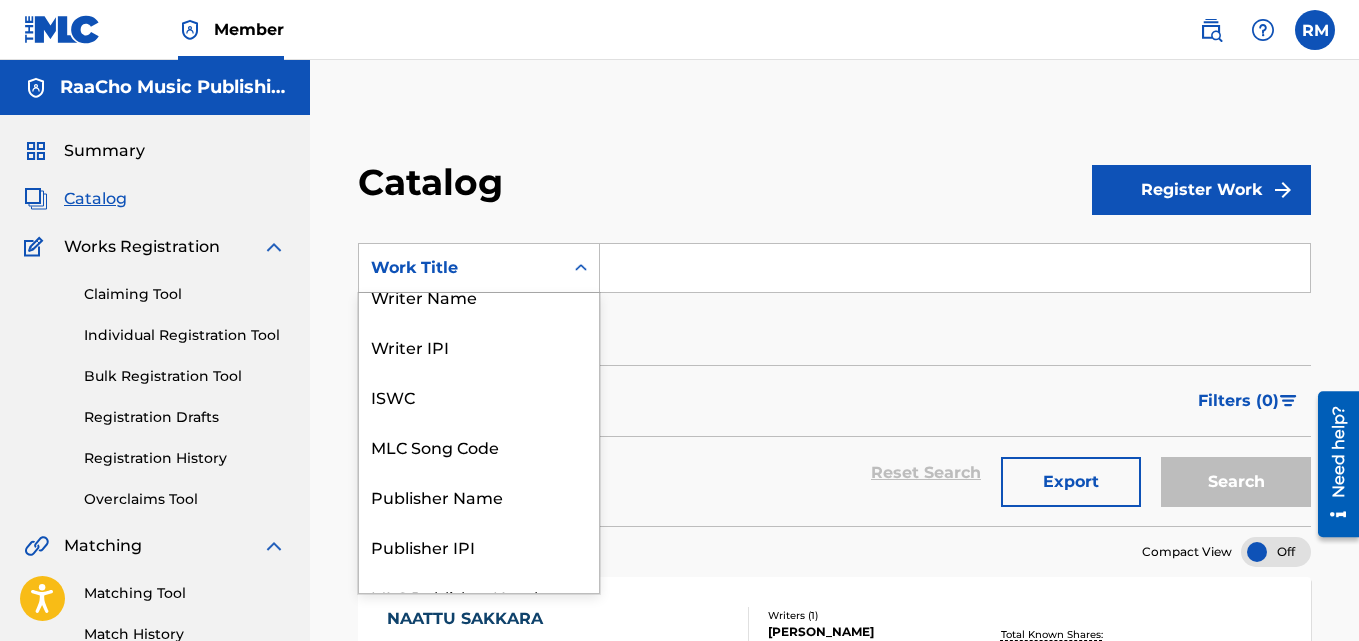 scroll, scrollTop: 0, scrollLeft: 0, axis: both 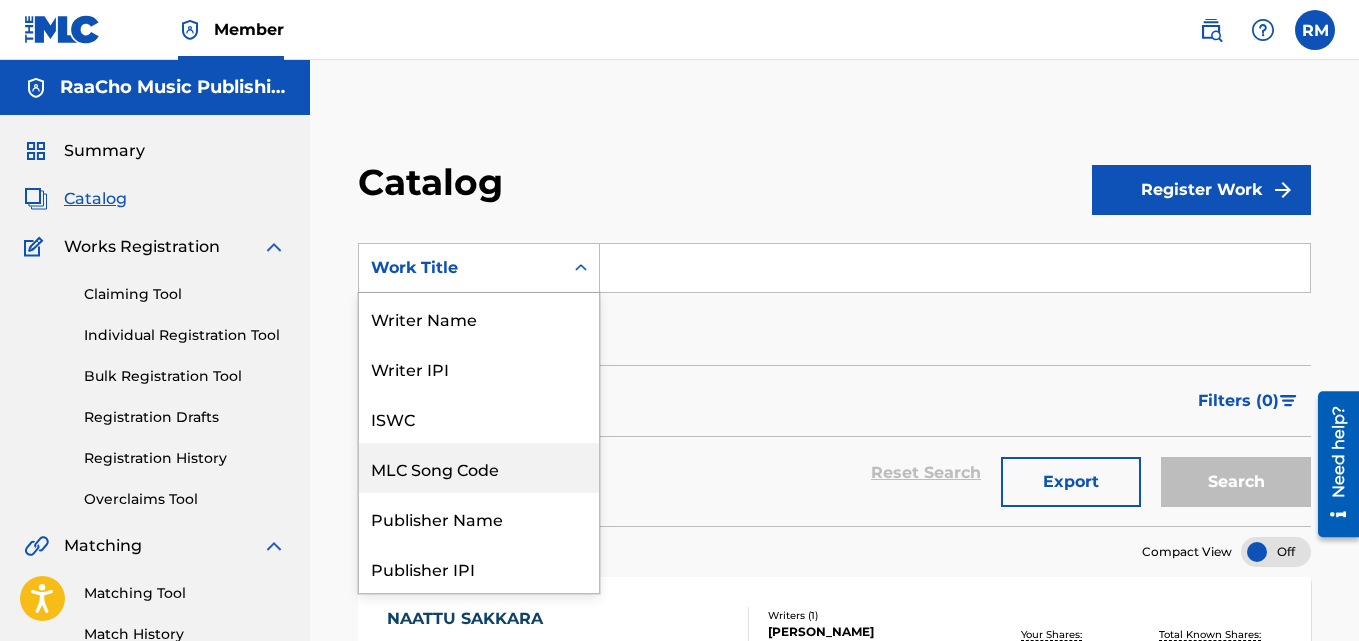 click on "MLC Song Code" at bounding box center (479, 468) 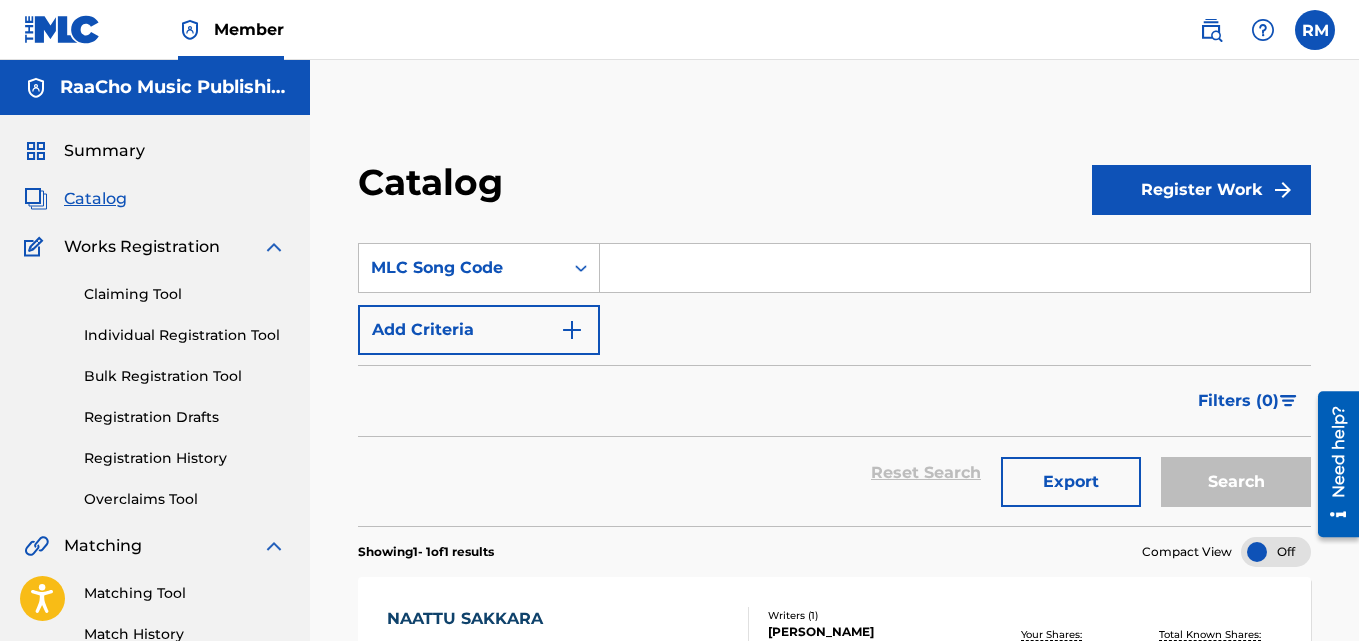 click at bounding box center (955, 268) 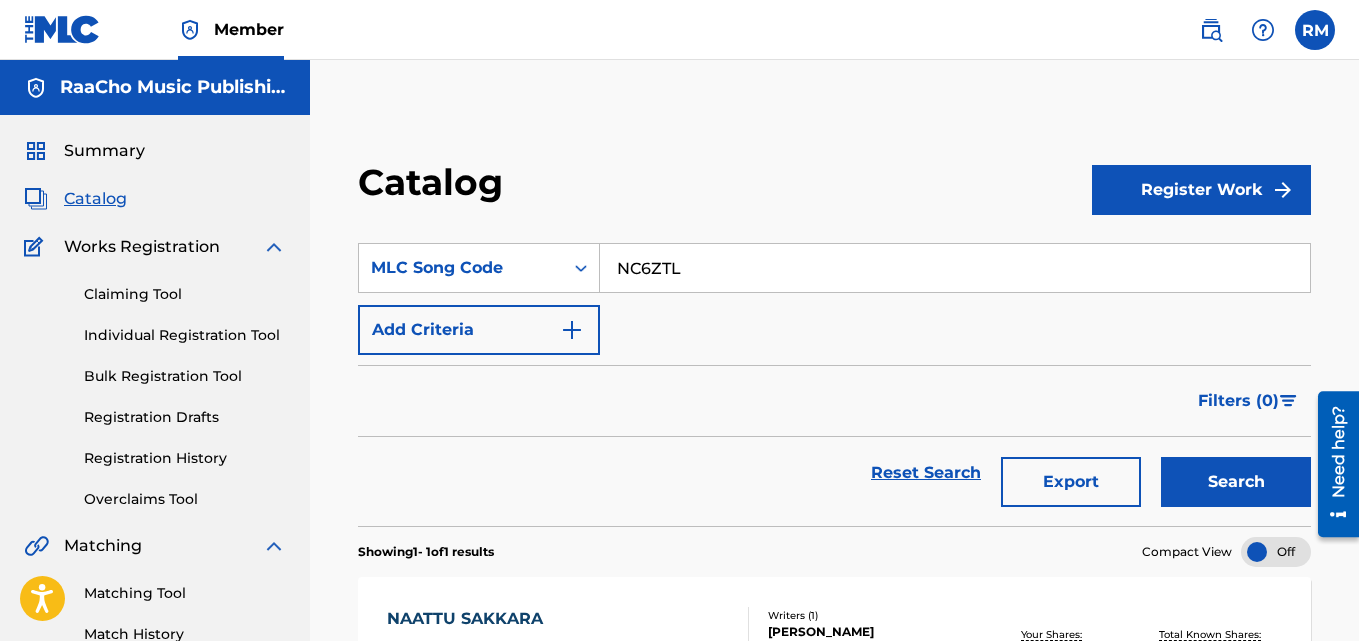 type on "NC6ZTL" 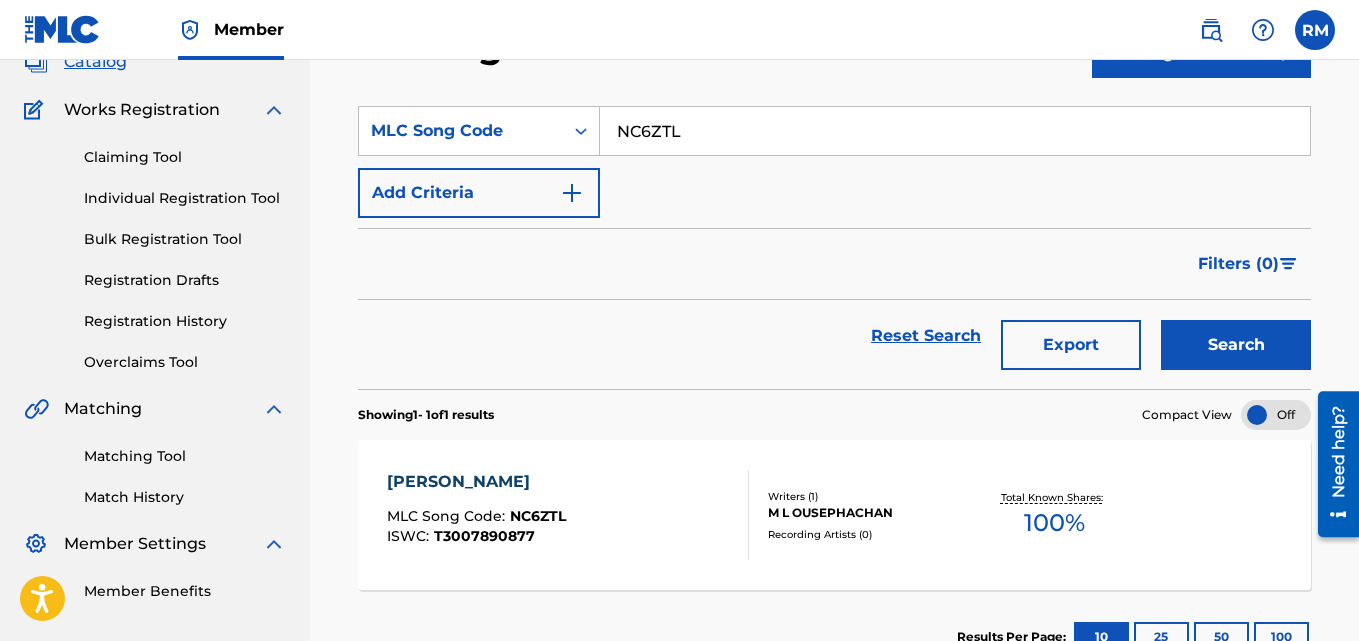 scroll, scrollTop: 276, scrollLeft: 0, axis: vertical 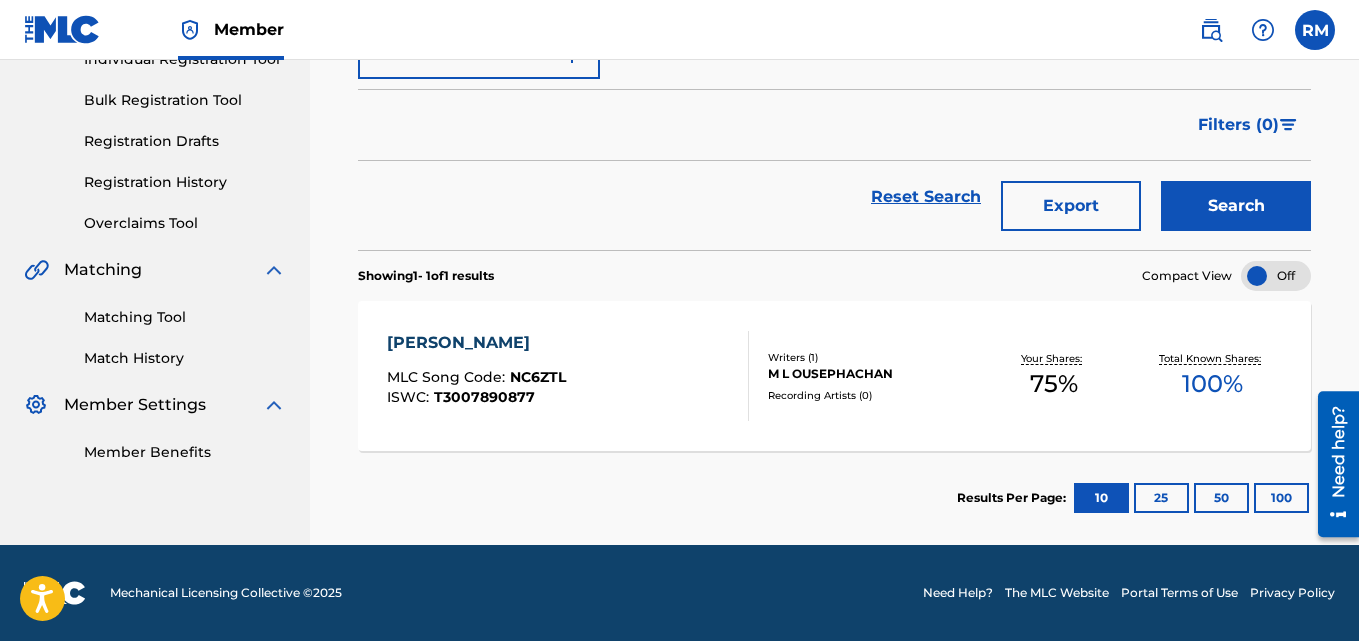 click on "[PERSON_NAME]" at bounding box center (476, 343) 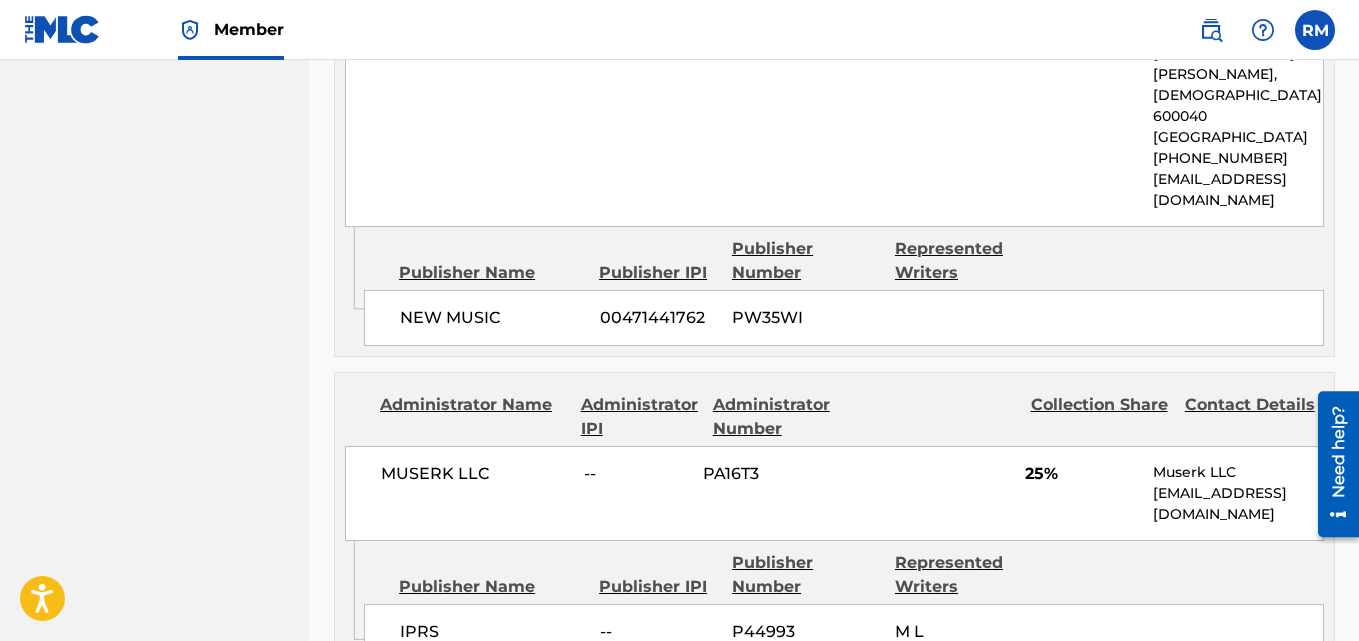 scroll, scrollTop: 1466, scrollLeft: 0, axis: vertical 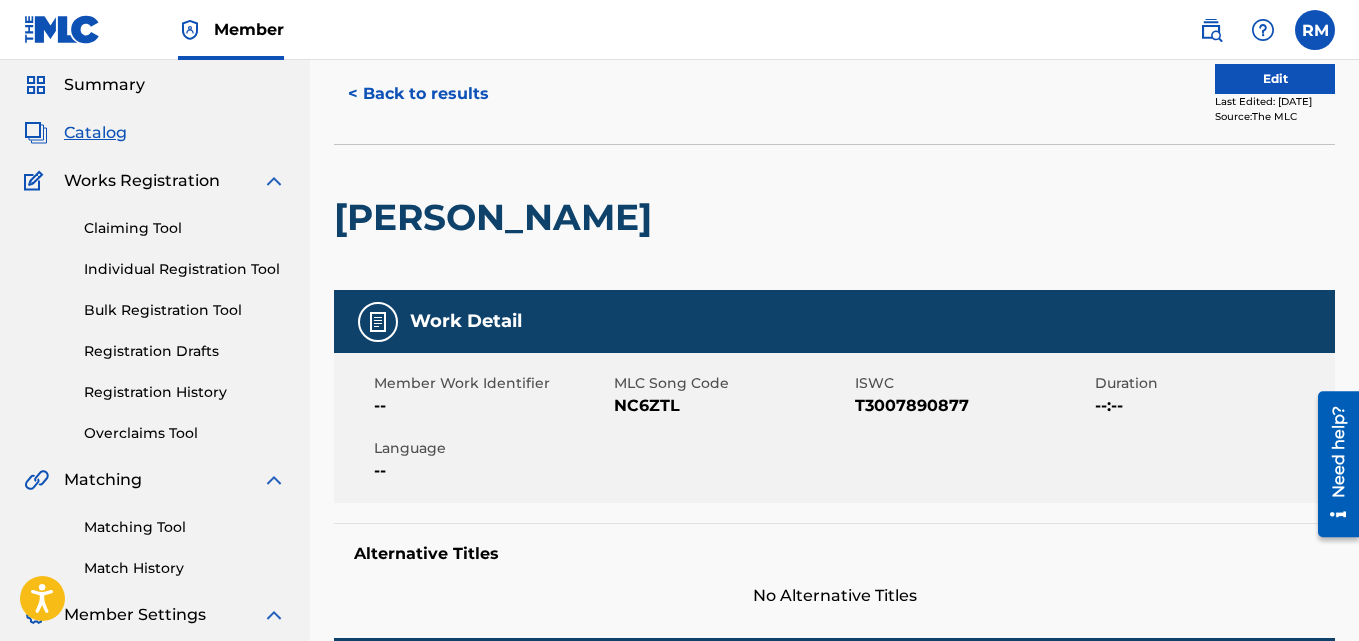 click on "< Back to results" at bounding box center (418, 94) 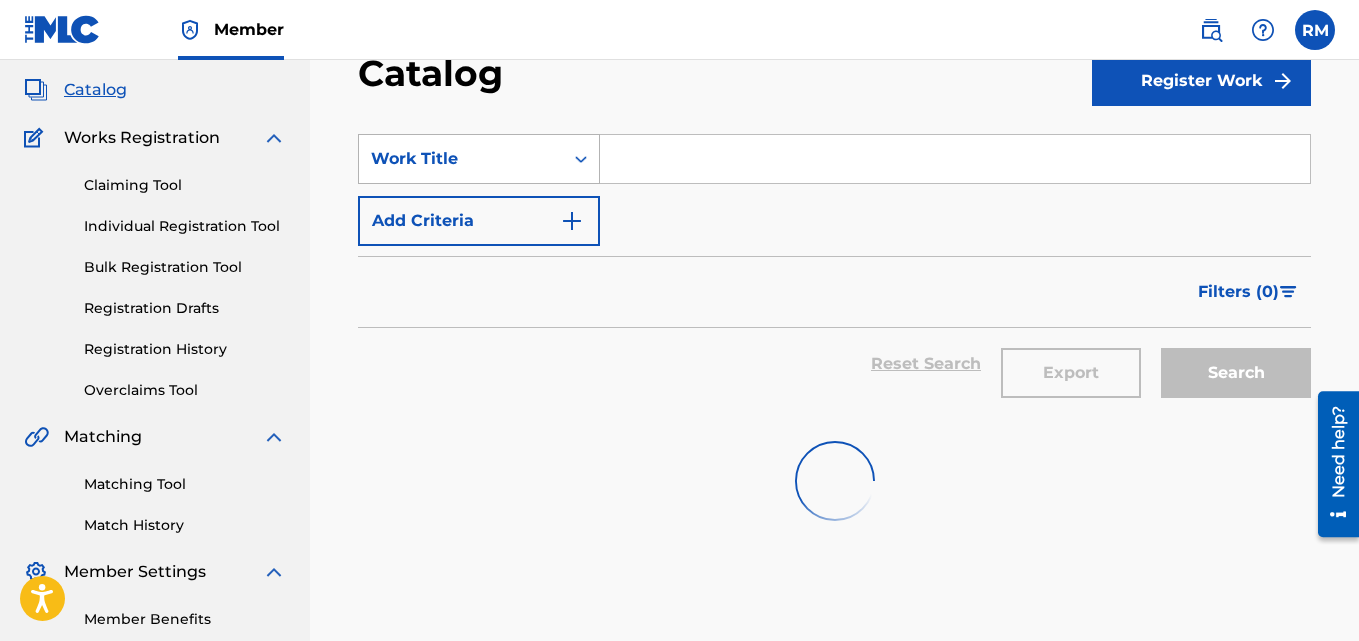 scroll, scrollTop: 0, scrollLeft: 0, axis: both 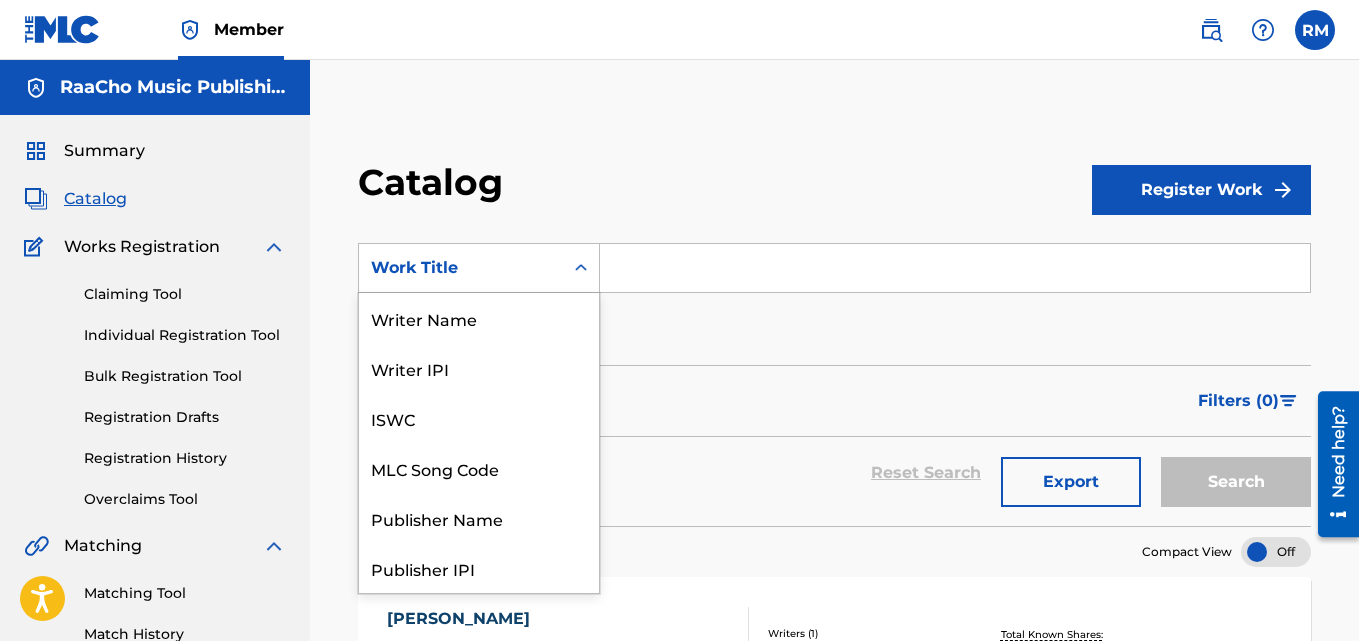 click on "Work Title" at bounding box center [461, 268] 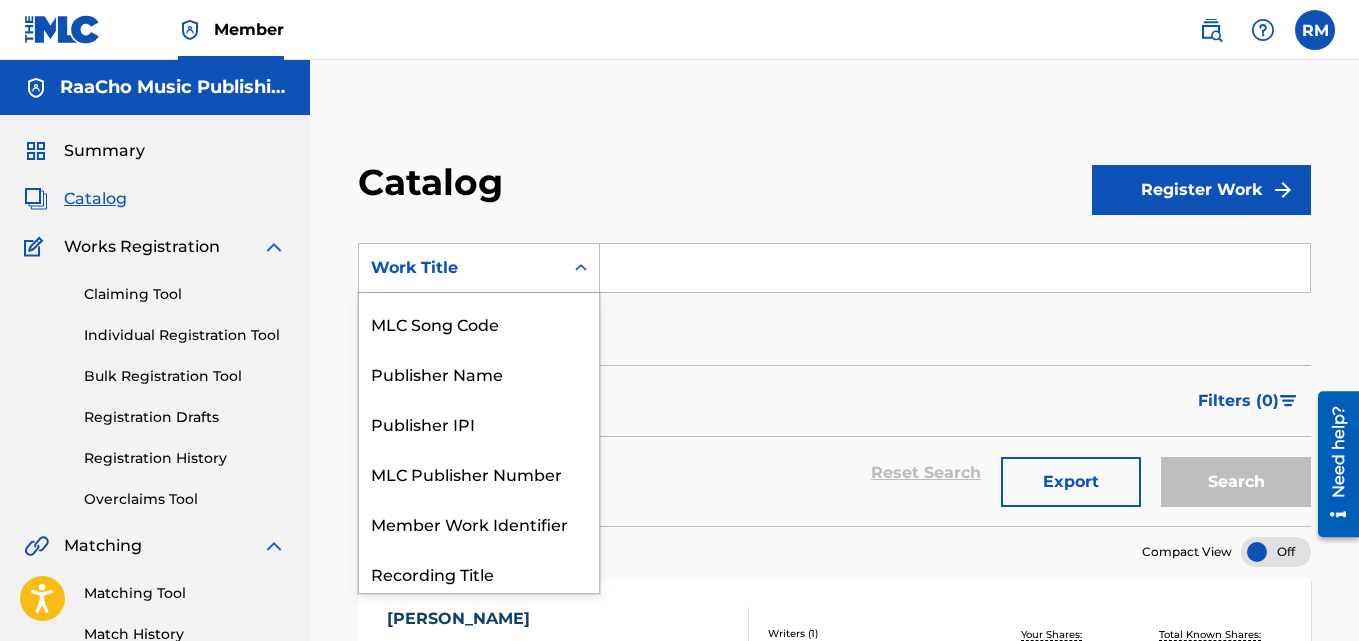 scroll, scrollTop: 0, scrollLeft: 0, axis: both 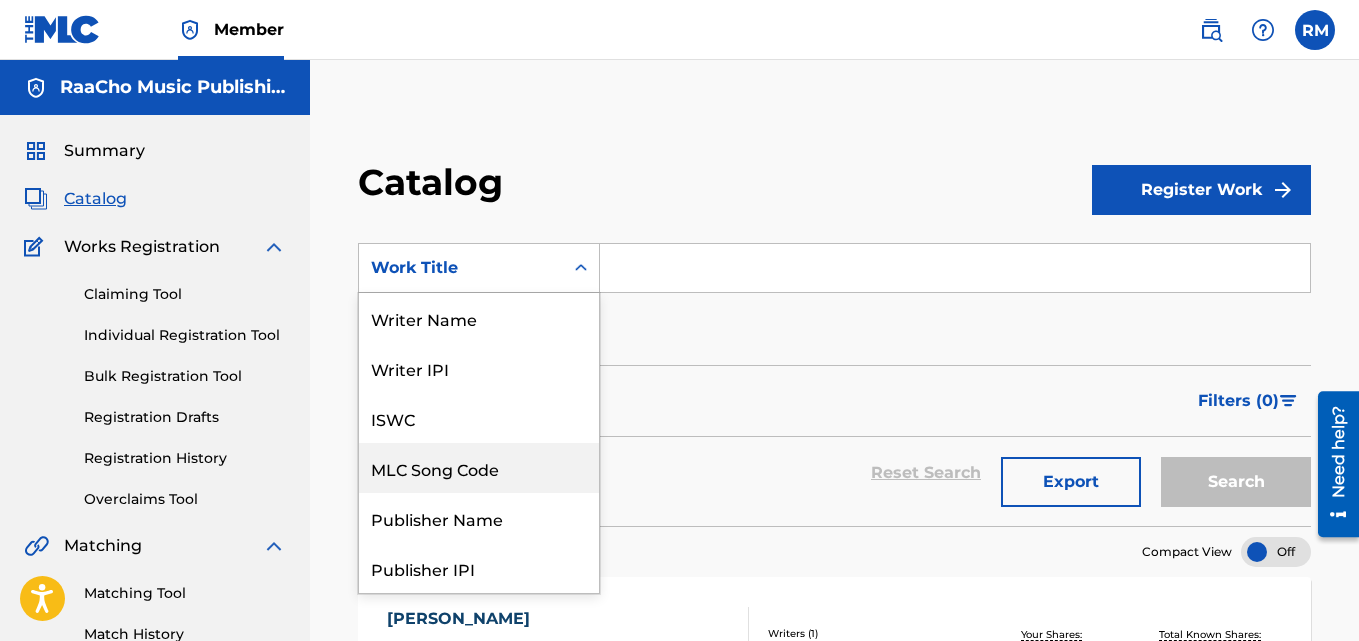 click on "MLC Song Code" at bounding box center (479, 468) 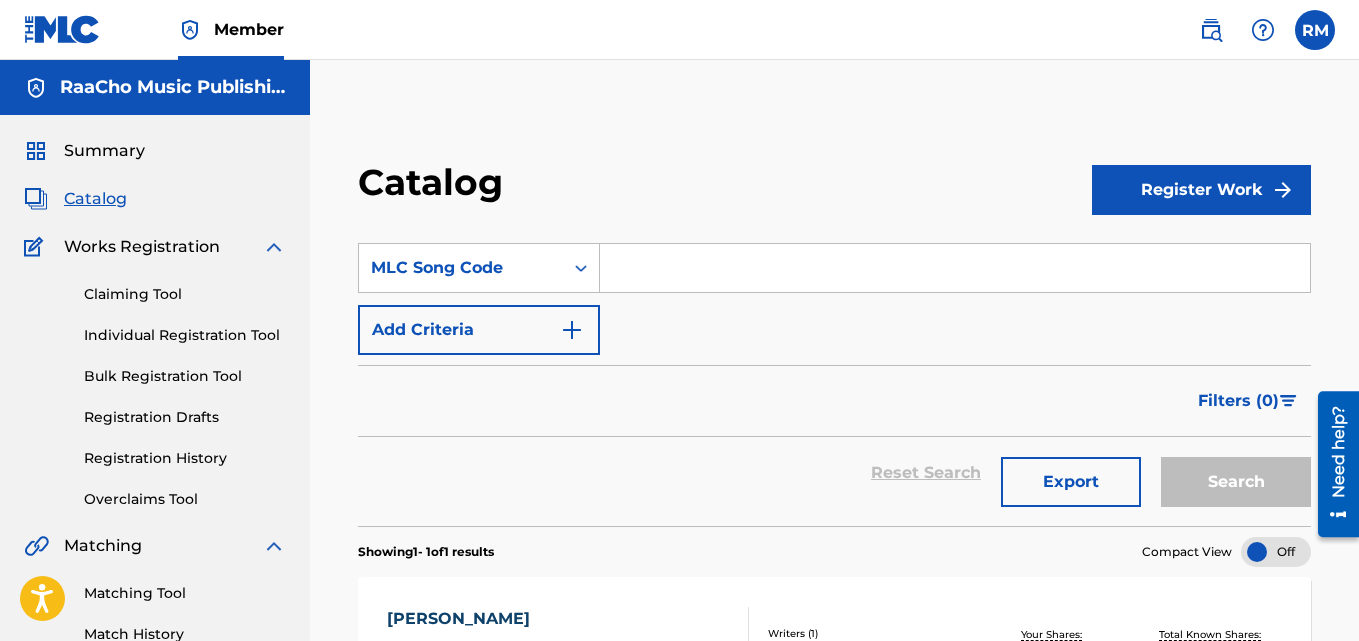 click at bounding box center (955, 268) 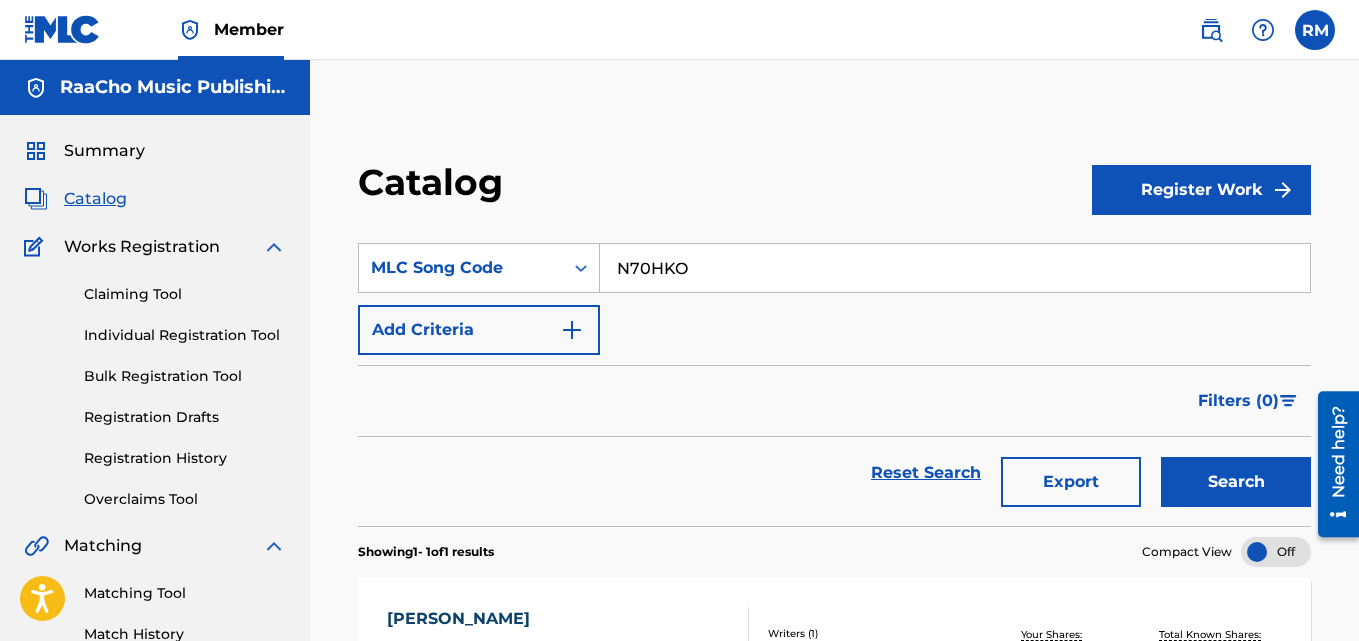 type on "N70HKO" 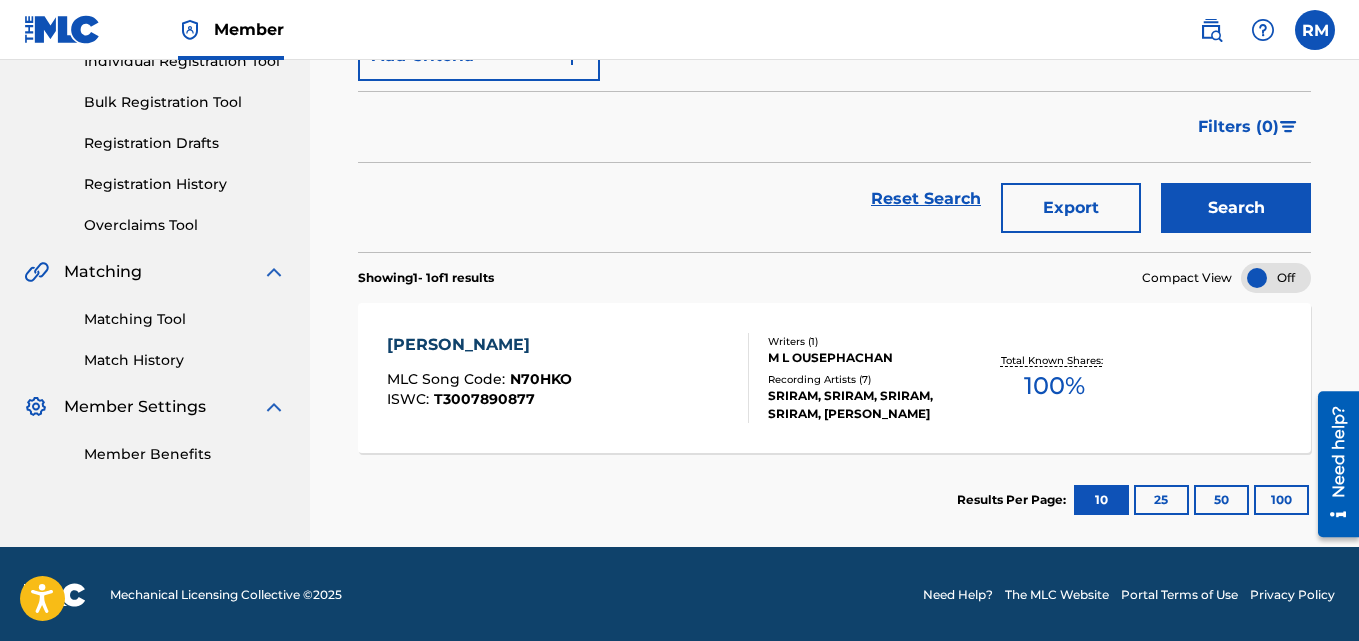 scroll, scrollTop: 276, scrollLeft: 0, axis: vertical 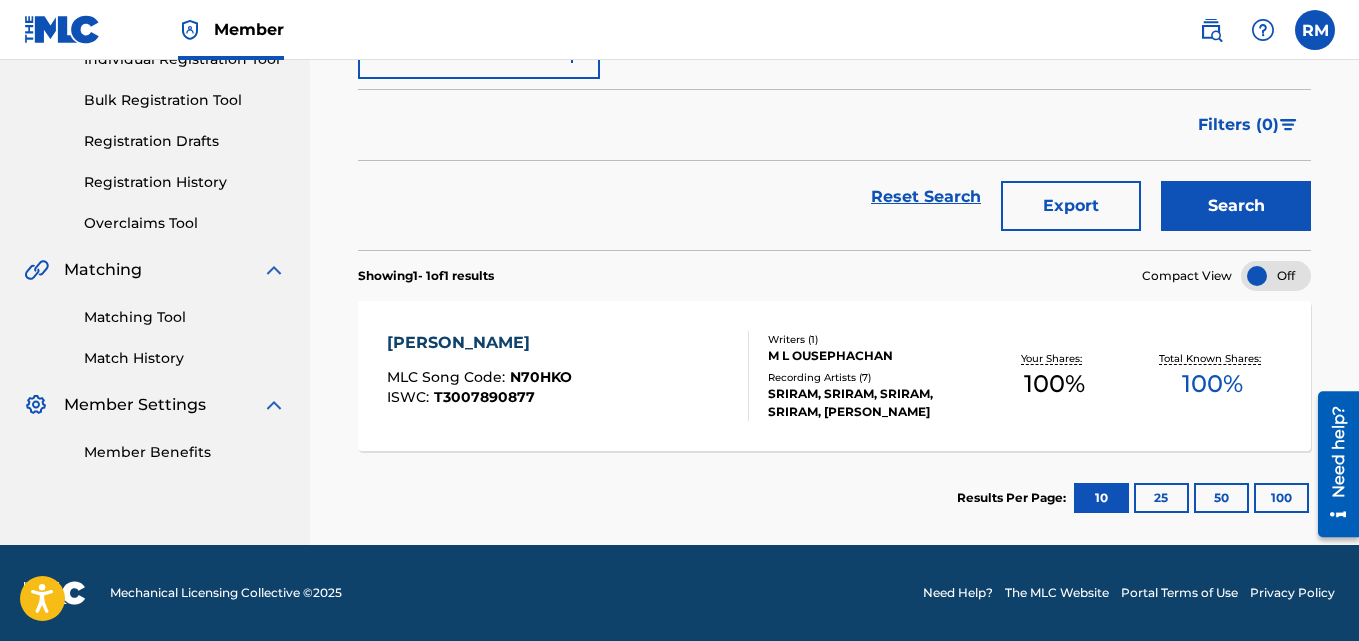 click on "[PERSON_NAME] MLC Song Code : N70HKO ISWC : T3007890877 Writers ( 1 ) M L OUSEPHACHAN Recording Artists ( 7 ) [PERSON_NAME], [PERSON_NAME], [PERSON_NAME] Your Shares: 100 % Total Known Shares: 100 %" at bounding box center [834, 376] 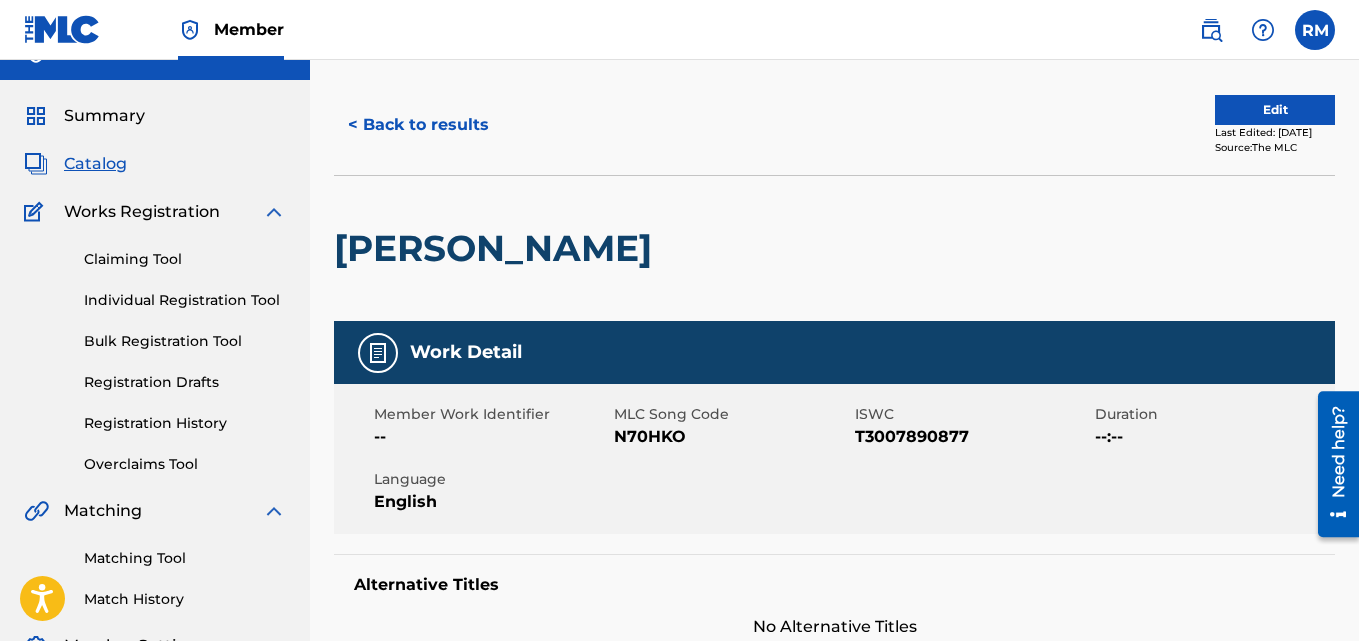 scroll, scrollTop: 0, scrollLeft: 0, axis: both 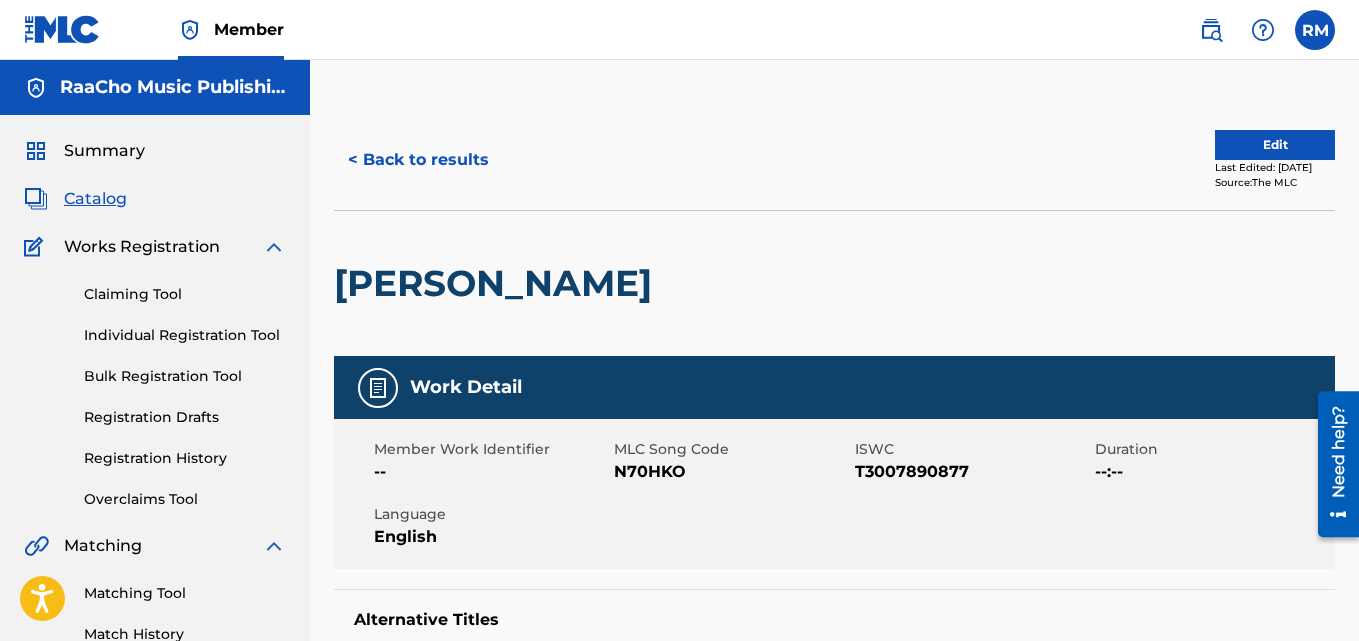 click on "< Back to results" at bounding box center (418, 160) 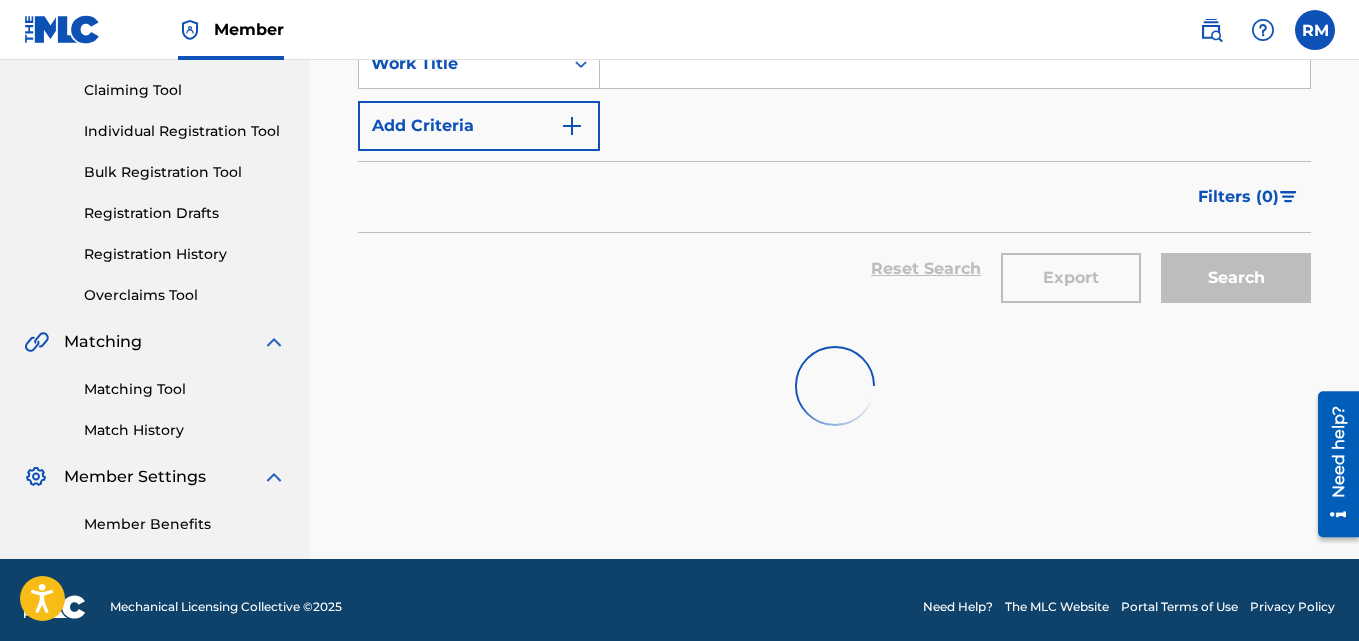 scroll, scrollTop: 0, scrollLeft: 0, axis: both 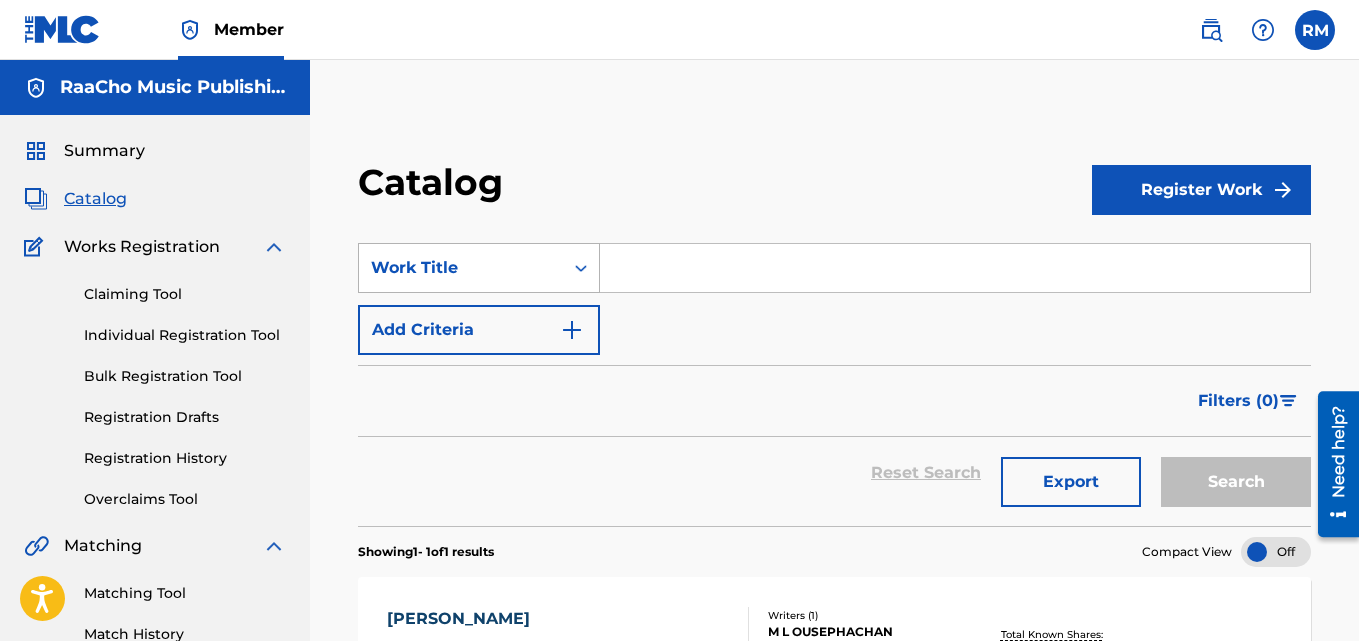 click on "Work Title" at bounding box center [461, 268] 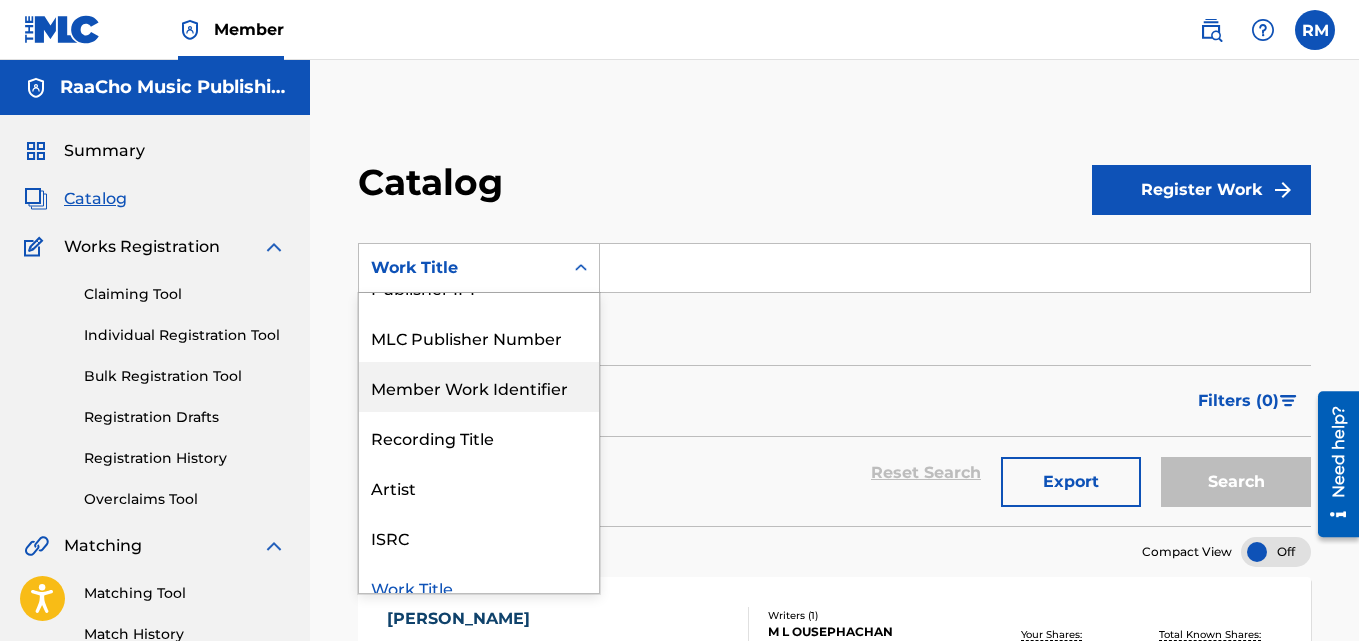 scroll, scrollTop: 0, scrollLeft: 0, axis: both 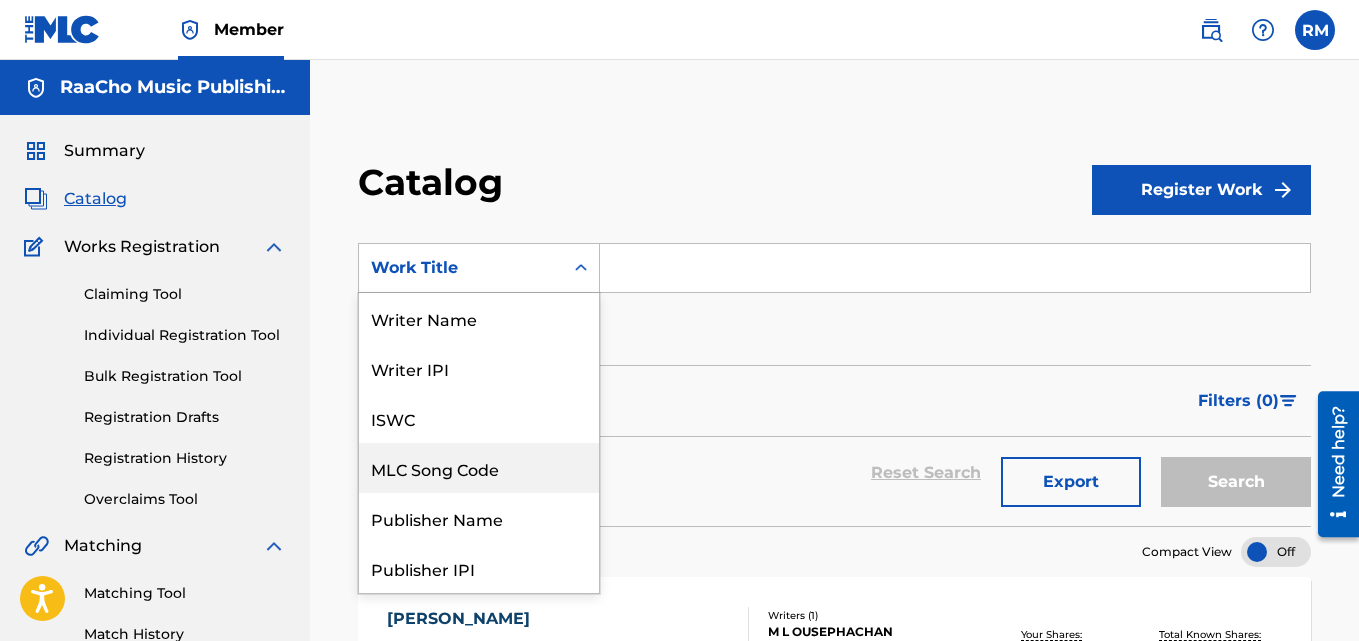 click on "MLC Song Code" at bounding box center [479, 468] 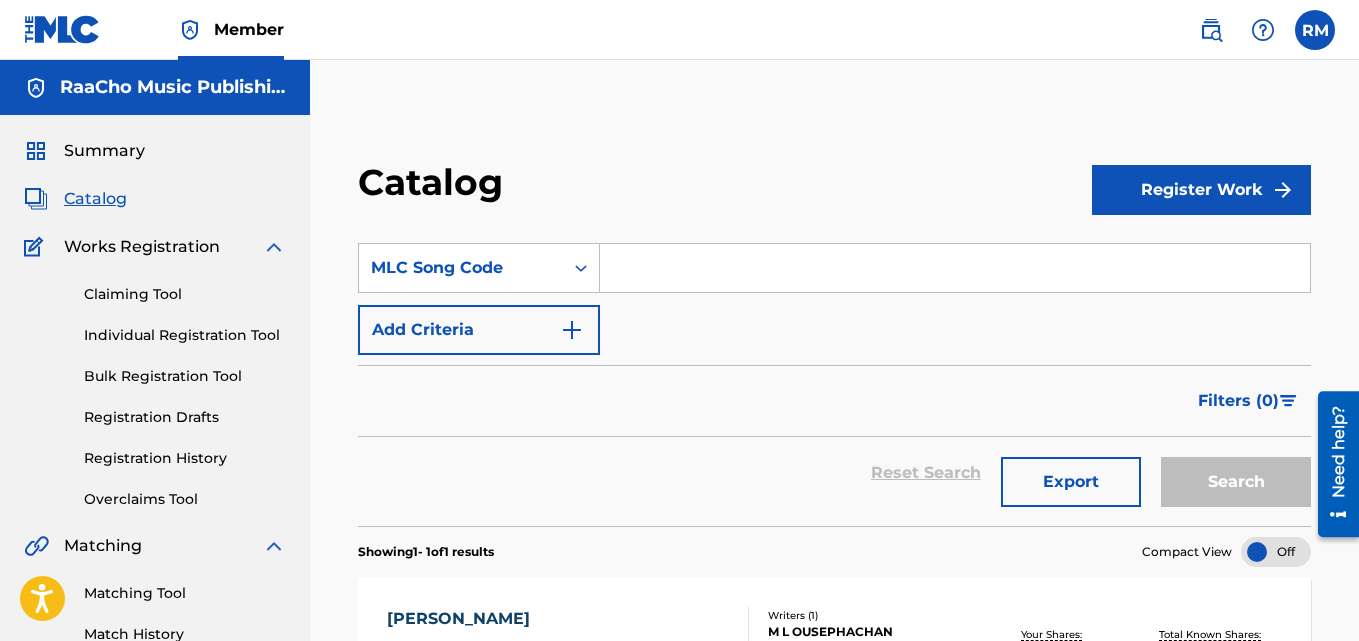 click at bounding box center [955, 268] 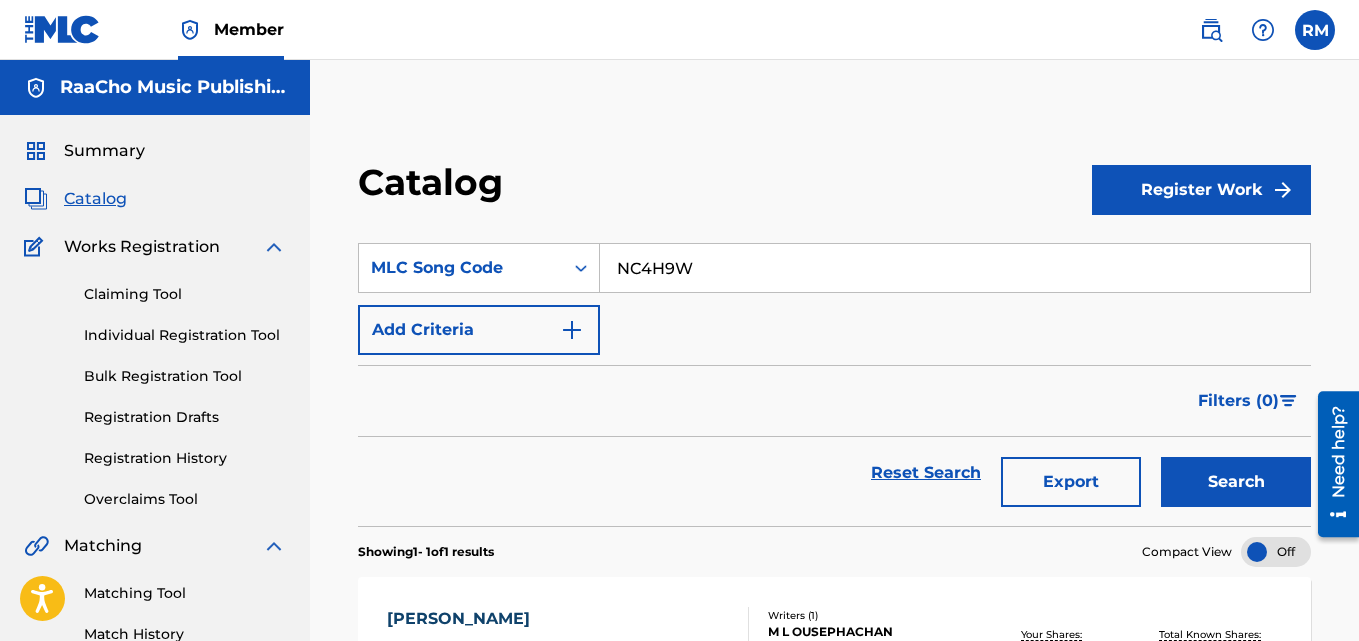type on "NC4H9W" 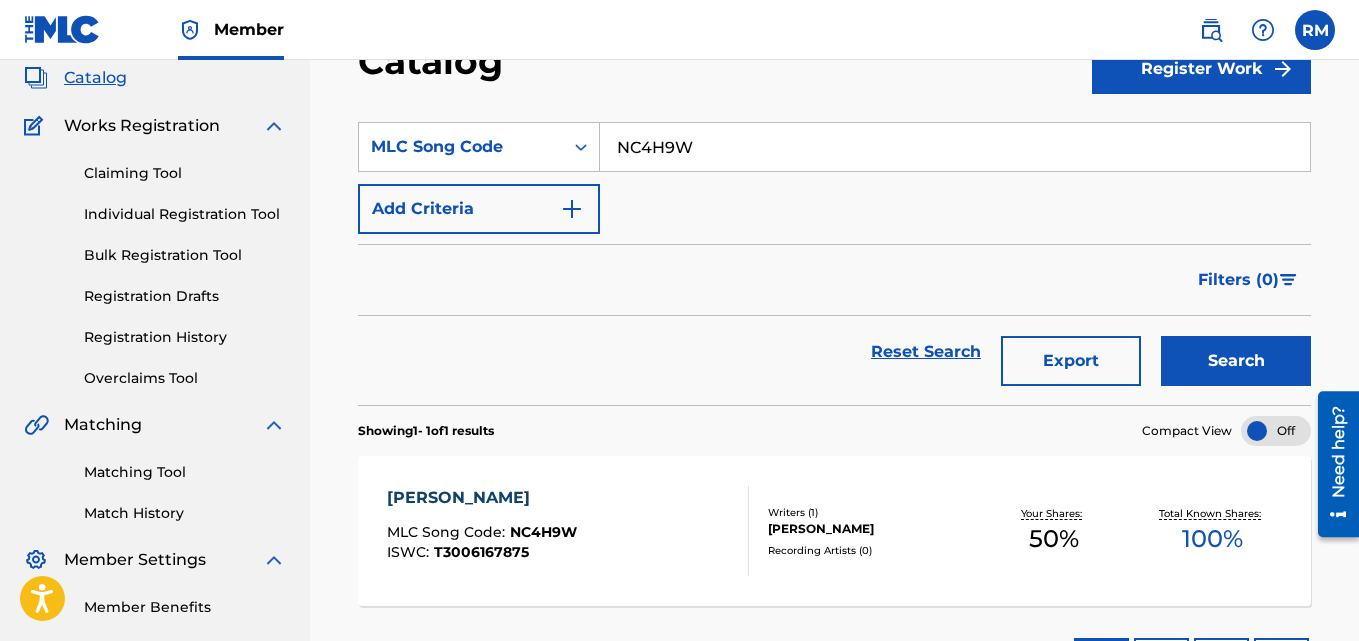 scroll, scrollTop: 276, scrollLeft: 0, axis: vertical 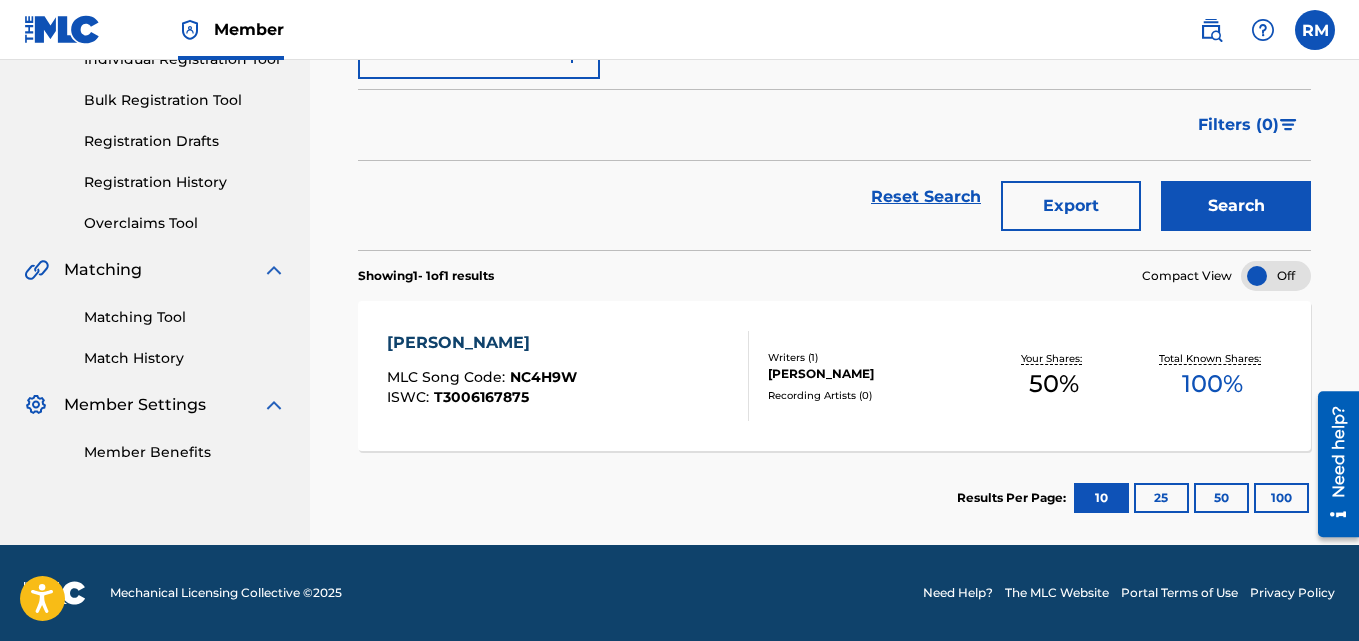 click on "[PERSON_NAME]" at bounding box center (482, 343) 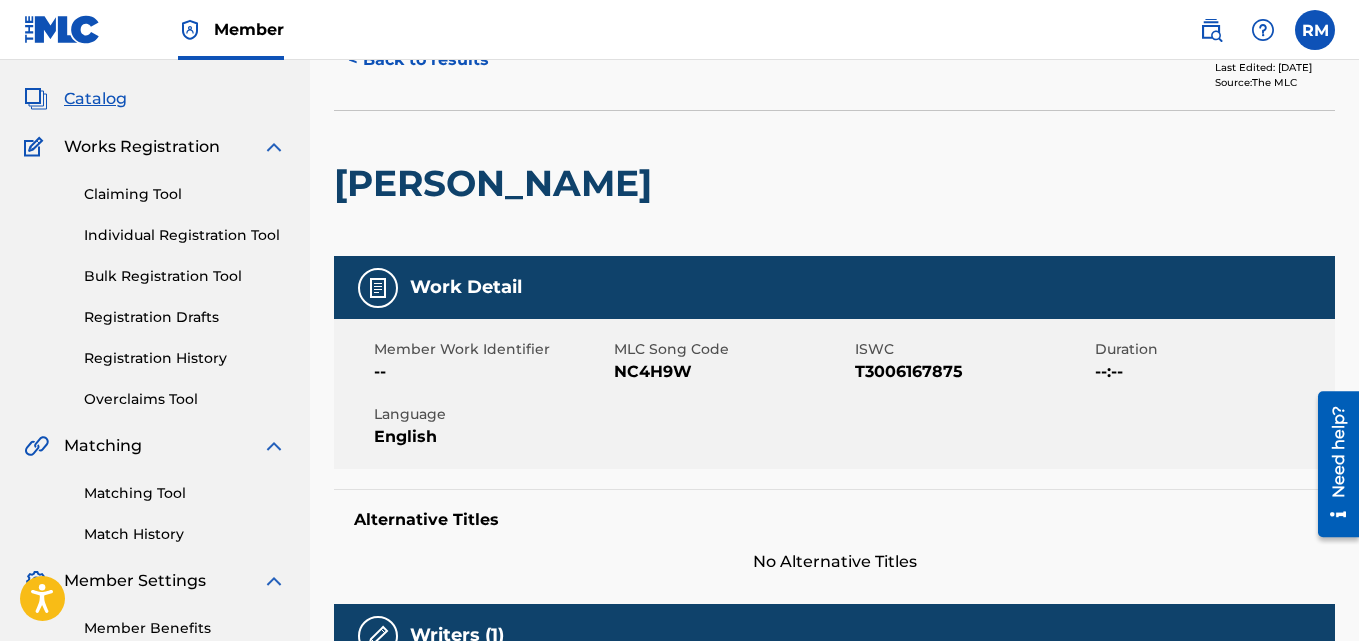 scroll, scrollTop: 0, scrollLeft: 0, axis: both 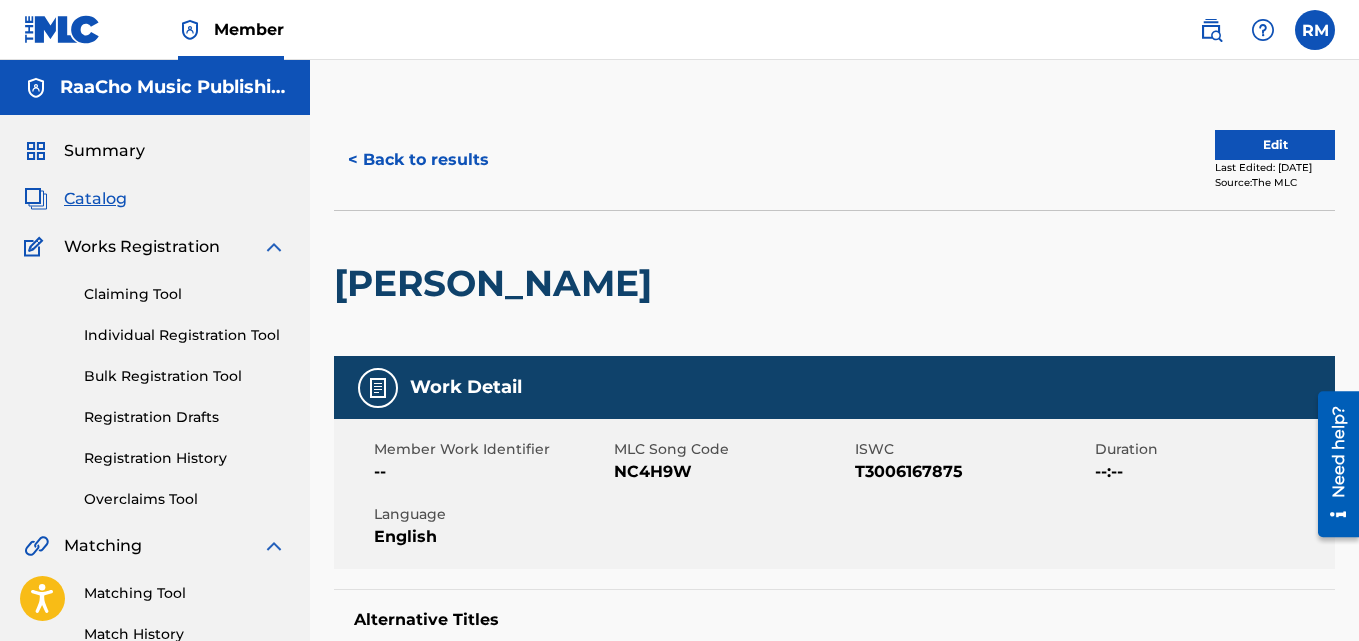 click on "< Back to results" at bounding box center [418, 160] 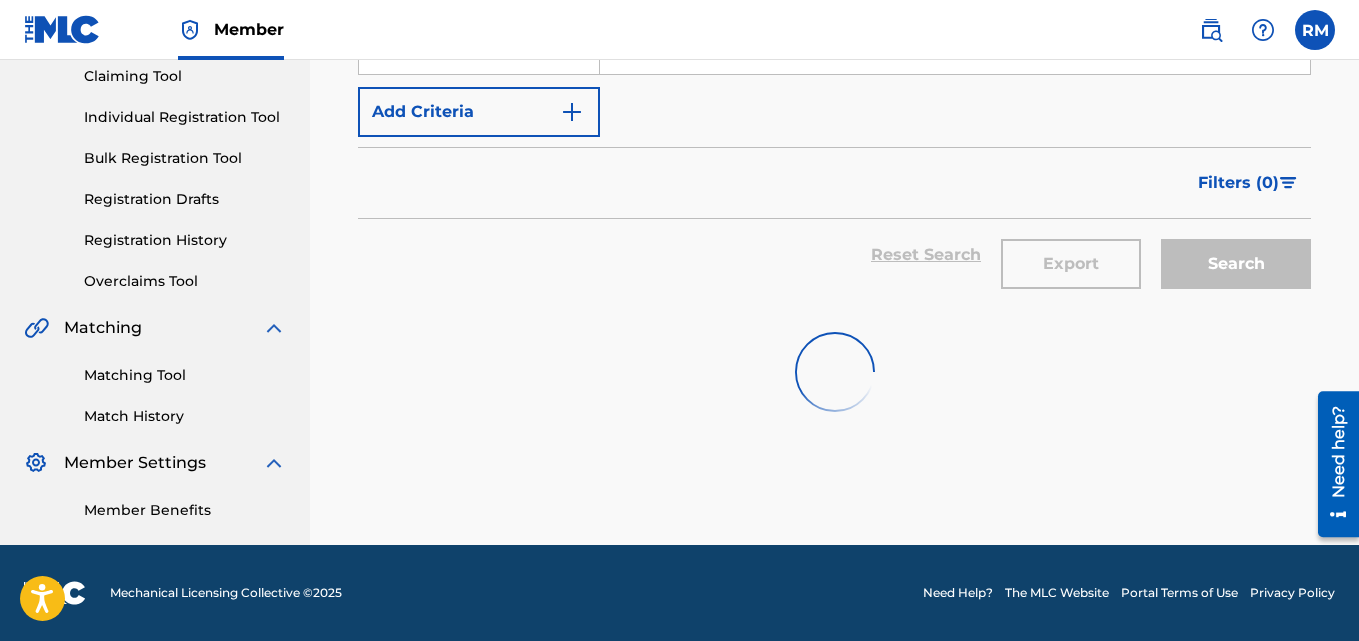 scroll, scrollTop: 0, scrollLeft: 0, axis: both 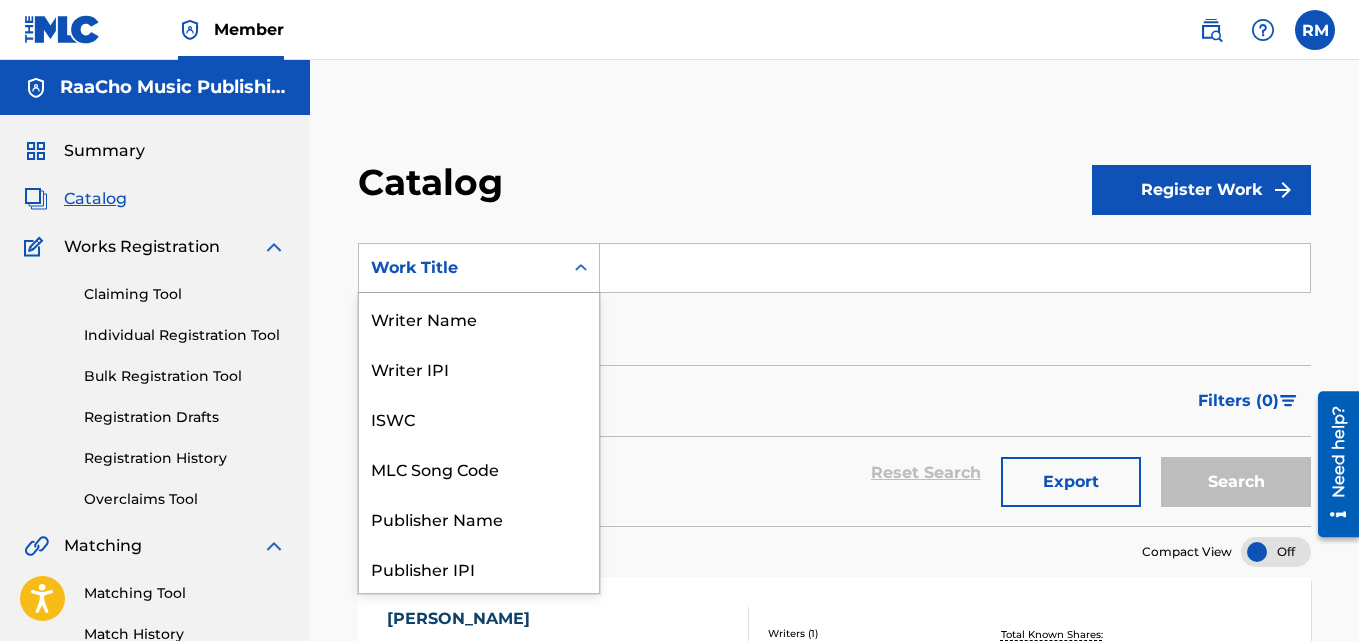 click on "Work Title" at bounding box center [461, 268] 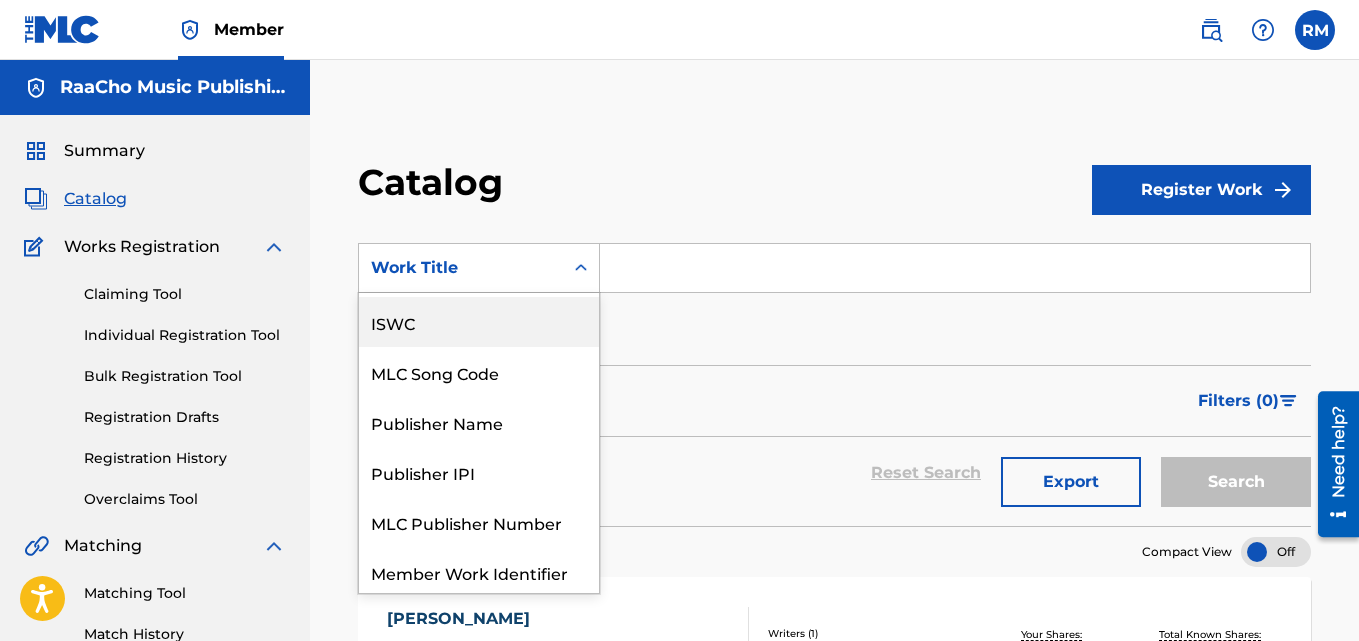 scroll, scrollTop: 0, scrollLeft: 0, axis: both 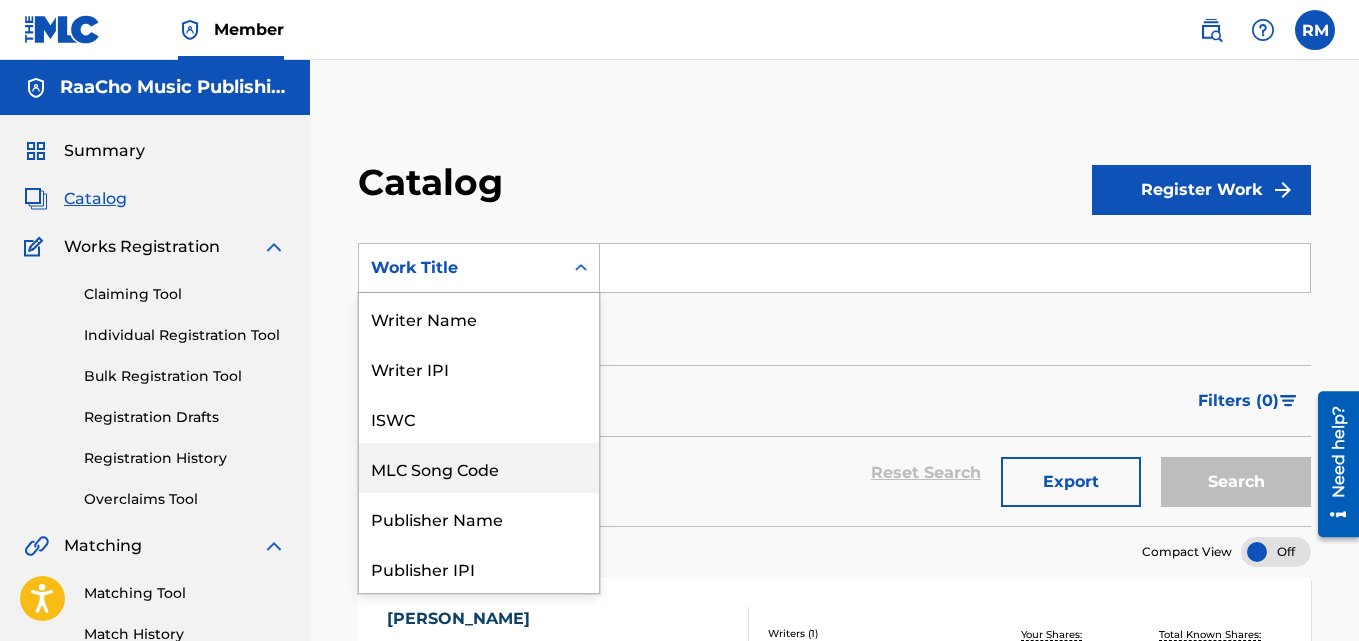 click on "MLC Song Code" at bounding box center (479, 468) 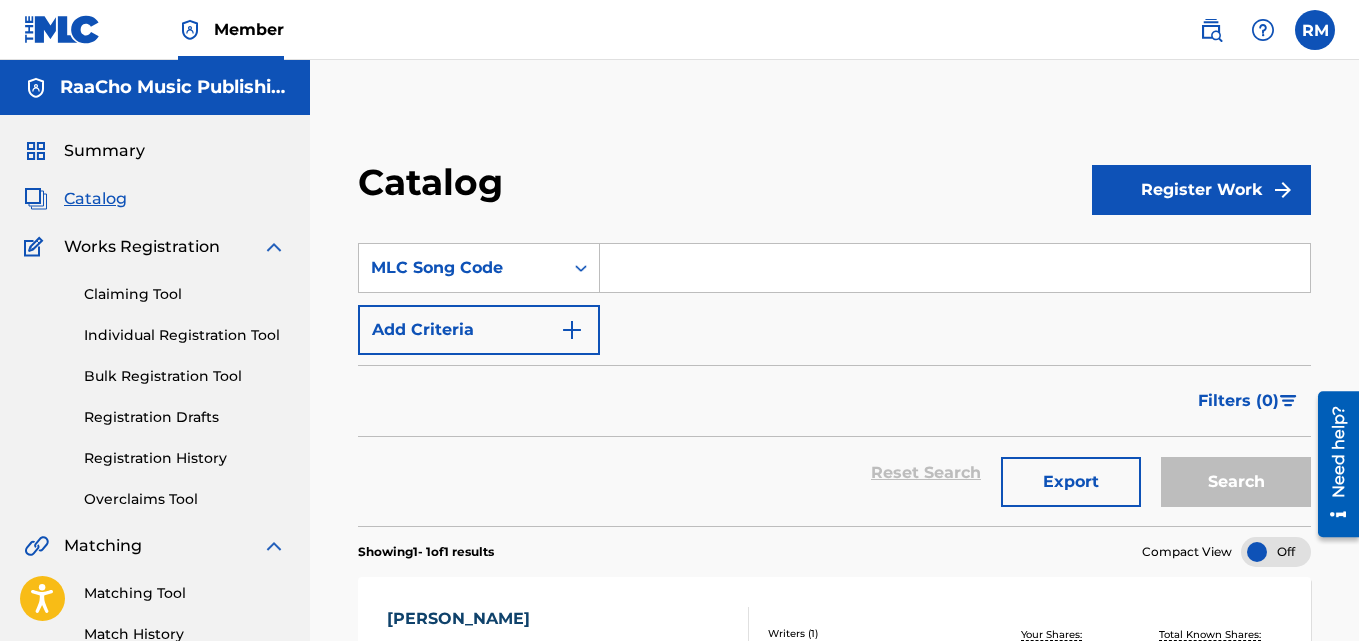 click at bounding box center (955, 268) 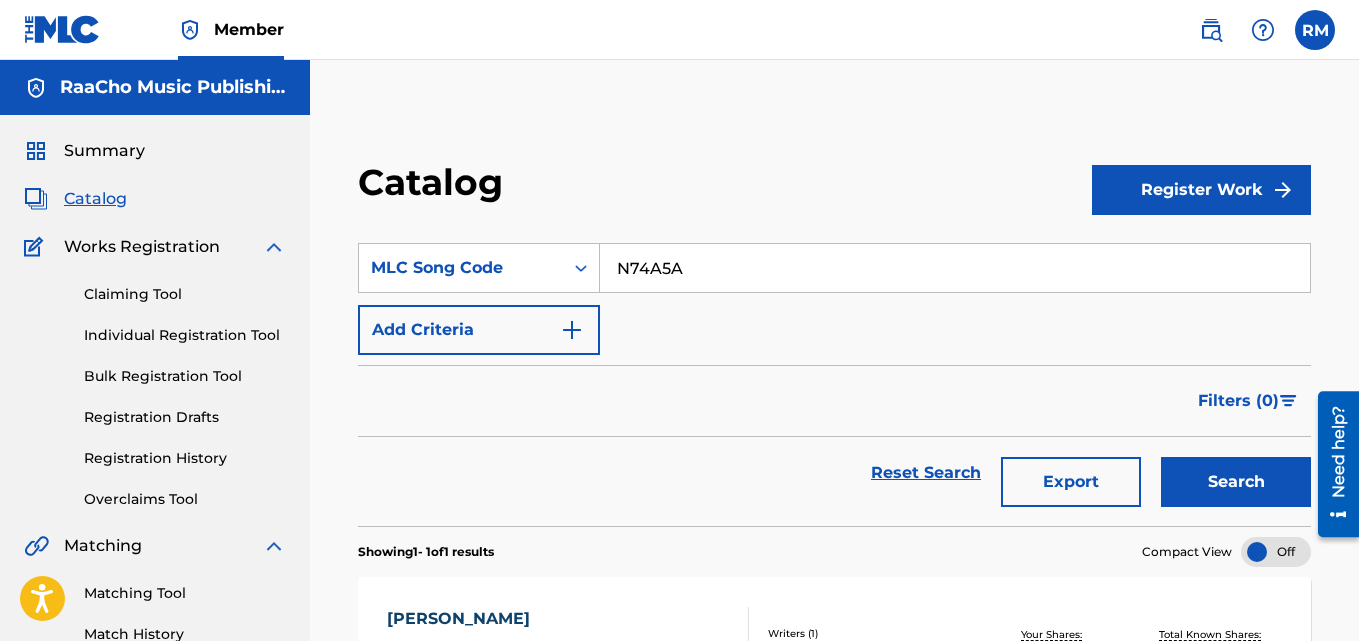 type on "N74A5A" 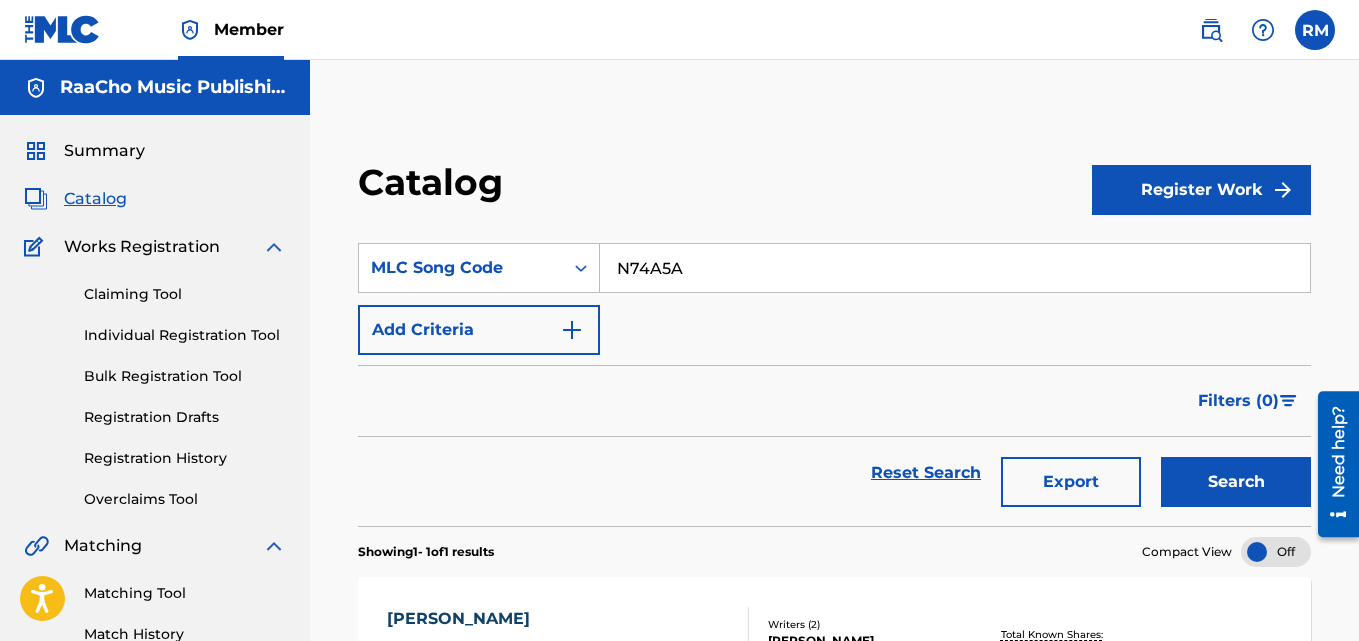 scroll, scrollTop: 276, scrollLeft: 0, axis: vertical 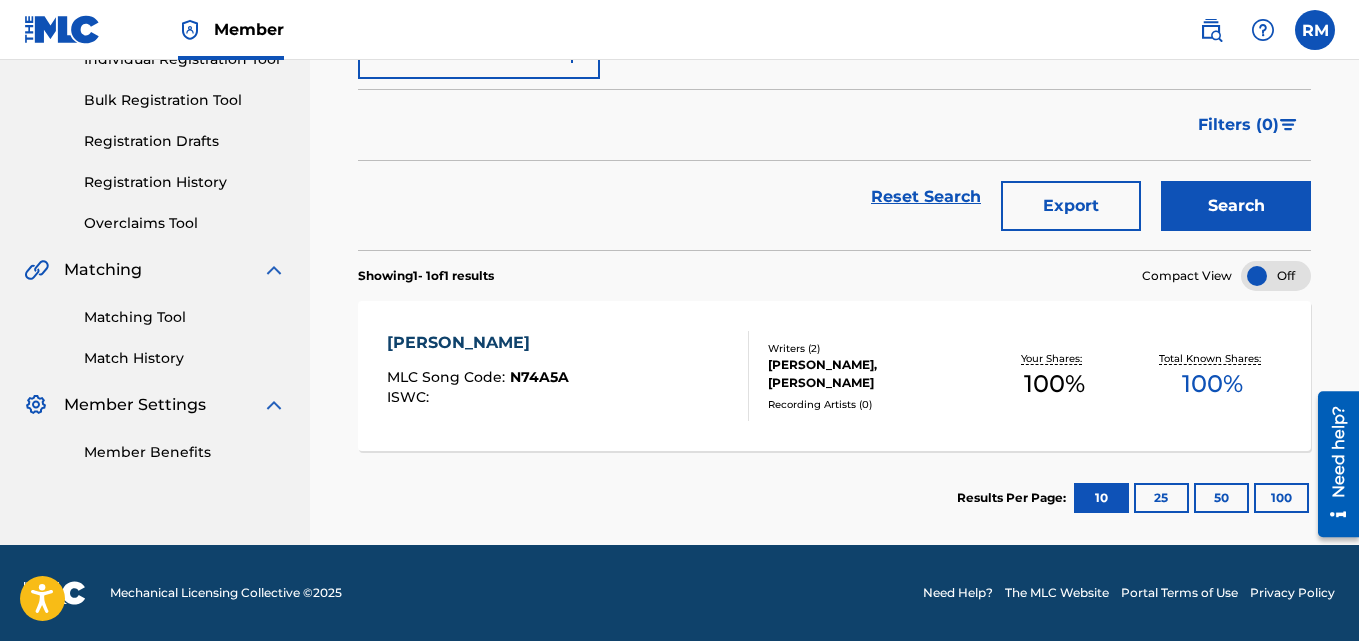 click on "[PERSON_NAME]" at bounding box center [478, 343] 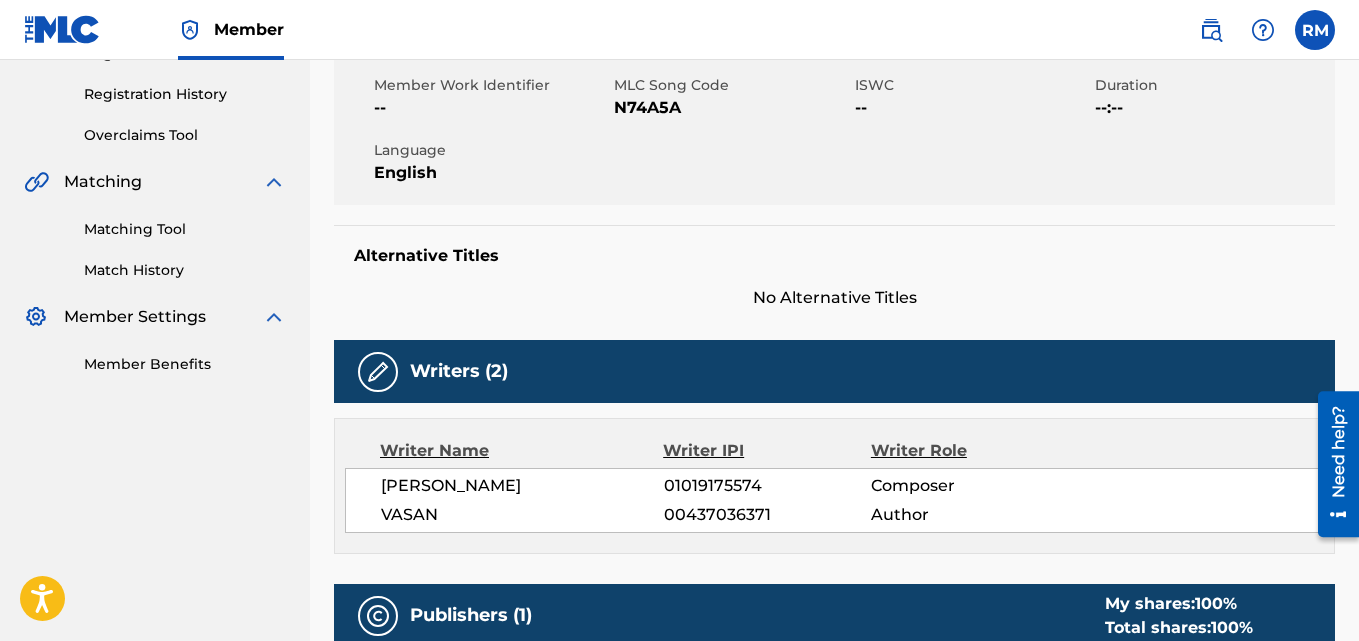 scroll, scrollTop: 0, scrollLeft: 0, axis: both 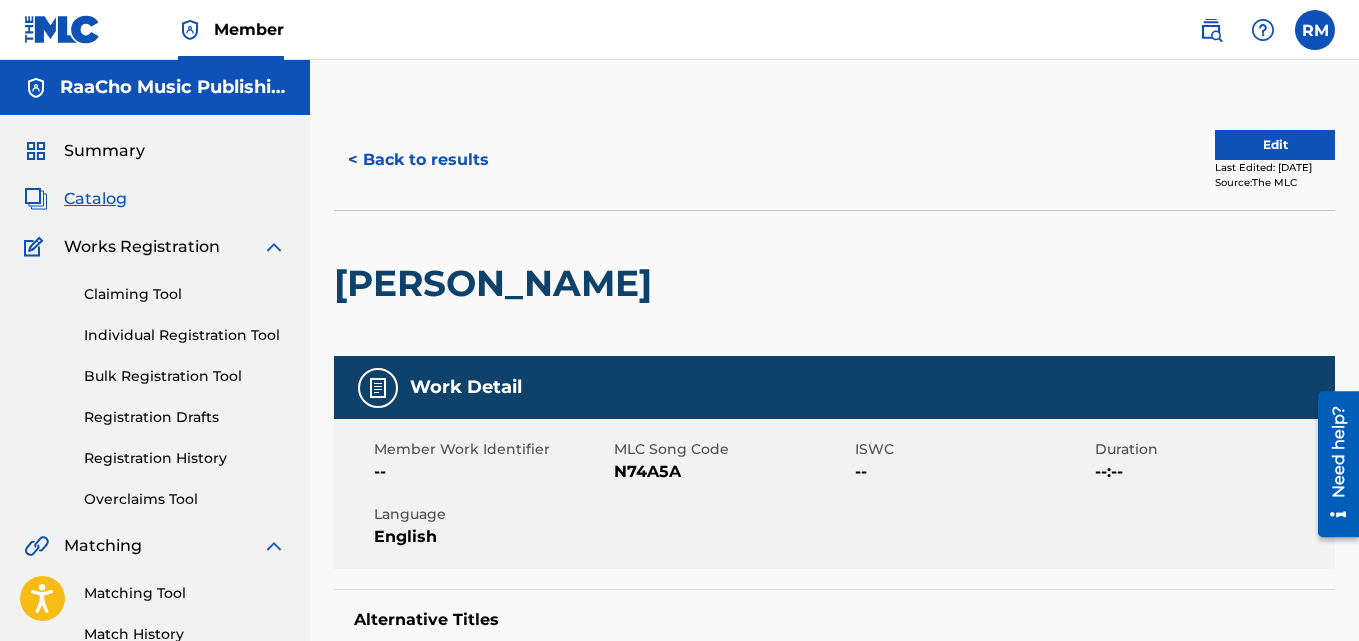 click on "< Back to results" at bounding box center (418, 160) 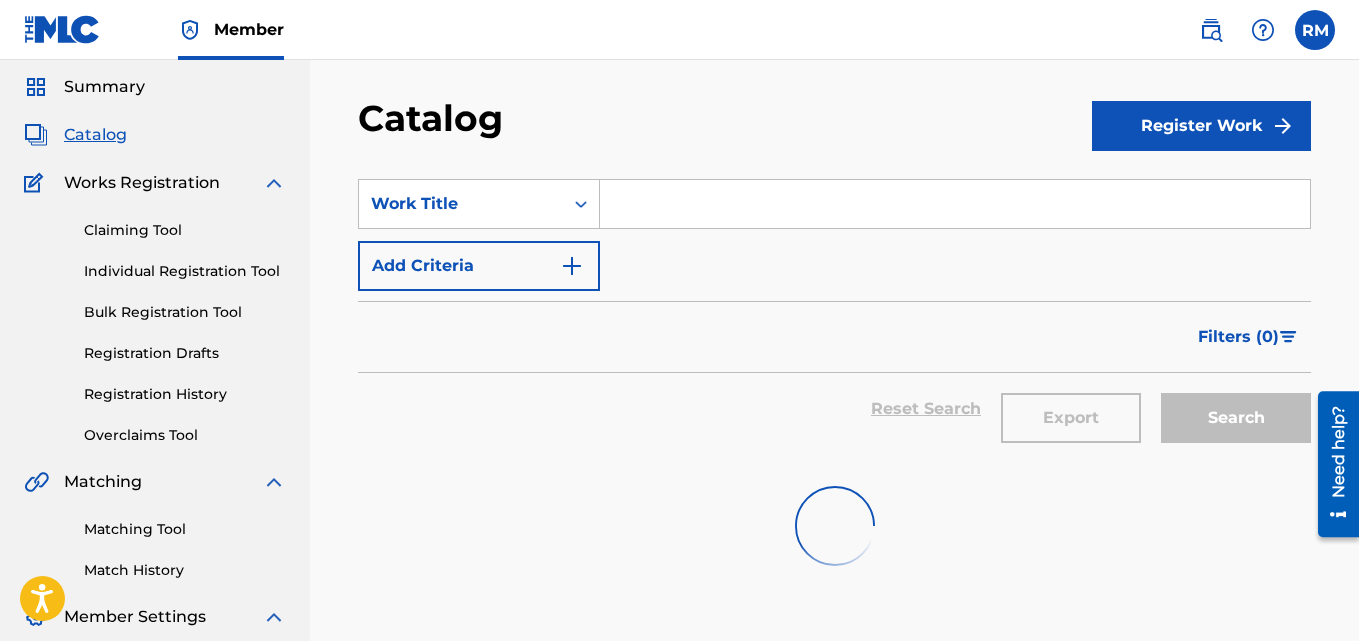 scroll, scrollTop: 0, scrollLeft: 0, axis: both 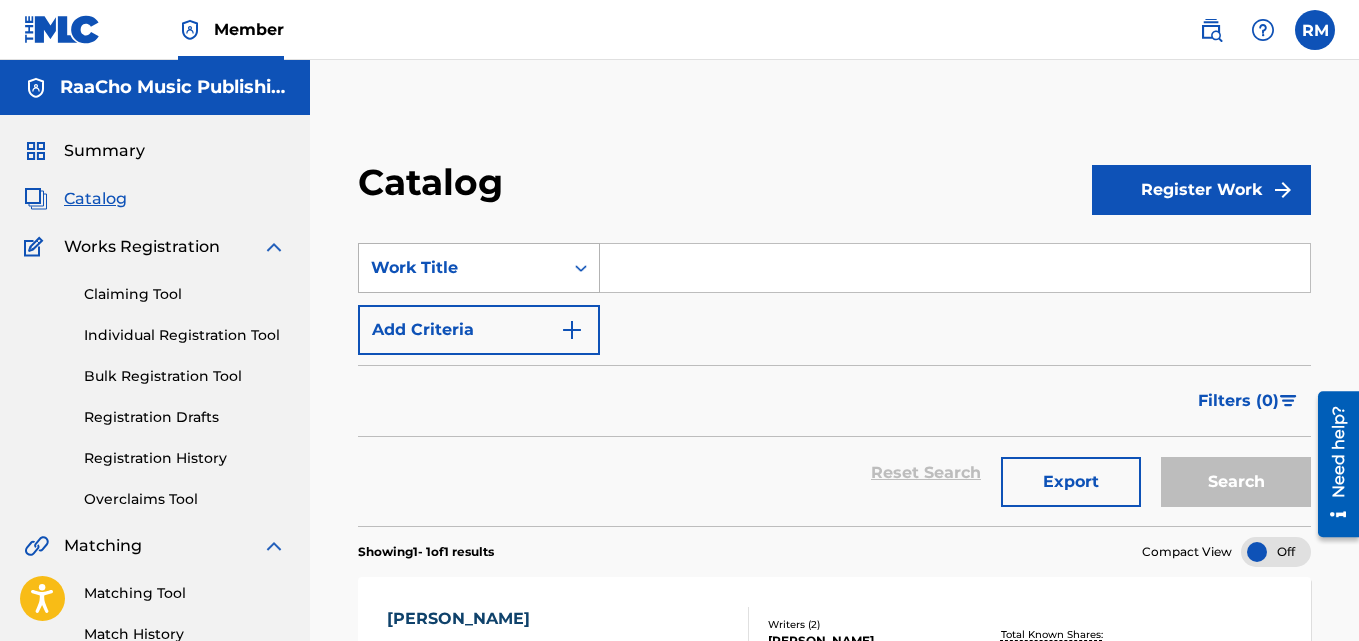 click on "Work Title" at bounding box center (479, 268) 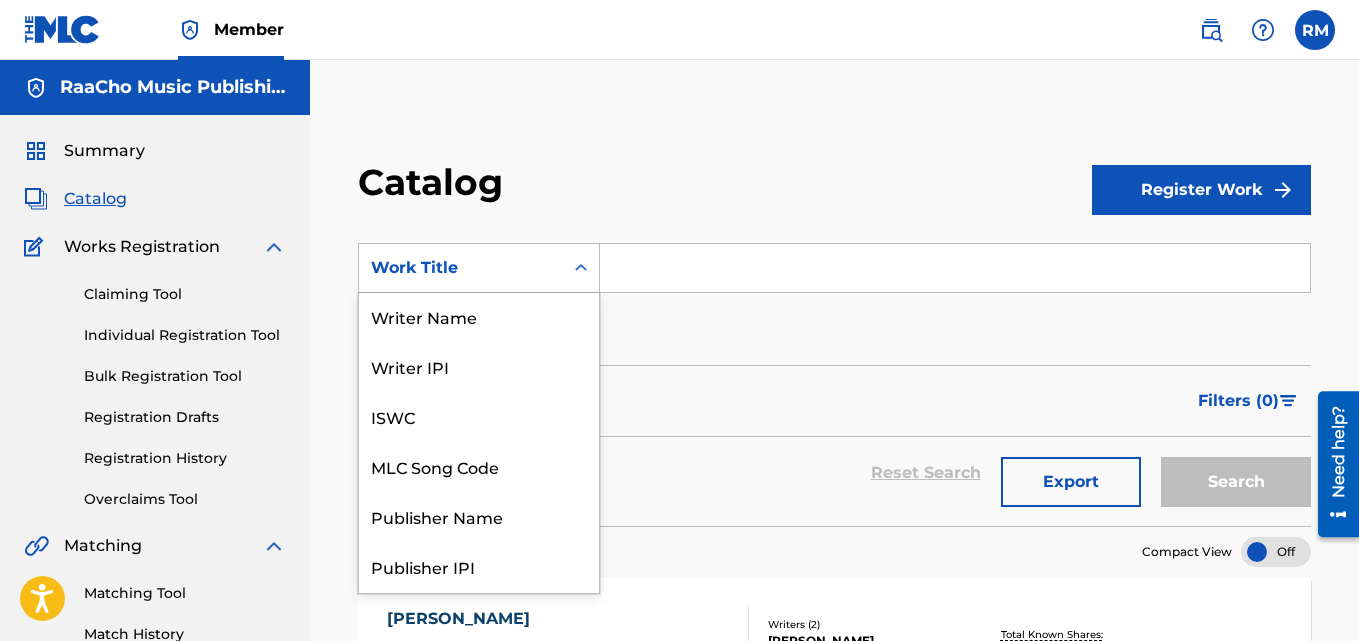 scroll, scrollTop: 0, scrollLeft: 0, axis: both 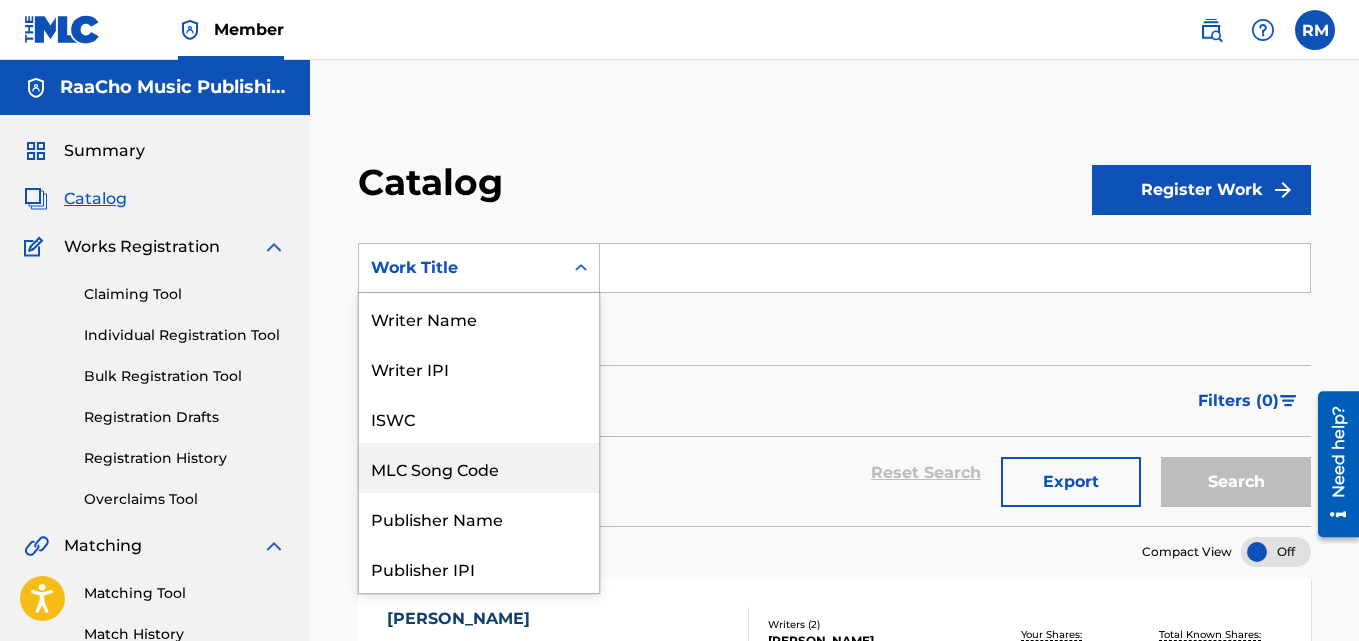 click on "MLC Song Code" at bounding box center [479, 468] 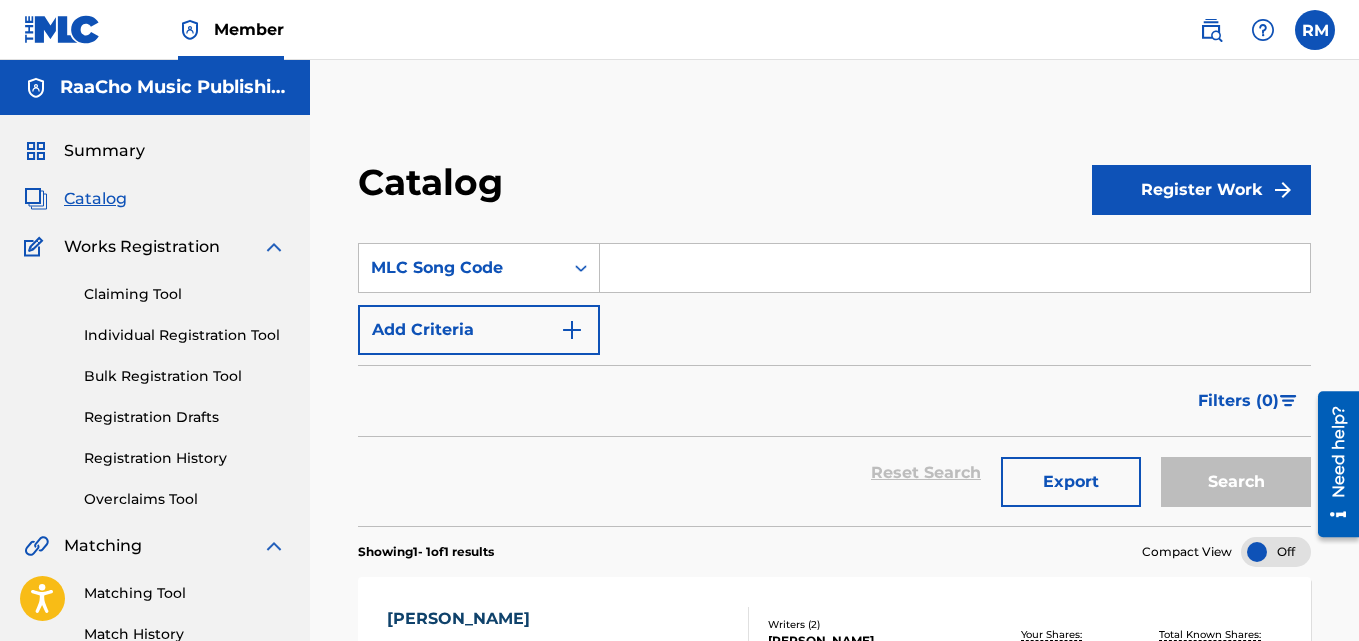 click at bounding box center [955, 268] 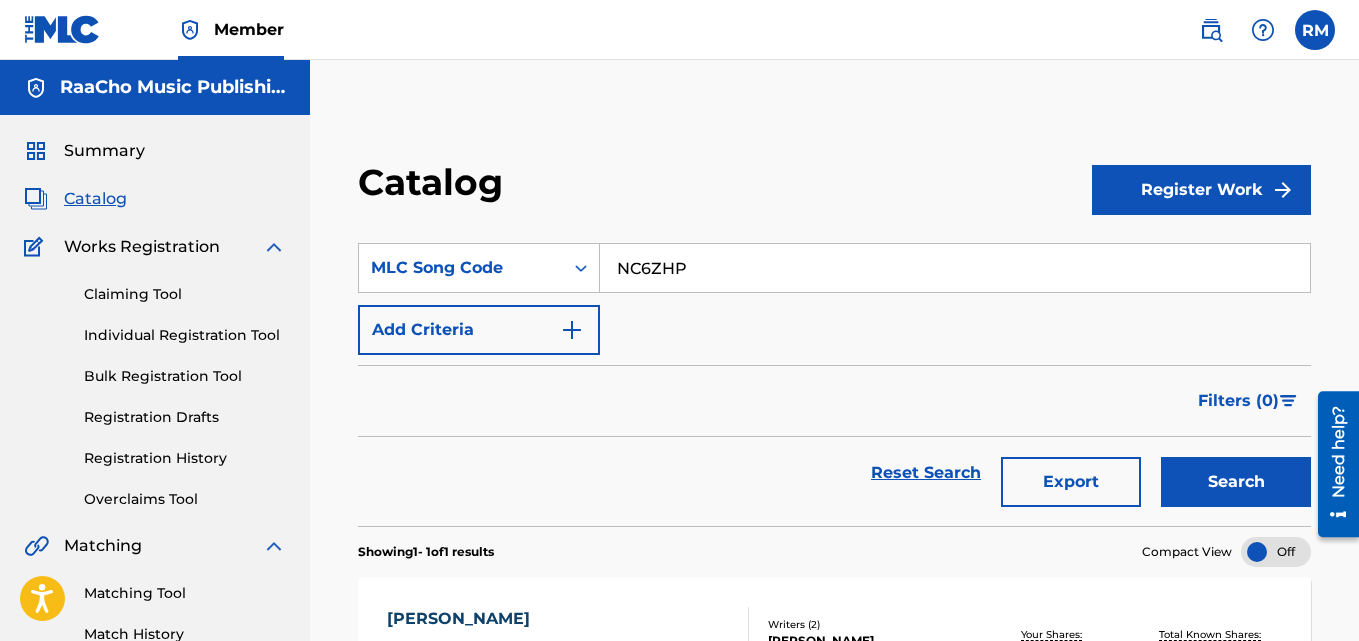 type on "NC6ZHP" 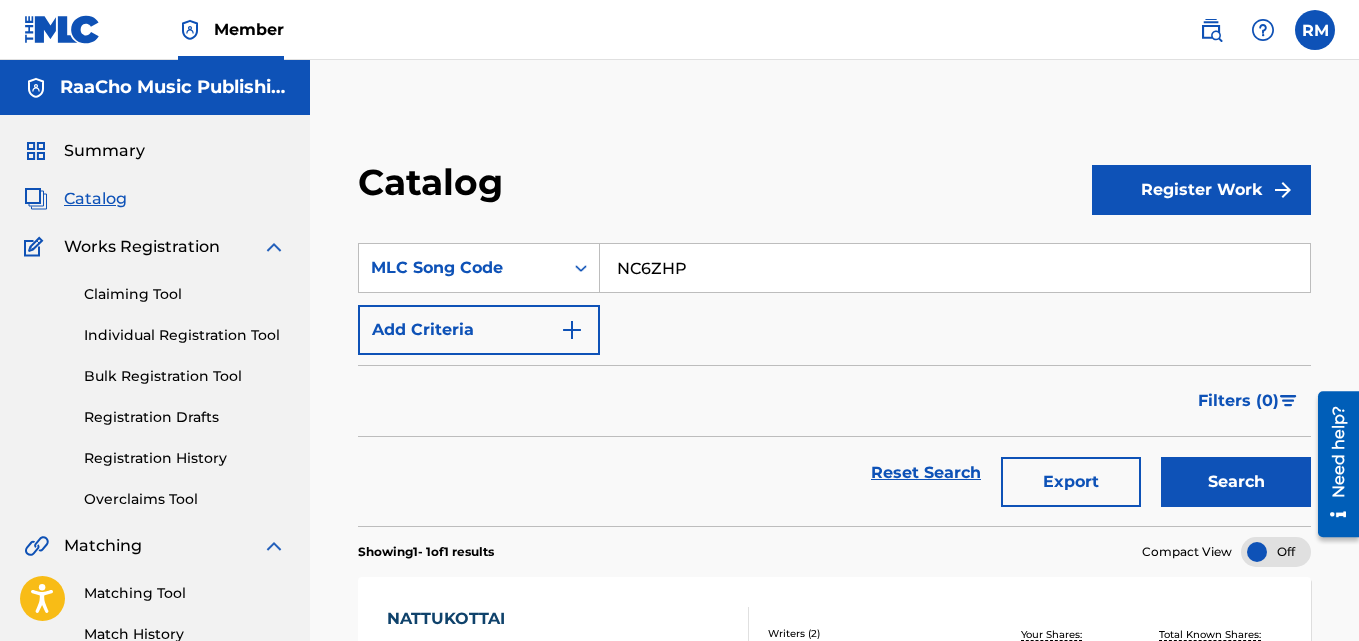 scroll, scrollTop: 276, scrollLeft: 0, axis: vertical 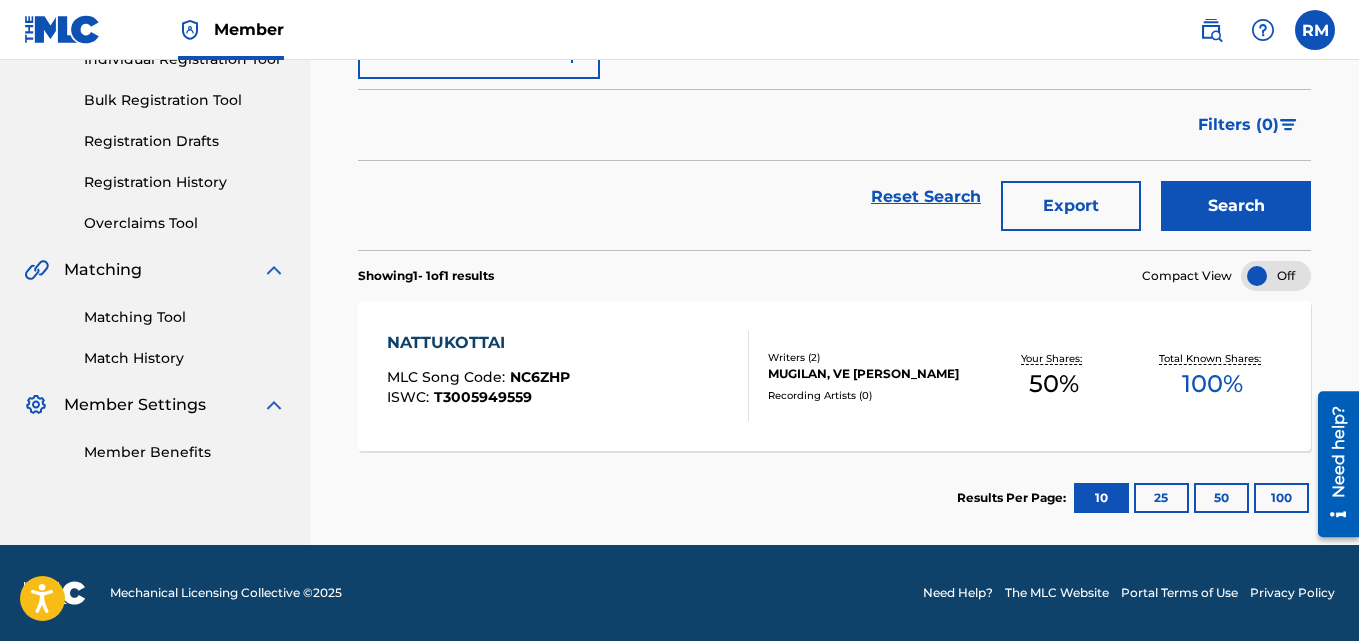 click on "NATTUKOTTAI MLC Song Code : NC6ZHP ISWC : T3005949559 Writers ( 2 ) [PERSON_NAME], VE [PERSON_NAME] Recording Artists ( 0 ) Your Shares: 50 % Total Known Shares: 100 %" at bounding box center [834, 376] 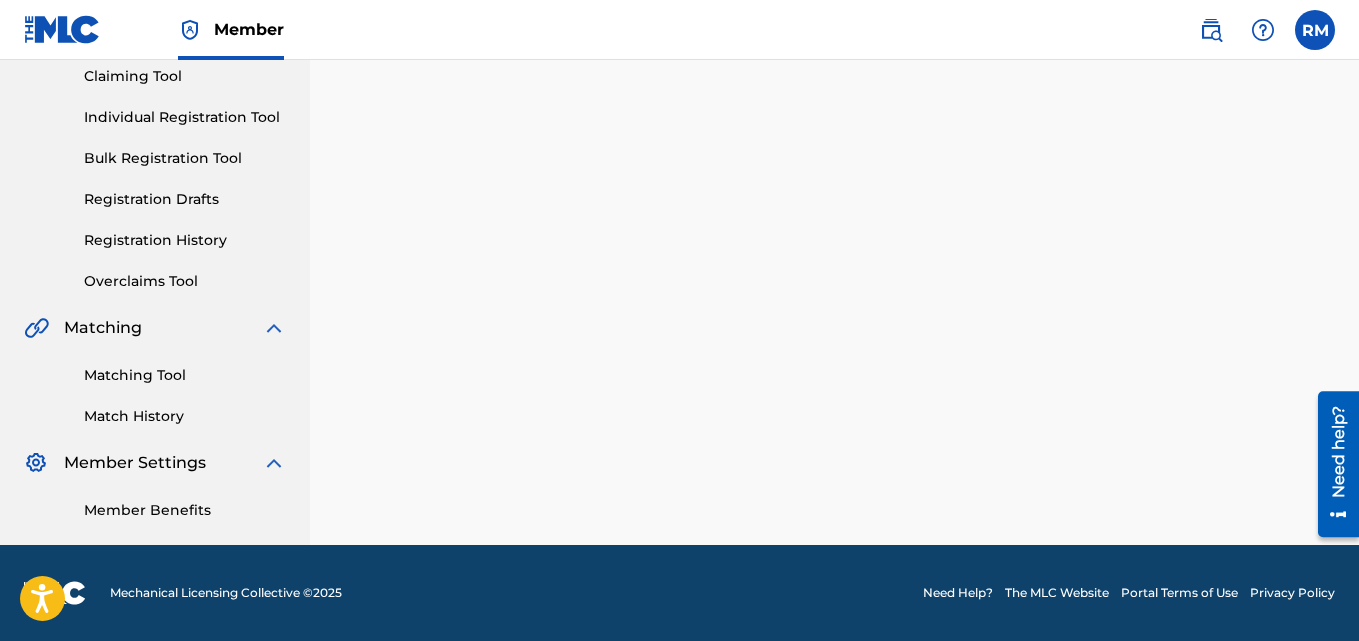 scroll, scrollTop: 0, scrollLeft: 0, axis: both 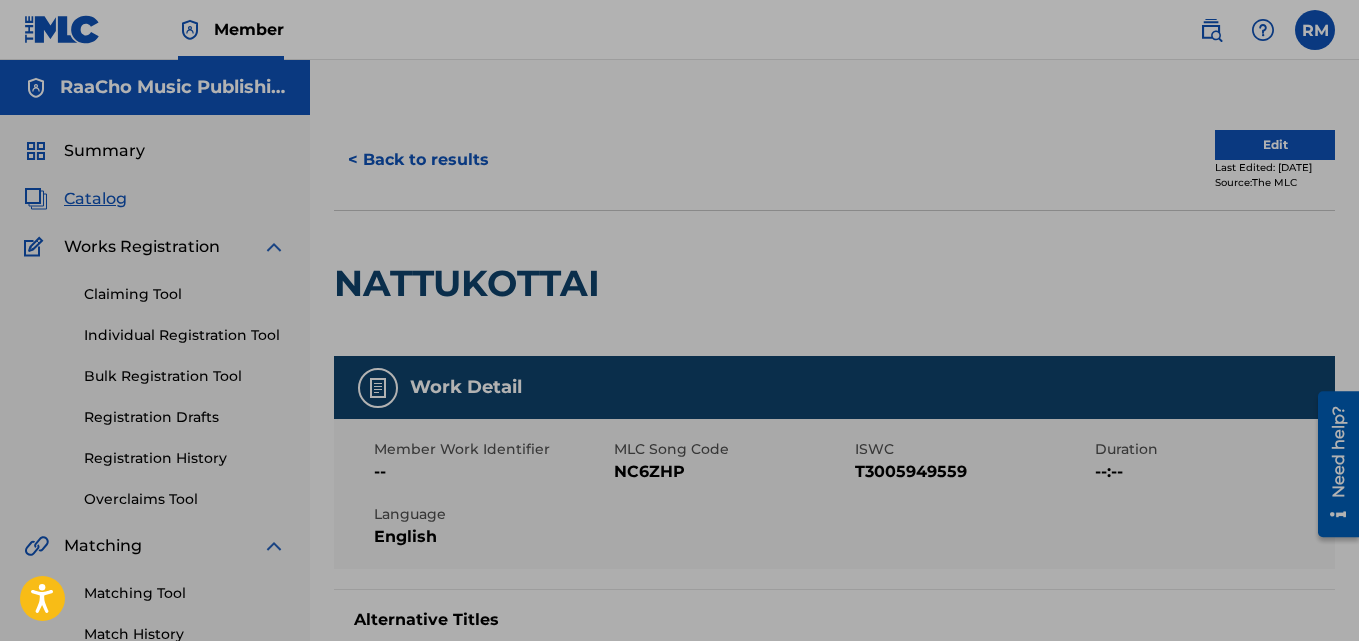 click at bounding box center [725, 283] 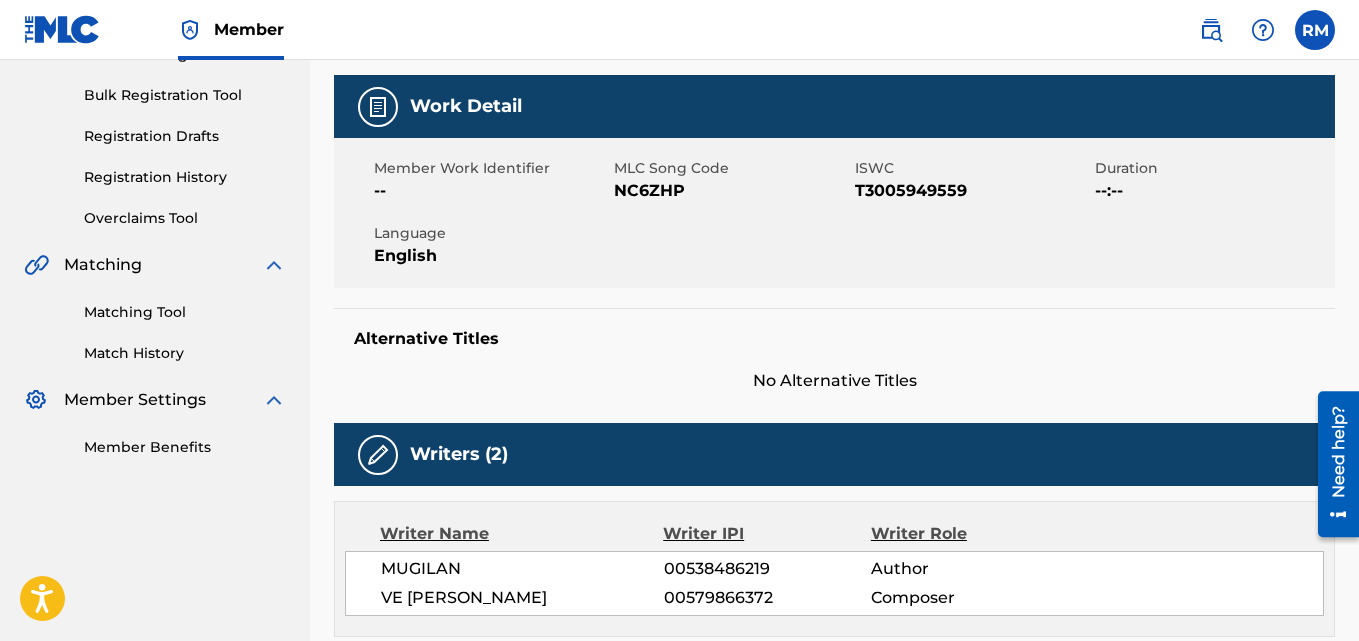scroll, scrollTop: 0, scrollLeft: 0, axis: both 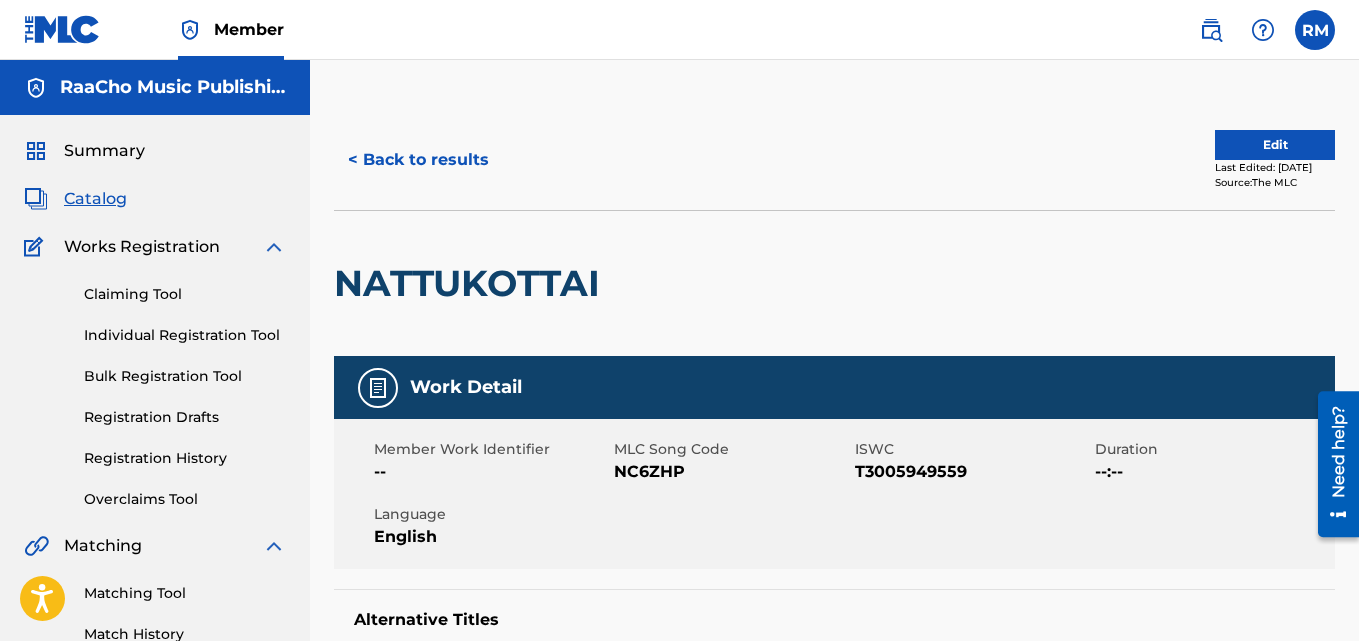 click on "< Back to results" at bounding box center (418, 160) 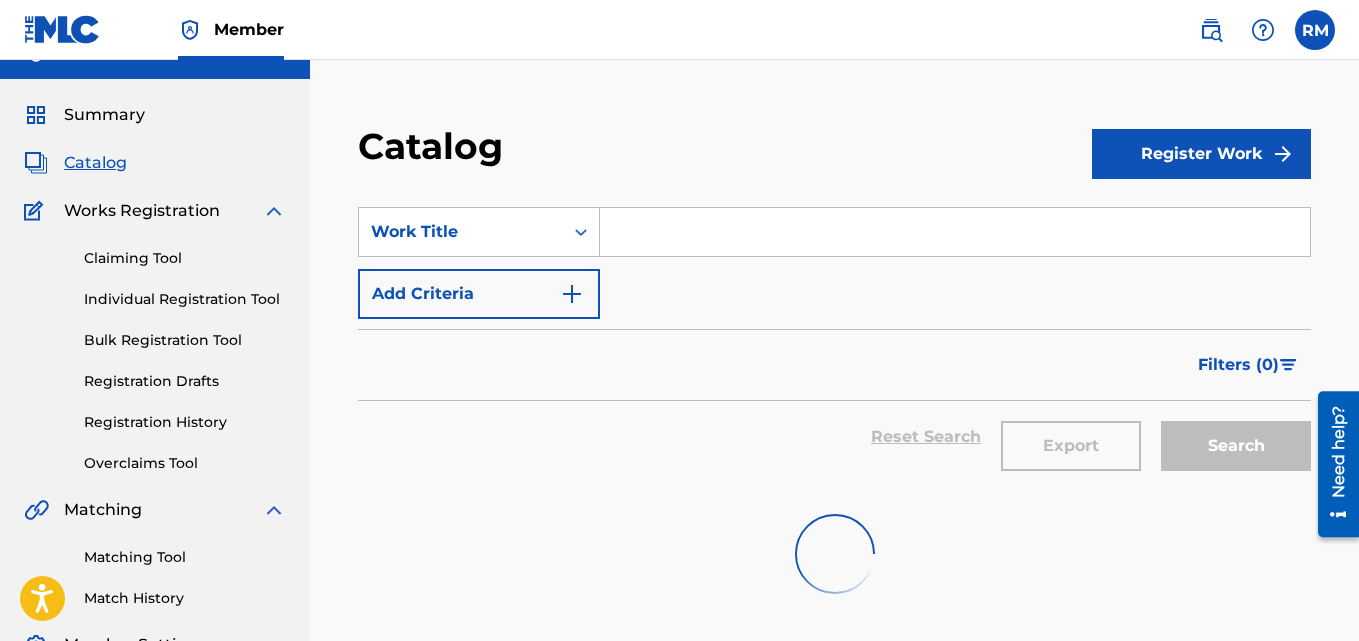 scroll, scrollTop: 0, scrollLeft: 0, axis: both 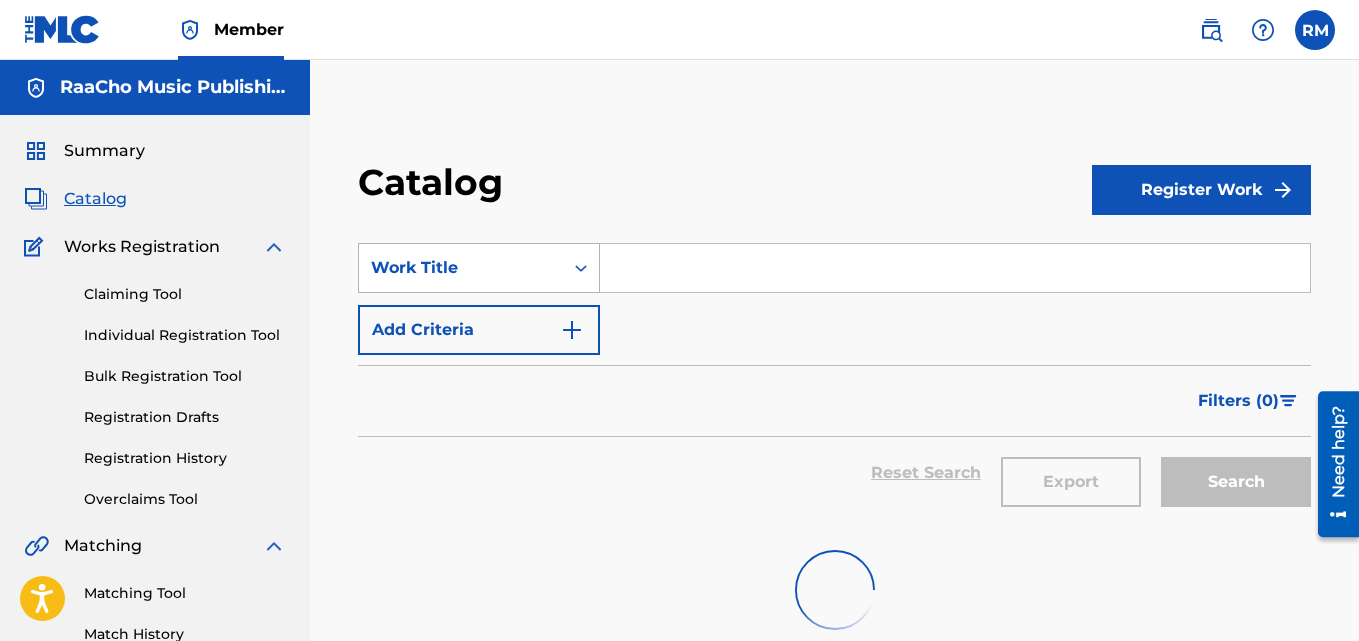 click on "Work Title" at bounding box center (461, 268) 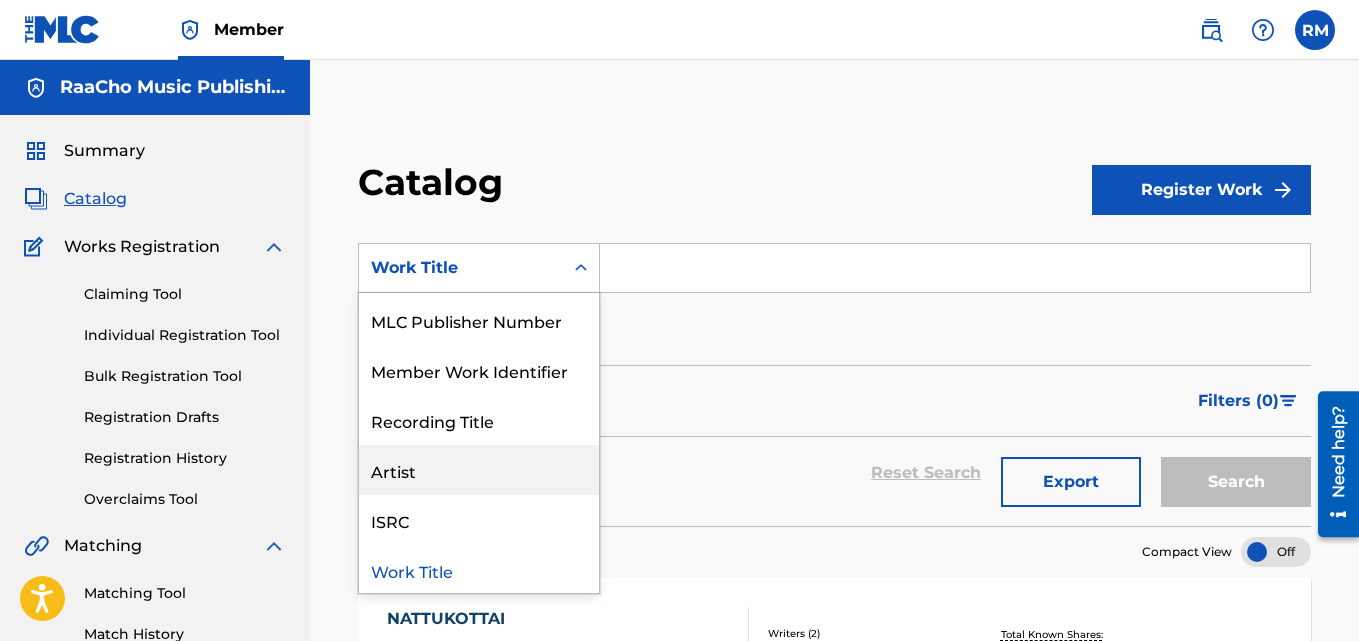 scroll, scrollTop: 0, scrollLeft: 0, axis: both 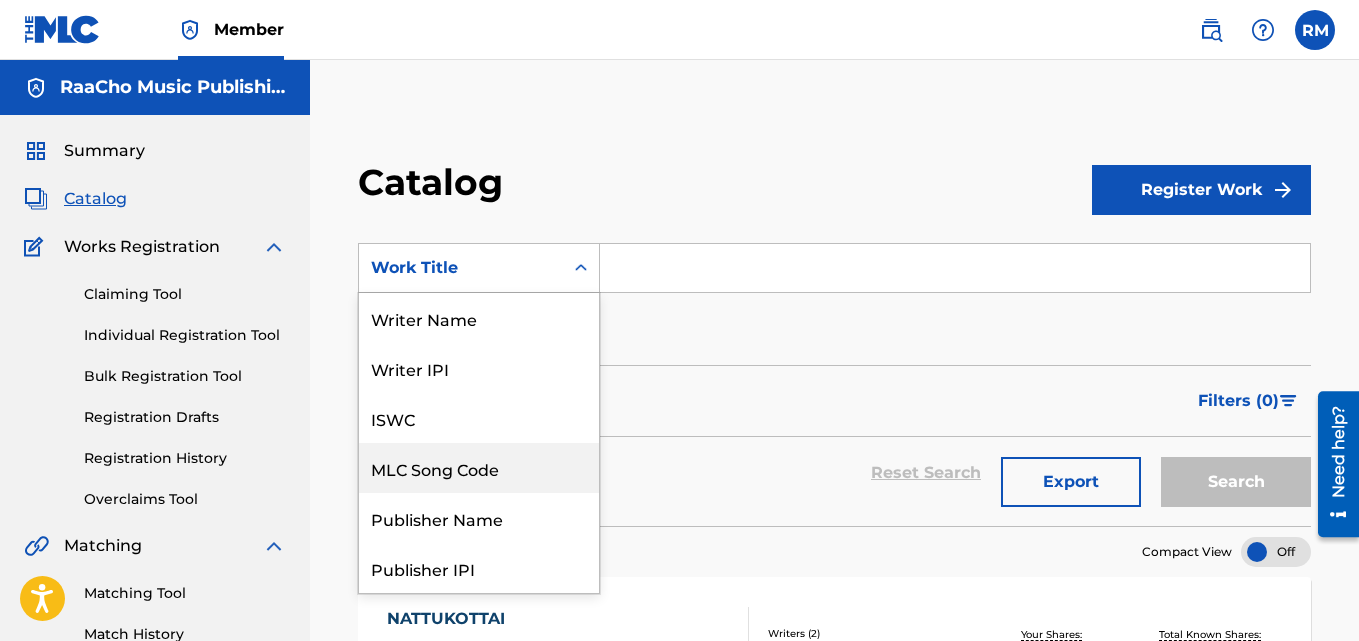 click on "MLC Song Code" at bounding box center [479, 468] 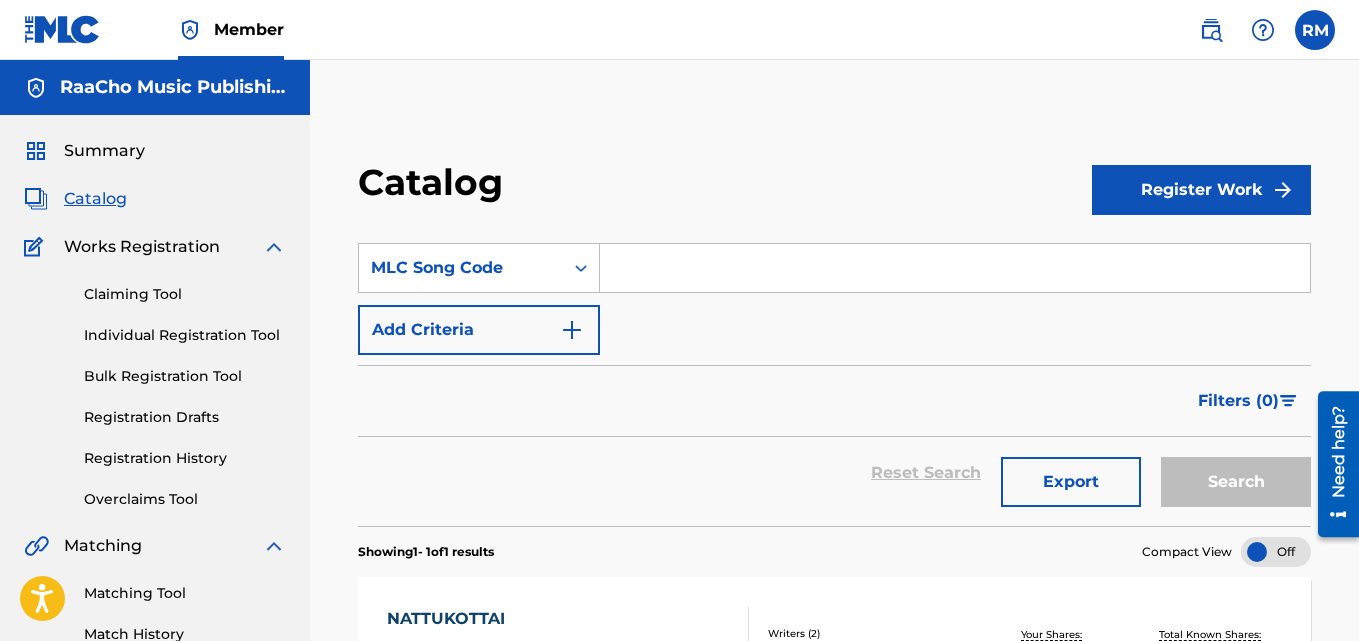 click at bounding box center [955, 268] 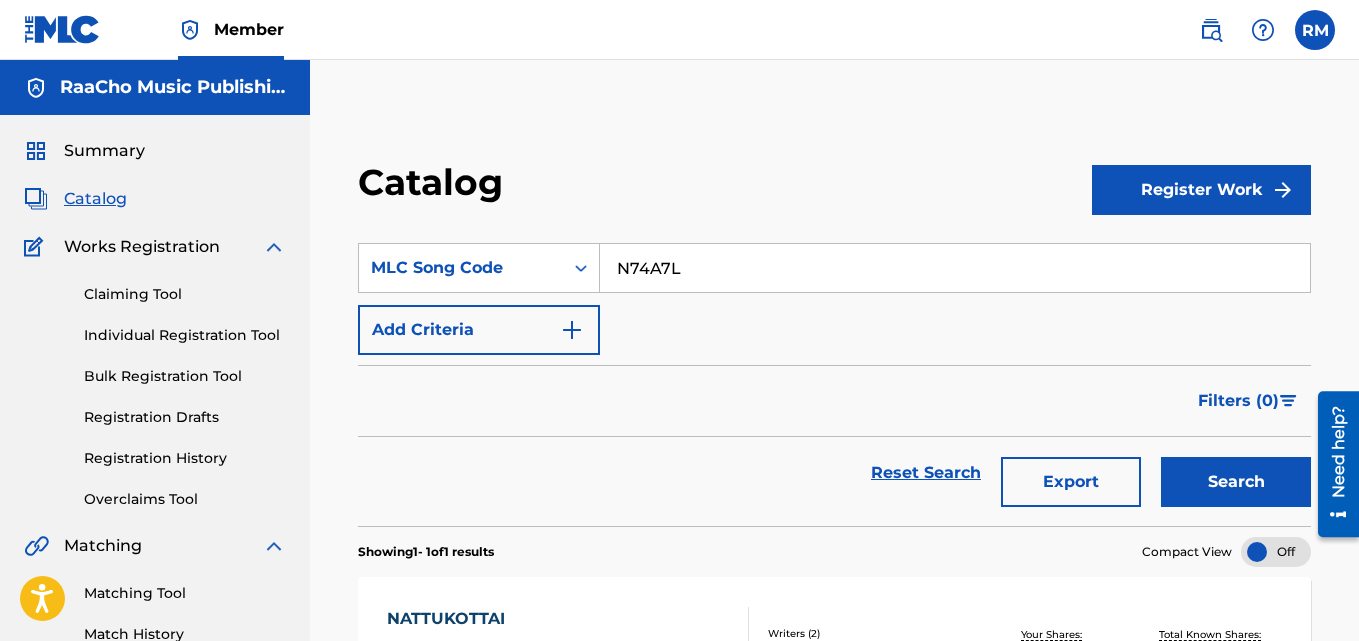 type on "N74A7L" 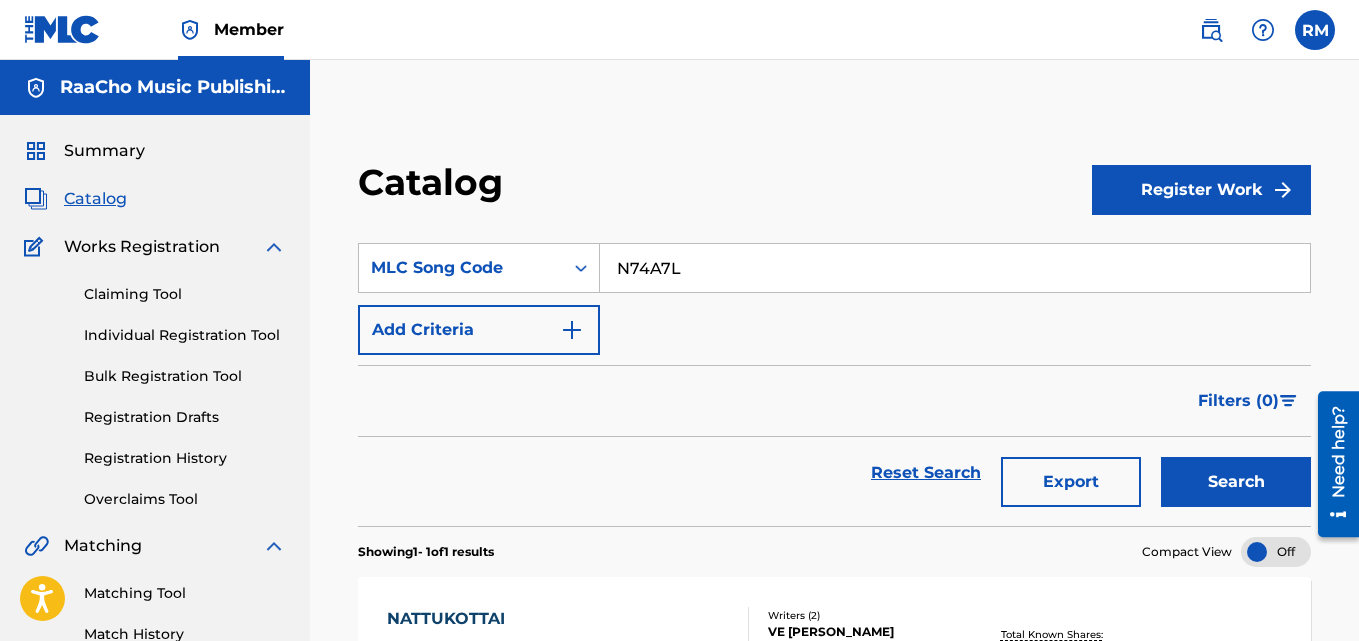 scroll, scrollTop: 276, scrollLeft: 0, axis: vertical 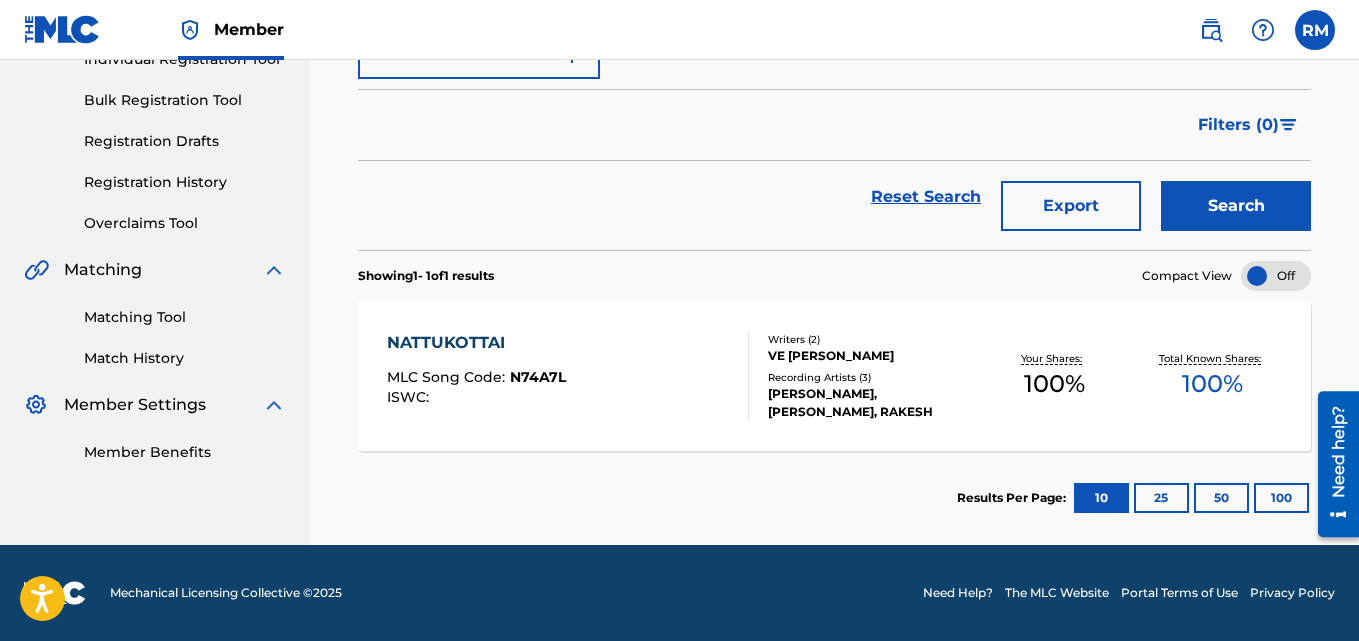 click on "NATTUKOTTAI" at bounding box center (476, 343) 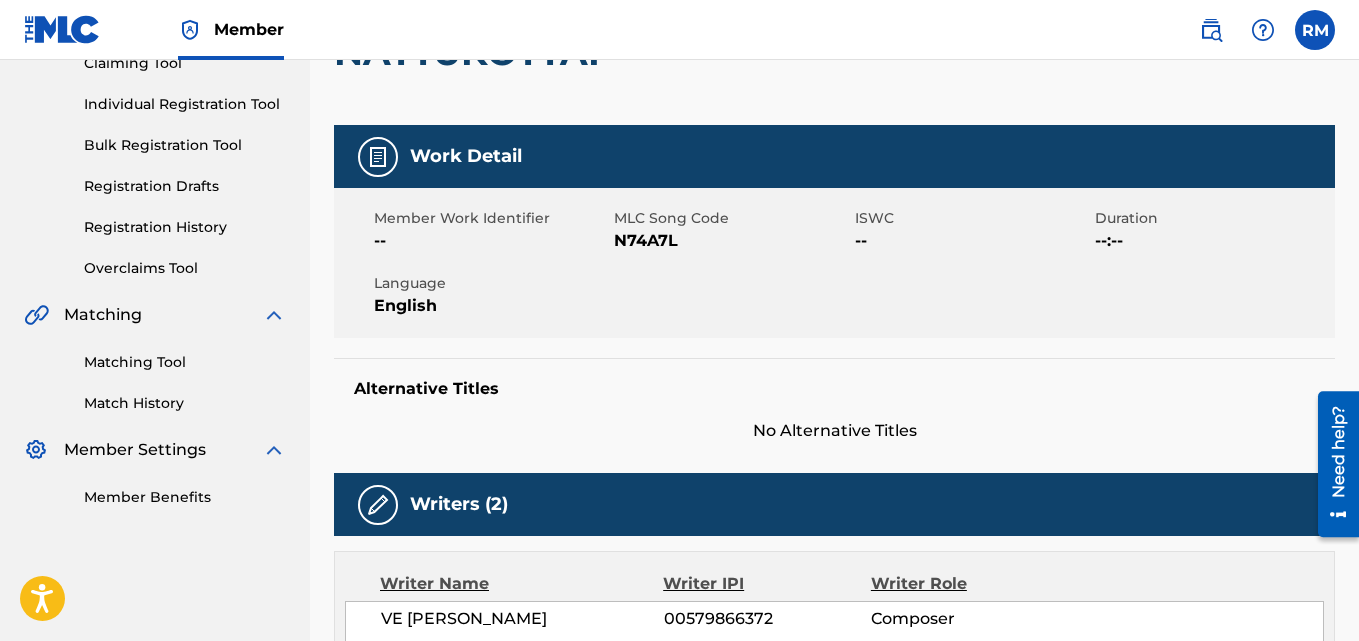 scroll, scrollTop: 0, scrollLeft: 0, axis: both 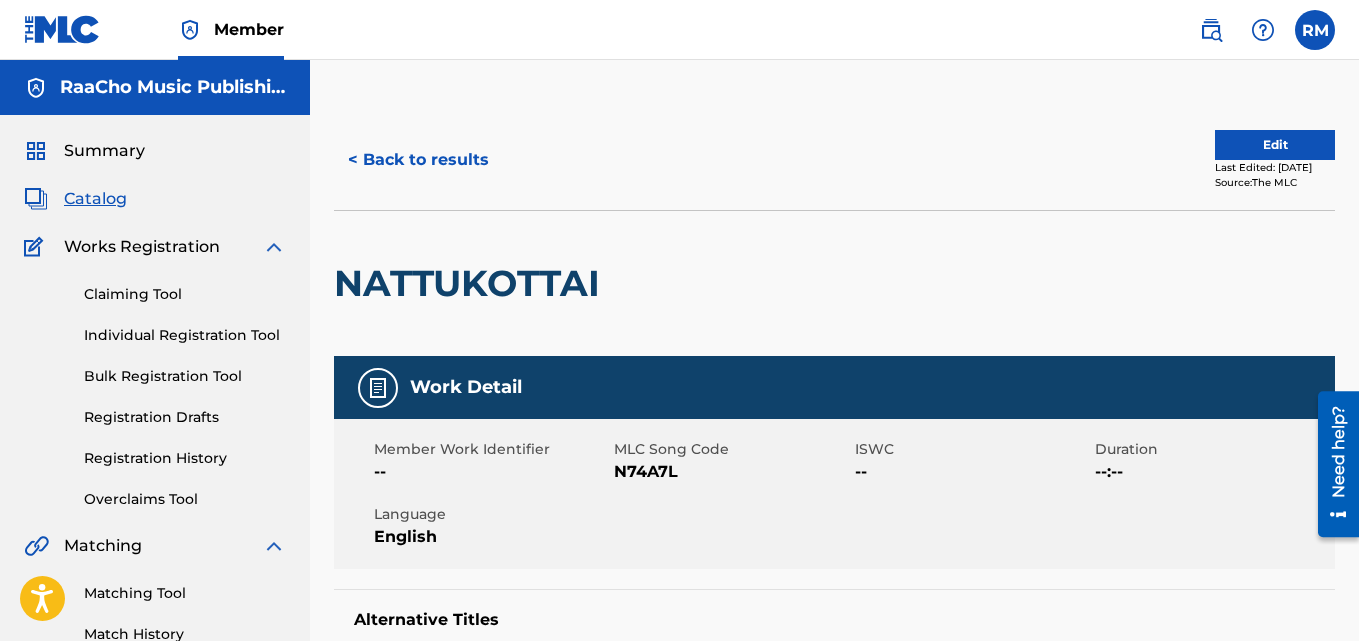click on "< Back to results" at bounding box center [418, 160] 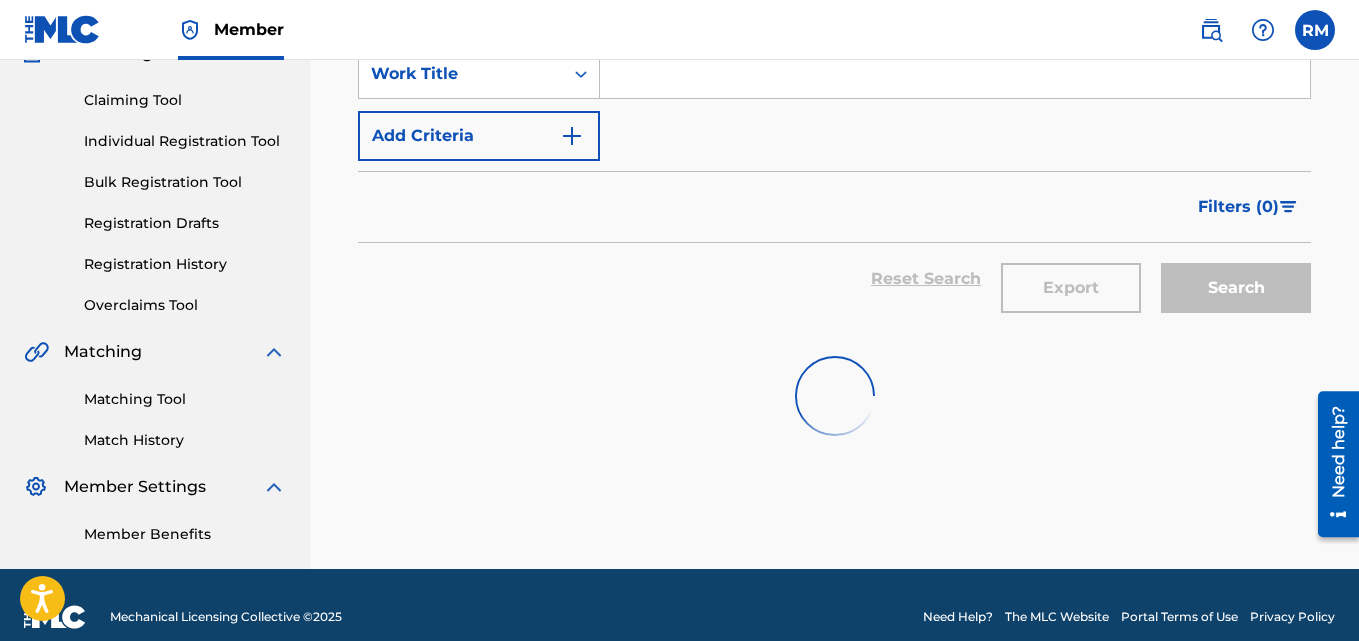 scroll, scrollTop: 0, scrollLeft: 0, axis: both 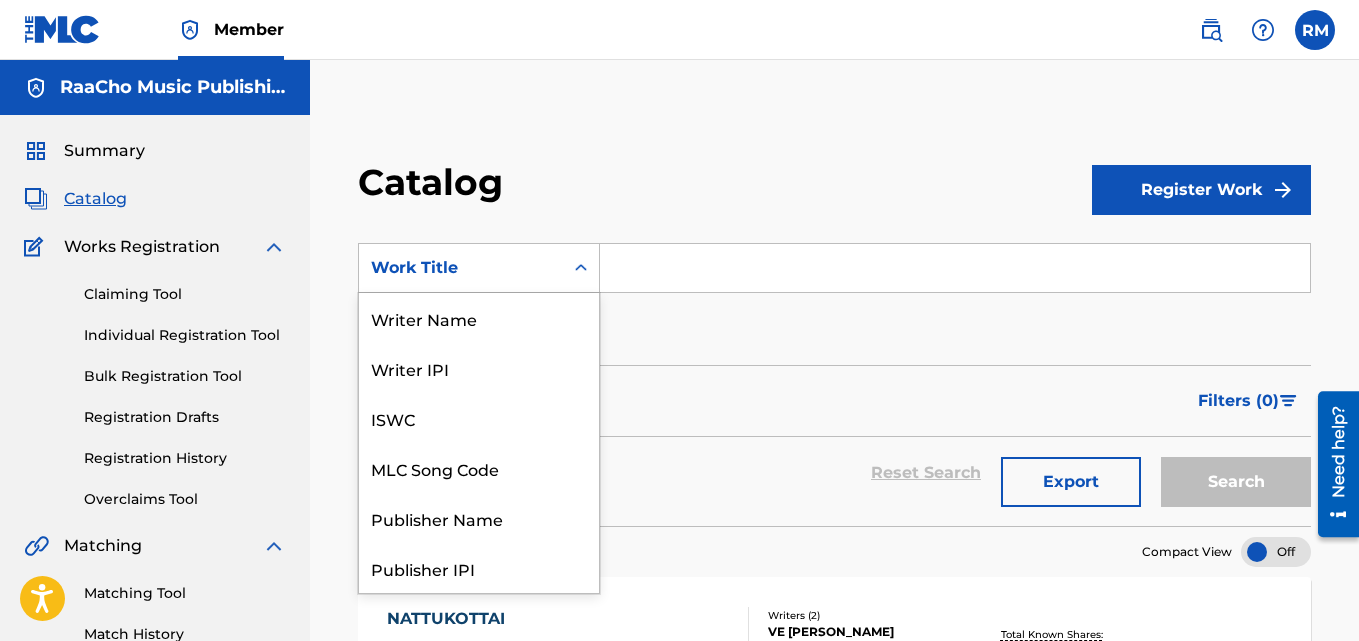 click on "Work Title" at bounding box center [461, 268] 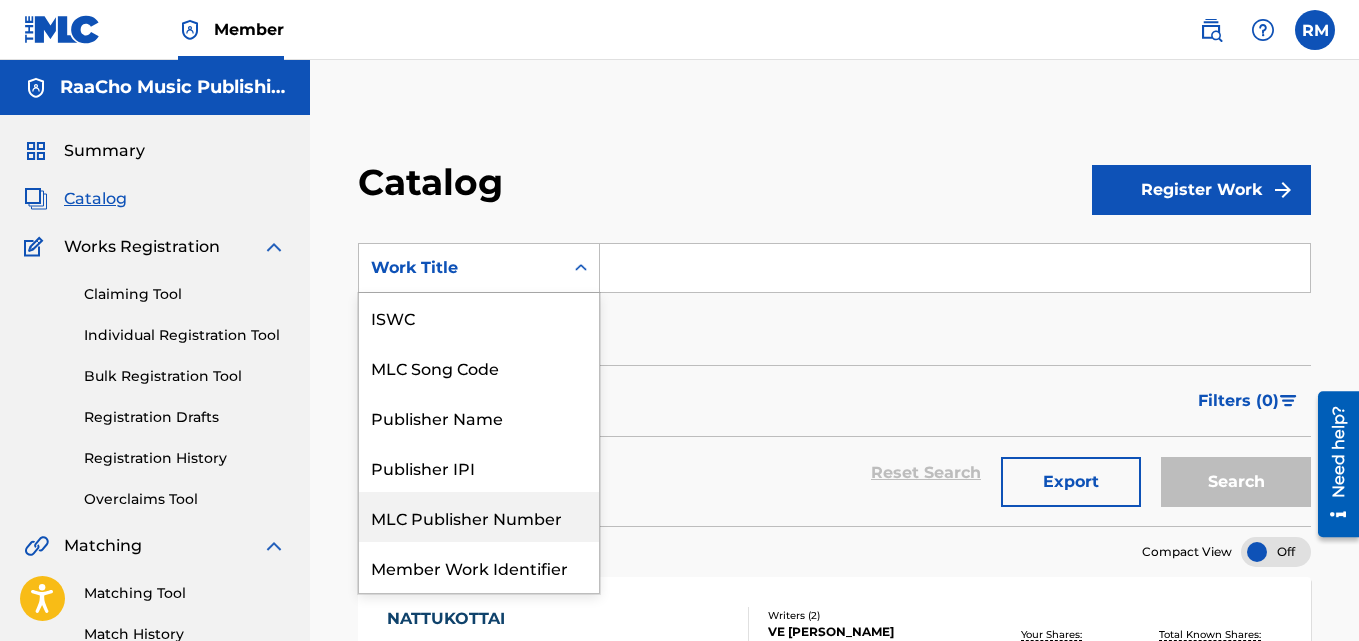 scroll, scrollTop: 0, scrollLeft: 0, axis: both 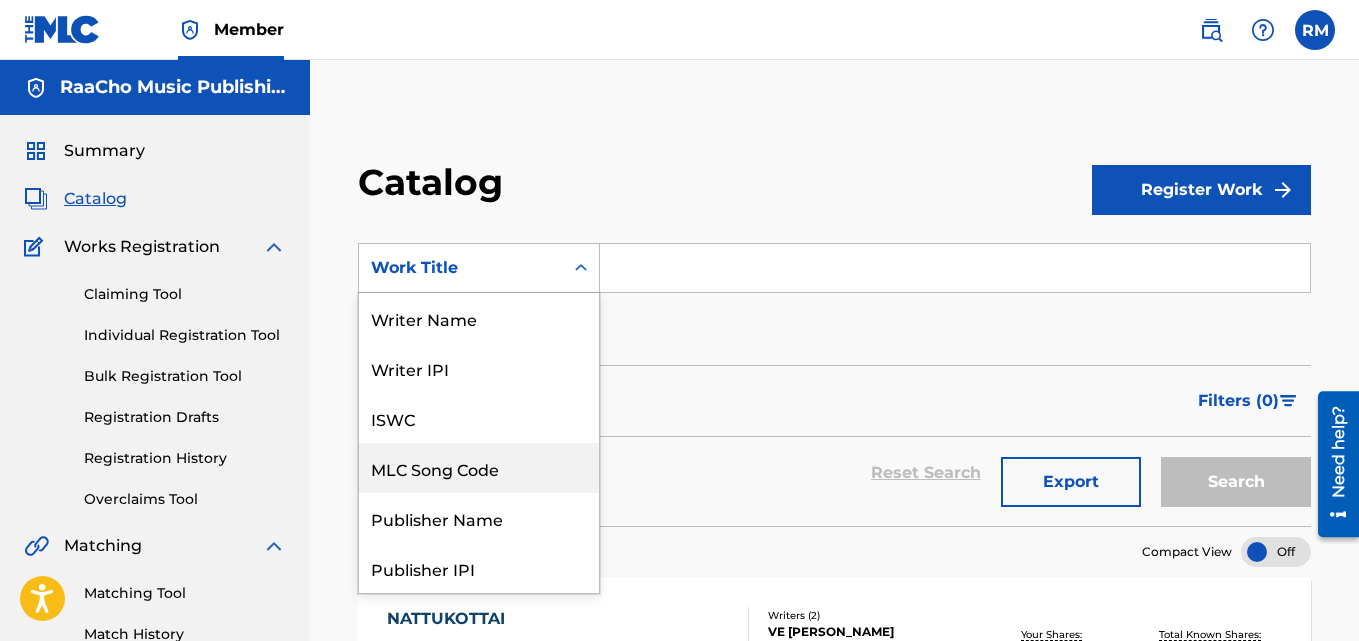 click on "MLC Song Code" at bounding box center (479, 468) 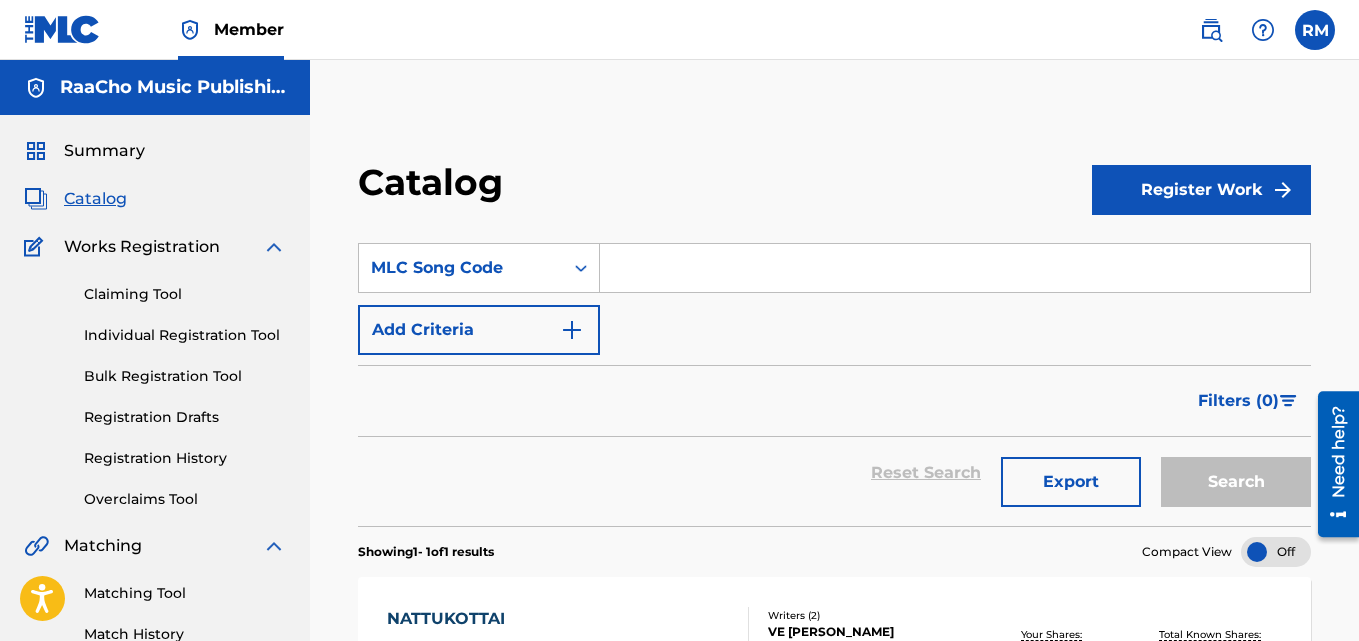 click at bounding box center (955, 268) 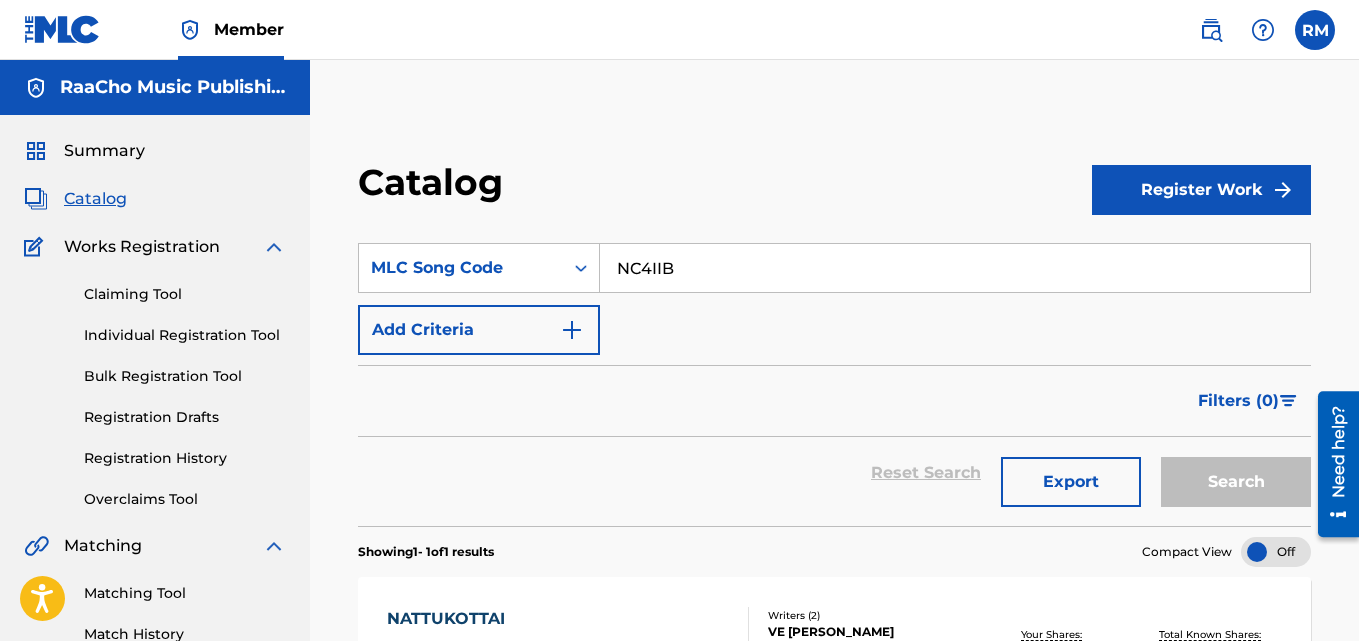 type on "NC4IIB" 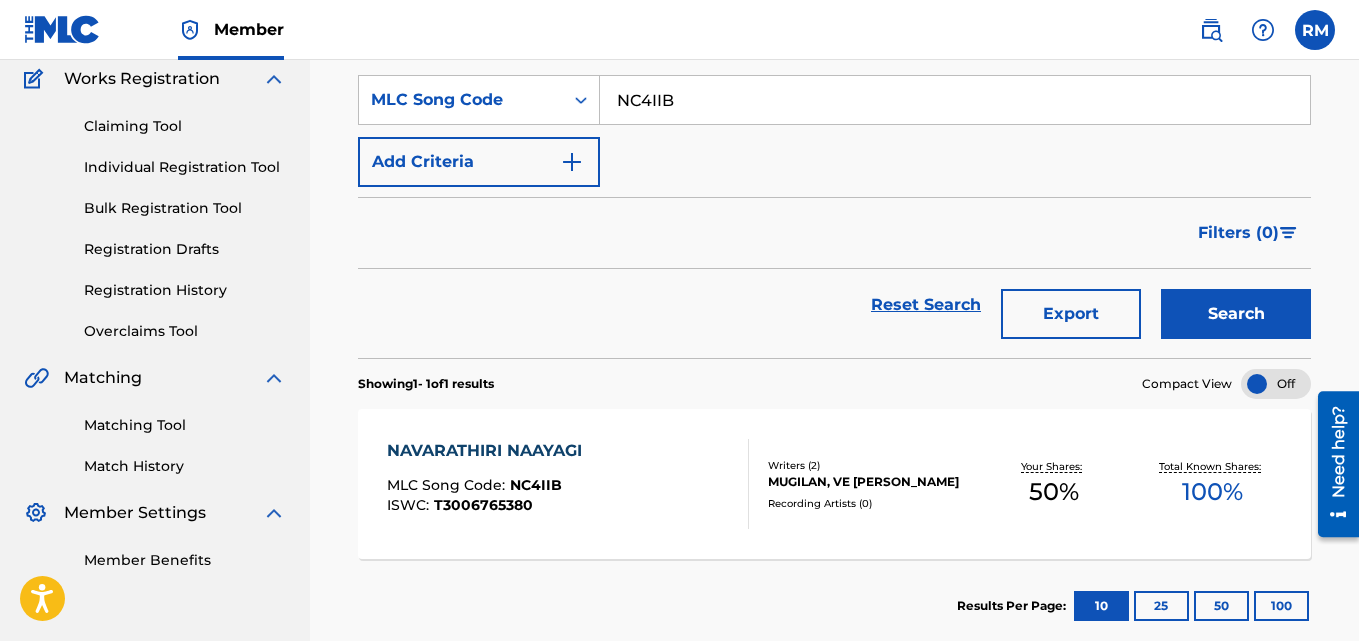 scroll, scrollTop: 276, scrollLeft: 0, axis: vertical 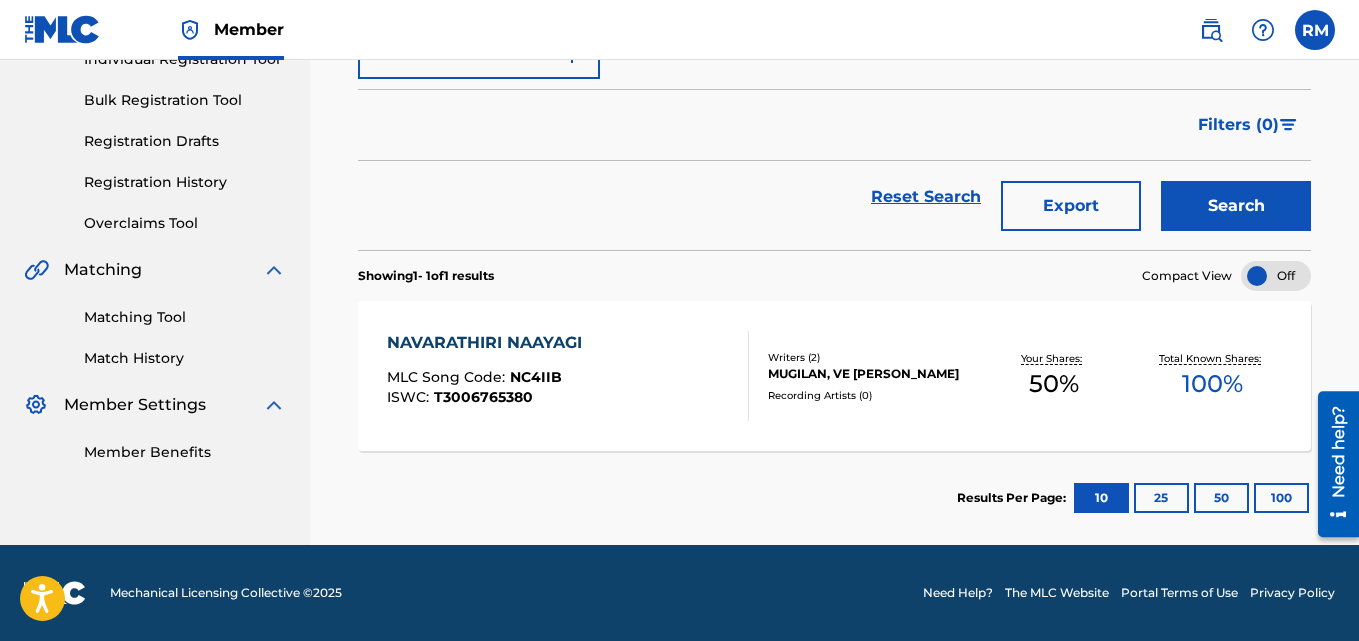 click on "NAVARATHIRI NAAYAGI MLC Song Code : NC4IIB ISWC : T3006765380 Writers ( 2 ) [PERSON_NAME], VE [PERSON_NAME] Recording Artists ( 0 ) Your Shares: 50 % Total Known Shares: 100 %" at bounding box center [834, 376] 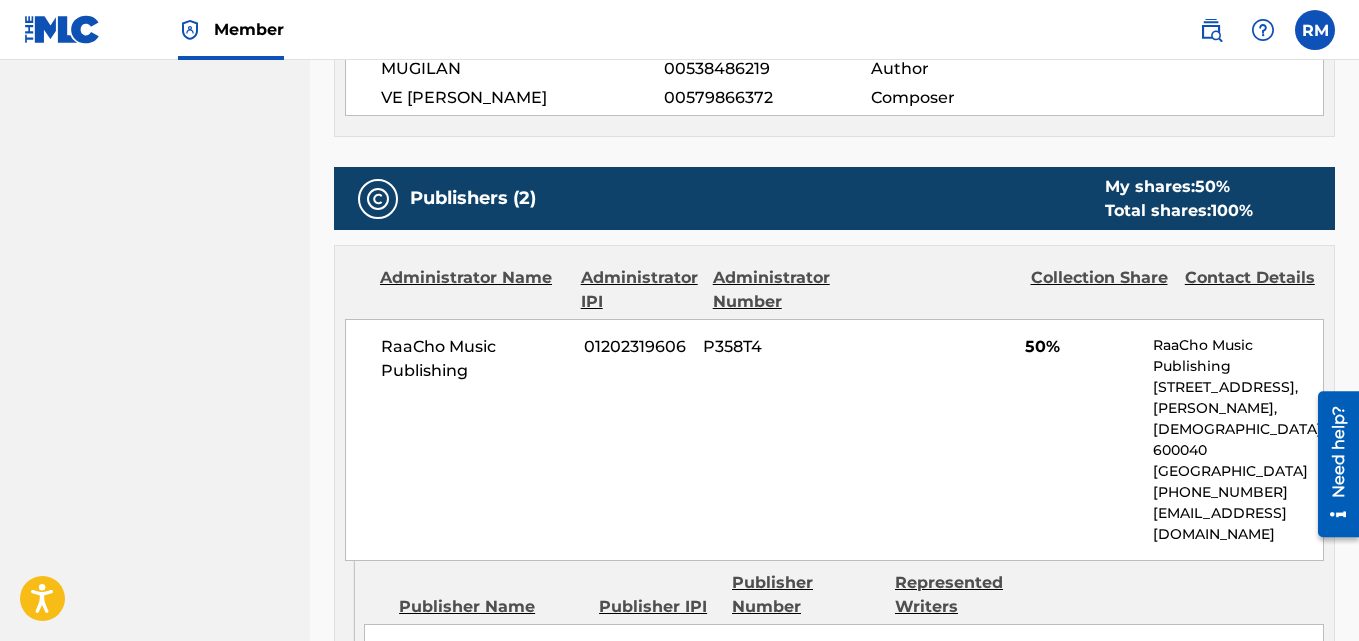 scroll, scrollTop: 81, scrollLeft: 0, axis: vertical 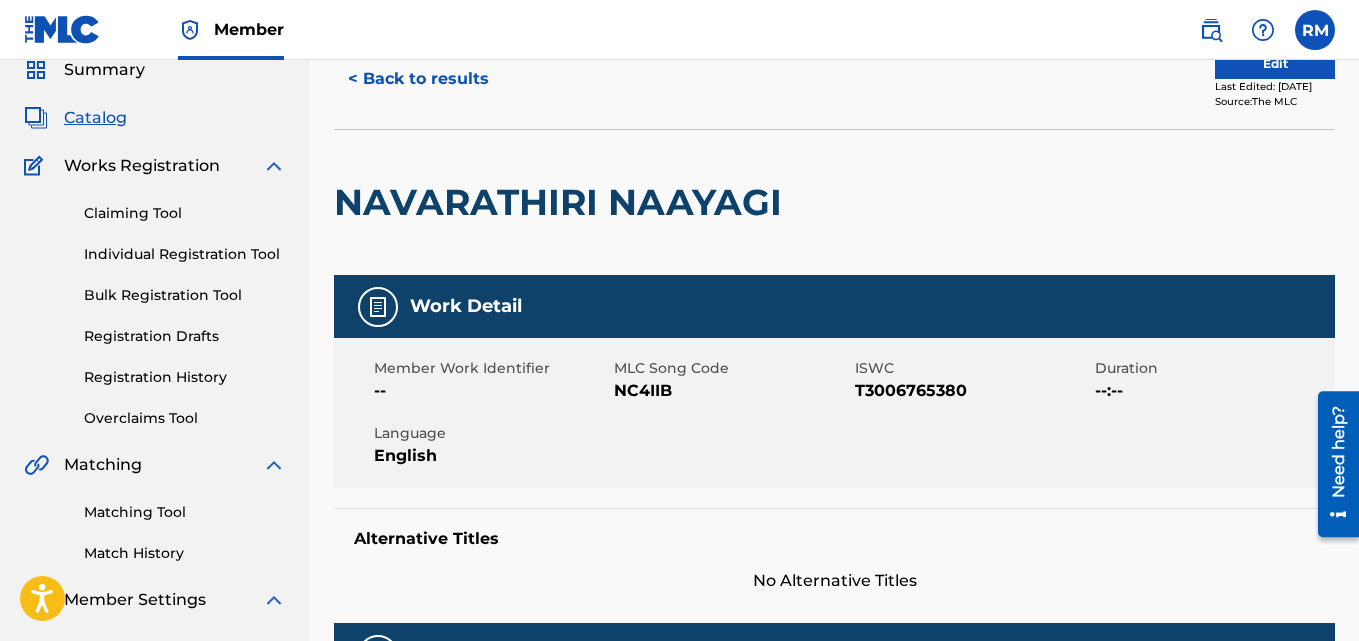 click on "< Back to results" at bounding box center [418, 79] 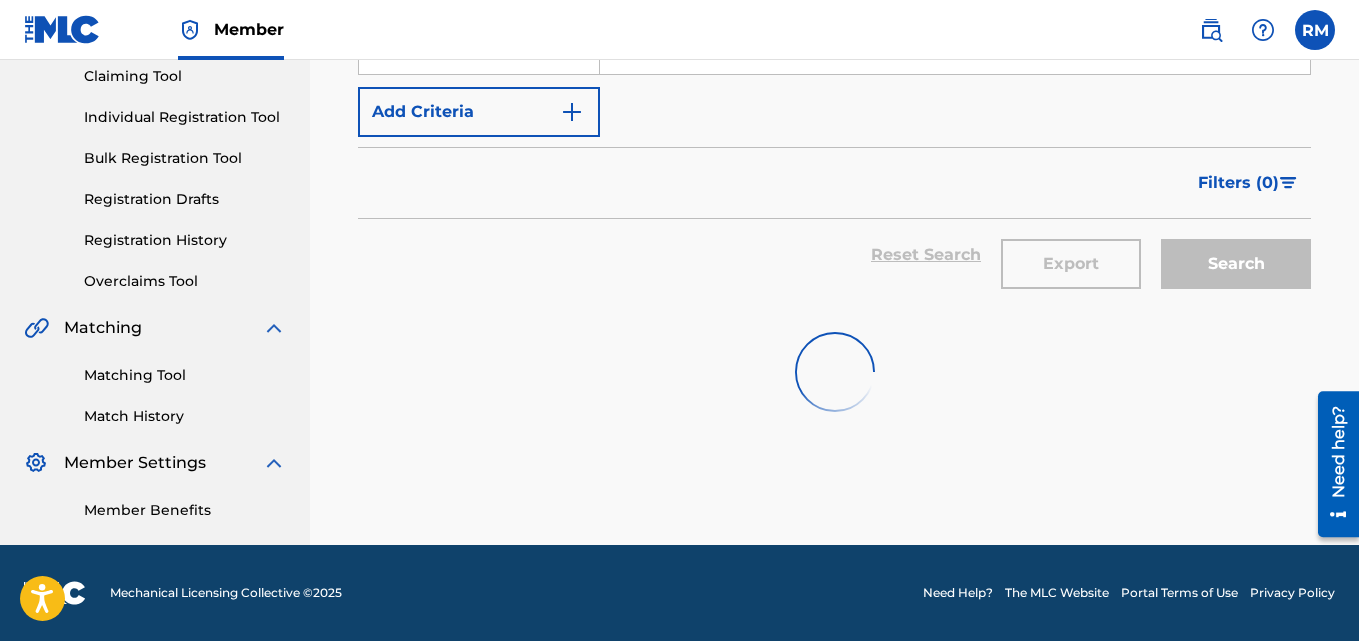 scroll, scrollTop: 0, scrollLeft: 0, axis: both 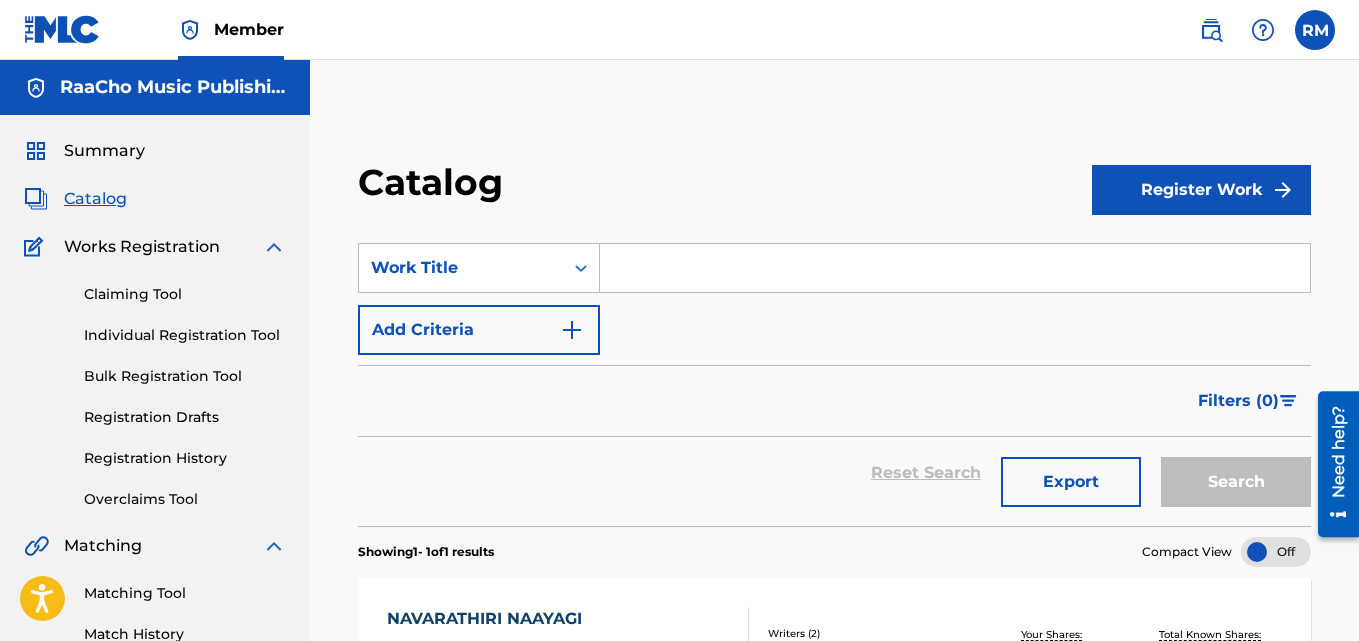 click at bounding box center [955, 268] 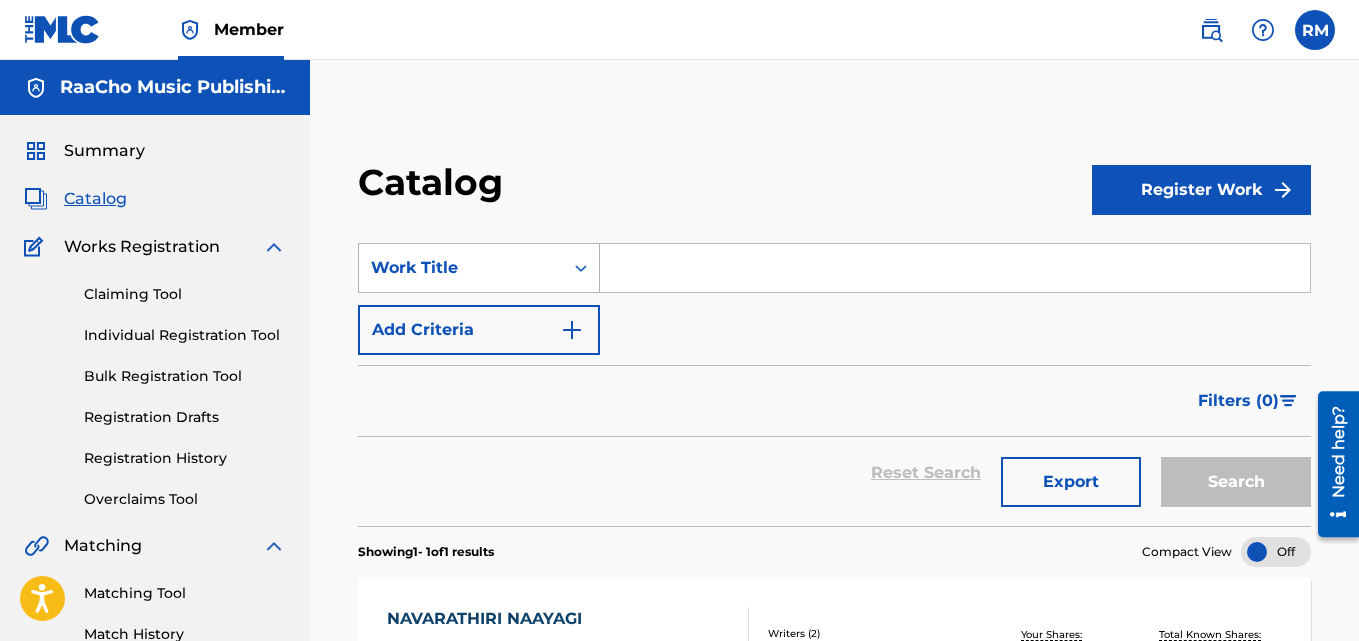 click at bounding box center [581, 268] 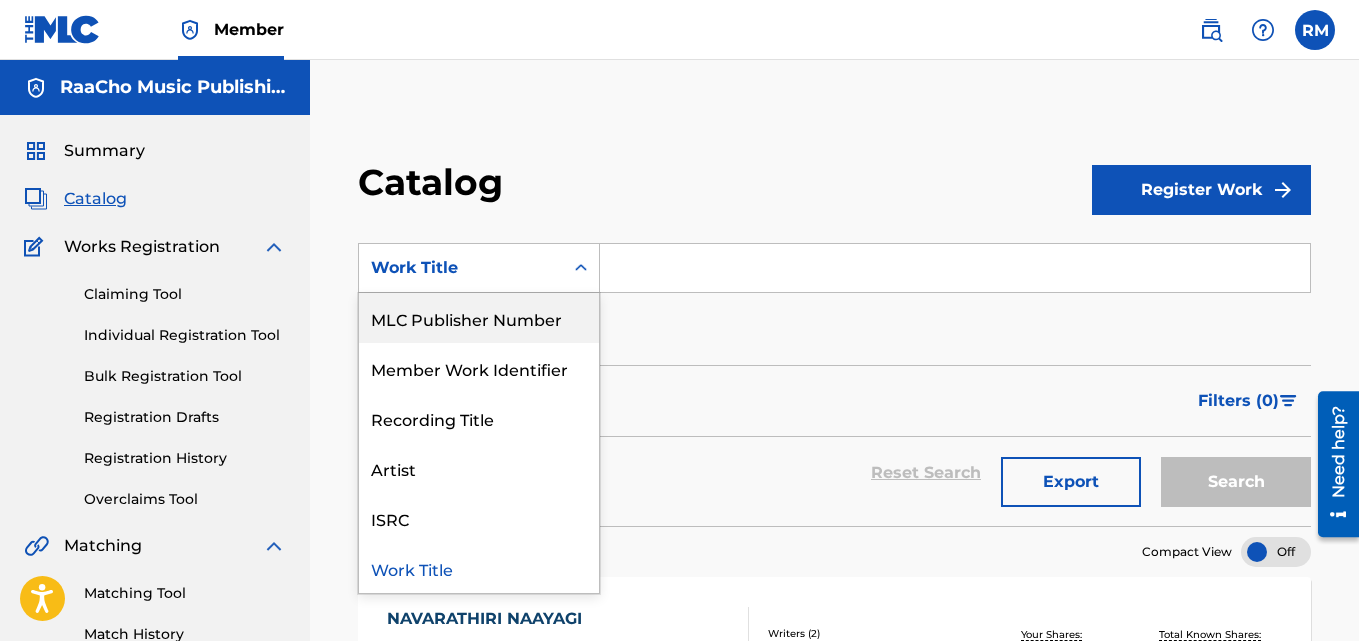 scroll, scrollTop: 0, scrollLeft: 0, axis: both 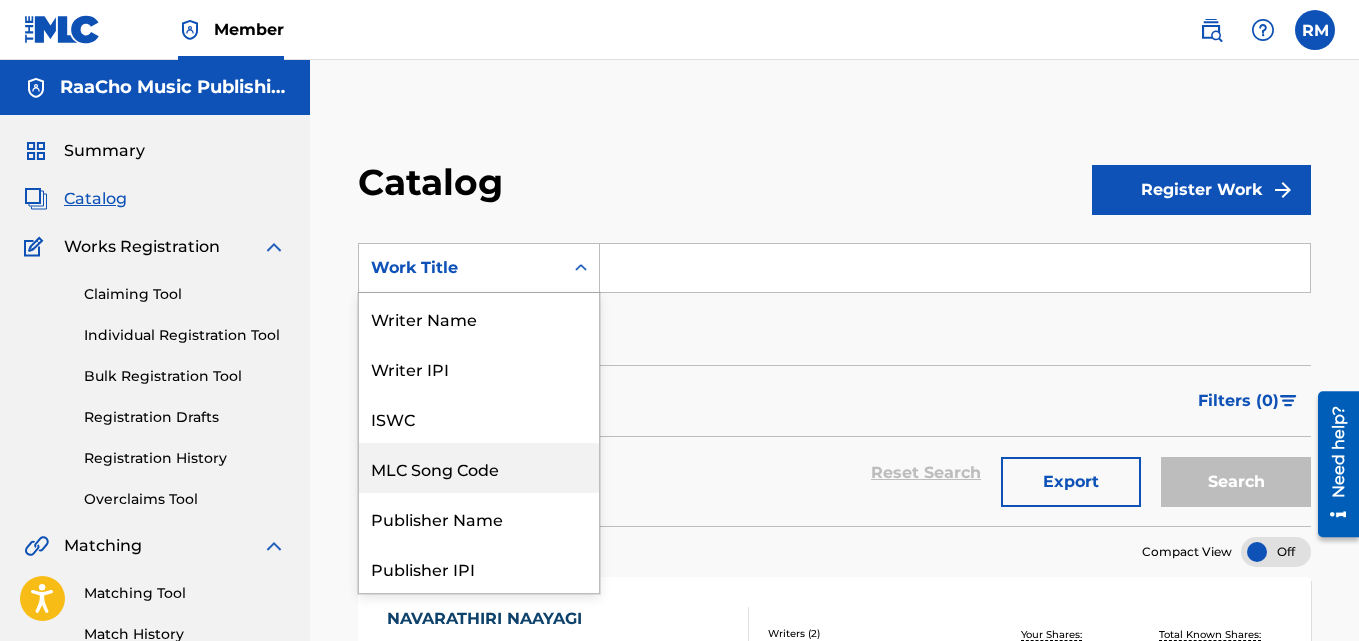 click on "MLC Song Code" at bounding box center [479, 468] 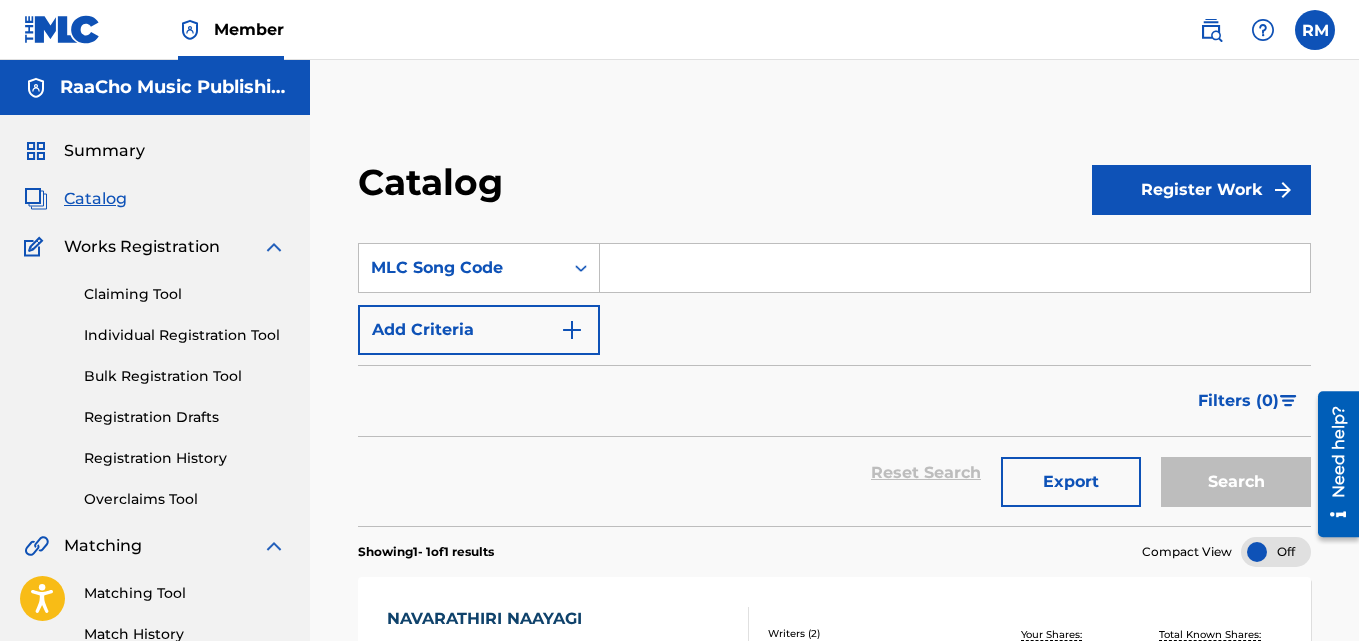 click at bounding box center (955, 268) 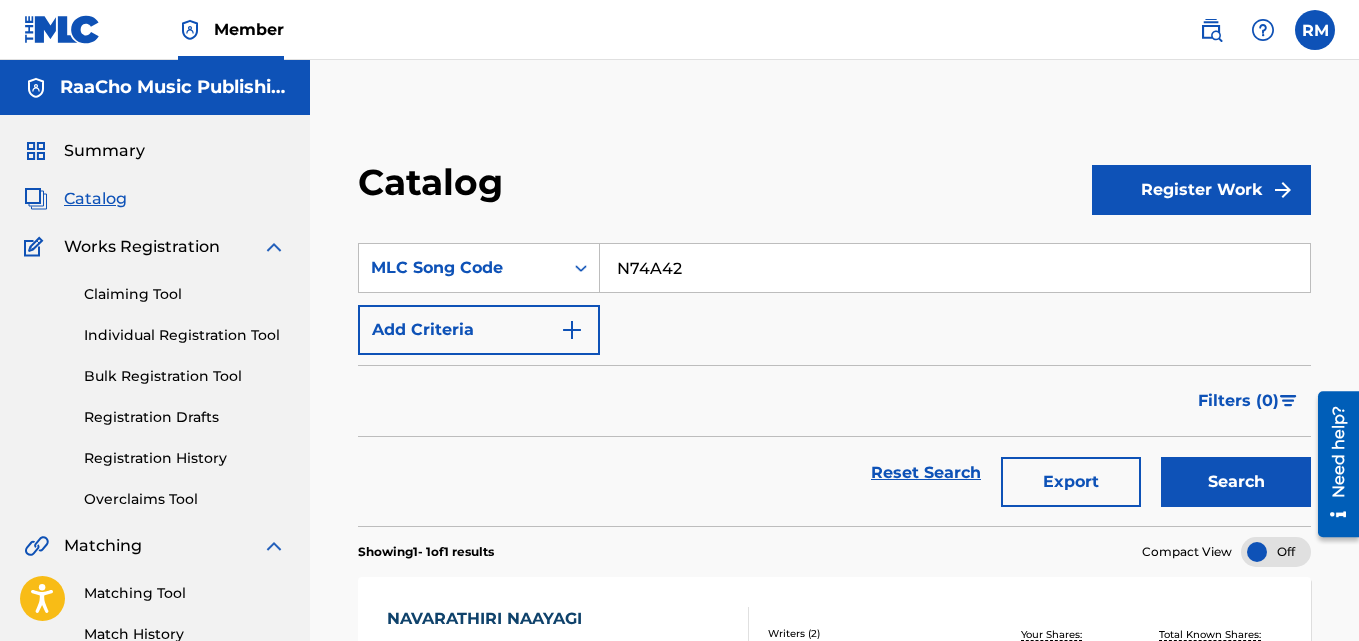type on "N74A42" 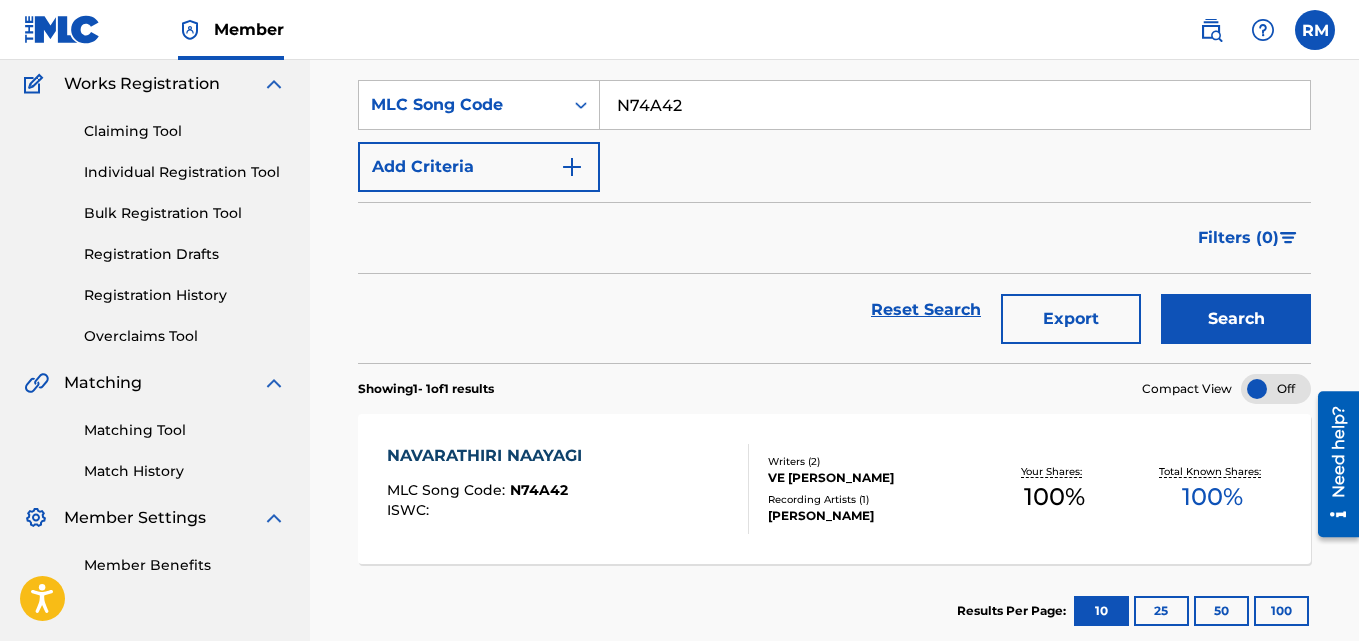 scroll, scrollTop: 276, scrollLeft: 0, axis: vertical 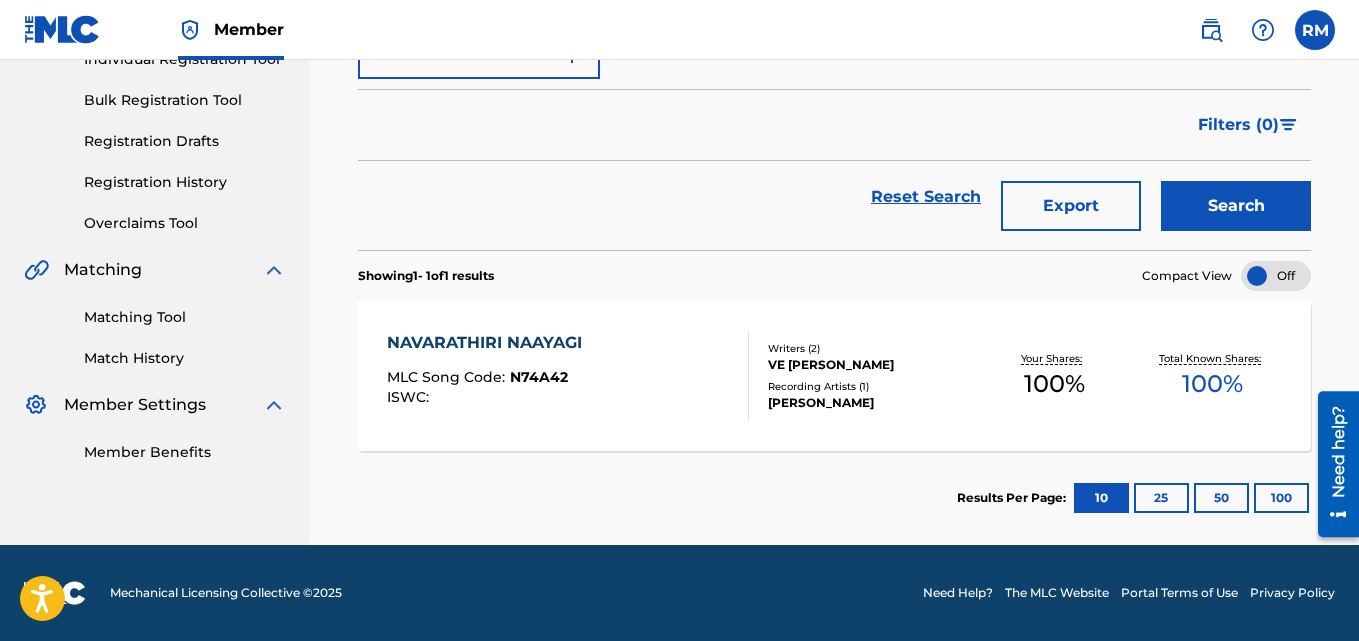 click on "NAVARATHIRI NAAYAGI" at bounding box center [489, 343] 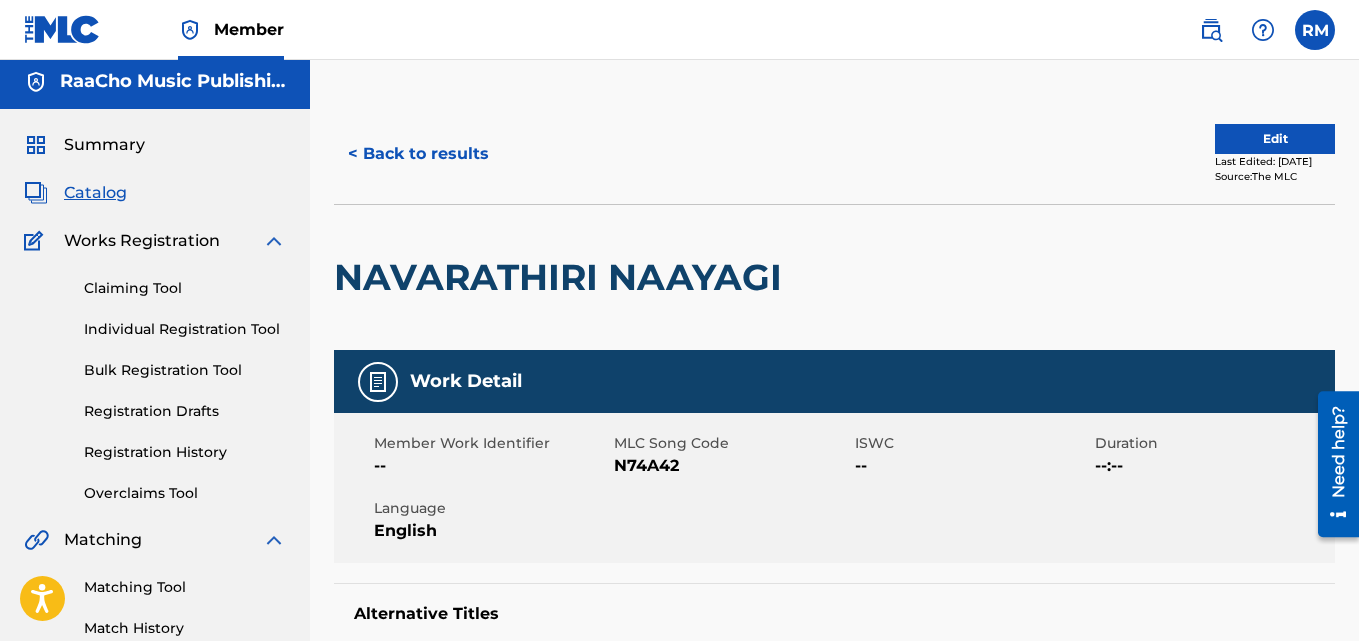 scroll, scrollTop: 0, scrollLeft: 0, axis: both 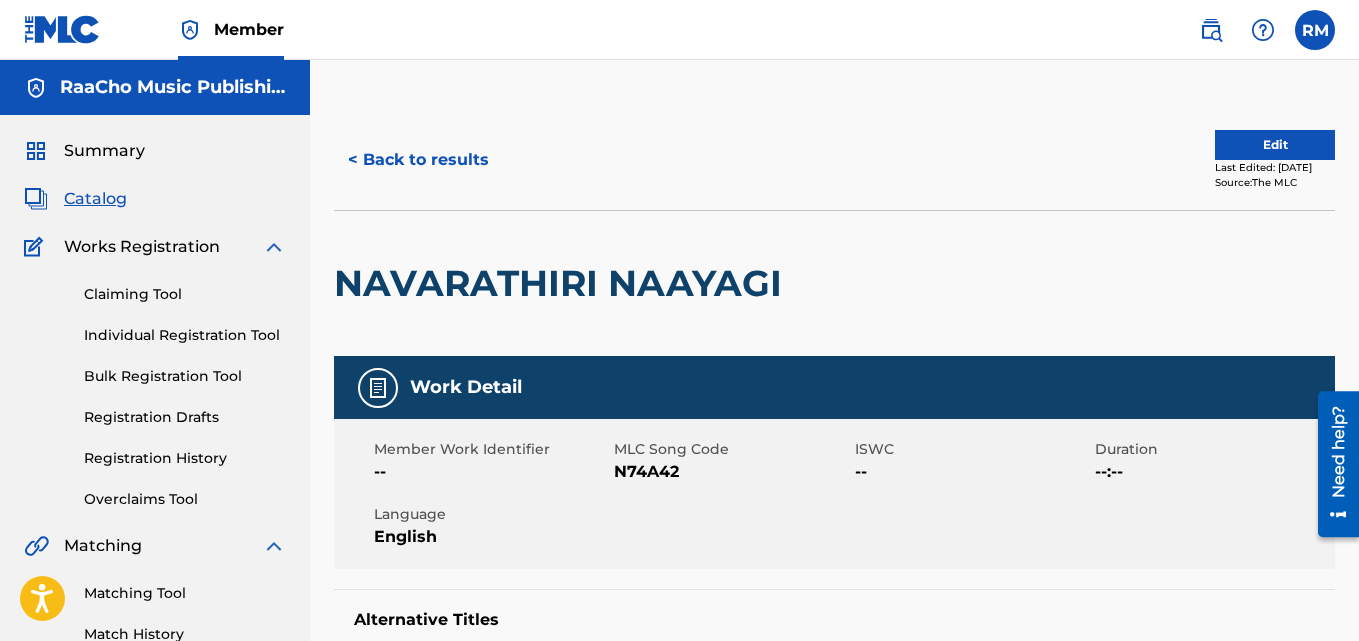 click on "< Back to results" at bounding box center (418, 160) 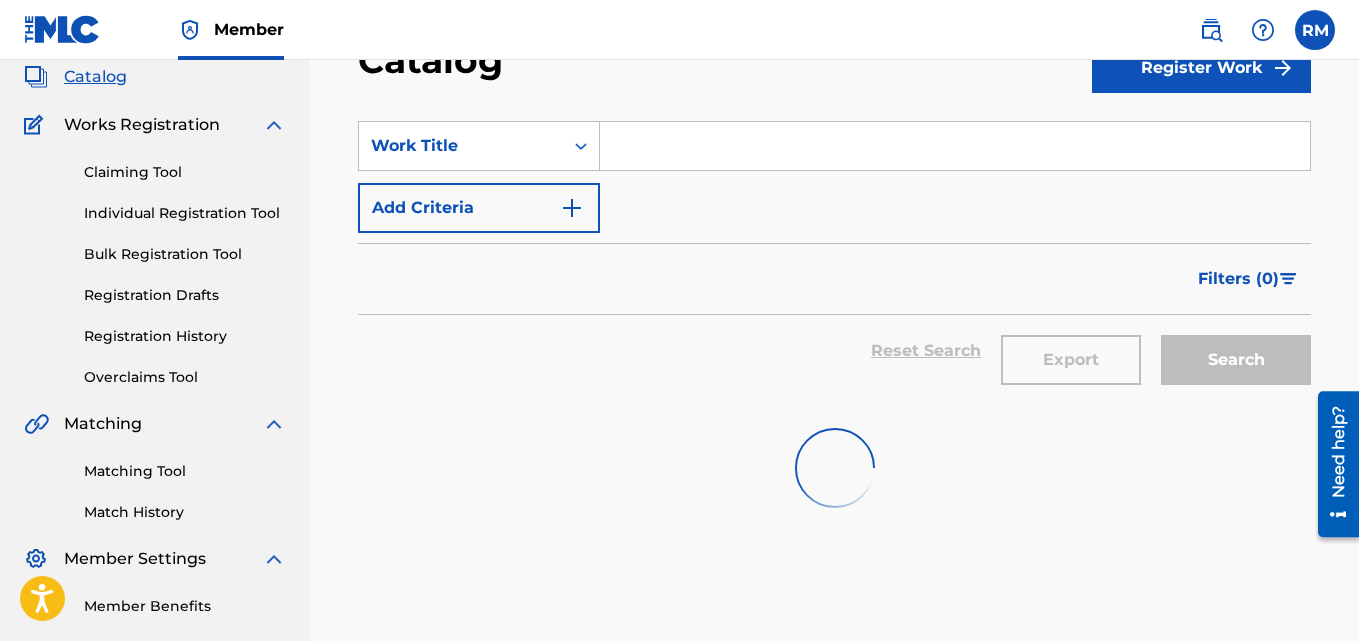 scroll, scrollTop: 0, scrollLeft: 0, axis: both 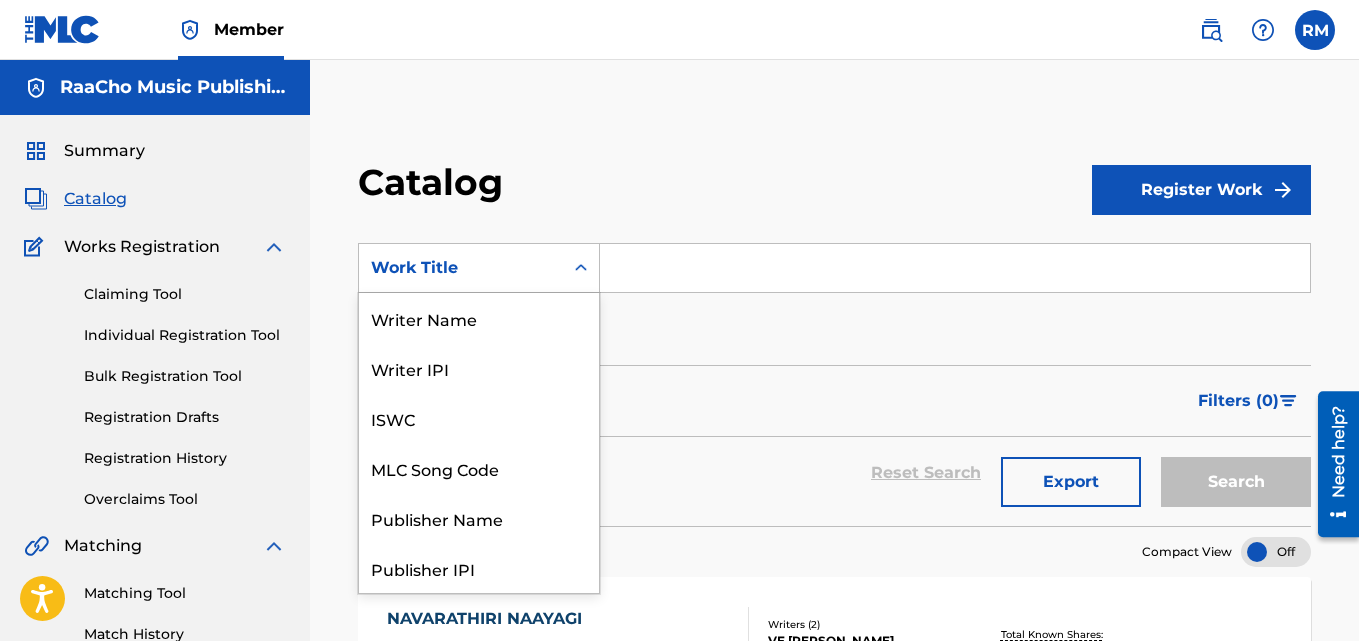 click on "Work Title" at bounding box center [461, 268] 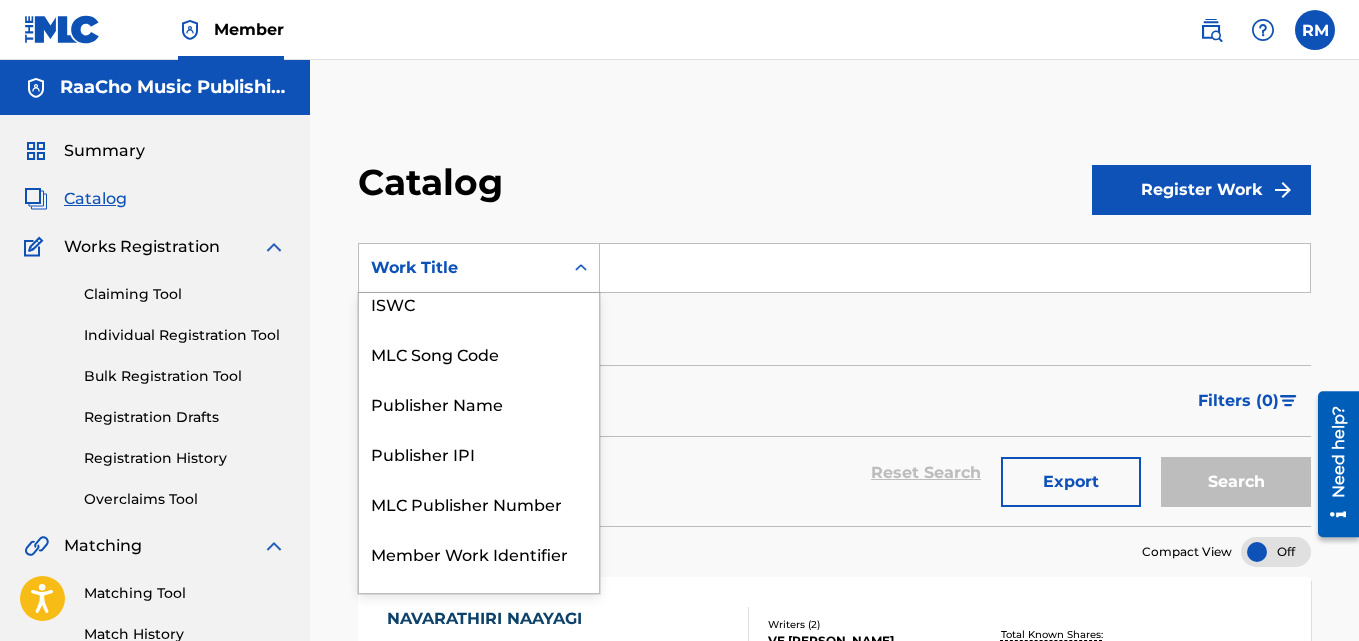 scroll, scrollTop: 0, scrollLeft: 0, axis: both 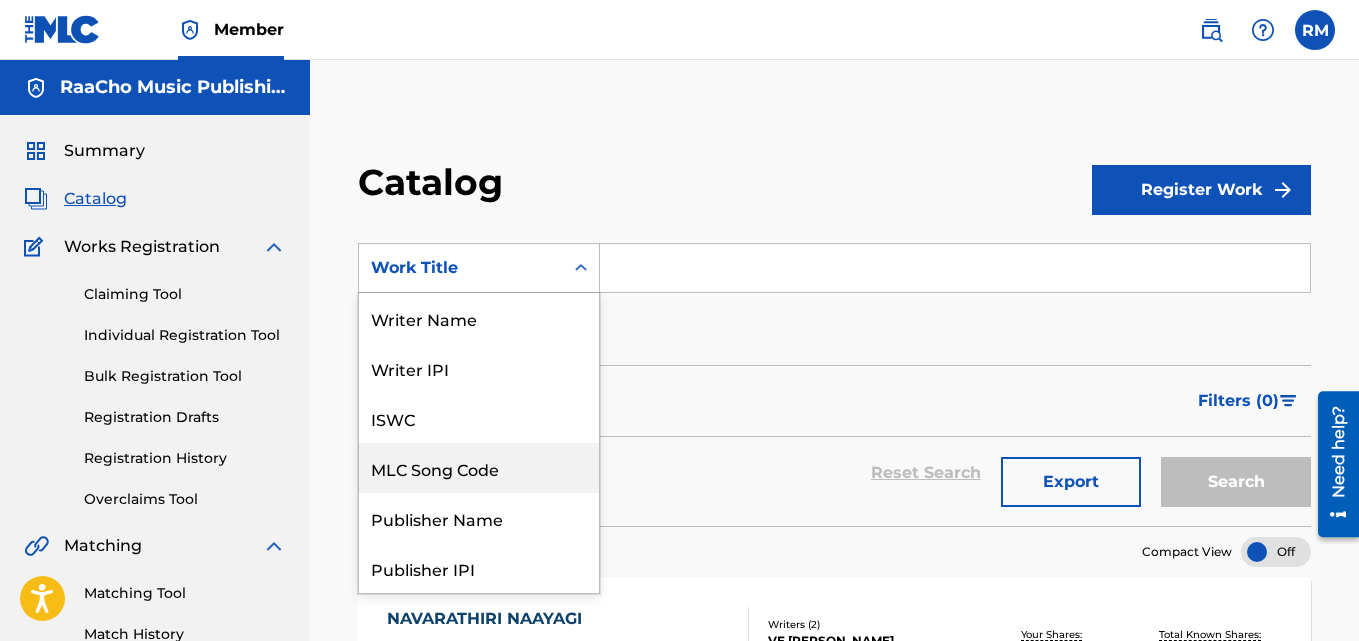 click on "MLC Song Code" at bounding box center [479, 468] 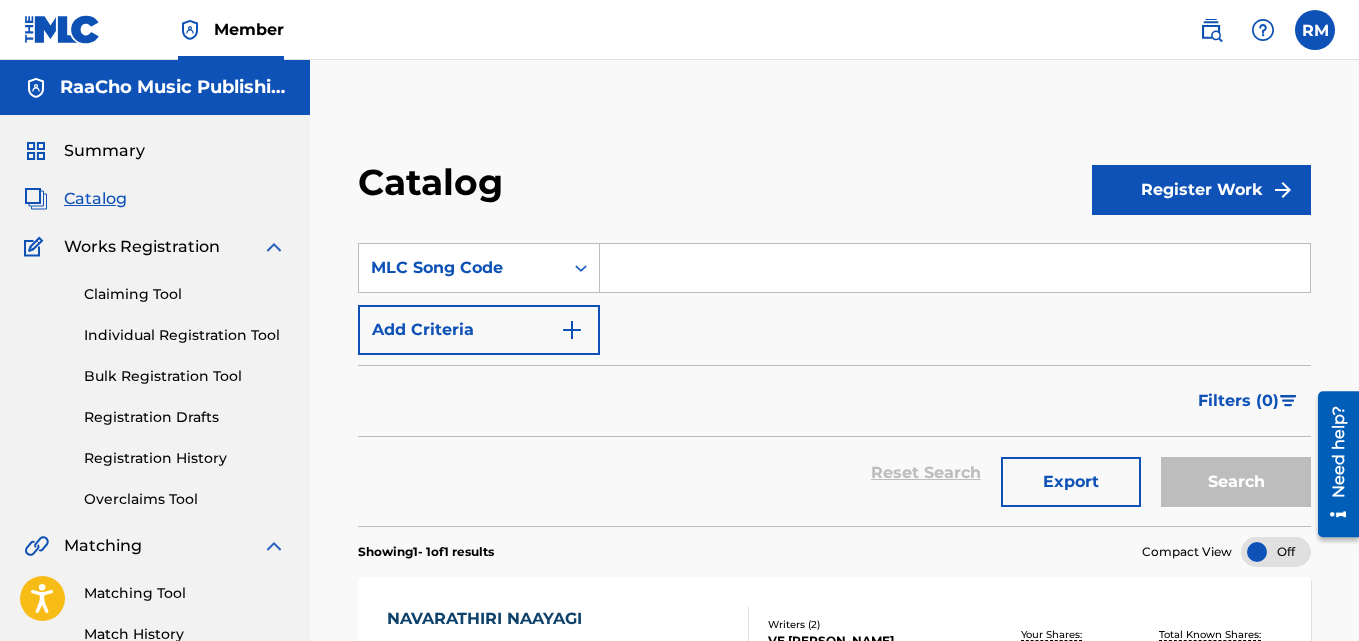click at bounding box center (955, 268) 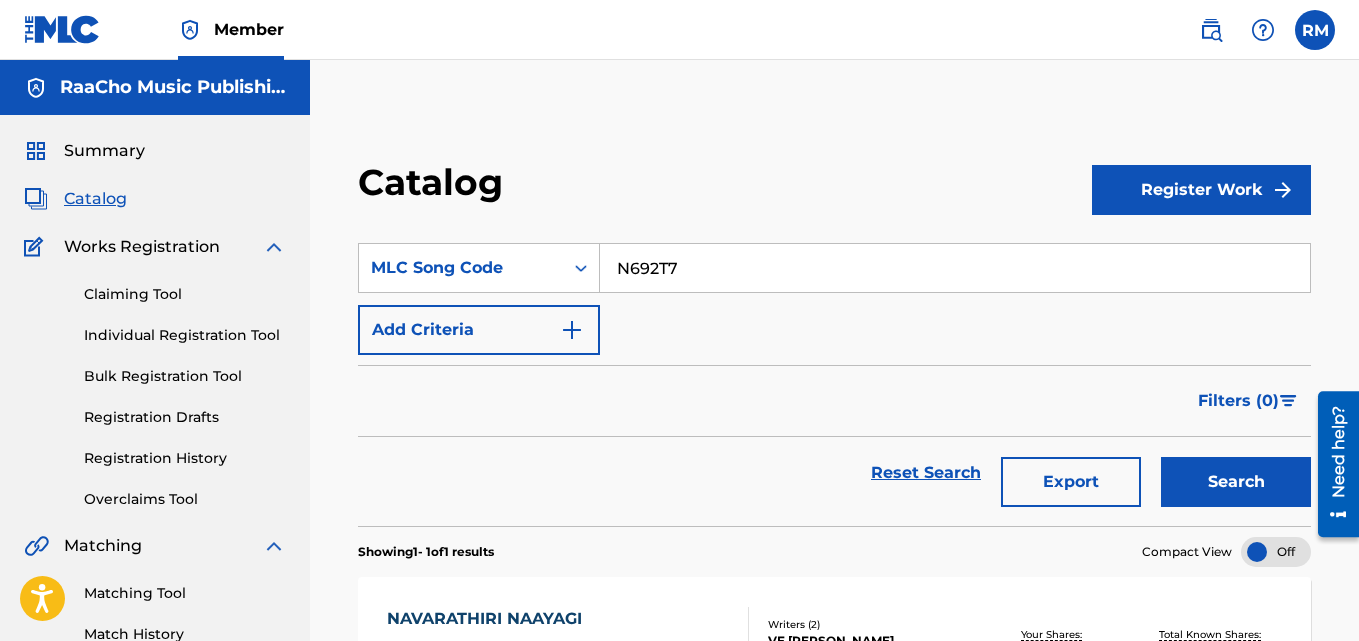 type on "N692T7" 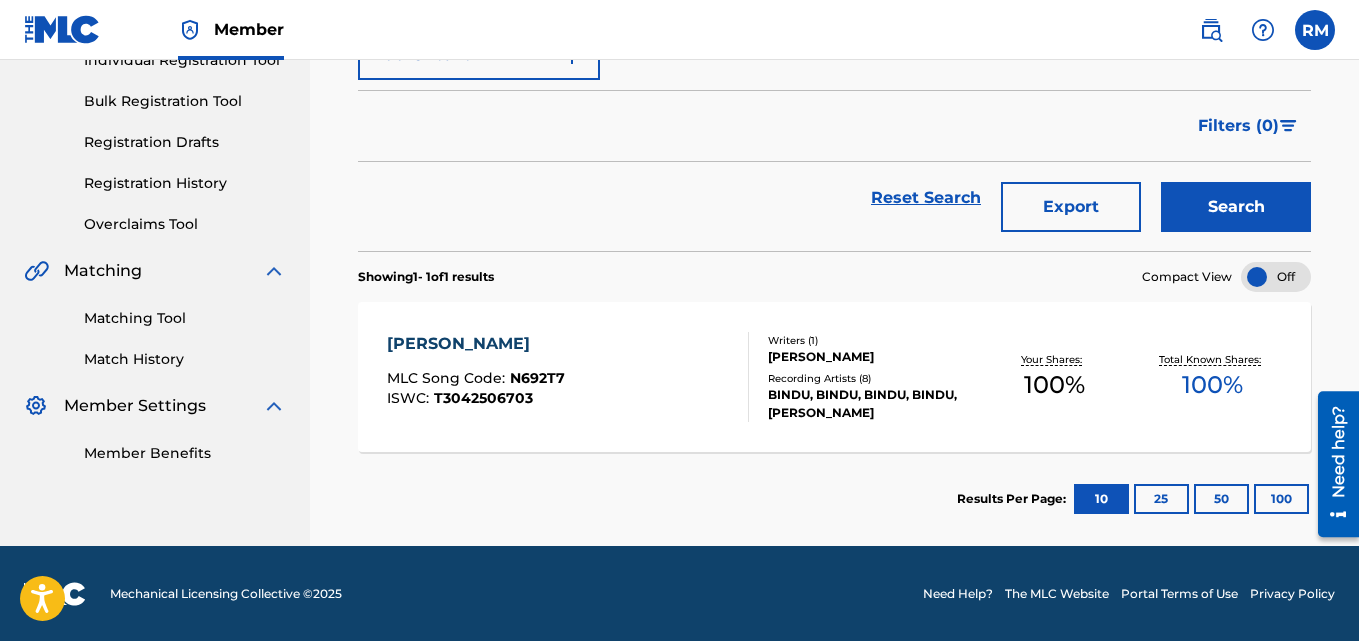 scroll, scrollTop: 276, scrollLeft: 0, axis: vertical 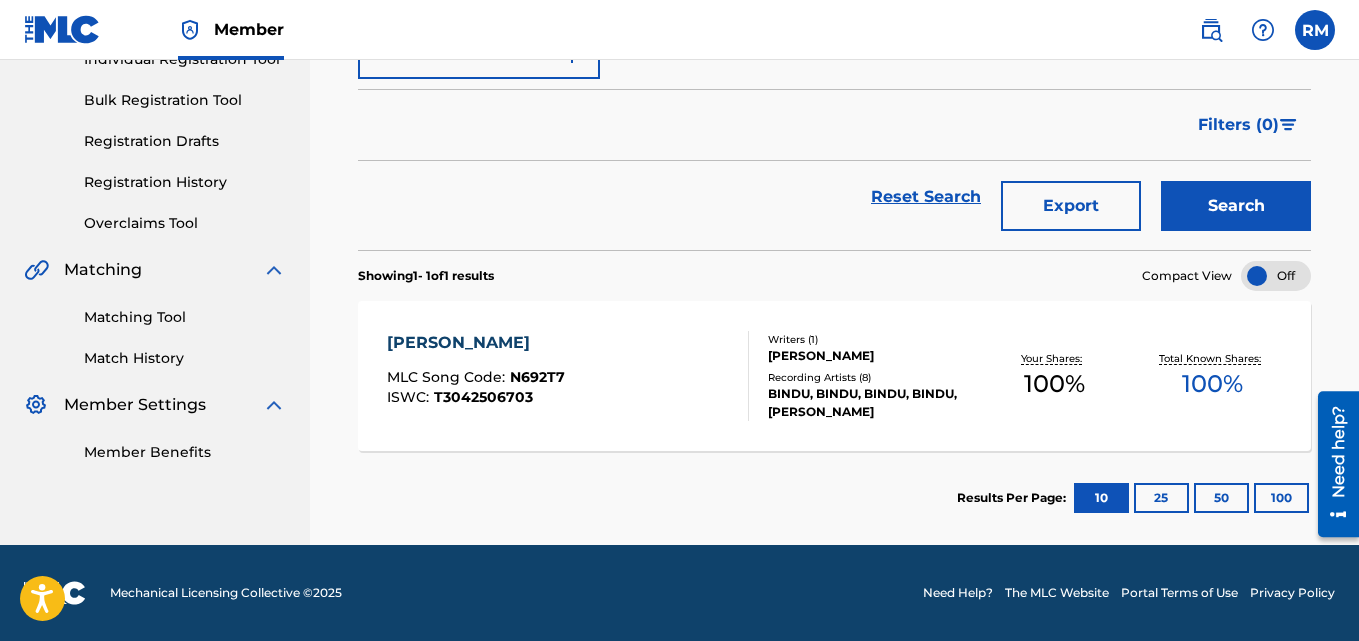 click on "[PERSON_NAME]" at bounding box center [476, 343] 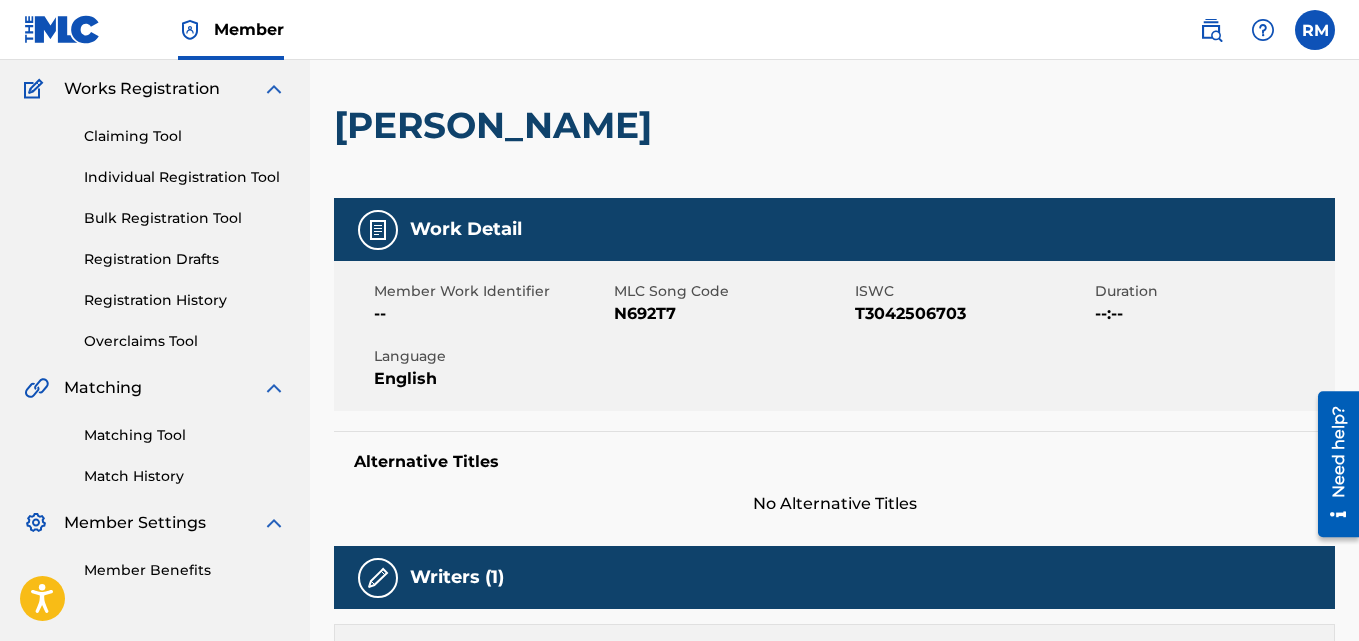 scroll, scrollTop: 200, scrollLeft: 0, axis: vertical 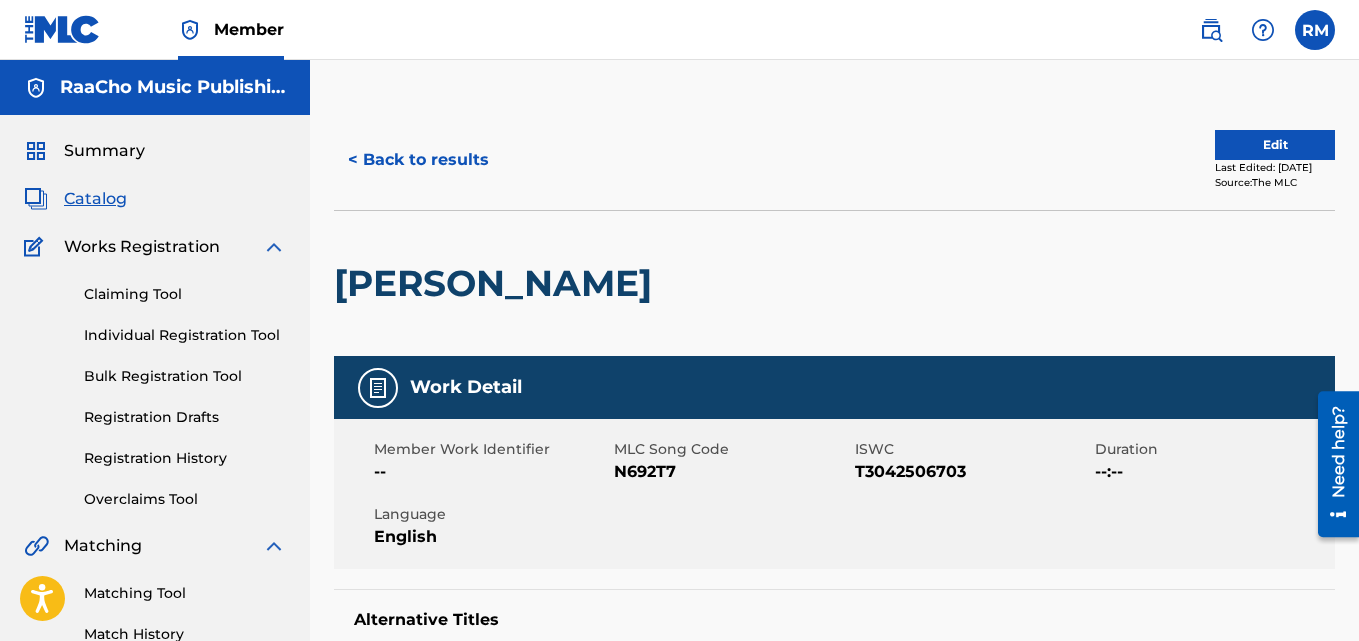 click on "< Back to results" at bounding box center [418, 160] 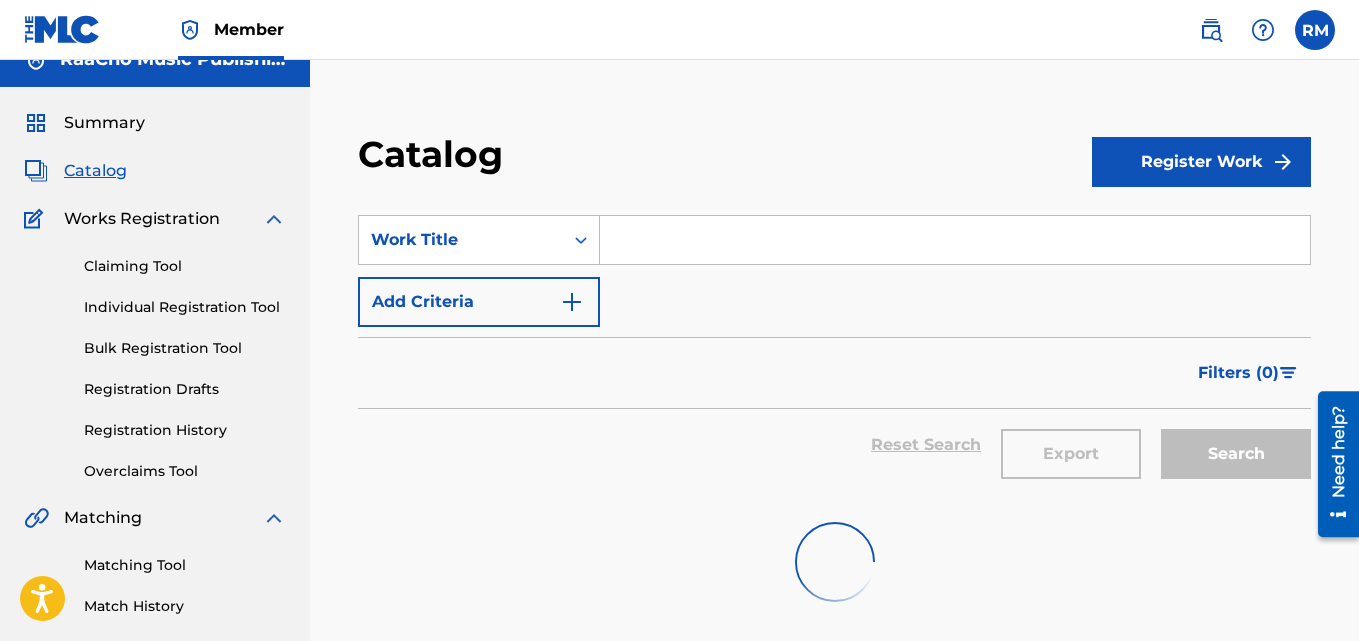 scroll, scrollTop: 0, scrollLeft: 0, axis: both 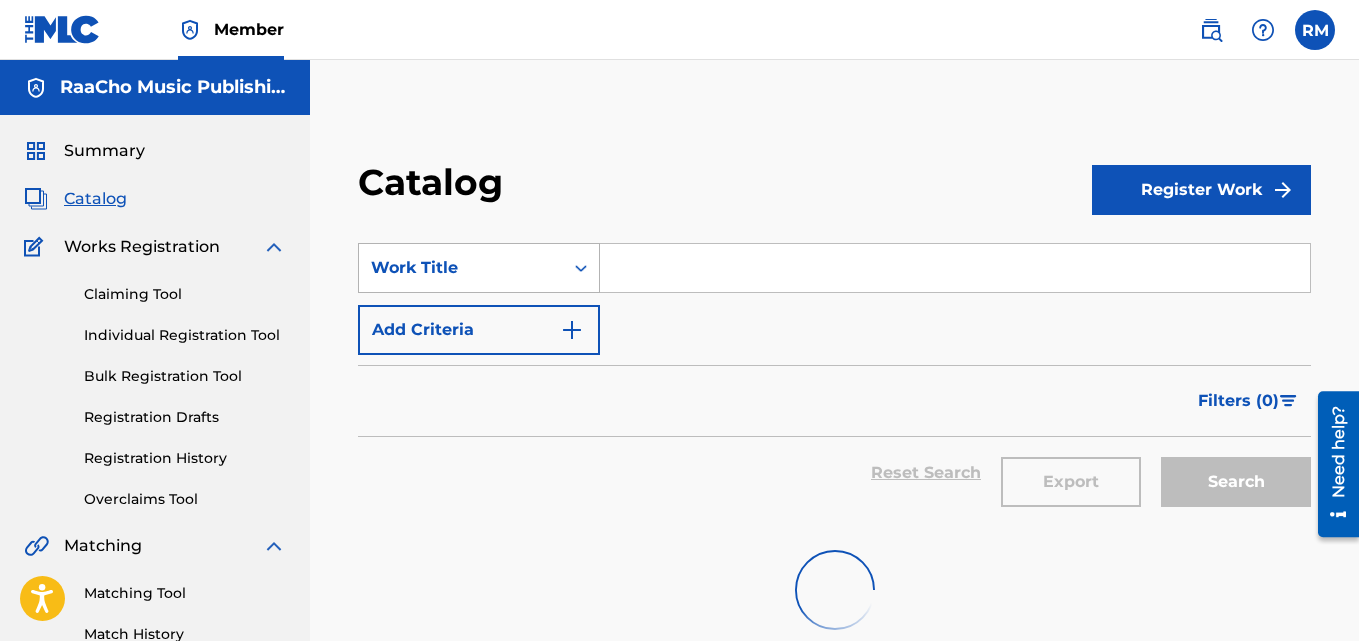 click on "Work Title" at bounding box center (461, 268) 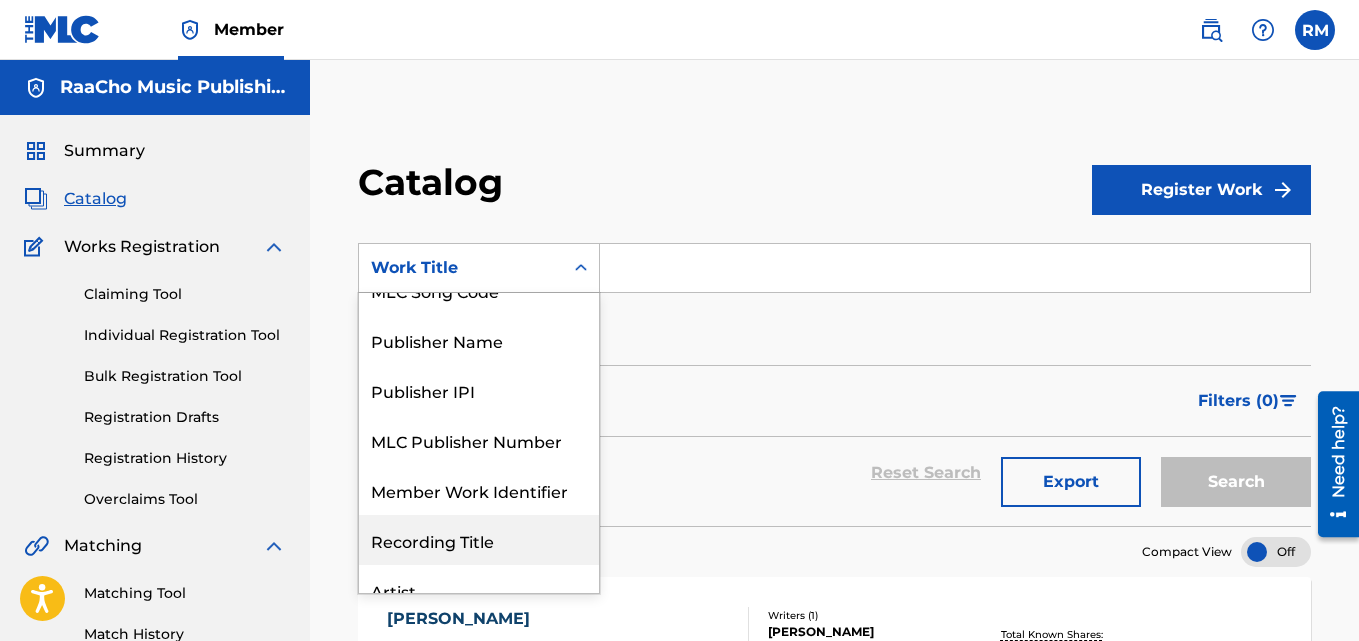 scroll, scrollTop: 100, scrollLeft: 0, axis: vertical 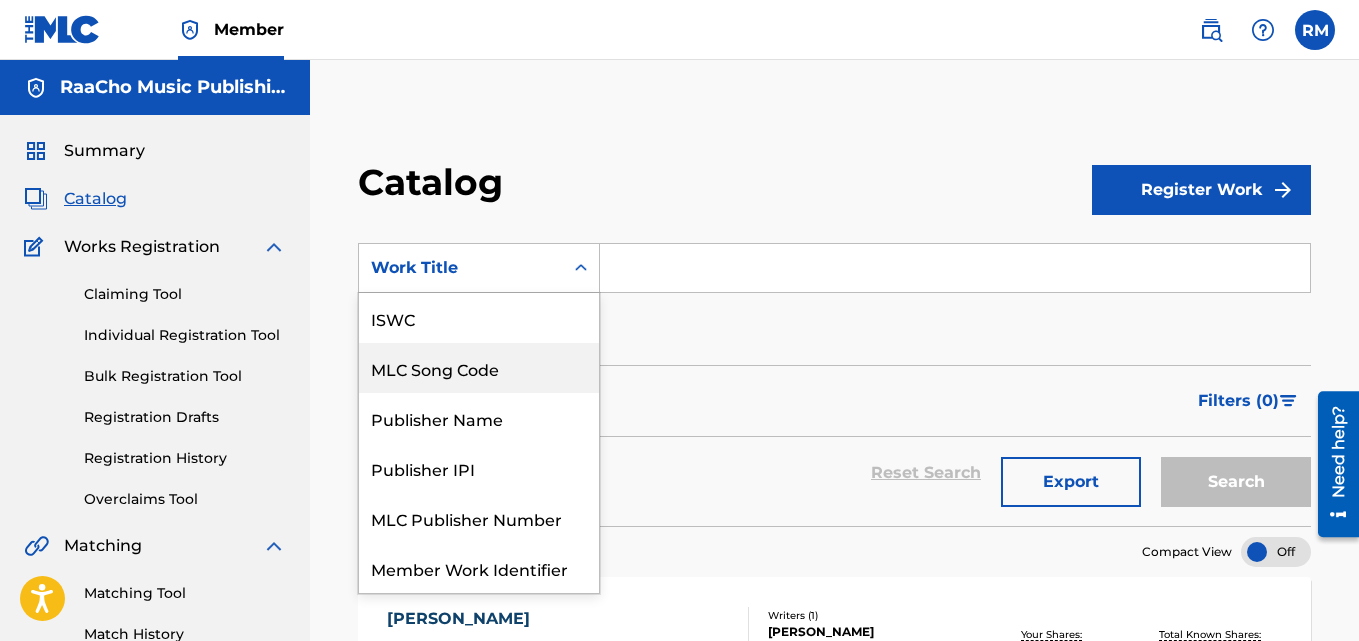 click on "MLC Song Code" at bounding box center [479, 368] 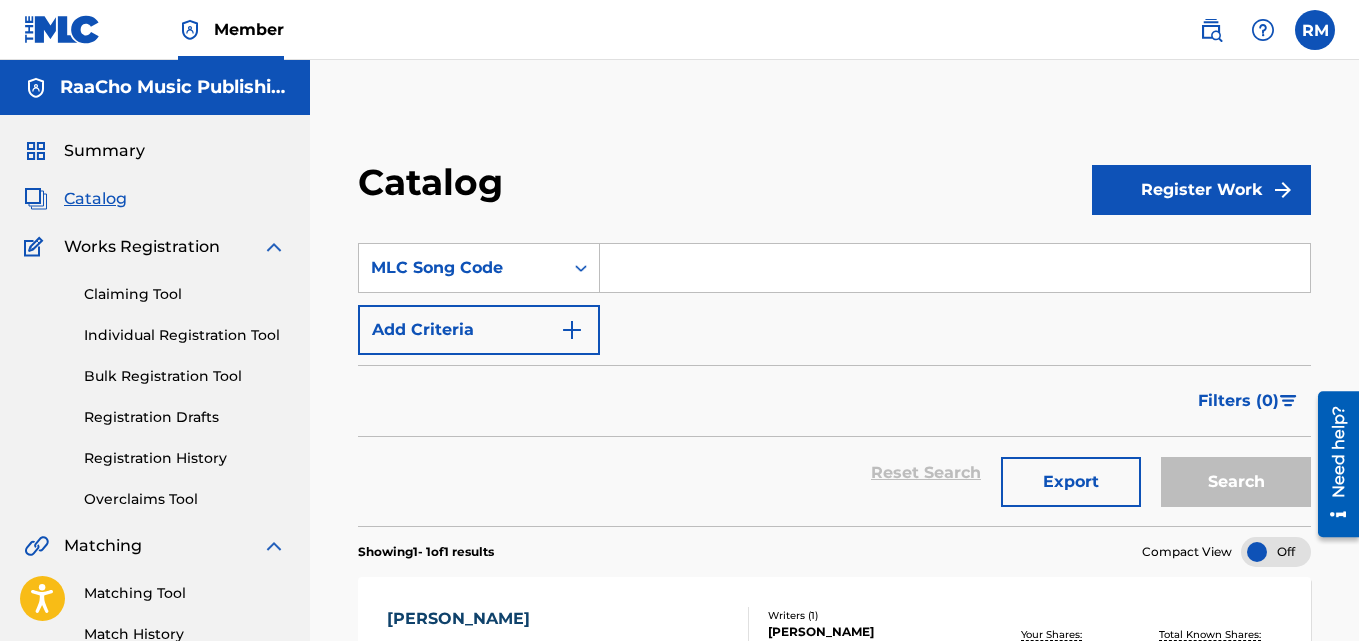 click at bounding box center [955, 268] 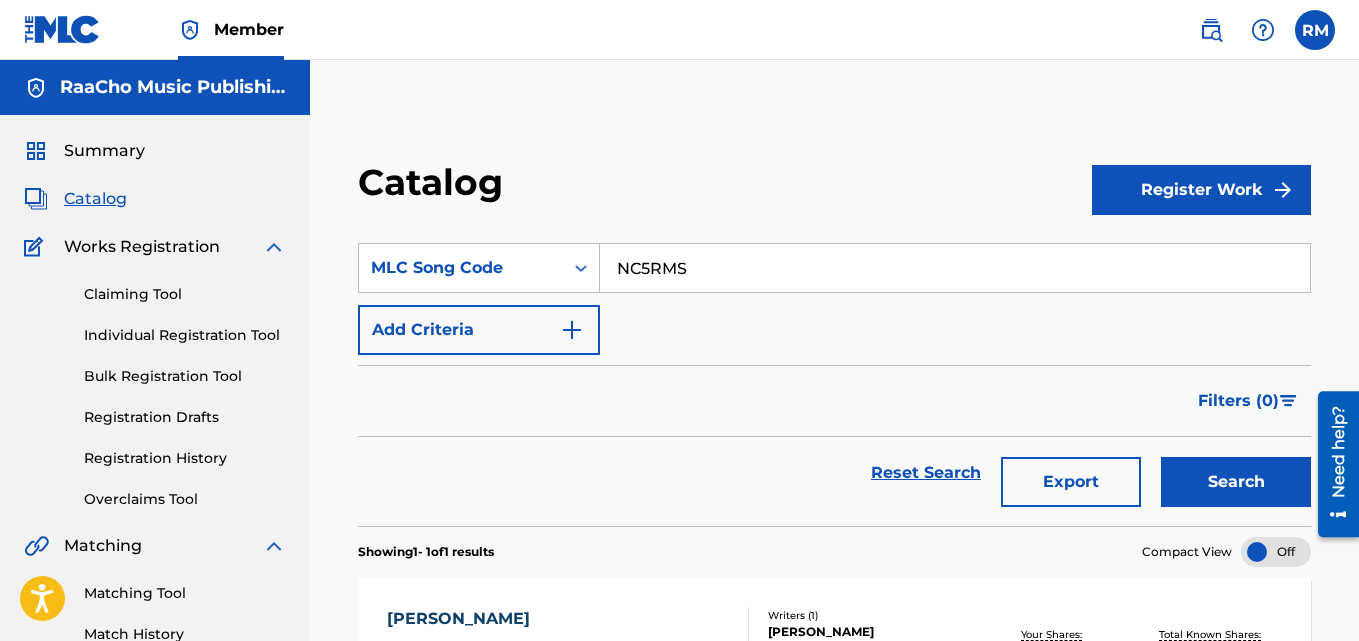 type on "NC5RMS" 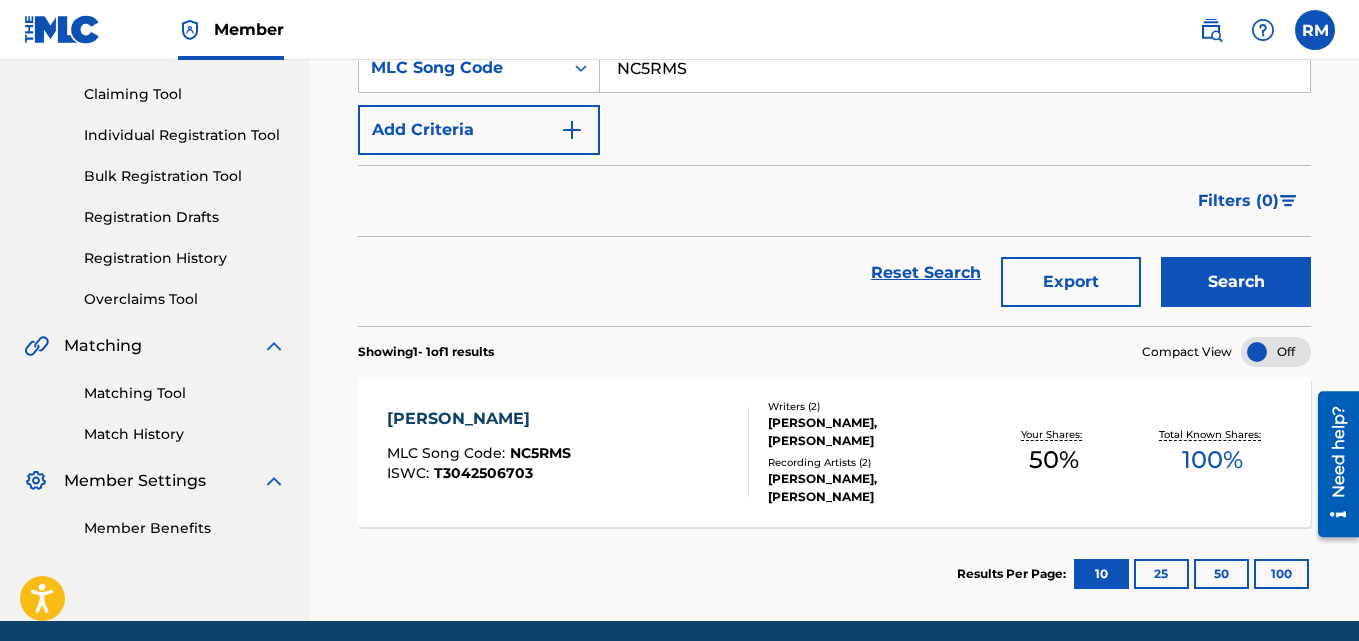 scroll, scrollTop: 276, scrollLeft: 0, axis: vertical 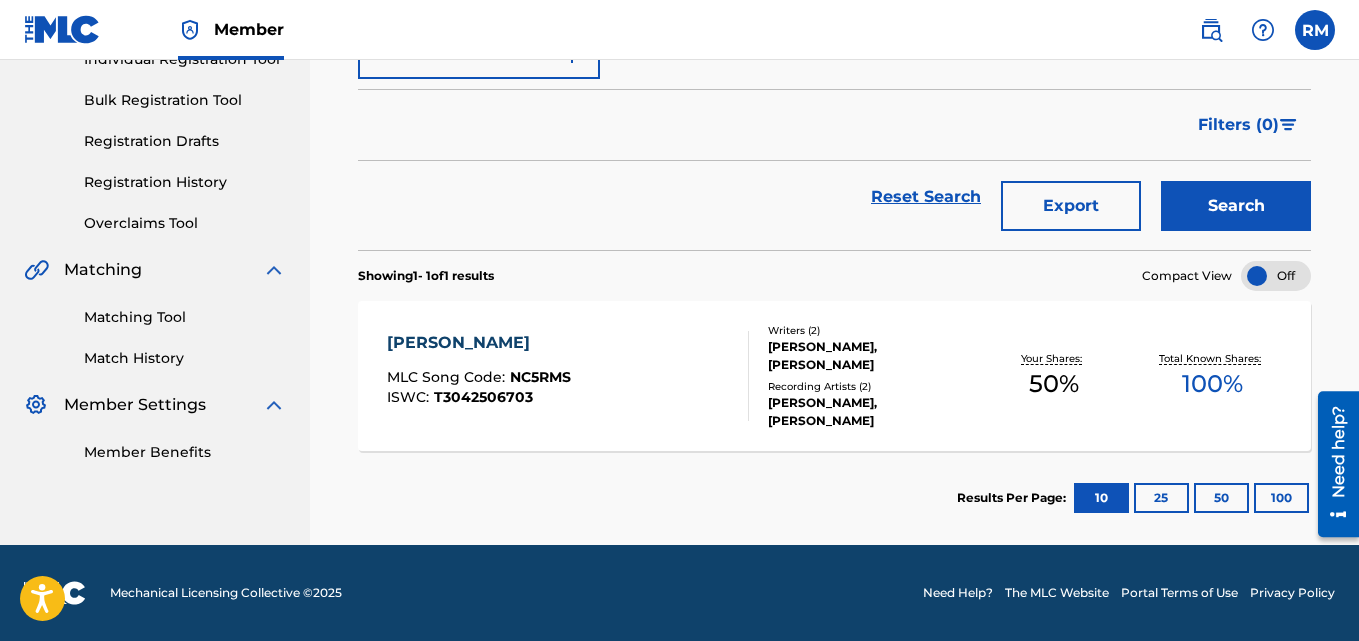 click on "[PERSON_NAME]" at bounding box center [479, 343] 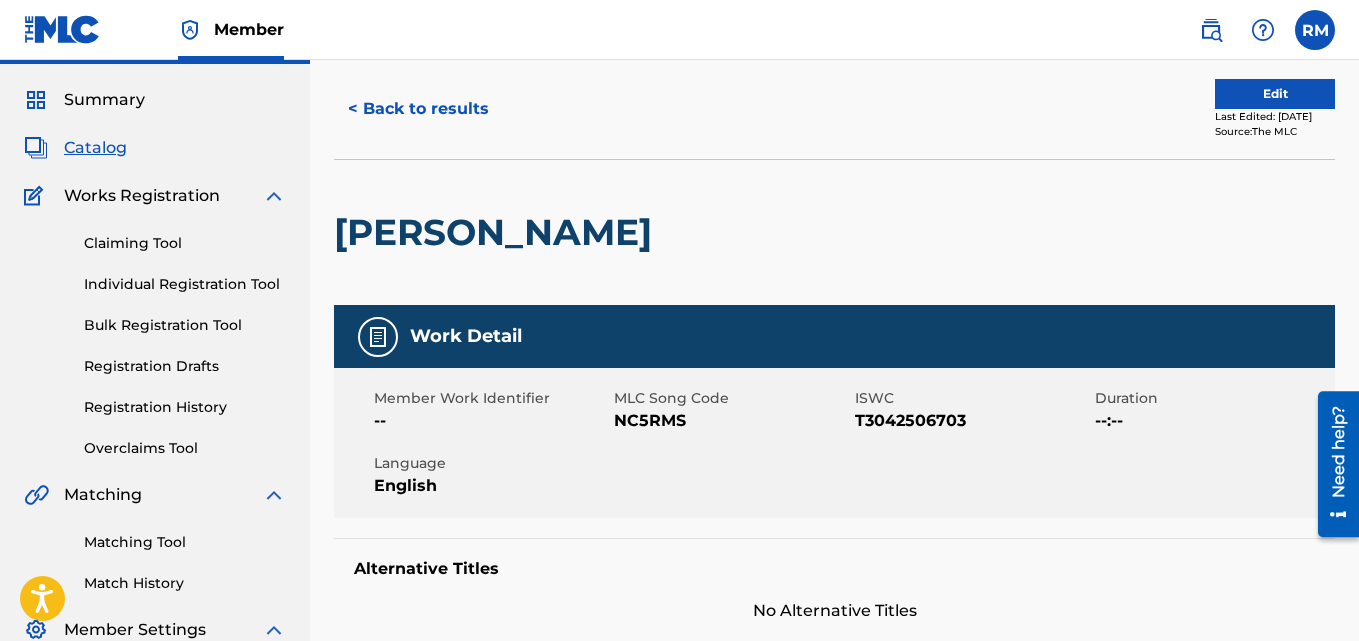 scroll, scrollTop: 0, scrollLeft: 0, axis: both 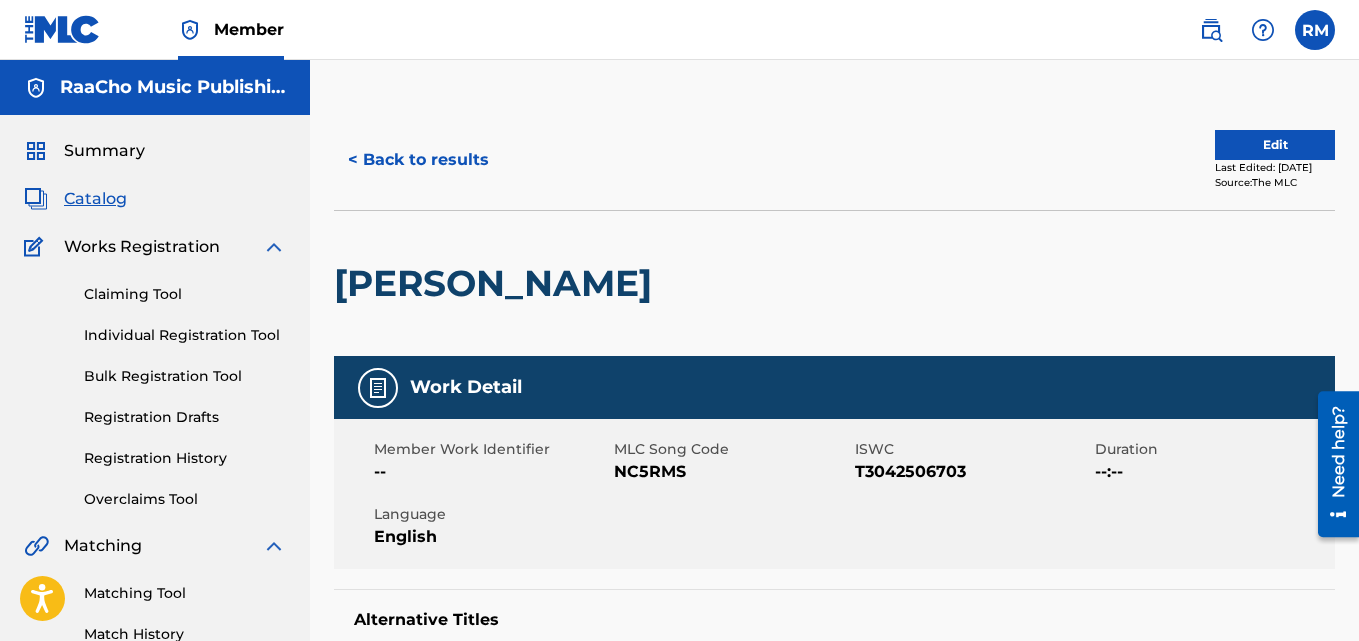 click on "< Back to results" at bounding box center [418, 160] 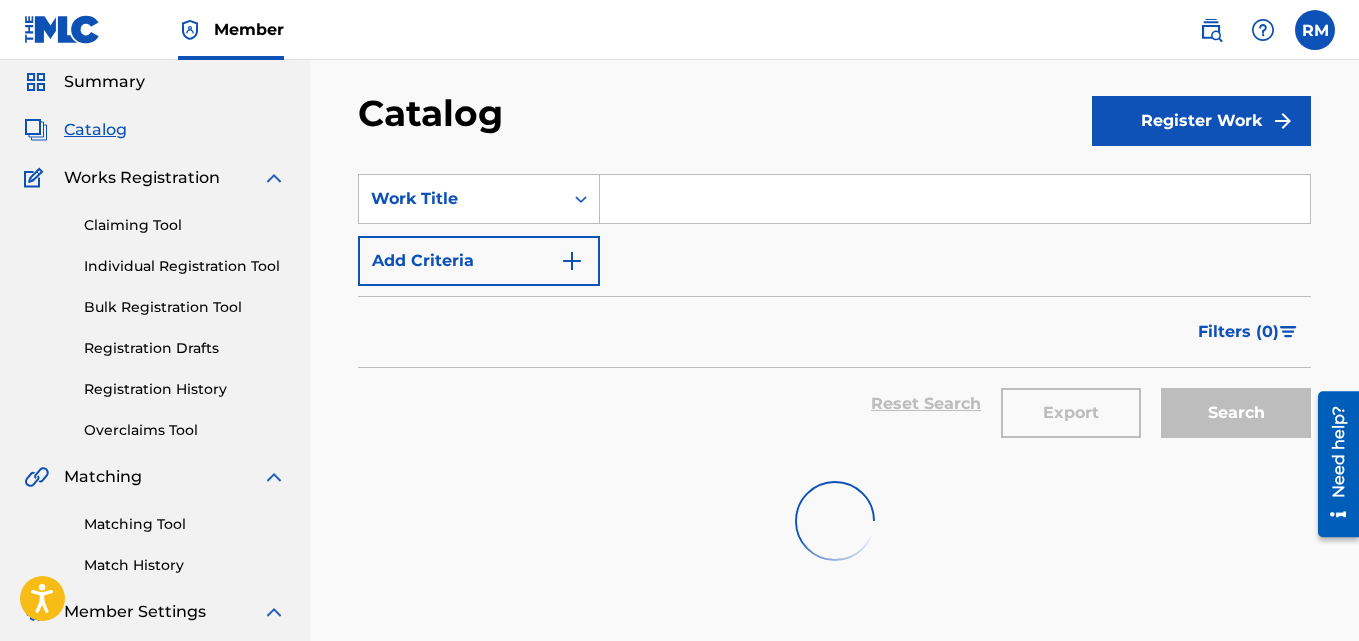 scroll, scrollTop: 0, scrollLeft: 0, axis: both 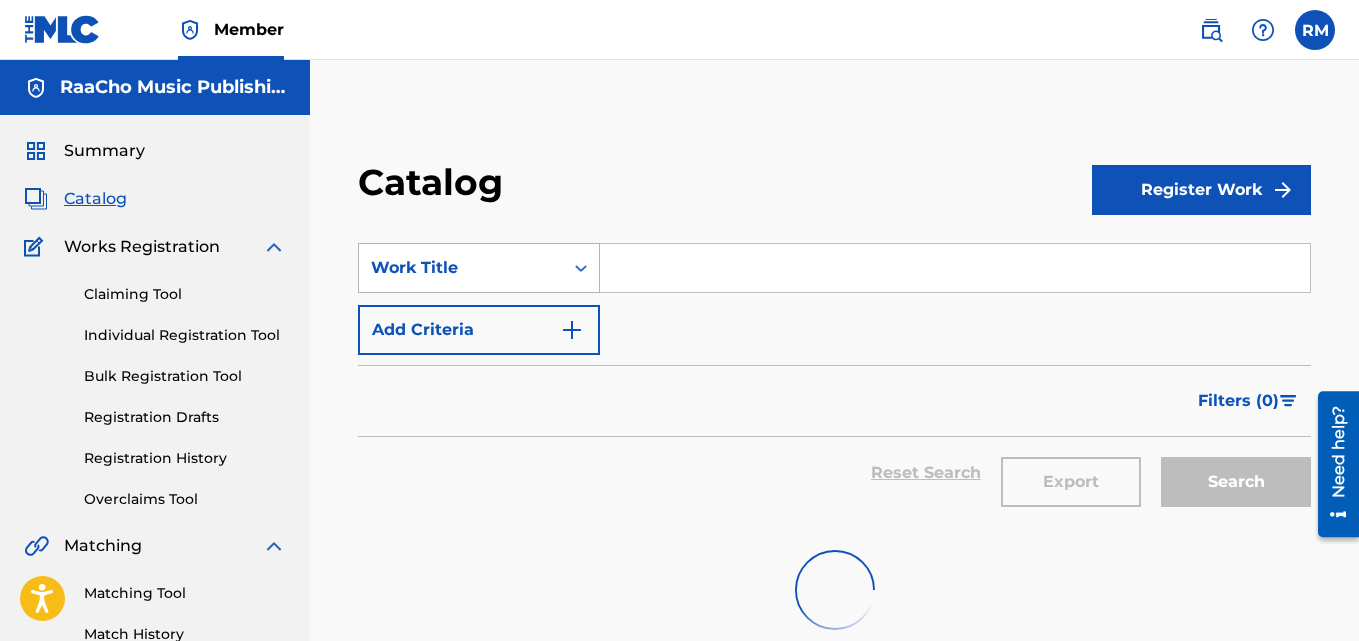 click on "Work Title" at bounding box center [461, 268] 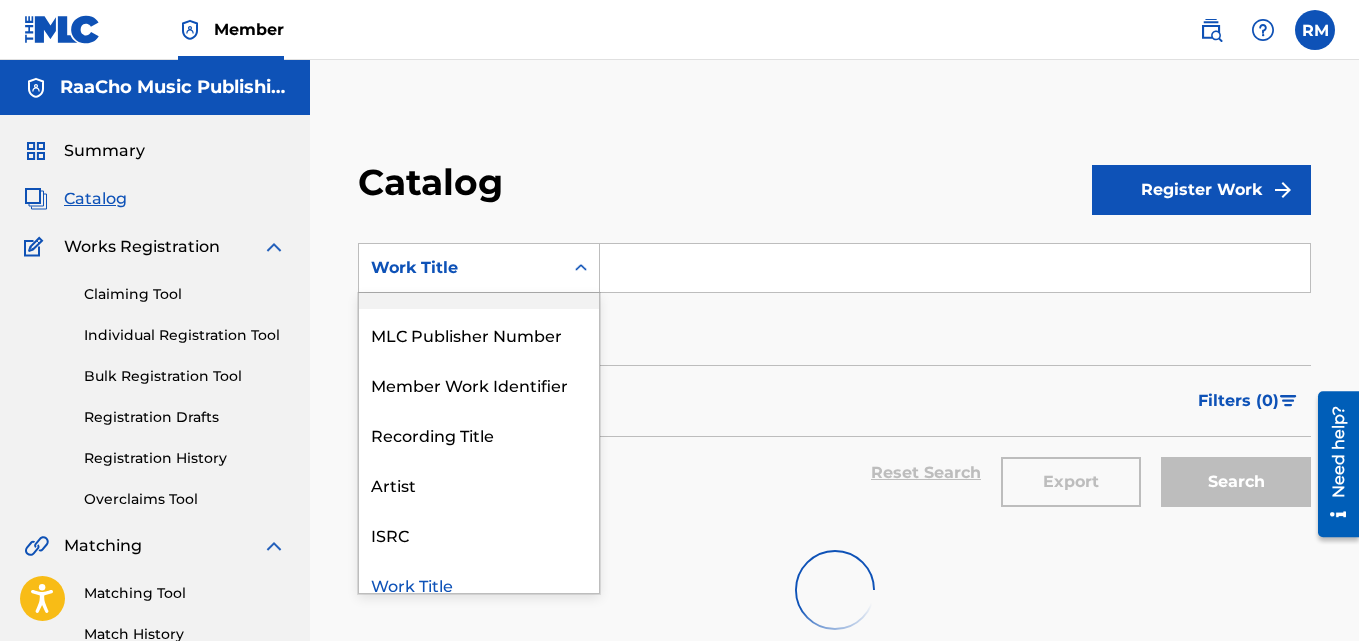 scroll, scrollTop: 0, scrollLeft: 0, axis: both 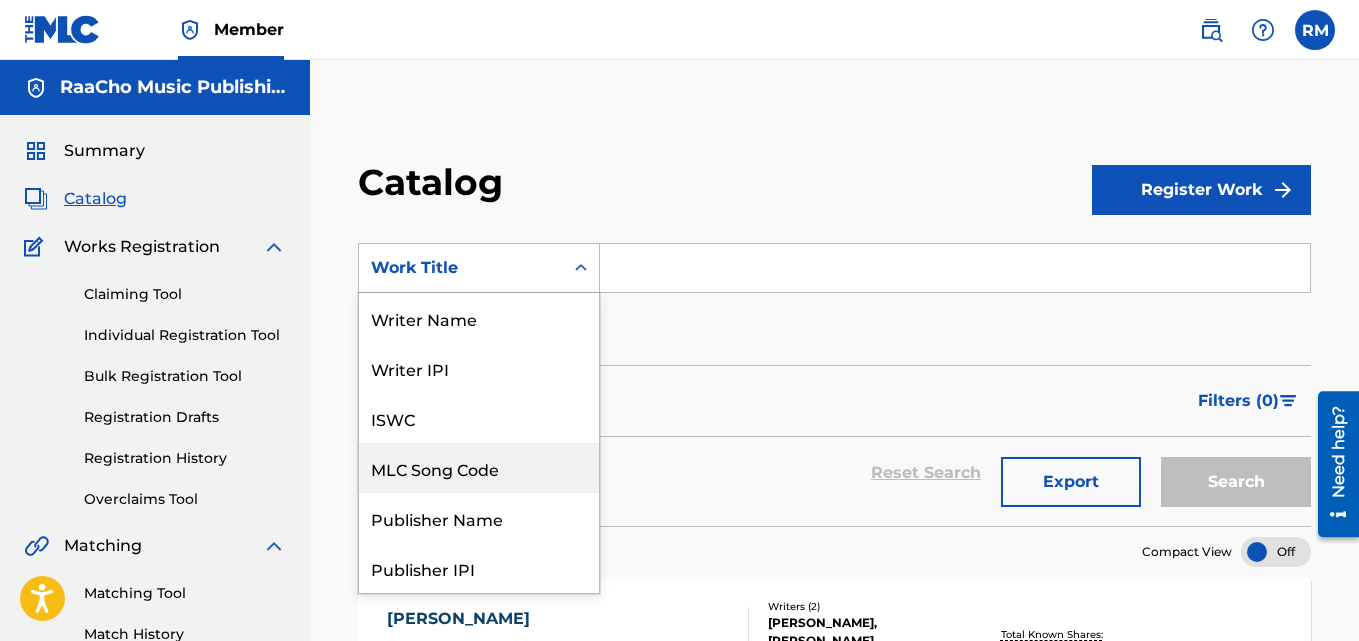 click on "MLC Song Code" at bounding box center [479, 468] 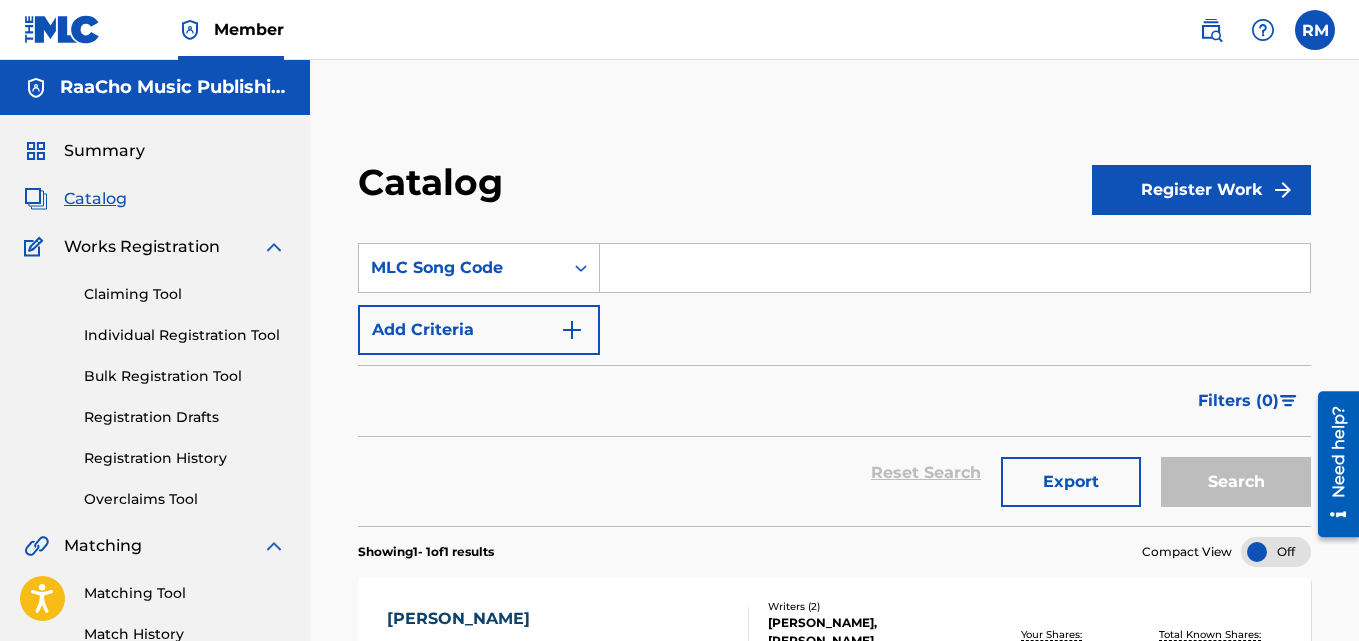 click at bounding box center [955, 268] 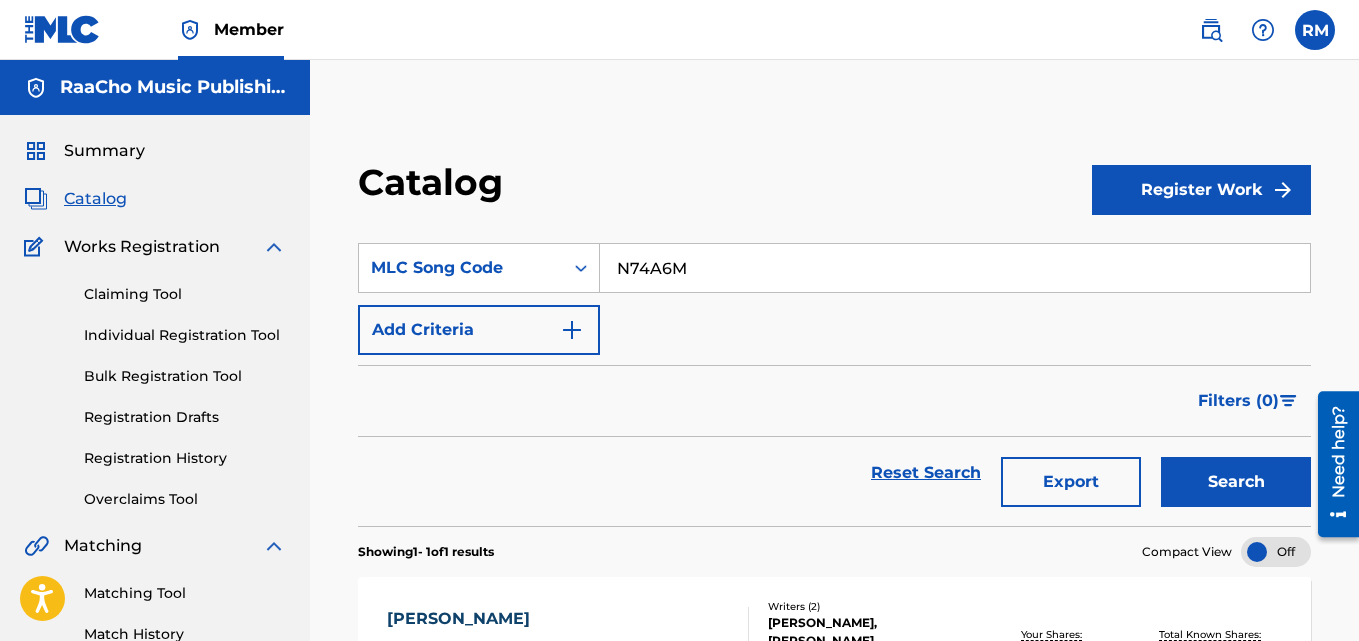 type on "N74A6M" 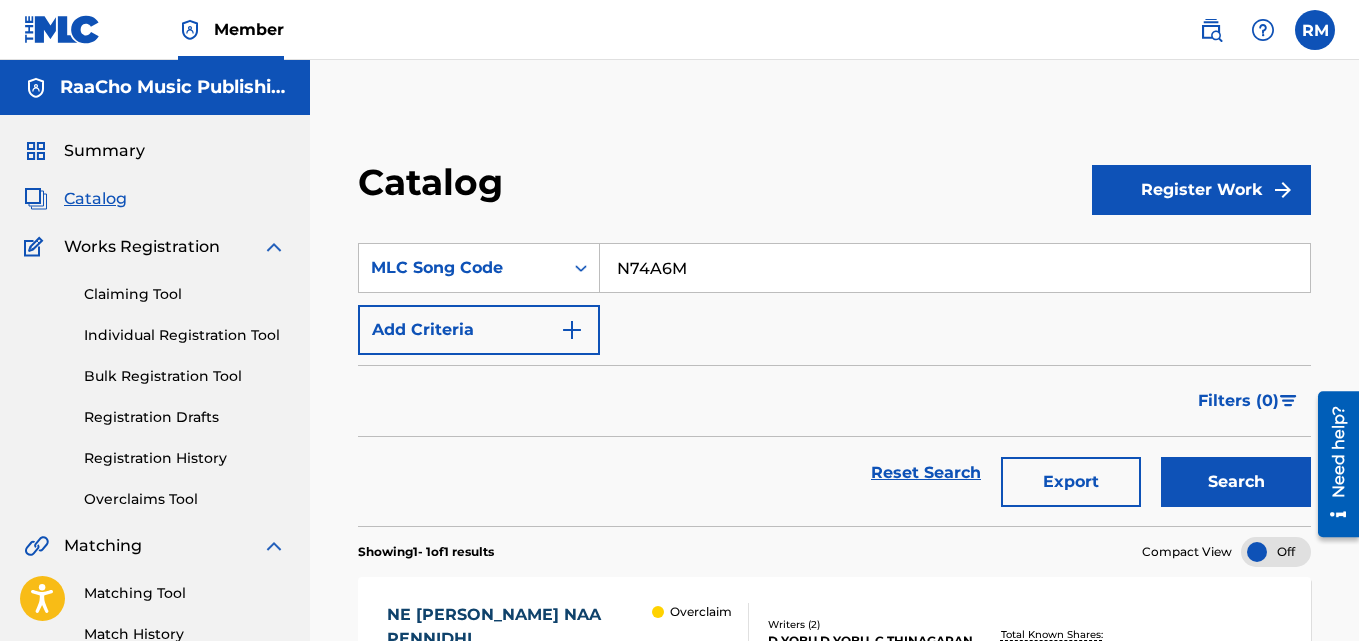 scroll, scrollTop: 276, scrollLeft: 0, axis: vertical 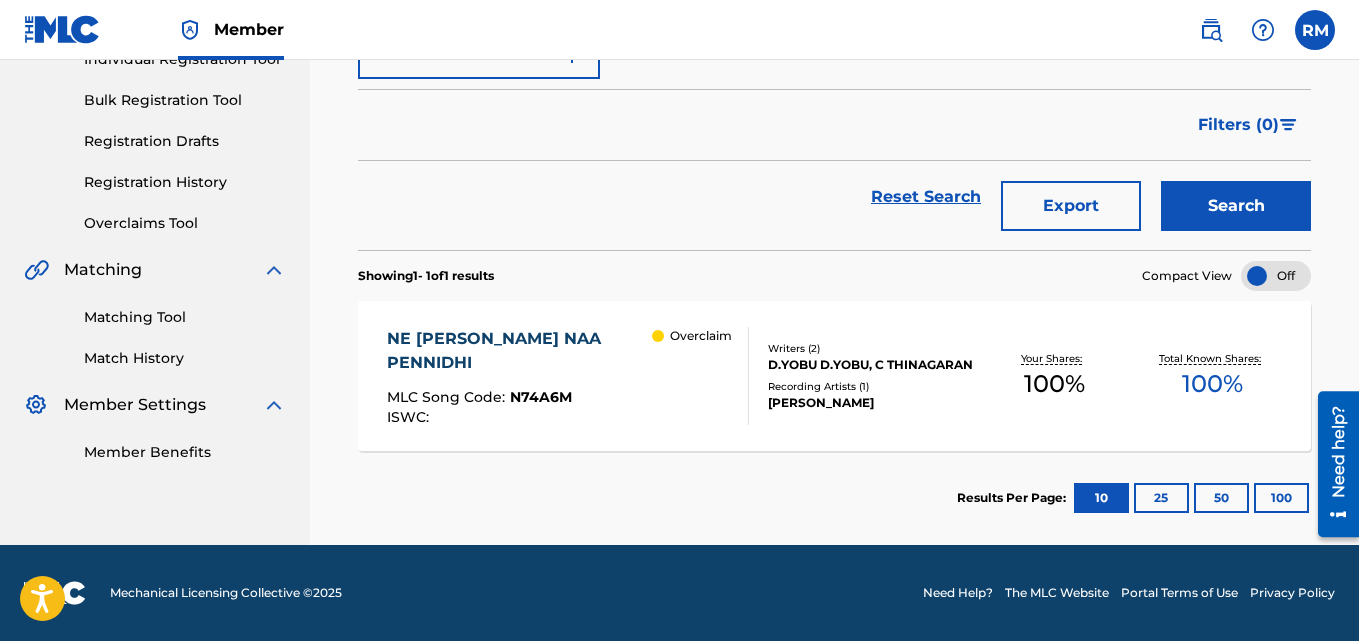 click on "NE [PERSON_NAME] NAA PENNIDHI" at bounding box center [519, 351] 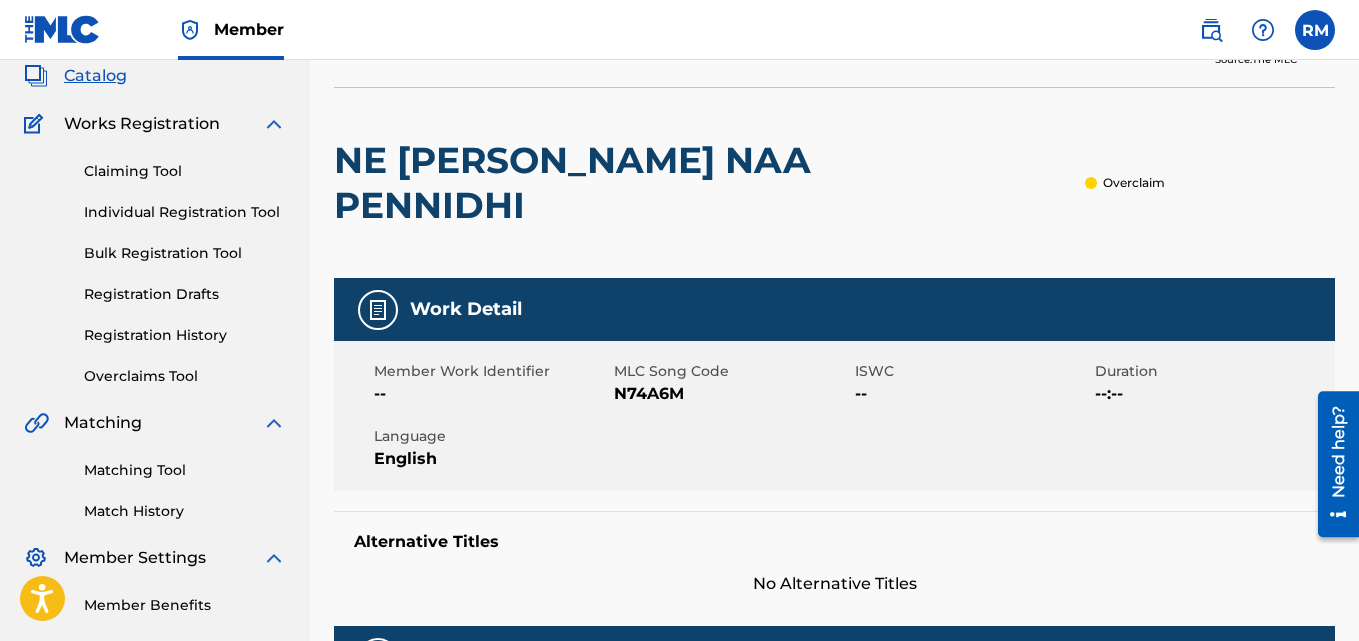 scroll, scrollTop: 0, scrollLeft: 0, axis: both 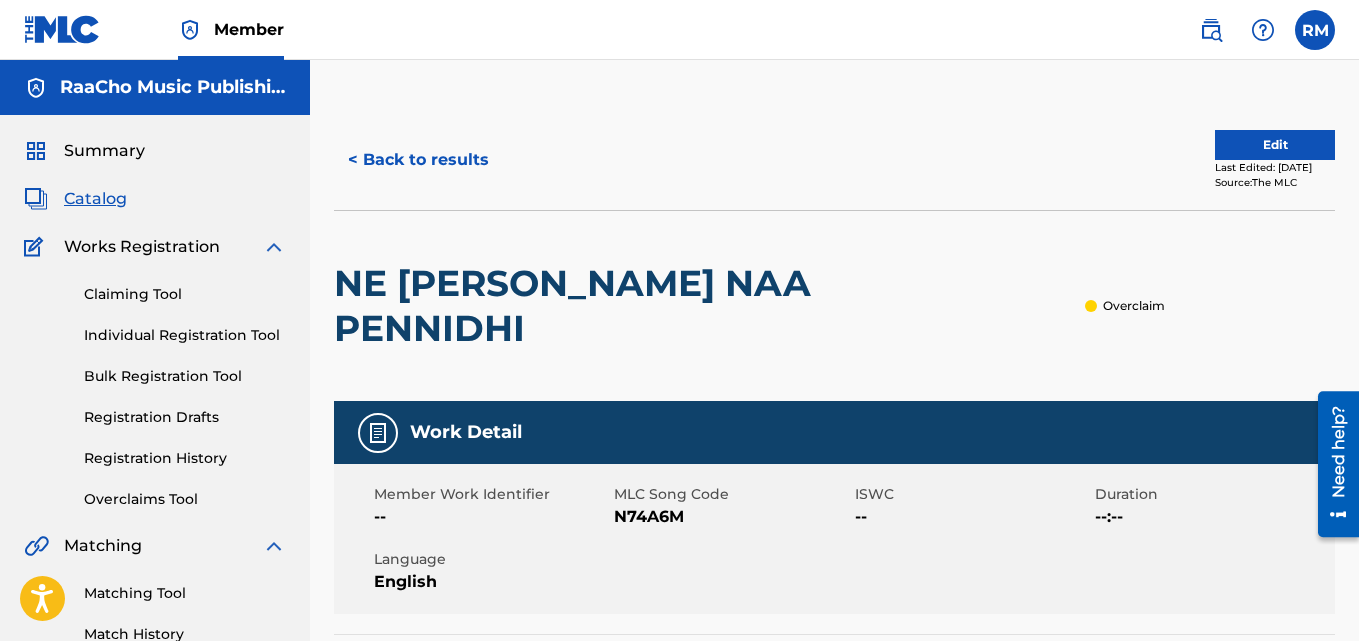 click on "< Back to results" at bounding box center [418, 160] 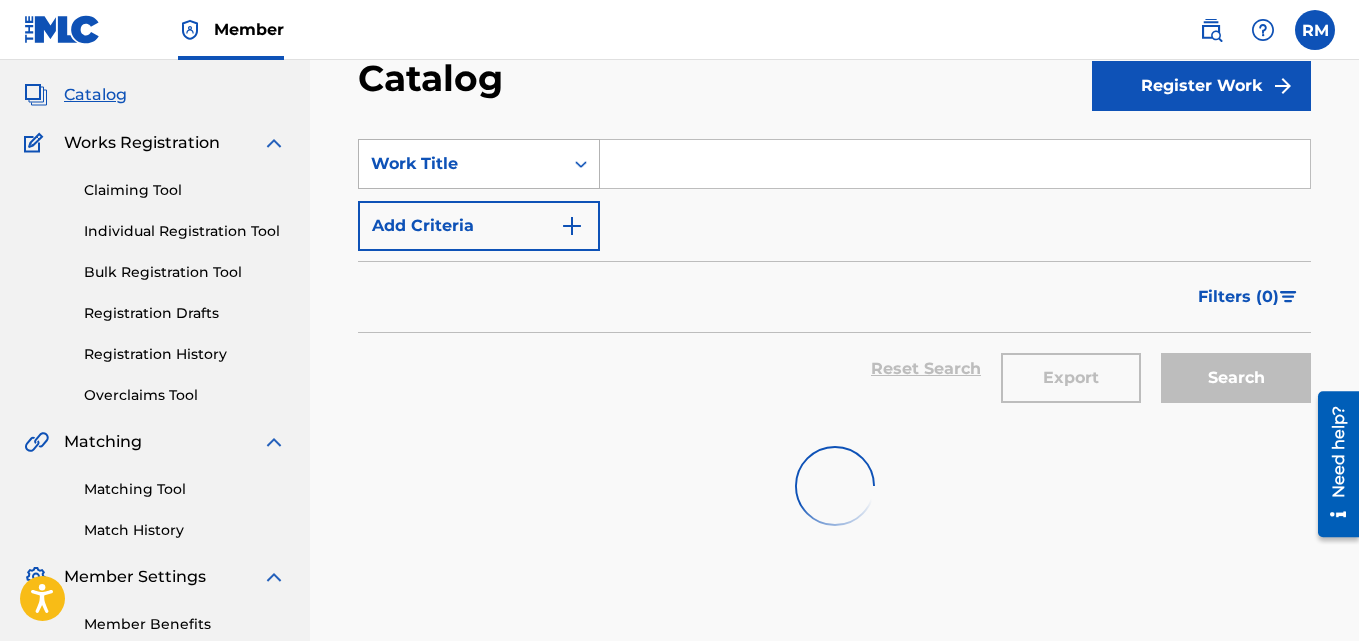 scroll, scrollTop: 0, scrollLeft: 0, axis: both 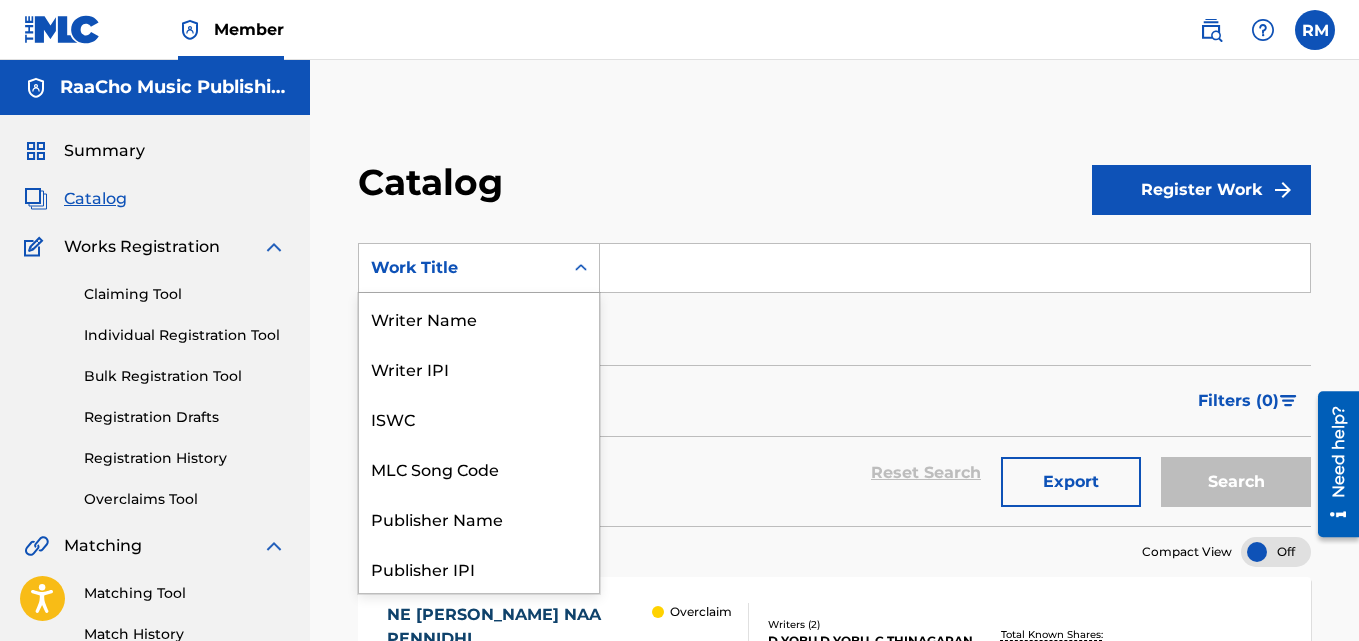 click on "Work Title" at bounding box center (461, 268) 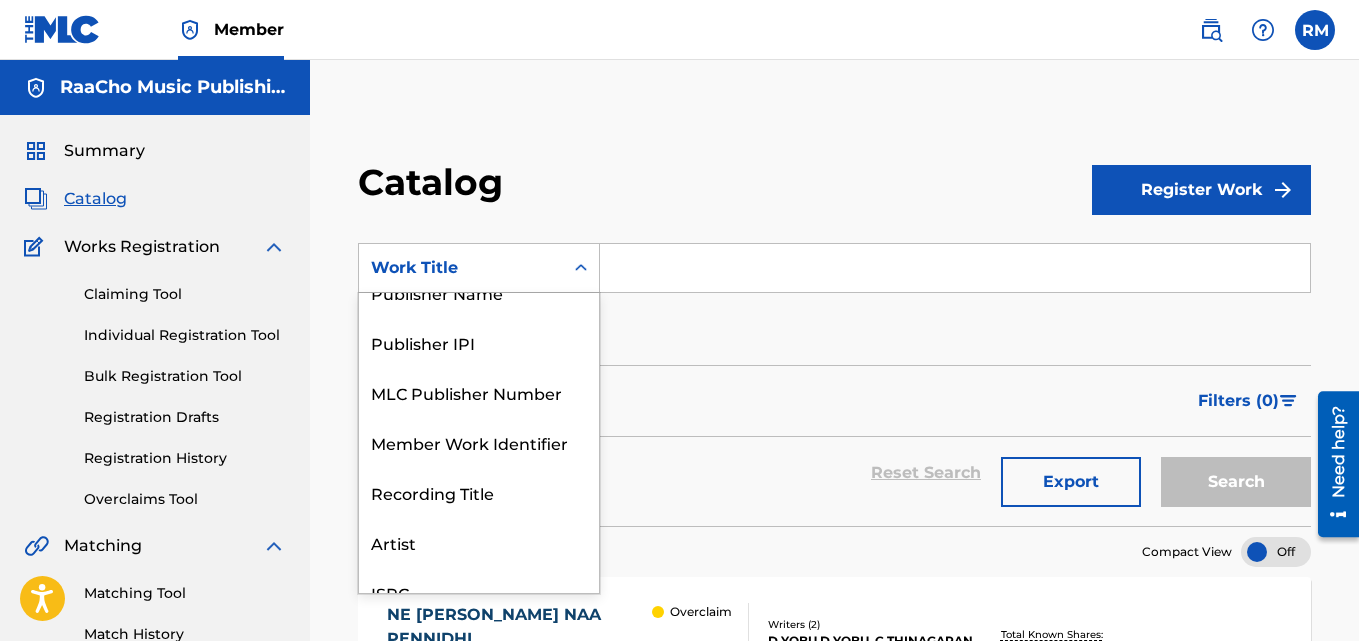 scroll, scrollTop: 0, scrollLeft: 0, axis: both 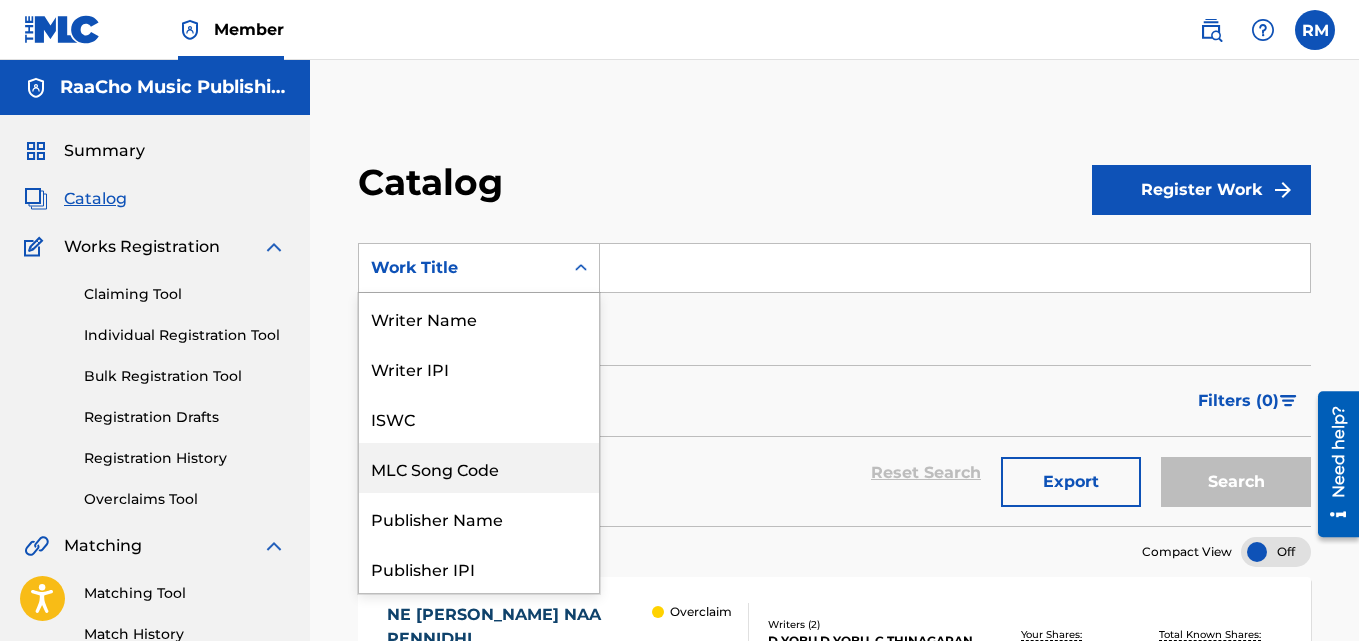 click on "MLC Song Code" at bounding box center (479, 468) 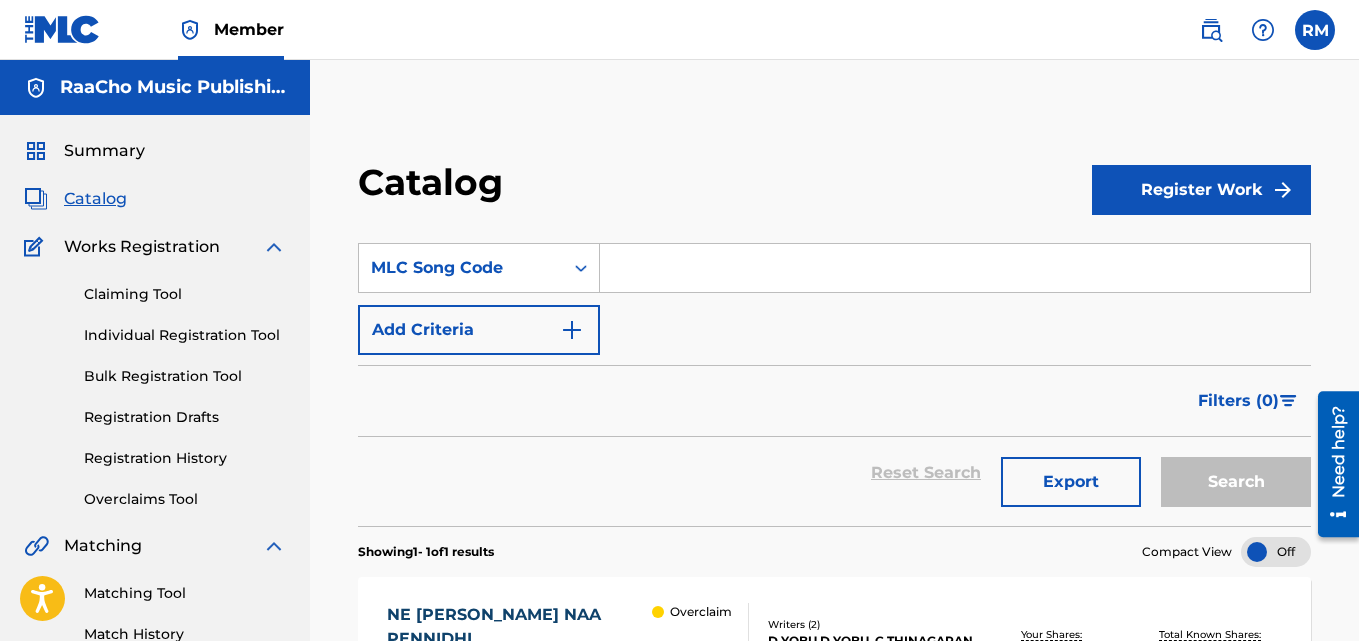 click at bounding box center (955, 268) 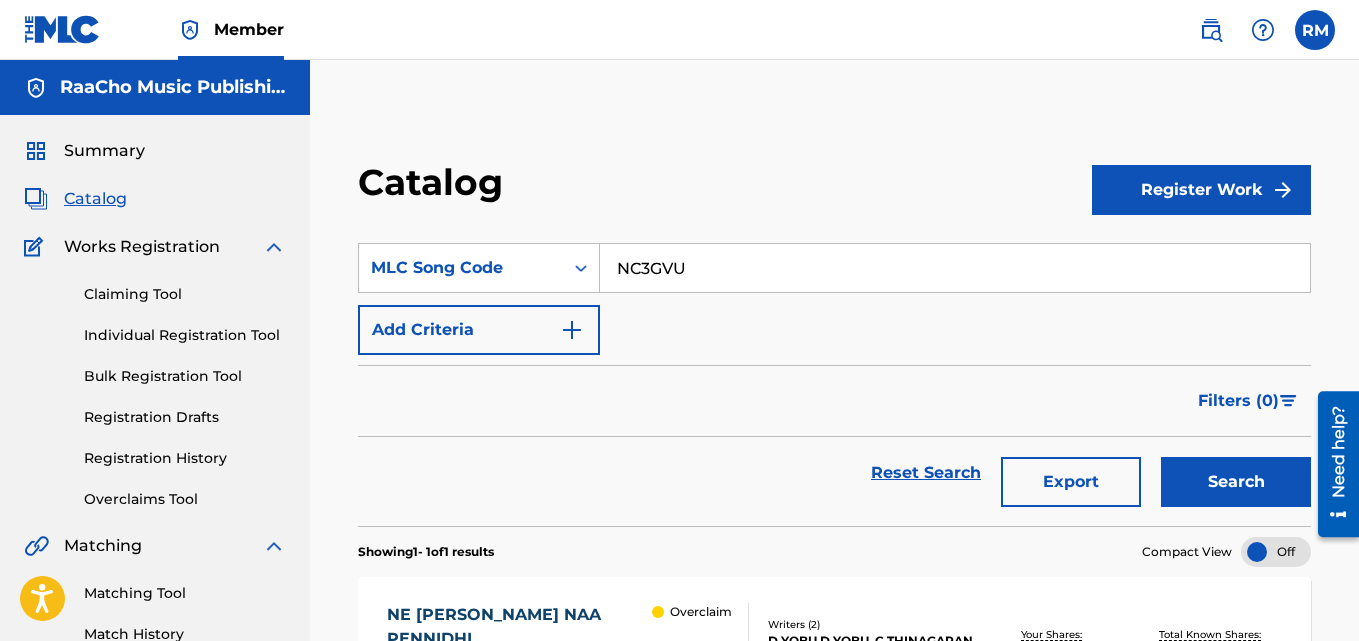 type on "NC3GVU" 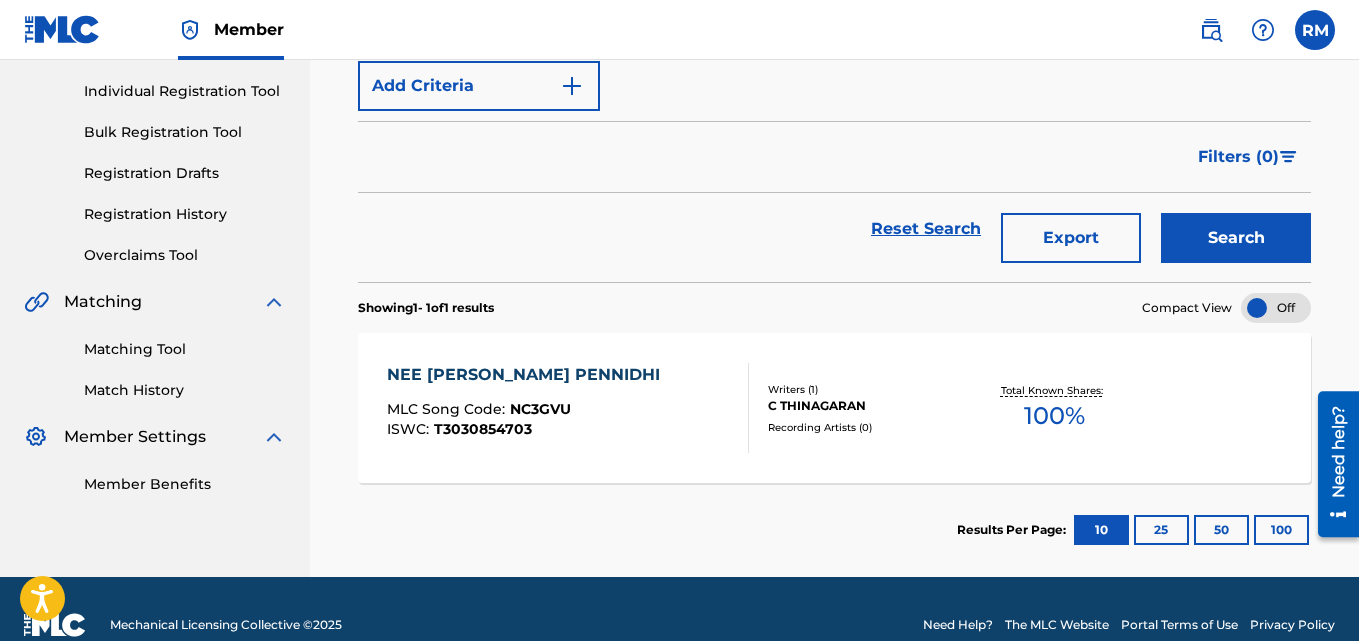scroll, scrollTop: 276, scrollLeft: 0, axis: vertical 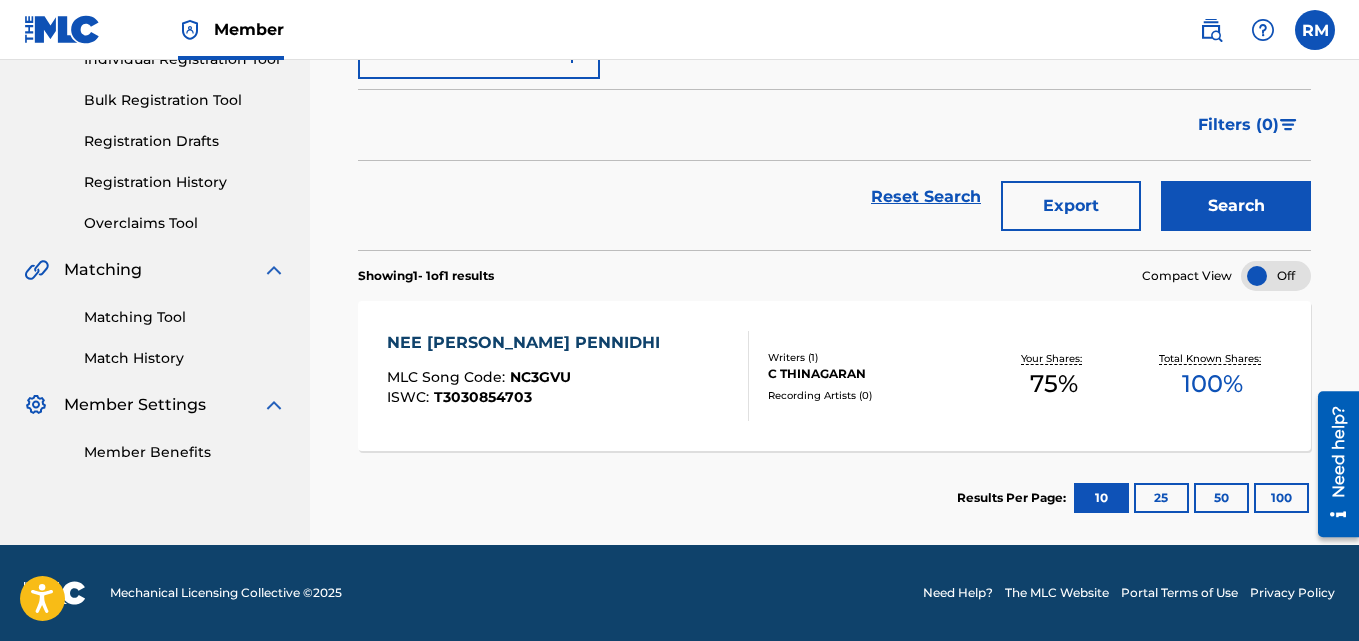click on "NEE [PERSON_NAME] PENNIDHI" at bounding box center (528, 343) 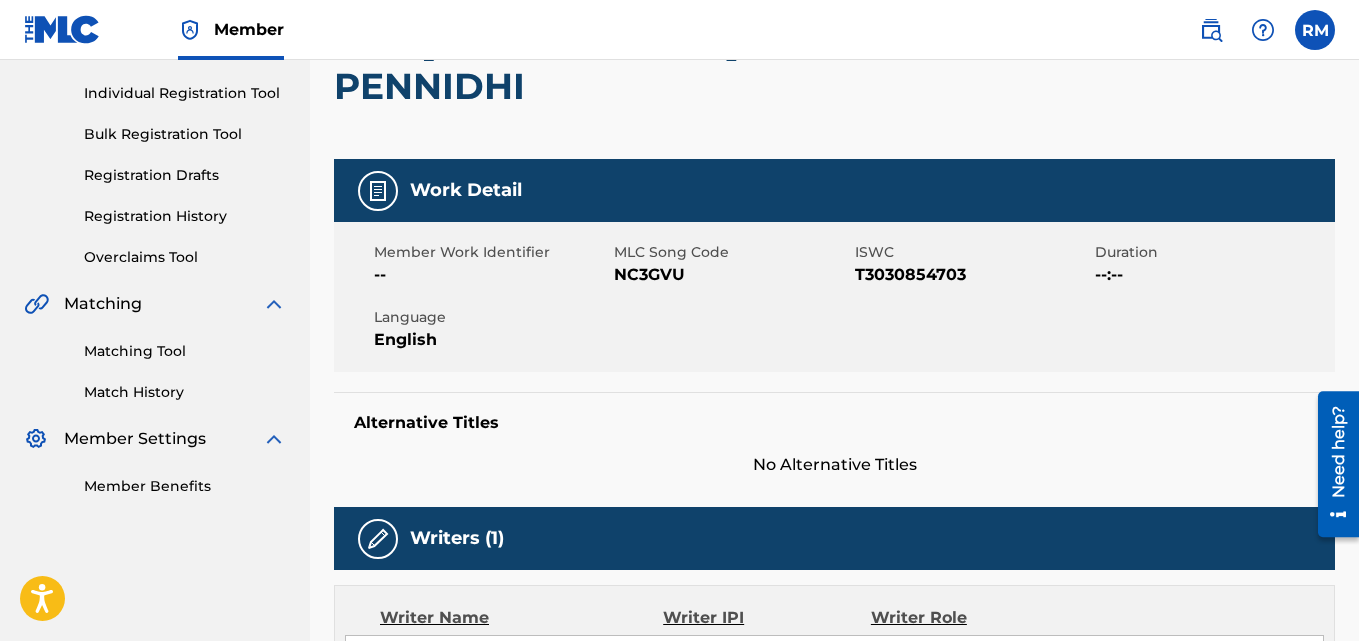 scroll, scrollTop: 0, scrollLeft: 0, axis: both 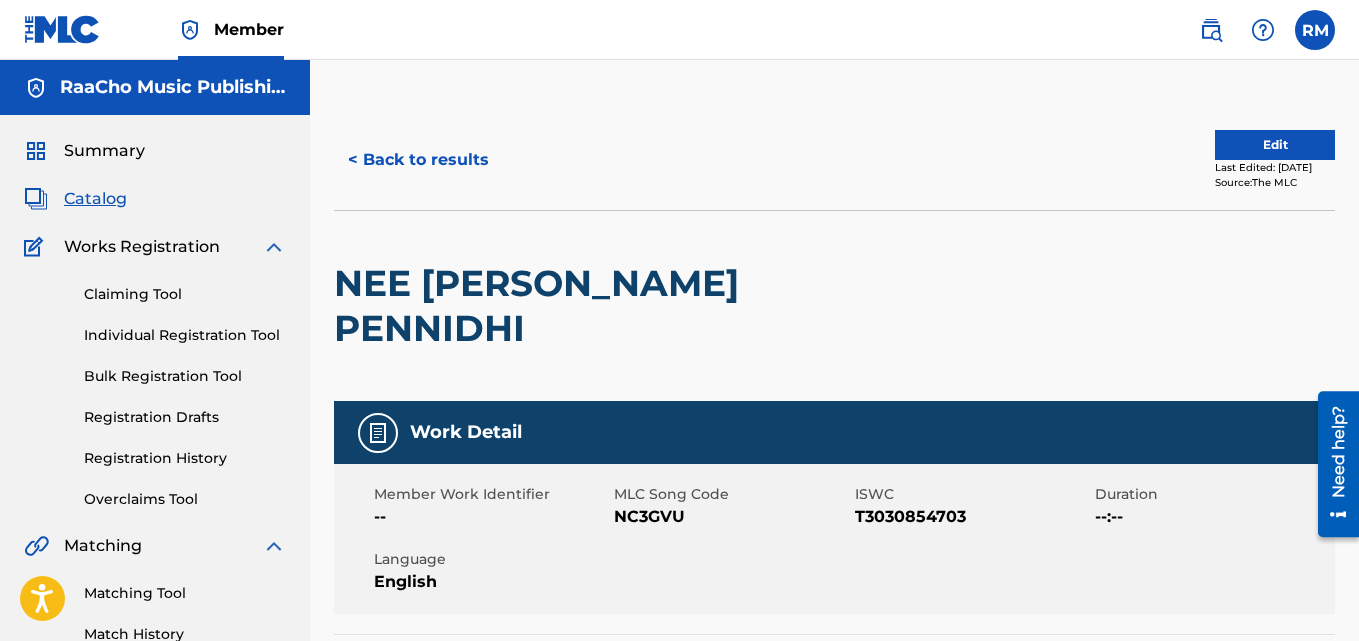 click on "< Back to results" at bounding box center [418, 160] 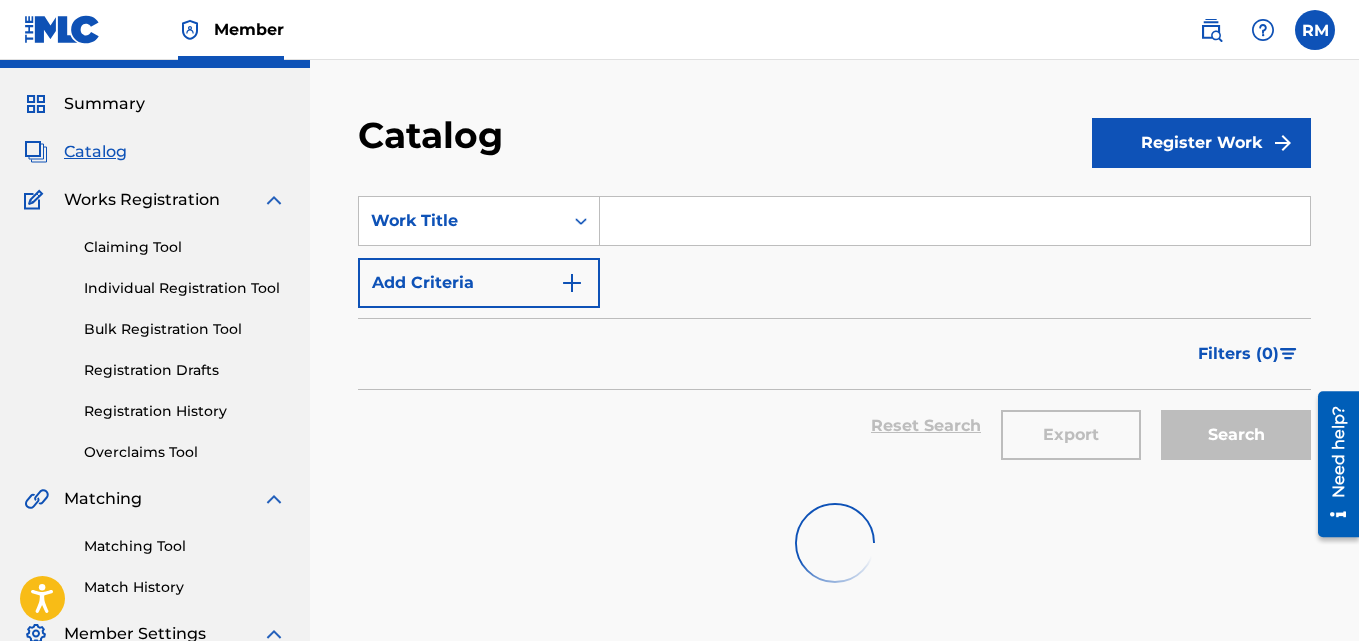 scroll, scrollTop: 0, scrollLeft: 0, axis: both 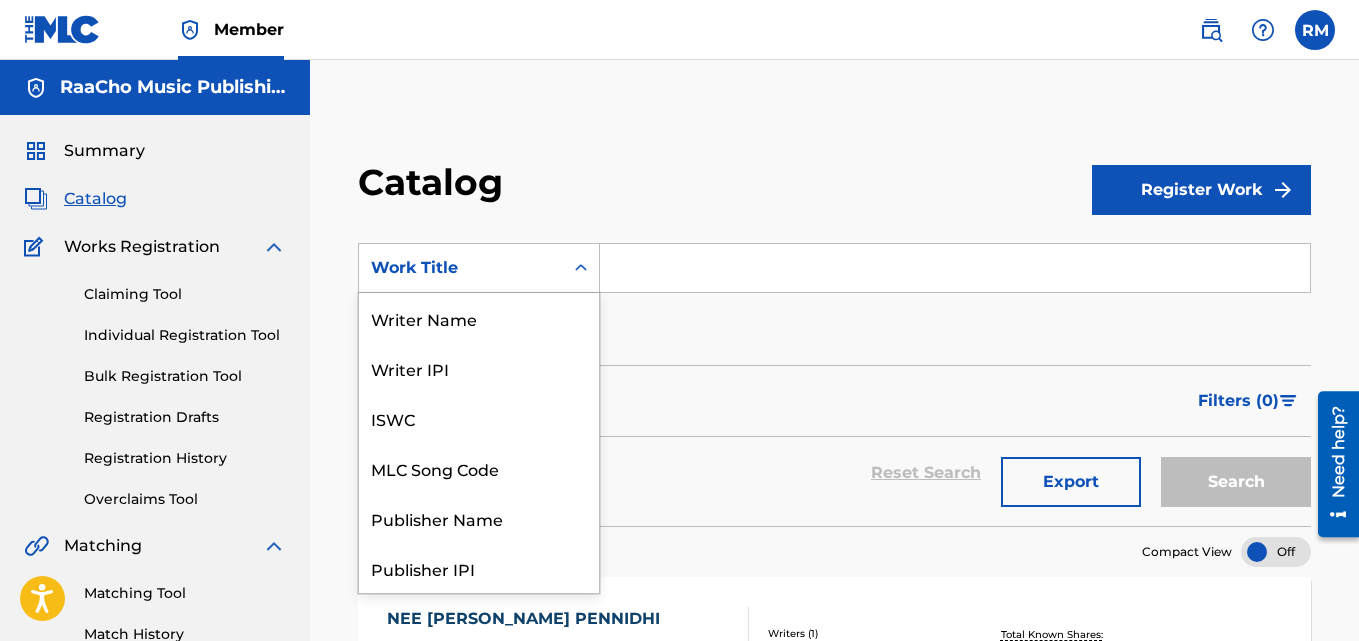 click on "Work Title" at bounding box center [461, 268] 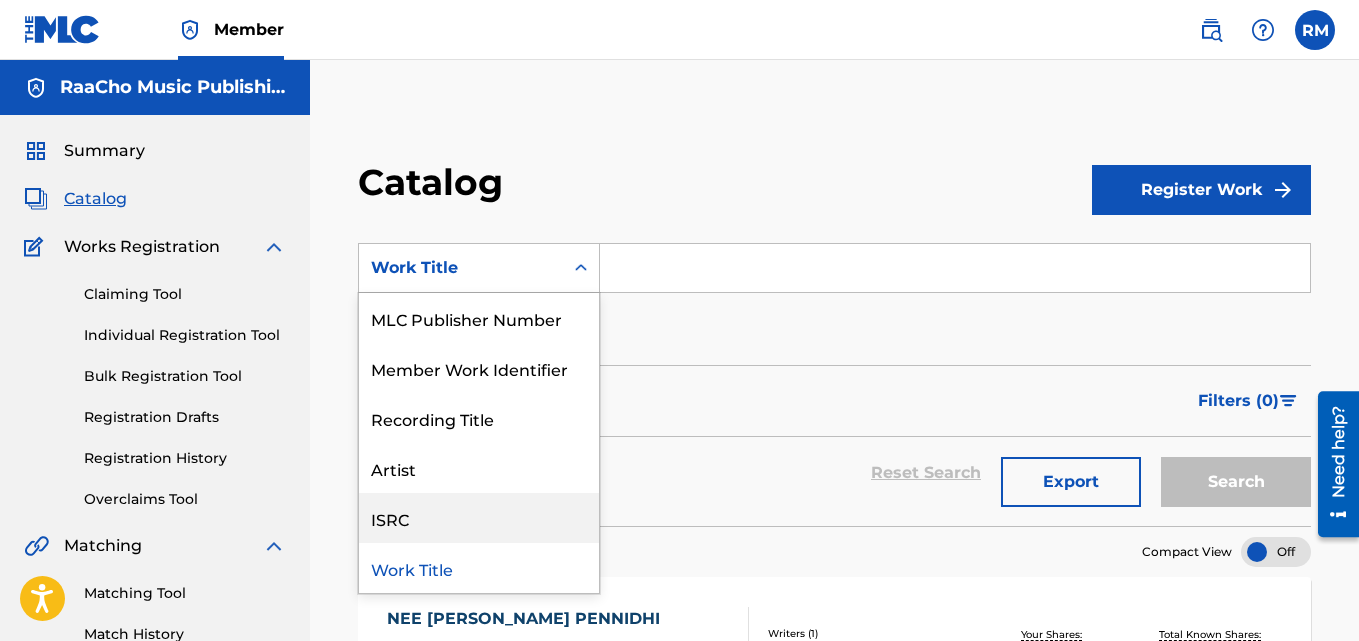 scroll, scrollTop: 0, scrollLeft: 0, axis: both 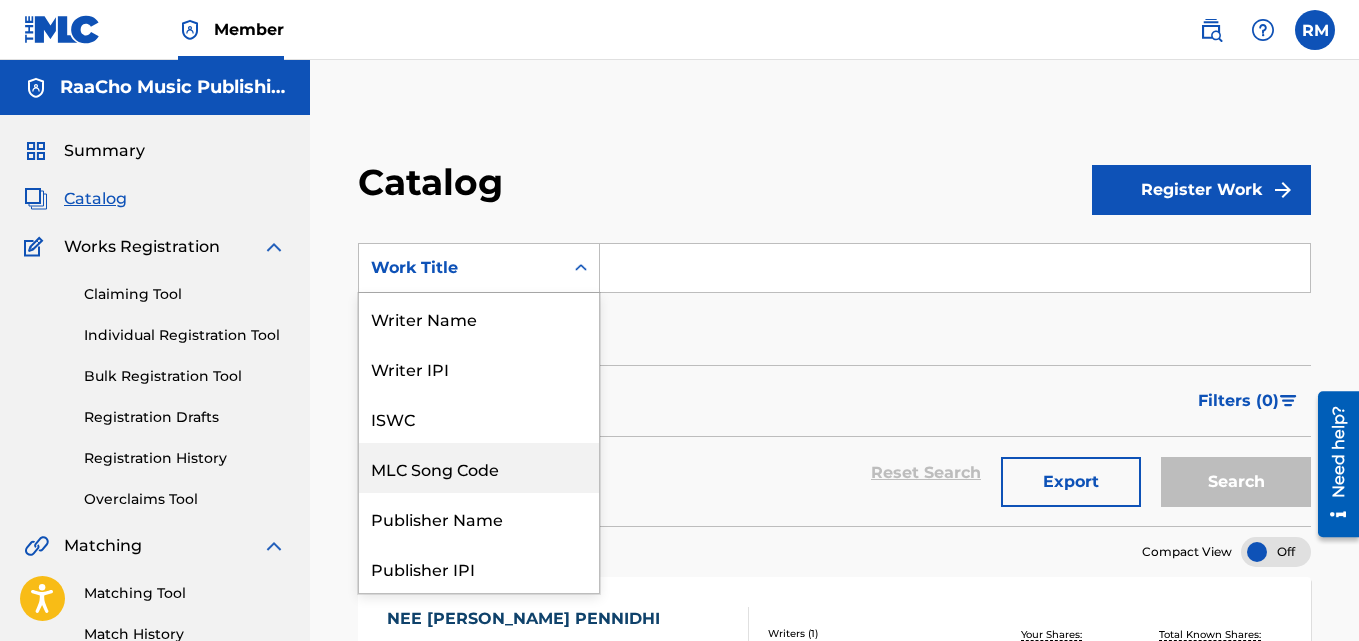 click on "MLC Song Code" at bounding box center (479, 468) 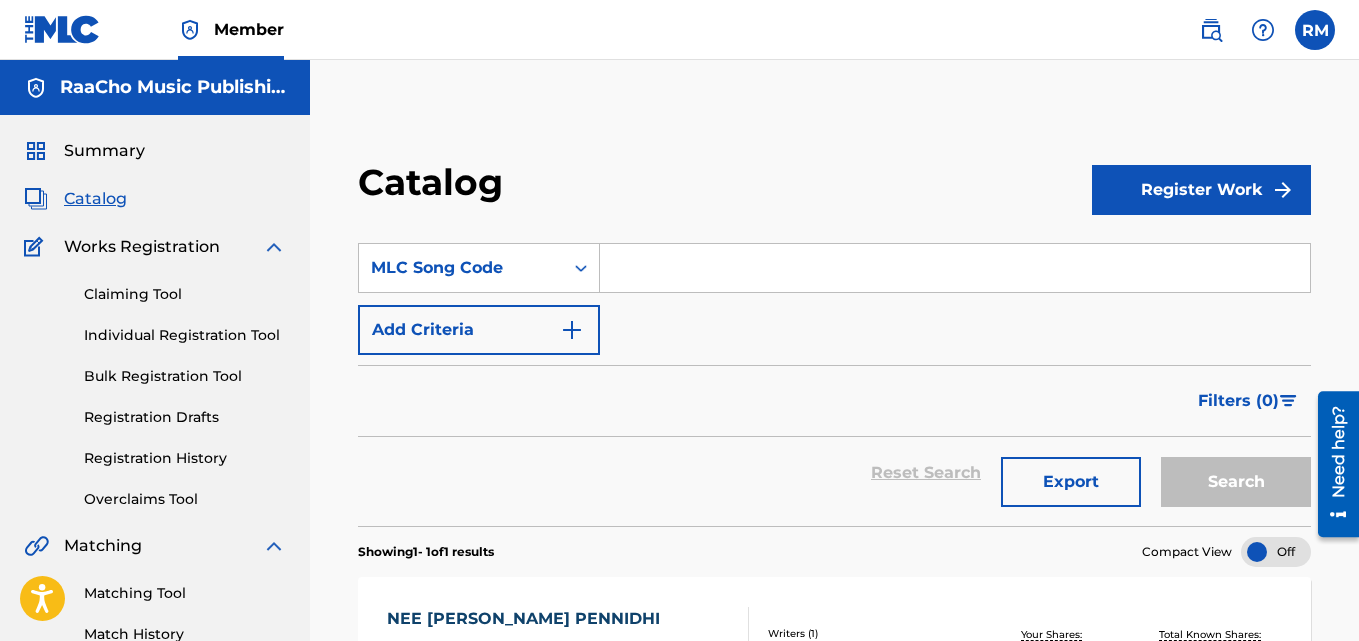 click at bounding box center (955, 268) 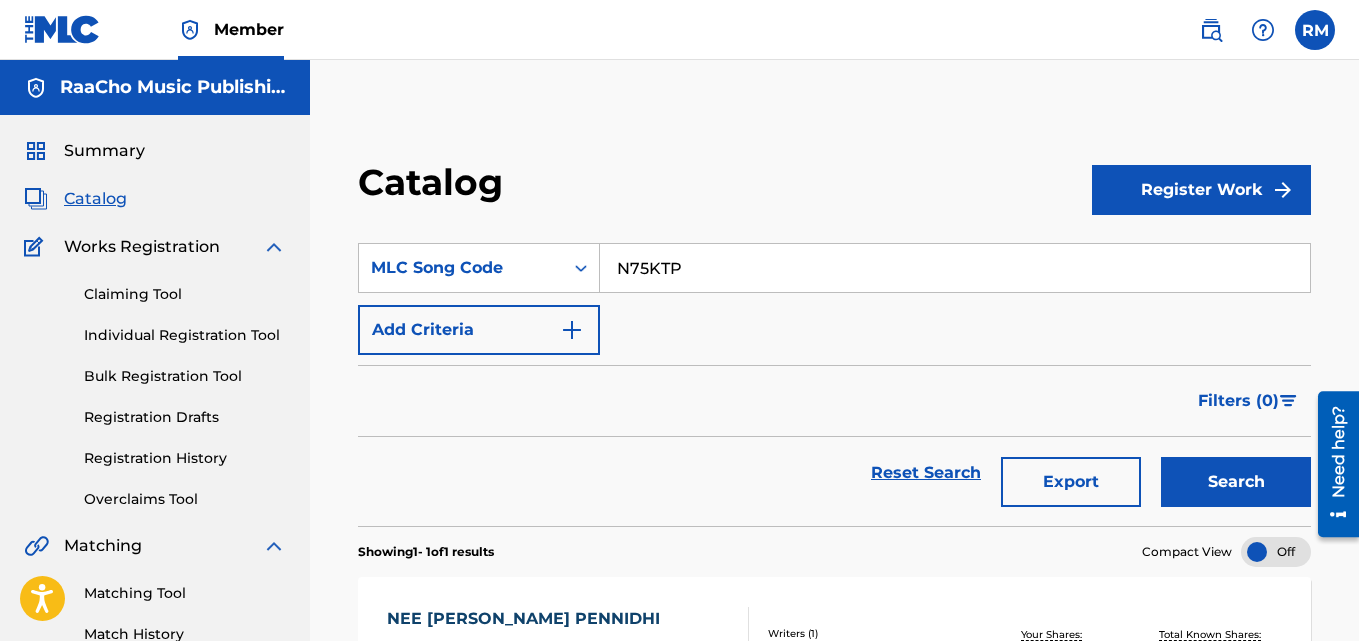 type on "N75KTP" 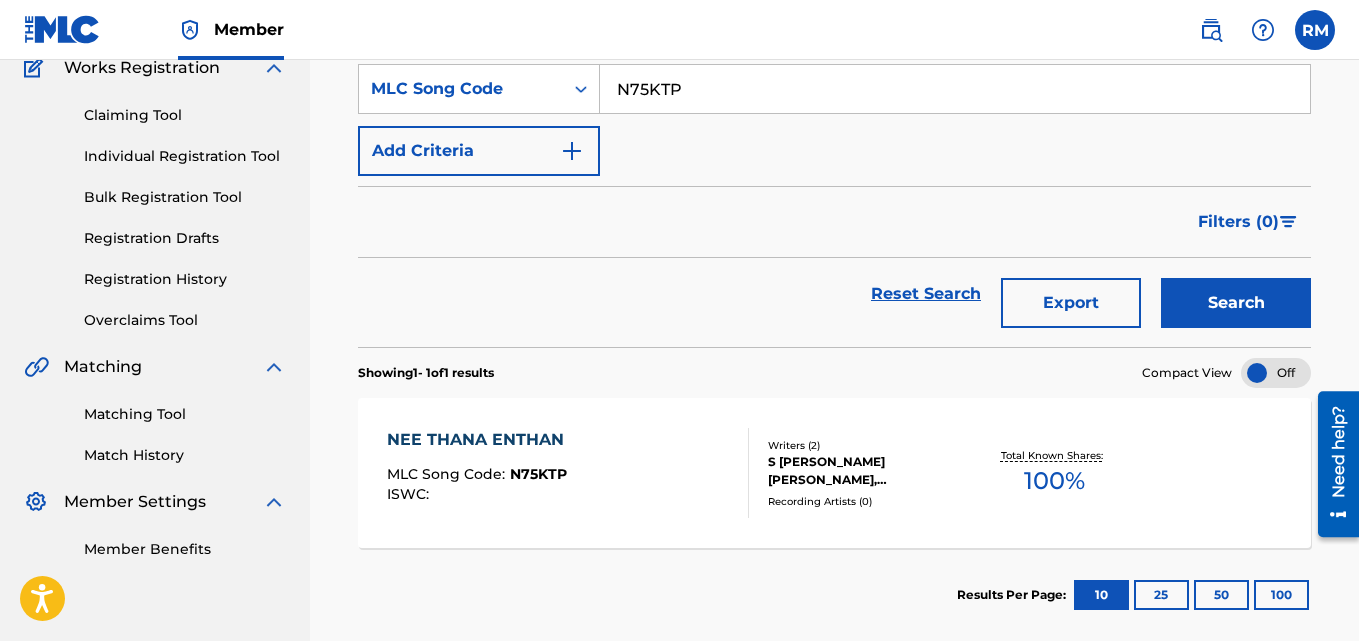 scroll, scrollTop: 276, scrollLeft: 0, axis: vertical 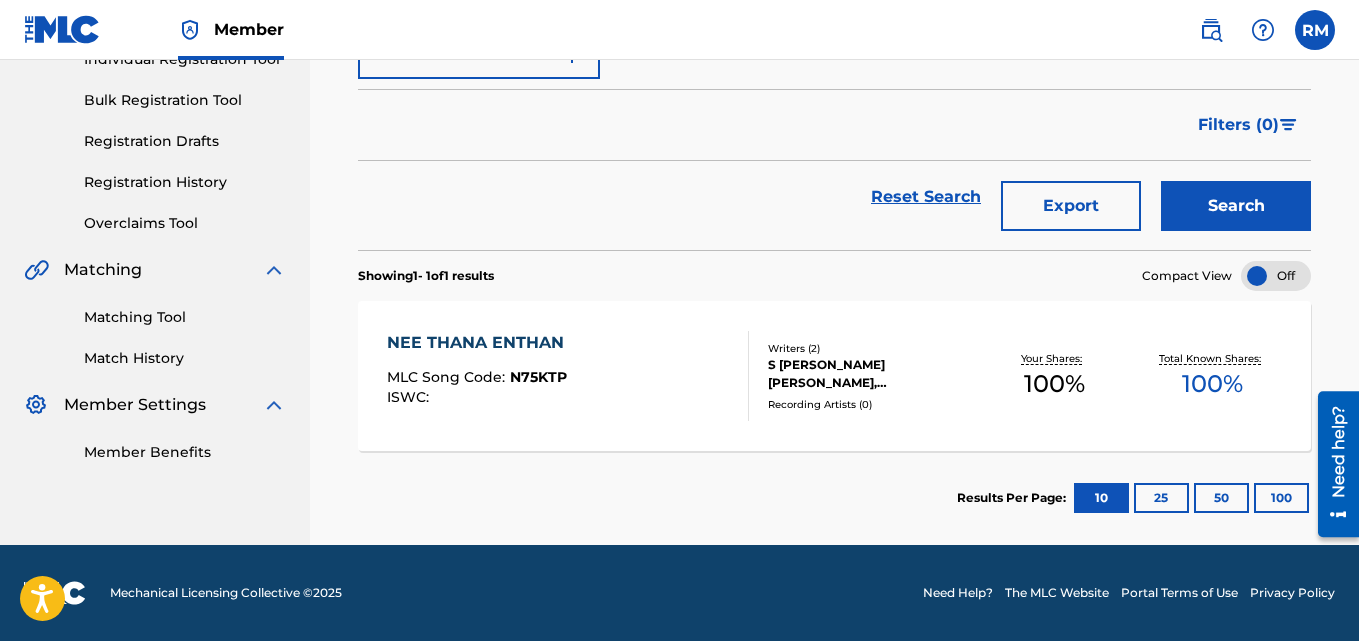 click on "NEE THANA ENTHAN" at bounding box center (480, 343) 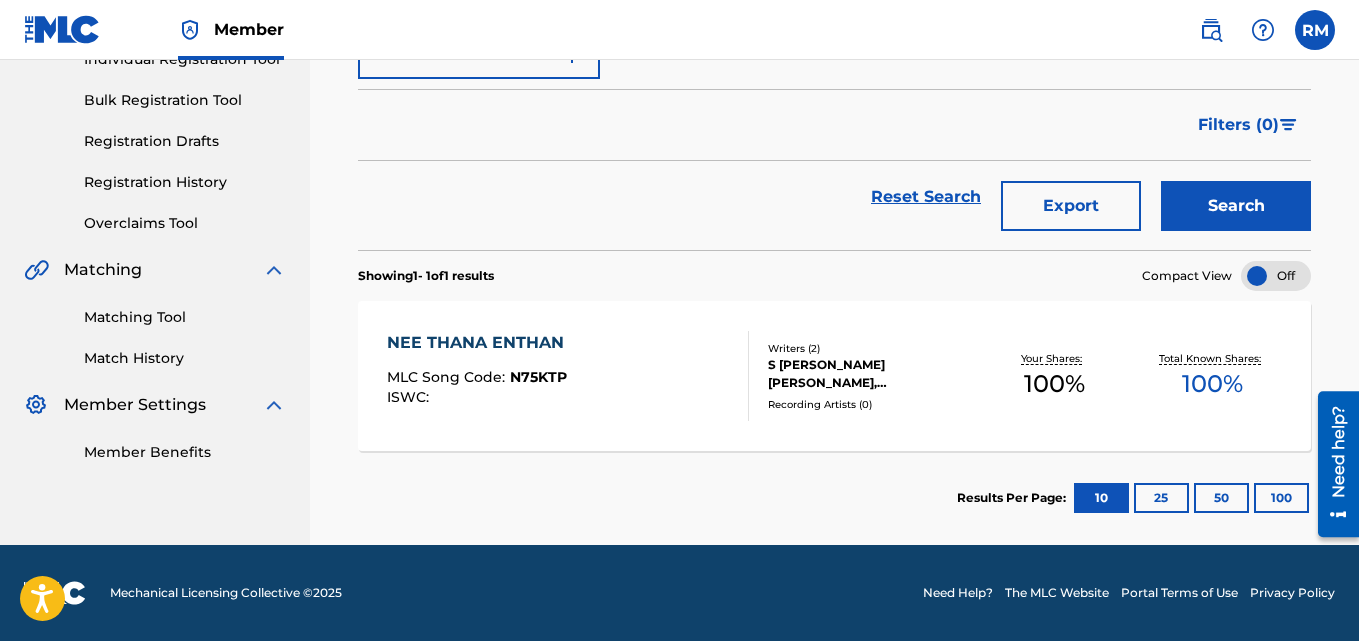 drag, startPoint x: 961, startPoint y: 67, endPoint x: 620, endPoint y: 261, distance: 392.32257 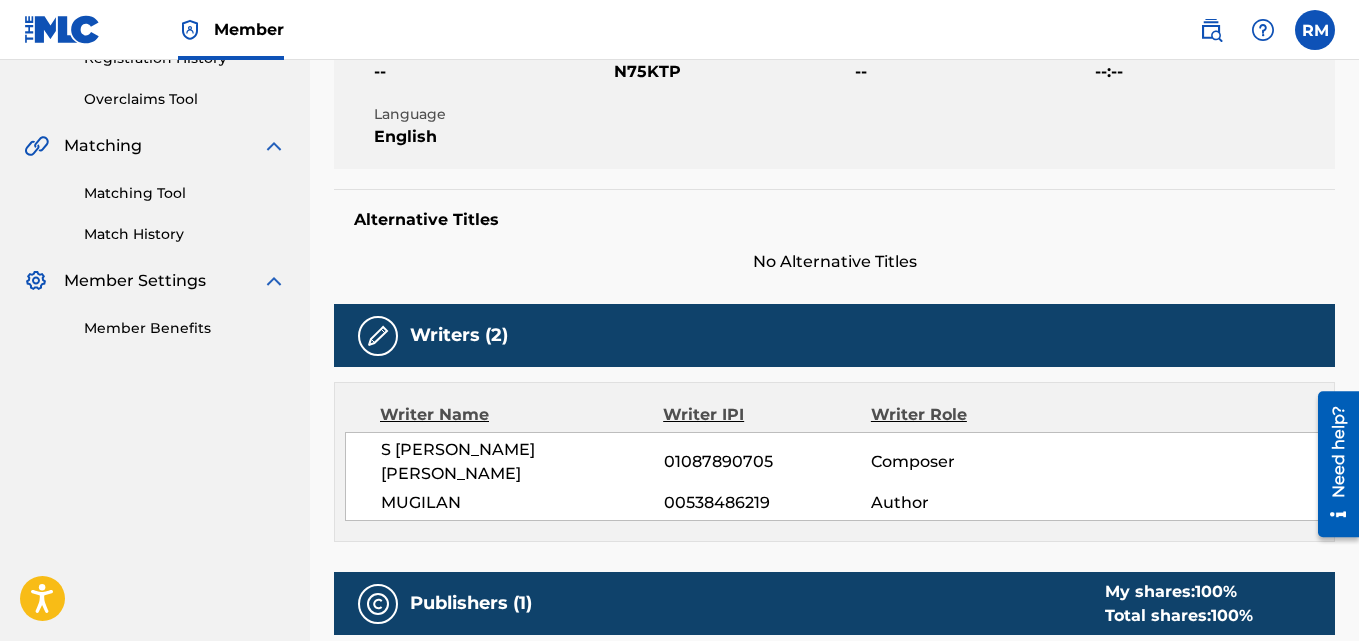 scroll, scrollTop: 0, scrollLeft: 0, axis: both 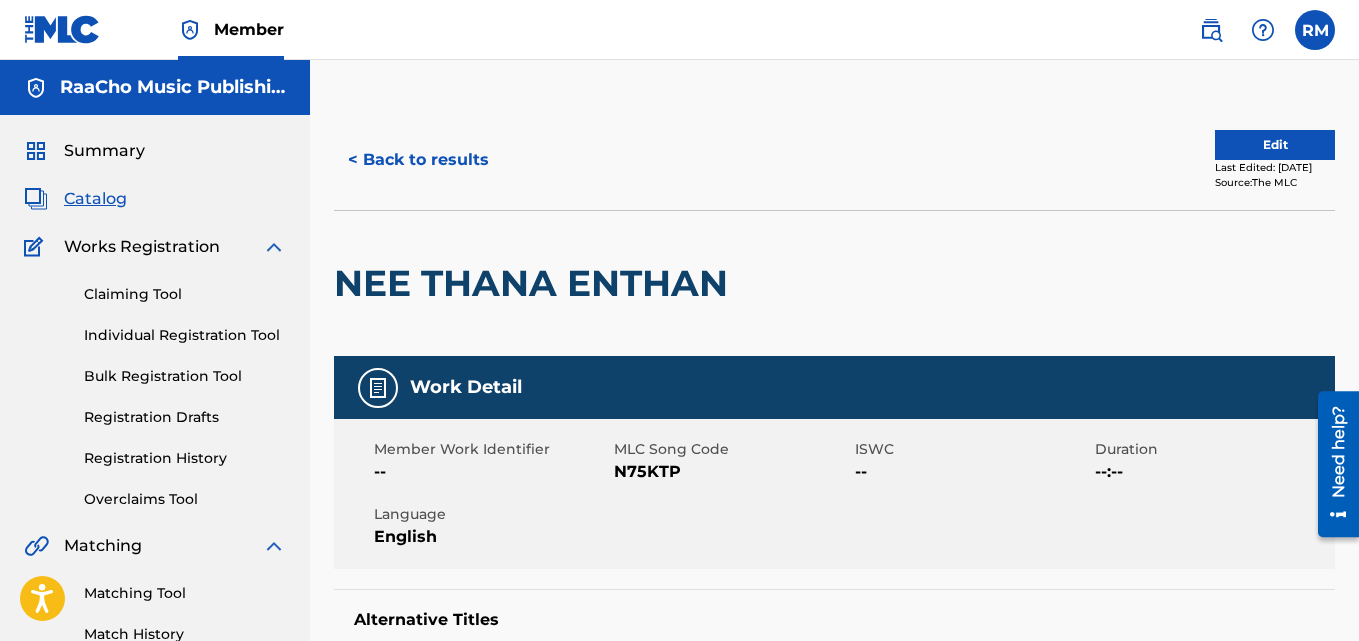 click on "< Back to results" at bounding box center [418, 160] 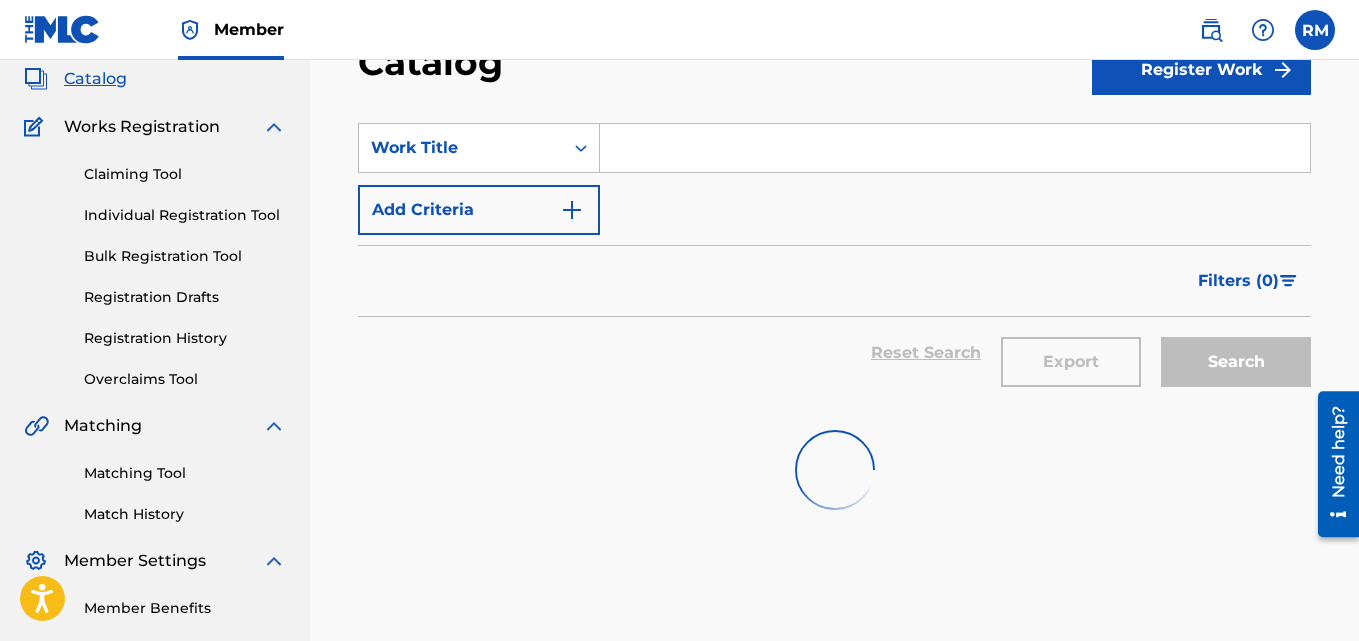 scroll, scrollTop: 0, scrollLeft: 0, axis: both 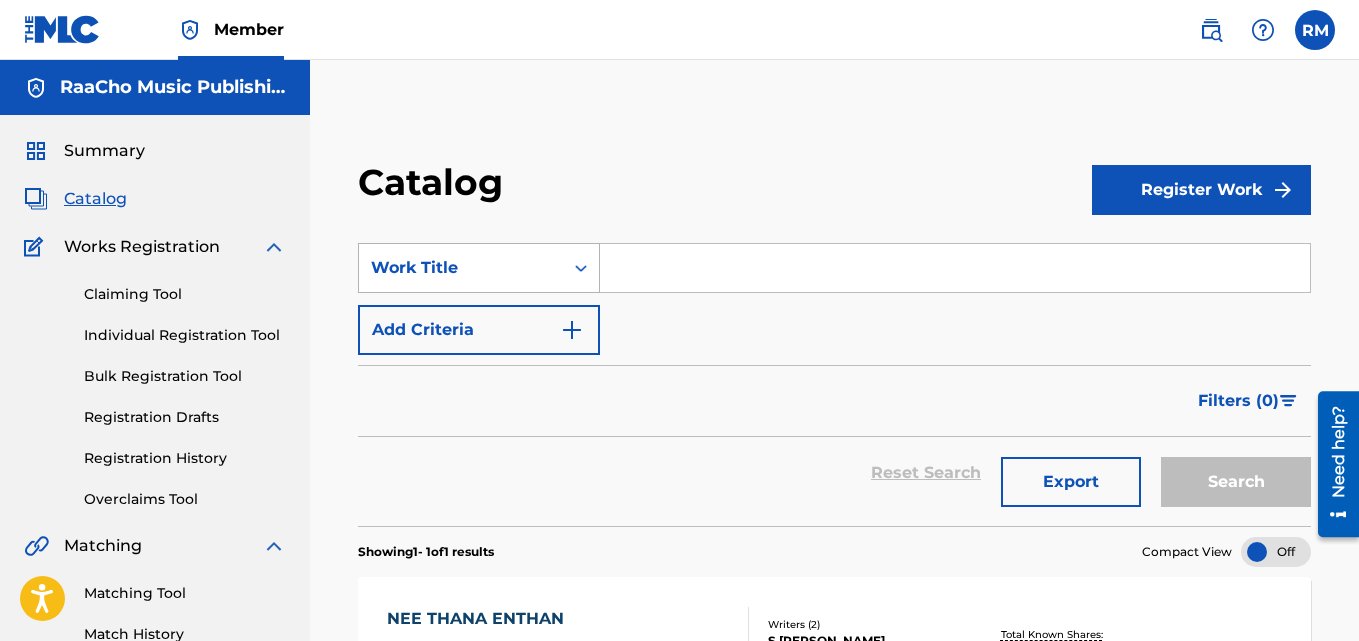 click on "Work Title" at bounding box center [461, 268] 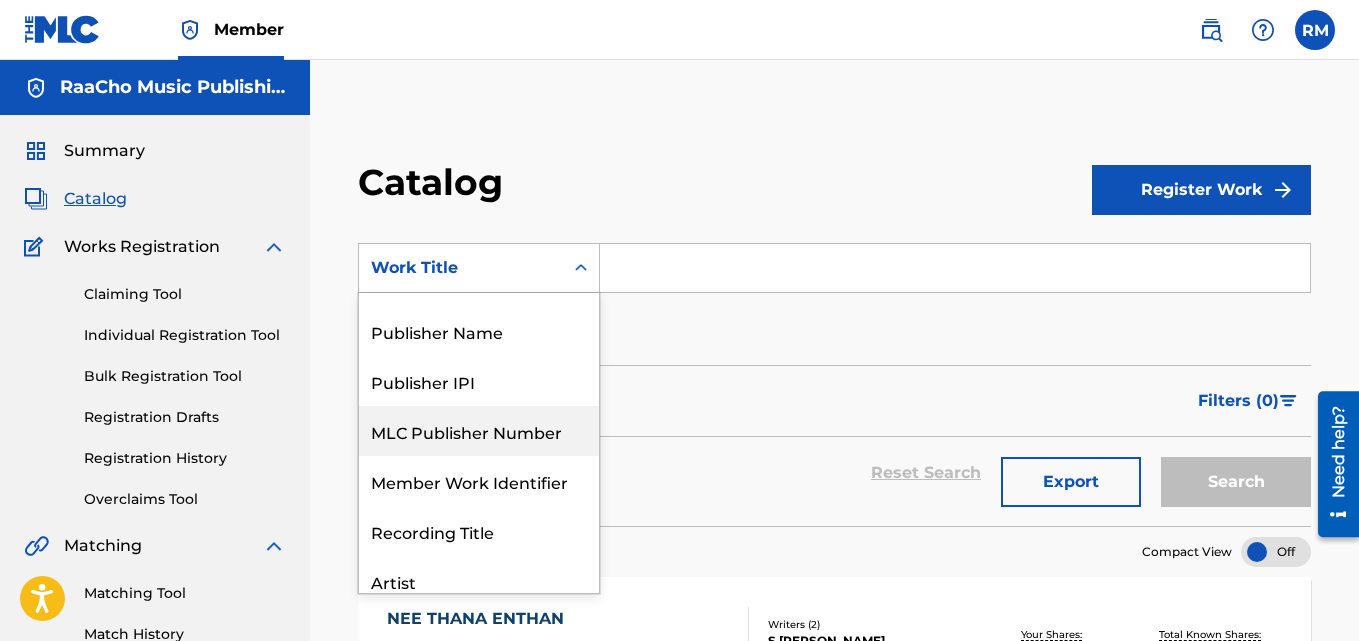 scroll, scrollTop: 0, scrollLeft: 0, axis: both 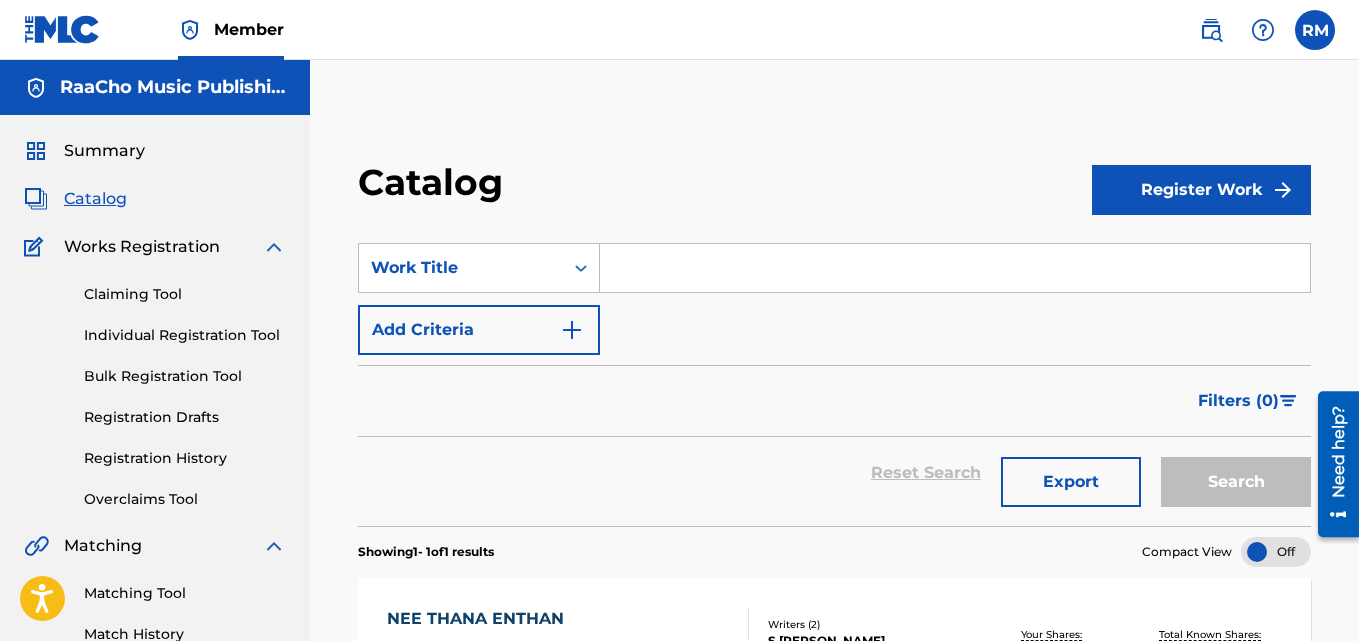 drag, startPoint x: 513, startPoint y: 236, endPoint x: 505, endPoint y: 322, distance: 86.37129 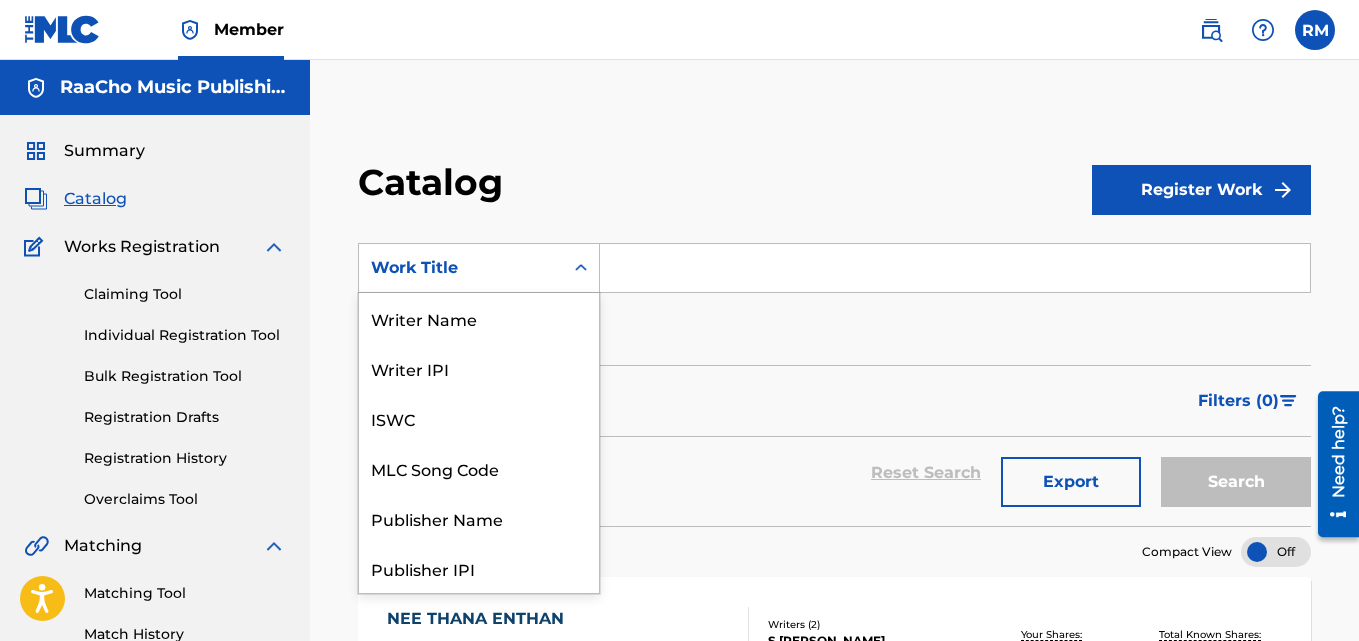 drag, startPoint x: 566, startPoint y: 256, endPoint x: 544, endPoint y: 293, distance: 43.046486 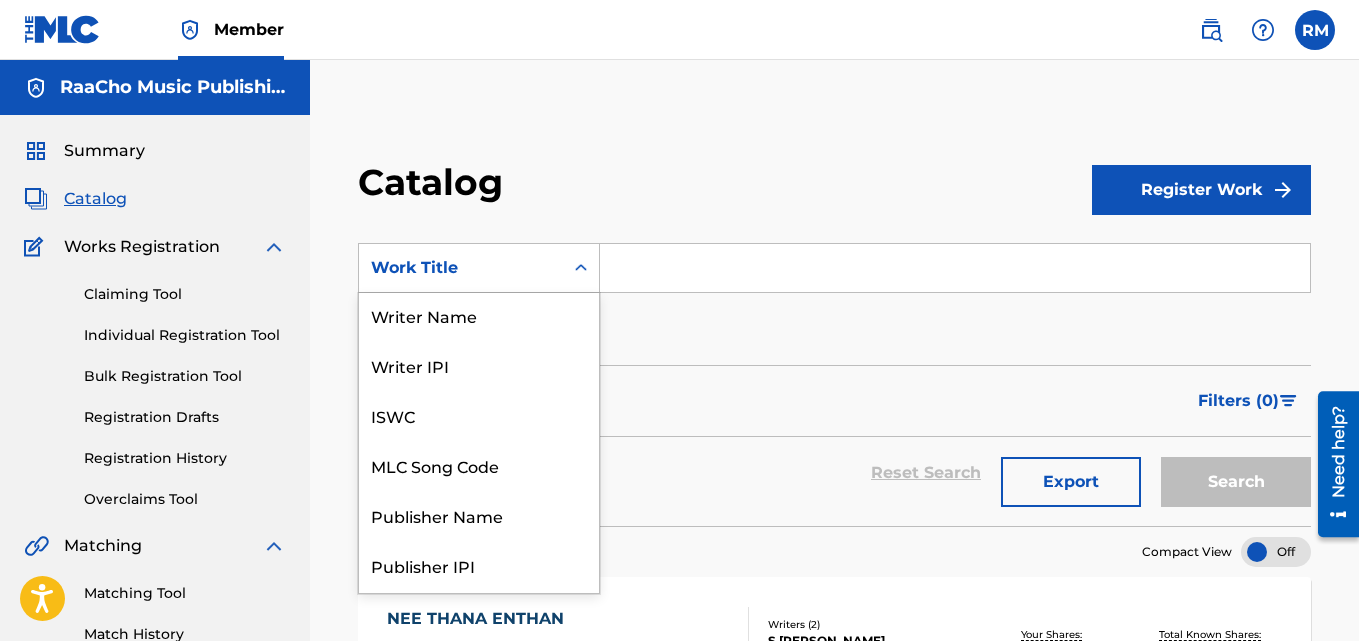 scroll, scrollTop: 0, scrollLeft: 0, axis: both 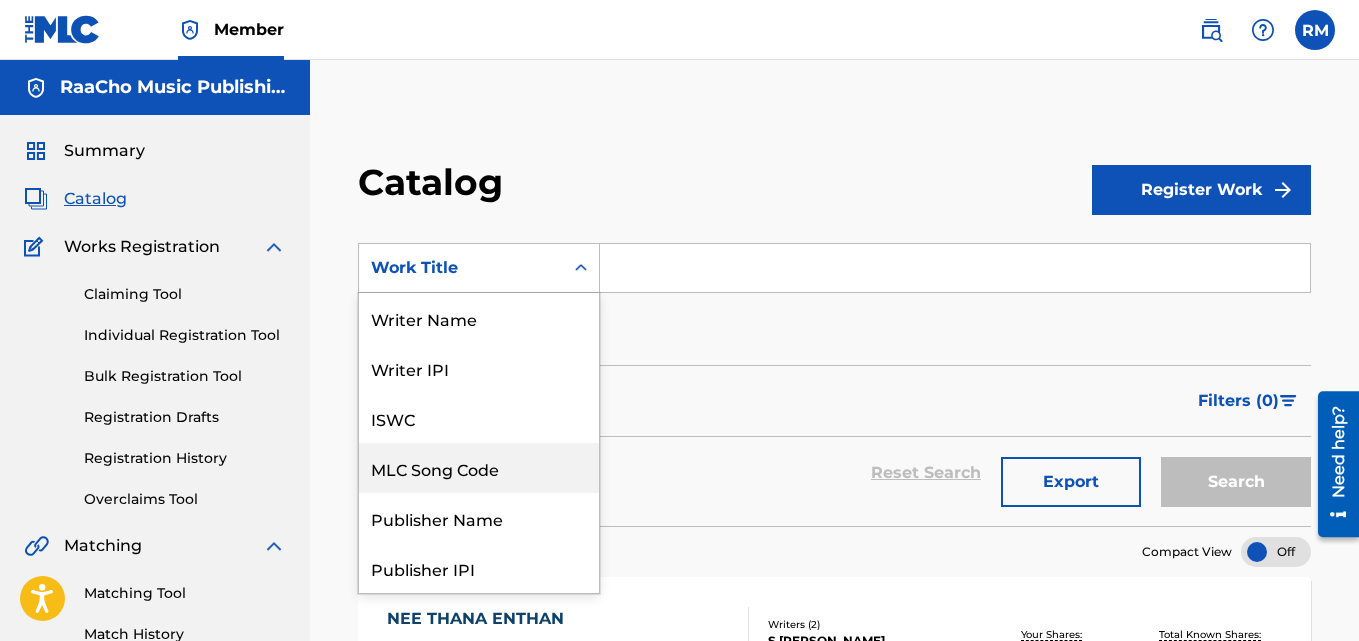 click on "MLC Song Code" at bounding box center (479, 468) 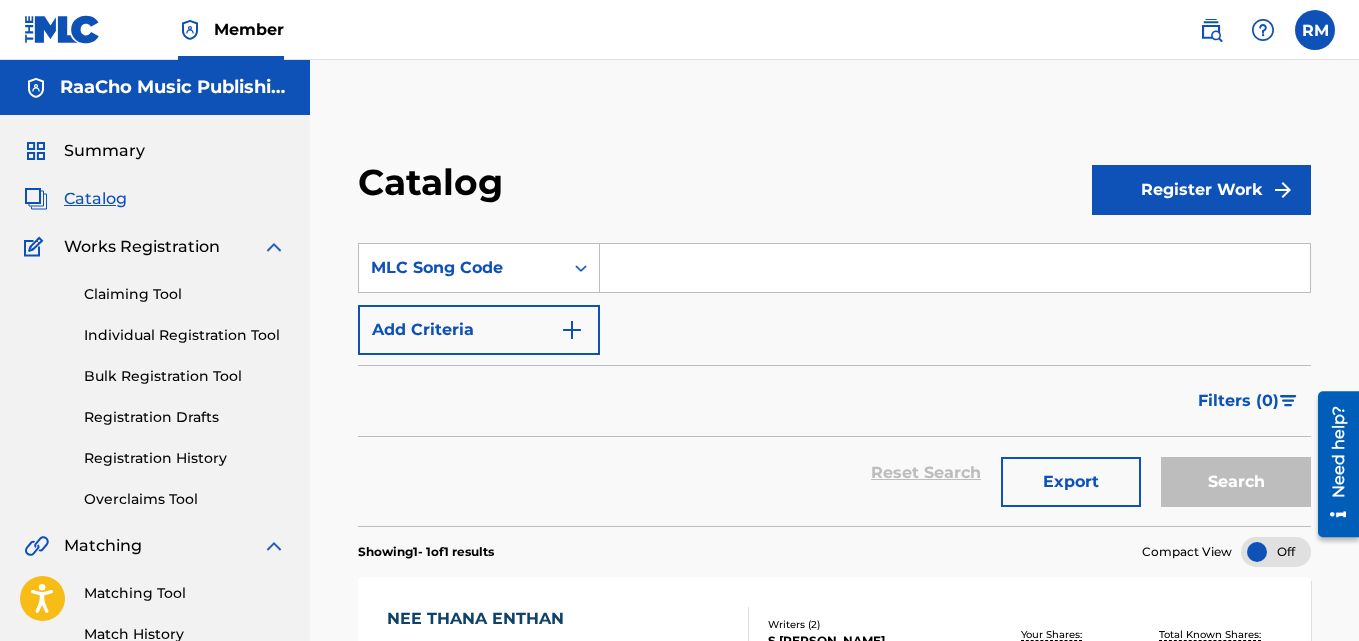 click at bounding box center (955, 268) 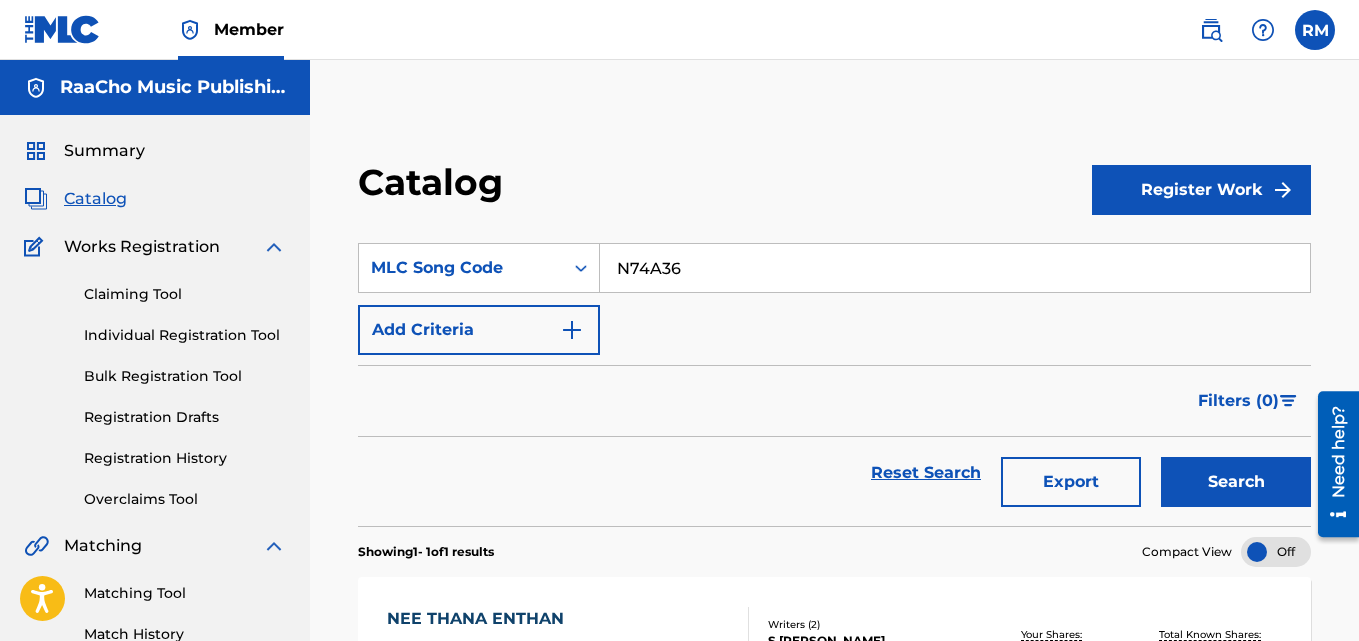 type on "N74A36" 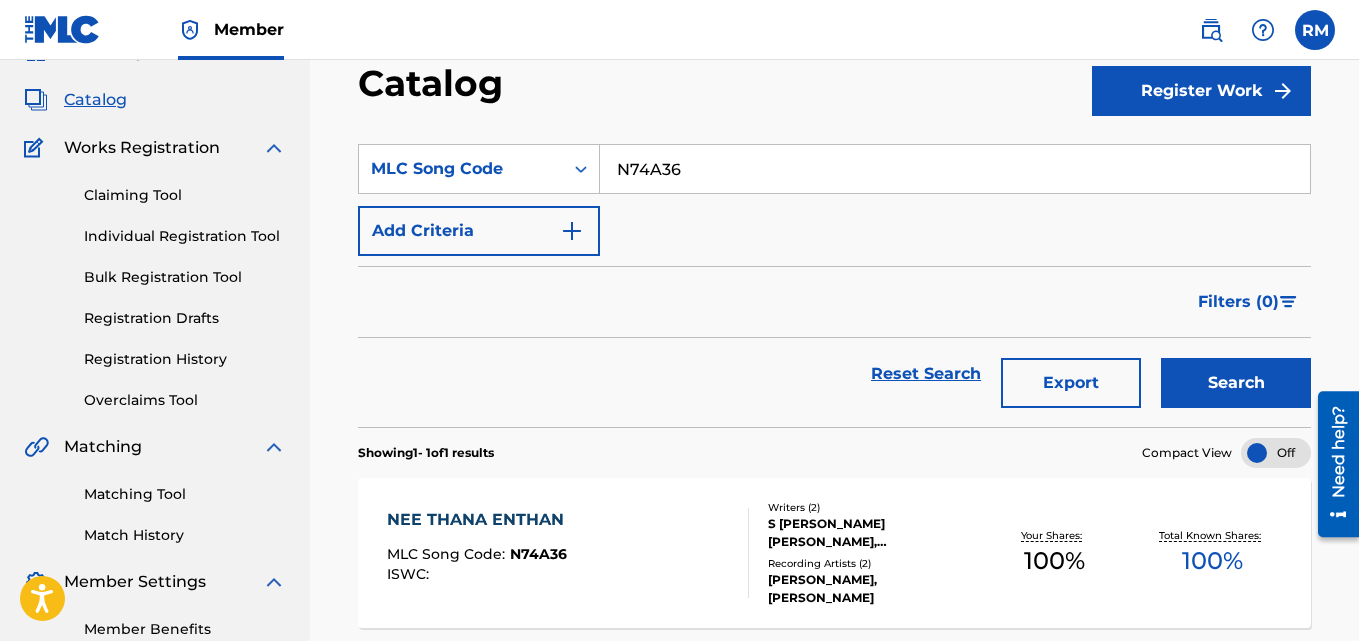 scroll, scrollTop: 276, scrollLeft: 0, axis: vertical 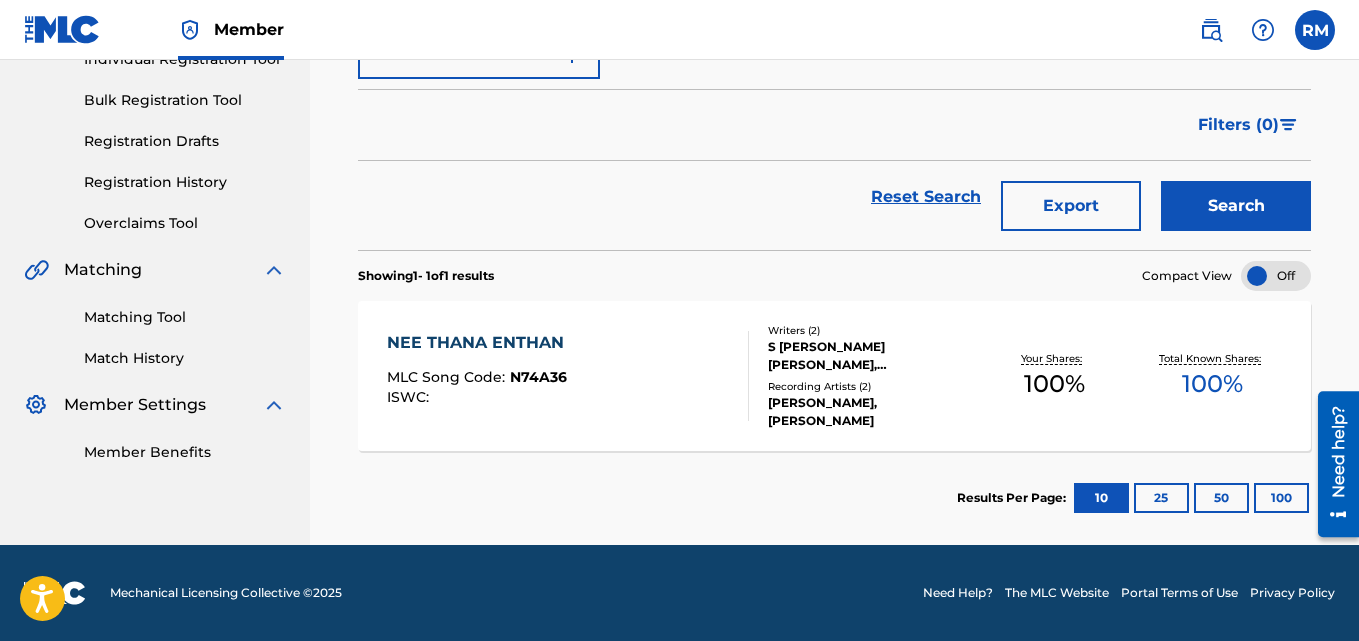 click on "NEE THANA ENTHAN MLC Song Code : N74A36 ISWC :" at bounding box center [480, 376] 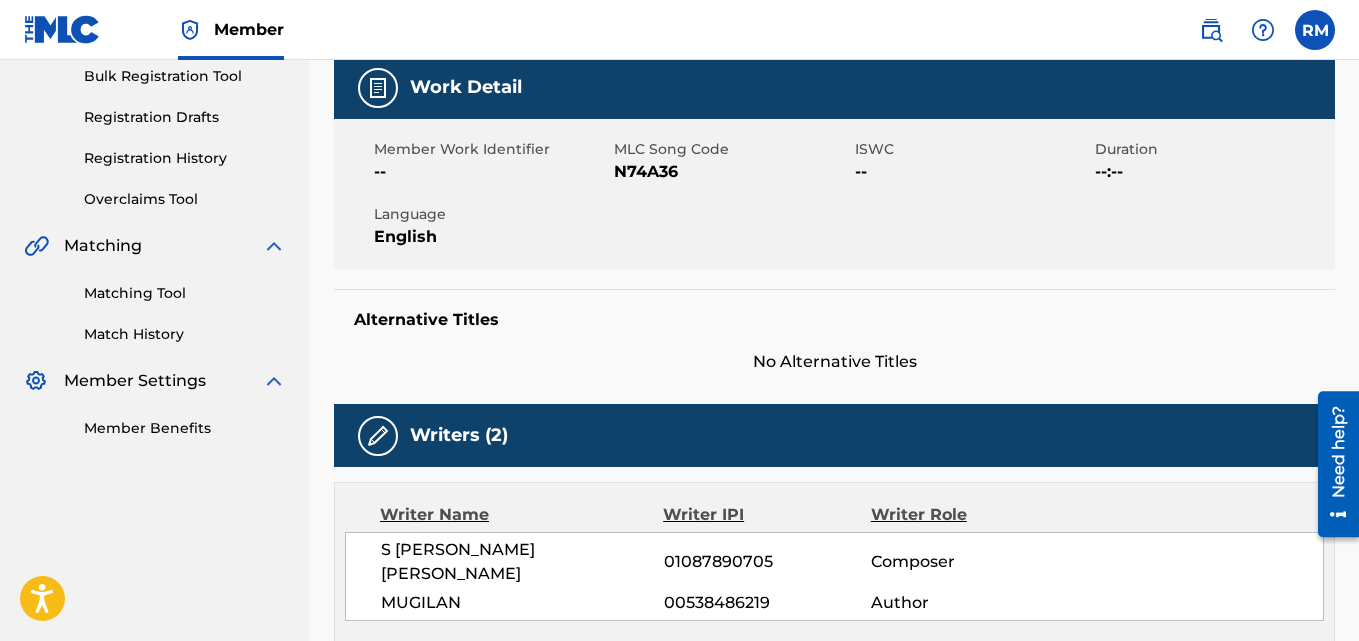 scroll, scrollTop: 0, scrollLeft: 0, axis: both 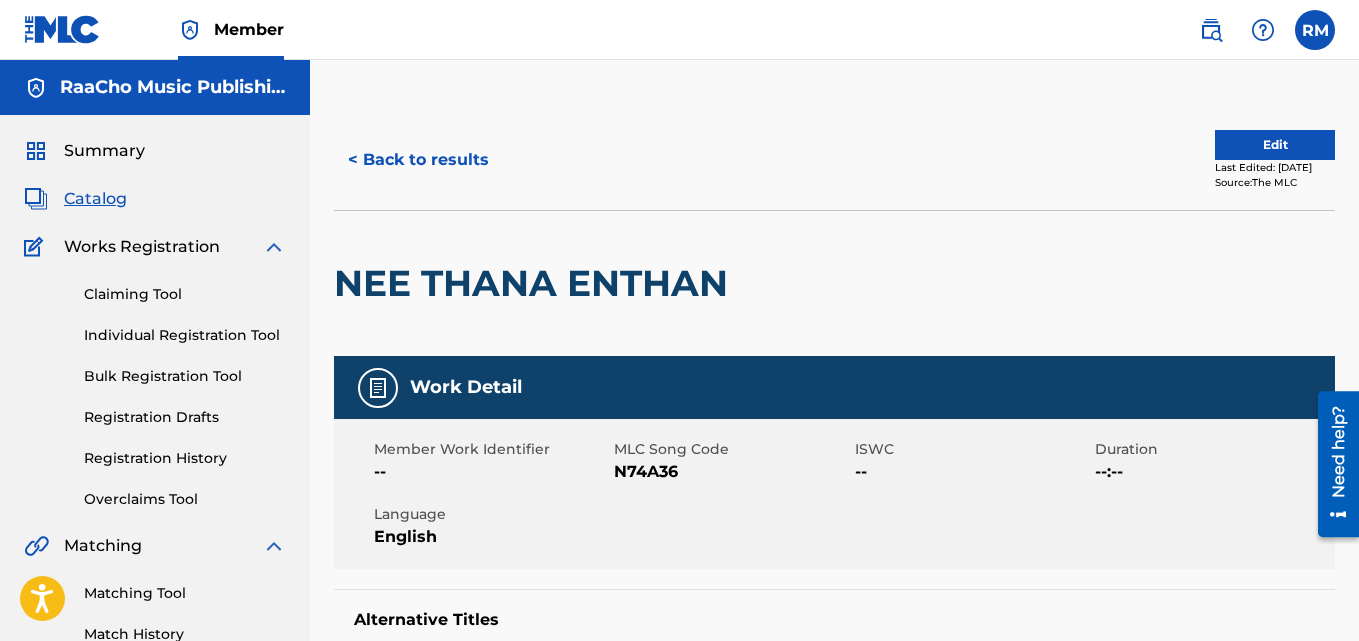 click on "< Back to results" at bounding box center [418, 160] 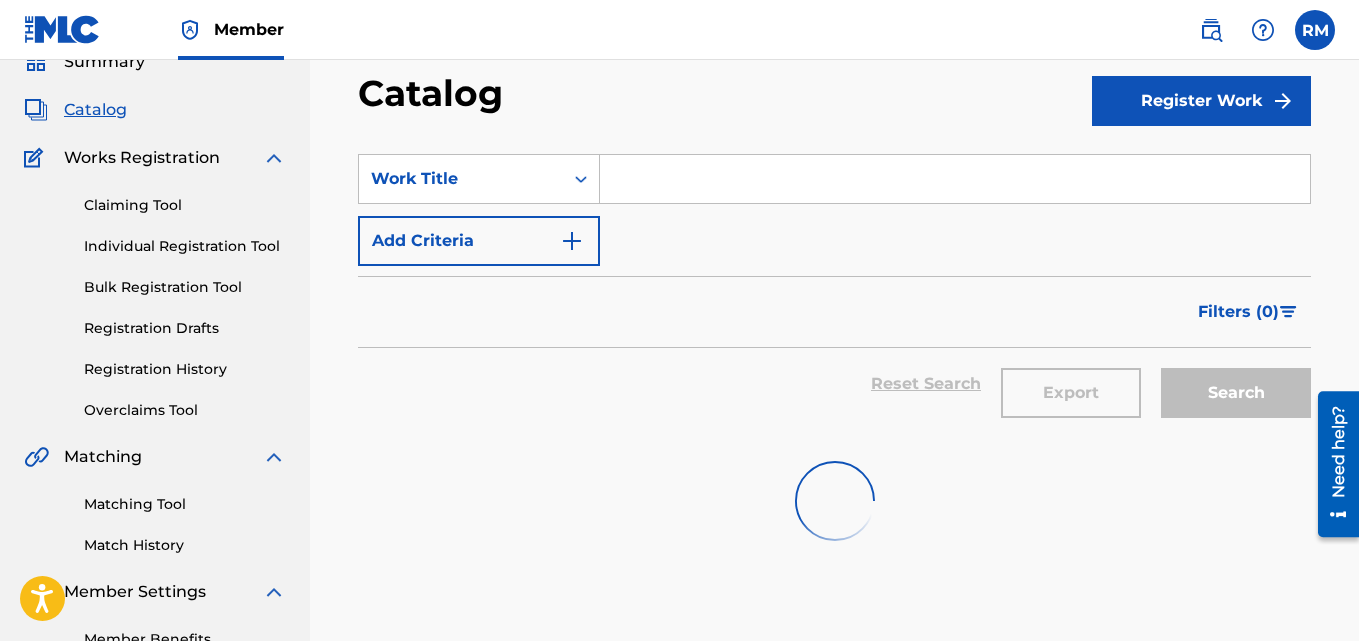 scroll, scrollTop: 0, scrollLeft: 0, axis: both 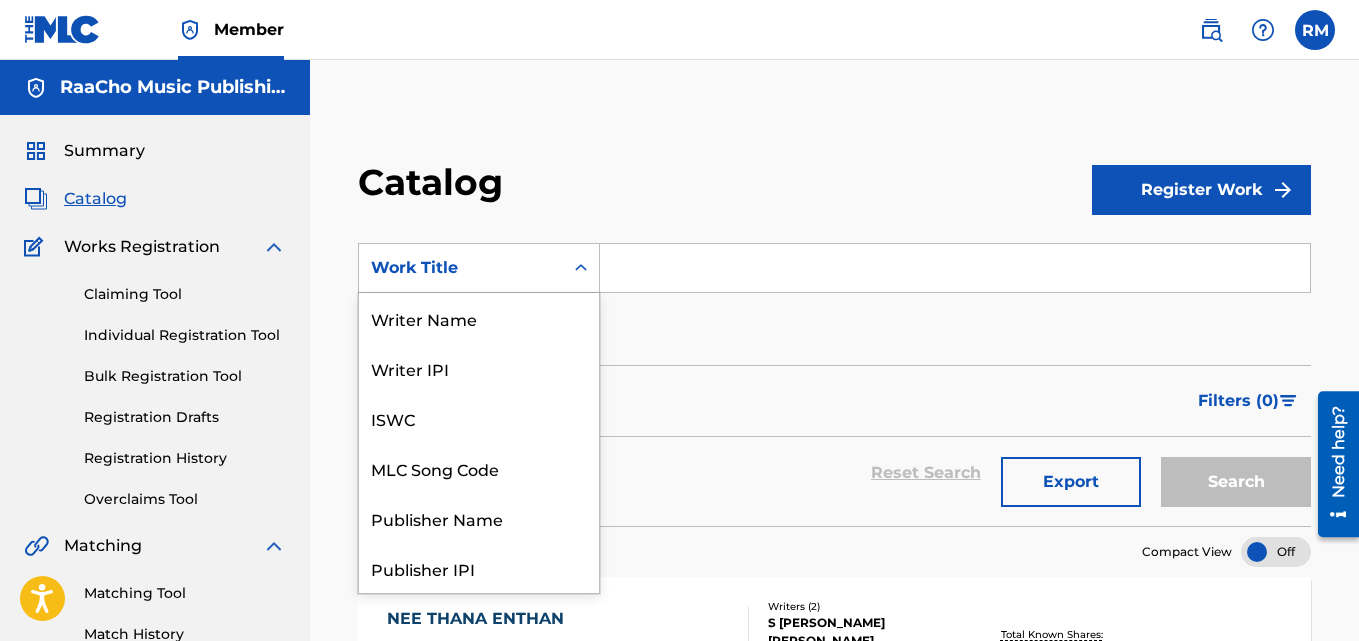 click on "Work Title" at bounding box center (461, 268) 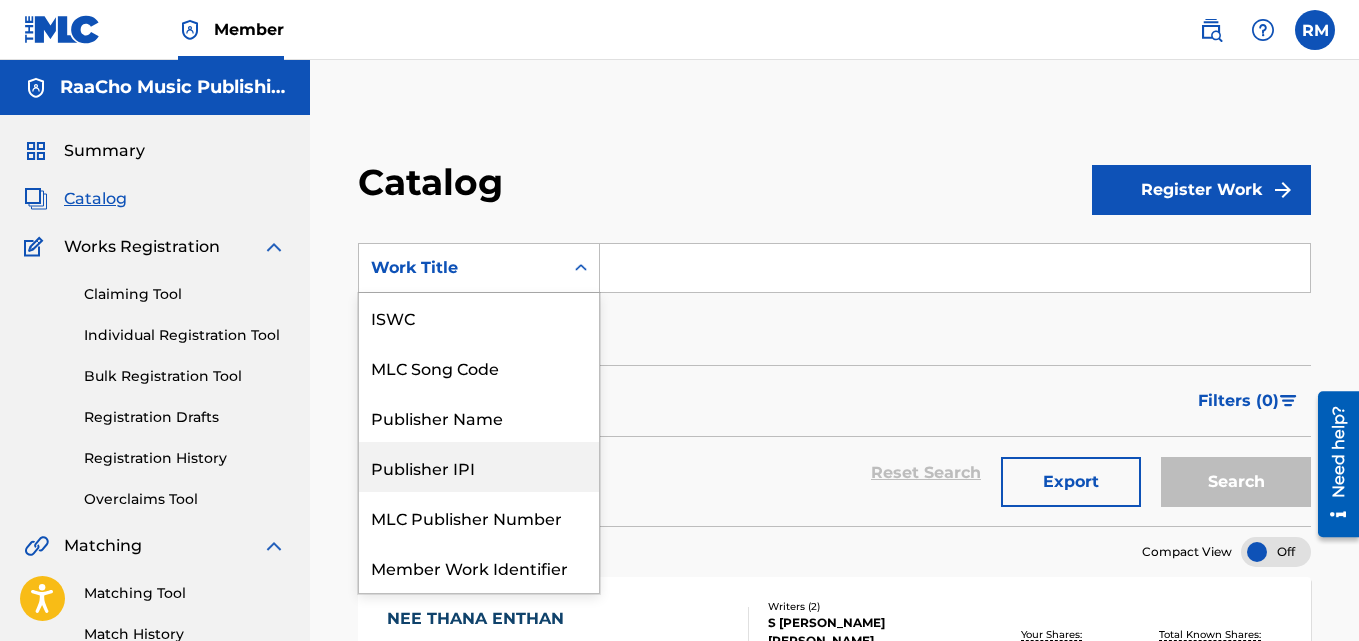 scroll, scrollTop: 0, scrollLeft: 0, axis: both 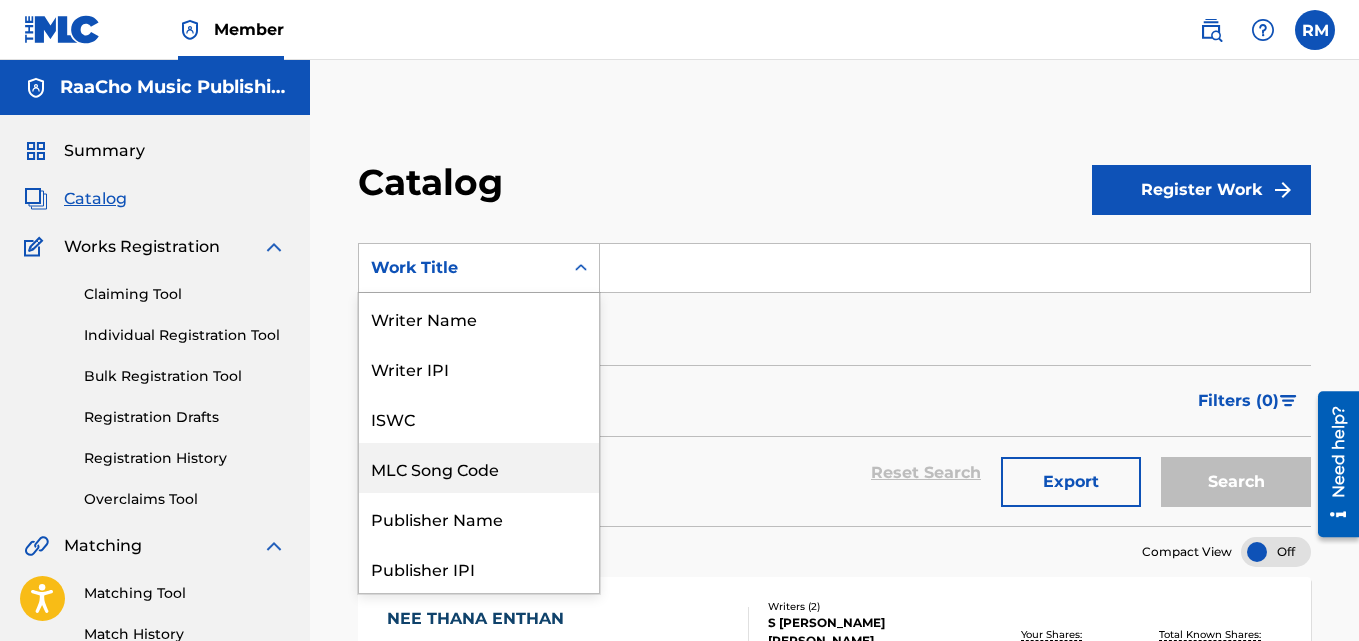 click on "MLC Song Code" at bounding box center (479, 468) 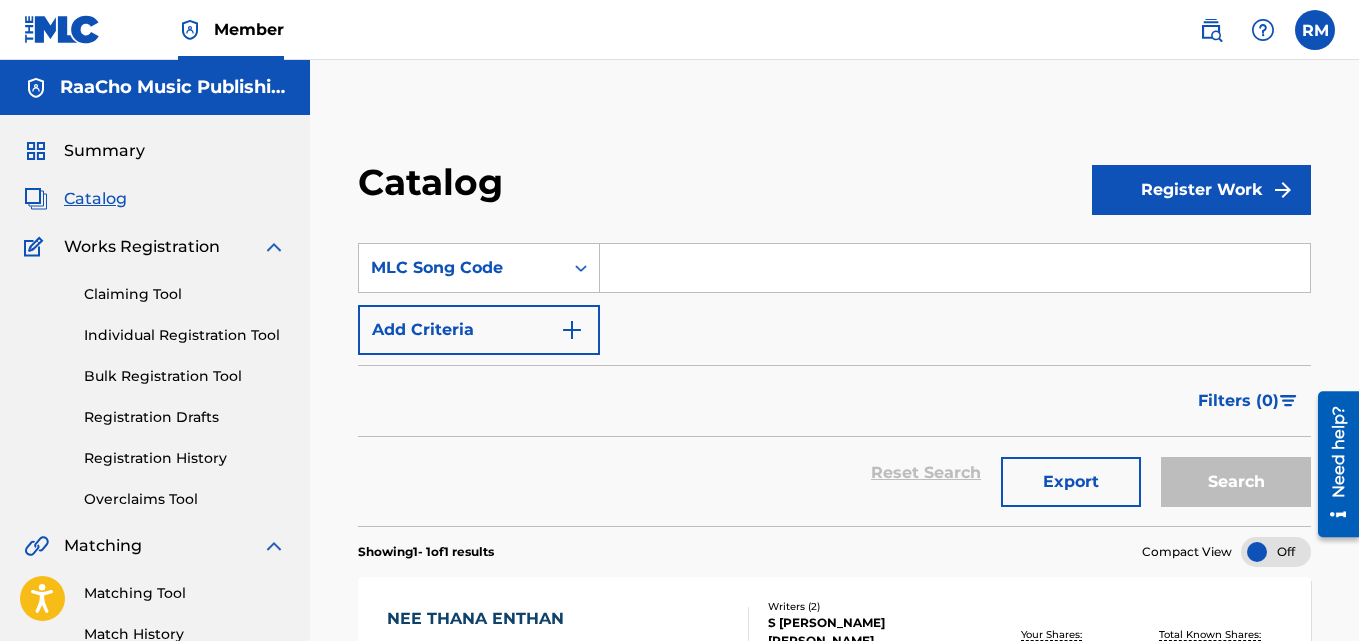 click at bounding box center (955, 268) 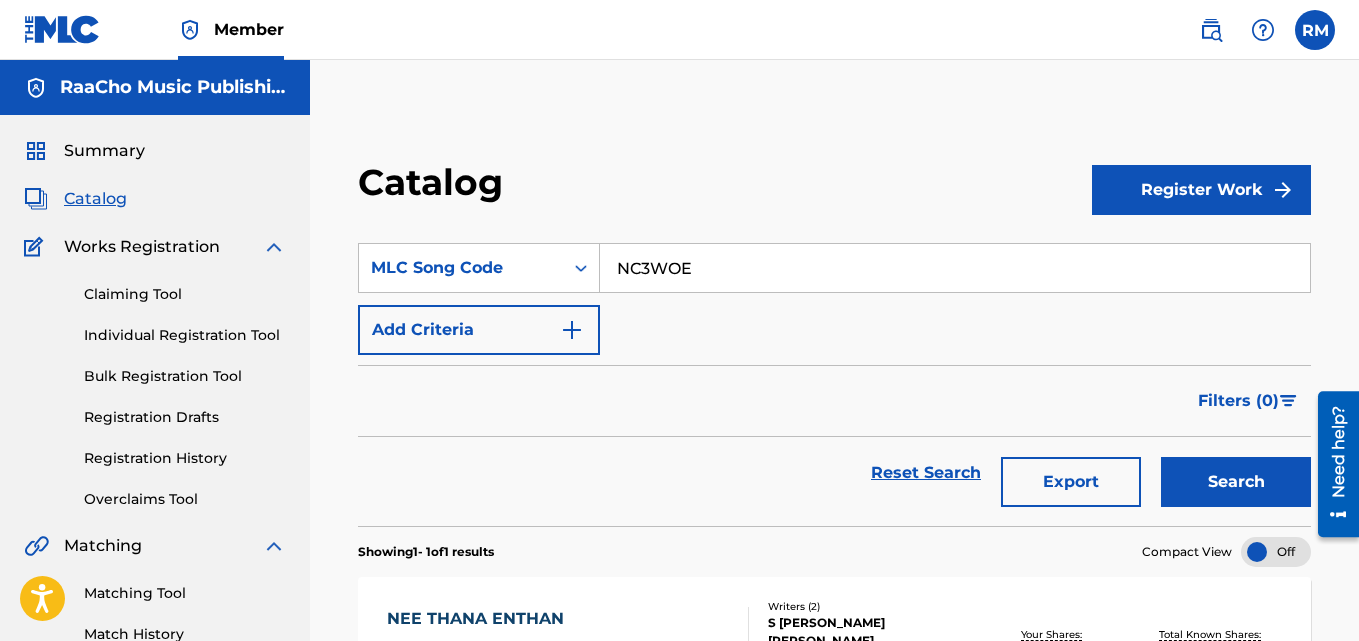 type on "NC3WOE" 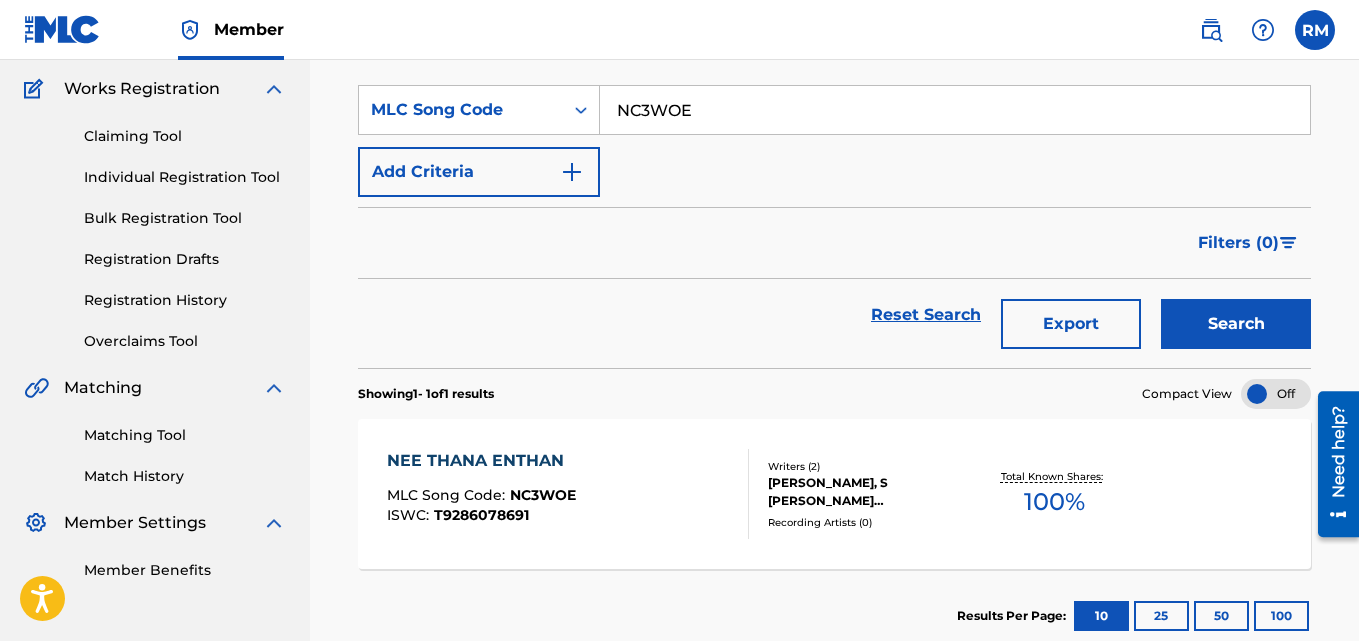scroll, scrollTop: 276, scrollLeft: 0, axis: vertical 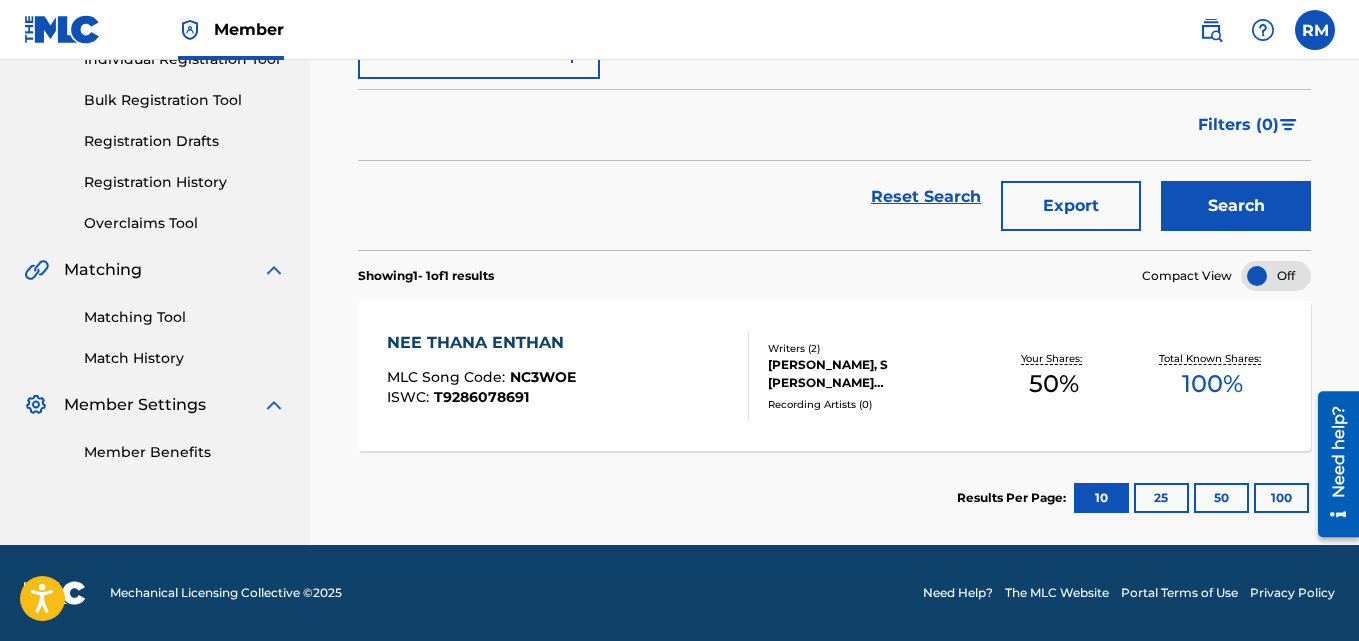 click on "NEE THANA ENTHAN" at bounding box center (481, 343) 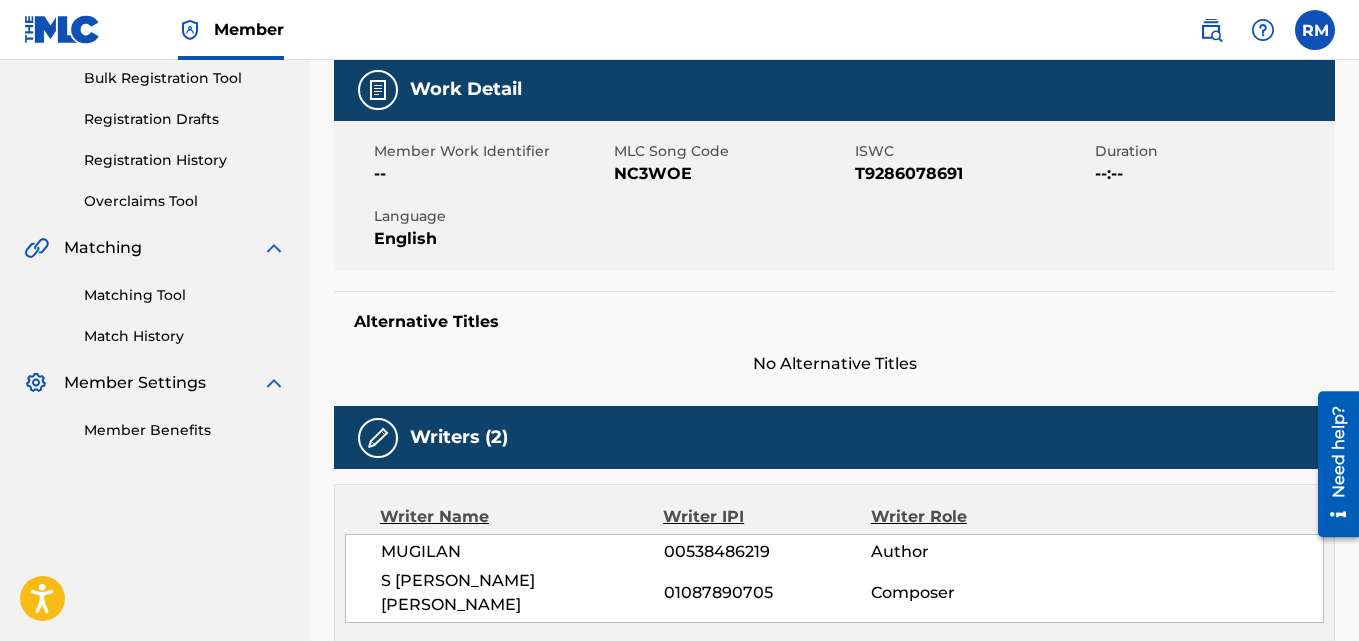 scroll, scrollTop: 0, scrollLeft: 0, axis: both 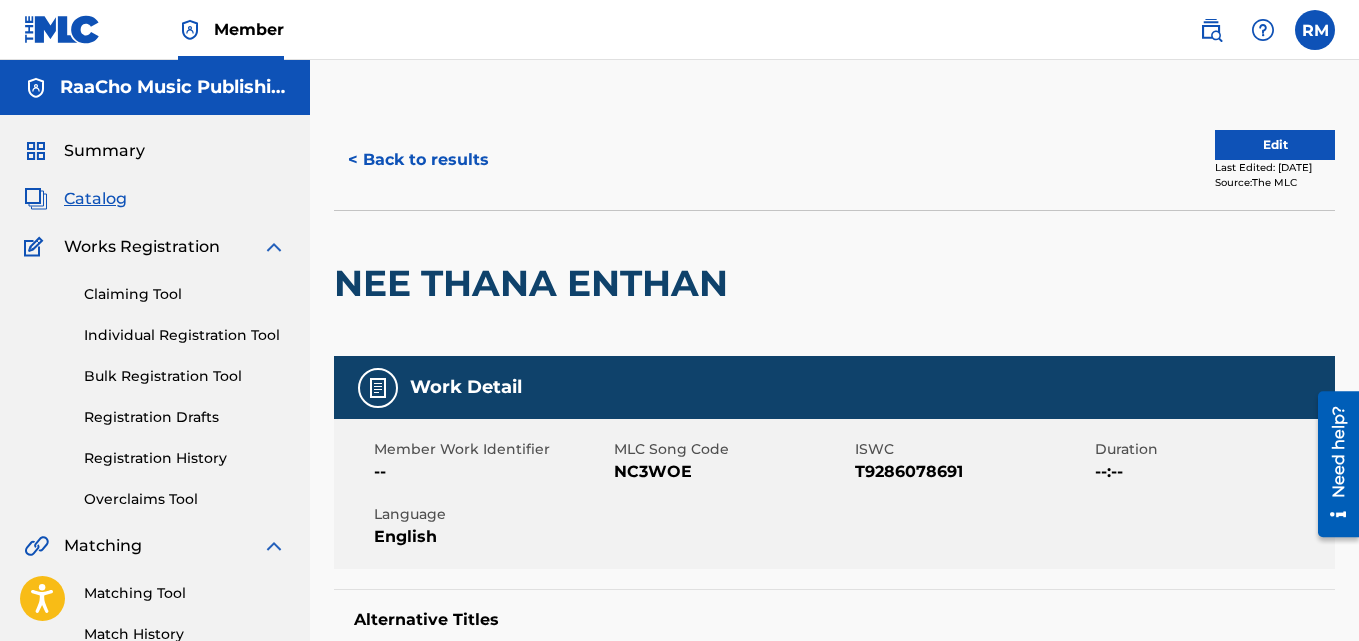 click on "< Back to results" at bounding box center [418, 160] 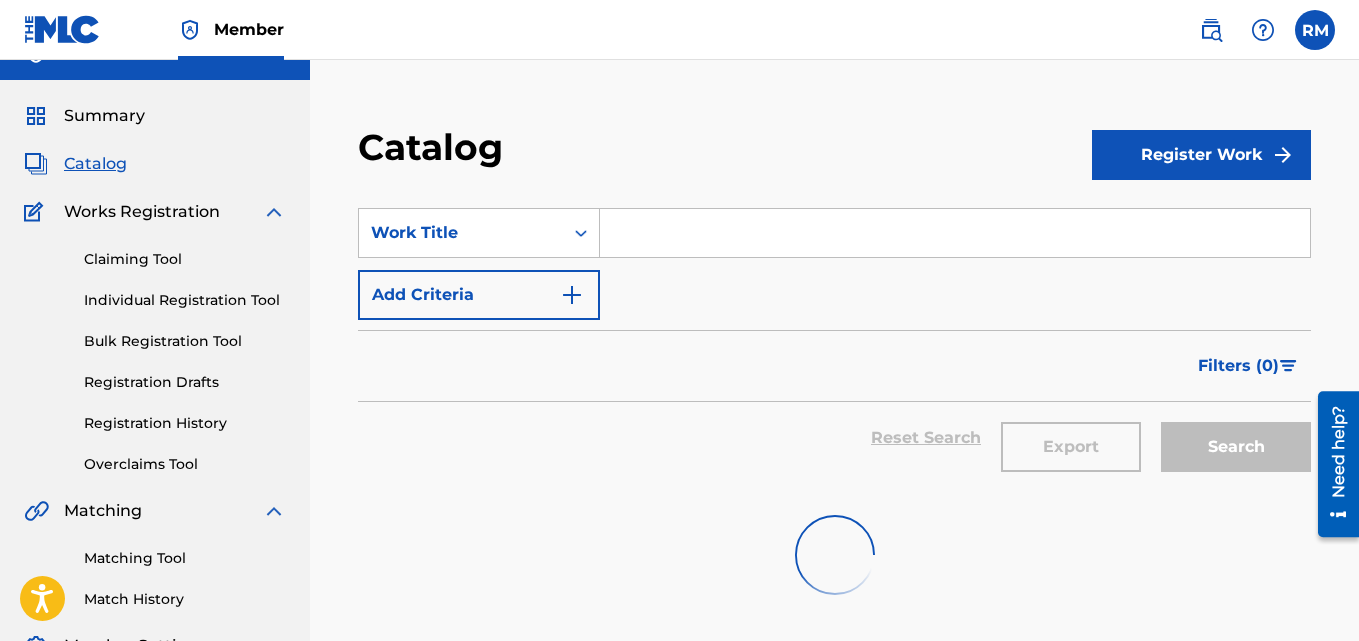 scroll, scrollTop: 0, scrollLeft: 0, axis: both 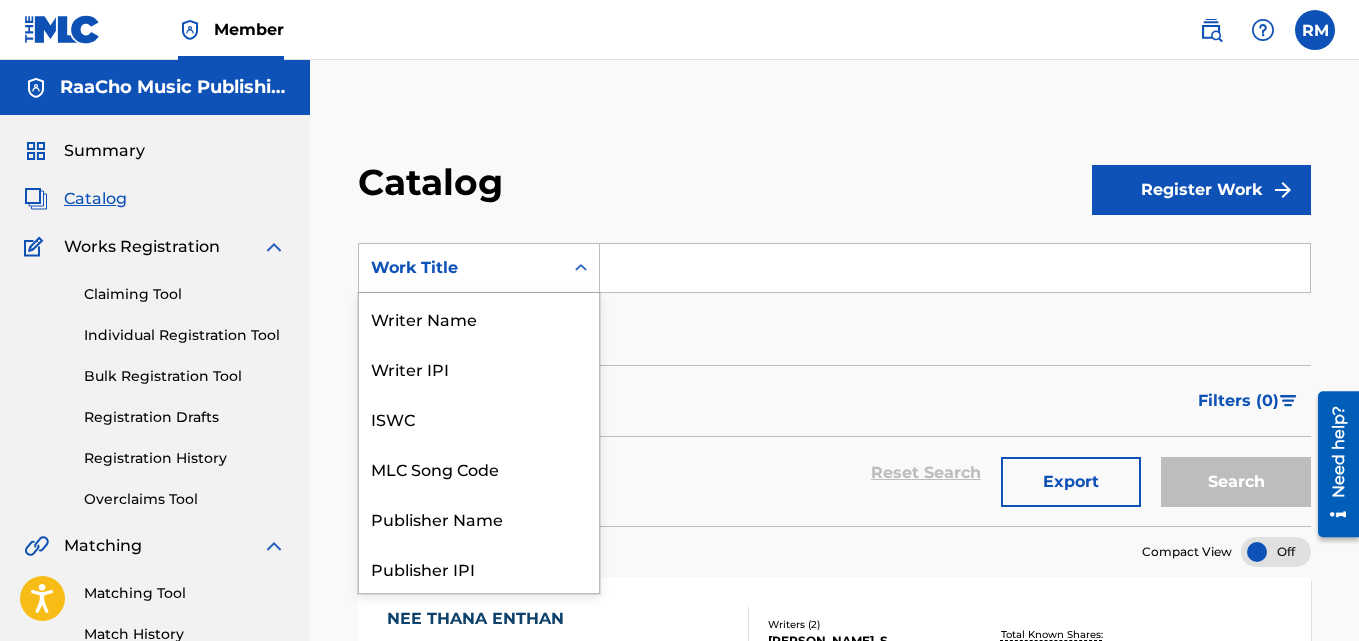 click on "Work Title" at bounding box center [461, 268] 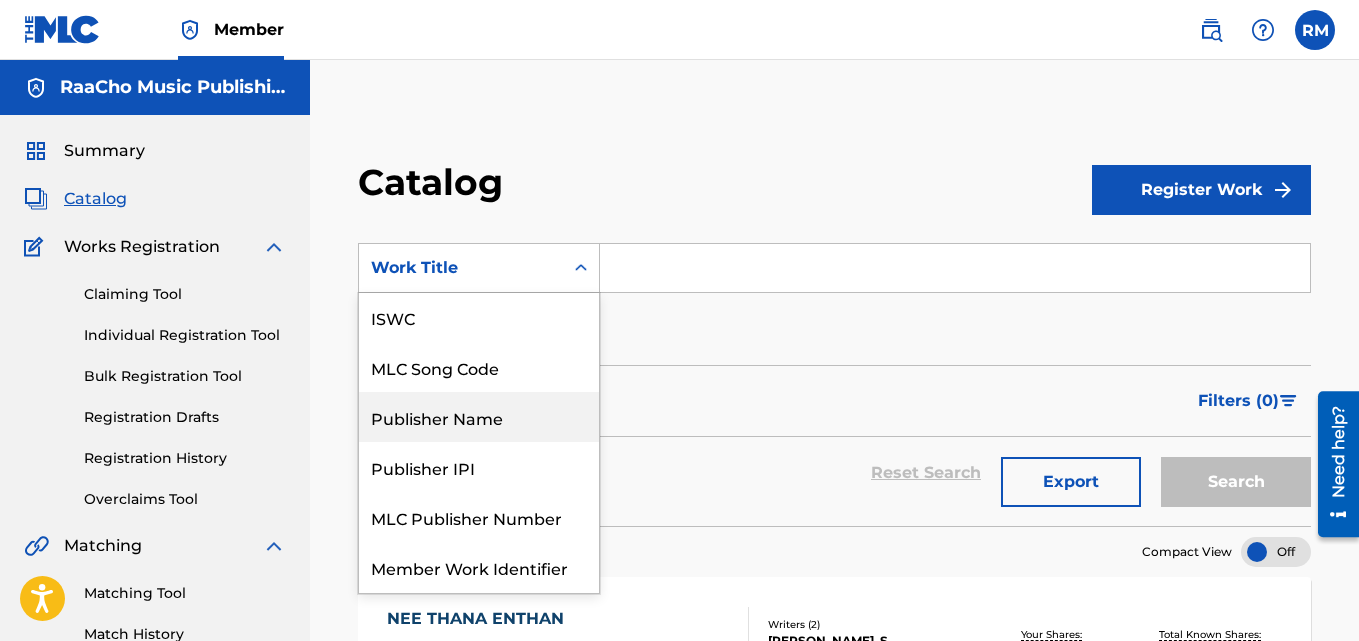 scroll, scrollTop: 0, scrollLeft: 0, axis: both 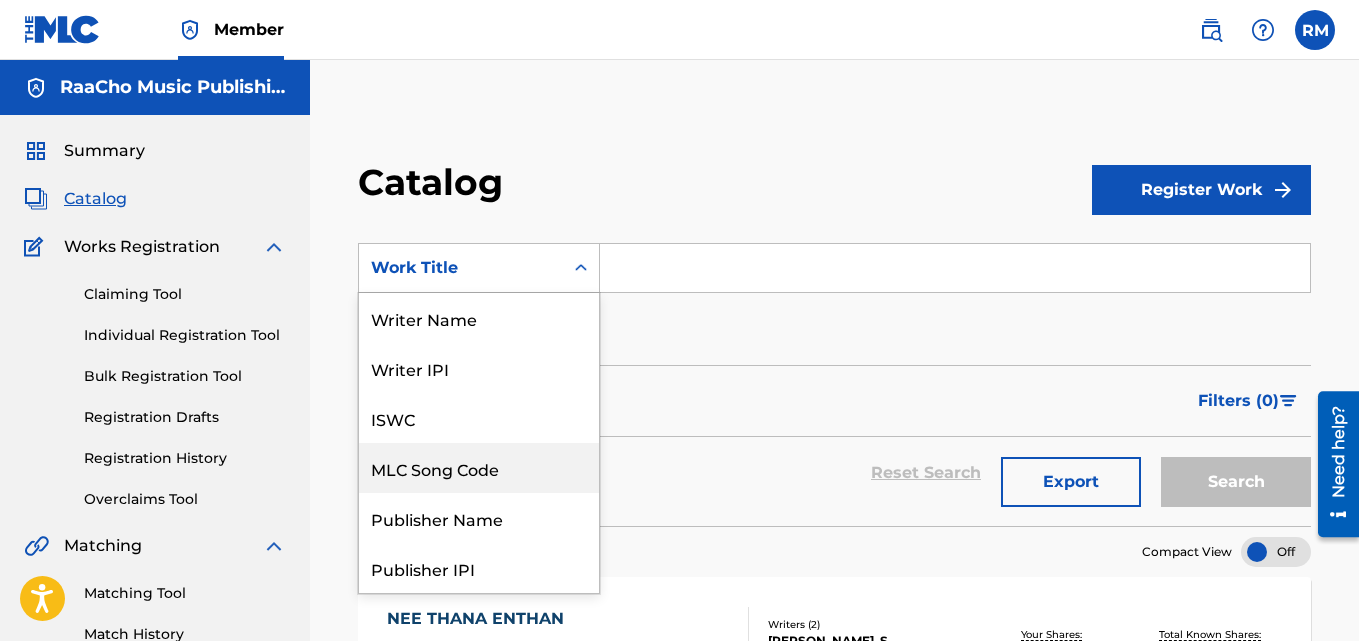 click on "MLC Song Code" at bounding box center (479, 468) 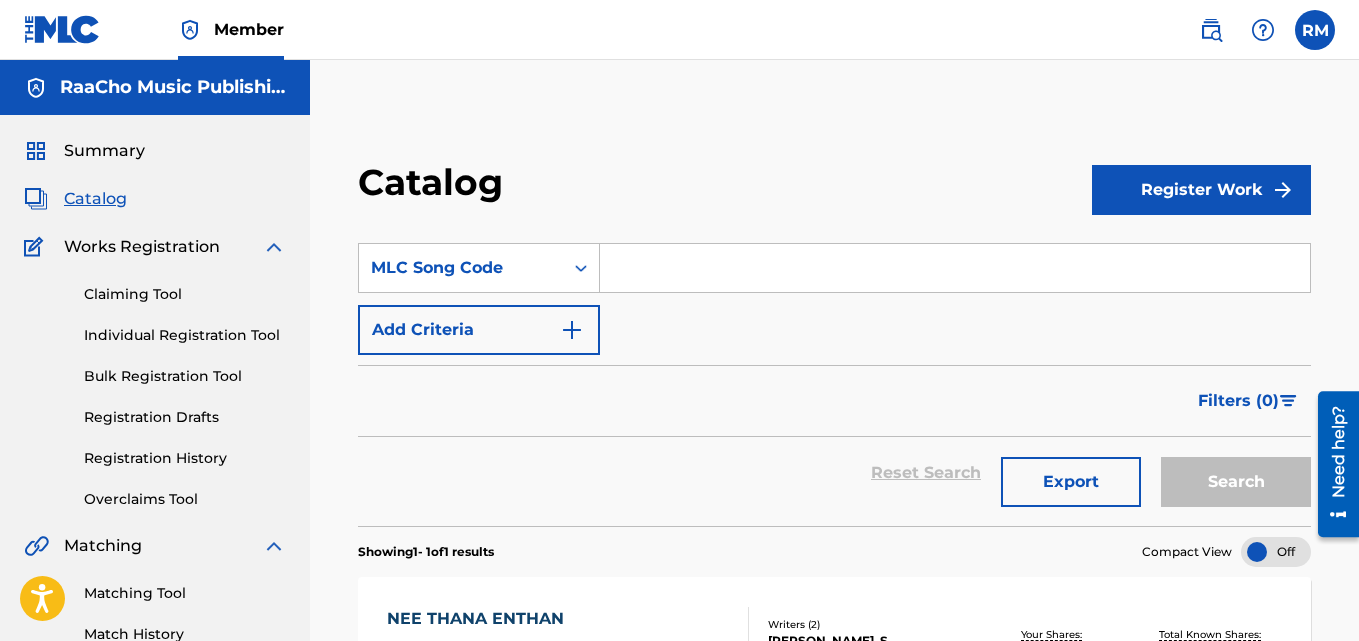 click at bounding box center (955, 268) 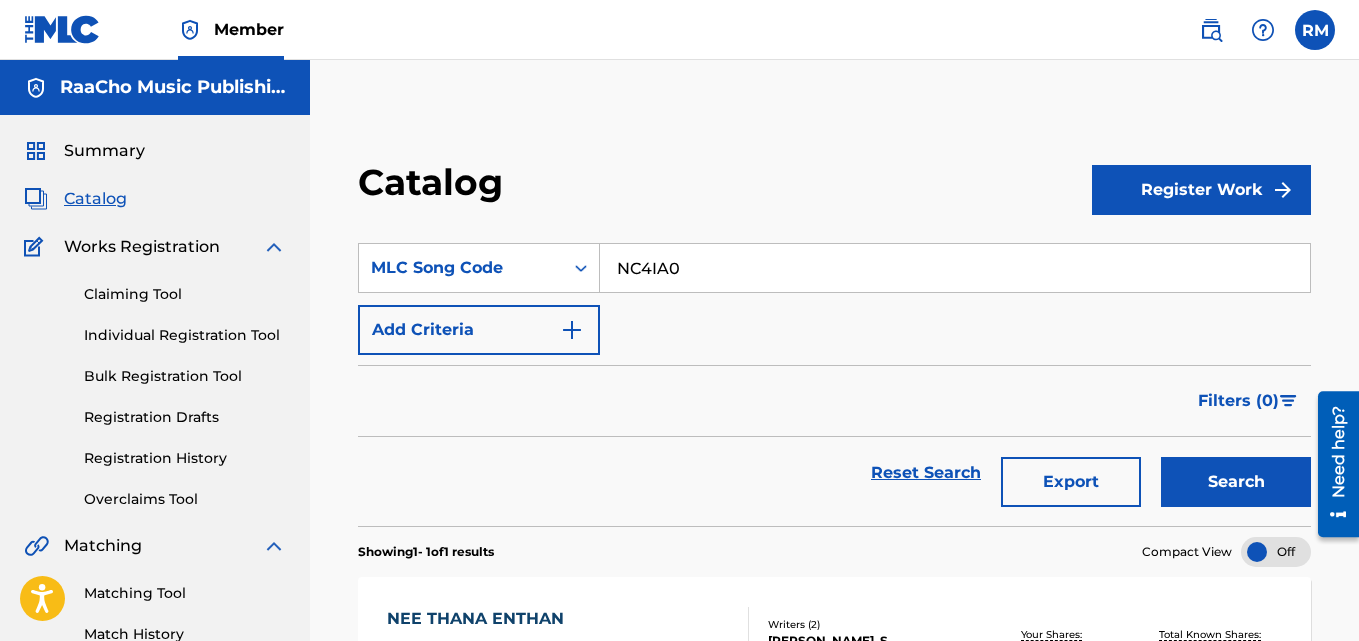 type on "NC4IA0" 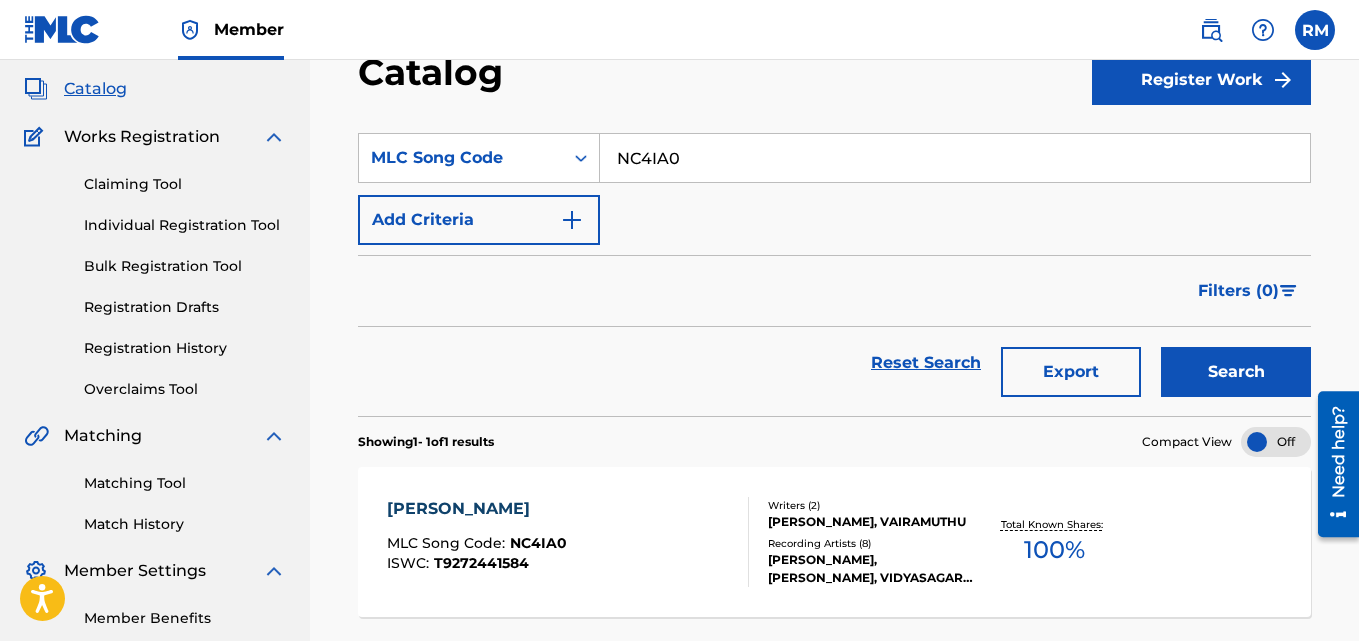 scroll, scrollTop: 276, scrollLeft: 0, axis: vertical 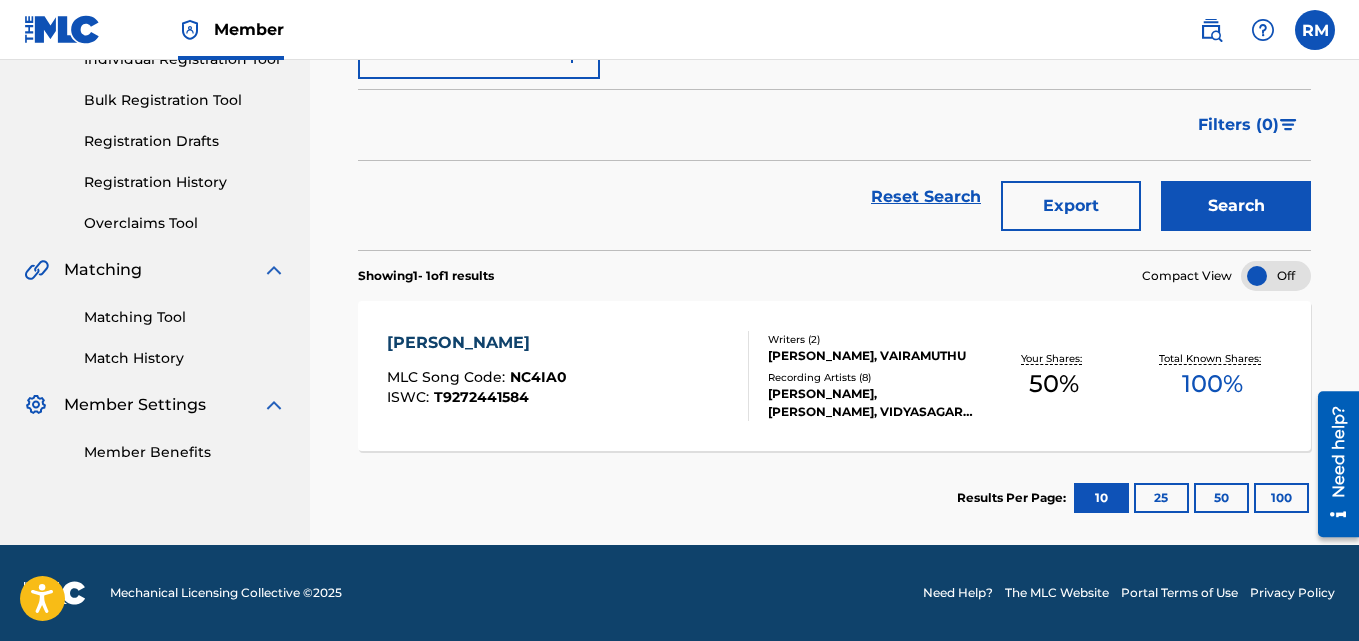 click on "[PERSON_NAME]" at bounding box center [477, 343] 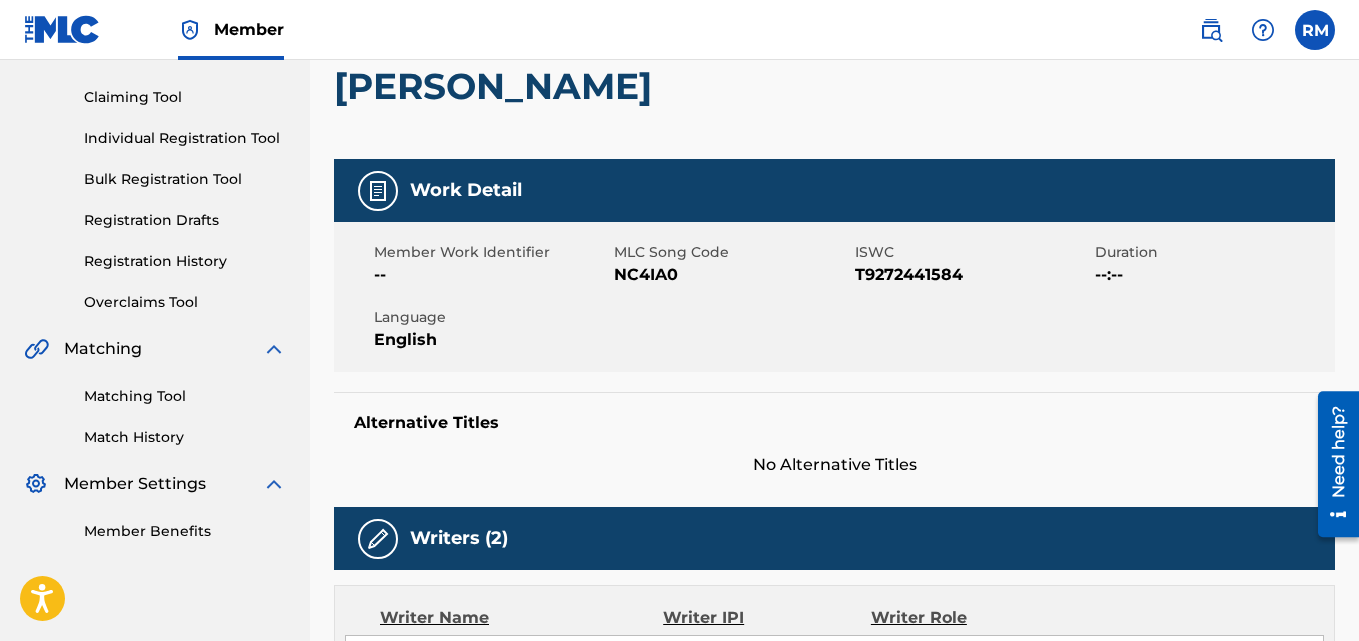 scroll, scrollTop: 0, scrollLeft: 0, axis: both 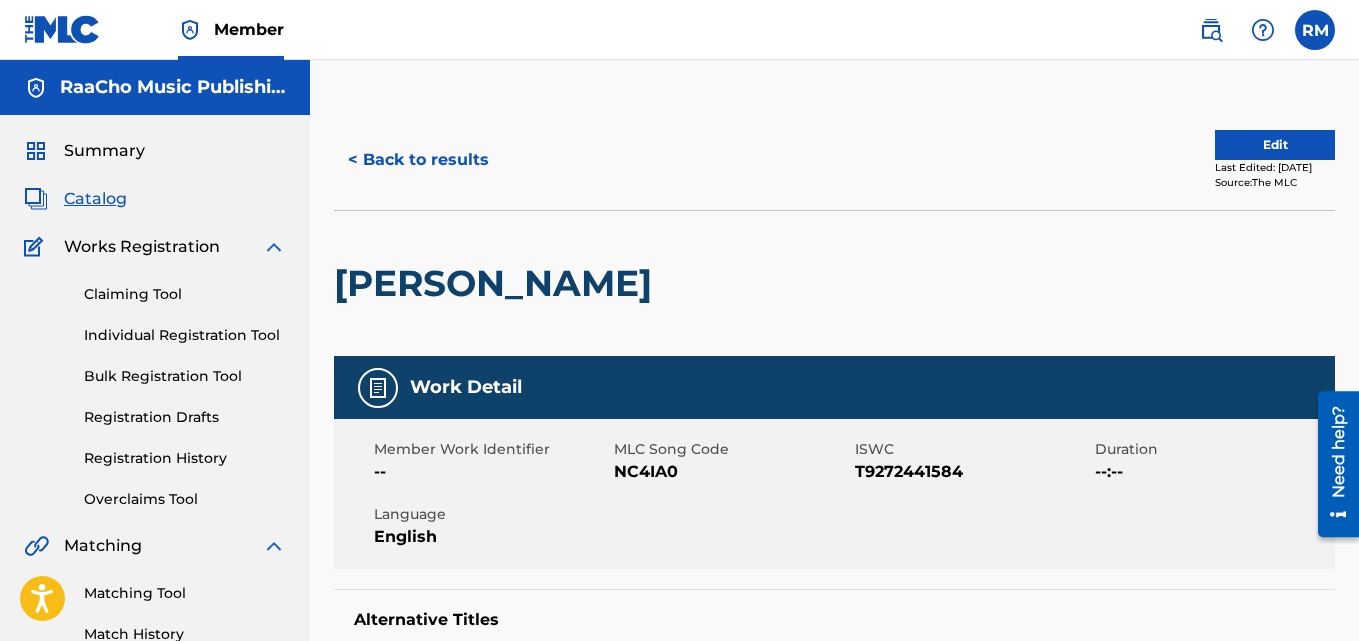 click on "< Back to results" at bounding box center [418, 160] 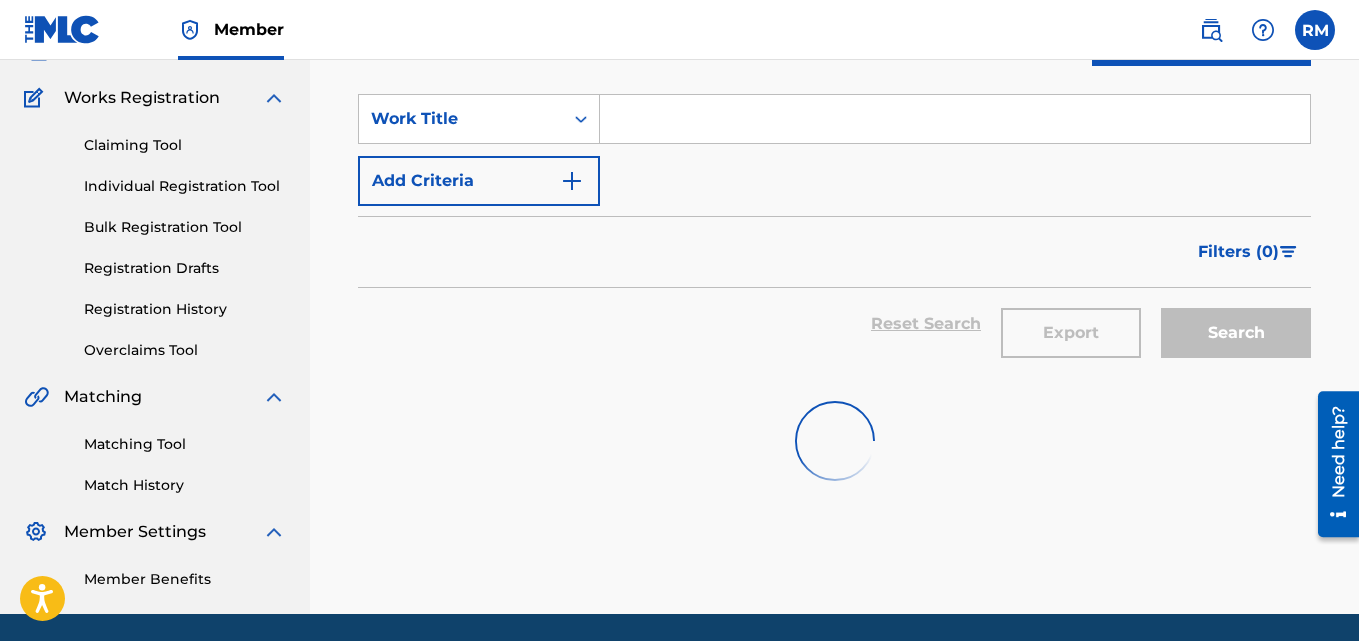 scroll, scrollTop: 0, scrollLeft: 0, axis: both 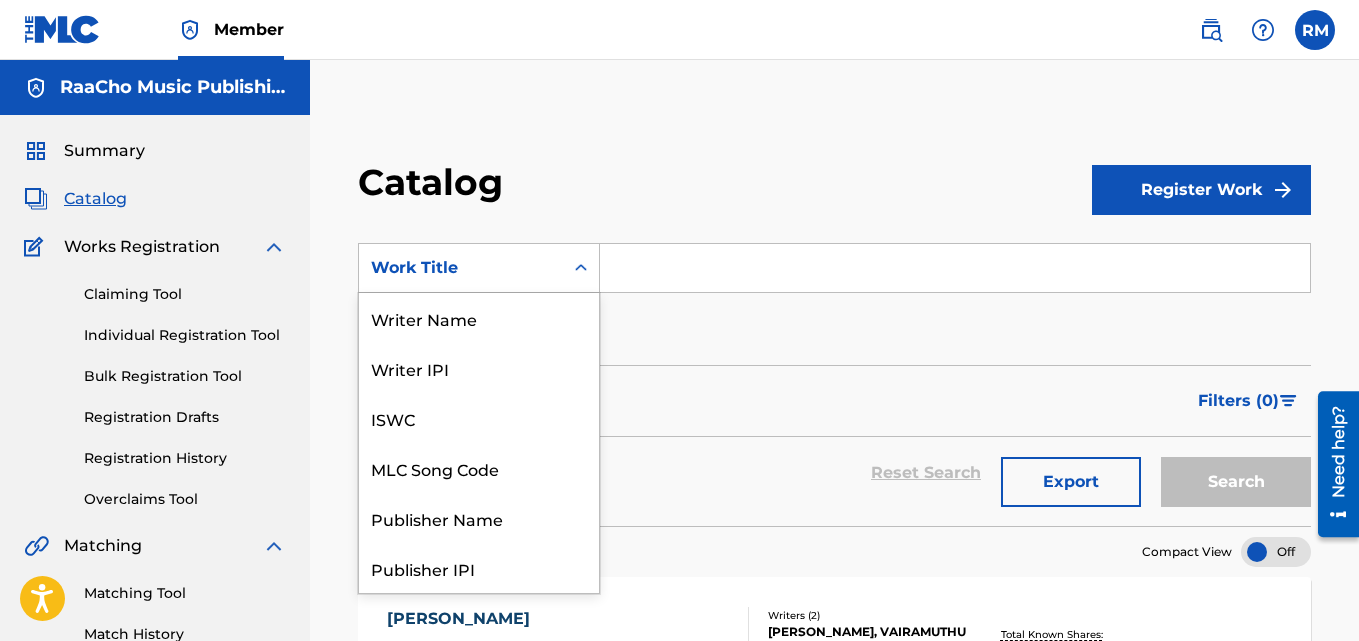 click on "Work Title" at bounding box center (461, 268) 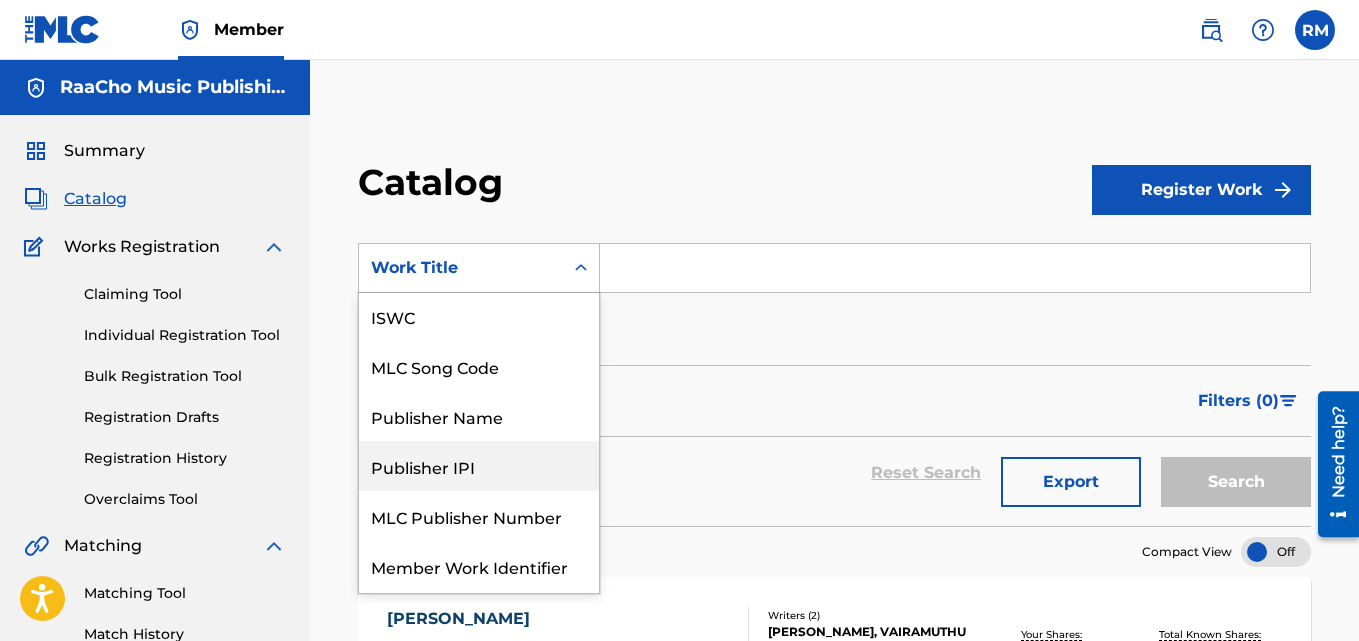 scroll, scrollTop: 0, scrollLeft: 0, axis: both 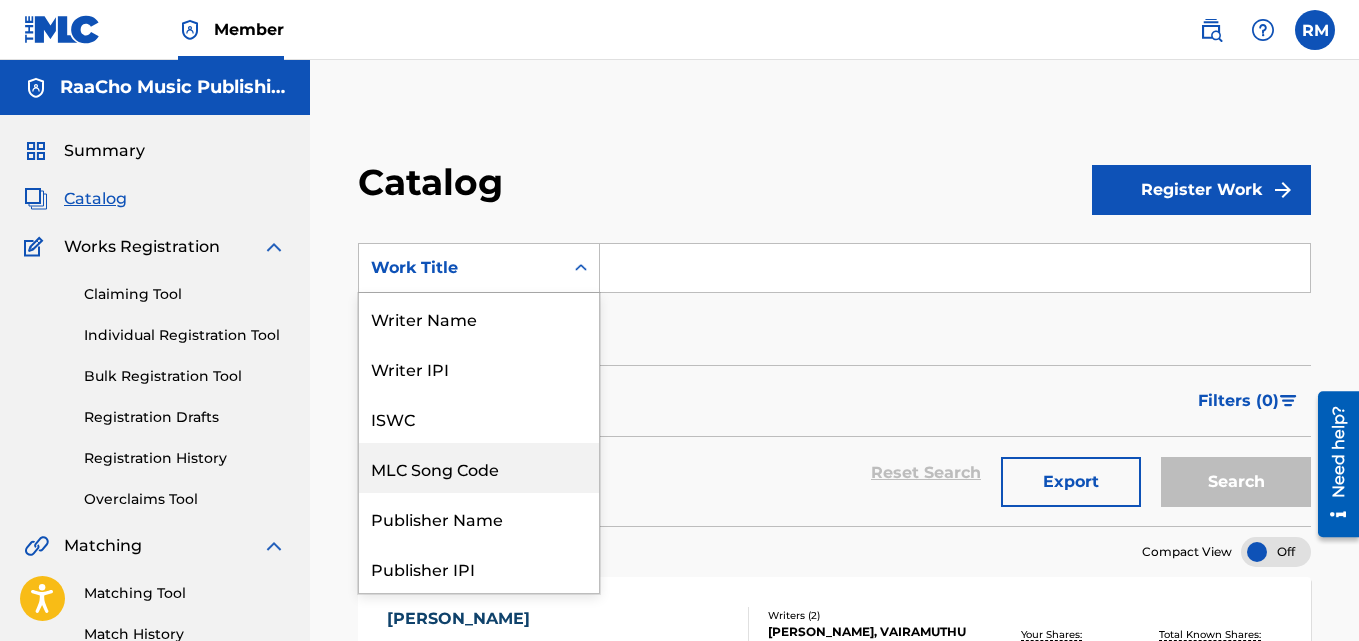click on "MLC Song Code" at bounding box center (479, 468) 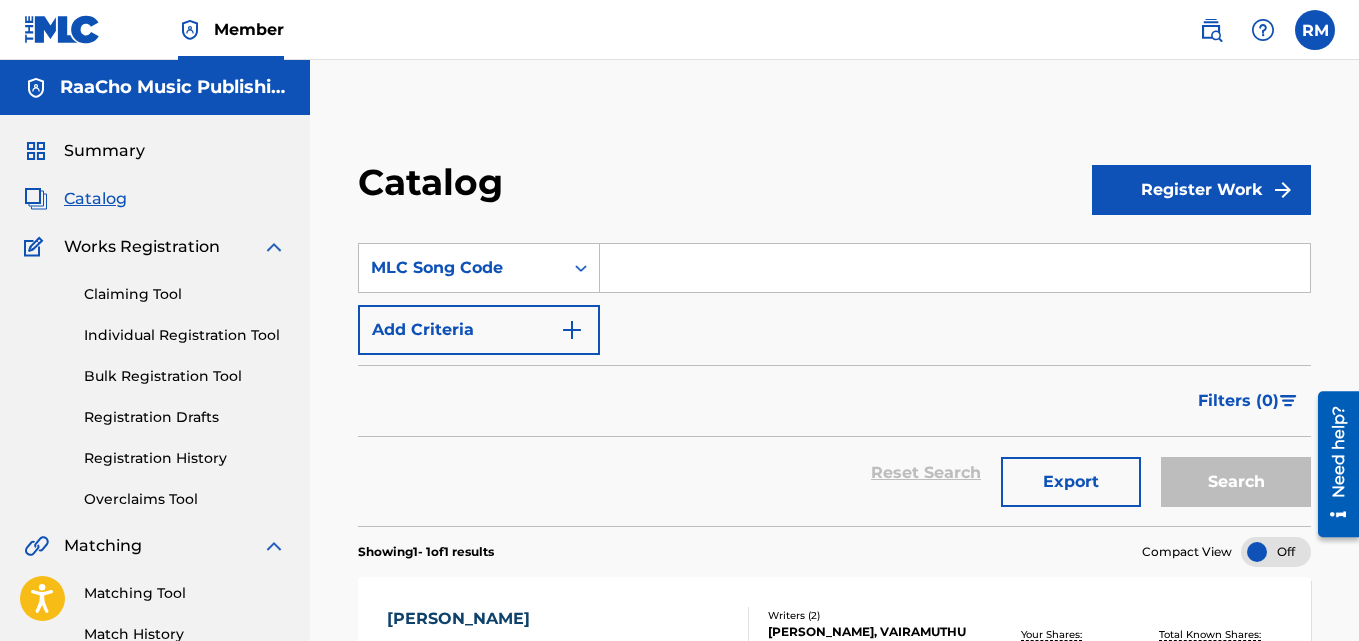 click at bounding box center [955, 268] 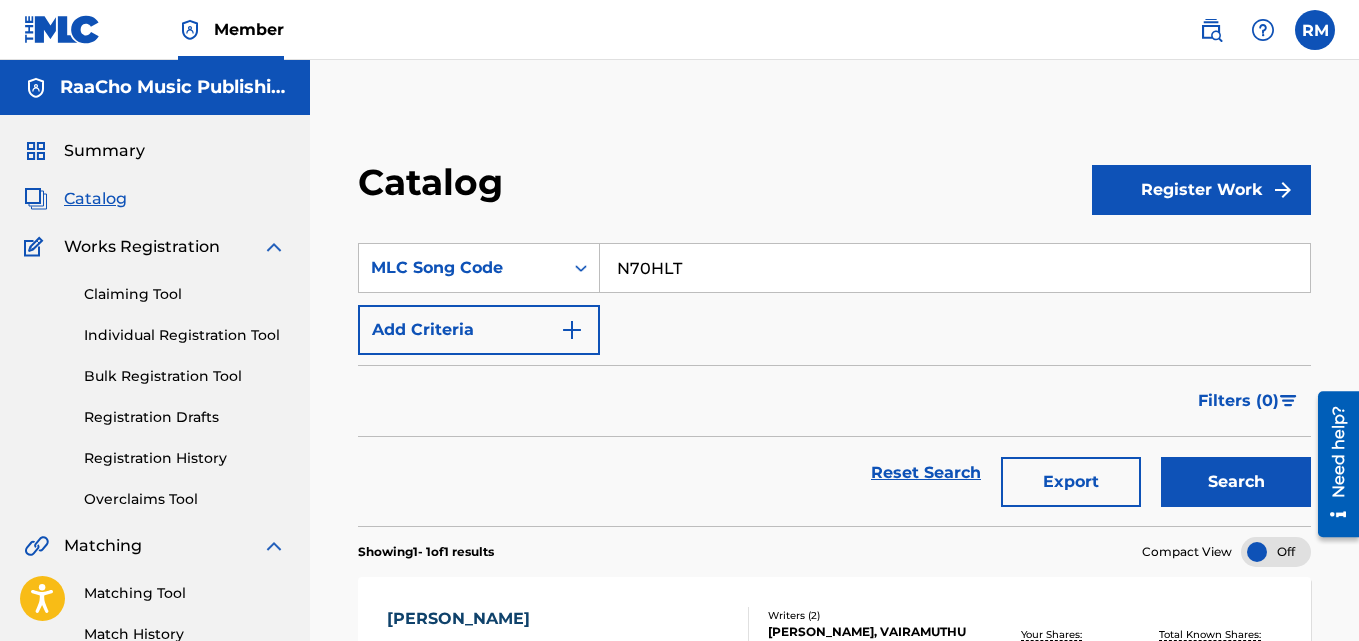 type on "N70HLT" 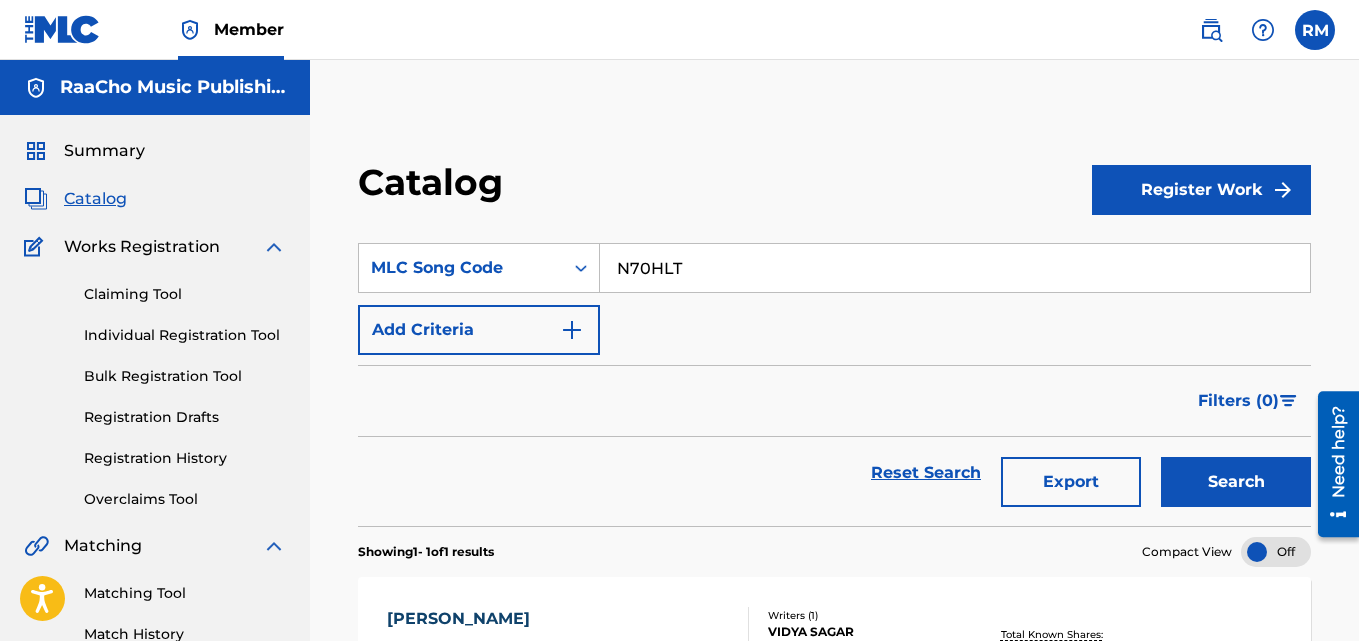 scroll, scrollTop: 276, scrollLeft: 0, axis: vertical 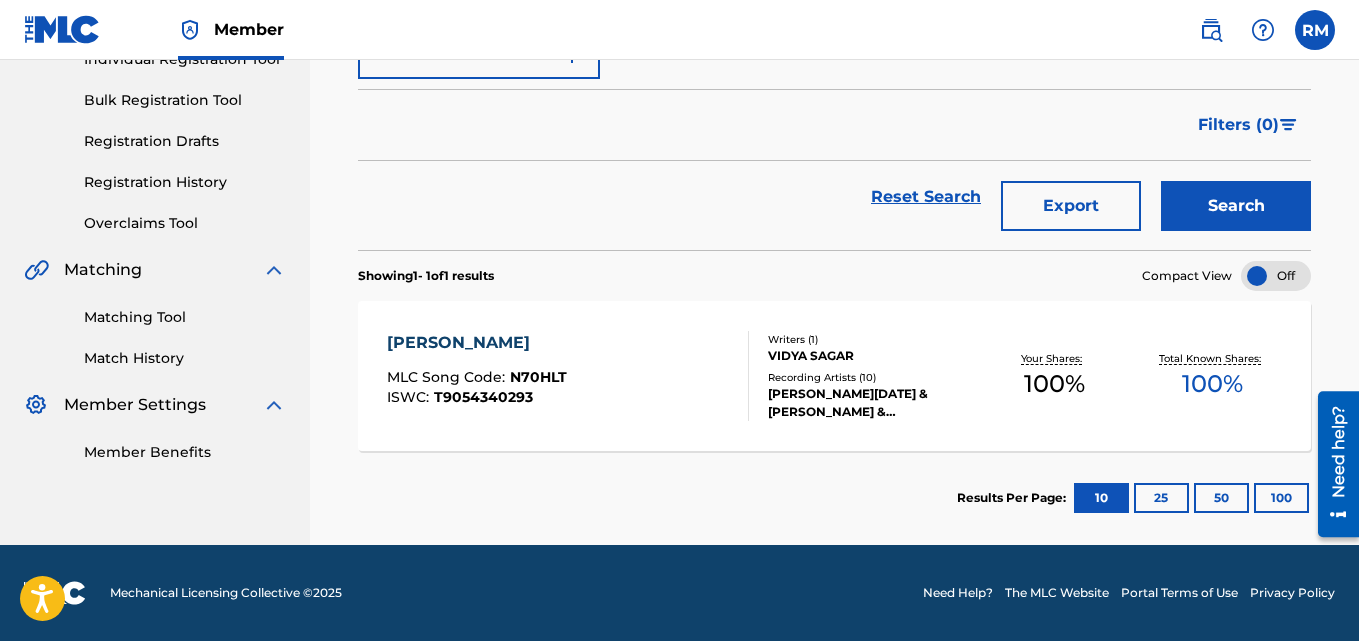 click on "[PERSON_NAME]" at bounding box center [477, 343] 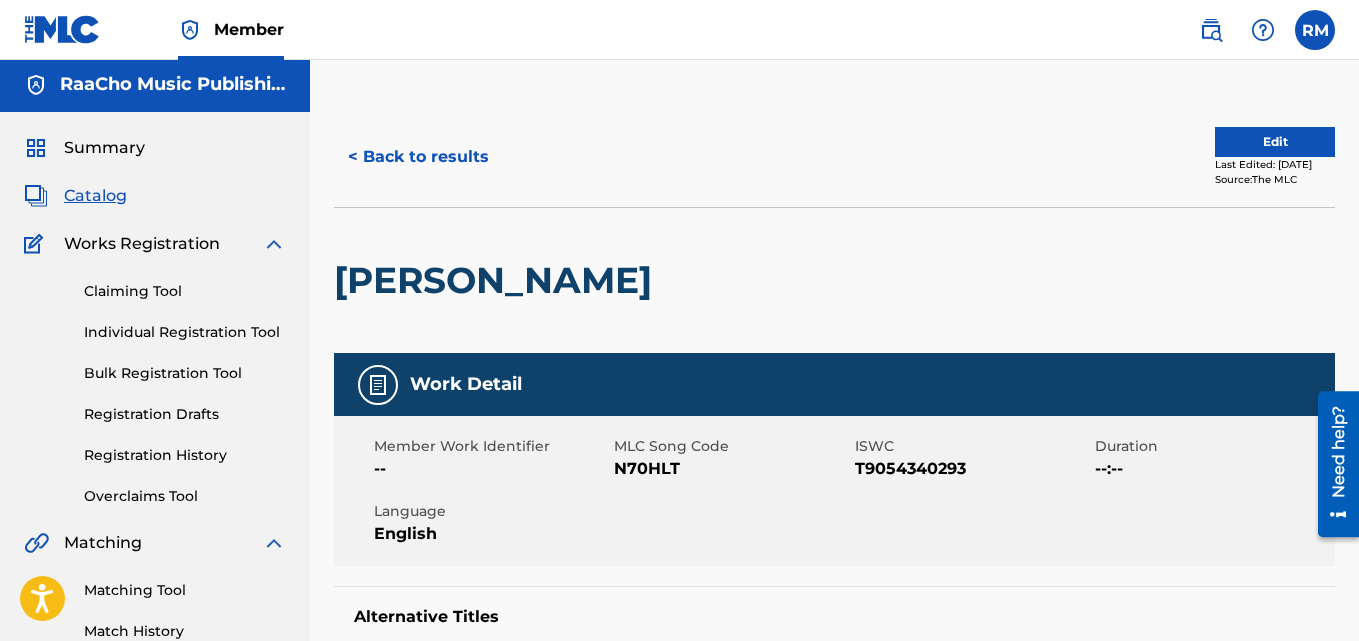 scroll, scrollTop: 0, scrollLeft: 0, axis: both 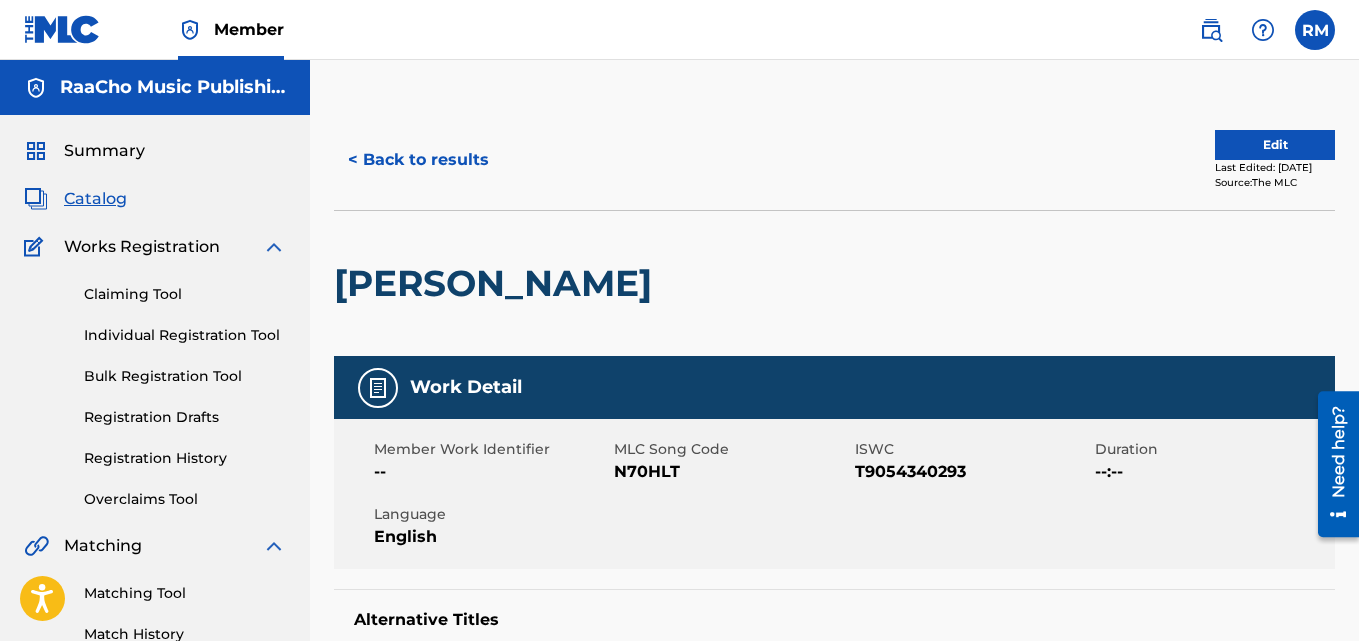 click on "< Back to results" at bounding box center [418, 160] 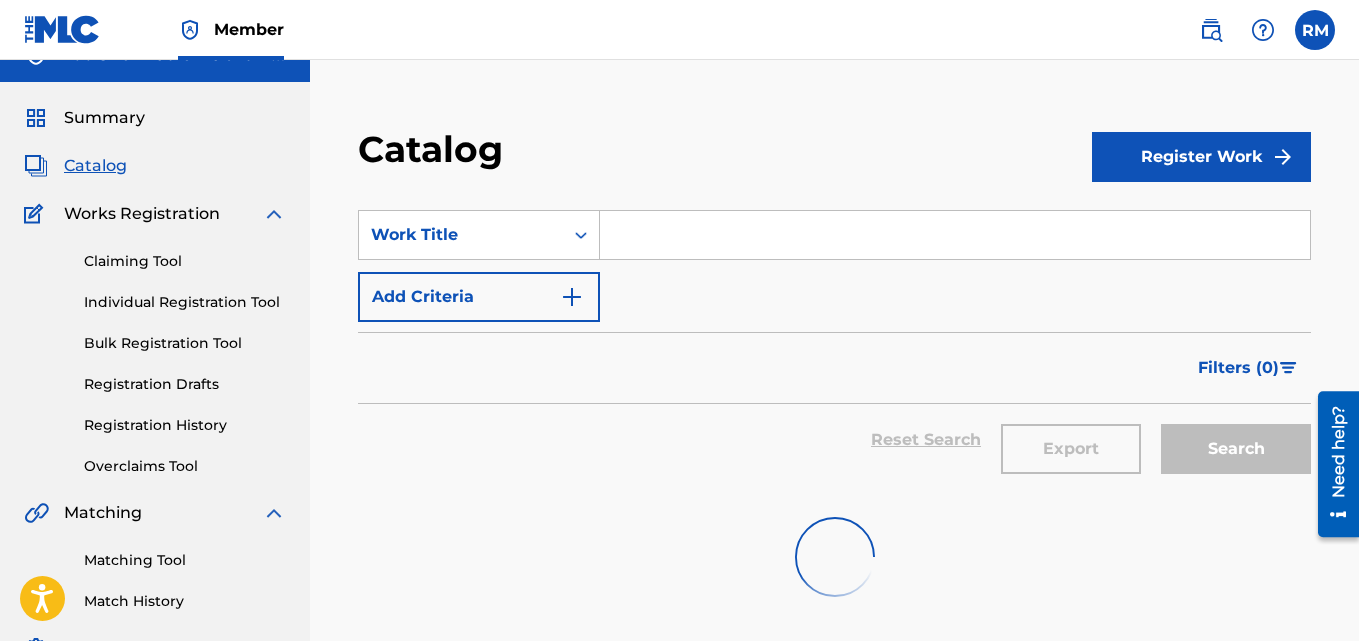 scroll, scrollTop: 0, scrollLeft: 0, axis: both 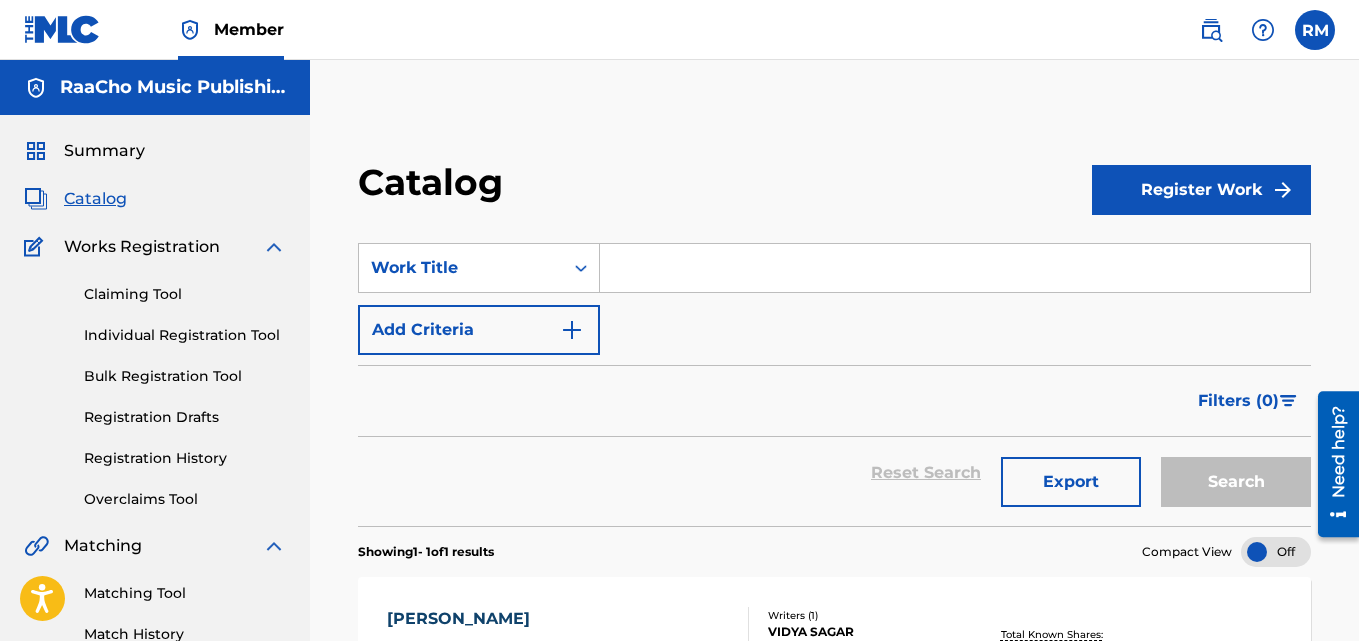 click on "SearchWithCriteria41030a24-52cd-4773-8489-4e99400262e7 Work Title Add Criteria Filter Hold Filters Overclaim   Dispute   Remove Filters Apply Filters Filters ( 0 ) Reset Search Export Search" at bounding box center (834, 372) 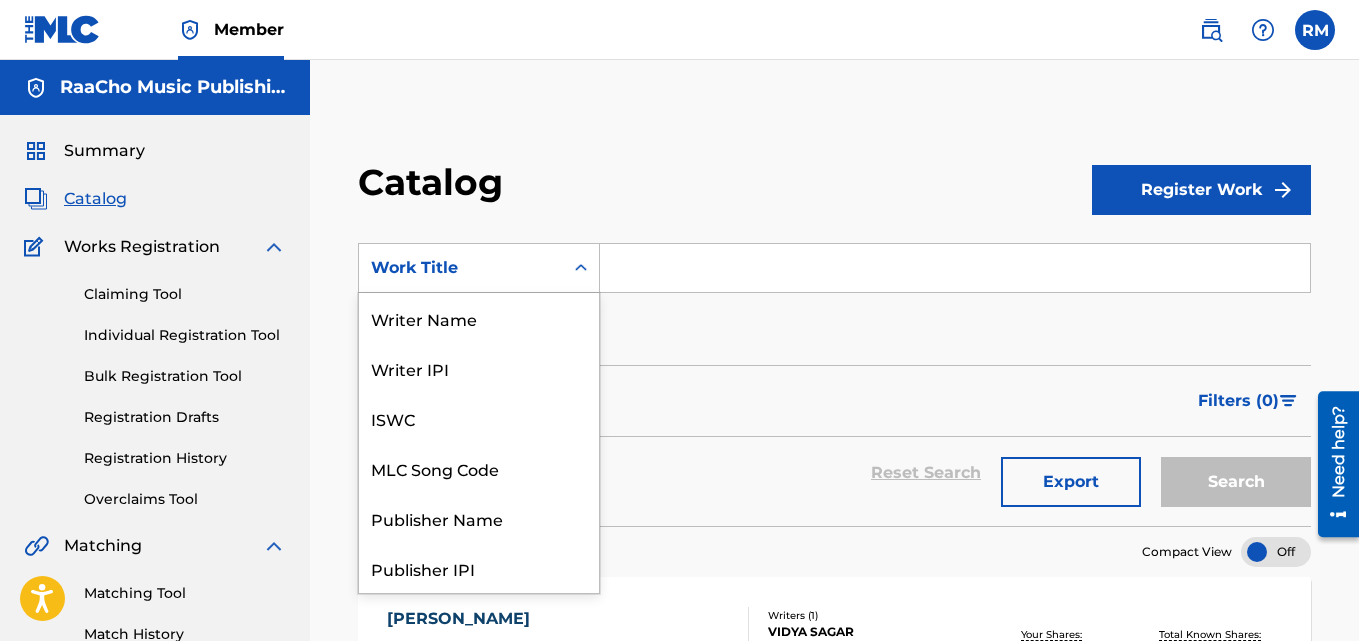 click on "Work Title" at bounding box center [461, 268] 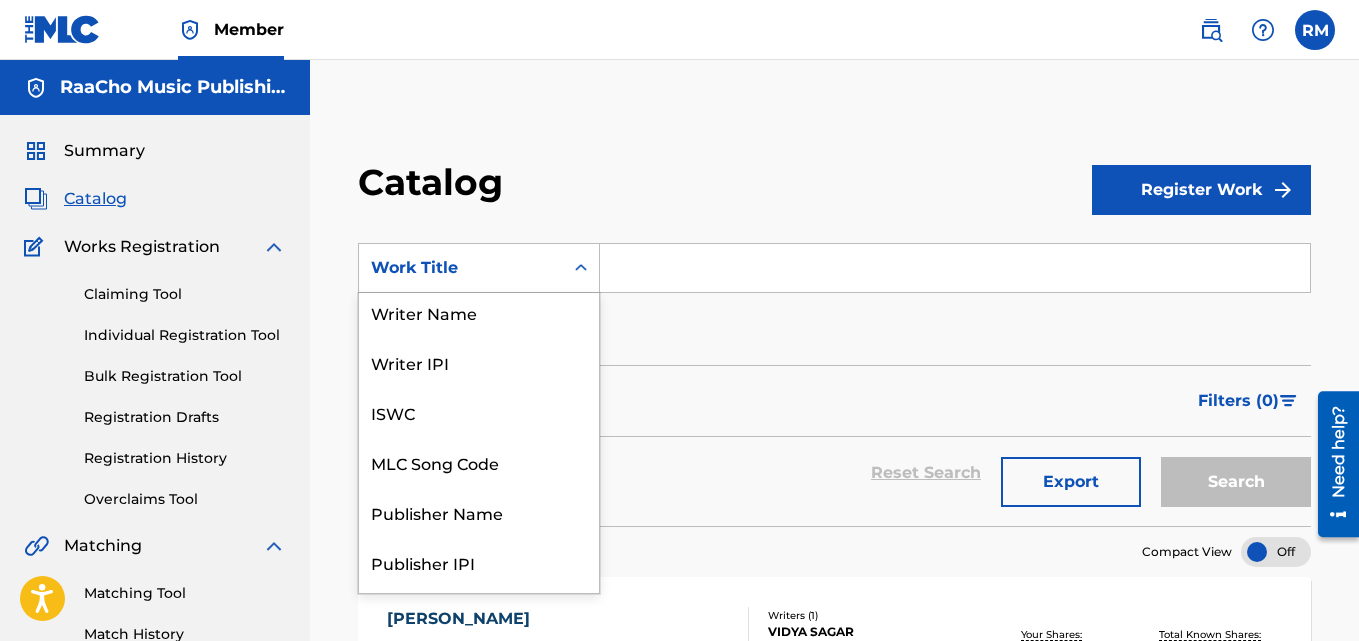 scroll, scrollTop: 0, scrollLeft: 0, axis: both 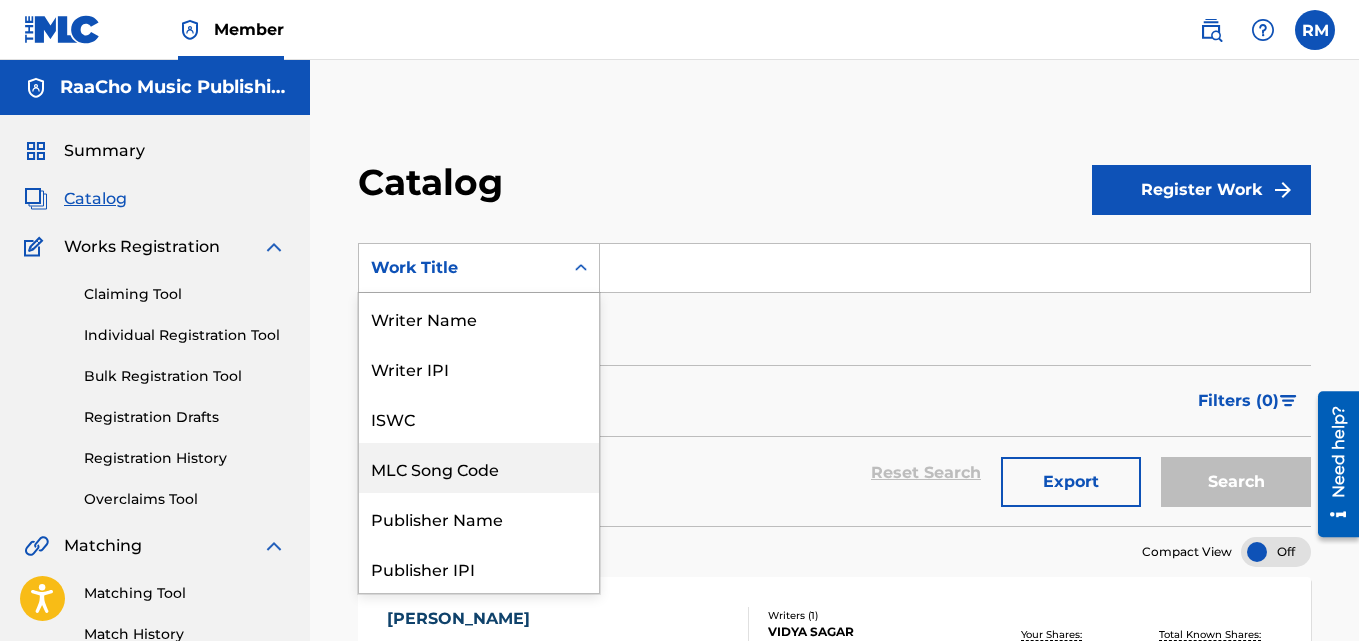 click on "MLC Song Code" at bounding box center (479, 468) 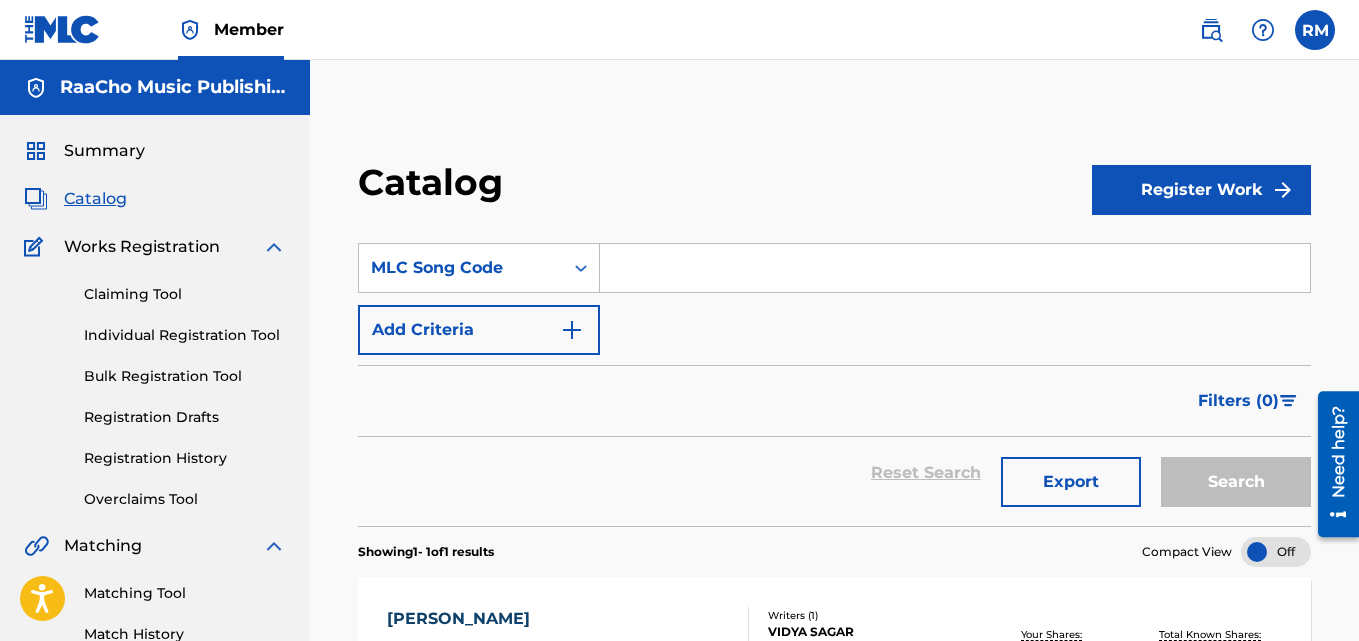 click at bounding box center (955, 268) 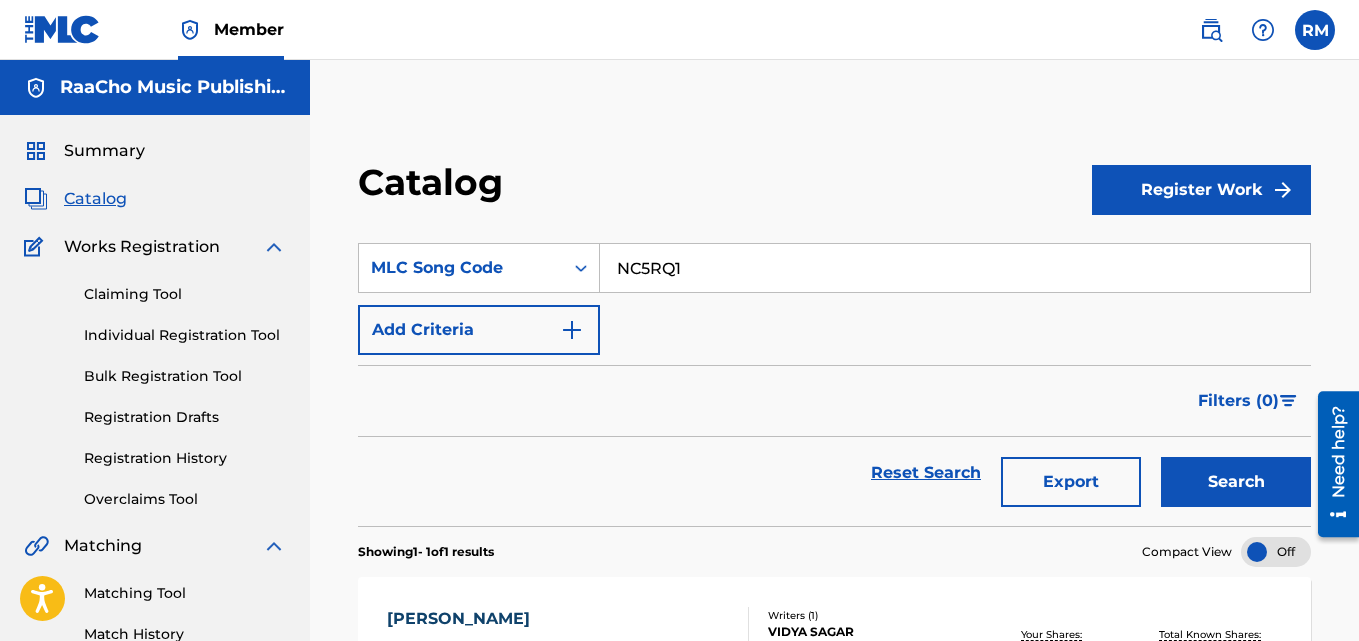 type on "NC5RQ1" 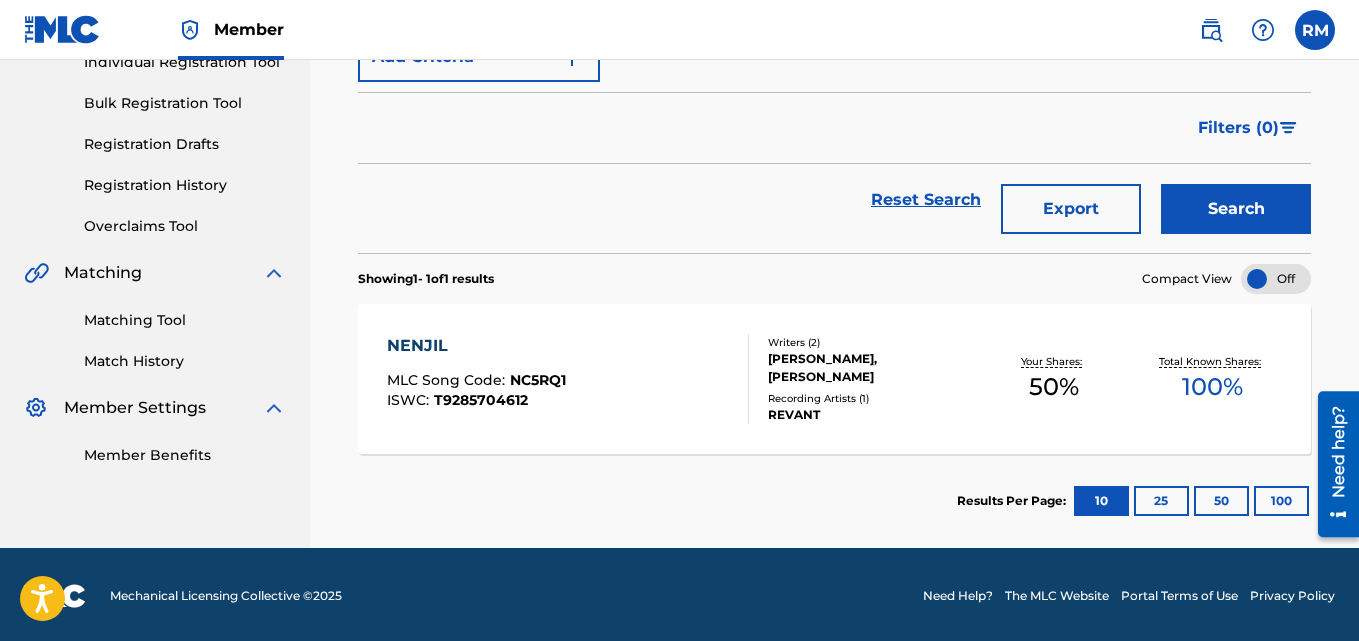 scroll, scrollTop: 276, scrollLeft: 0, axis: vertical 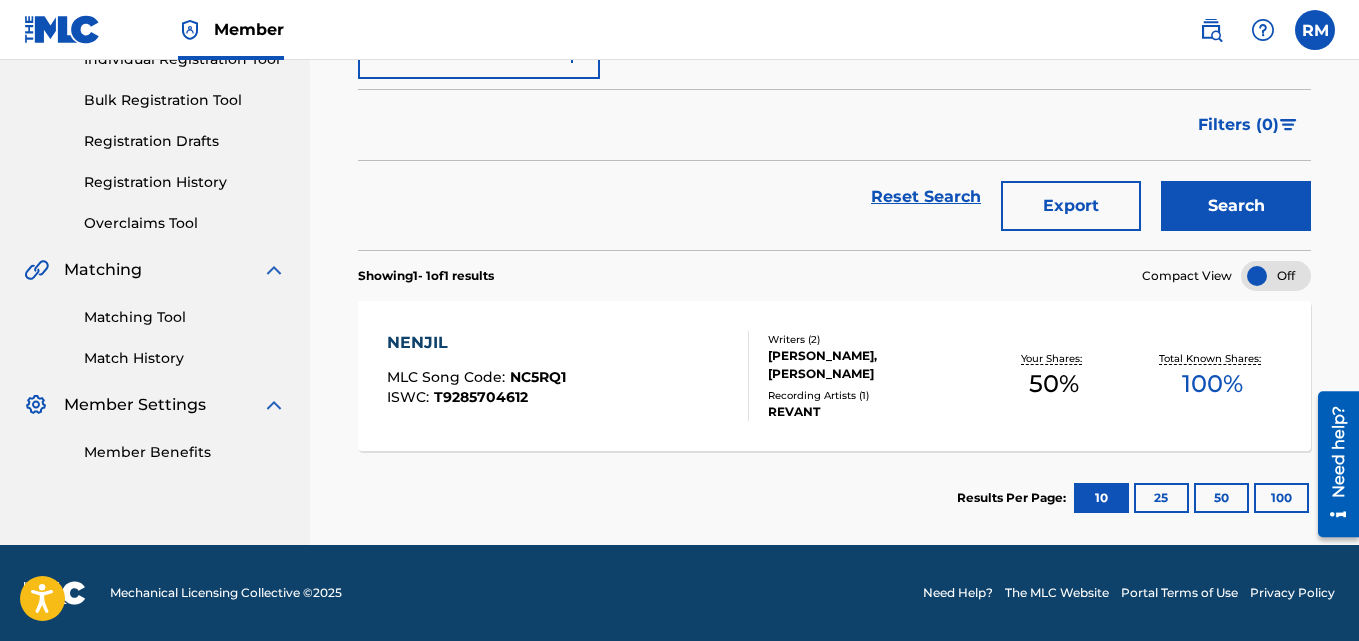 click on "NENJIL" at bounding box center (476, 343) 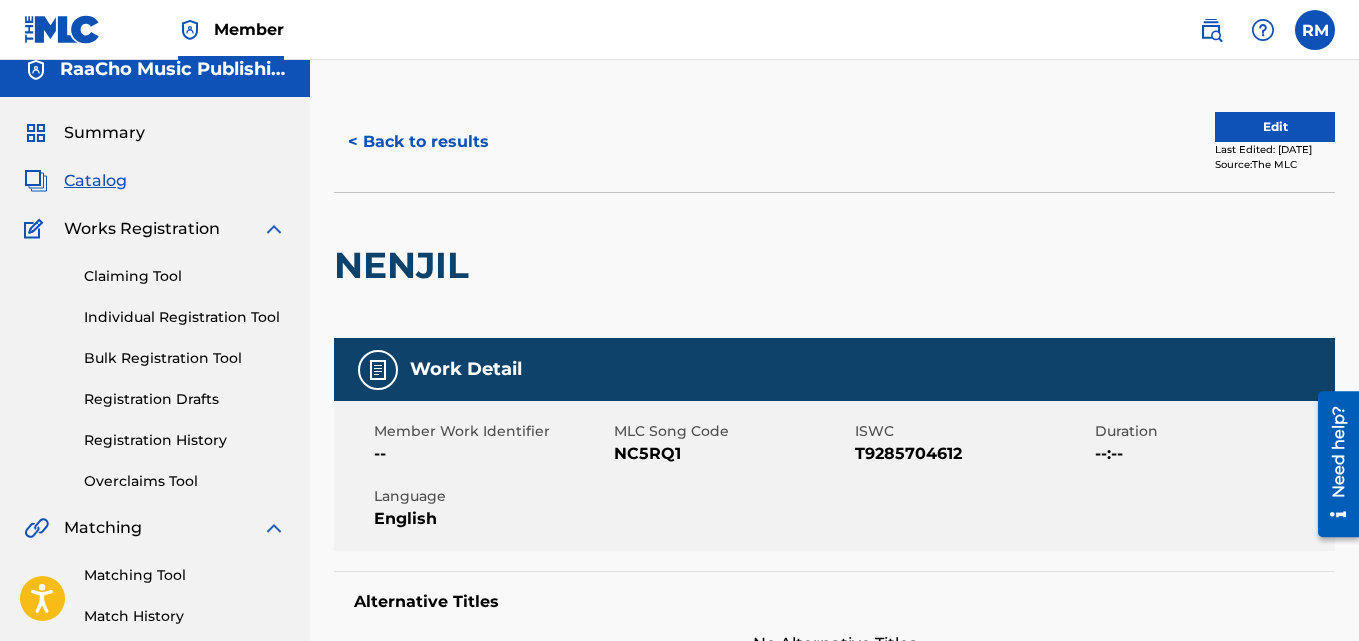 scroll, scrollTop: 0, scrollLeft: 0, axis: both 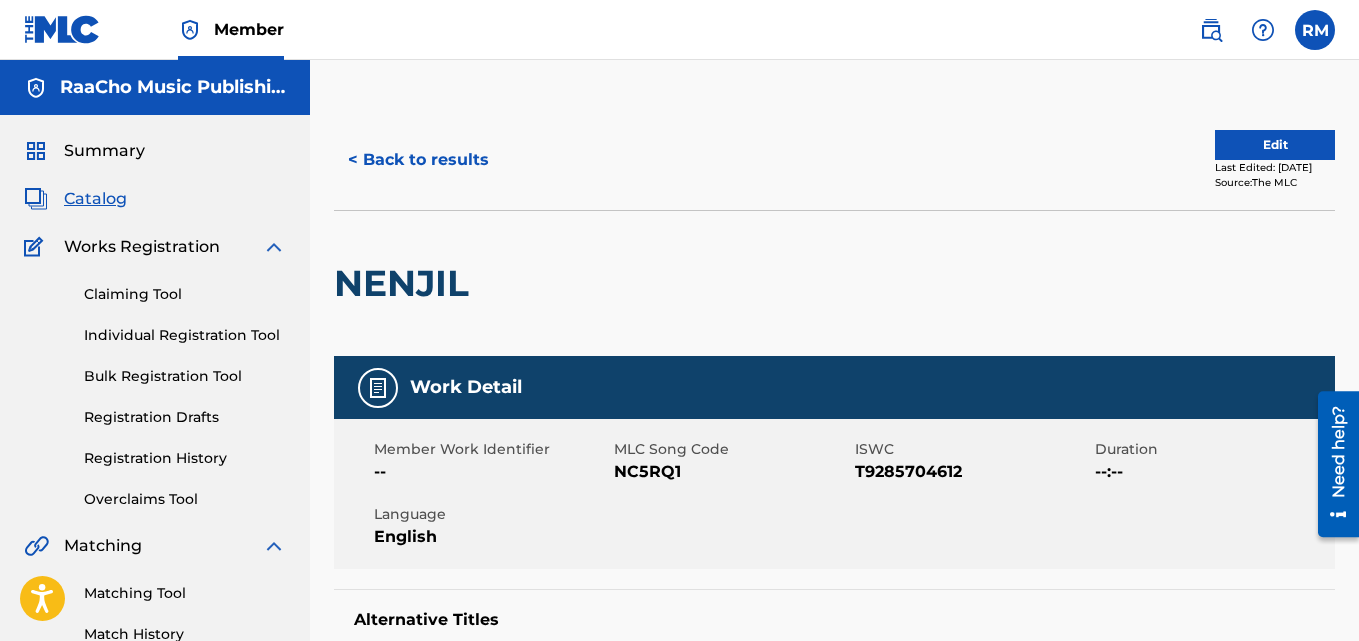 click on "< Back to results" at bounding box center [418, 160] 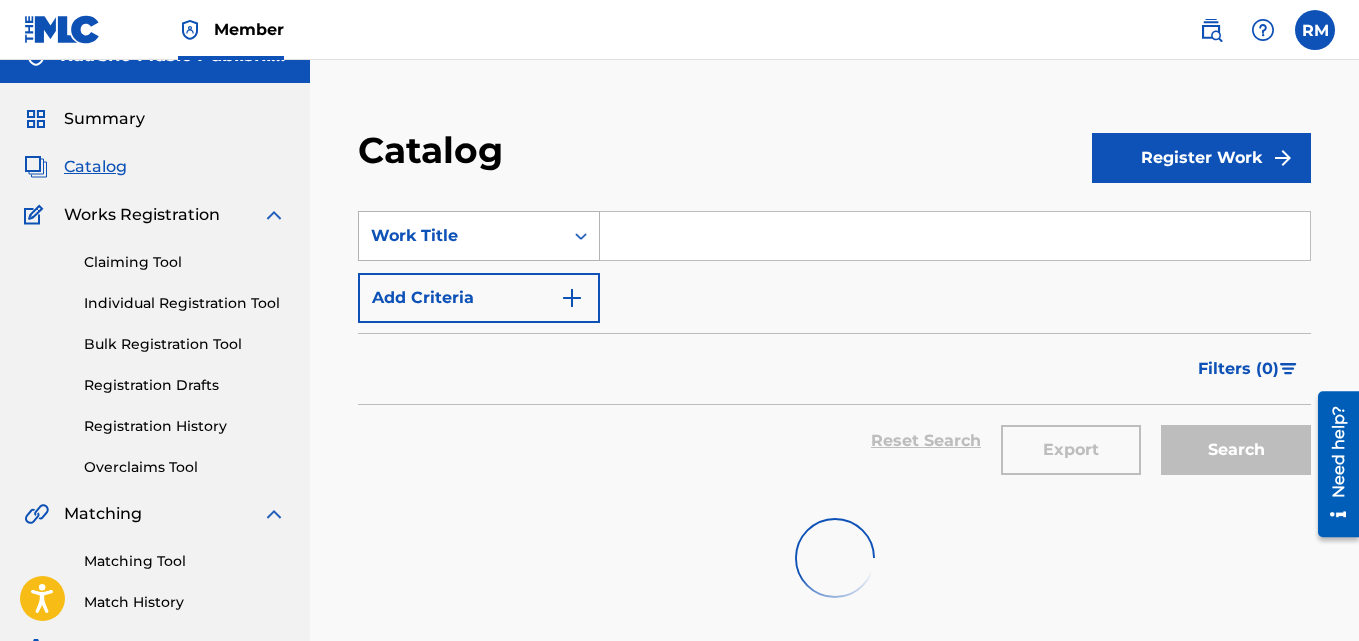 scroll, scrollTop: 18, scrollLeft: 0, axis: vertical 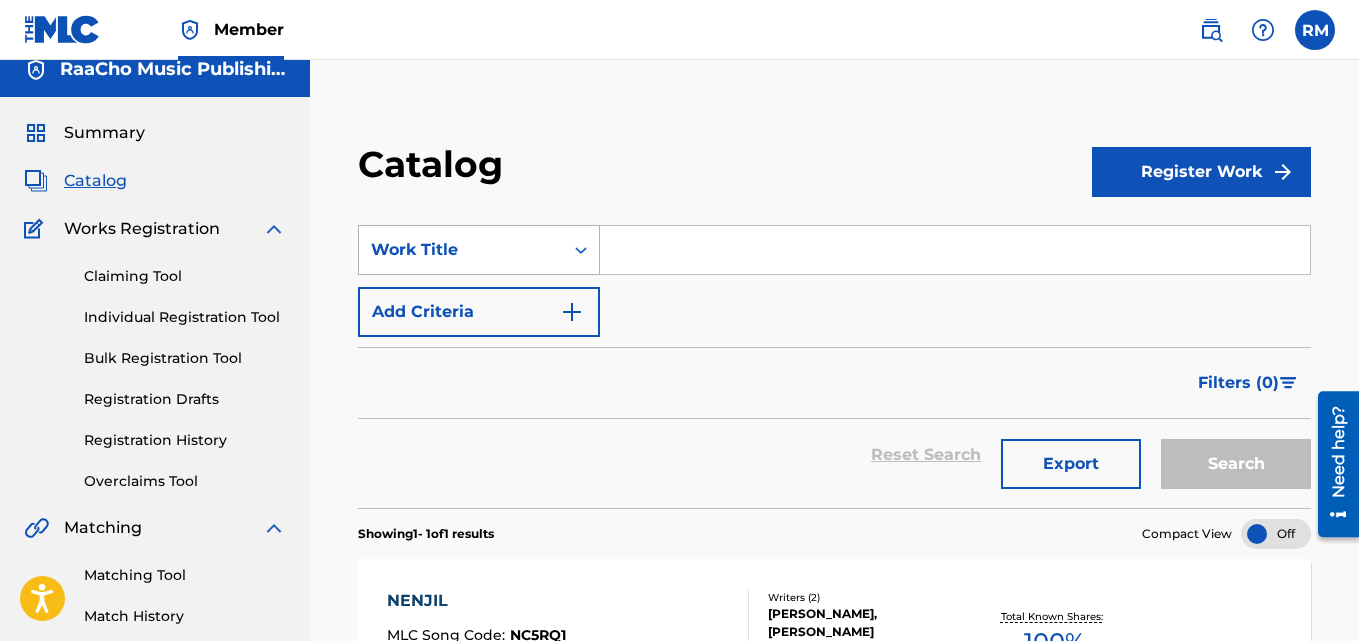 drag, startPoint x: 530, startPoint y: 232, endPoint x: 531, endPoint y: 258, distance: 26.019224 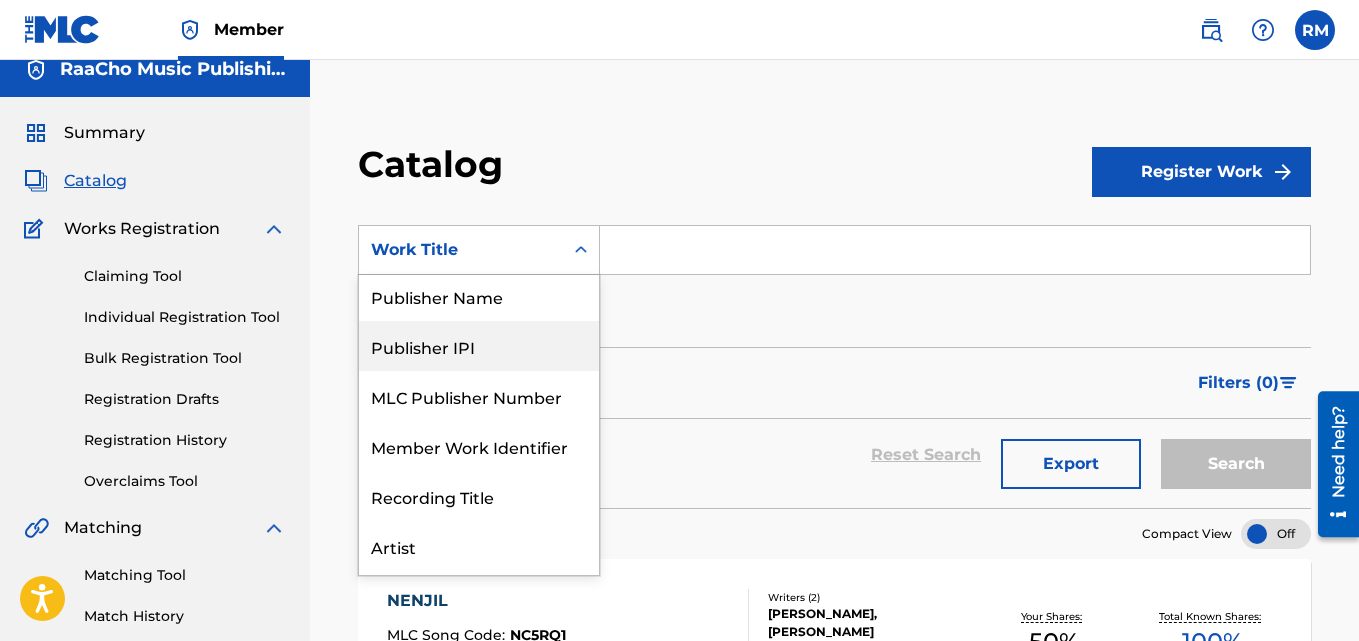 scroll, scrollTop: 0, scrollLeft: 0, axis: both 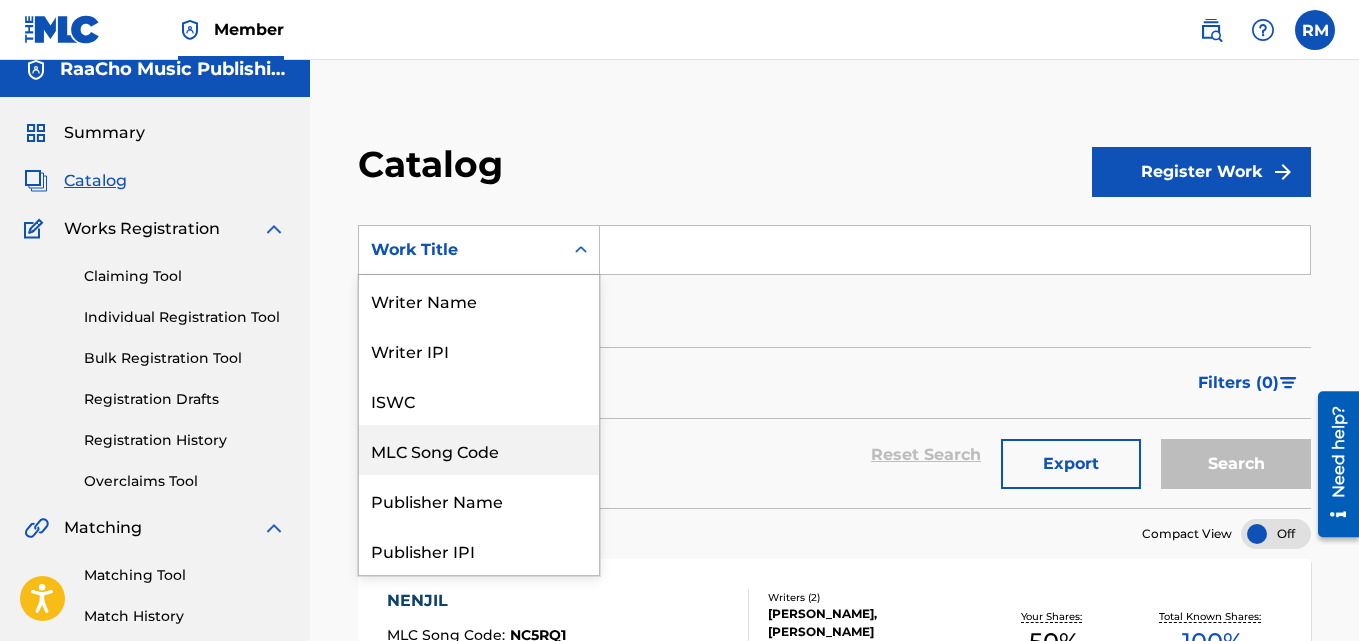 click on "MLC Song Code" at bounding box center [479, 450] 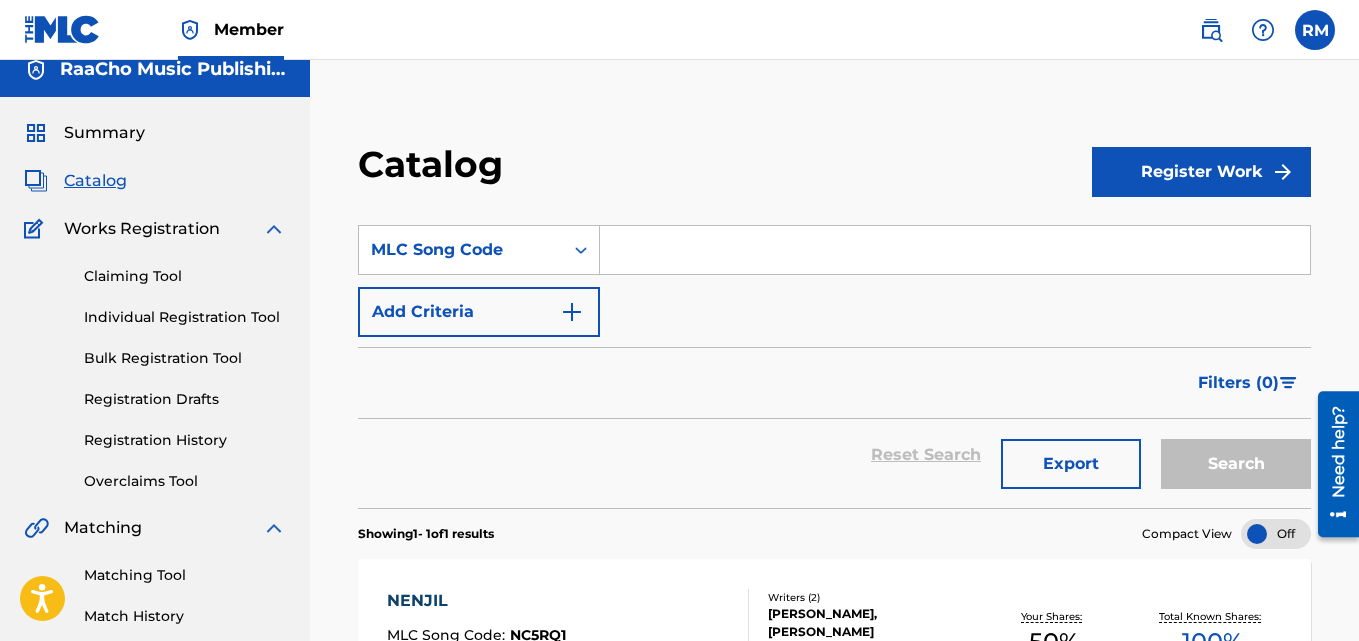 click at bounding box center [955, 250] 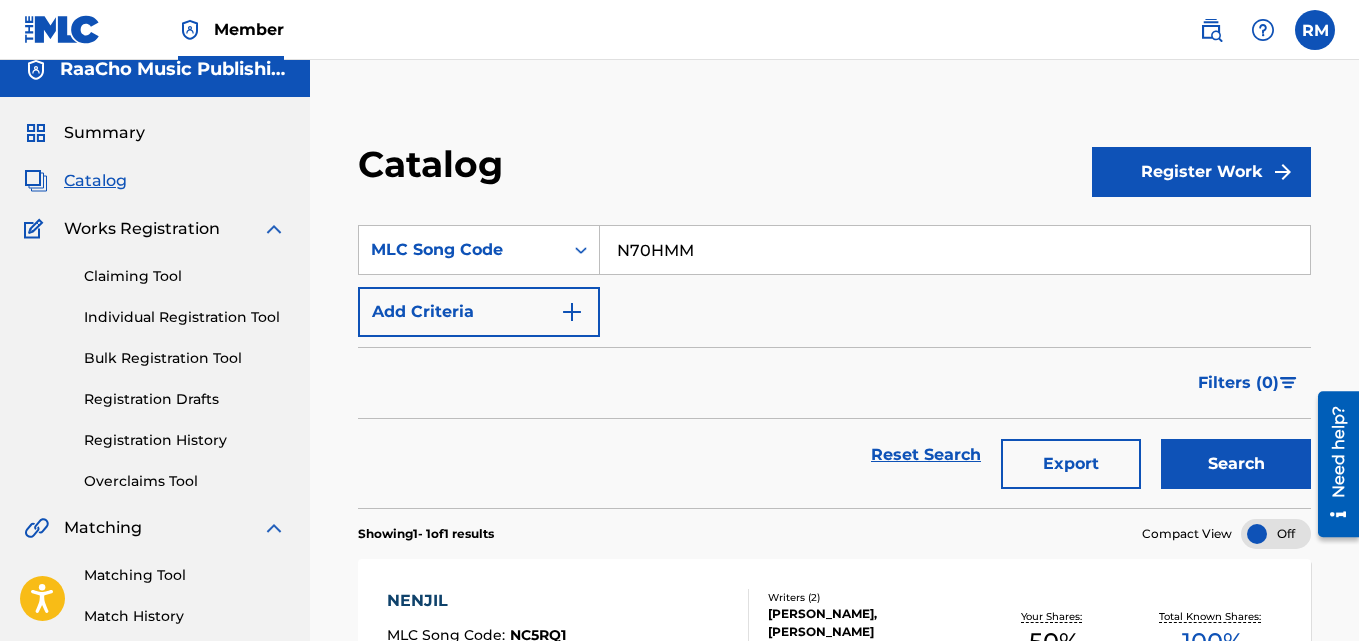 type on "N70HMM" 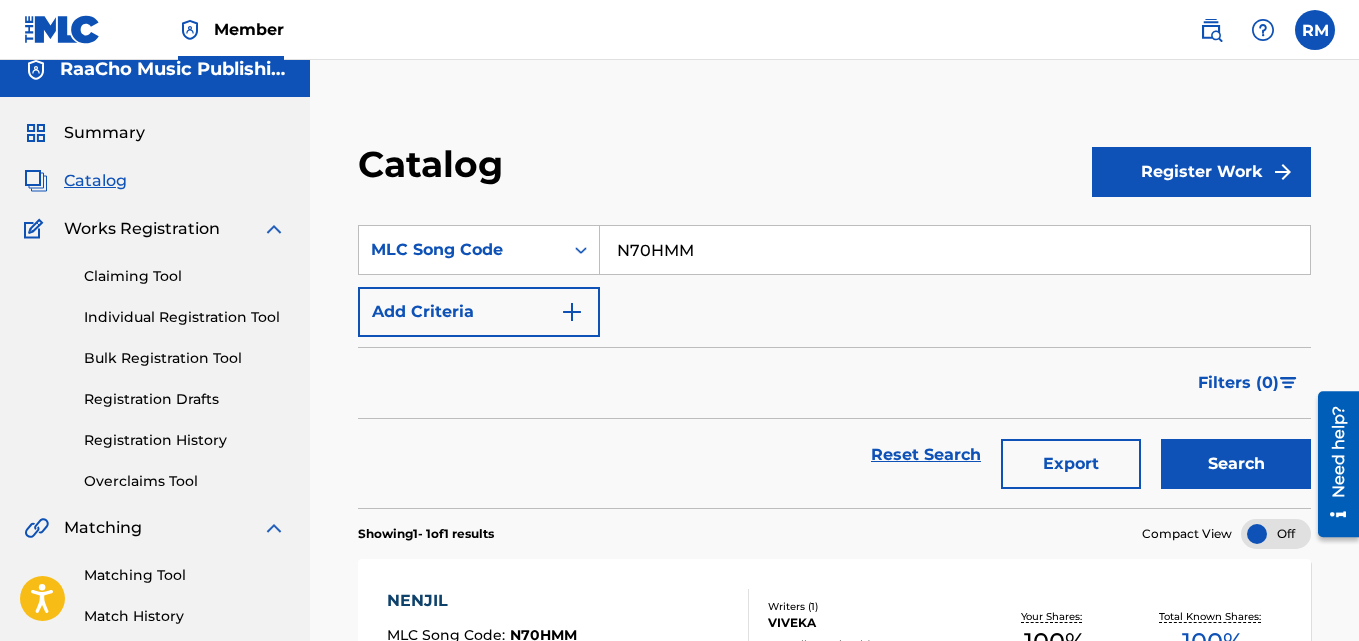 scroll, scrollTop: 276, scrollLeft: 0, axis: vertical 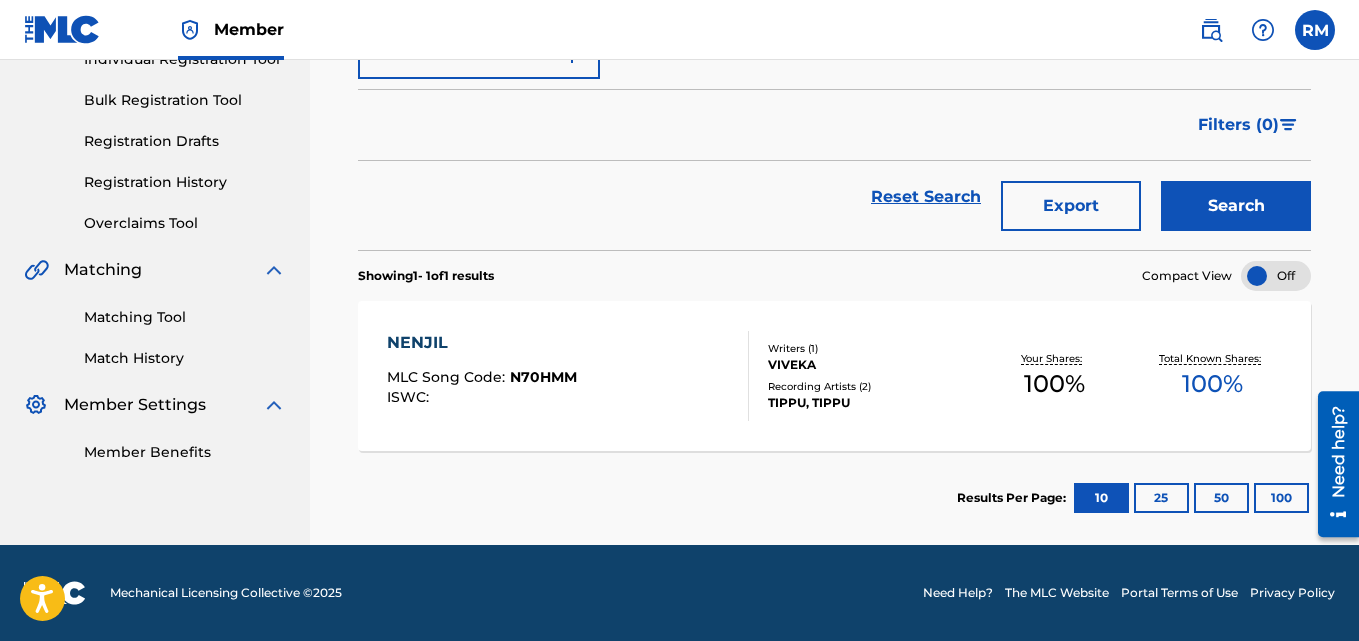 click on "NENJIL" at bounding box center (482, 343) 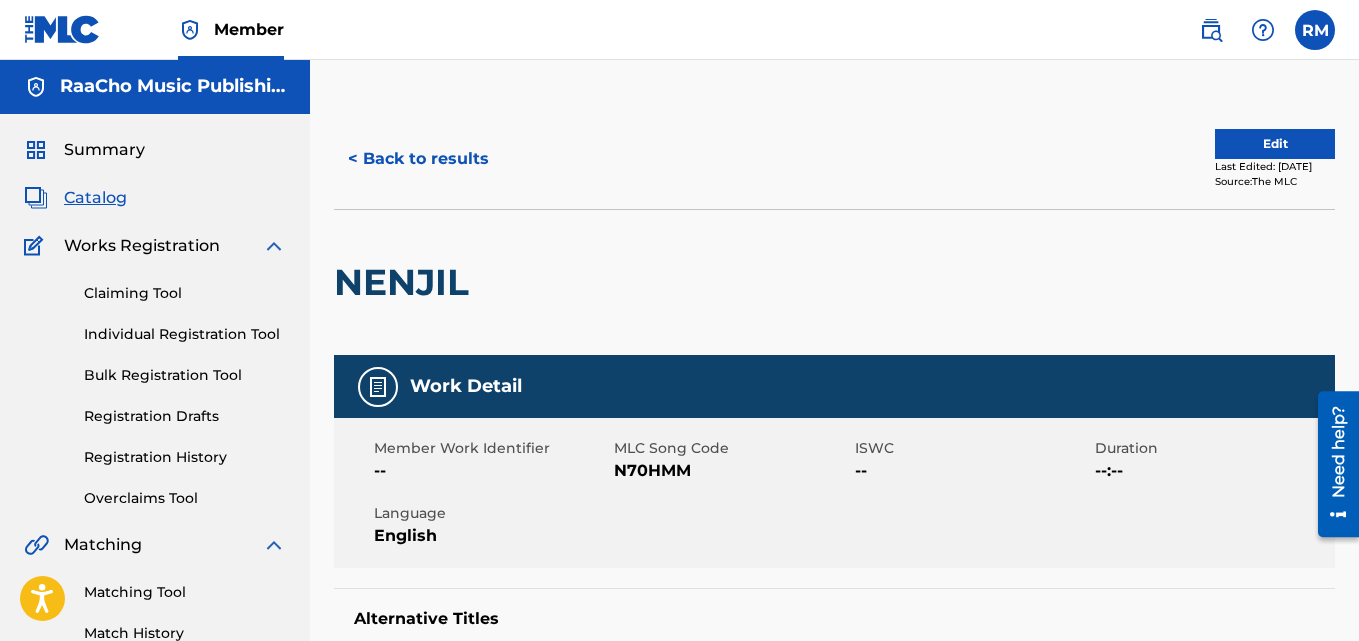 scroll, scrollTop: 0, scrollLeft: 0, axis: both 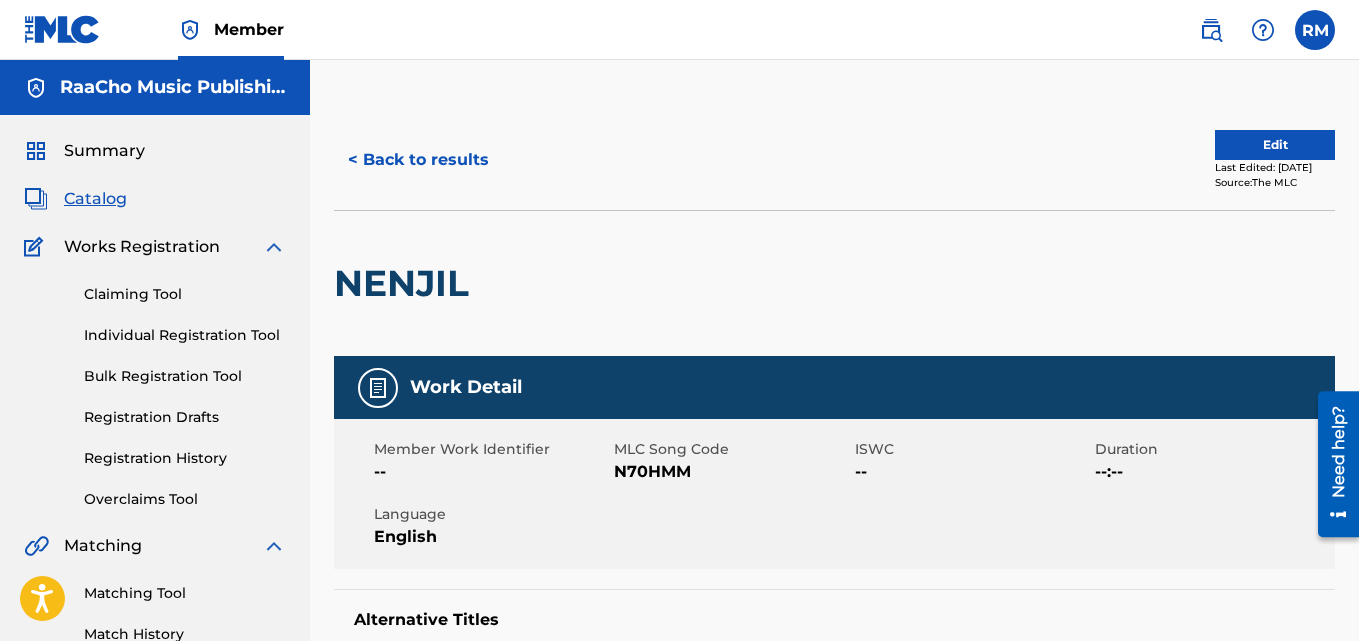 click on "< Back to results" at bounding box center (418, 160) 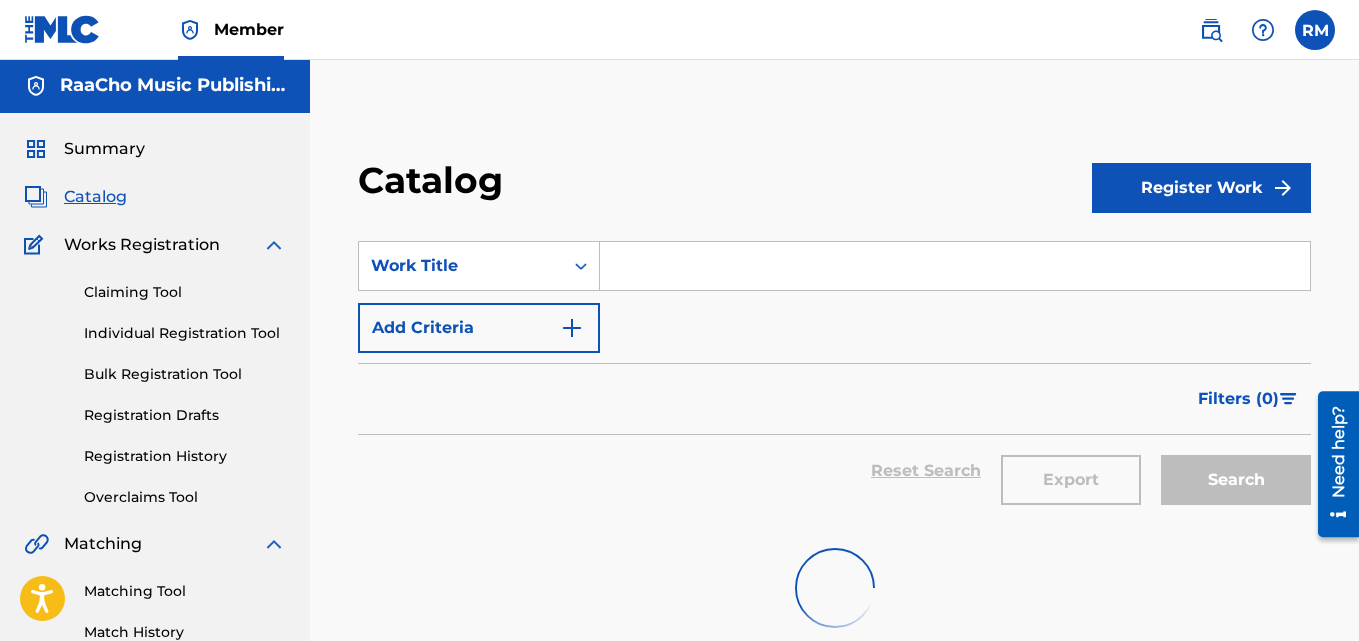 scroll, scrollTop: 0, scrollLeft: 0, axis: both 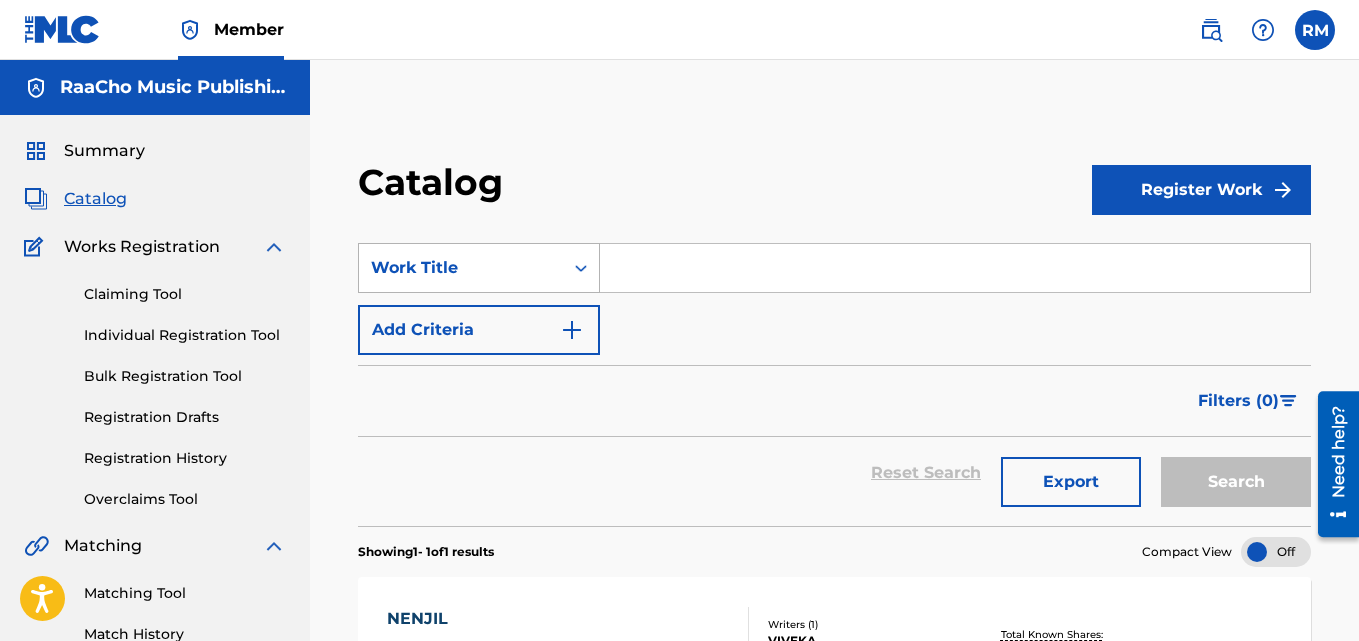click on "Work Title" at bounding box center (461, 268) 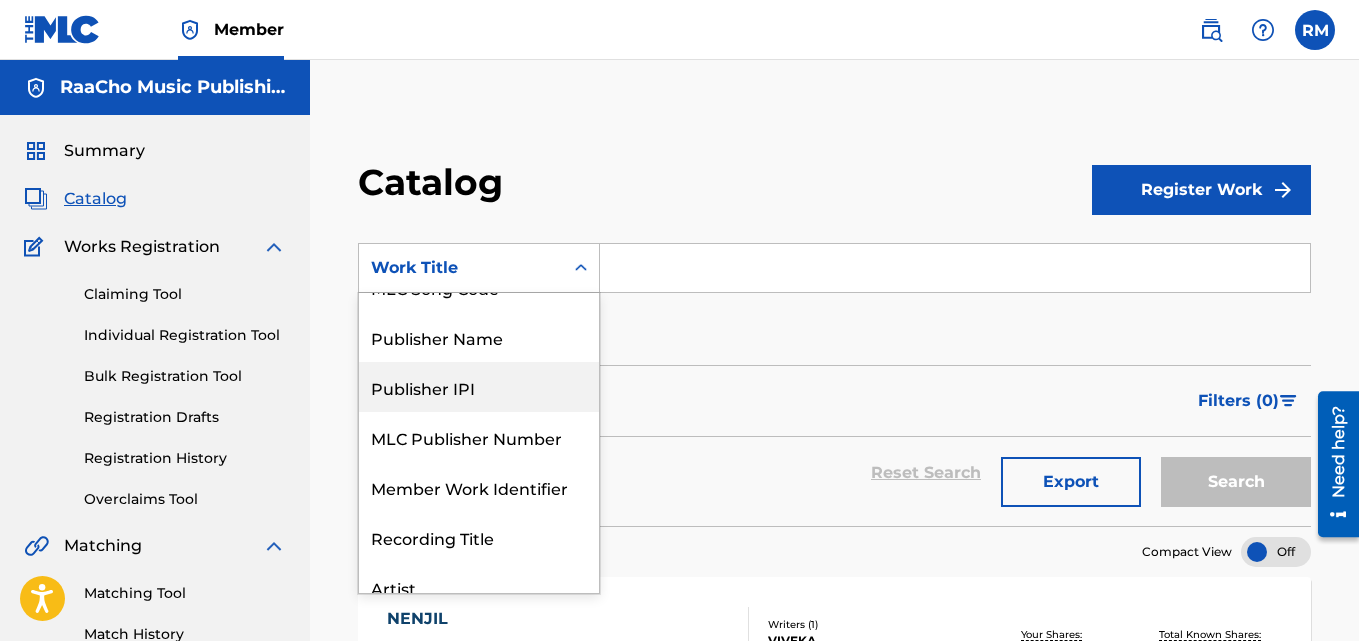 scroll, scrollTop: 0, scrollLeft: 0, axis: both 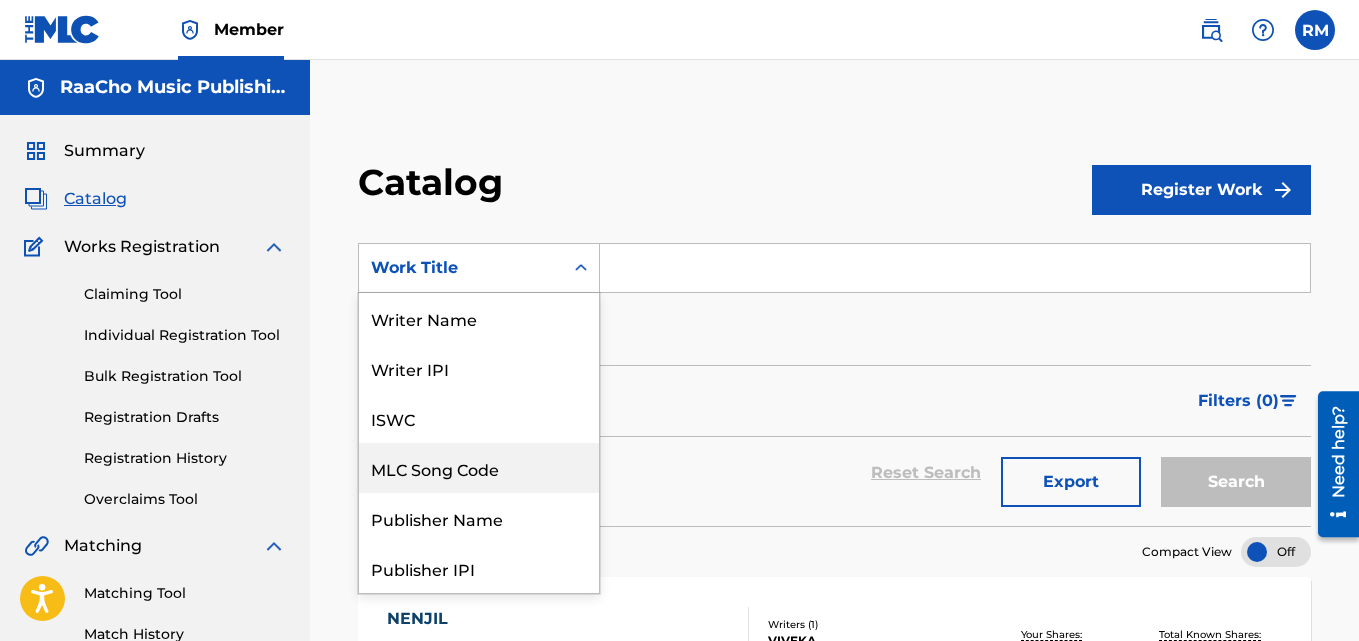 click on "MLC Song Code" at bounding box center [479, 468] 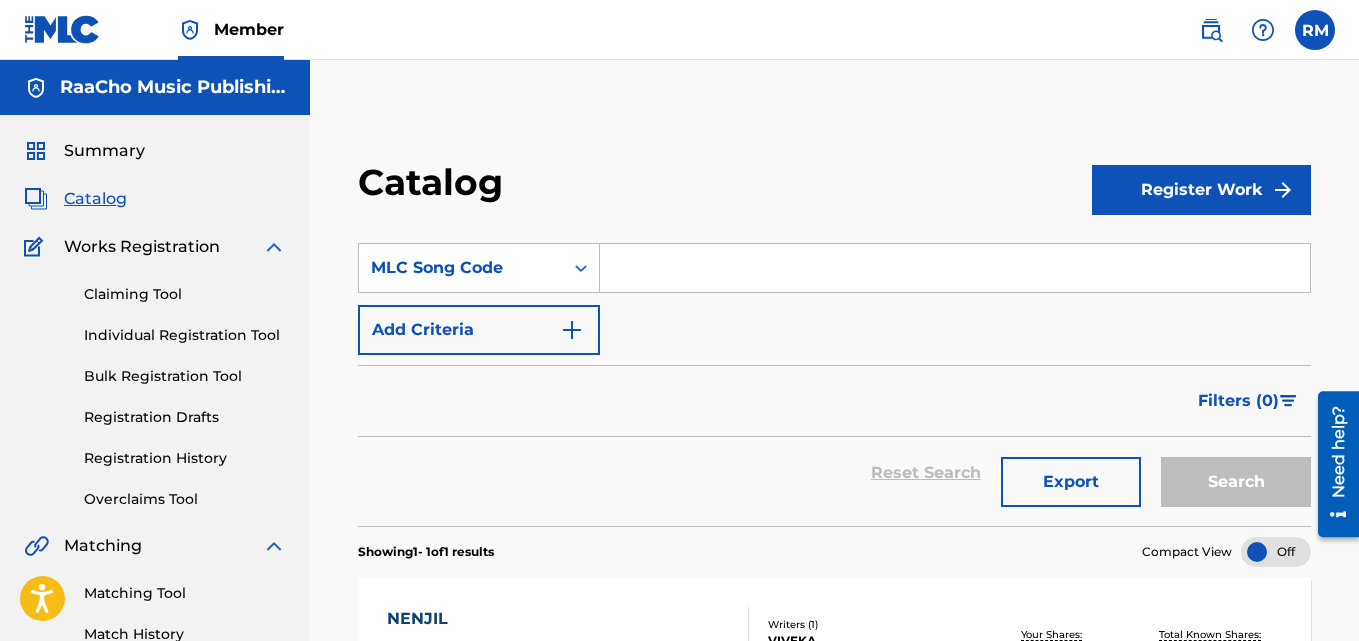 click at bounding box center (955, 268) 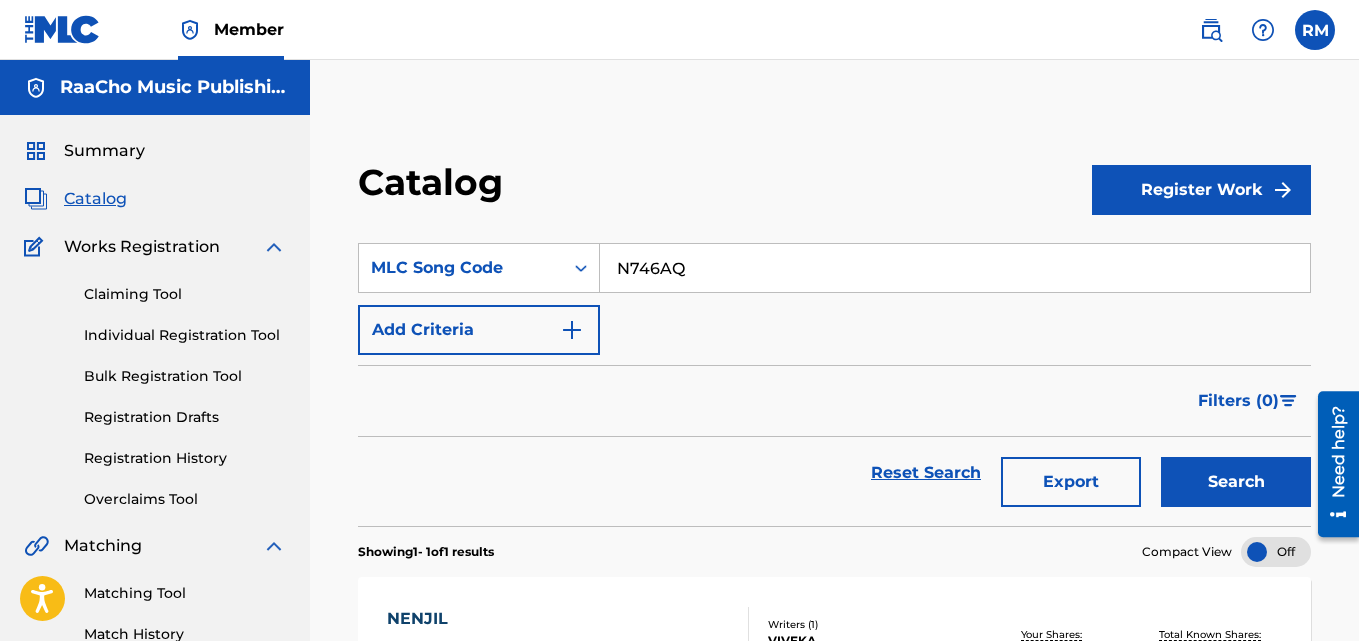 type on "N746AQ" 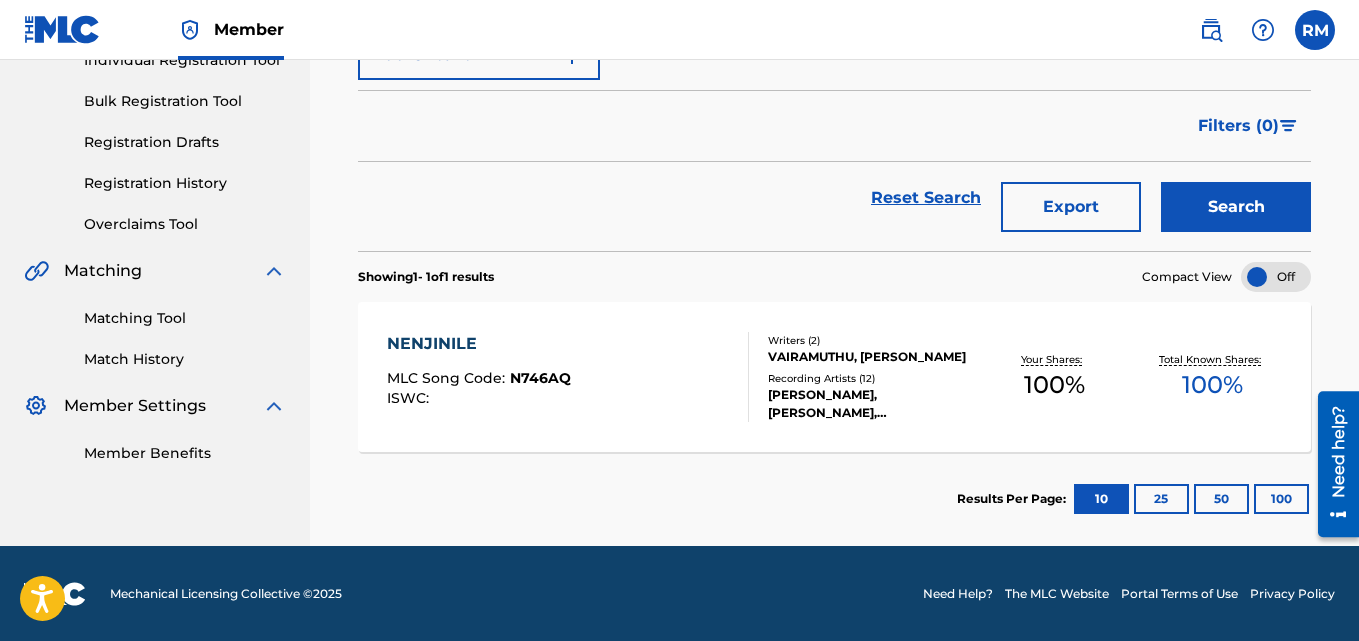 scroll, scrollTop: 276, scrollLeft: 0, axis: vertical 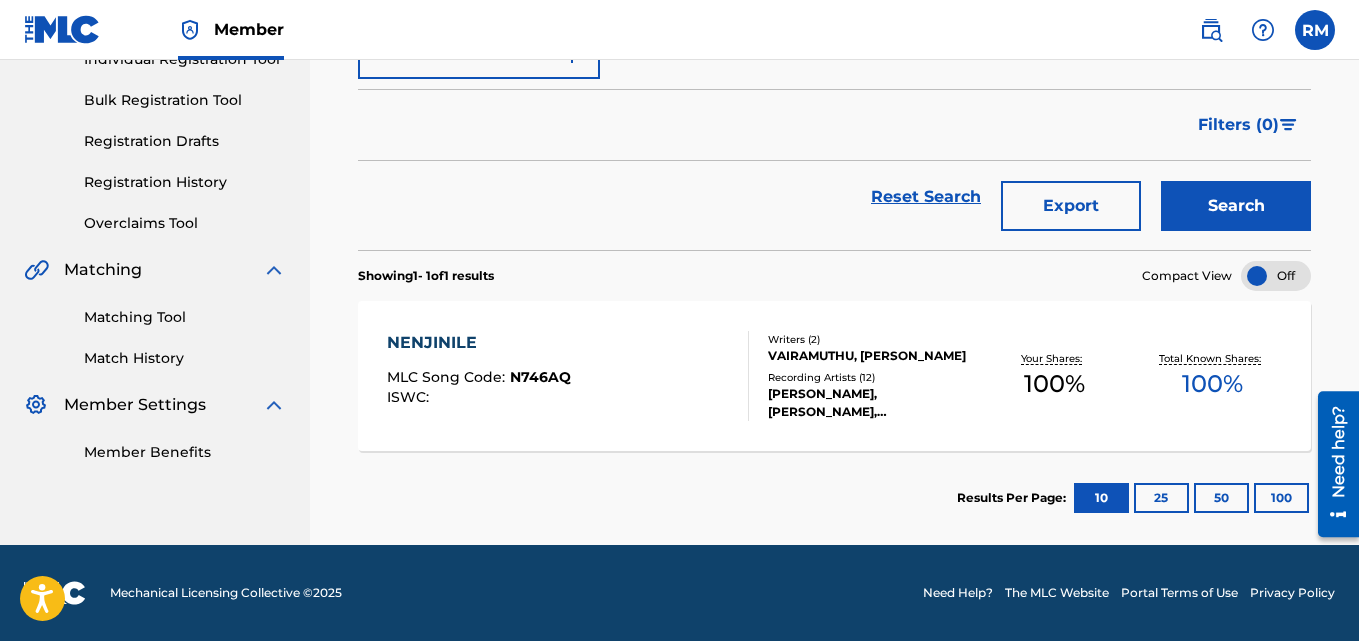click on "NENJINILE MLC Song Code : N746AQ ISWC : Writers ( 2 ) [PERSON_NAME], [PERSON_NAME] Recording Artists ( 12 ) [PERSON_NAME], [PERSON_NAME], [PERSON_NAME], [PERSON_NAME], [PERSON_NAME][DATE] & [PERSON_NAME] & [PERSON_NAME]. & [PERSON_NAME] & [PERSON_NAME], [PERSON_NAME] Your Shares: 100 % Total Known Shares: 100 %" at bounding box center [834, 376] 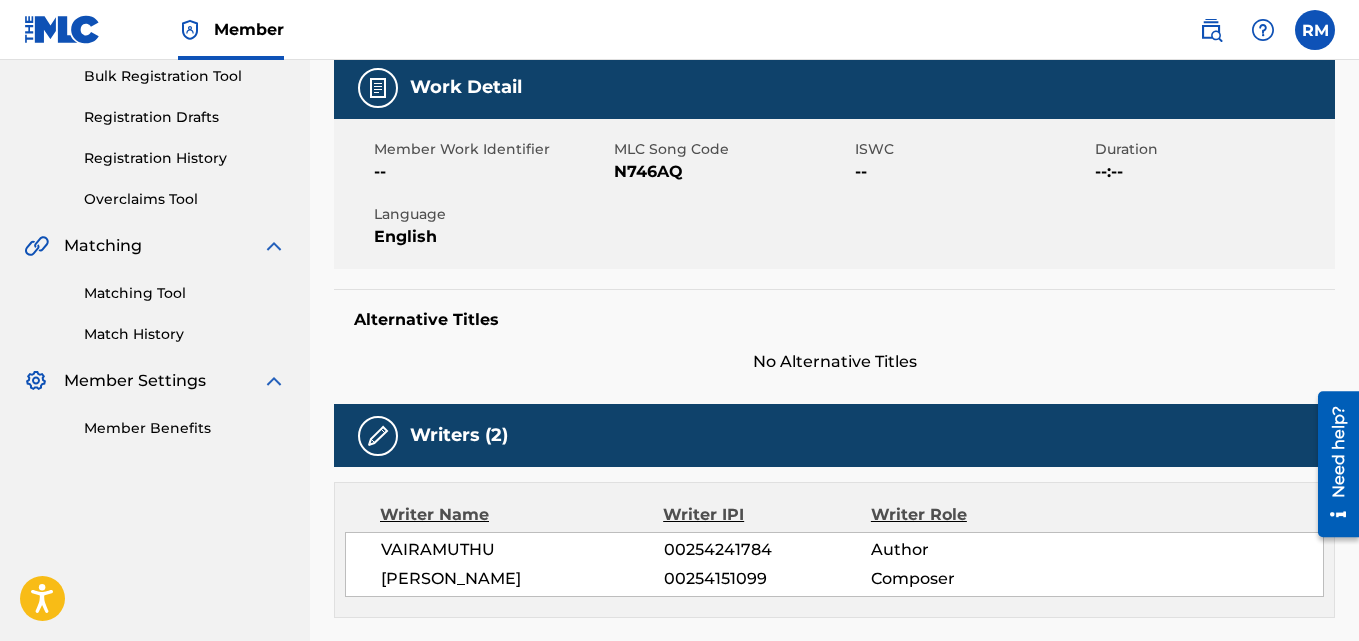 scroll, scrollTop: 0, scrollLeft: 0, axis: both 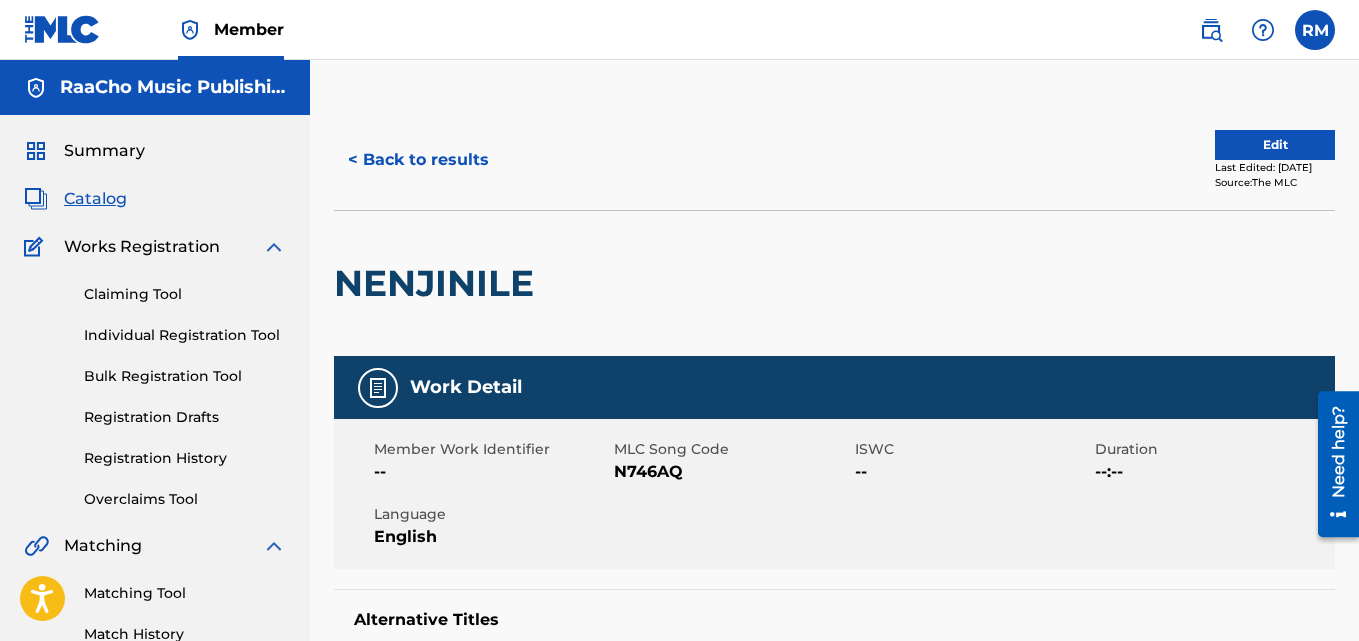 click on "< Back to results" at bounding box center (418, 160) 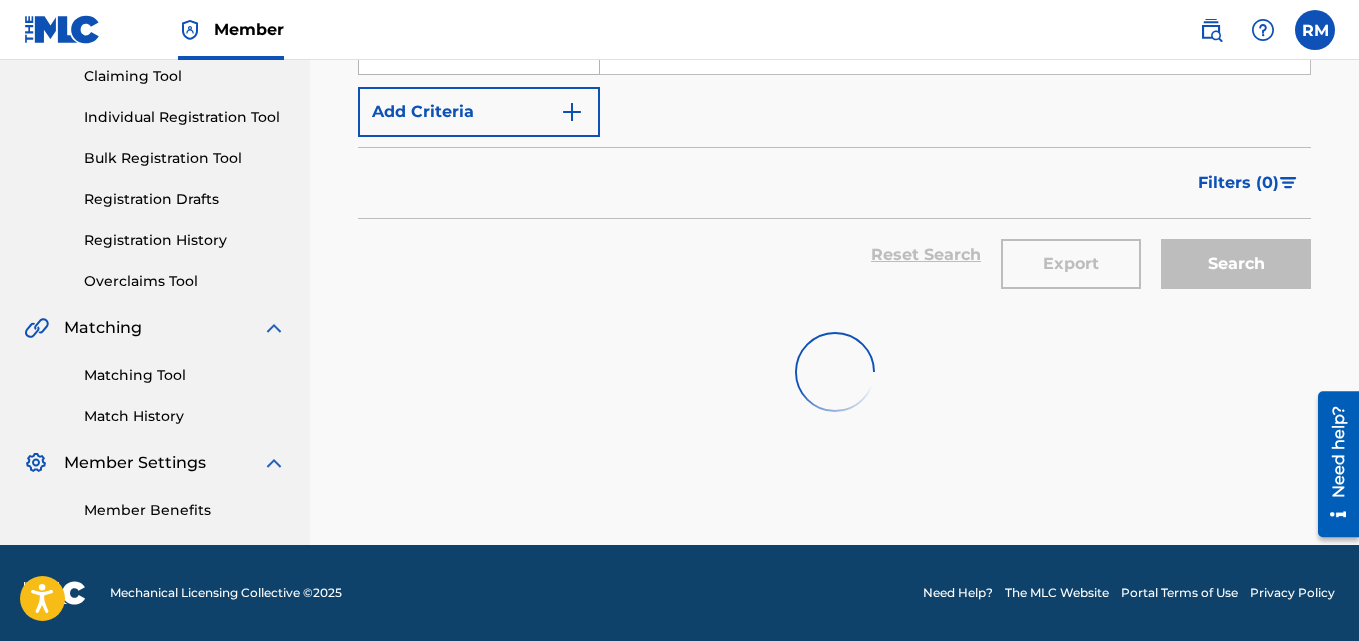scroll, scrollTop: 0, scrollLeft: 0, axis: both 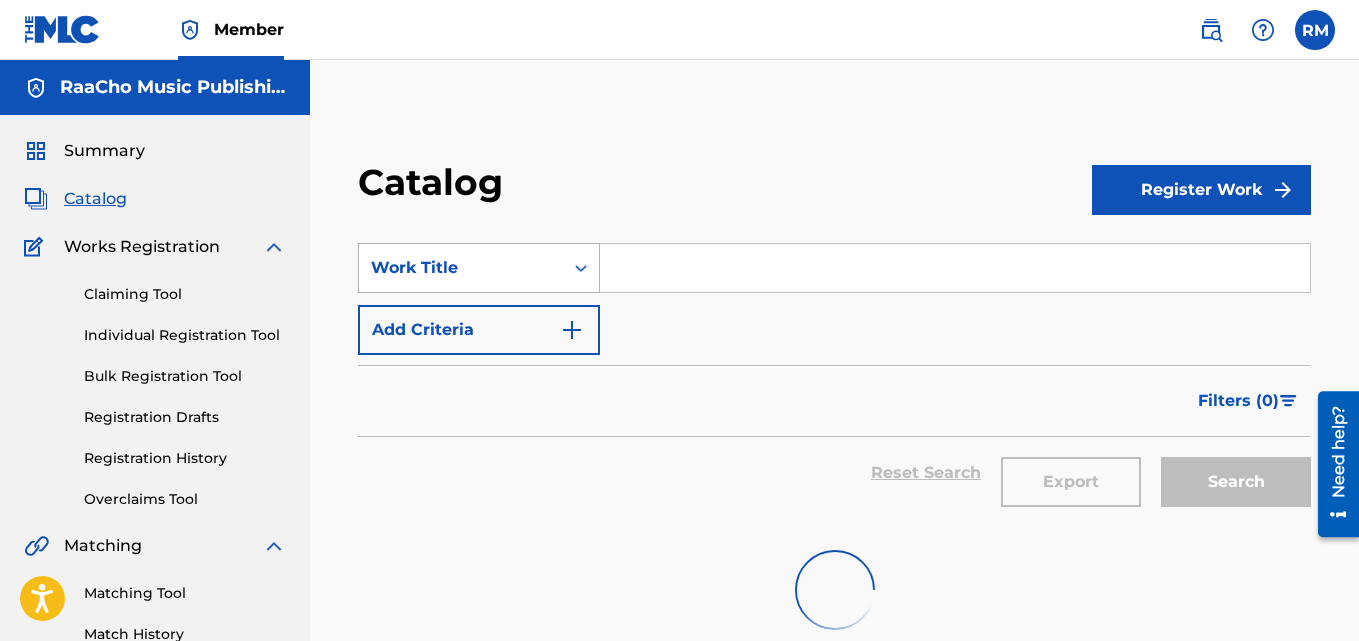 click on "Work Title" at bounding box center [479, 268] 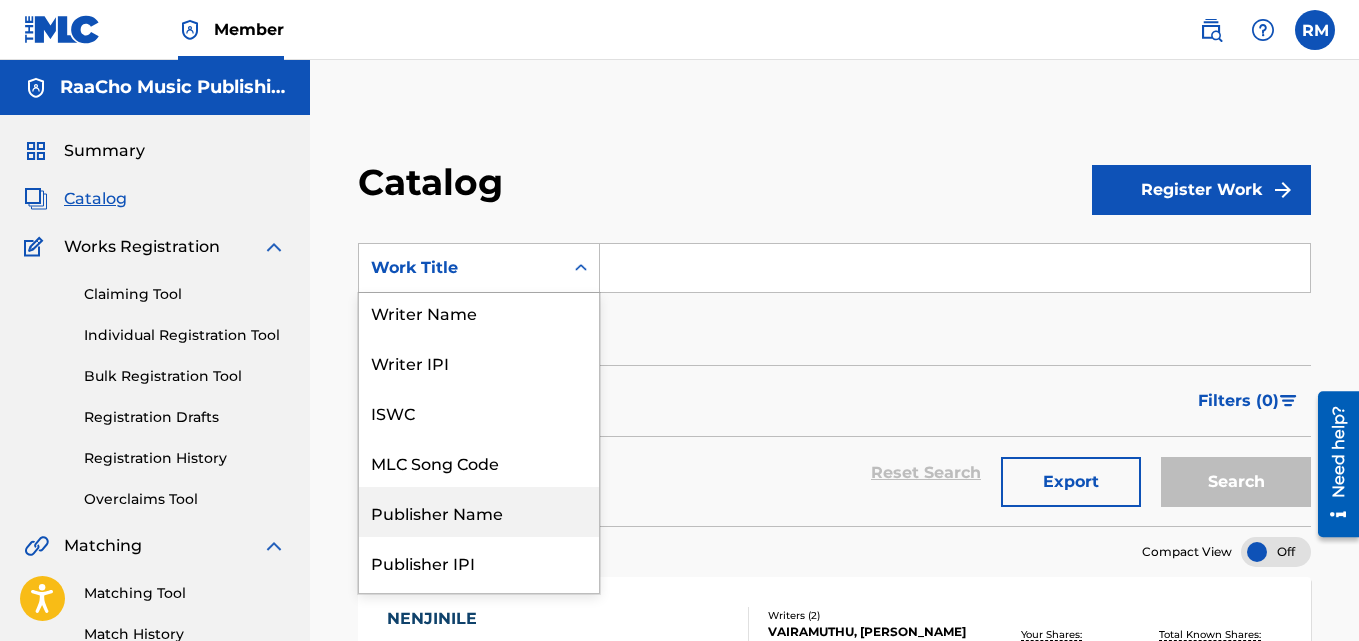 scroll, scrollTop: 0, scrollLeft: 0, axis: both 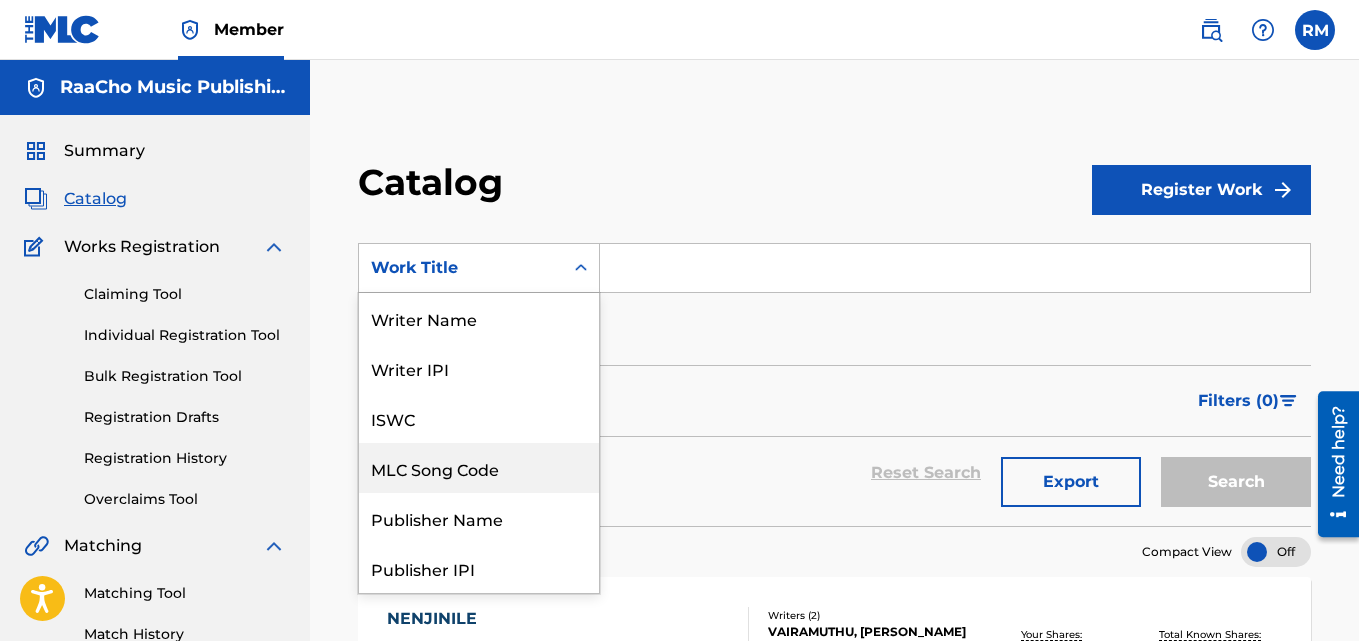 click on "MLC Song Code" at bounding box center (479, 468) 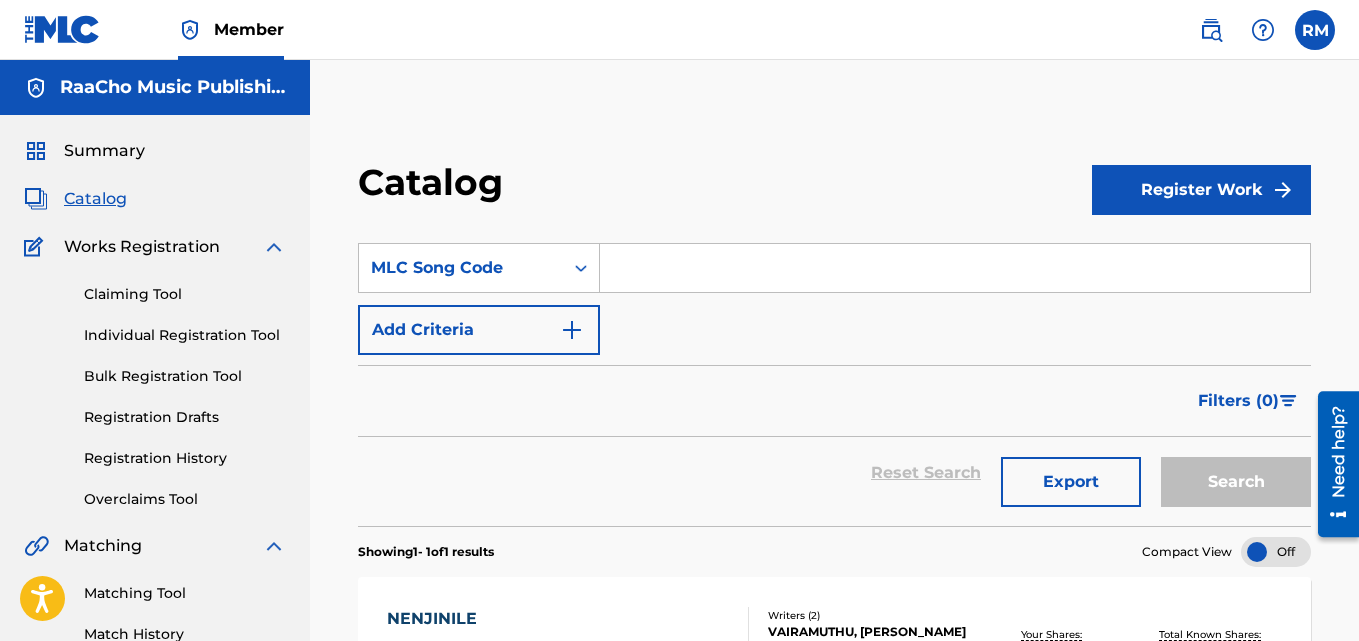 click at bounding box center (955, 268) 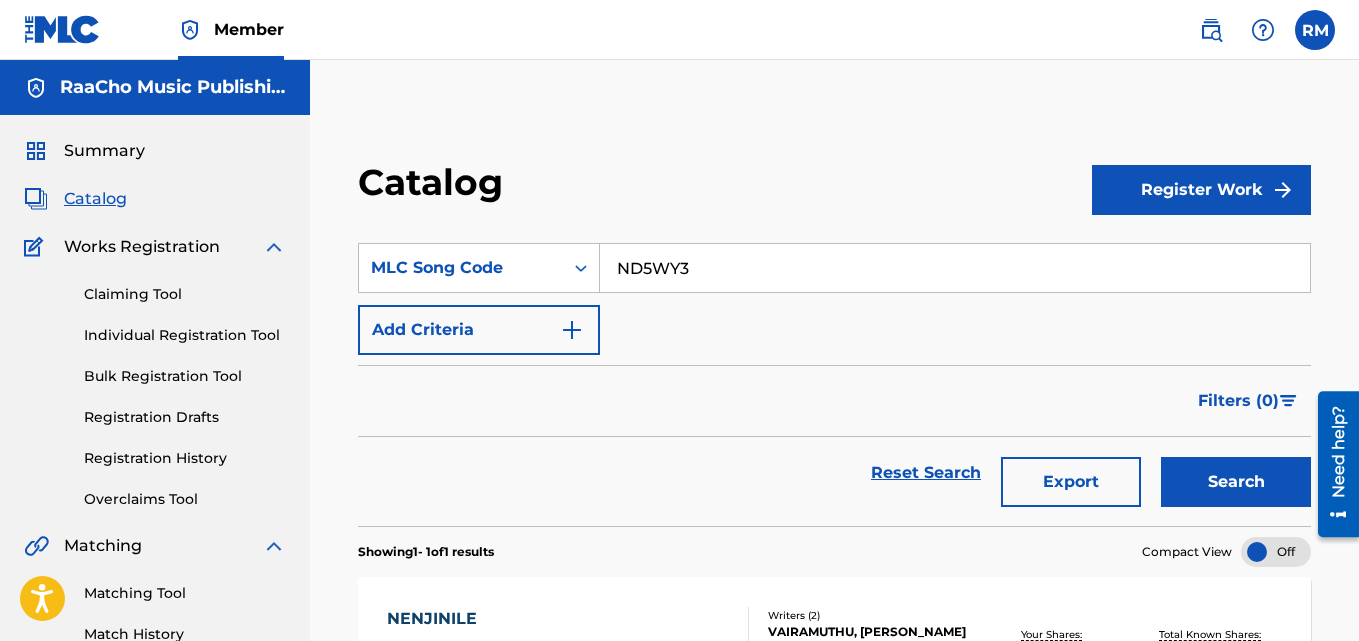 type on "ND5WY3" 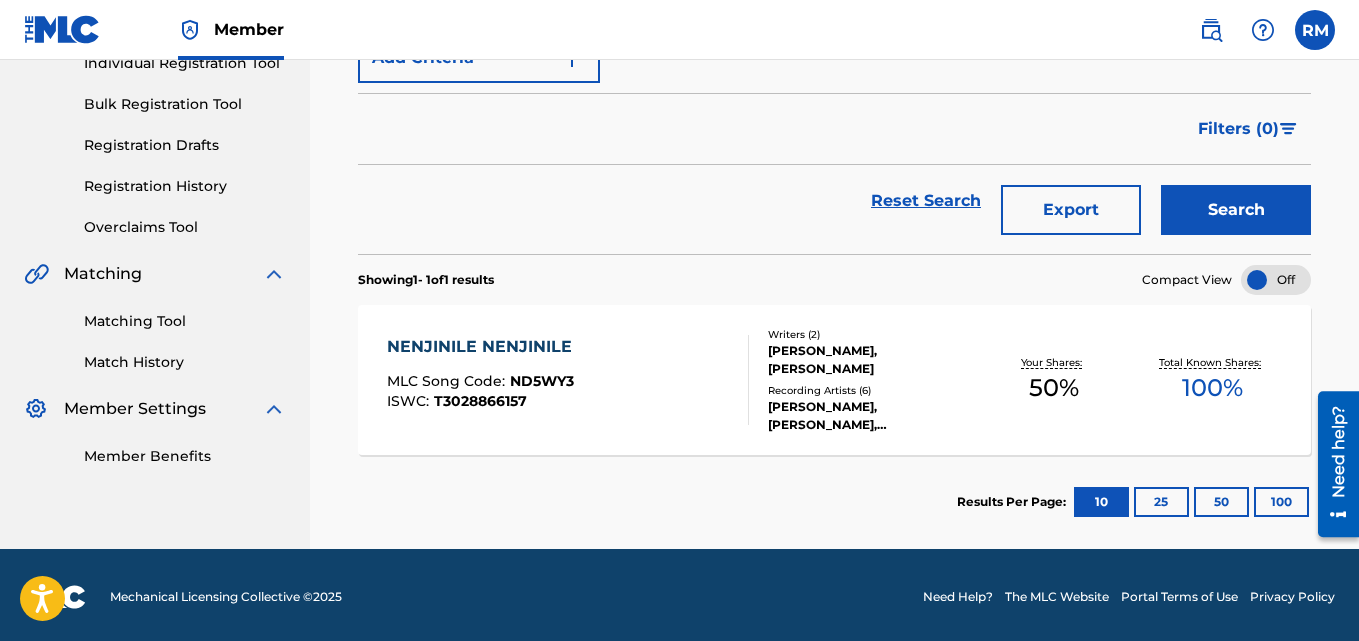 scroll, scrollTop: 276, scrollLeft: 0, axis: vertical 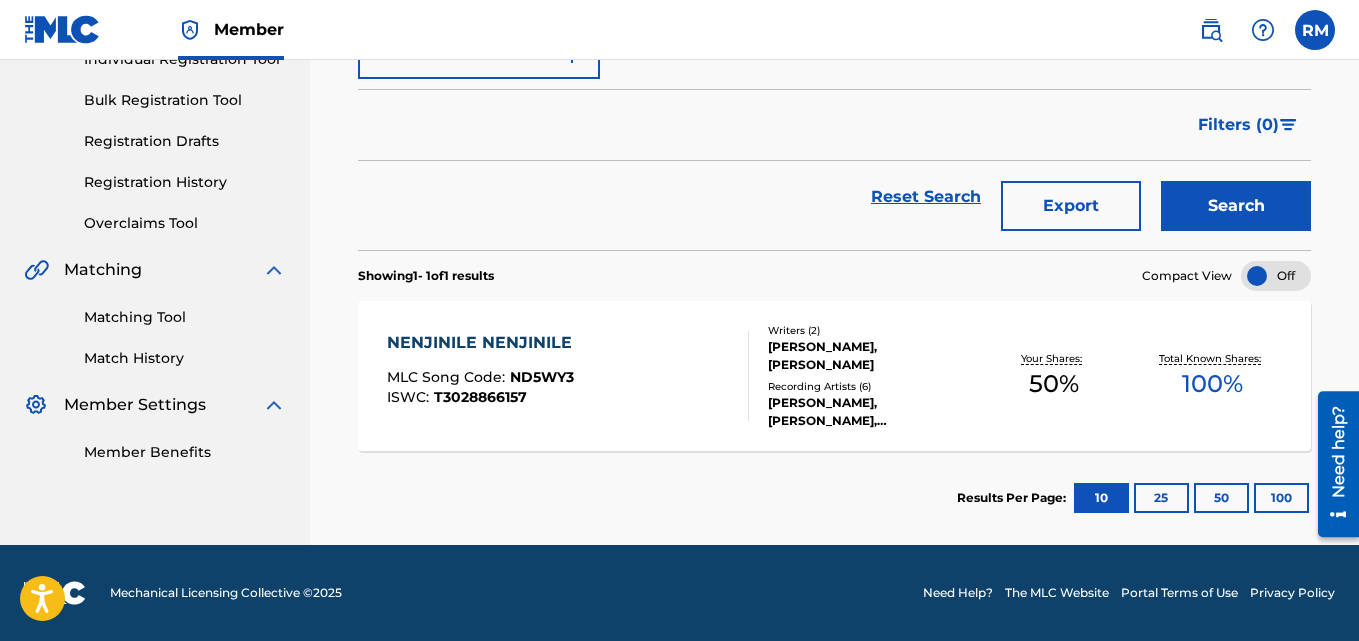 click on "NENJINILE NENJINILE" at bounding box center [484, 343] 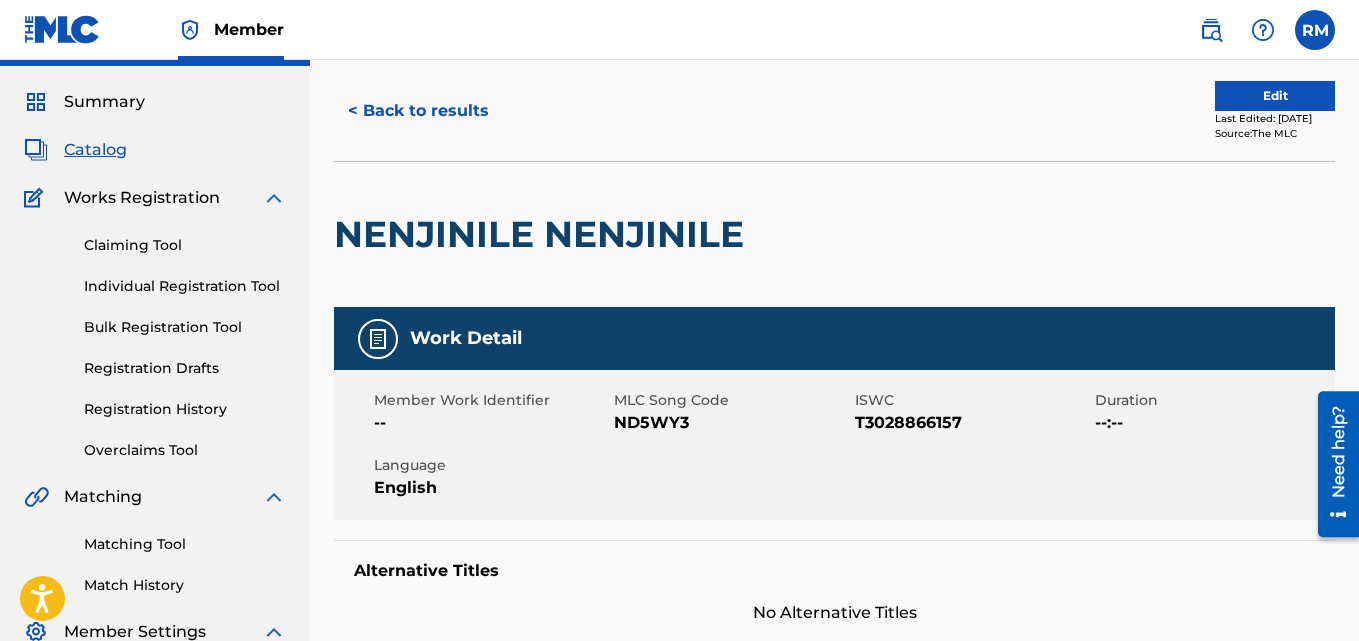 scroll, scrollTop: 0, scrollLeft: 0, axis: both 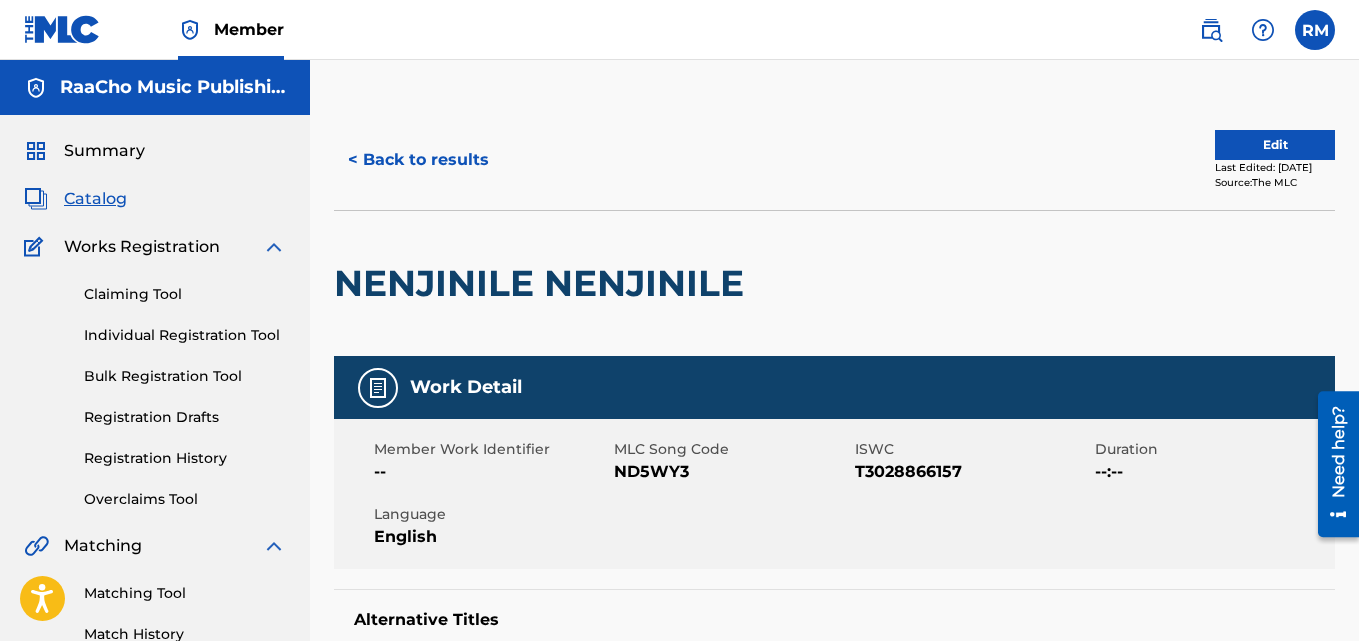 click on "< Back to results" at bounding box center [418, 160] 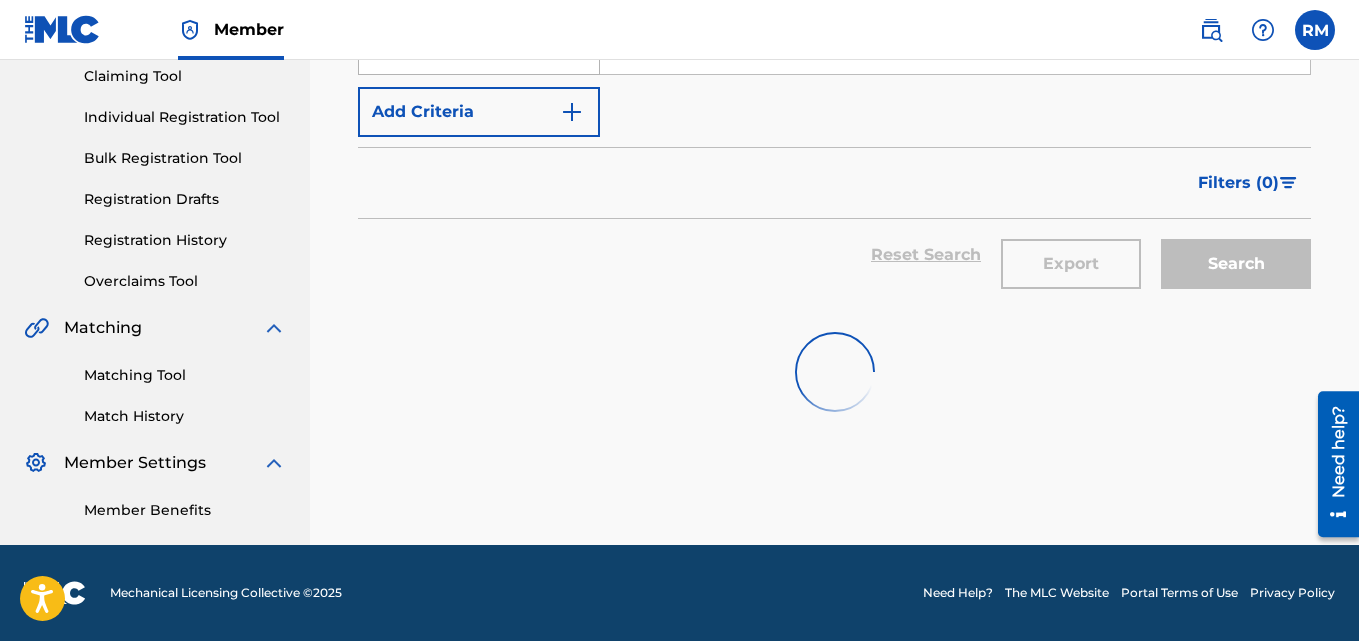 scroll, scrollTop: 0, scrollLeft: 0, axis: both 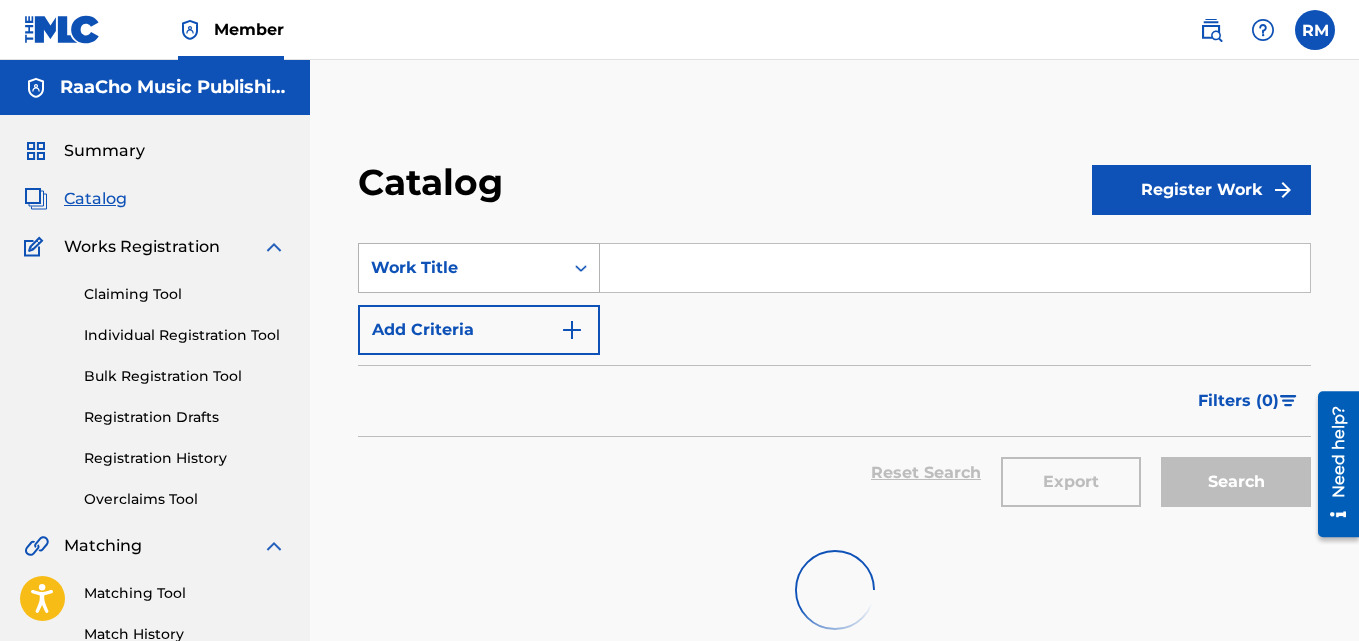 click on "Work Title" at bounding box center [461, 268] 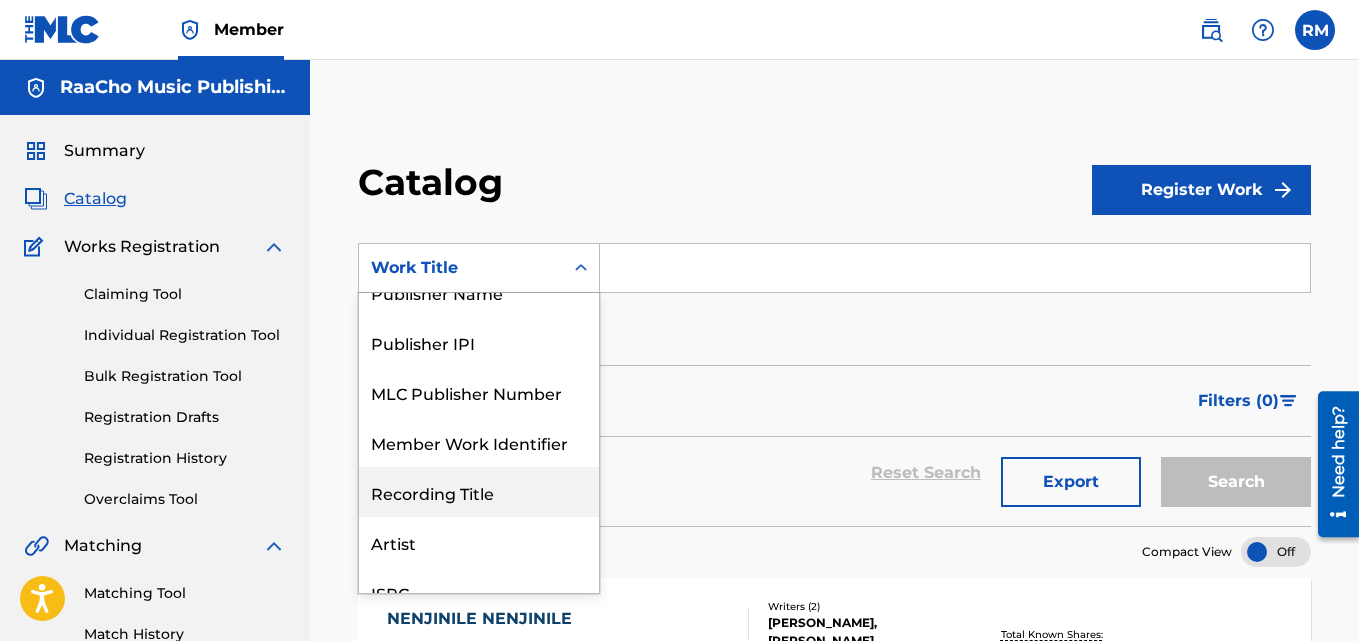 scroll, scrollTop: 0, scrollLeft: 0, axis: both 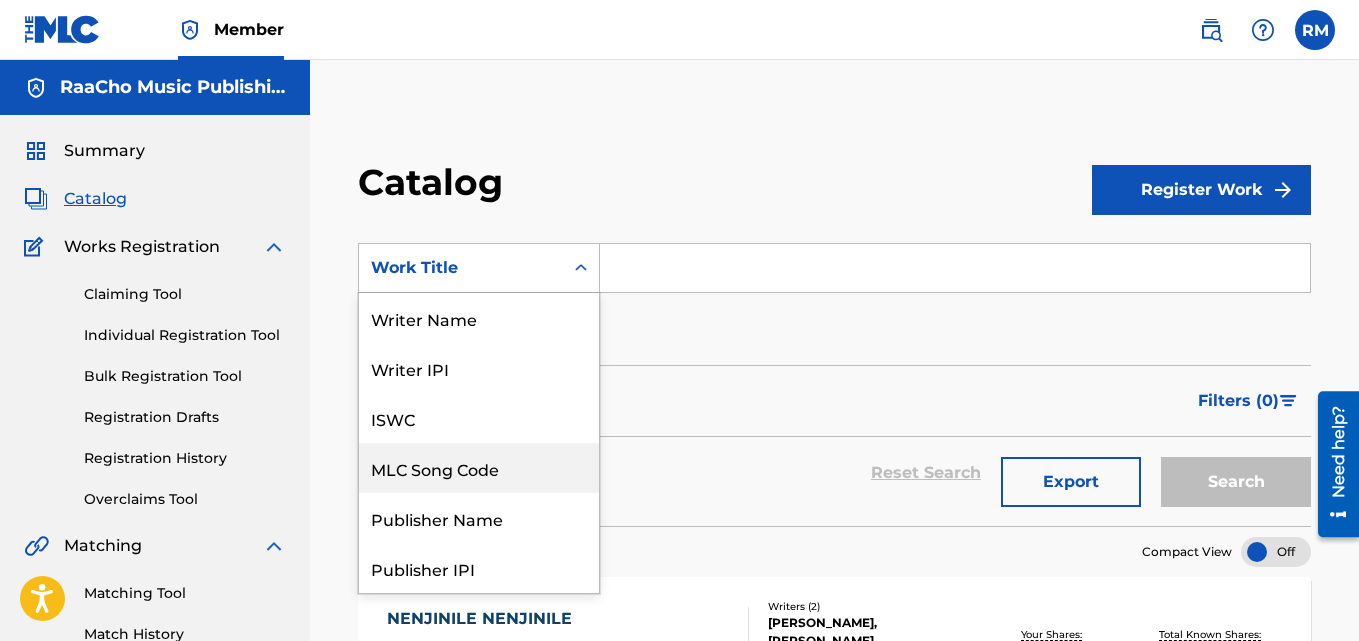click on "MLC Song Code" at bounding box center (479, 468) 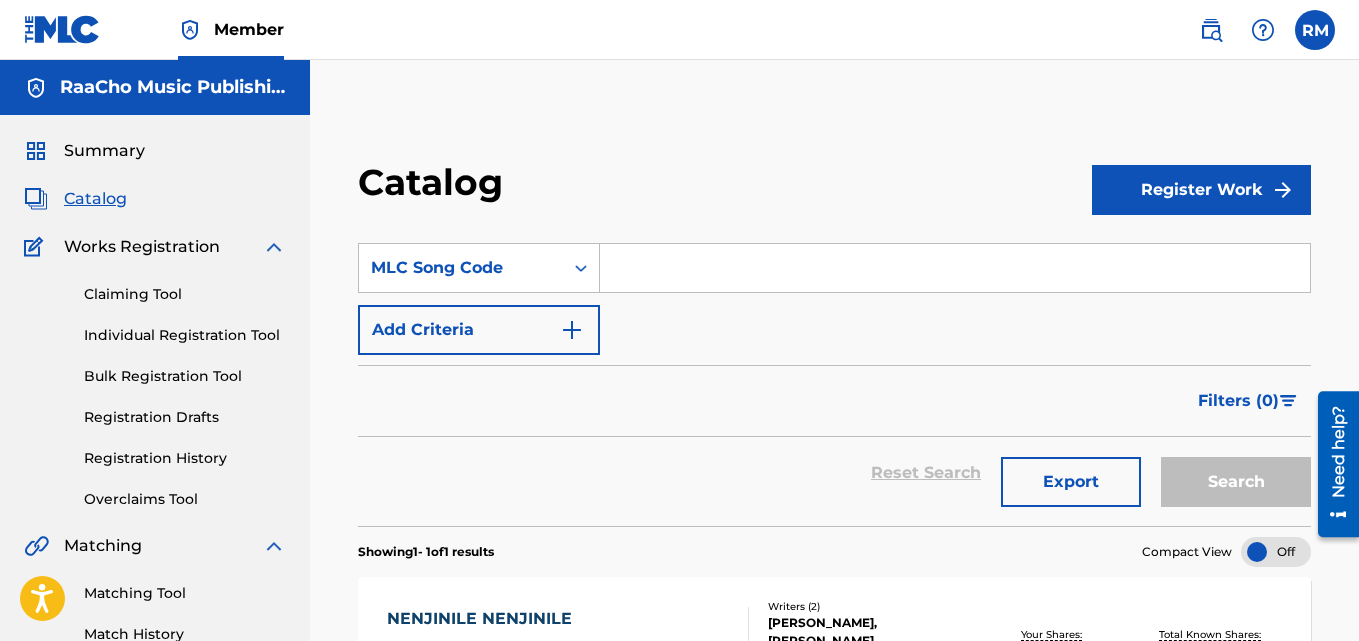 click on "SearchWithCriteriadca0f68a-7df5-4bc5-8560-c652f9127ce3 MLC Song Code Add Criteria Filter Hold Filters Overclaim   Dispute   Remove Filters Apply Filters Filters ( 0 ) Reset Search Export Search" at bounding box center (834, 372) 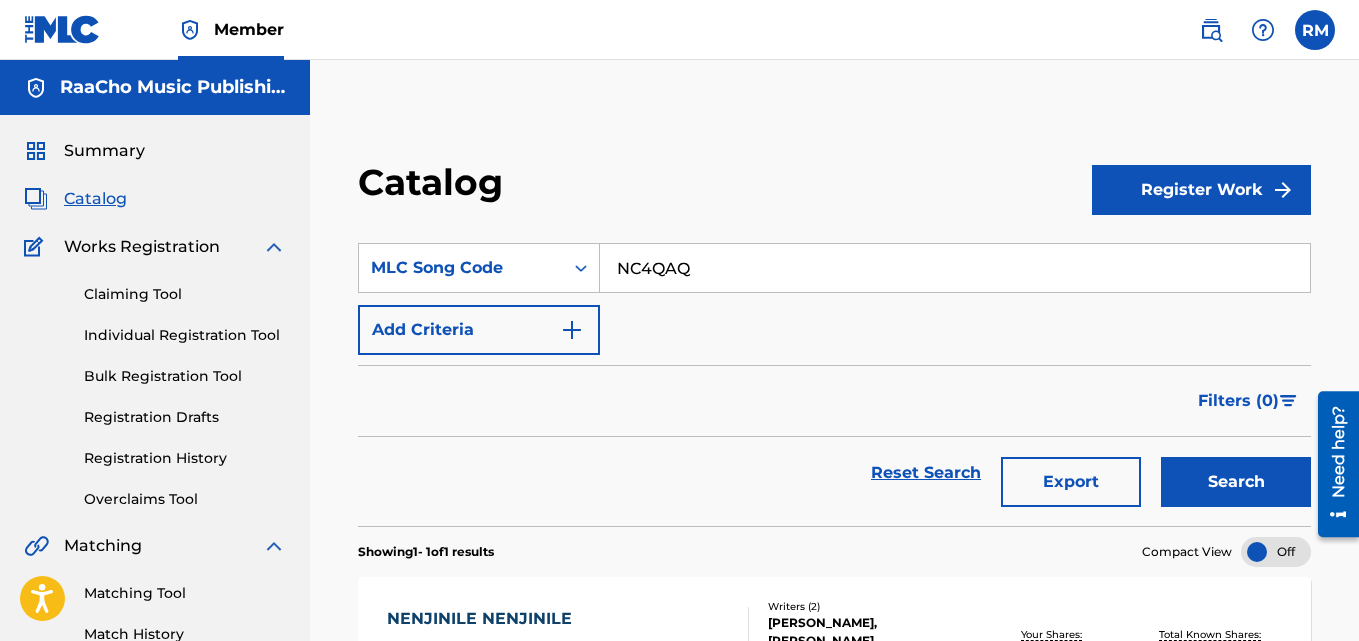 type on "NC4QAQ" 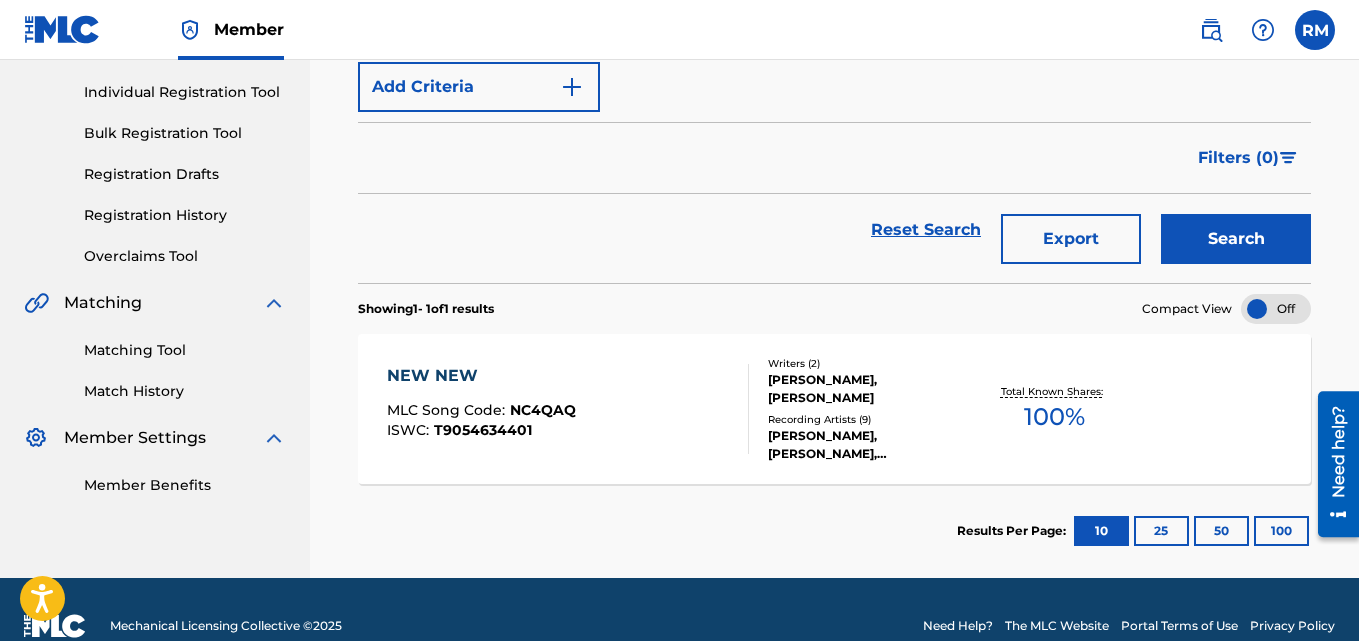 scroll, scrollTop: 276, scrollLeft: 0, axis: vertical 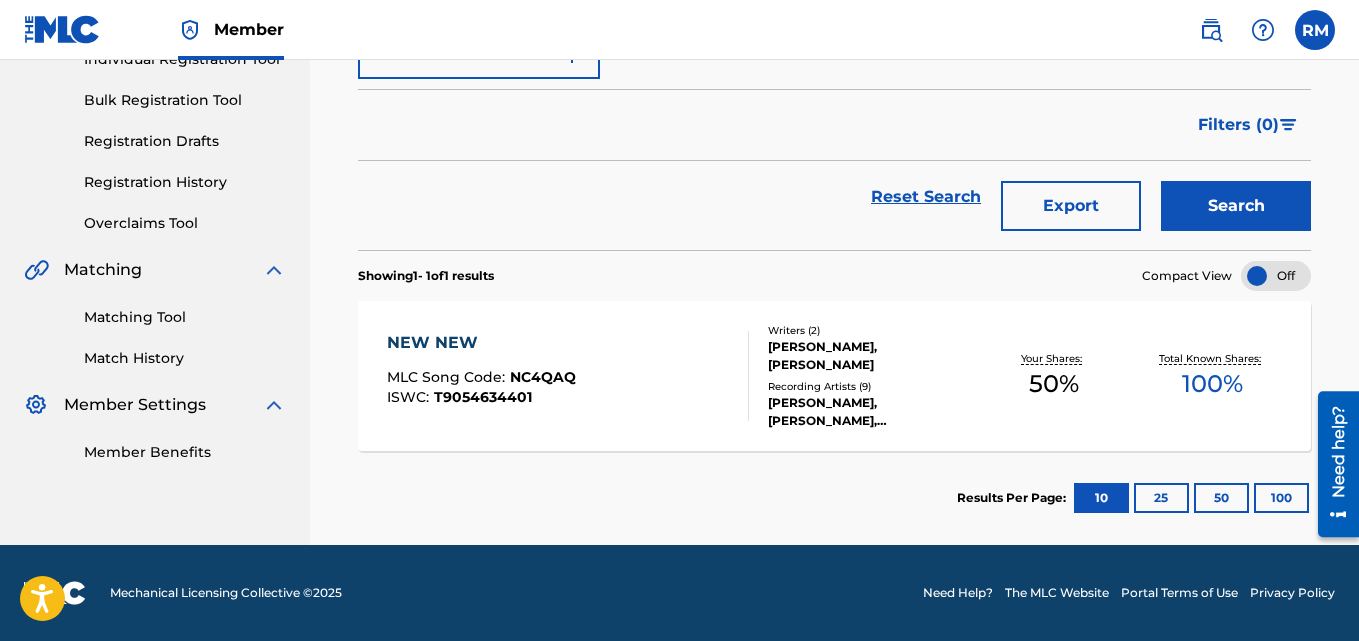 click on "Catalog Register Work SearchWithCriteriadca0f68a-7df5-4bc5-8560-c652f9127ce3 MLC Song Code NC4QAQ Add Criteria Filter Hold Filters Overclaim   Dispute   Remove Filters Apply Filters Filters ( 0 ) Reset Search Export Search Showing  1  -   1  of  1   results   Compact View NEW NEW MLC Song Code : NC4QAQ ISWC : T9054634401 Writers ( 2 ) [PERSON_NAME], [PERSON_NAME] Recording Artists ( 9 ) [PERSON_NAME], [PERSON_NAME], [PERSON_NAME], [PERSON_NAME], [PERSON_NAME], [PERSON_NAME], [PERSON_NAME]|[PERSON_NAME]|[PERSON_NAME]|[PERSON_NAME], VARIOUS ARTISTS, [PERSON_NAME] Your Shares: 50 % Total Known Shares: 100 % Results Per Page: 10 25 50 100" at bounding box center [834, 214] 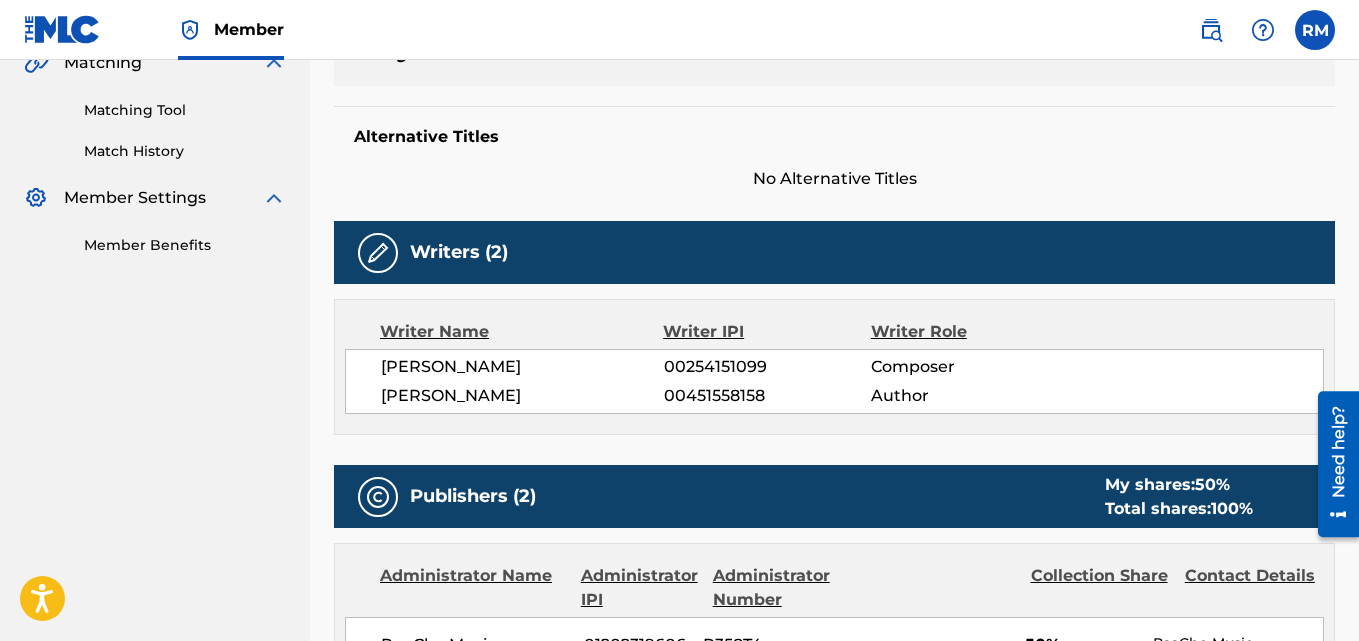scroll, scrollTop: 0, scrollLeft: 0, axis: both 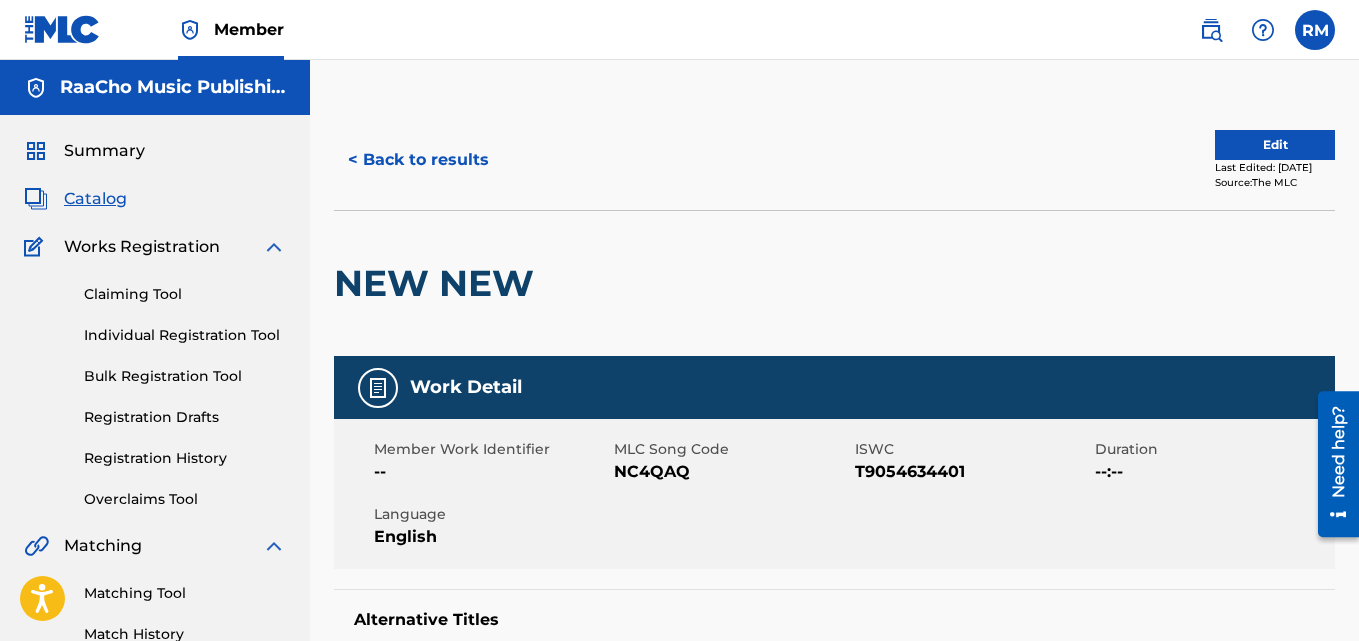 click on "< Back to results" at bounding box center (418, 160) 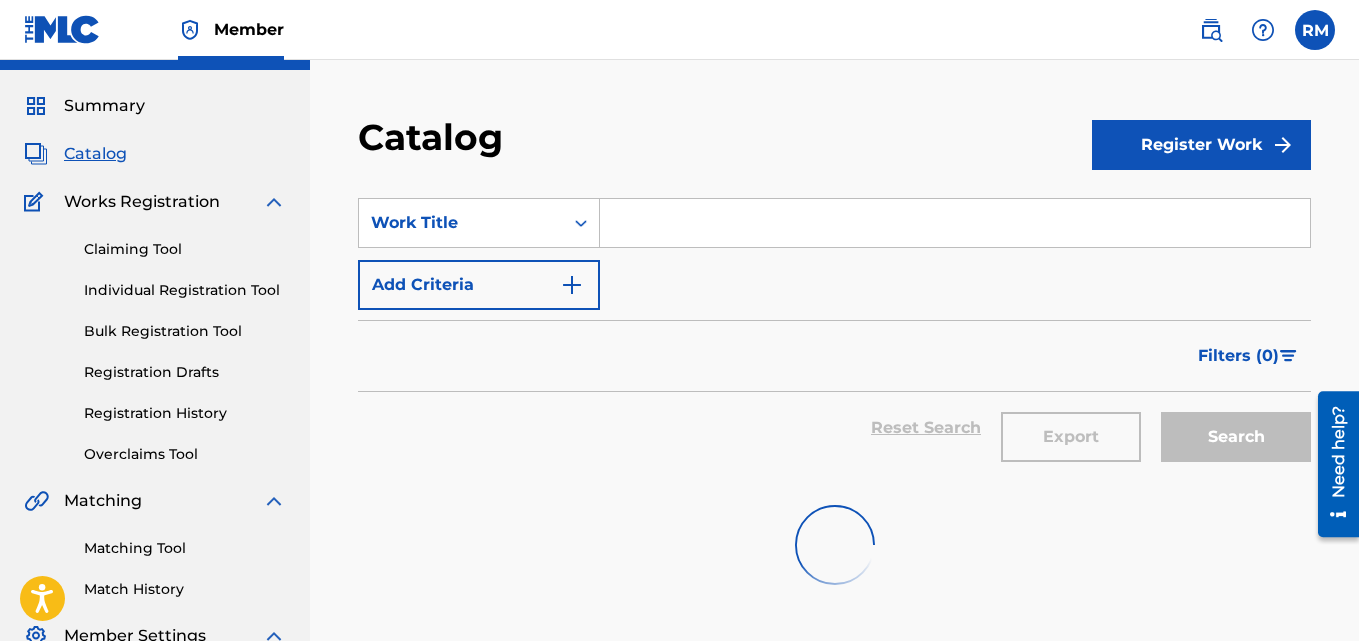 scroll, scrollTop: 0, scrollLeft: 0, axis: both 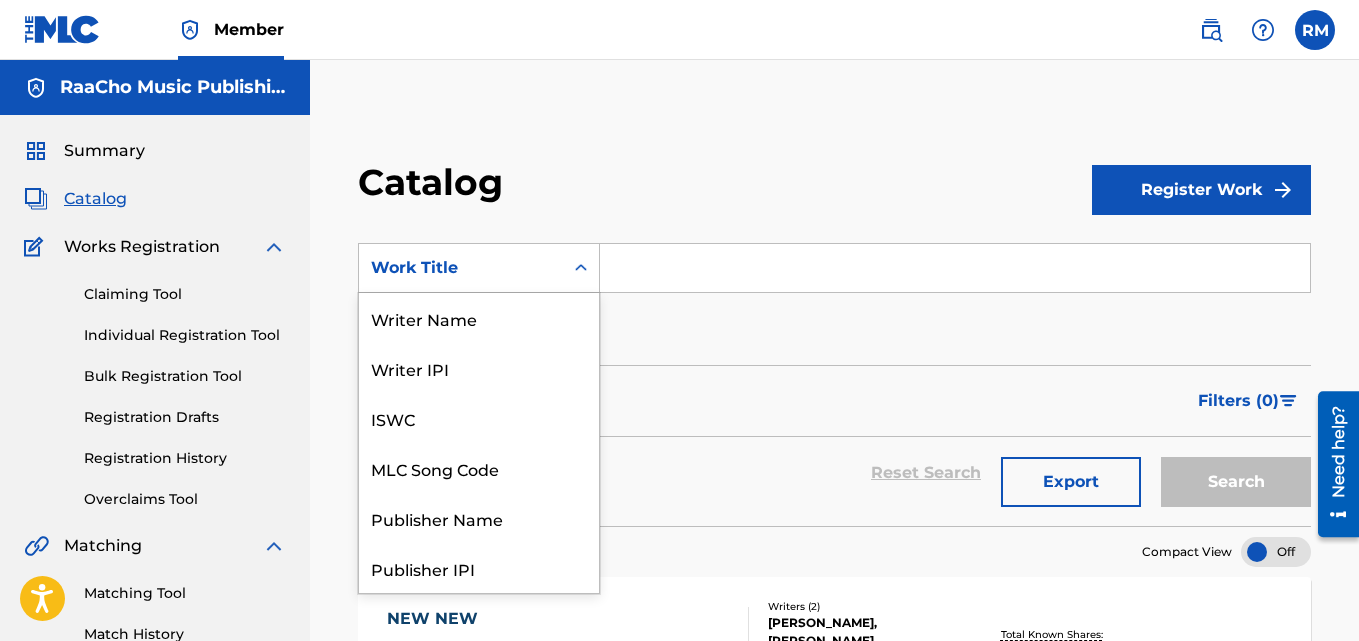 click on "Work Title" at bounding box center [461, 268] 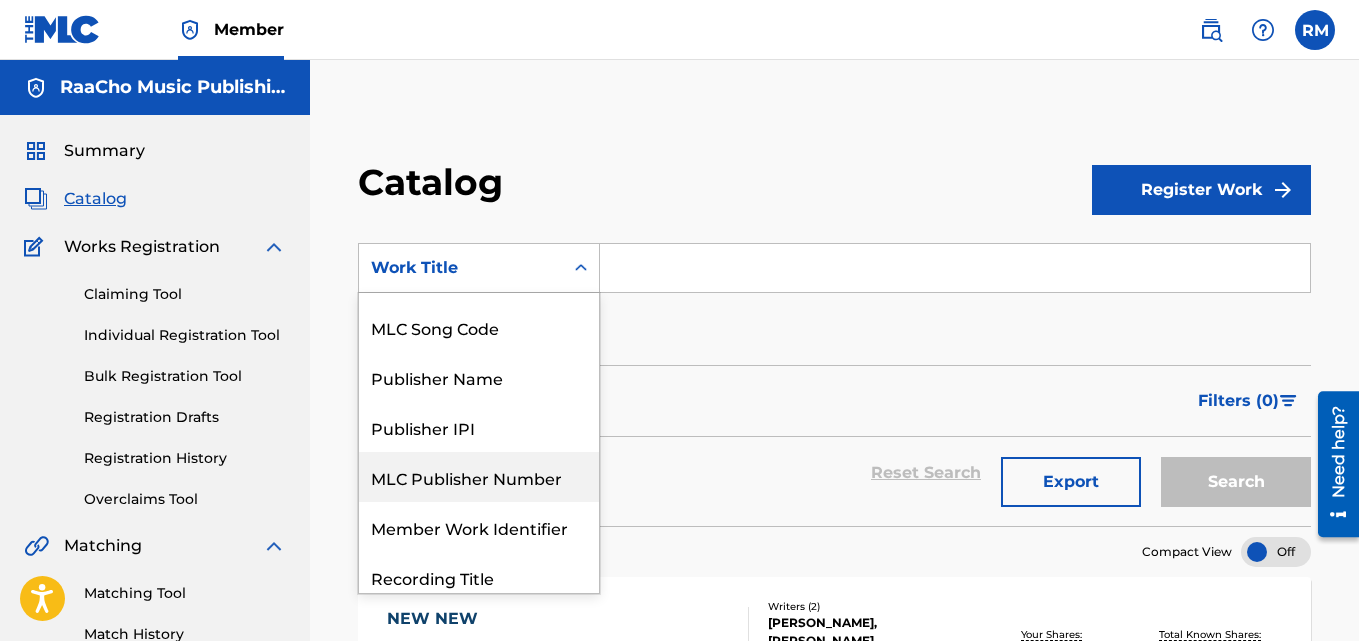 scroll, scrollTop: 0, scrollLeft: 0, axis: both 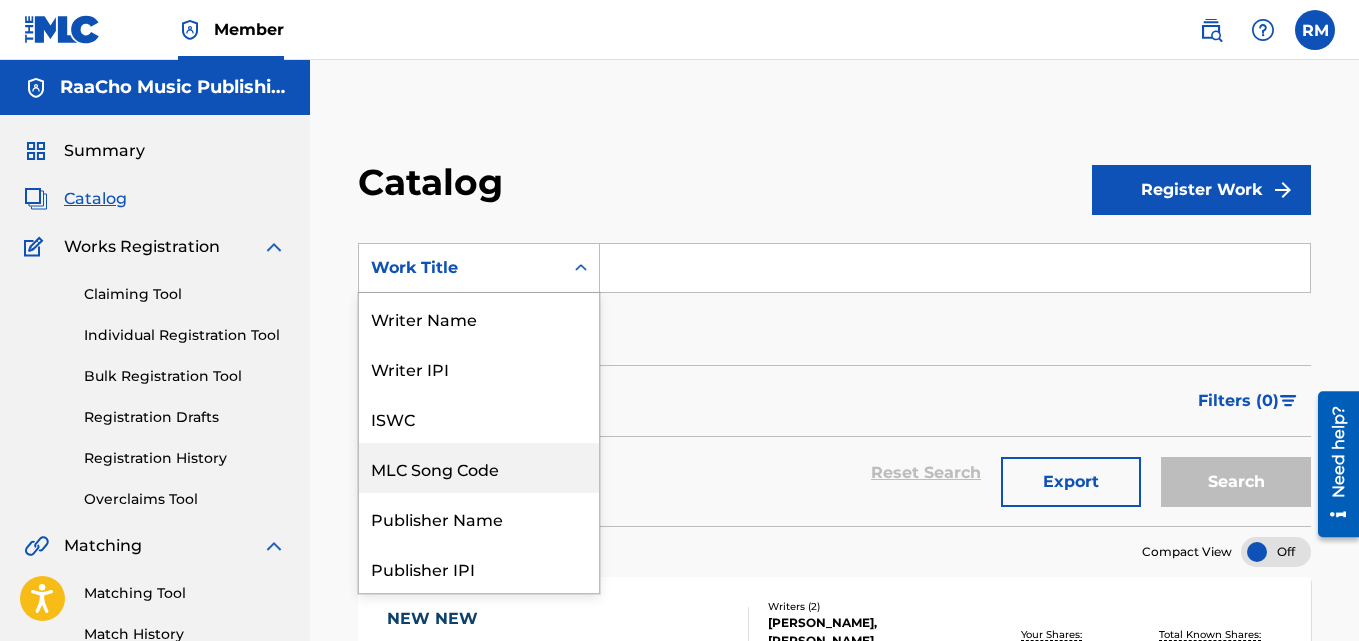 click on "MLC Song Code" at bounding box center [479, 468] 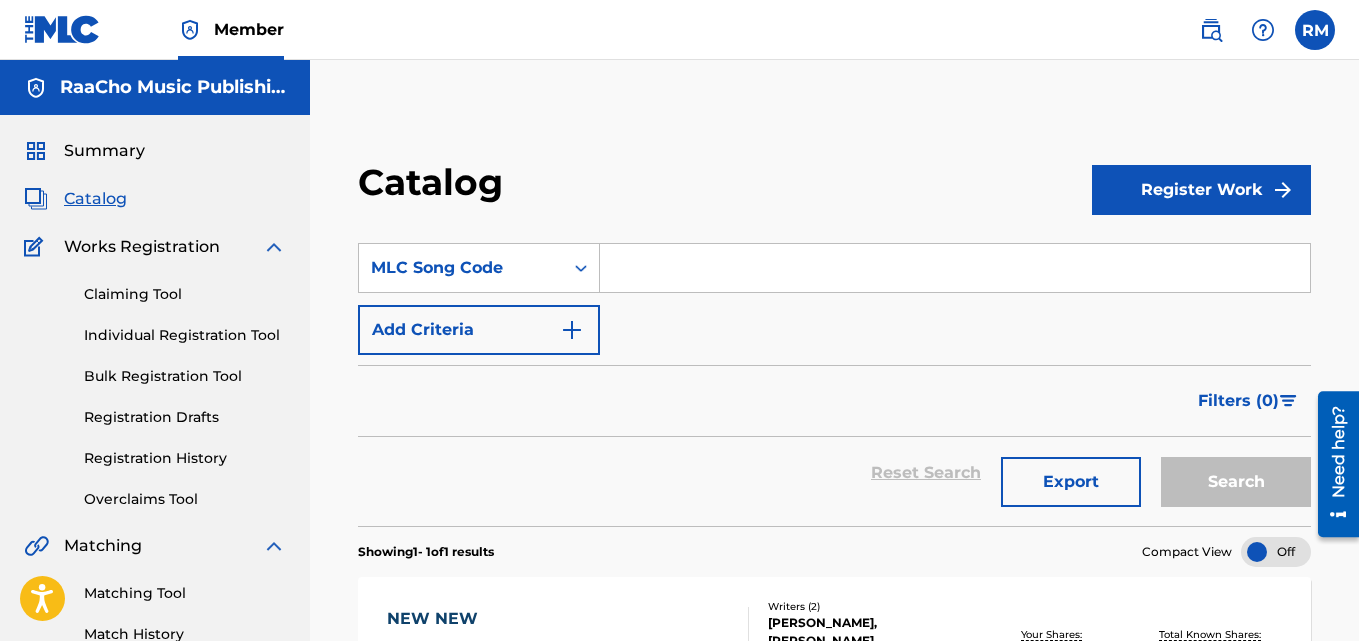 click at bounding box center (955, 268) 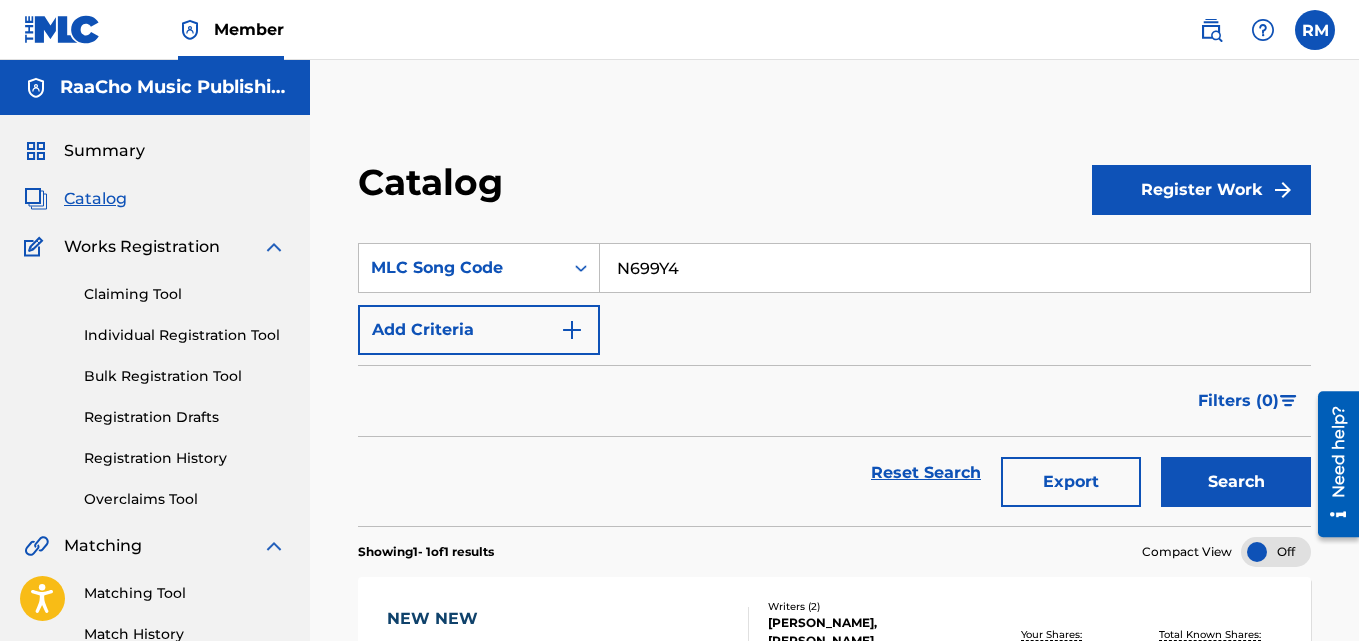 type on "N699Y4" 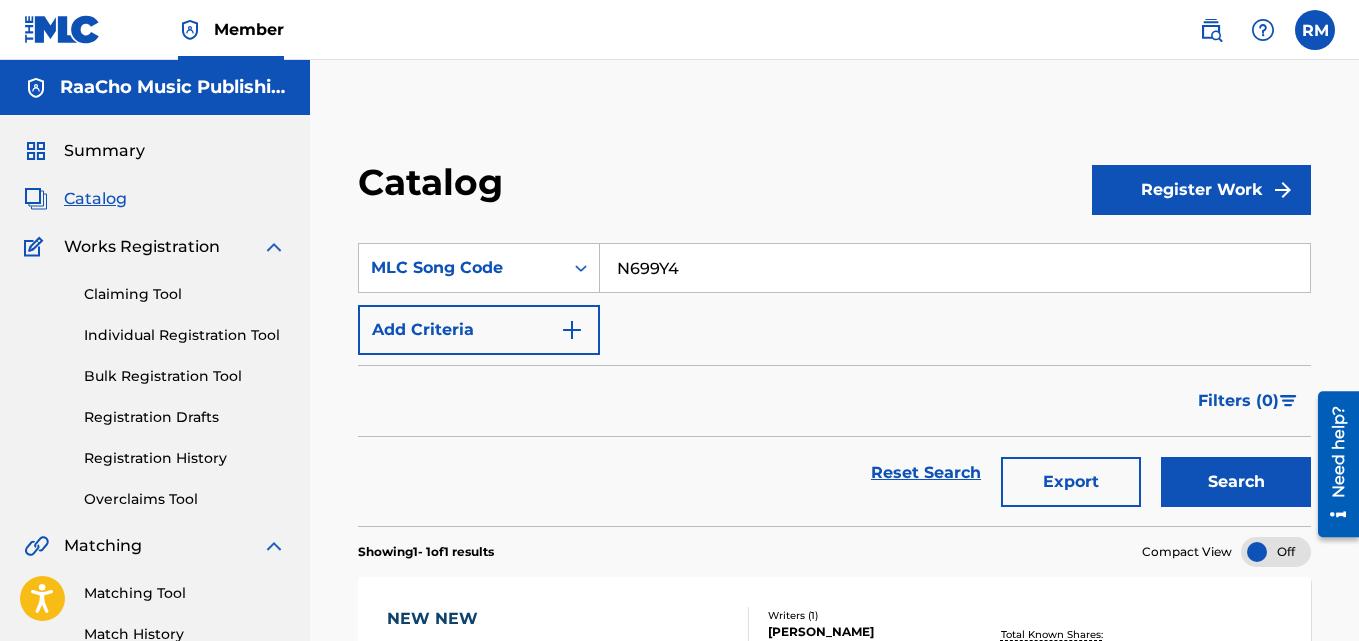 scroll, scrollTop: 276, scrollLeft: 0, axis: vertical 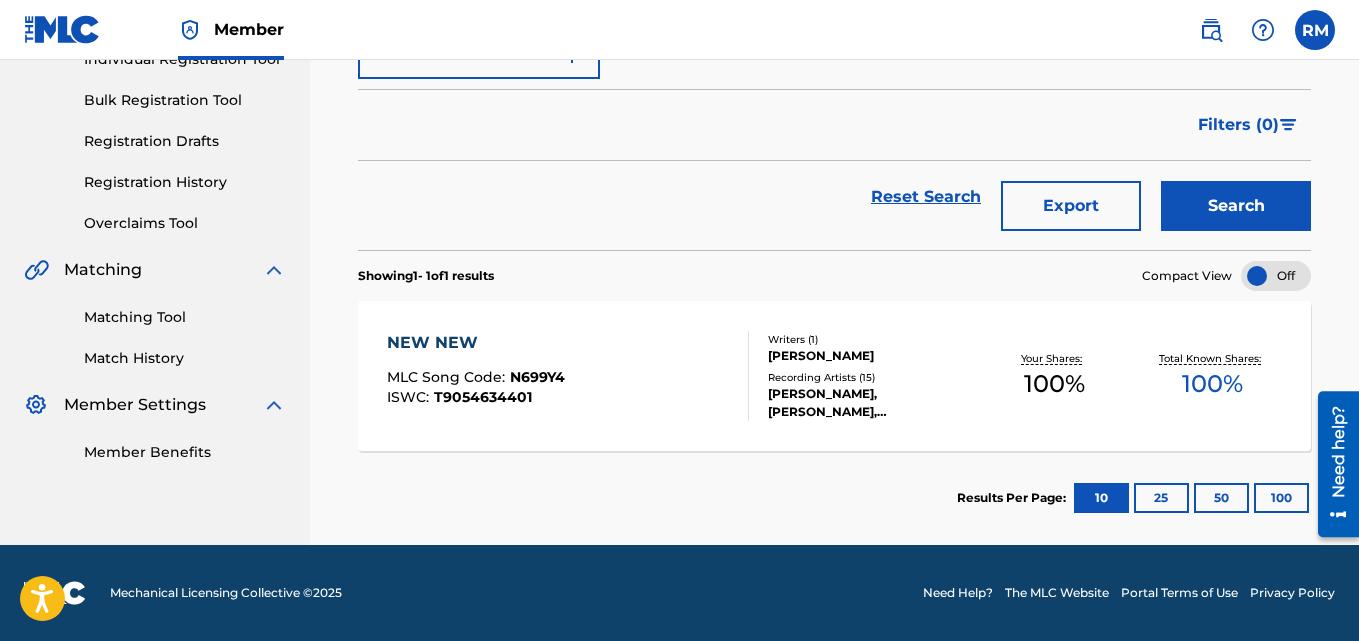 click on "NEW NEW" at bounding box center [476, 343] 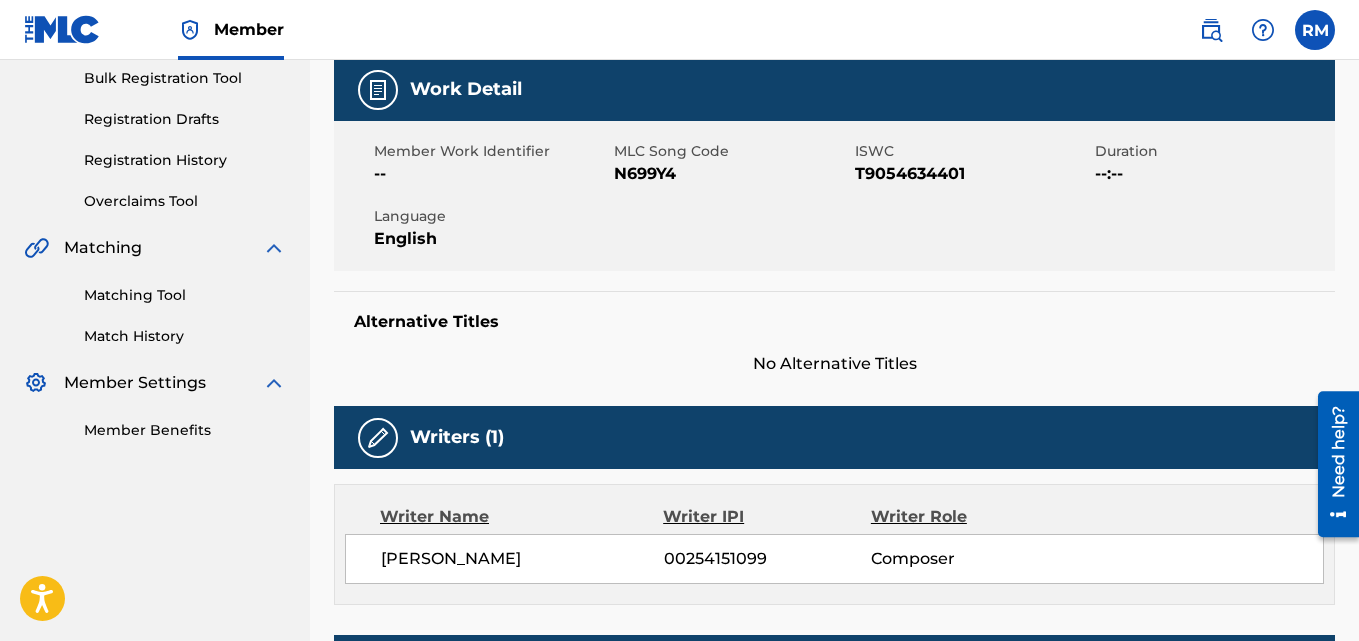 scroll, scrollTop: 0, scrollLeft: 0, axis: both 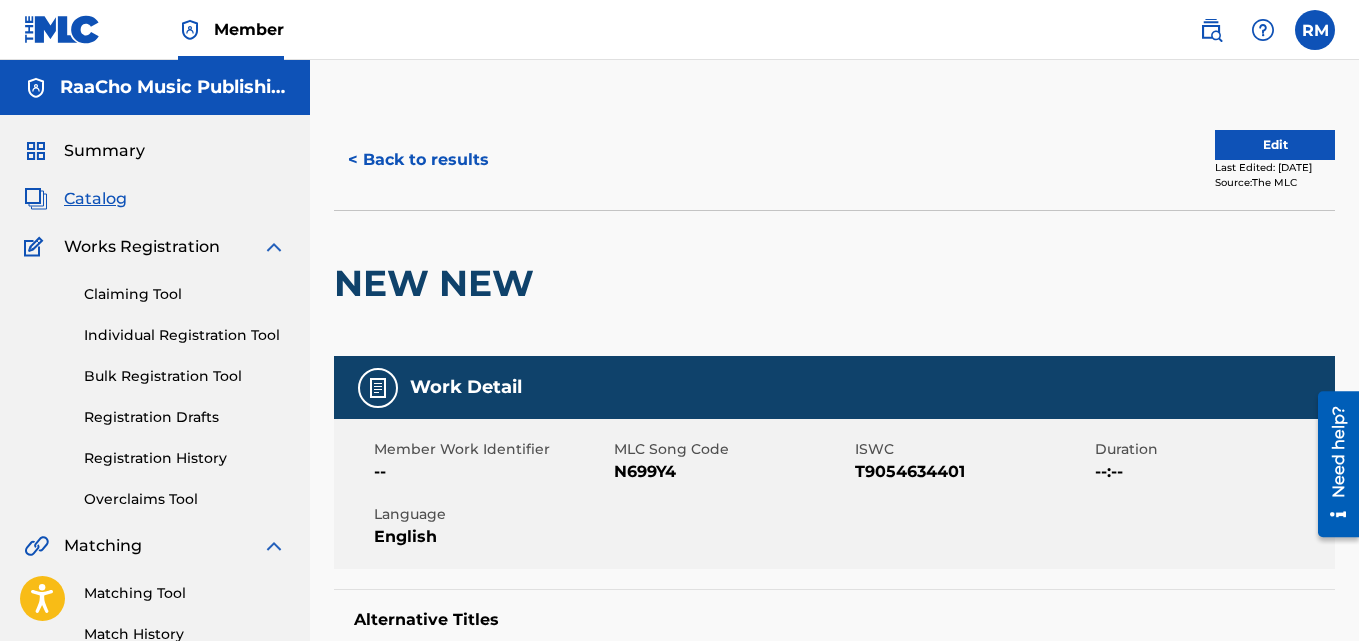 click on "< Back to results" at bounding box center [418, 160] 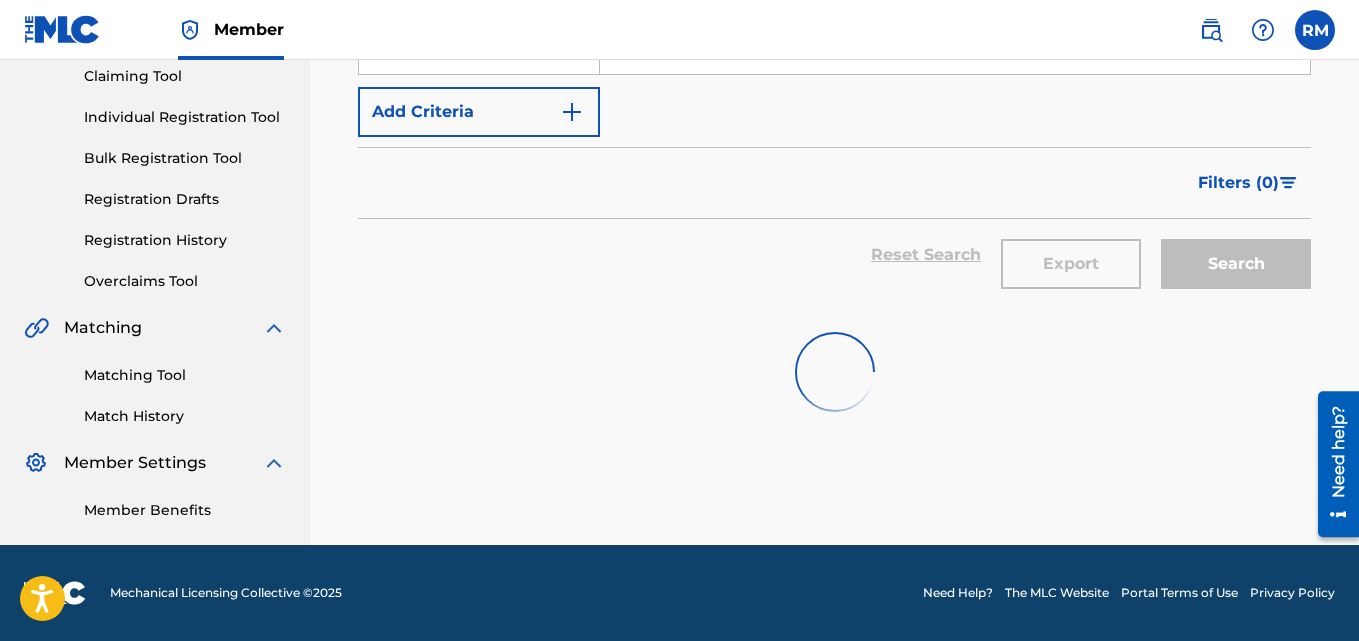 scroll, scrollTop: 0, scrollLeft: 0, axis: both 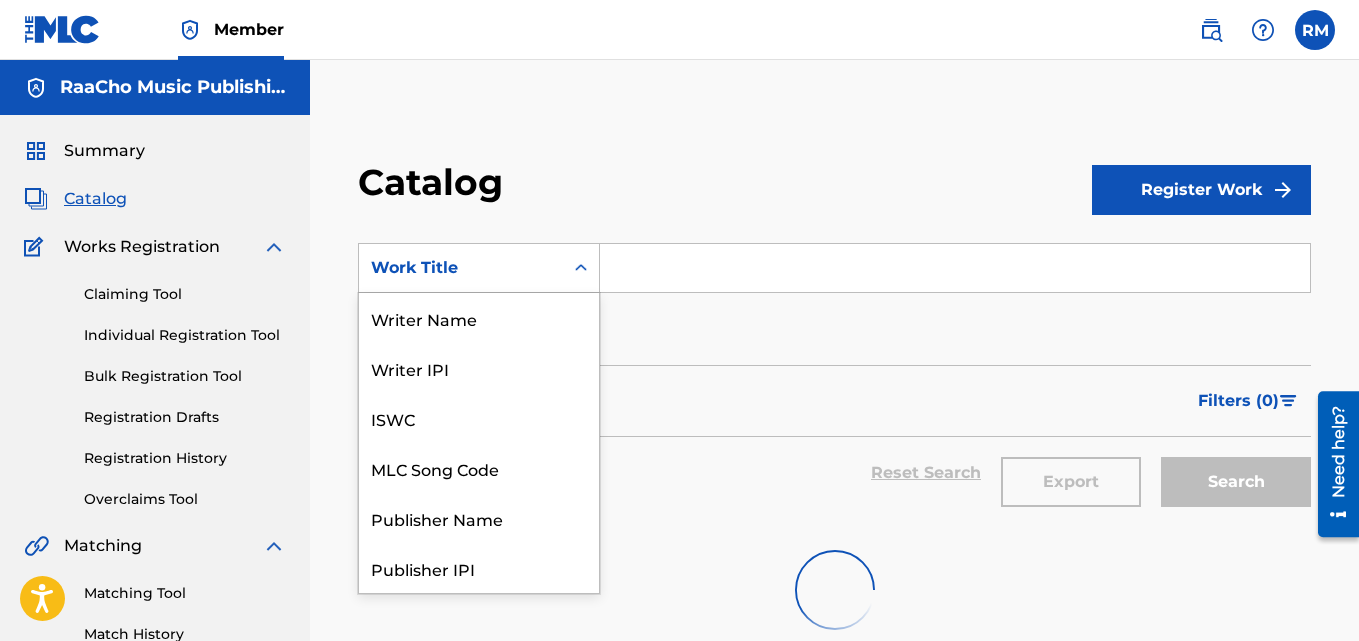 click on "Work Title" at bounding box center (479, 268) 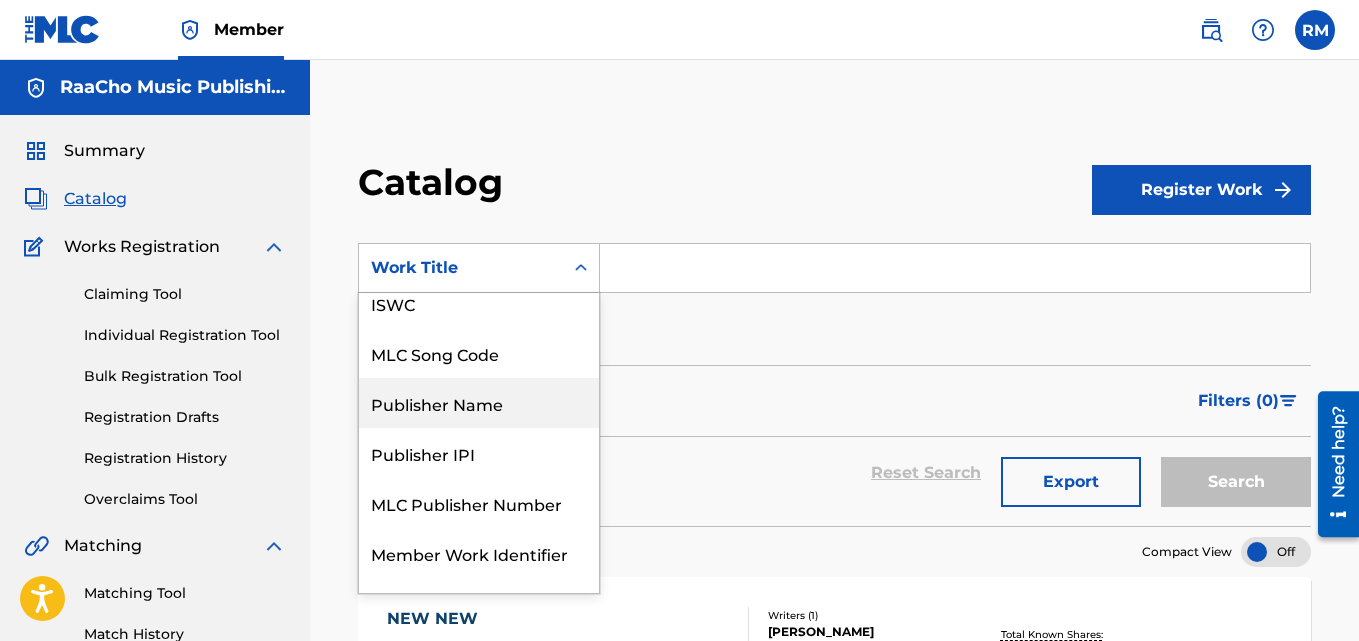 scroll, scrollTop: 0, scrollLeft: 0, axis: both 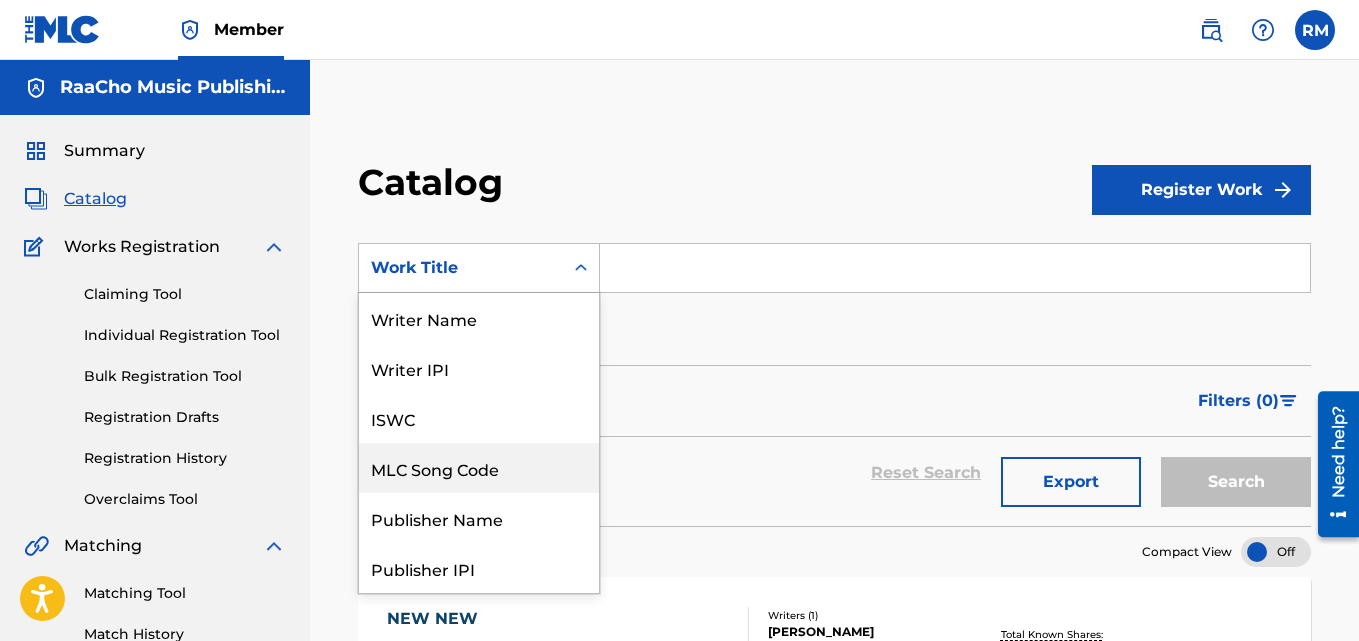 drag, startPoint x: 529, startPoint y: 468, endPoint x: 551, endPoint y: 439, distance: 36.40055 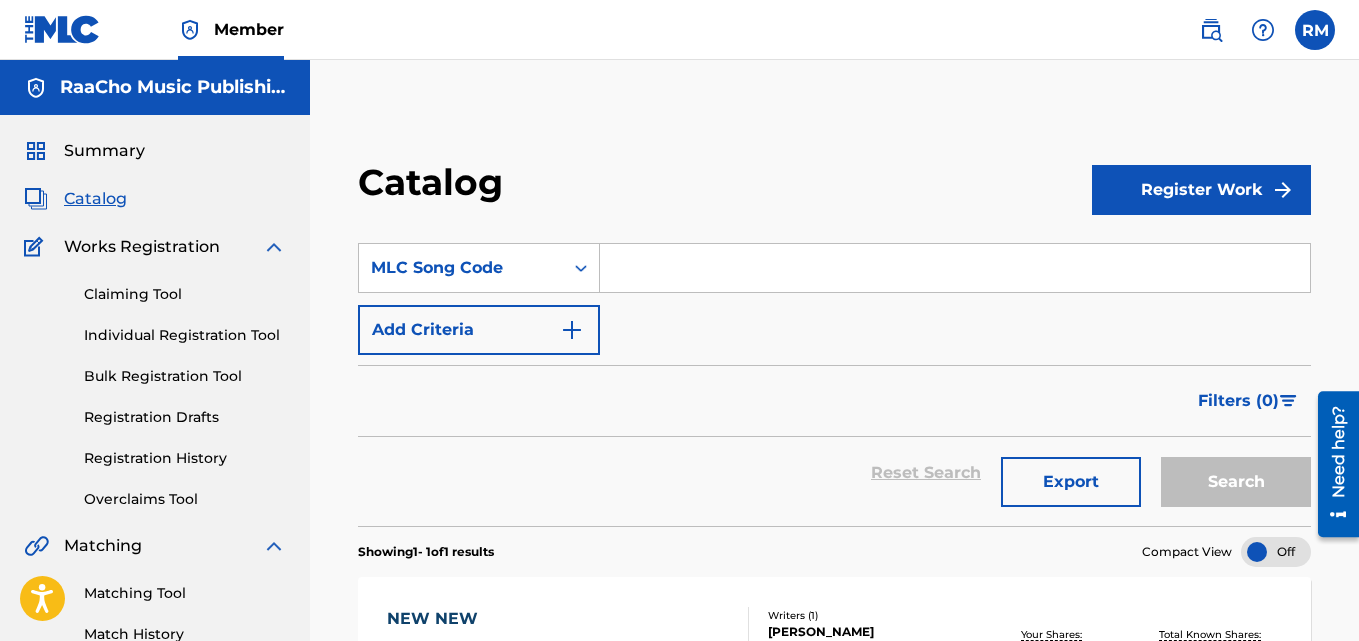 click at bounding box center (955, 268) 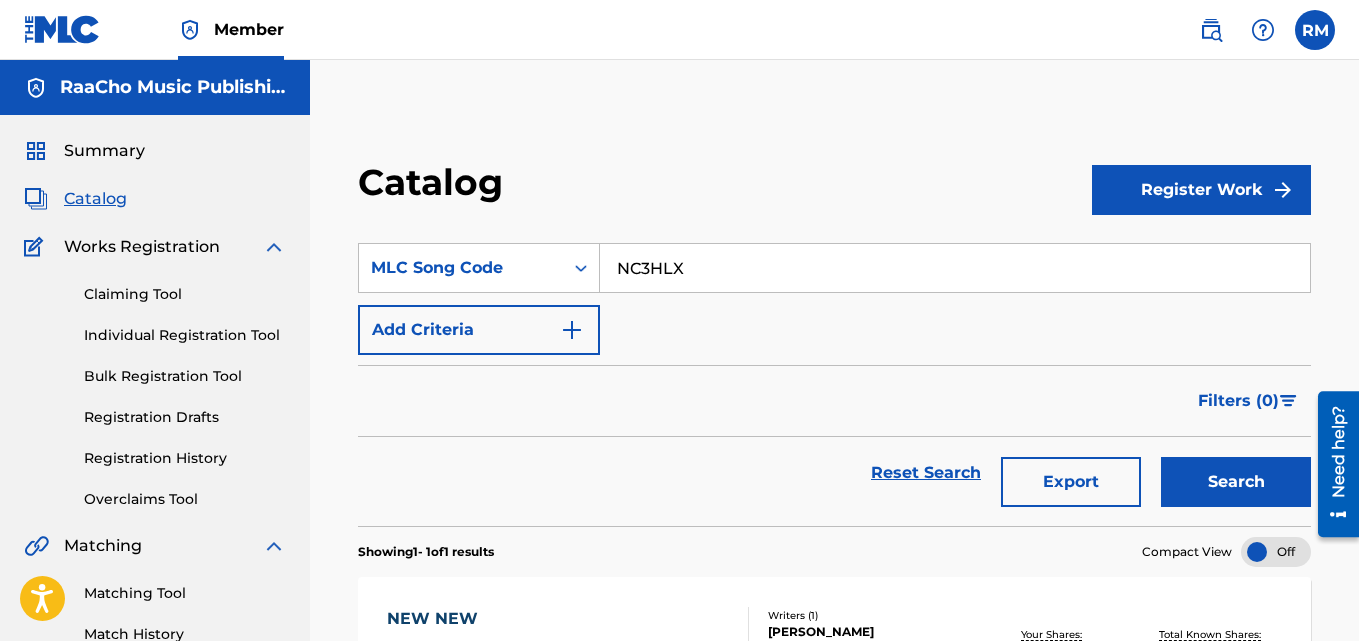 type on "NC3HLX" 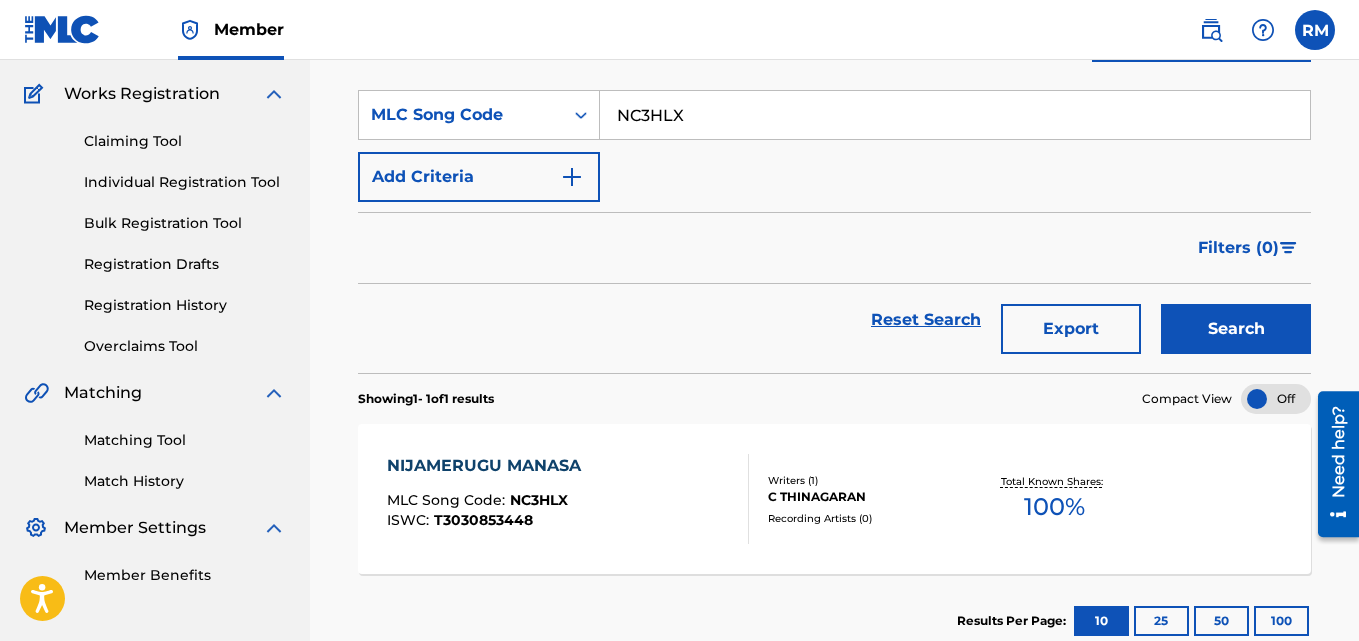 scroll, scrollTop: 276, scrollLeft: 0, axis: vertical 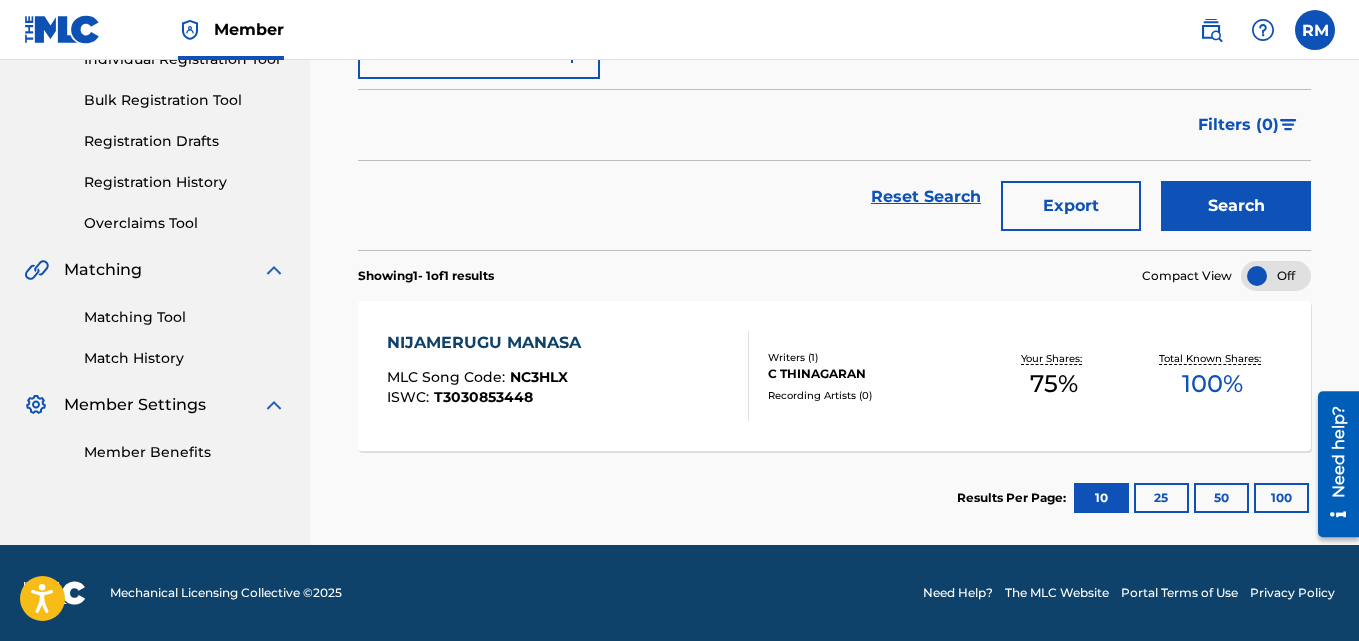 click on "NIJAMERUGU MANASA" at bounding box center (489, 343) 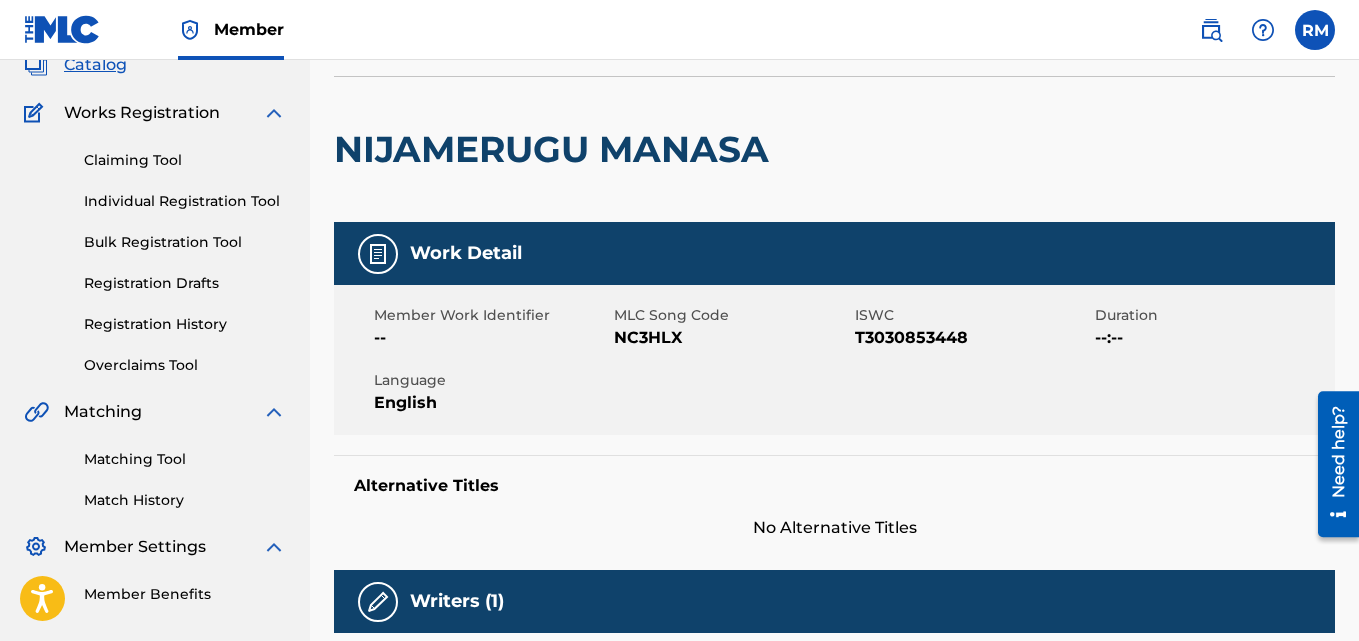 scroll, scrollTop: 0, scrollLeft: 0, axis: both 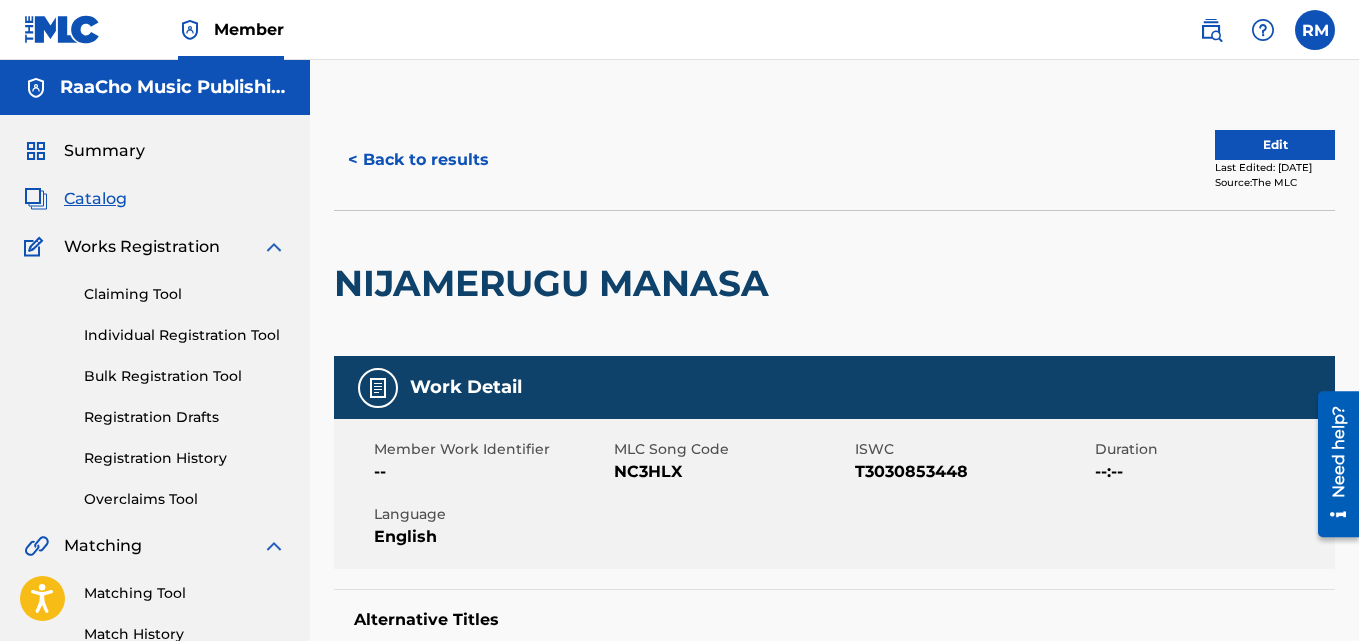 click on "< Back to results" at bounding box center (418, 160) 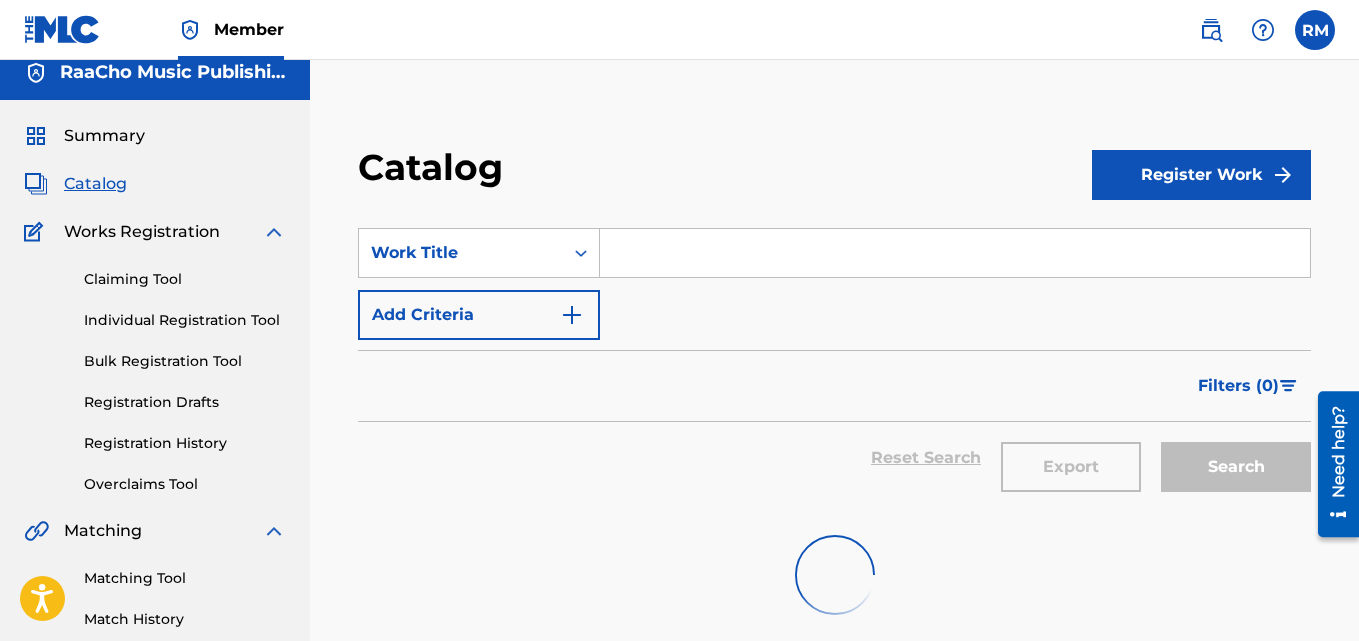 scroll, scrollTop: 0, scrollLeft: 0, axis: both 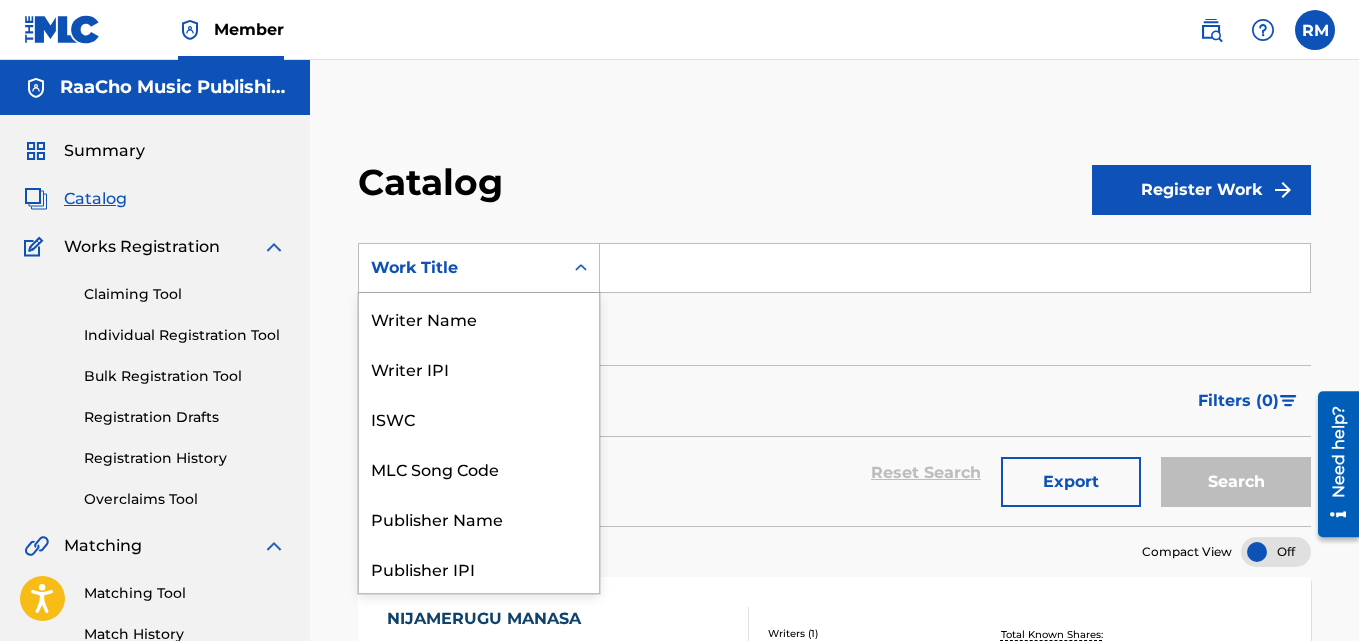 click on "Work Title" at bounding box center (461, 268) 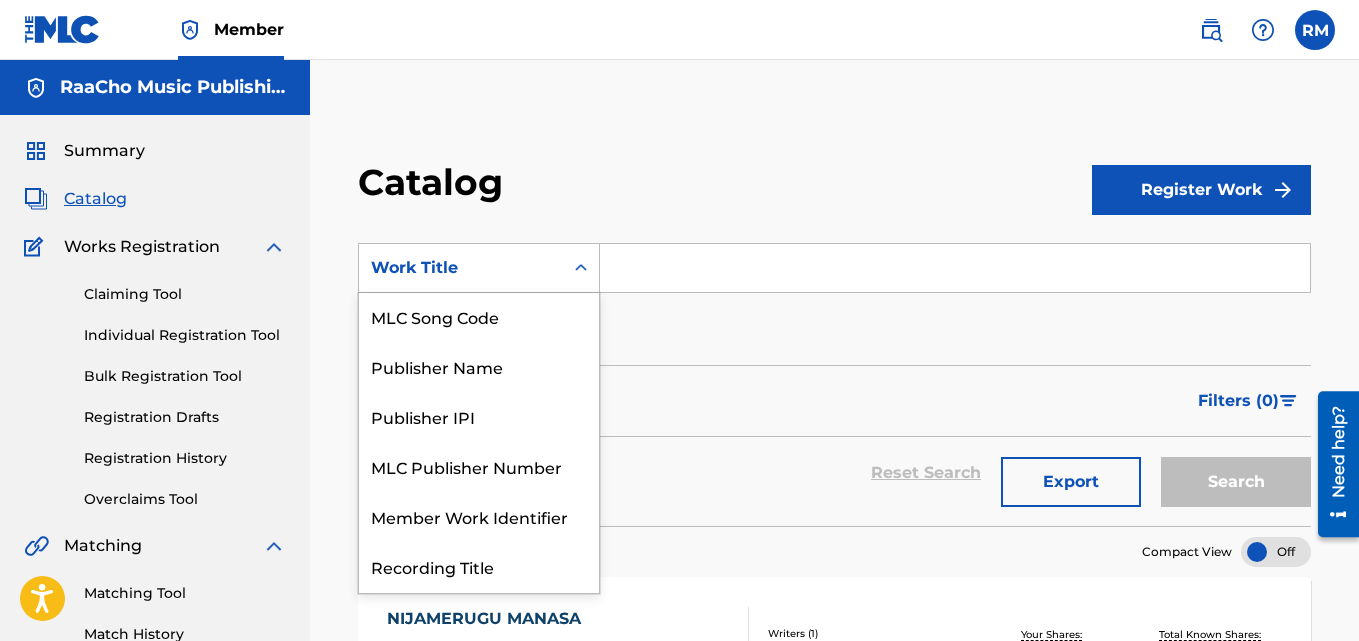 scroll, scrollTop: 0, scrollLeft: 0, axis: both 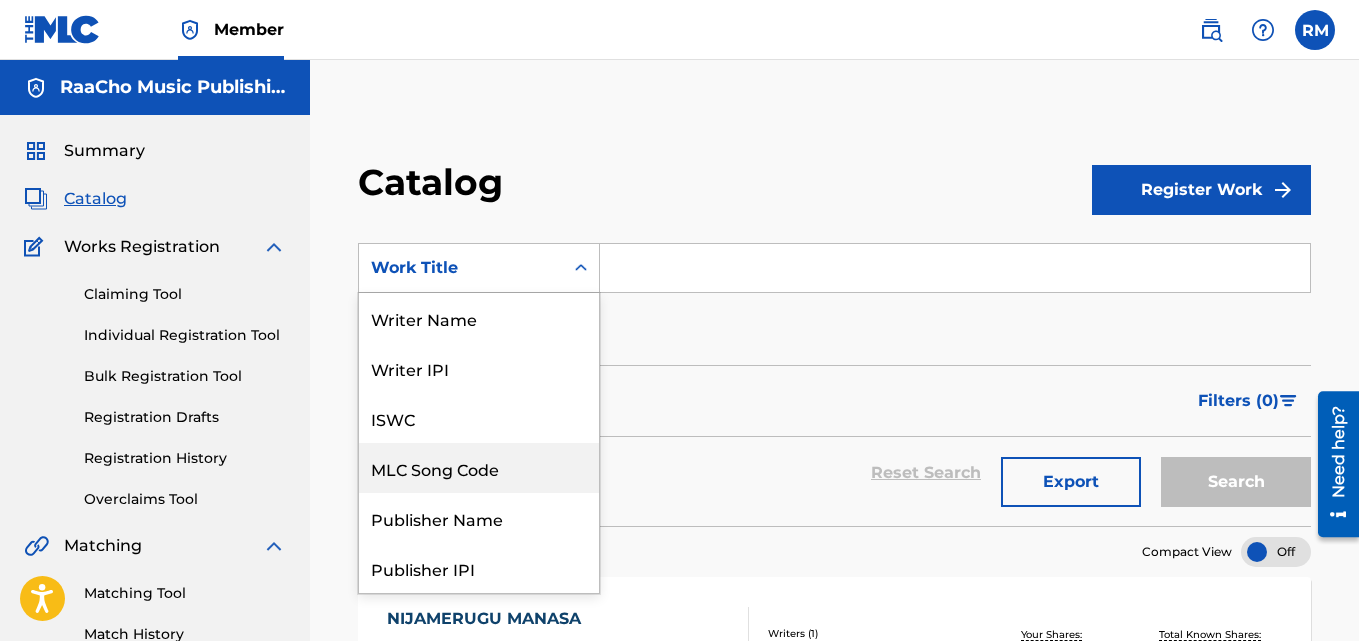 click on "MLC Song Code" at bounding box center (479, 468) 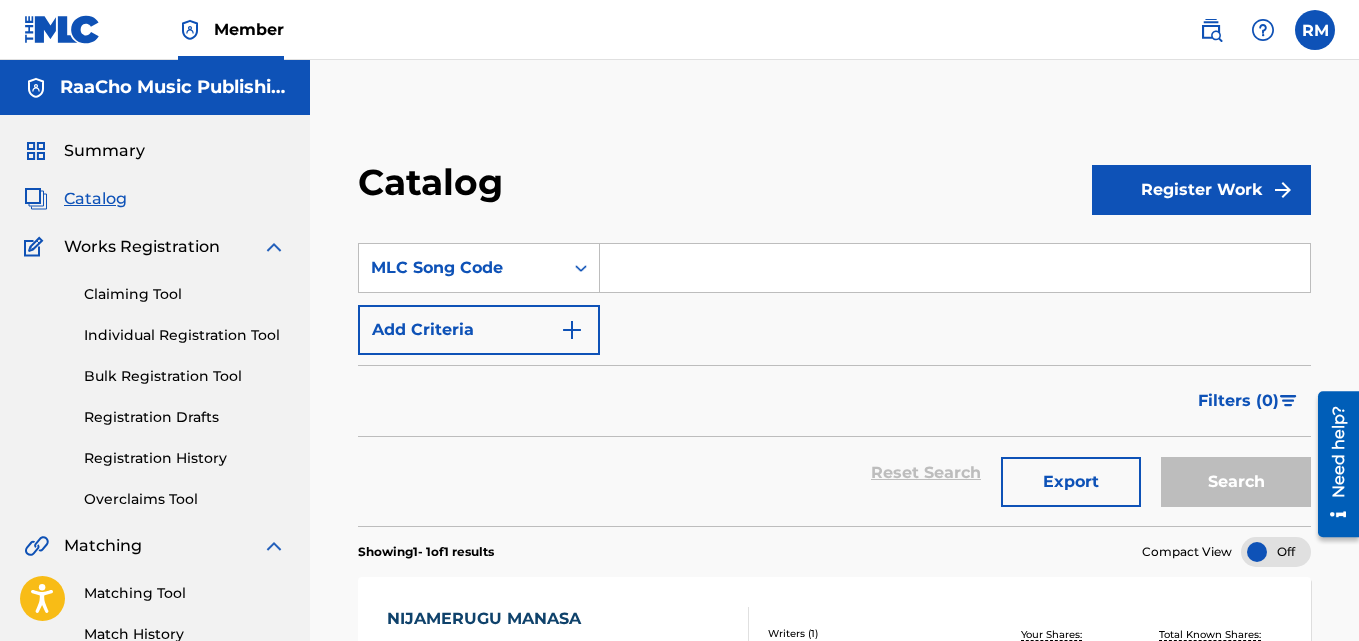 click on "SearchWithCriteria121da2b3-f310-47aa-bb0e-c9f333ca4615 MLC Song Code Add Criteria" at bounding box center [834, 299] 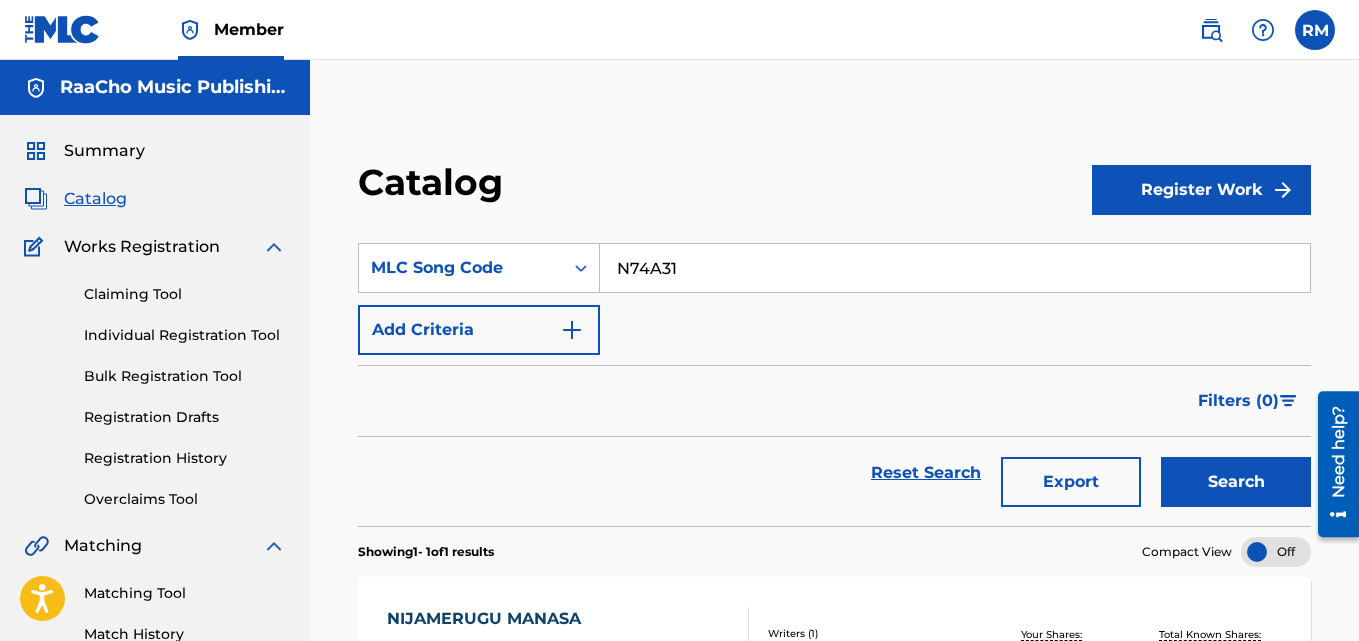 type on "N74A31" 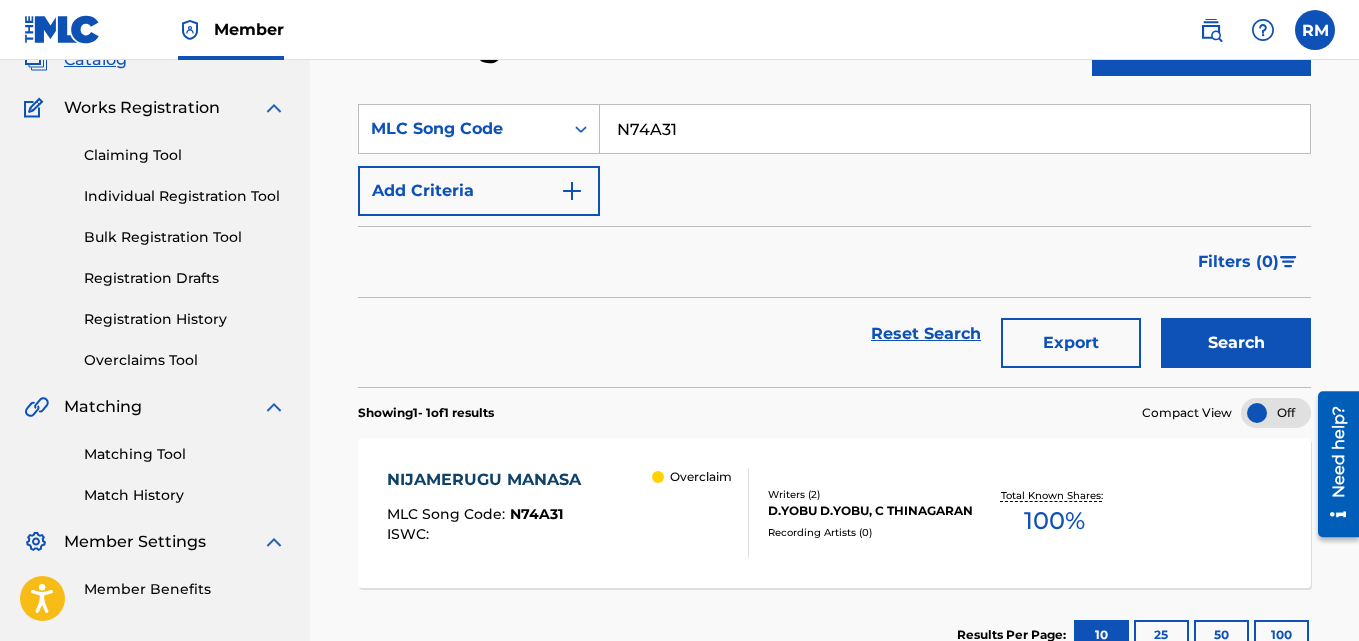 scroll, scrollTop: 276, scrollLeft: 0, axis: vertical 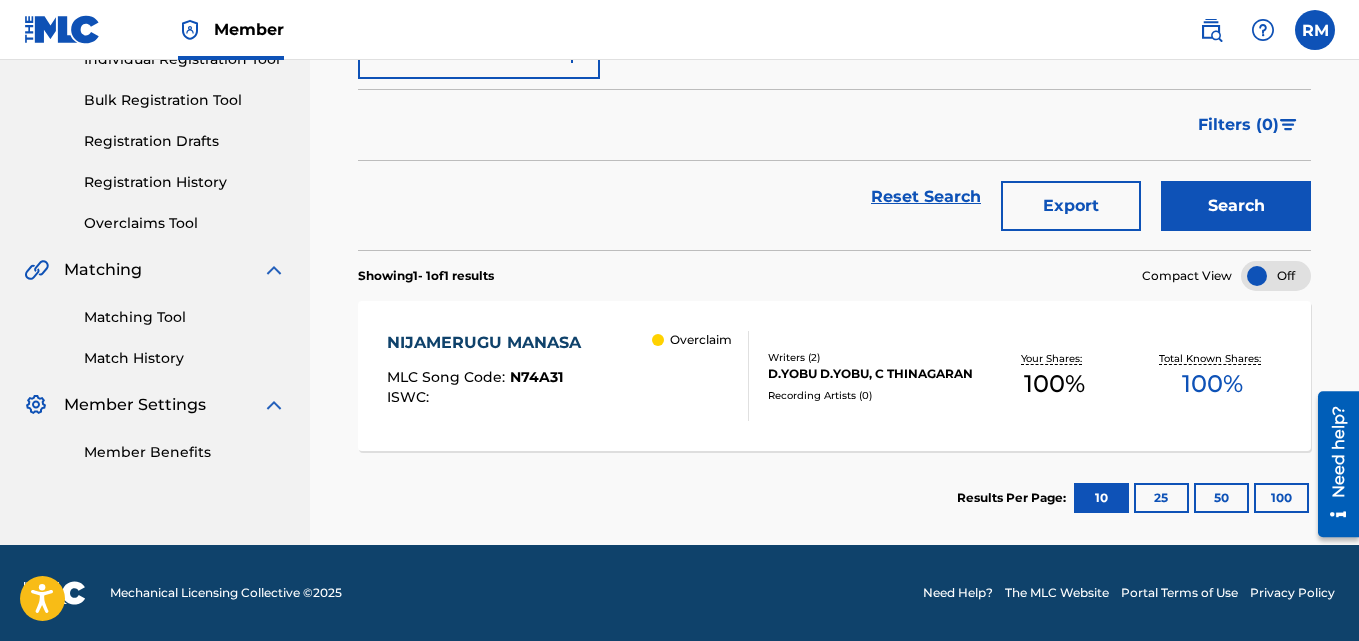 click on "NIJAMERUGU MANASA" at bounding box center (489, 343) 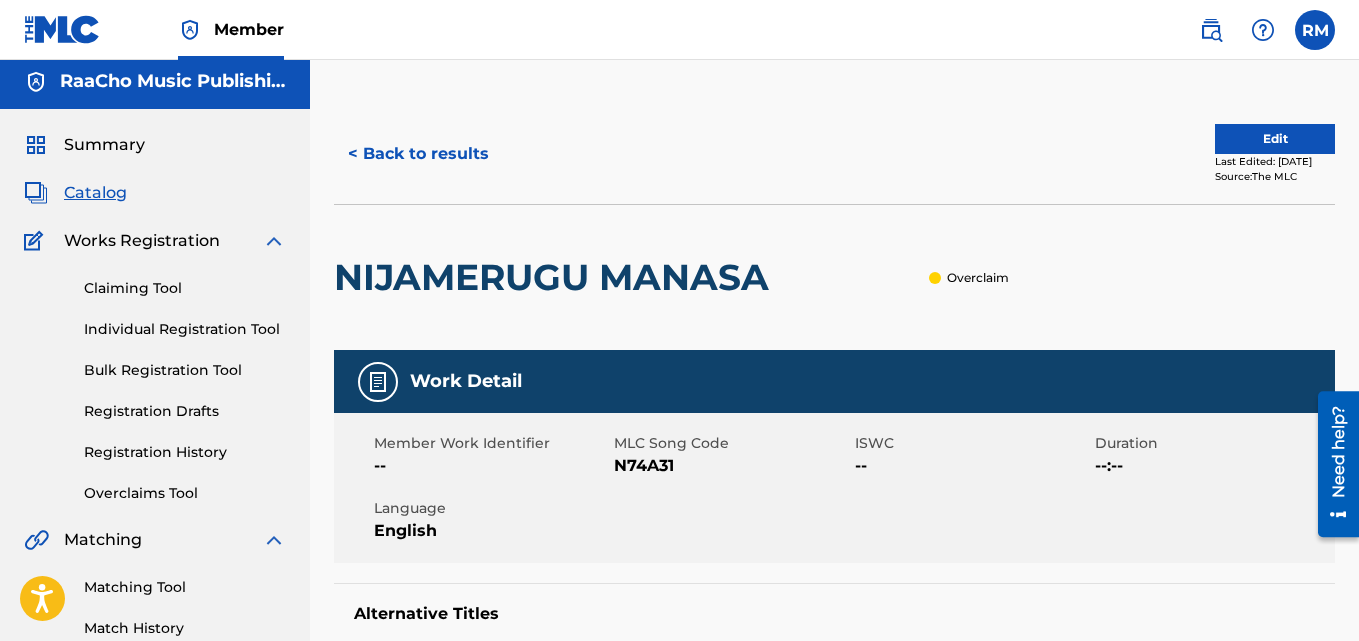 scroll, scrollTop: 0, scrollLeft: 0, axis: both 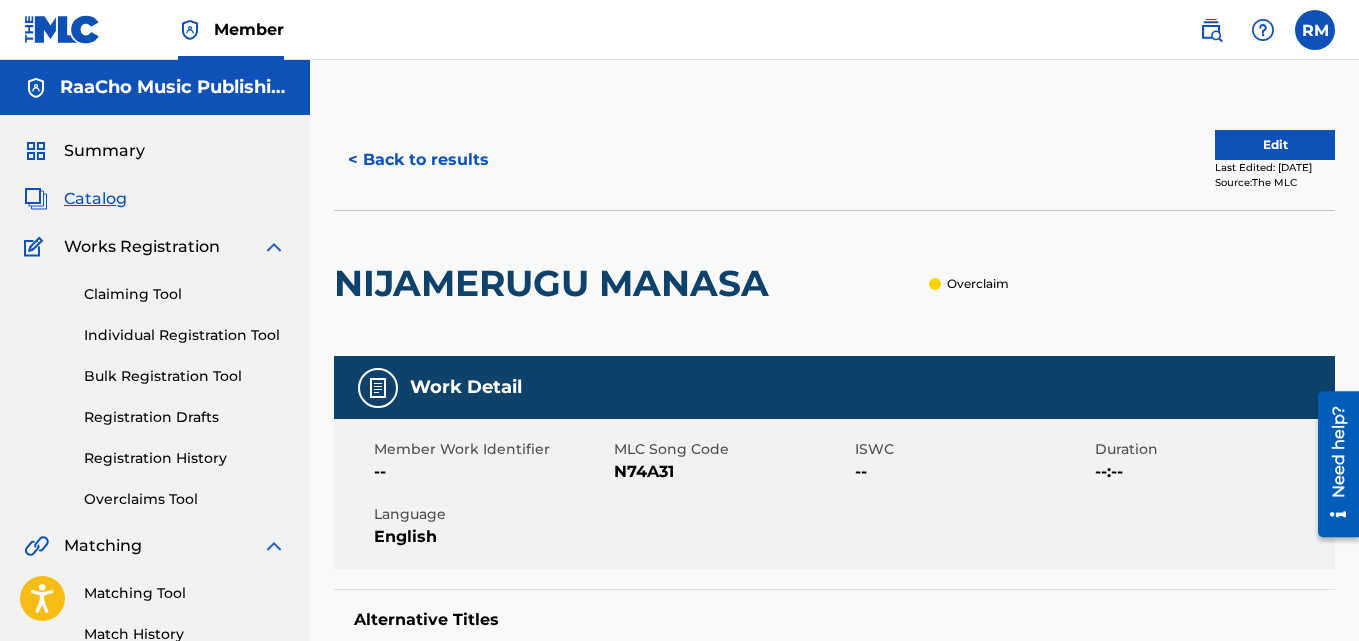 click on "< Back to results" at bounding box center (418, 160) 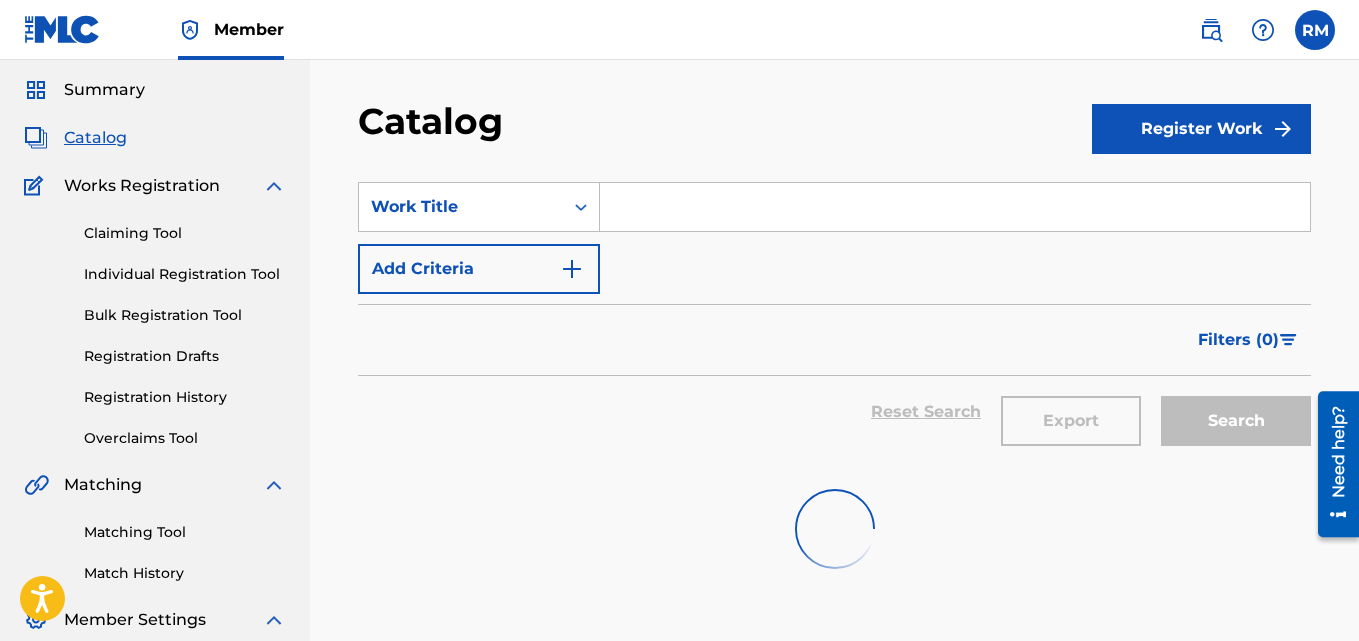 scroll, scrollTop: 0, scrollLeft: 0, axis: both 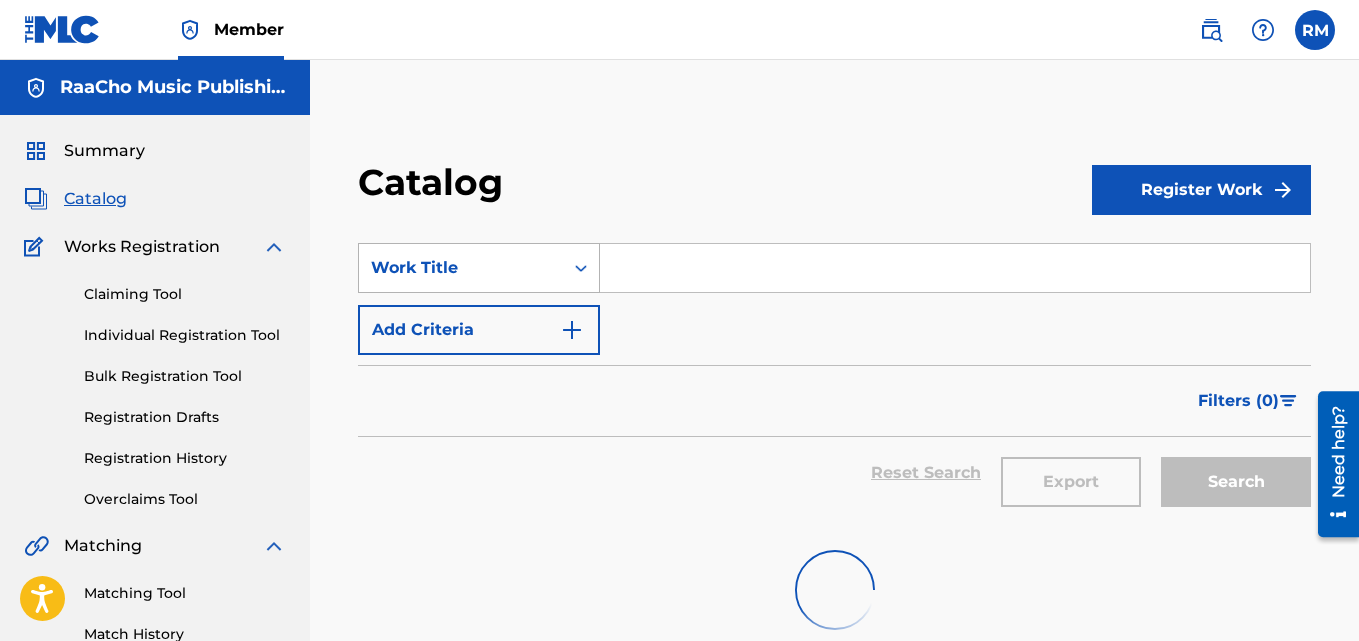 click on "Work Title" at bounding box center (461, 268) 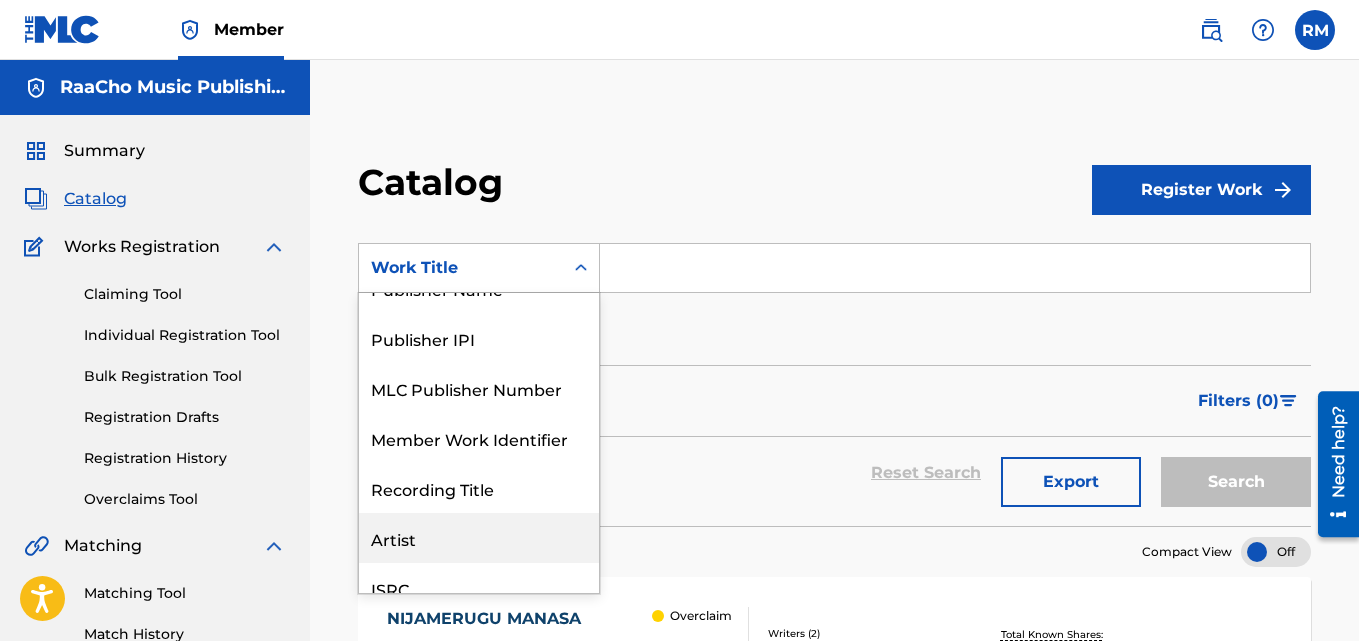 scroll, scrollTop: 0, scrollLeft: 0, axis: both 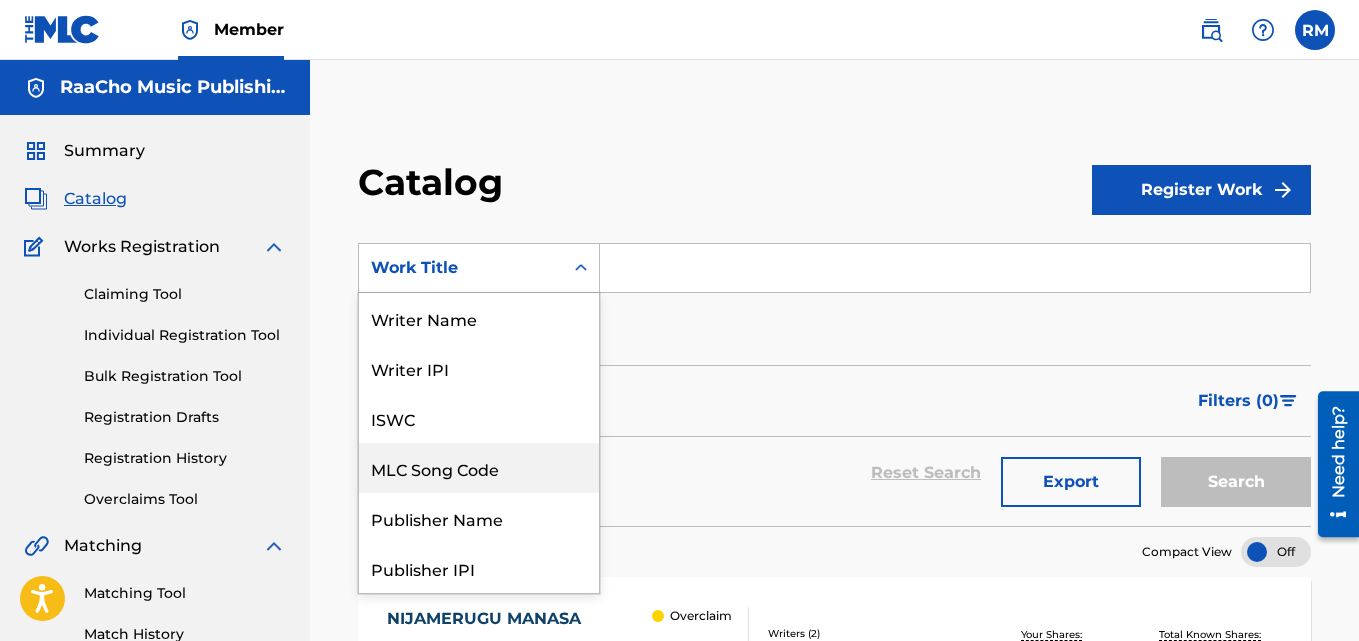 click on "MLC Song Code" at bounding box center (479, 468) 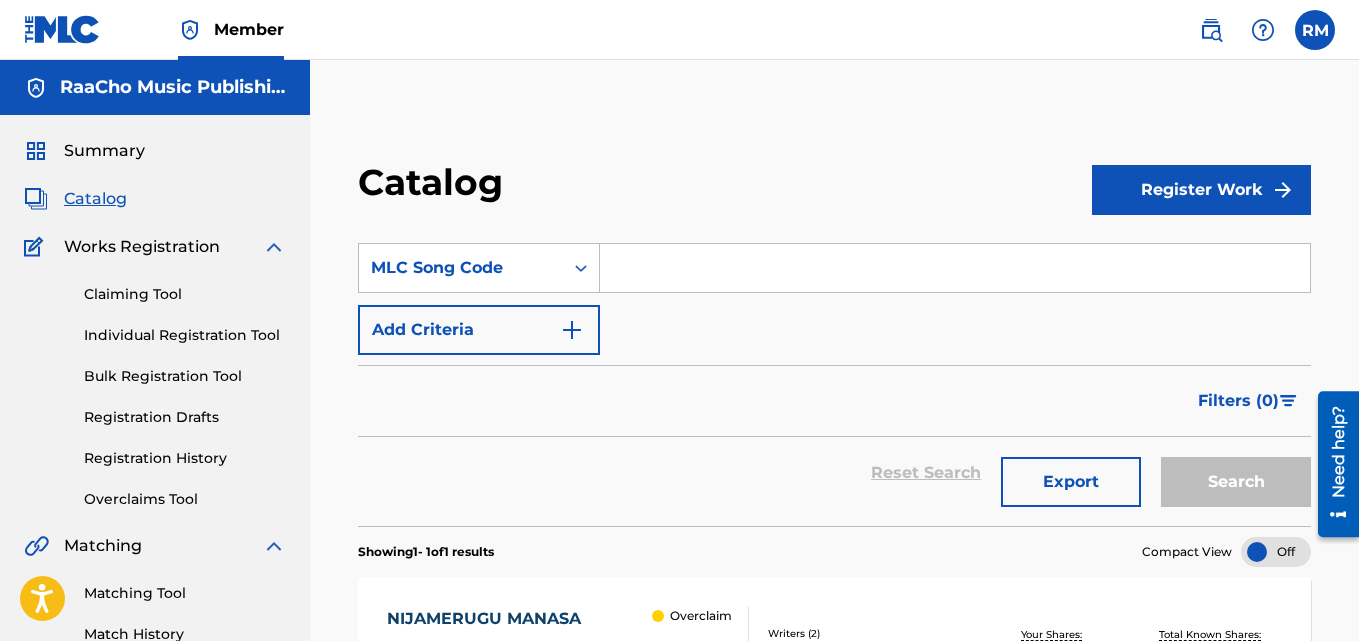 click at bounding box center [955, 268] 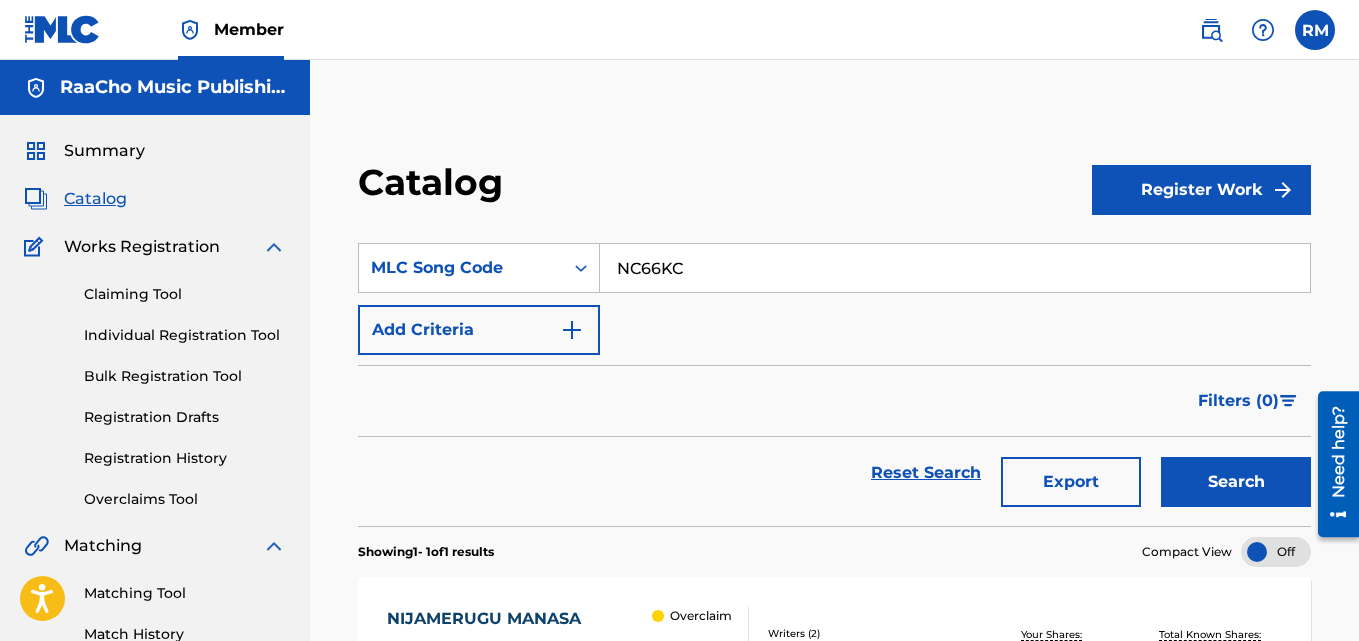 type on "NC66KC" 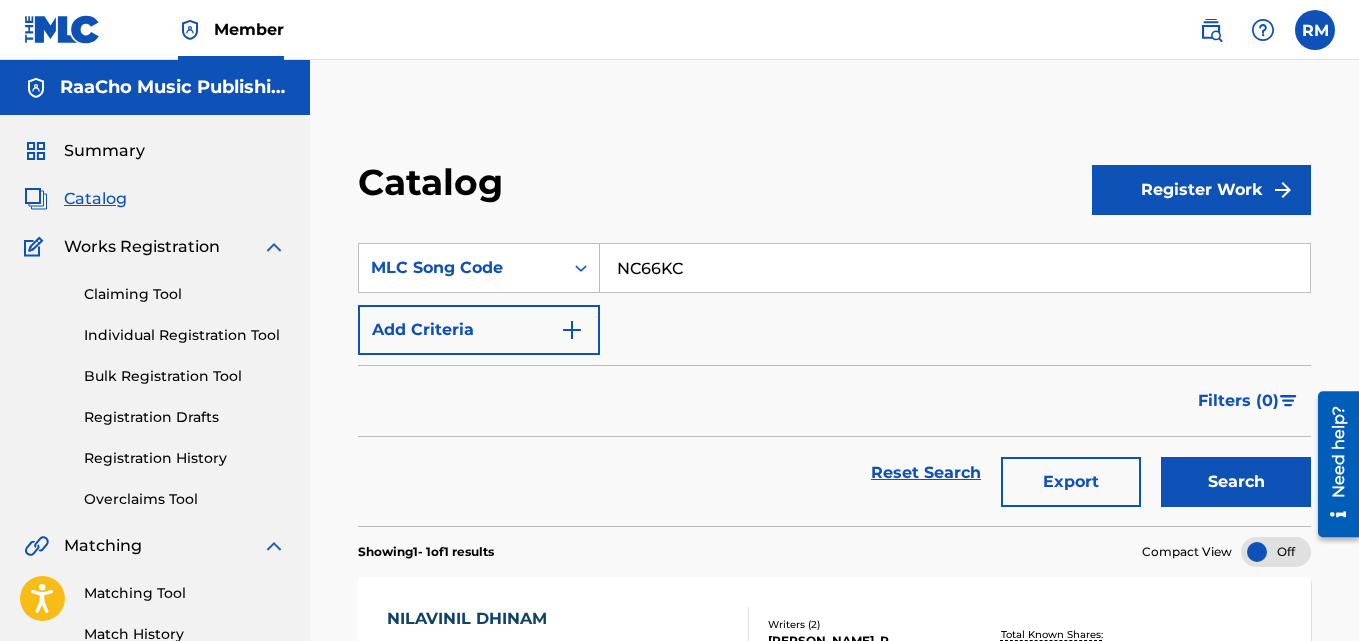 scroll, scrollTop: 276, scrollLeft: 0, axis: vertical 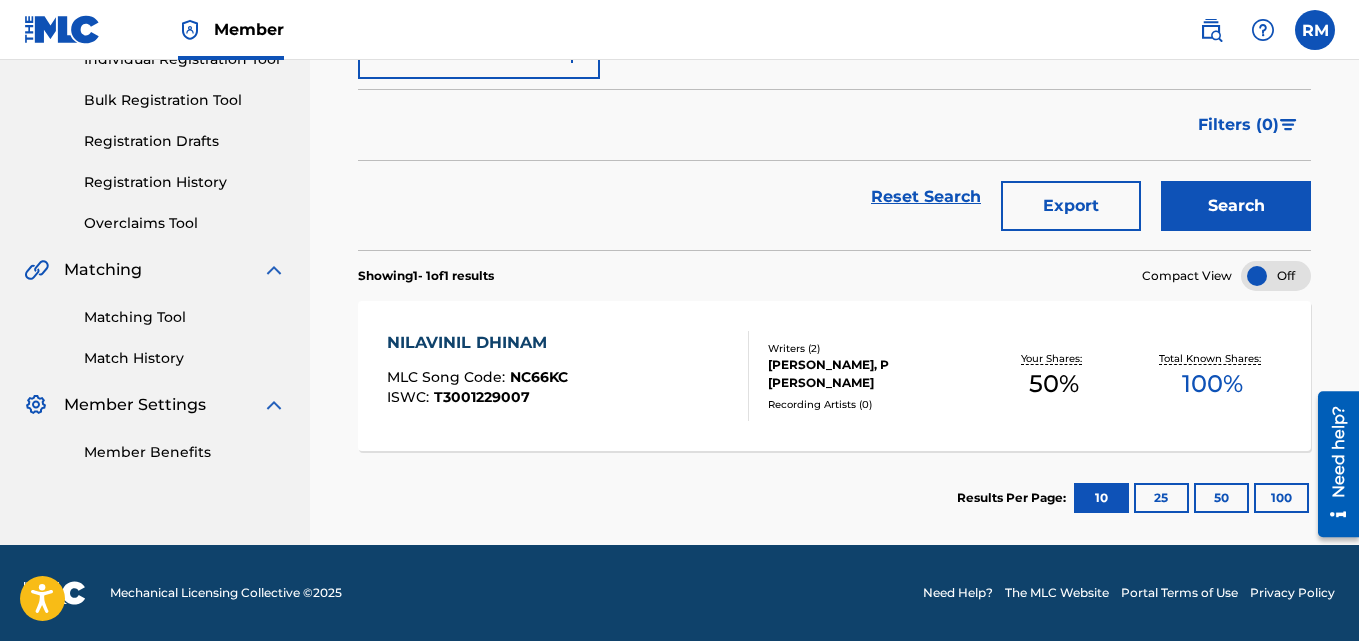 click on "NILAVINIL DHINAM MLC Song Code : NC66KC ISWC : T3001229007 Writers ( 2 ) [PERSON_NAME], [PERSON_NAME] Recording Artists ( 0 ) Your Shares: 50 % Total Known Shares: 100 %" at bounding box center (834, 371) 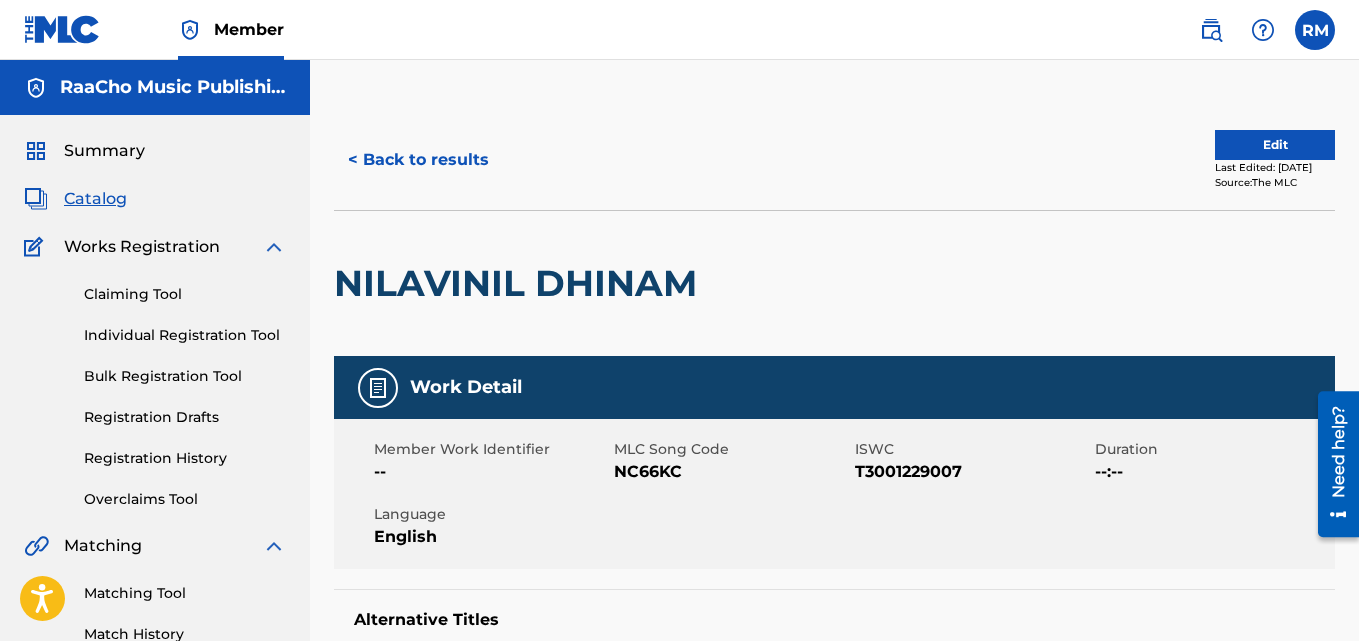 click on "< Back to results" at bounding box center (418, 160) 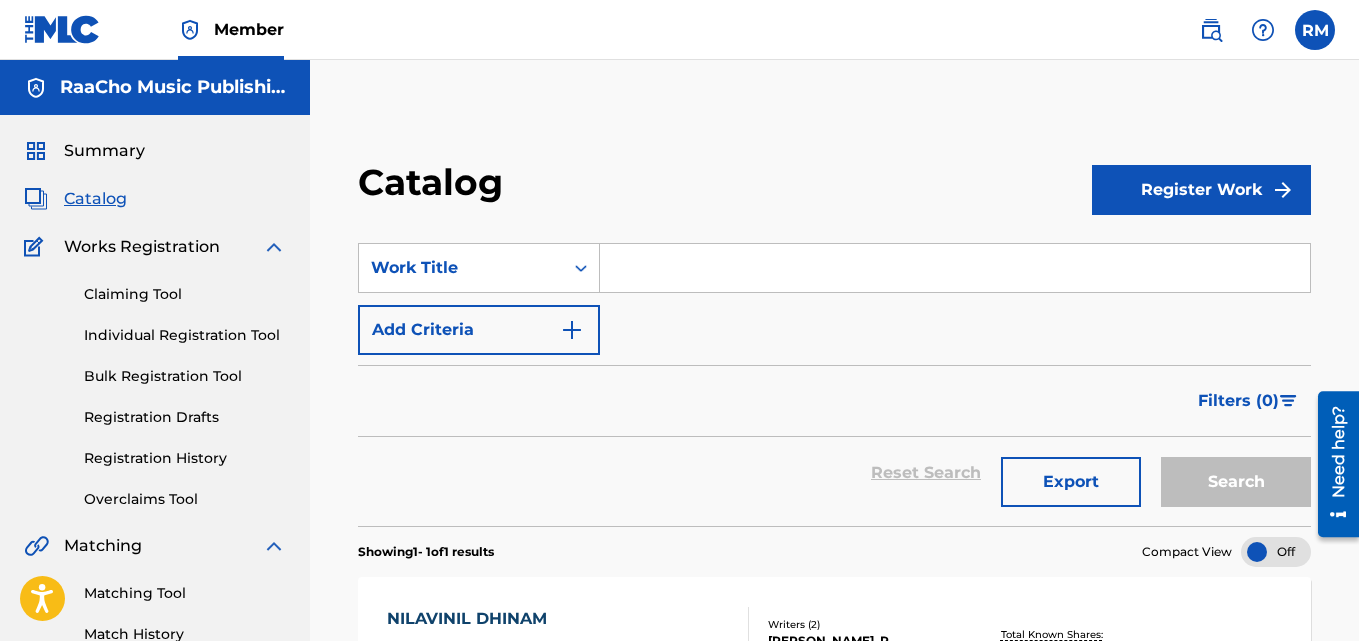 click on "SearchWithCriteria41030a24-52cd-4773-8489-4e99400262e7 Work Title Add Criteria Filter Hold Filters Overclaim   Dispute   Remove Filters Apply Filters Filters ( 0 ) Reset Search Export Search" at bounding box center (834, 372) 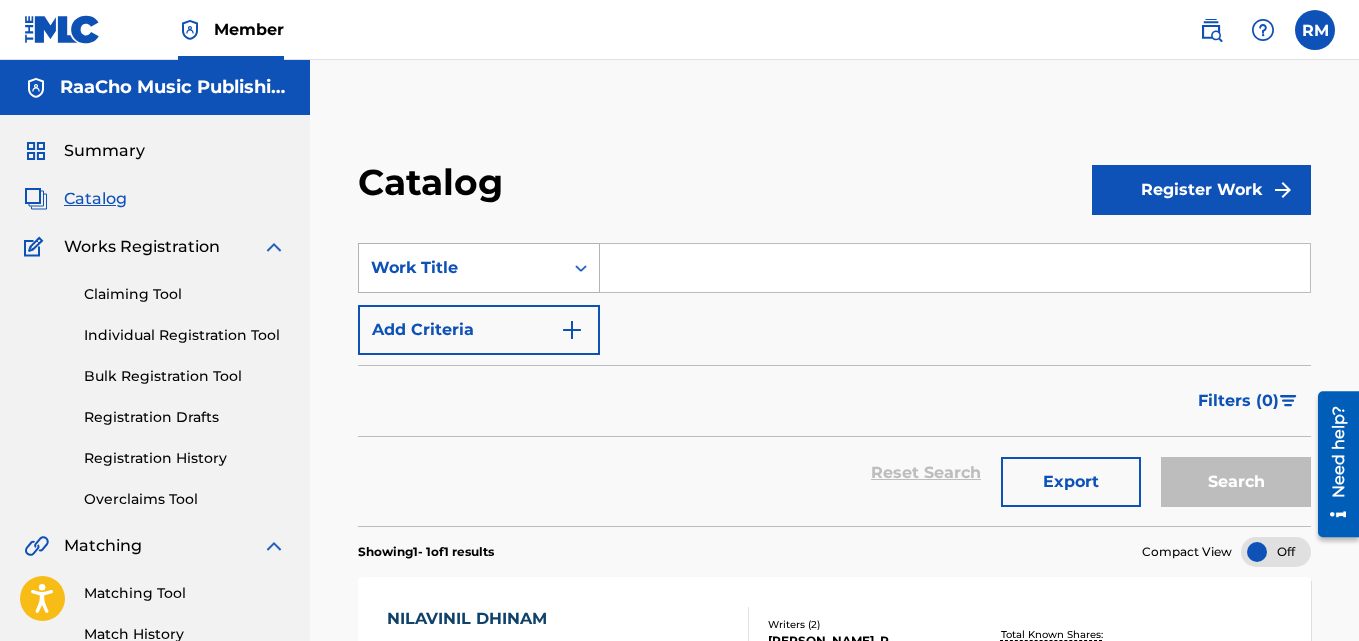 click on "Work Title" at bounding box center [461, 268] 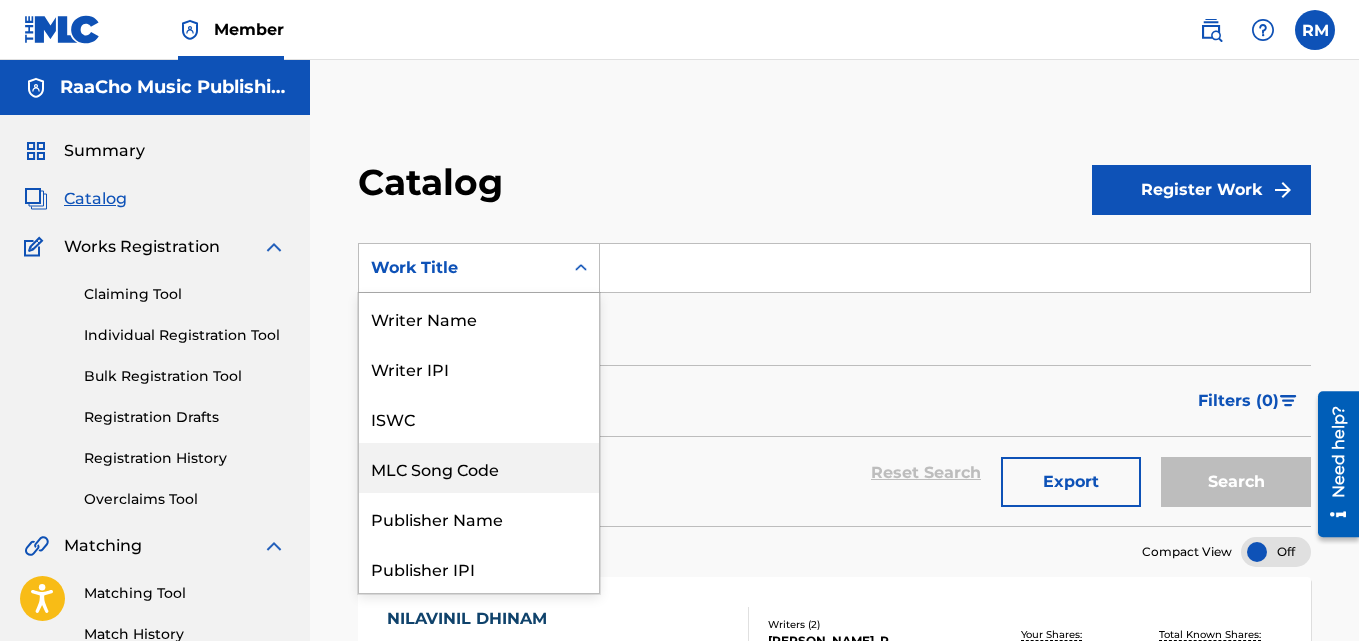 click on "MLC Song Code" at bounding box center (479, 468) 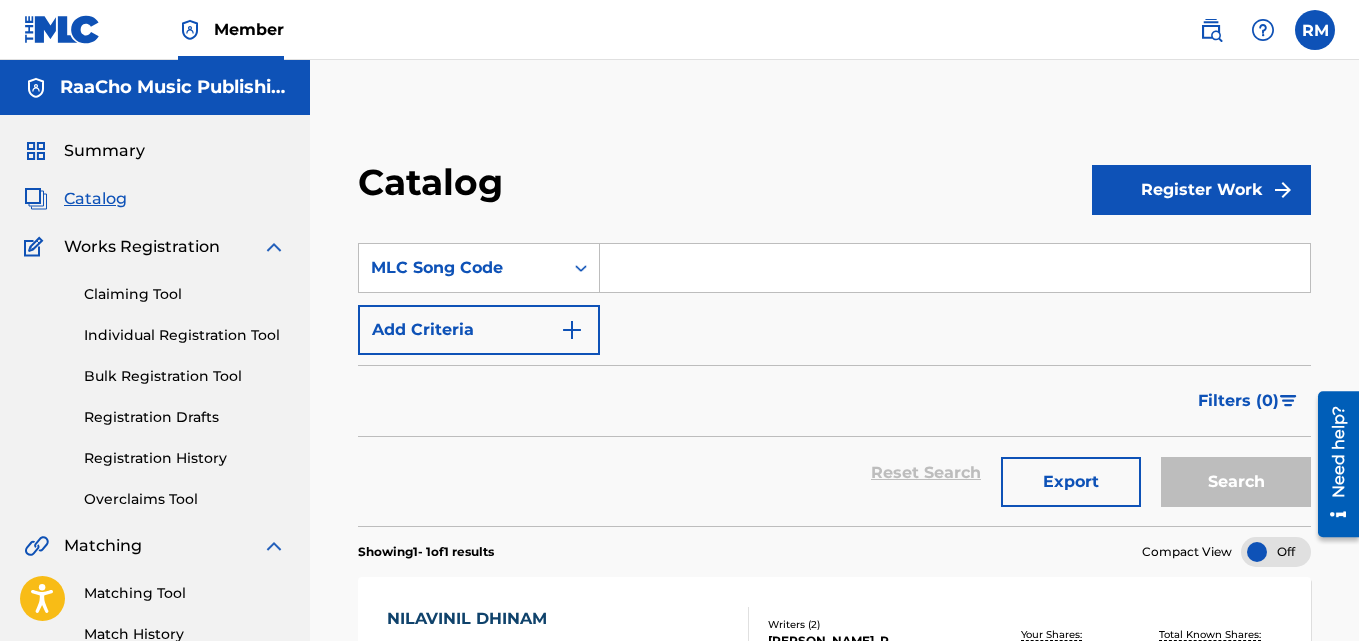 click at bounding box center [955, 268] 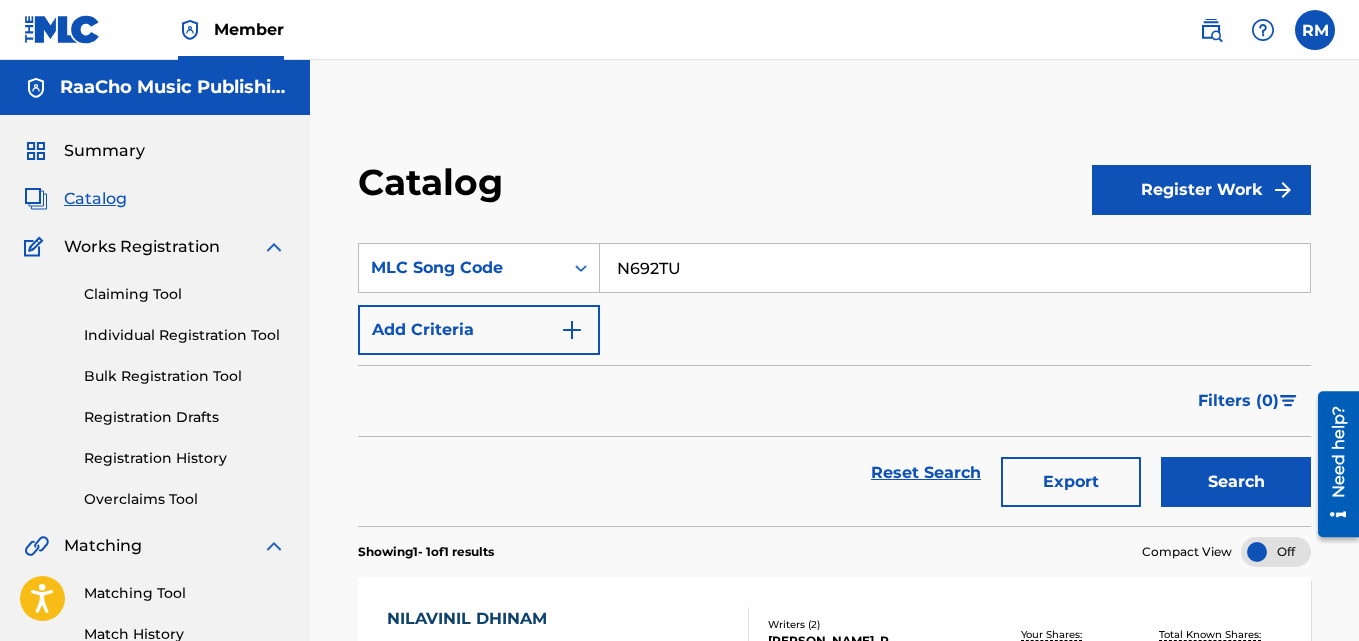 type on "N692TU" 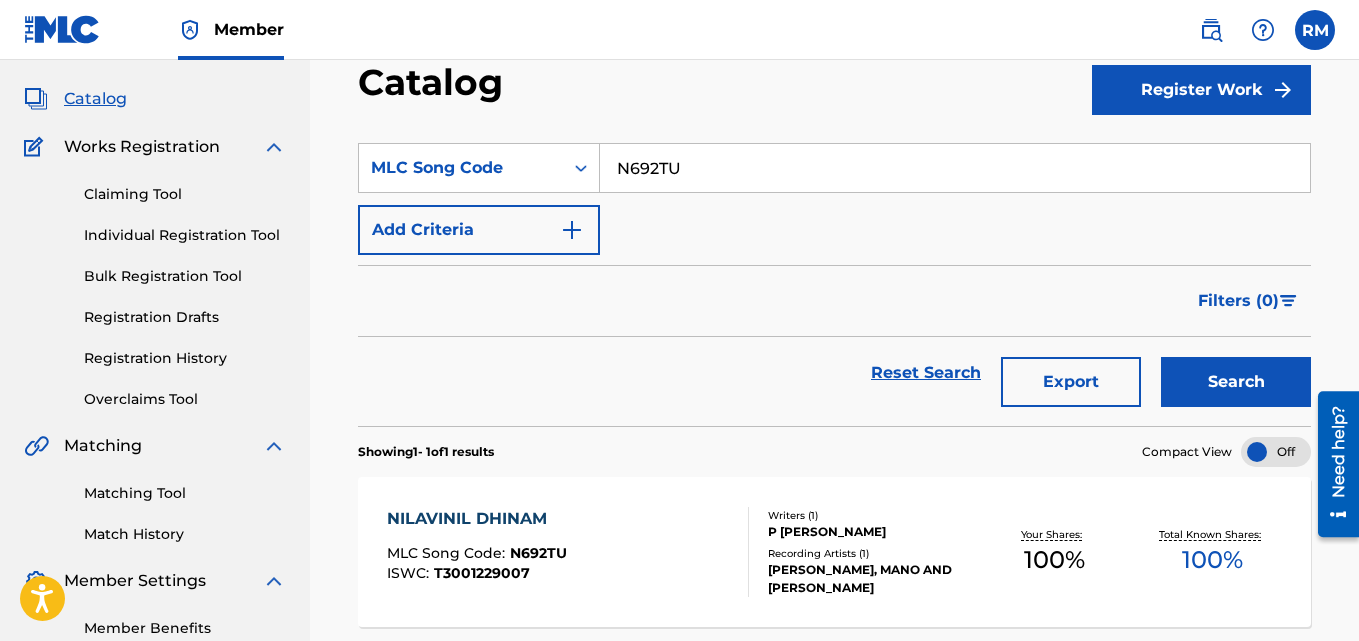 click on "NILAVINIL DHINAM" at bounding box center (477, 519) 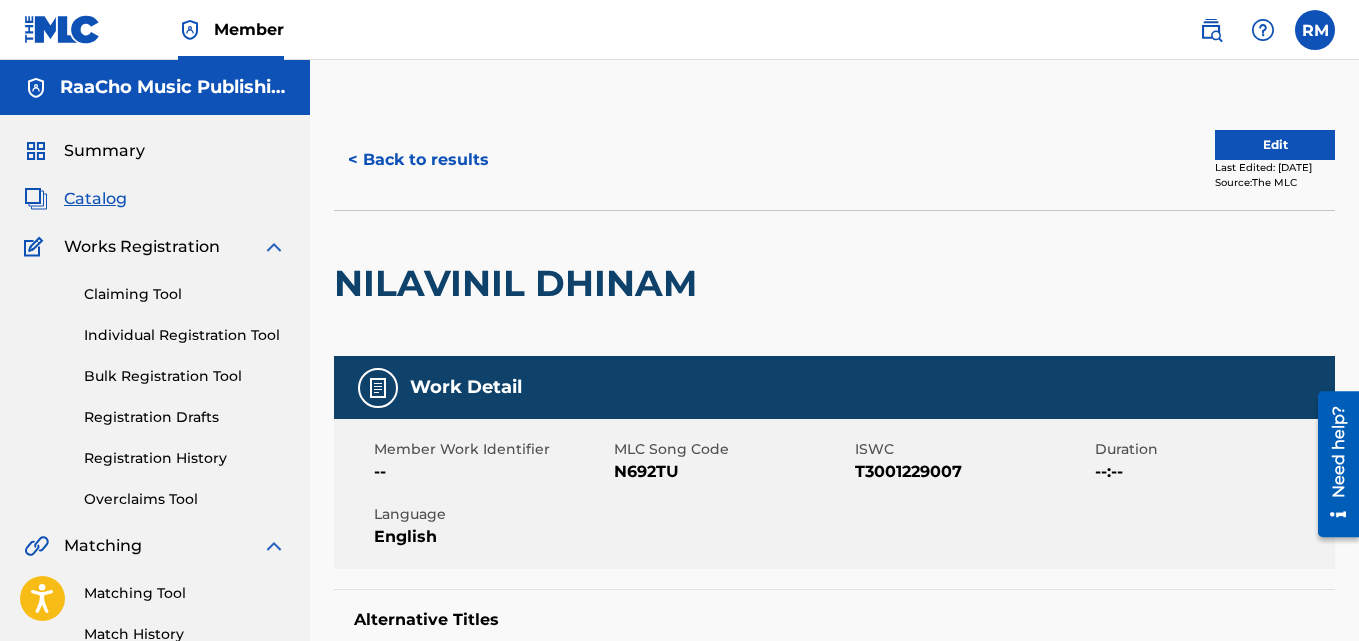 click on "< Back to results" at bounding box center (418, 160) 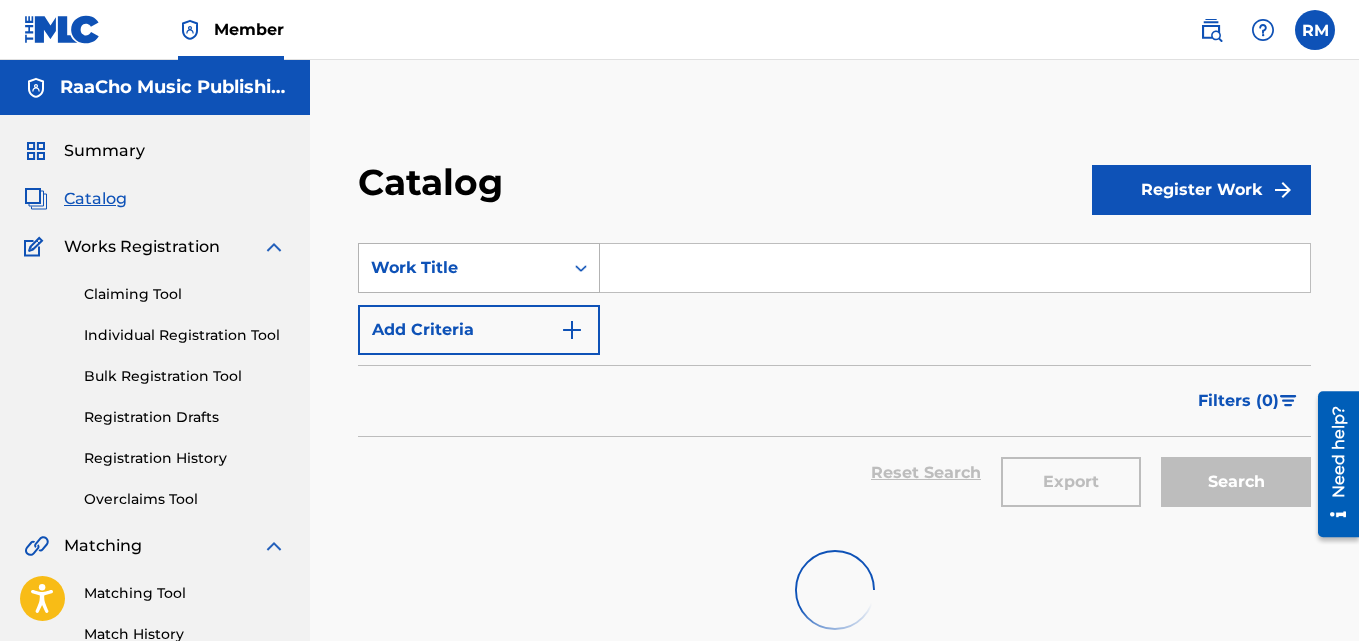 drag, startPoint x: 544, startPoint y: 216, endPoint x: 530, endPoint y: 254, distance: 40.496914 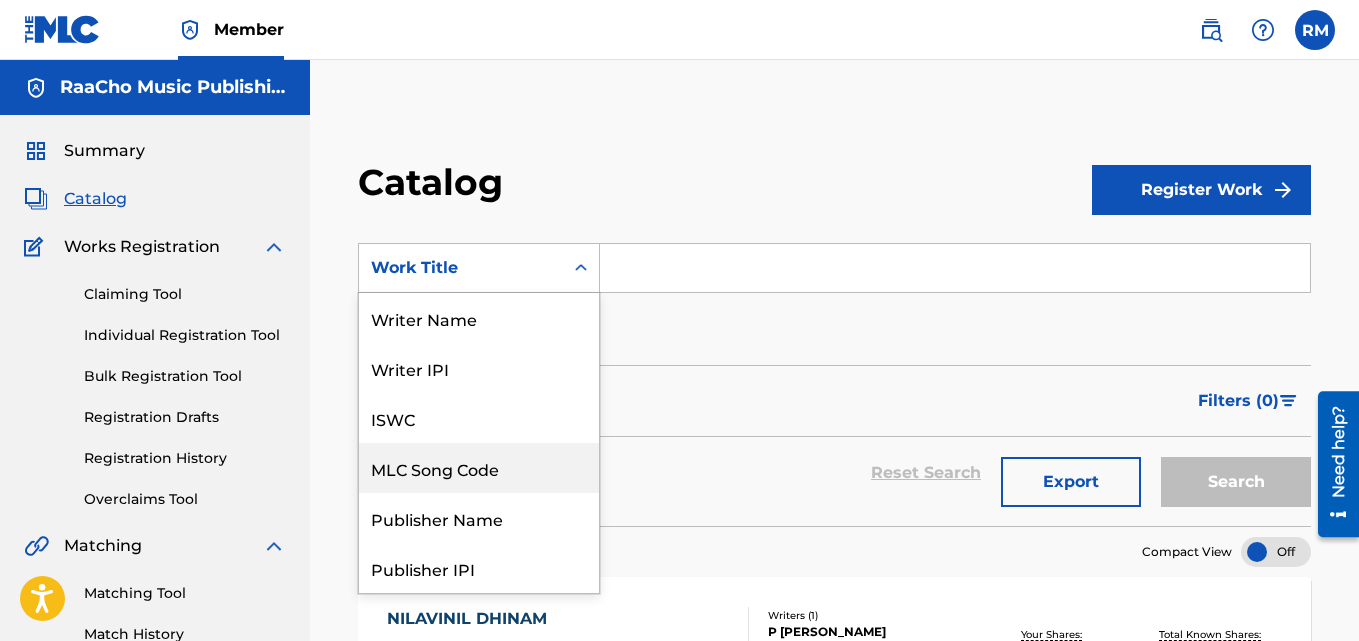 click on "MLC Song Code" at bounding box center [479, 468] 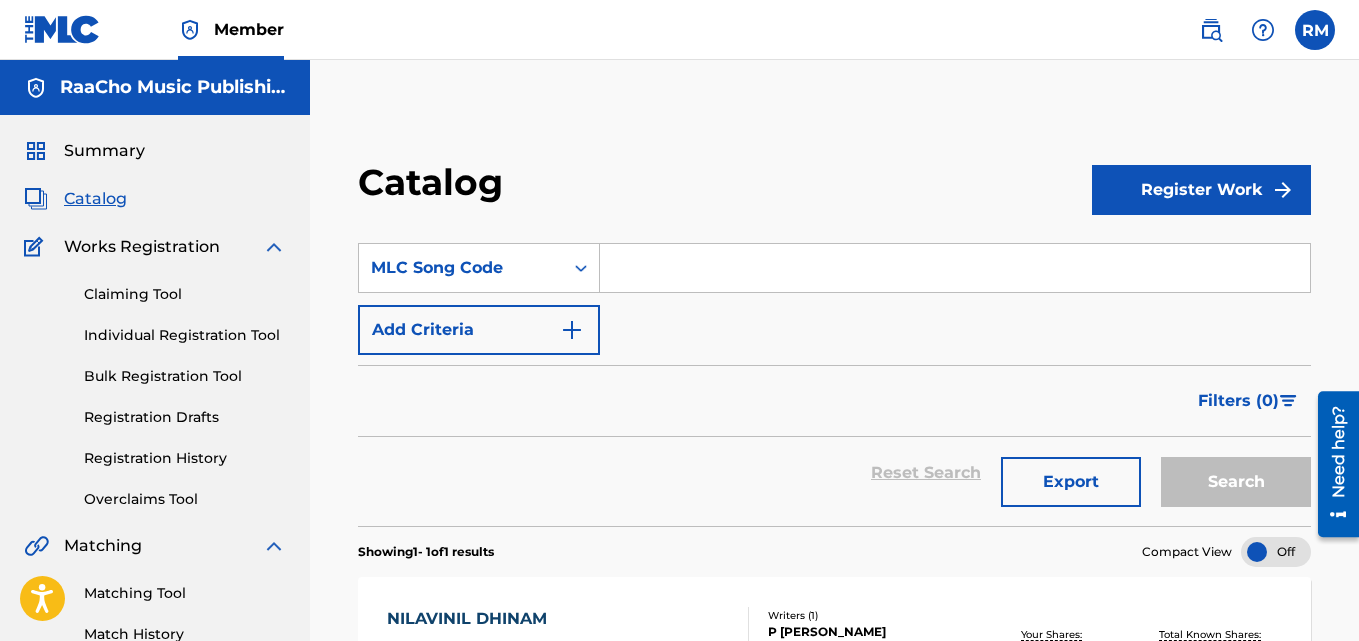 click on "SearchWithCriteria1ebda3d5-b16c-4e27-b8f9-0e6289a4becb MLC Song Code Add Criteria" at bounding box center [834, 299] 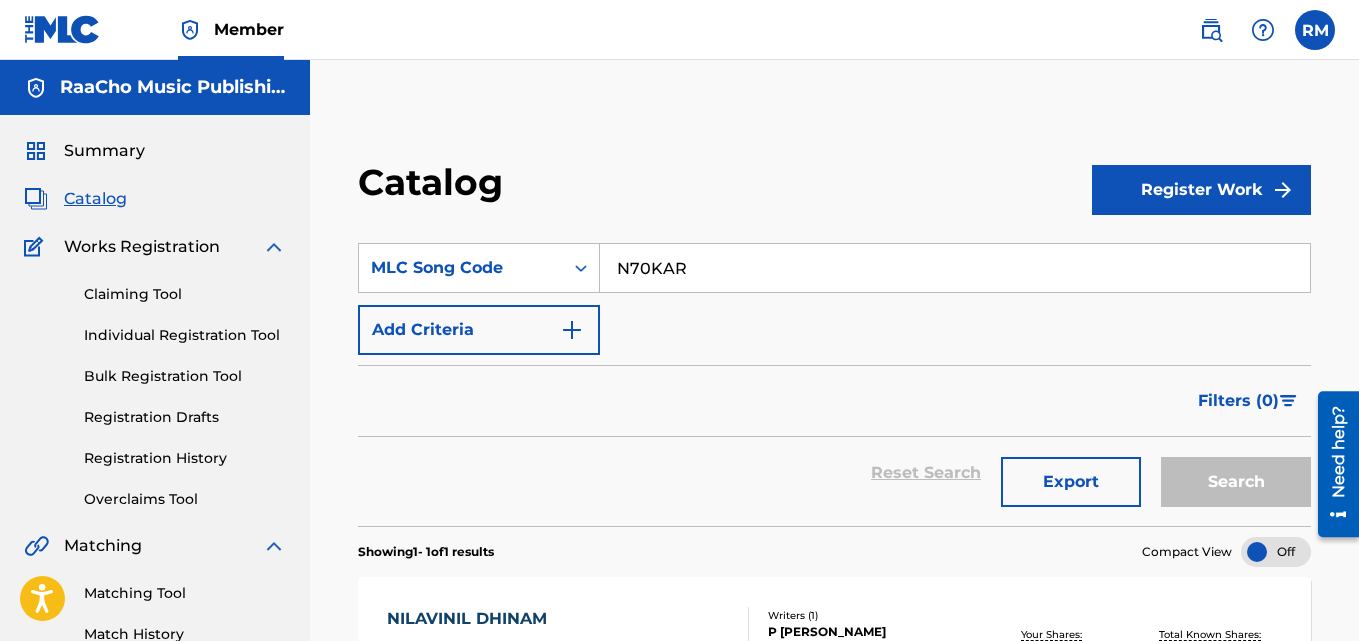 click on "N70KAR" at bounding box center (955, 268) 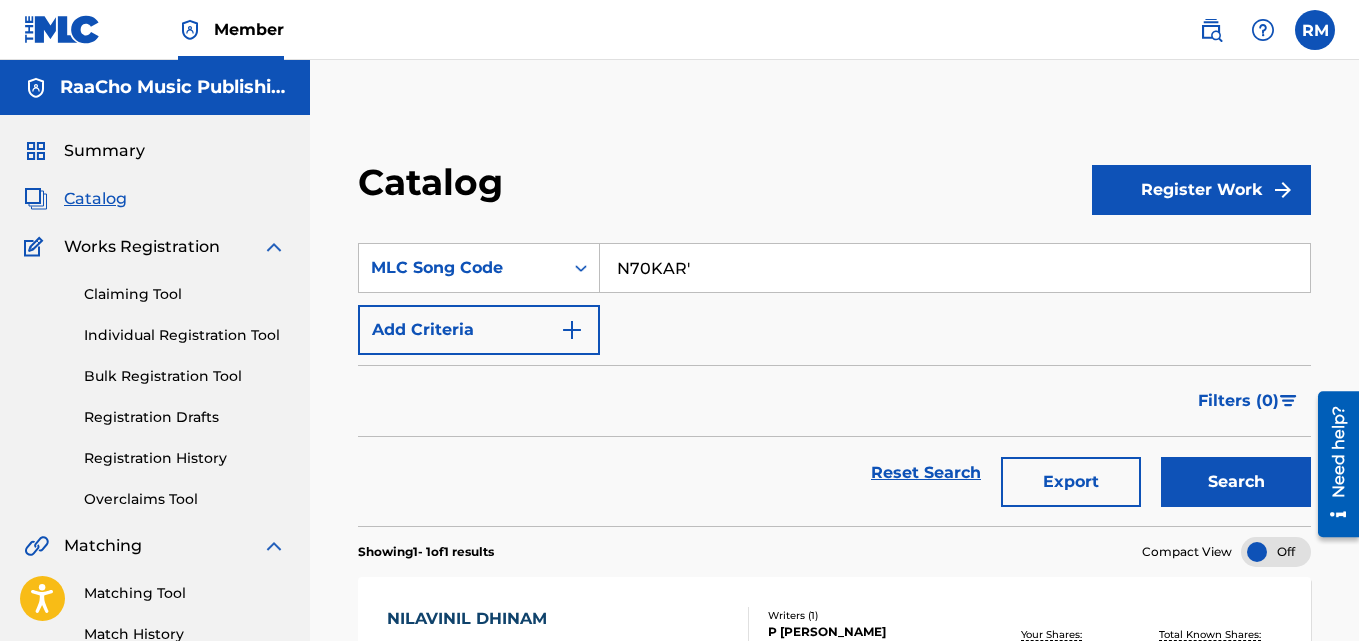 click on "Search" at bounding box center [1236, 482] 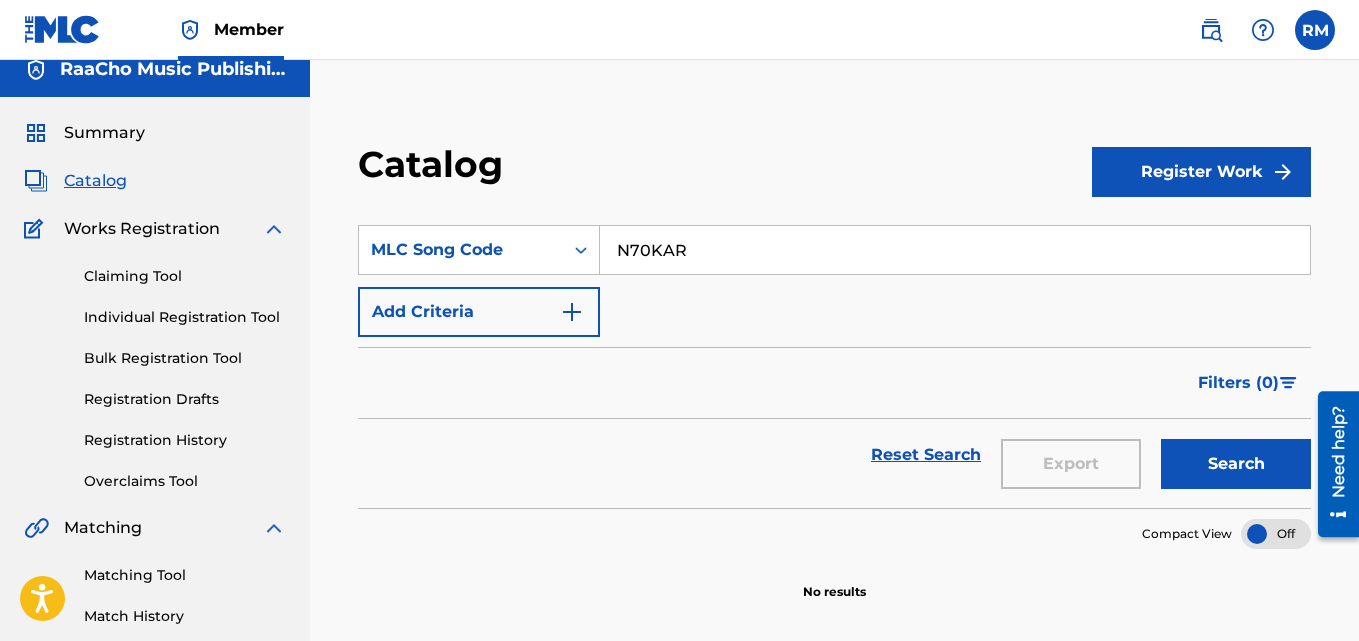 type on "N70KAR" 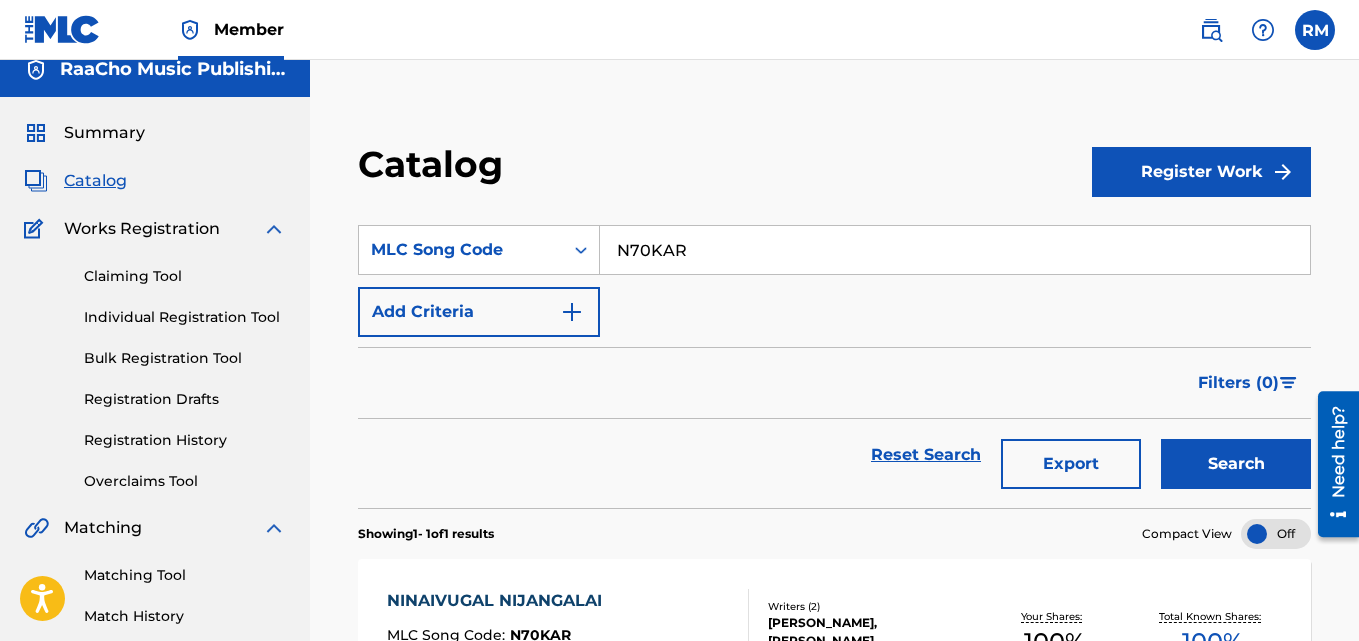 click on "Search" at bounding box center (1236, 464) 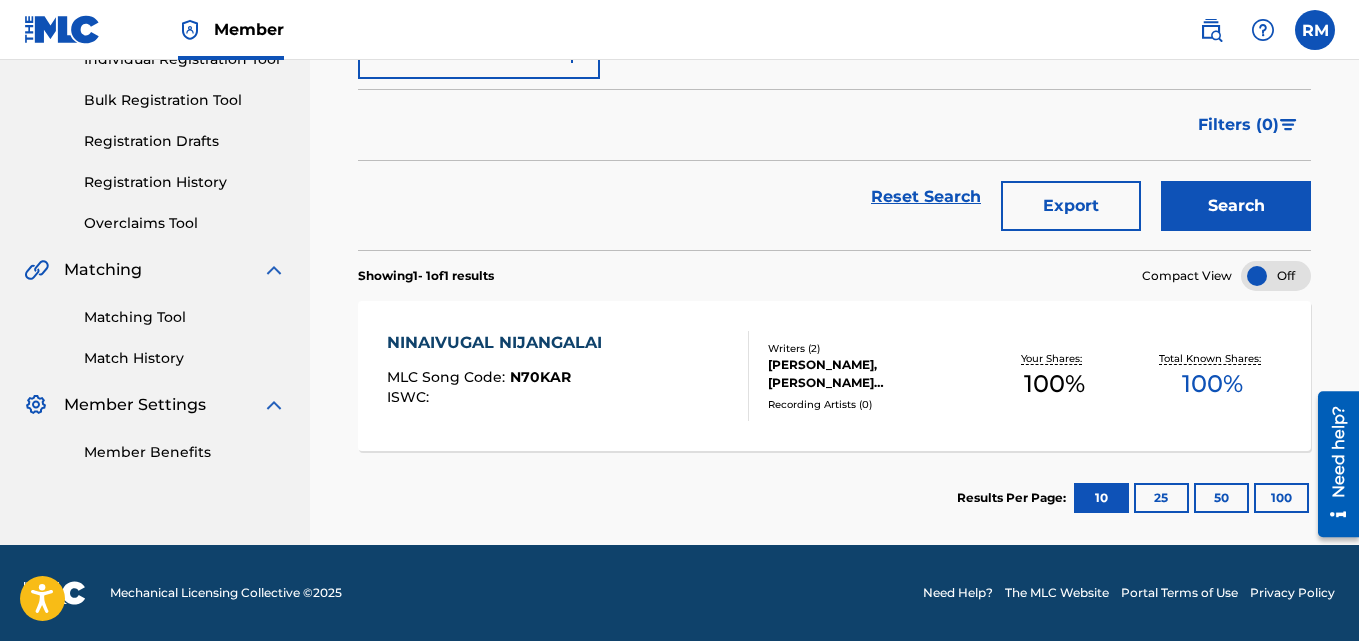 click on "NINAIVUGAL NIJANGALAI MLC Song Code : N70KAR ISWC : Writers ( 2 ) [PERSON_NAME], [PERSON_NAME] Recording Artists ( 0 ) Your Shares: 100 % Total Known Shares: 100 %" at bounding box center (834, 376) 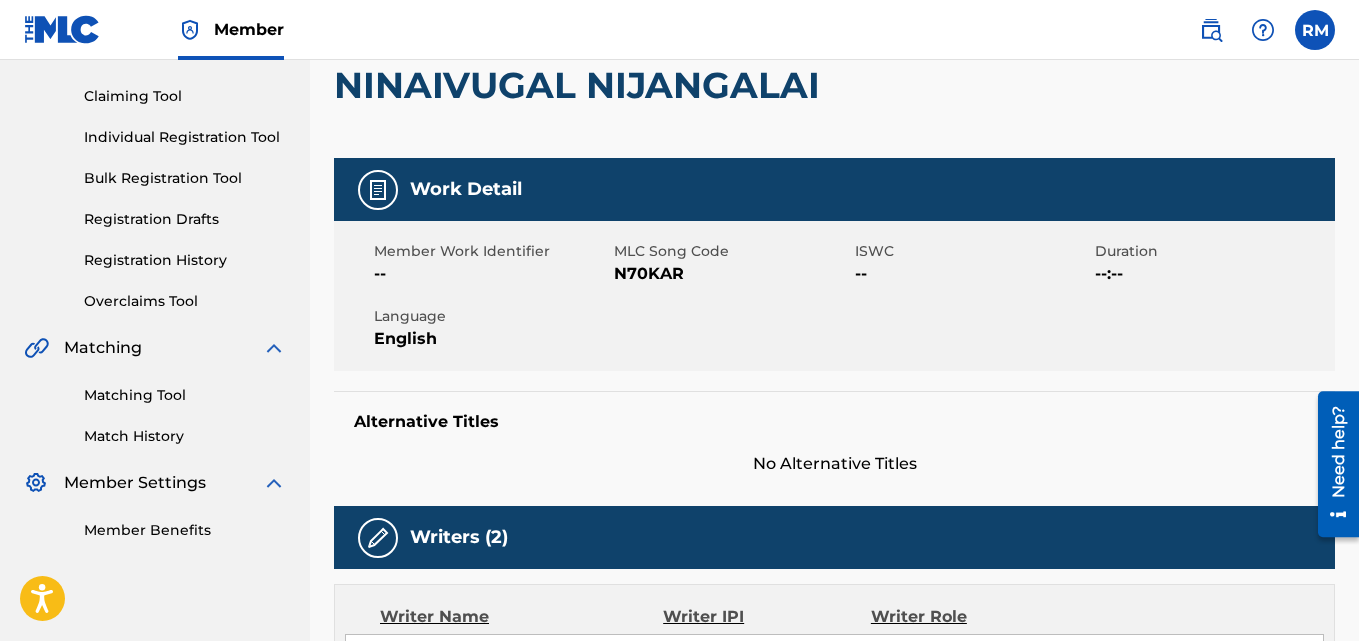 scroll, scrollTop: 0, scrollLeft: 0, axis: both 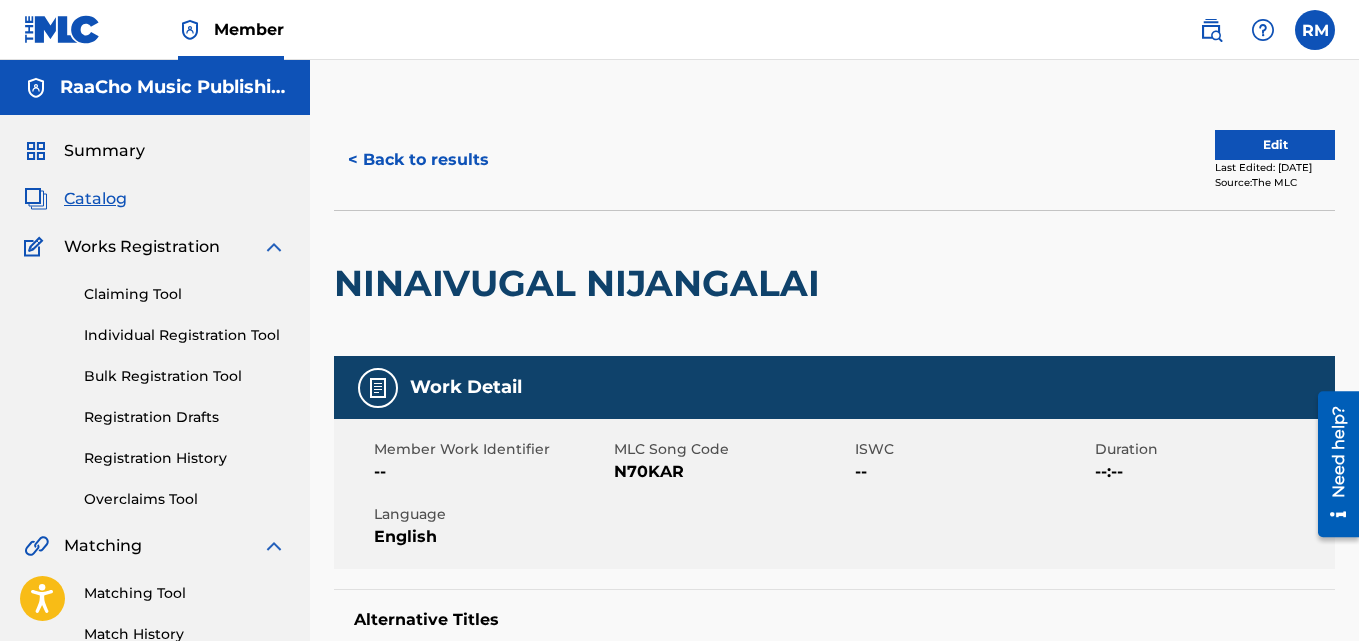 click on "< Back to results" at bounding box center (418, 160) 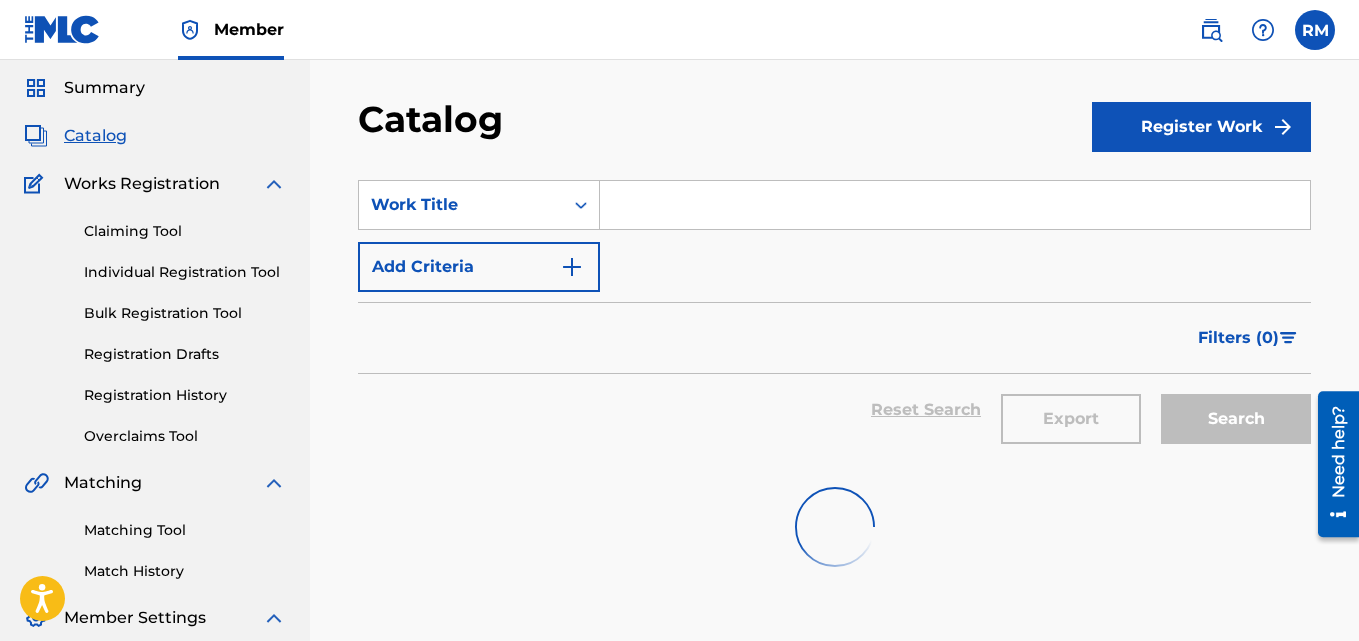 scroll, scrollTop: 0, scrollLeft: 0, axis: both 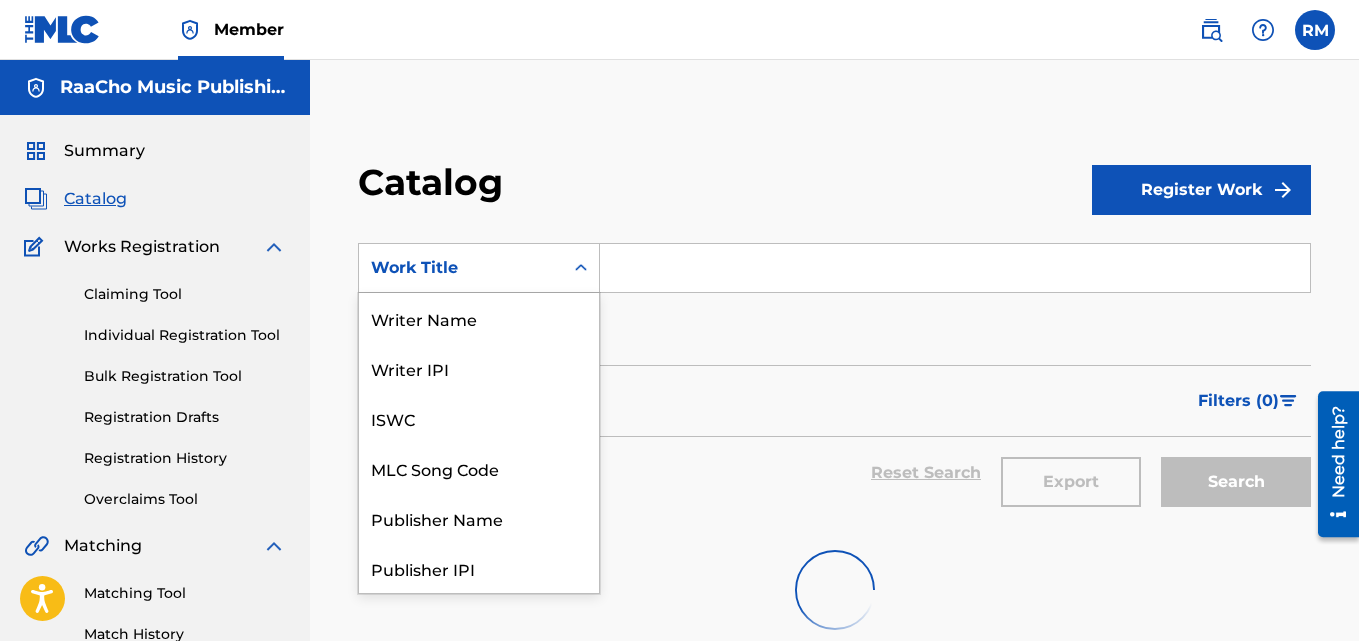 click on "Work Title" at bounding box center [461, 268] 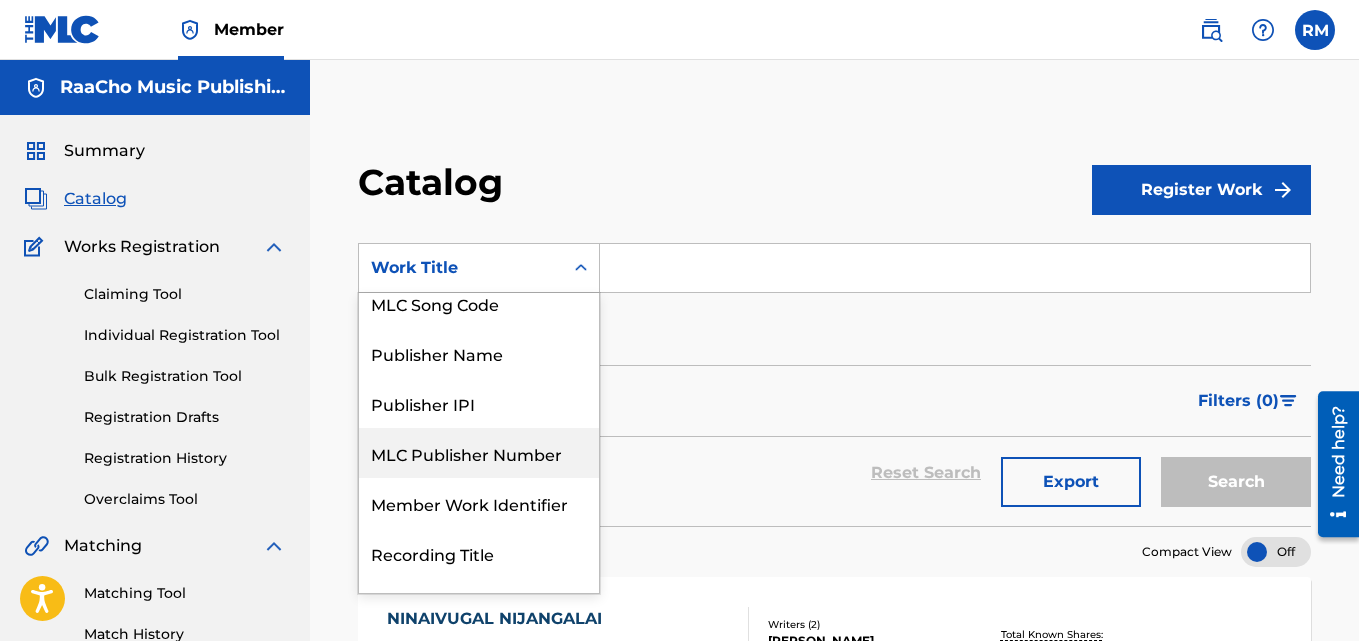 scroll, scrollTop: 0, scrollLeft: 0, axis: both 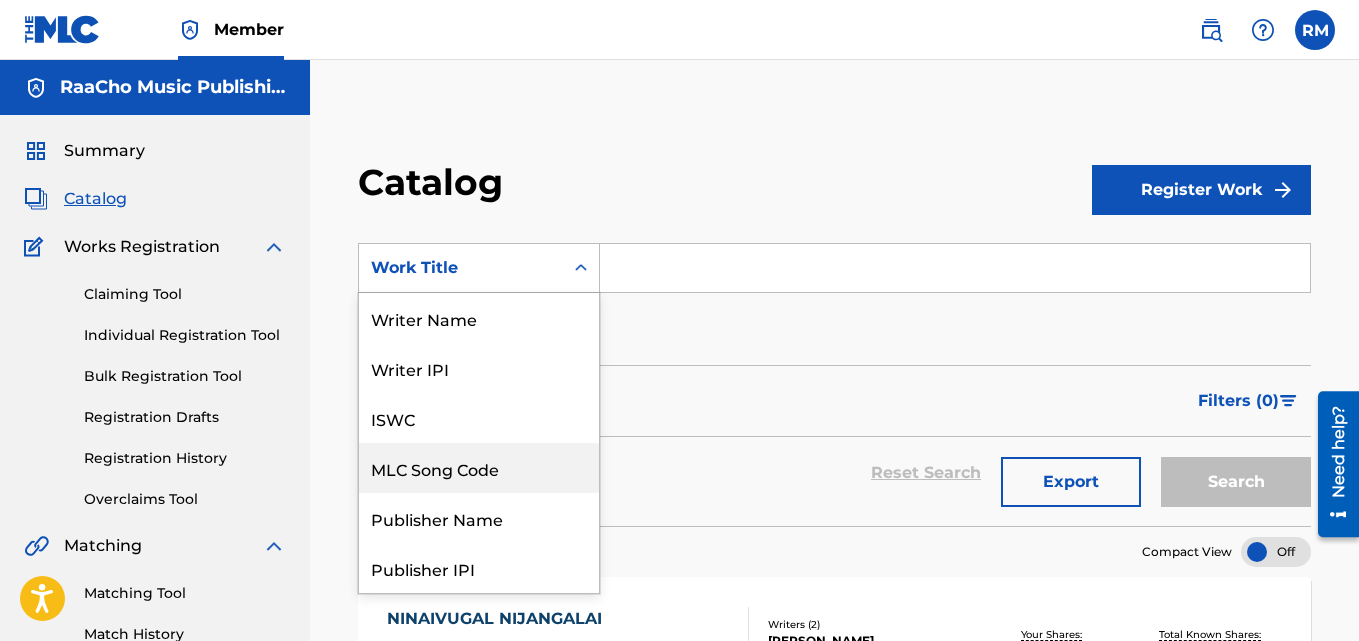 click on "MLC Song Code" at bounding box center (479, 468) 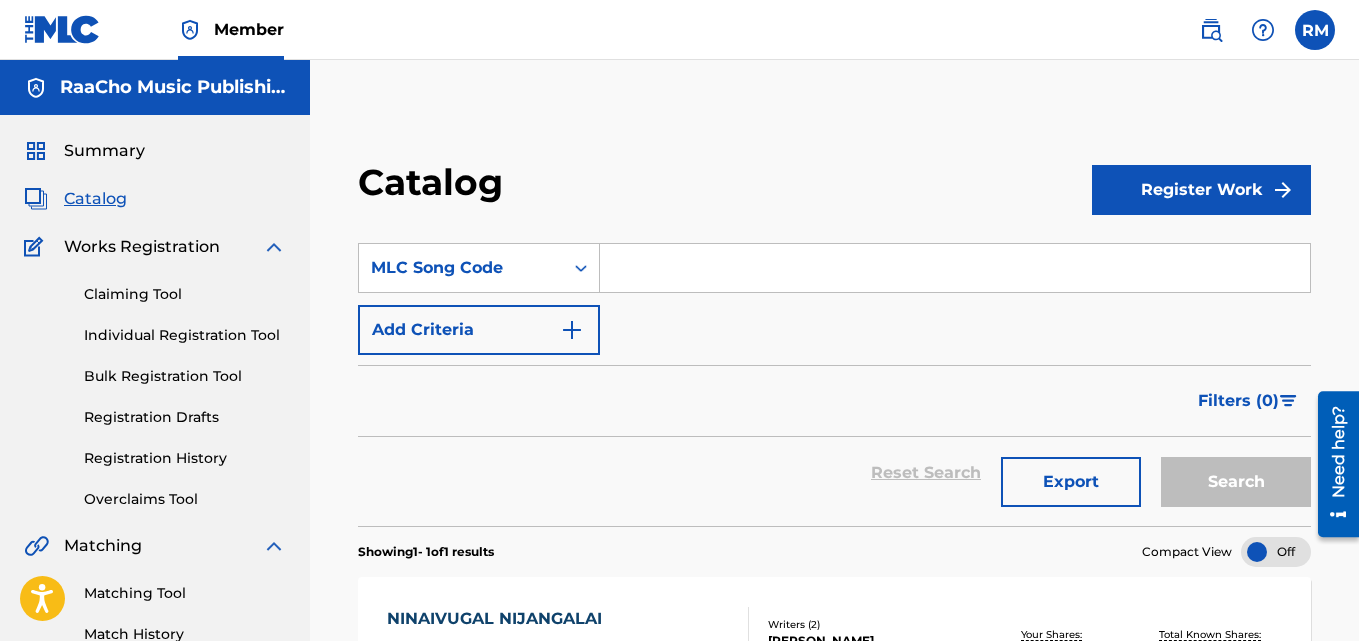 click at bounding box center [955, 268] 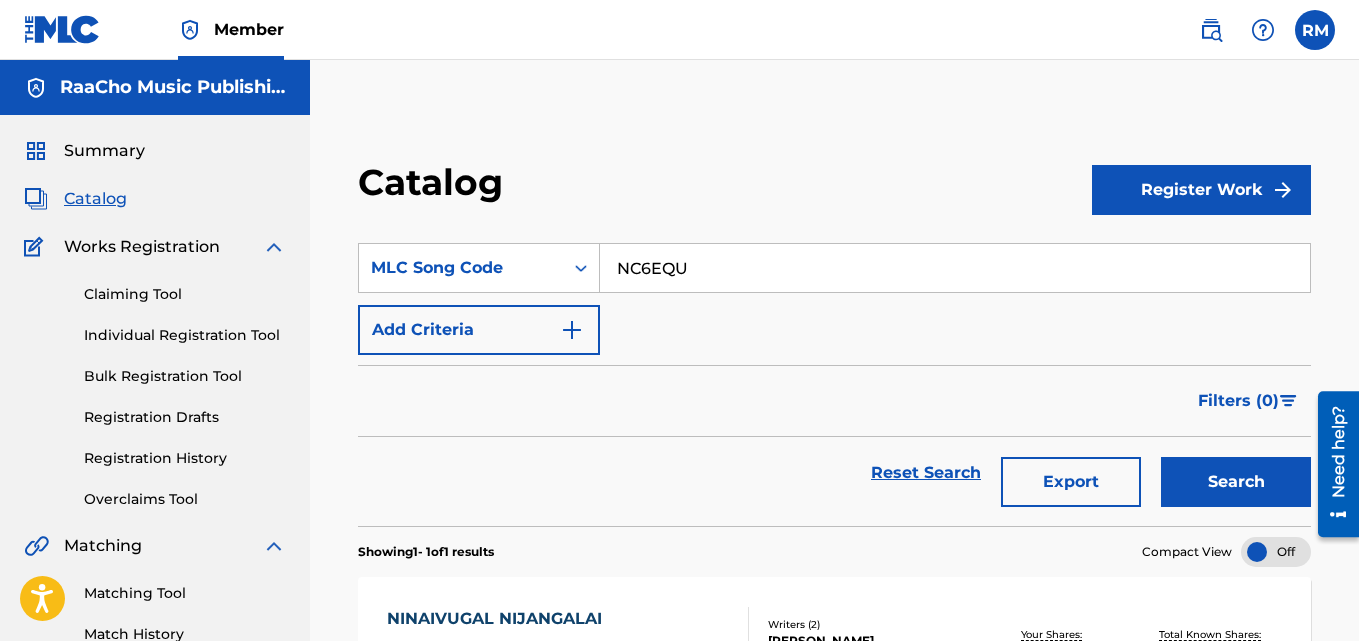 type on "NC6EQU" 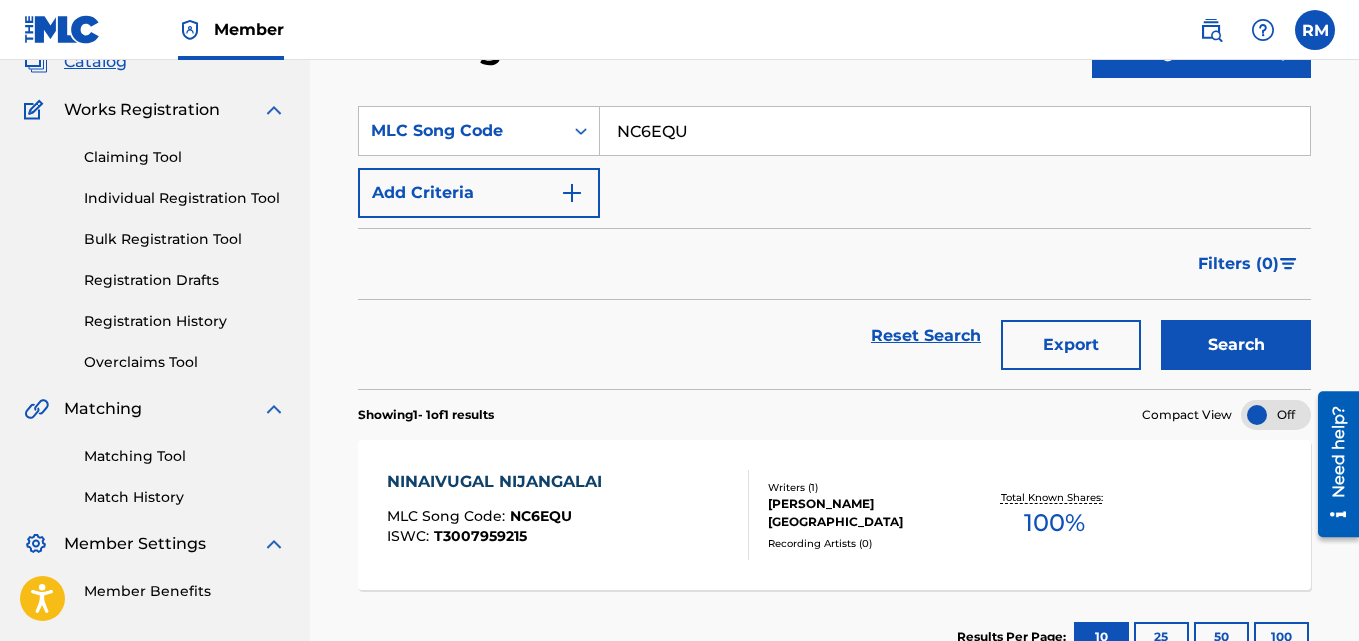 scroll, scrollTop: 276, scrollLeft: 0, axis: vertical 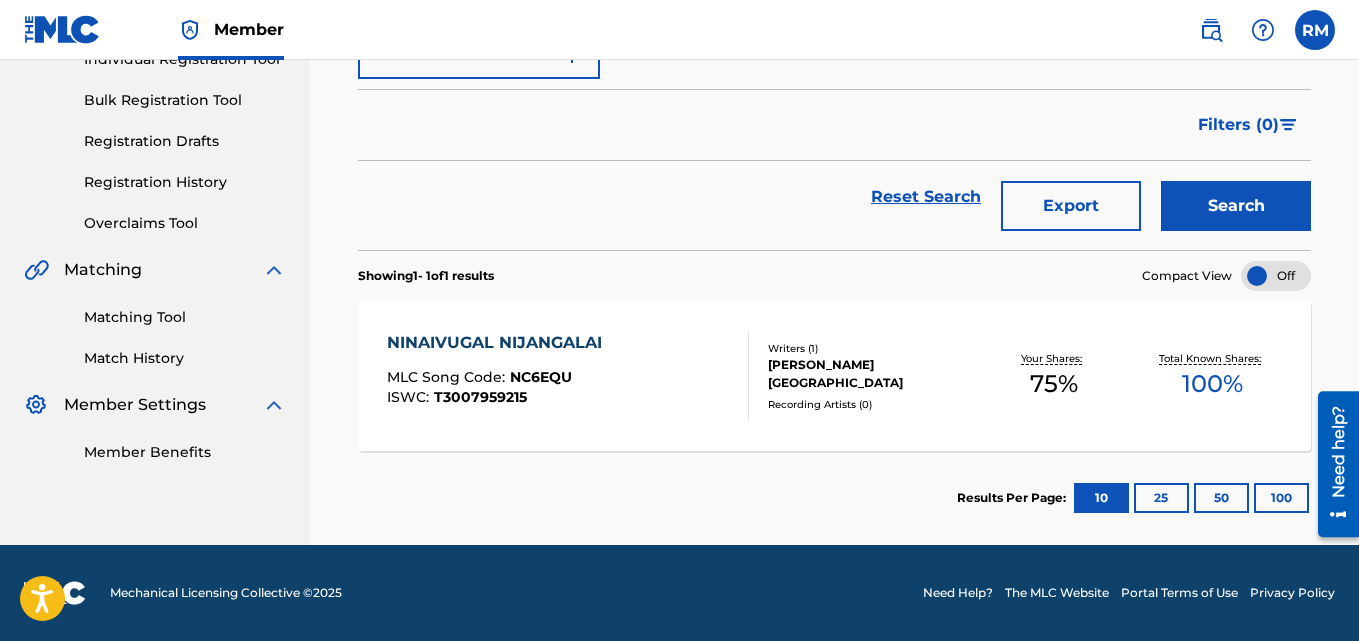 click on "NINAIVUGAL NIJANGALAI" at bounding box center [499, 343] 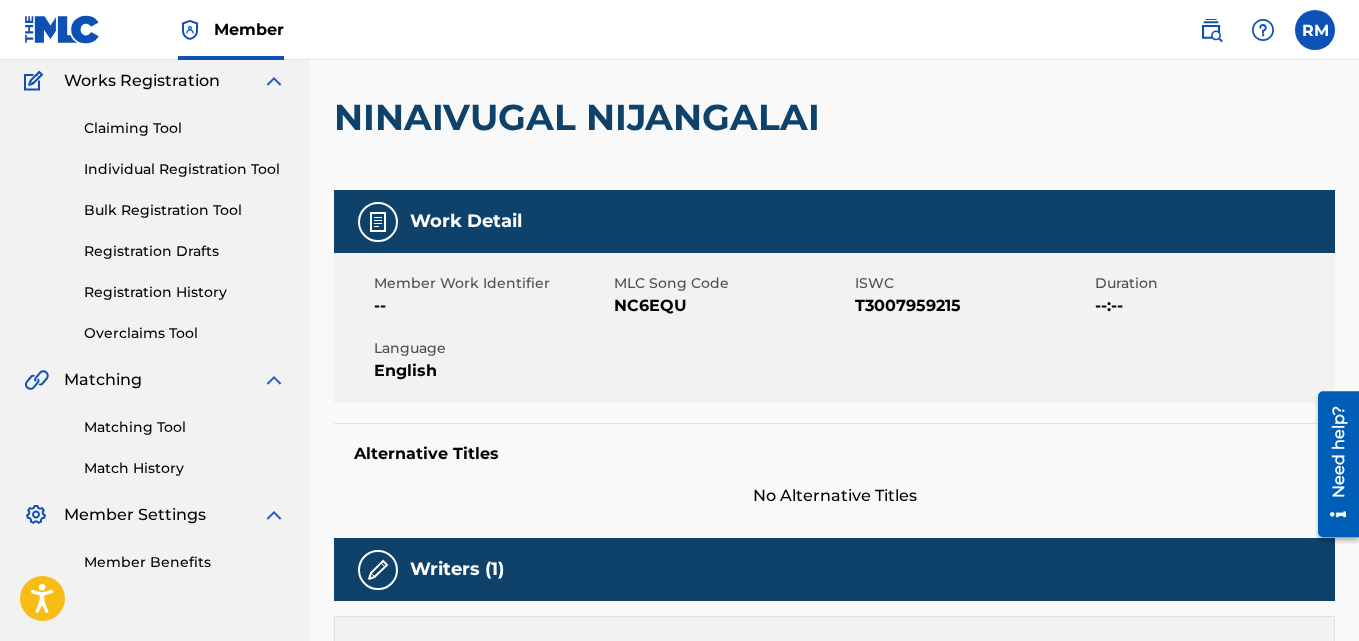scroll, scrollTop: 0, scrollLeft: 0, axis: both 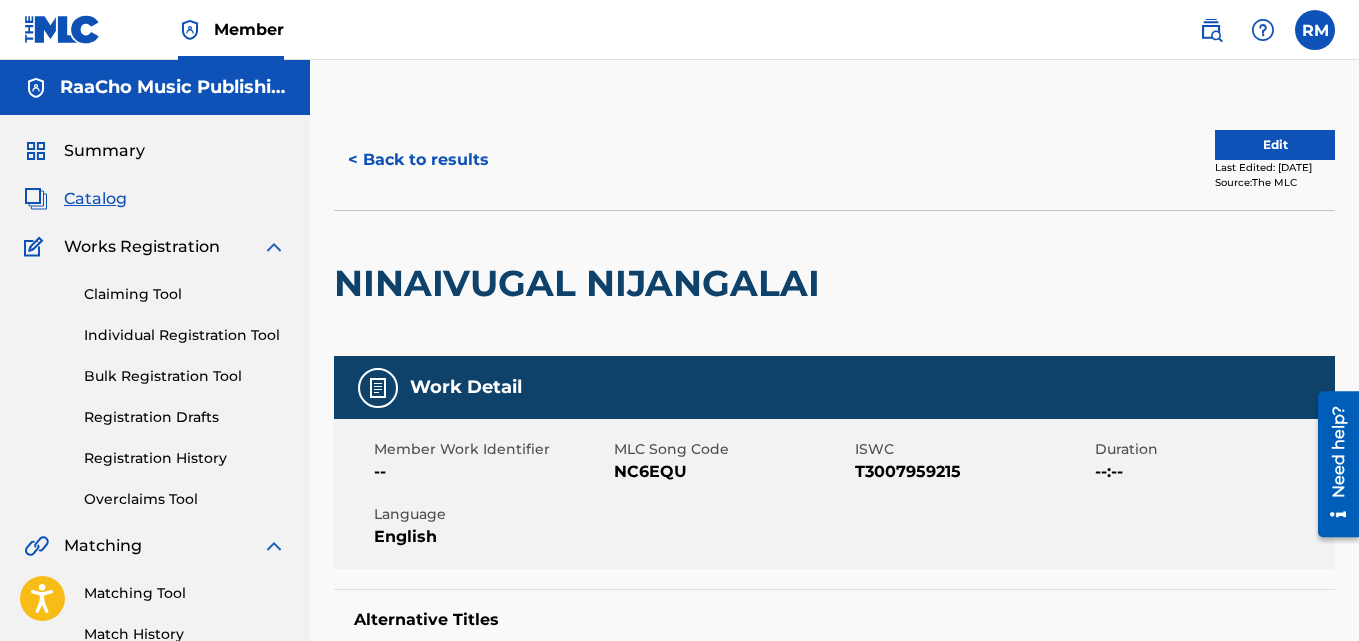 click on "< Back to results" at bounding box center (418, 160) 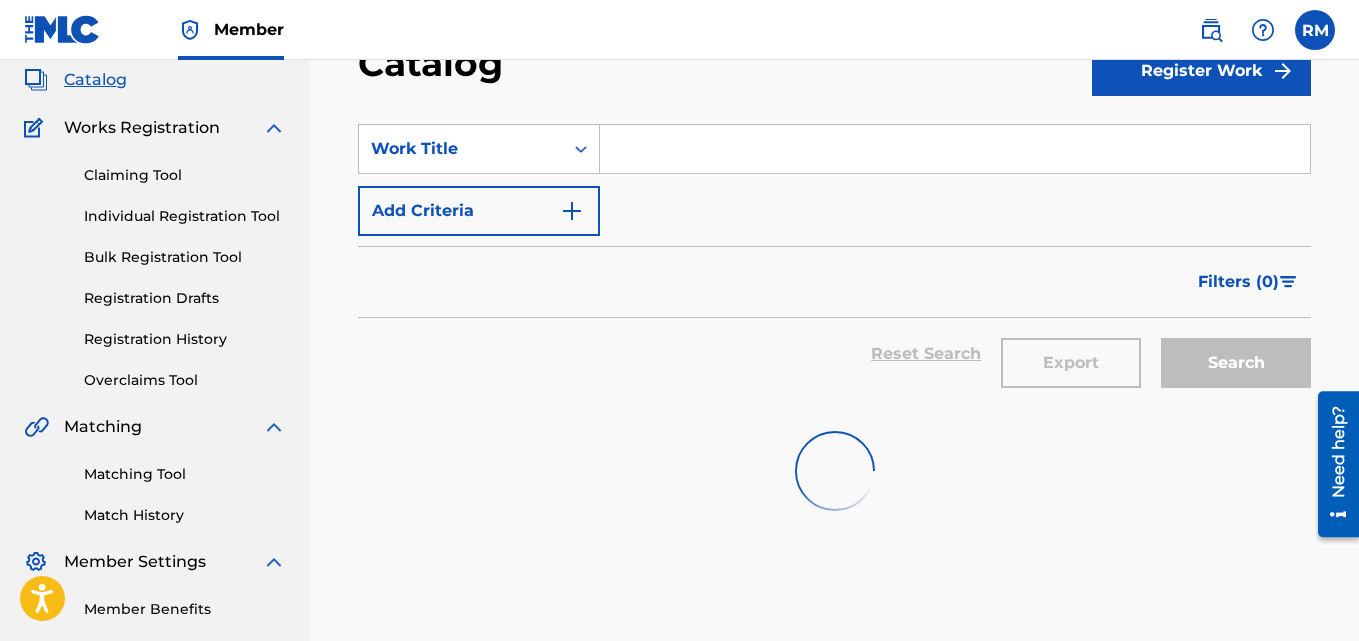 scroll, scrollTop: 0, scrollLeft: 0, axis: both 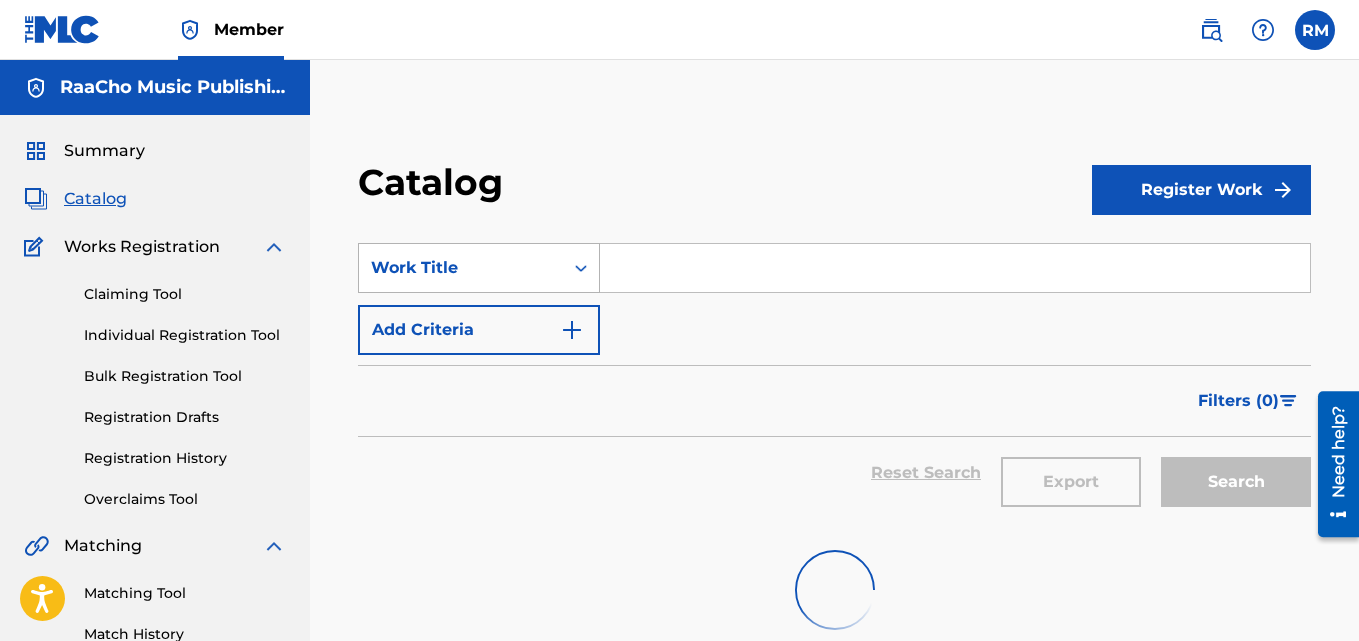 click on "Work Title" at bounding box center (461, 268) 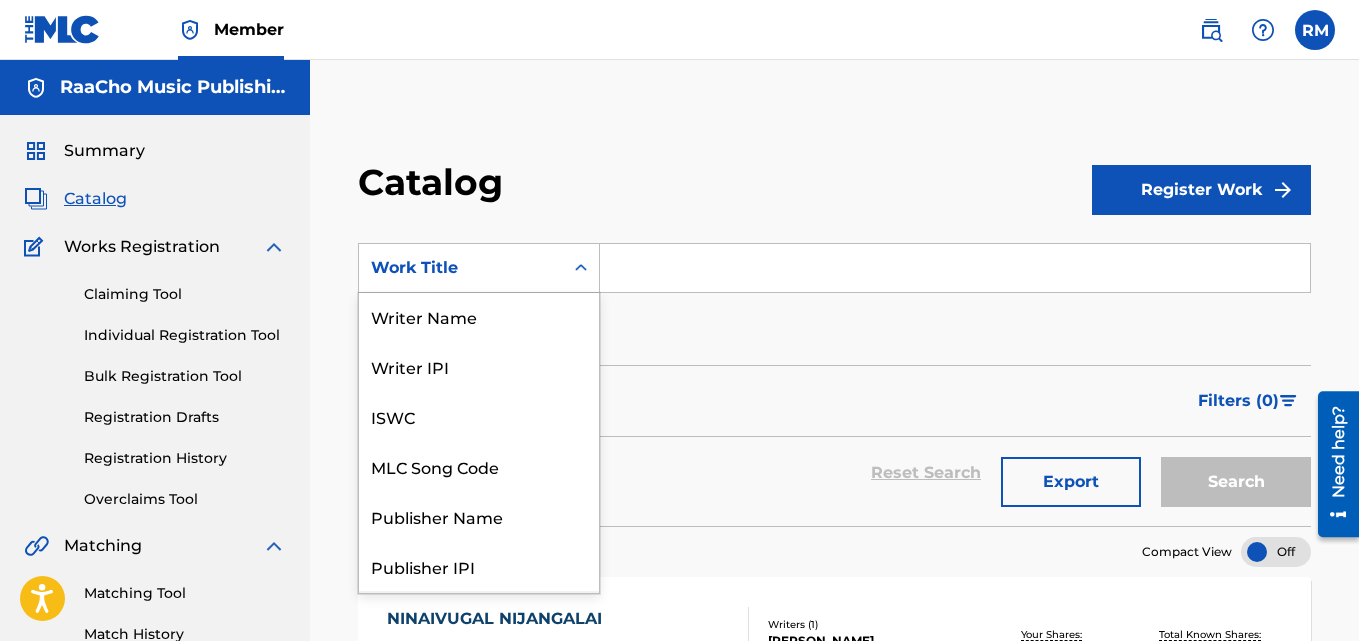 scroll, scrollTop: 0, scrollLeft: 0, axis: both 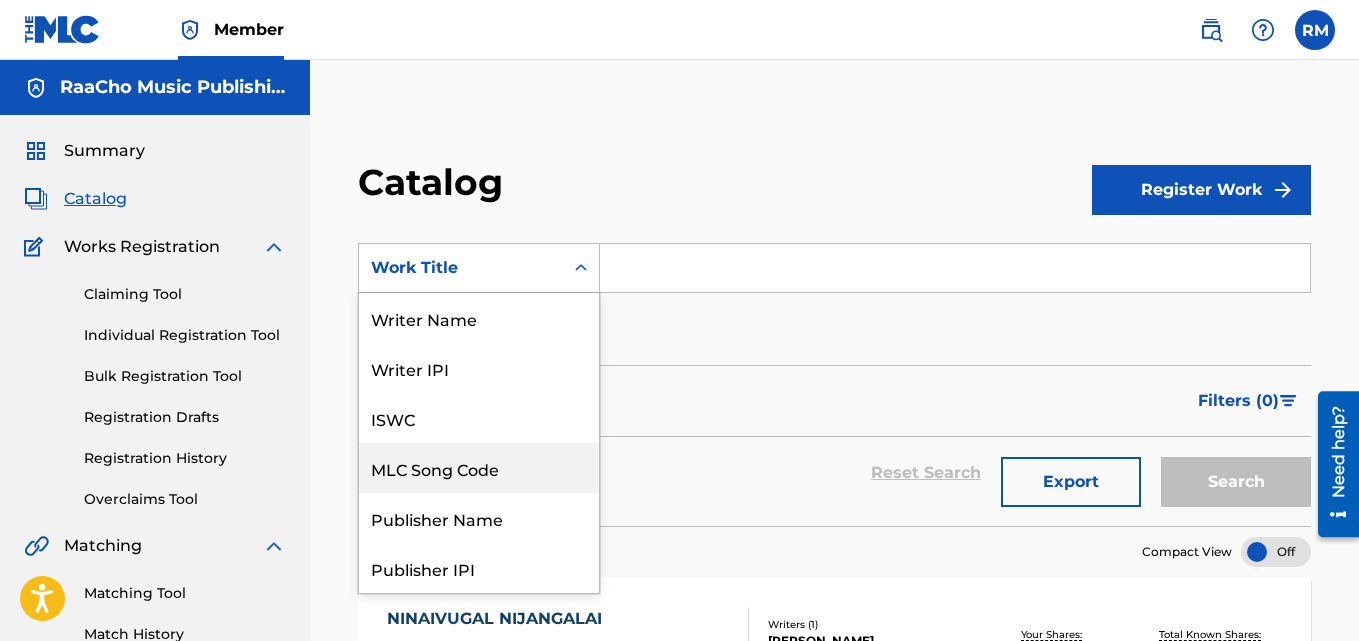 click on "MLC Song Code" at bounding box center [479, 468] 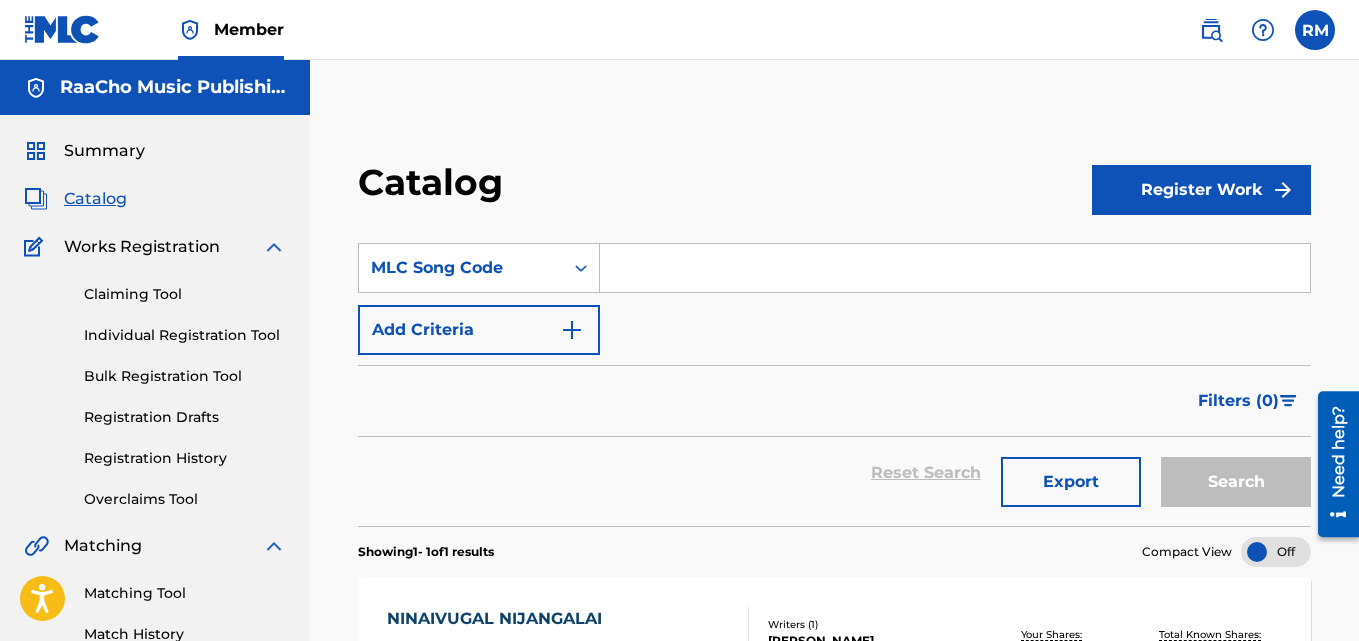 drag, startPoint x: 634, startPoint y: 230, endPoint x: 631, endPoint y: 274, distance: 44.102154 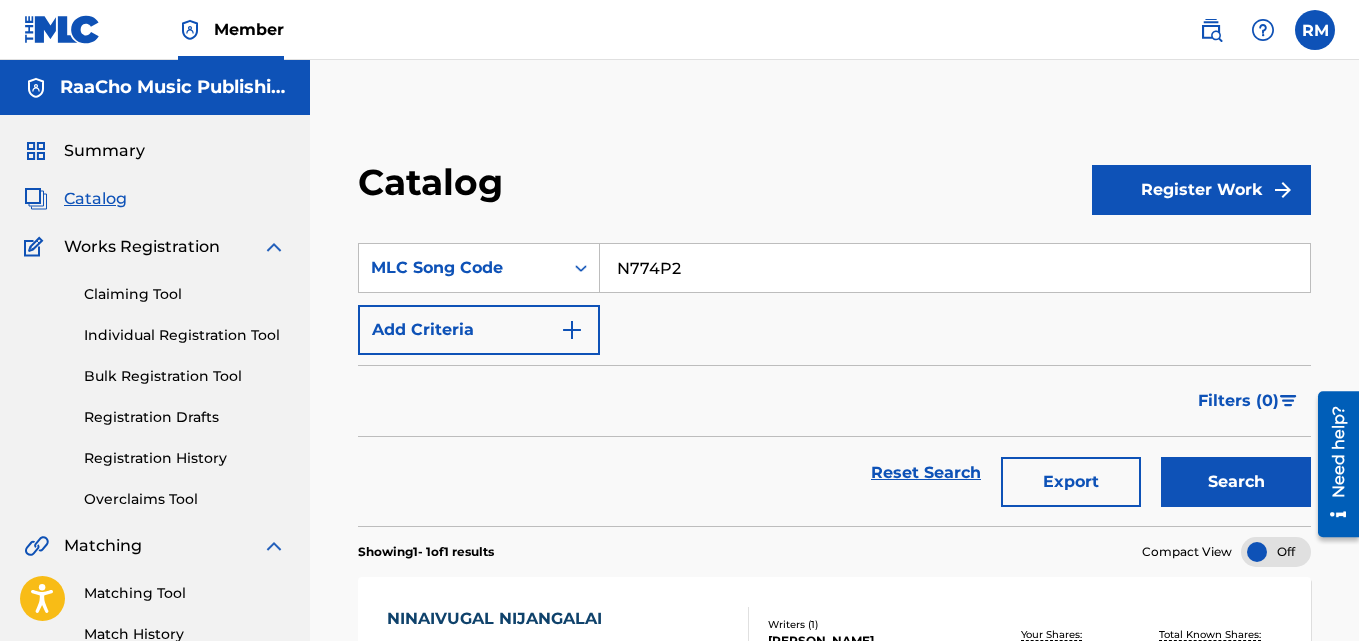 type on "N774P2" 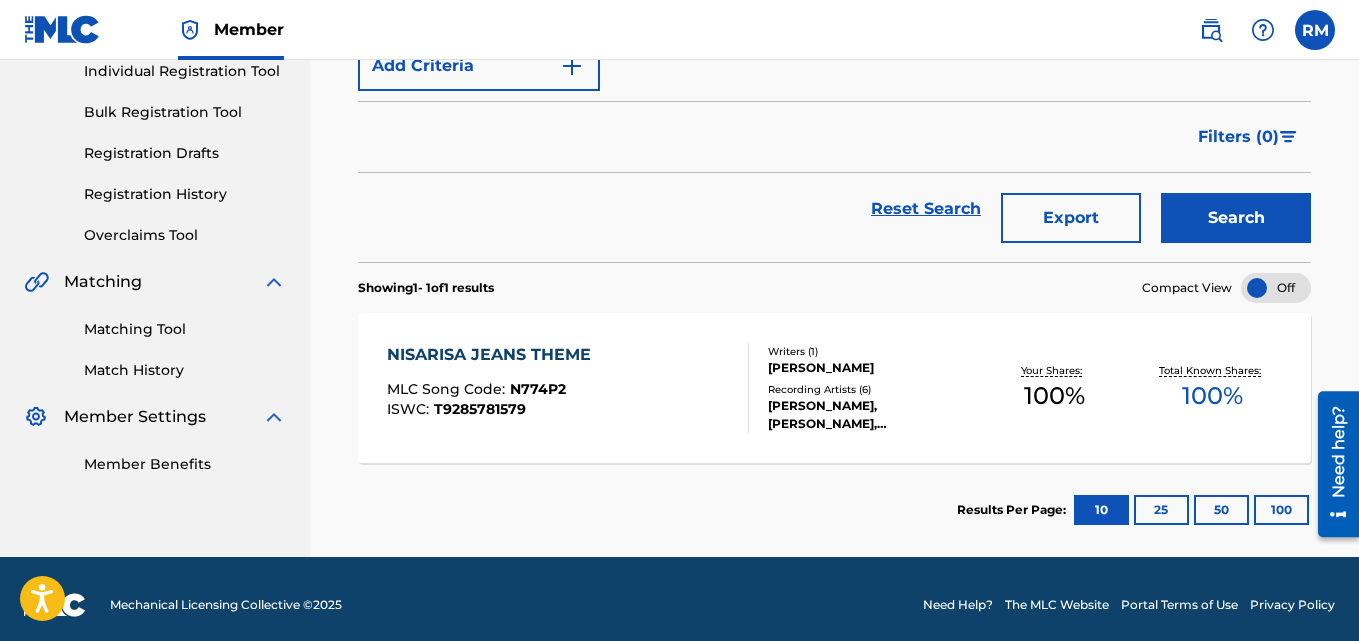 scroll, scrollTop: 276, scrollLeft: 0, axis: vertical 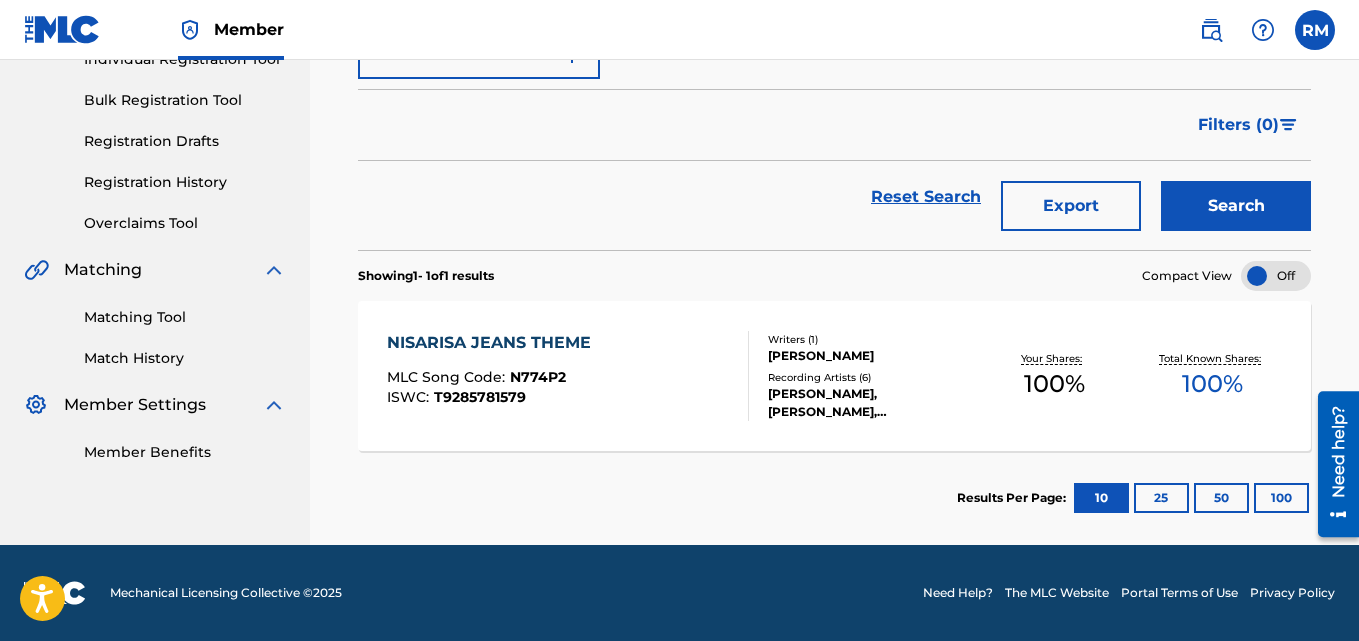 click on "NISARISA JEANS THEME" at bounding box center [494, 343] 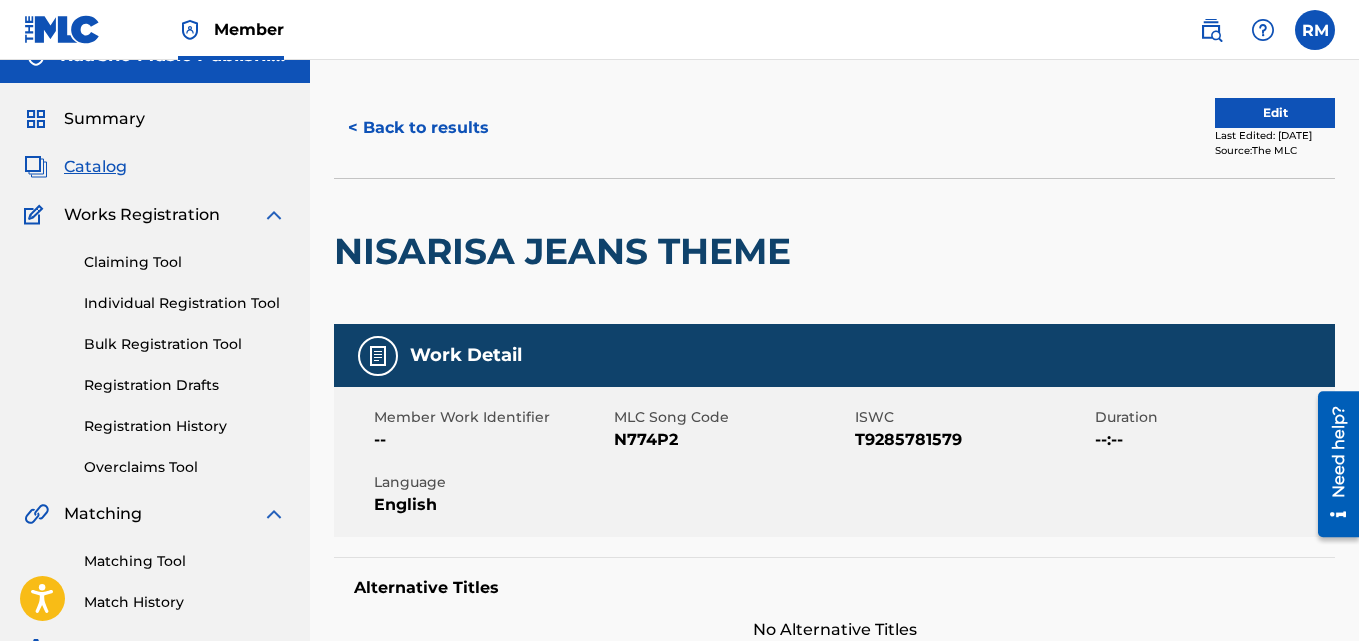 scroll, scrollTop: 0, scrollLeft: 0, axis: both 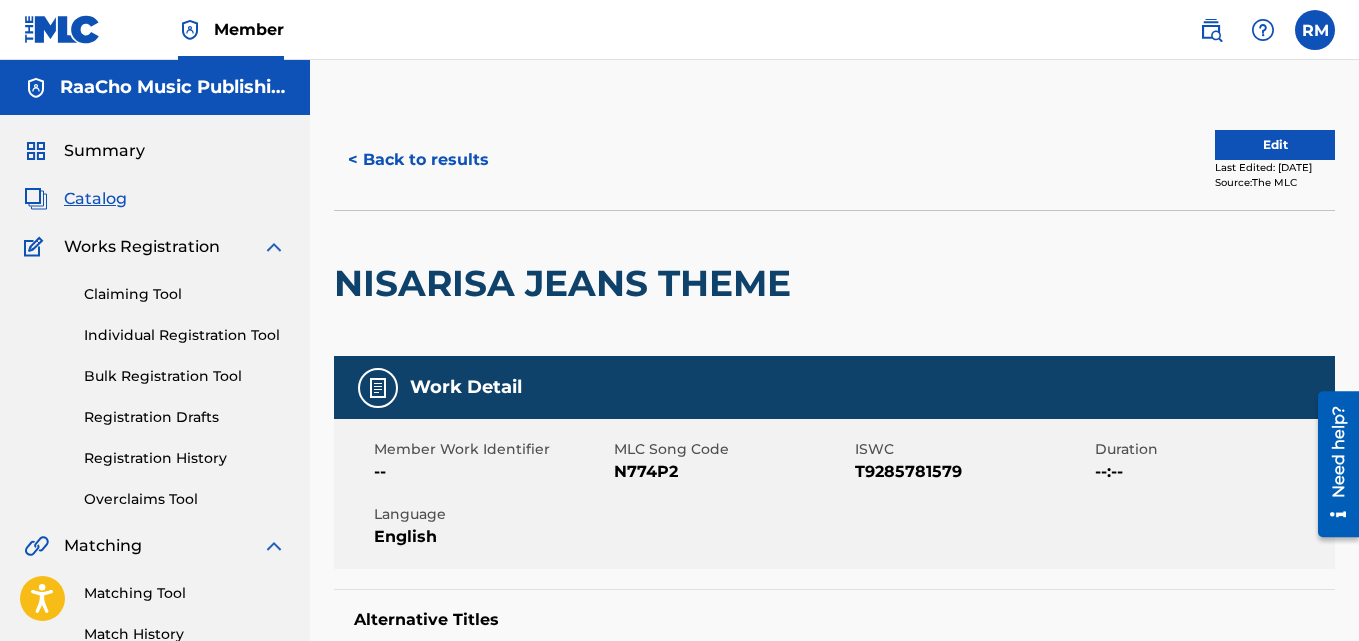 click on "< Back to results" at bounding box center (418, 160) 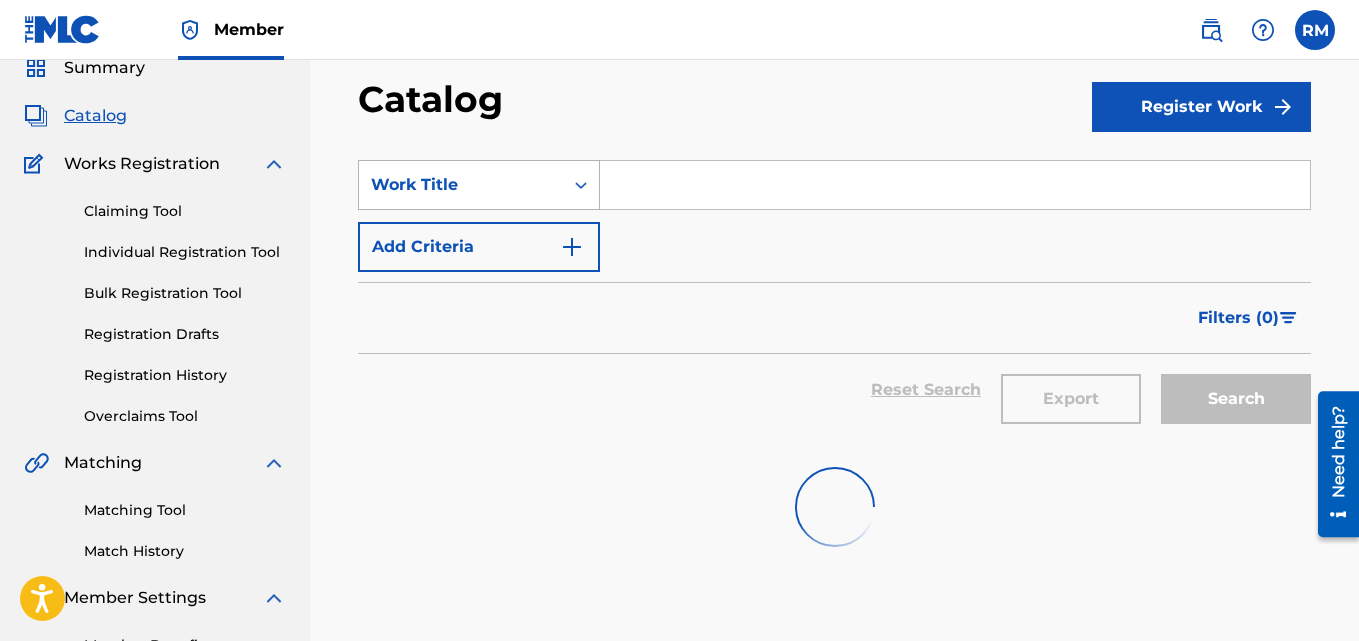 scroll, scrollTop: 0, scrollLeft: 0, axis: both 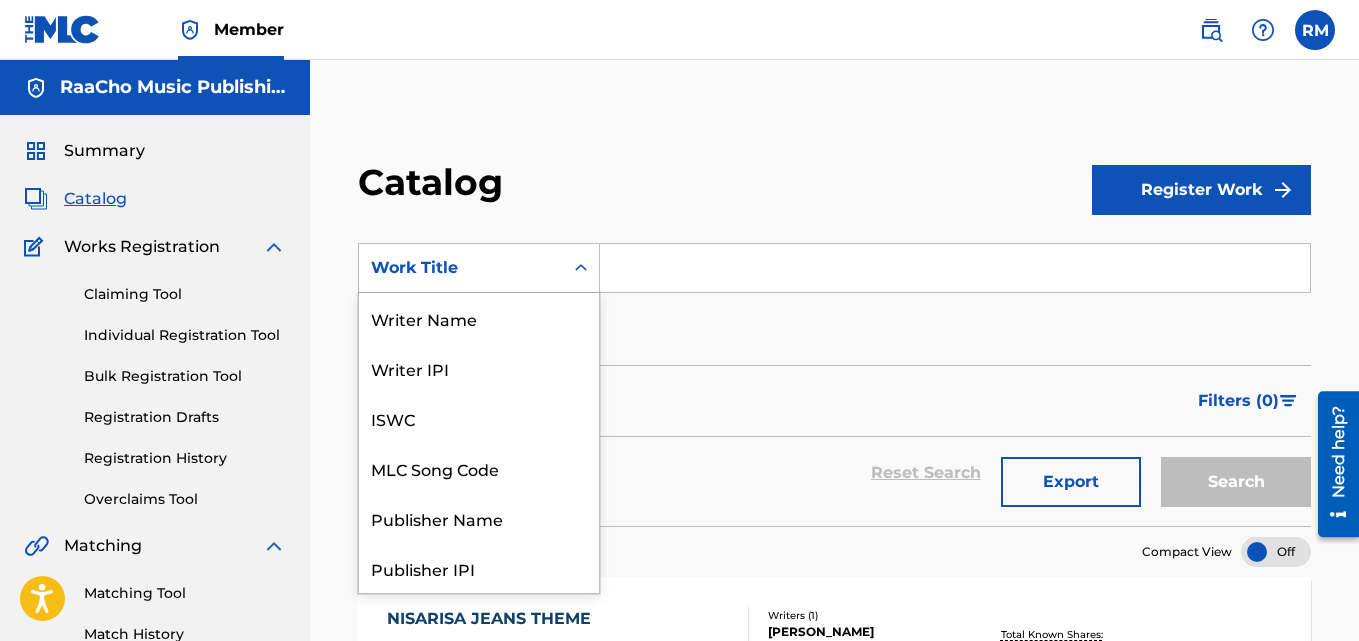 click on "Work Title" at bounding box center (461, 268) 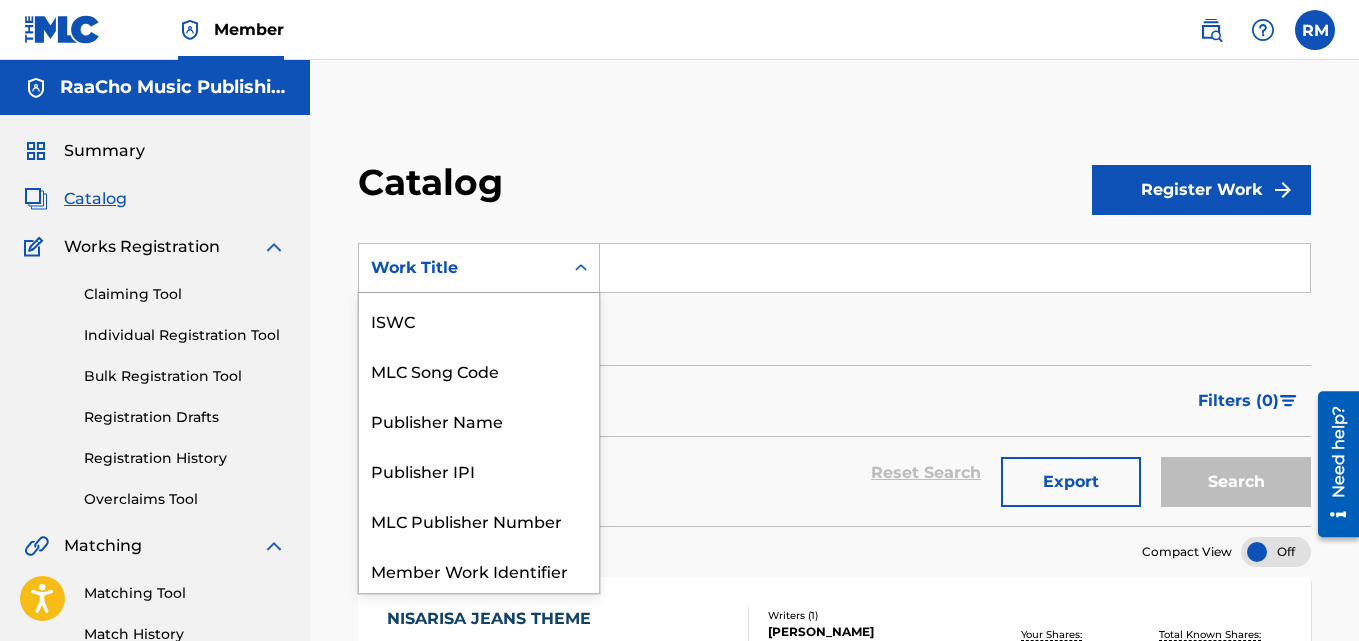 scroll, scrollTop: 0, scrollLeft: 0, axis: both 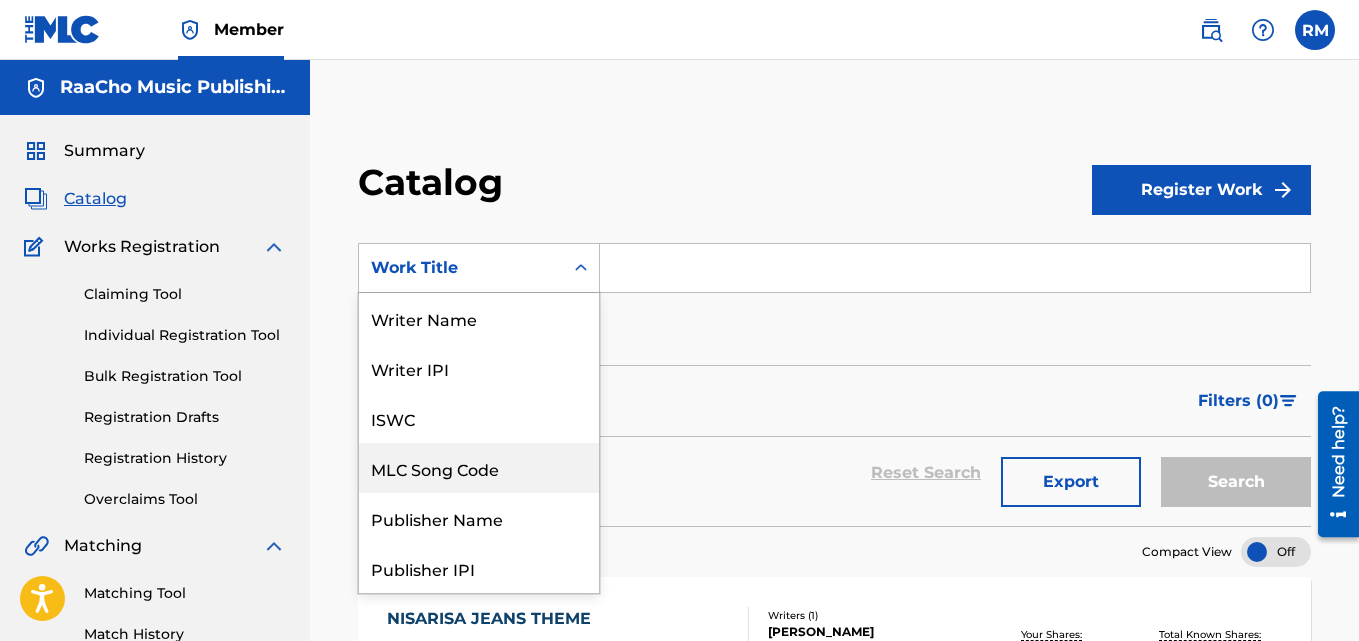 click on "MLC Song Code" at bounding box center (479, 468) 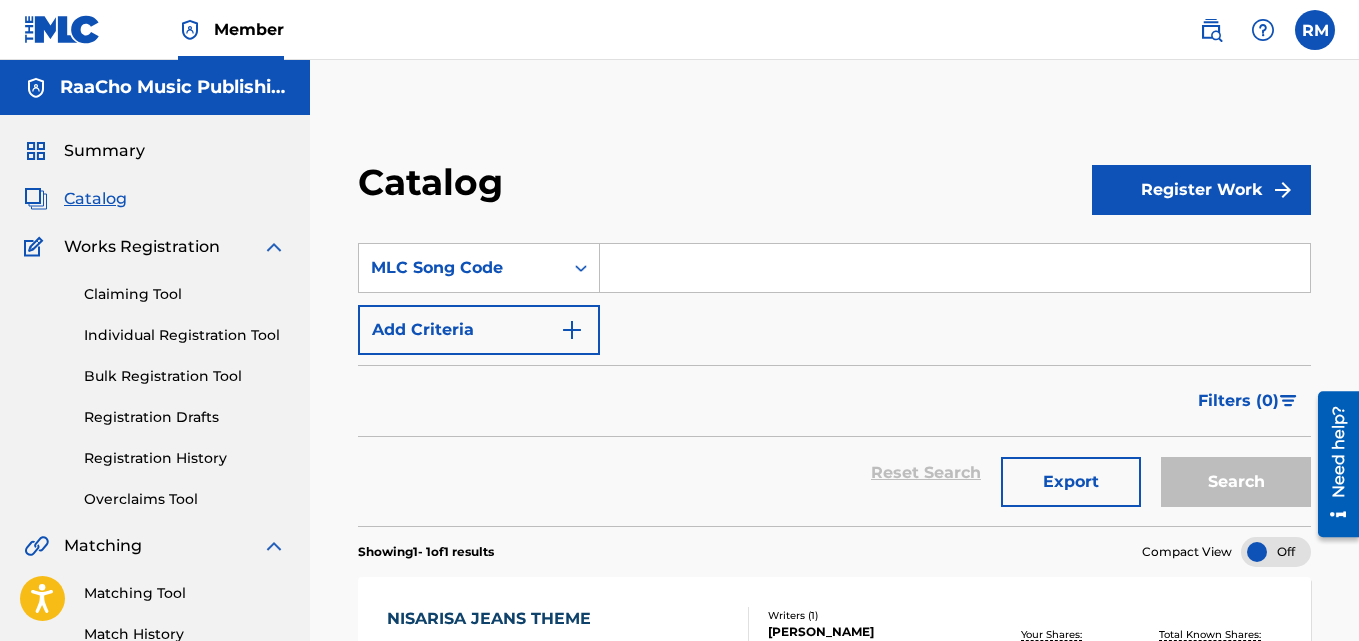 click at bounding box center [955, 268] 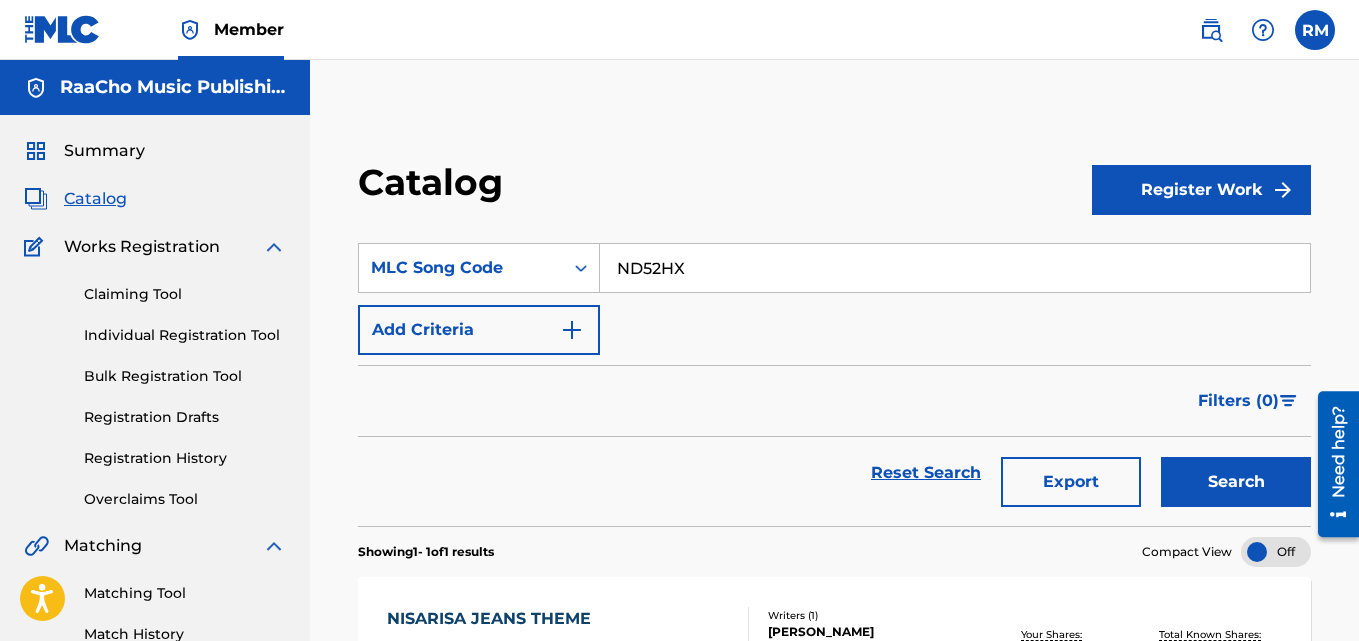 type on "ND52HX" 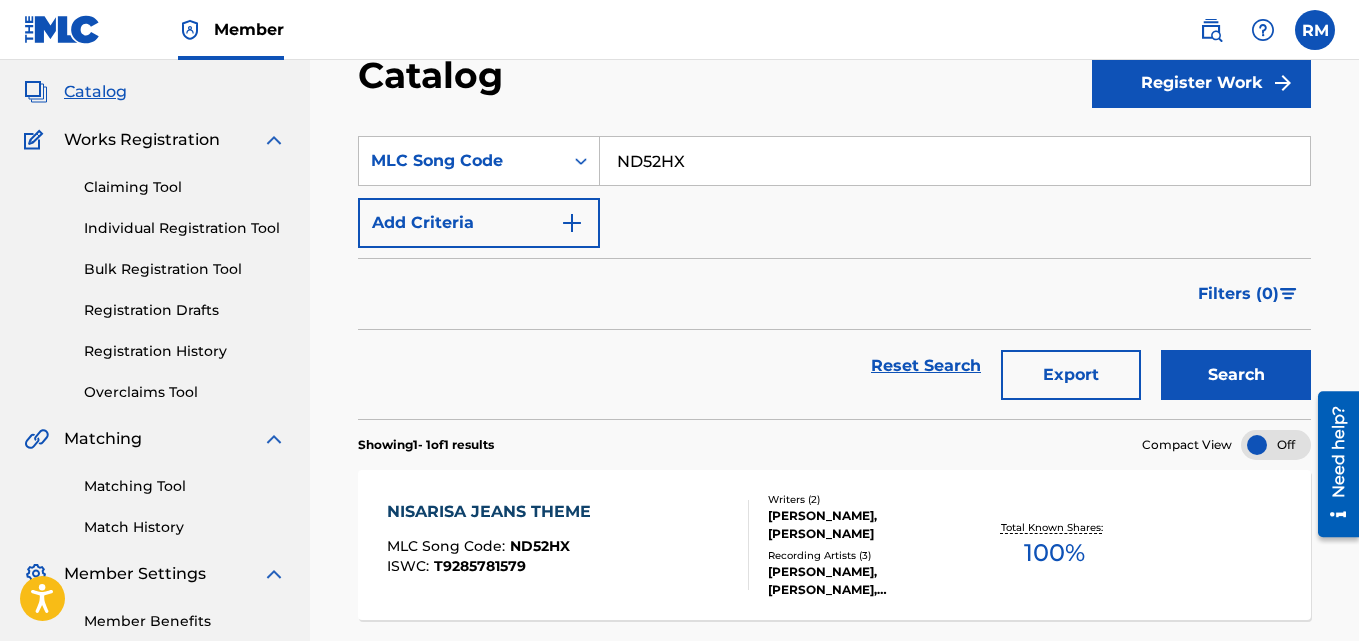 scroll, scrollTop: 200, scrollLeft: 0, axis: vertical 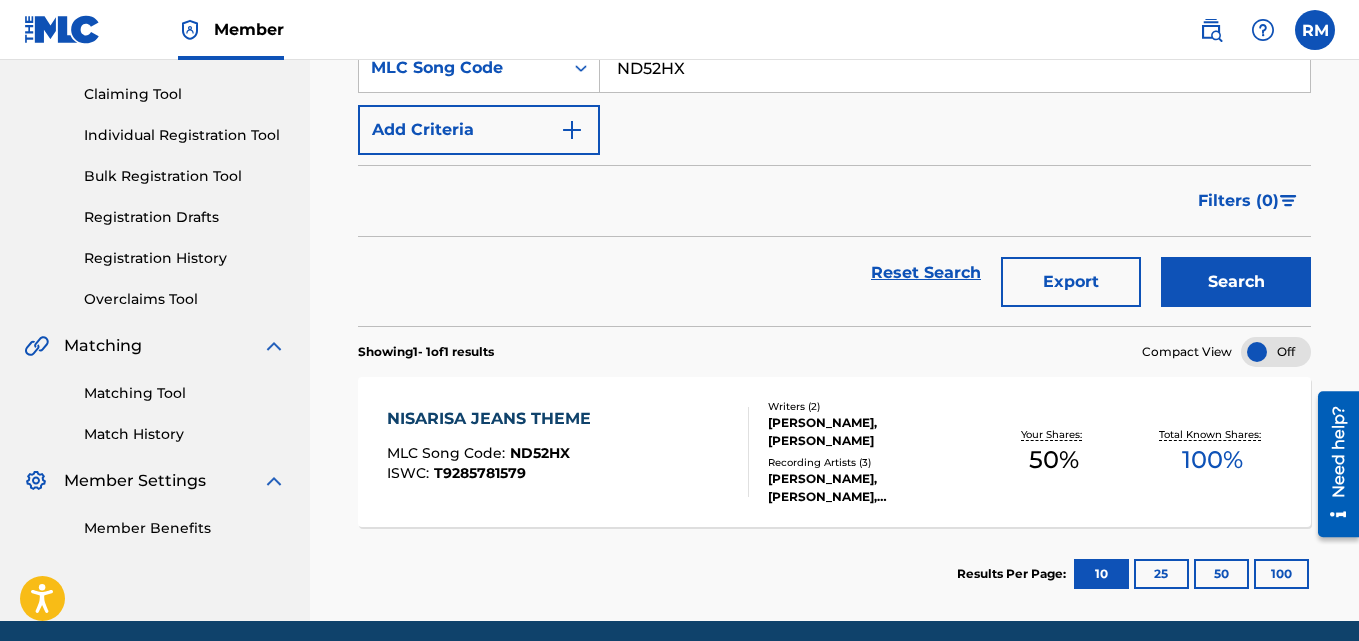 click on "NISARISA JEANS THEME" at bounding box center [494, 419] 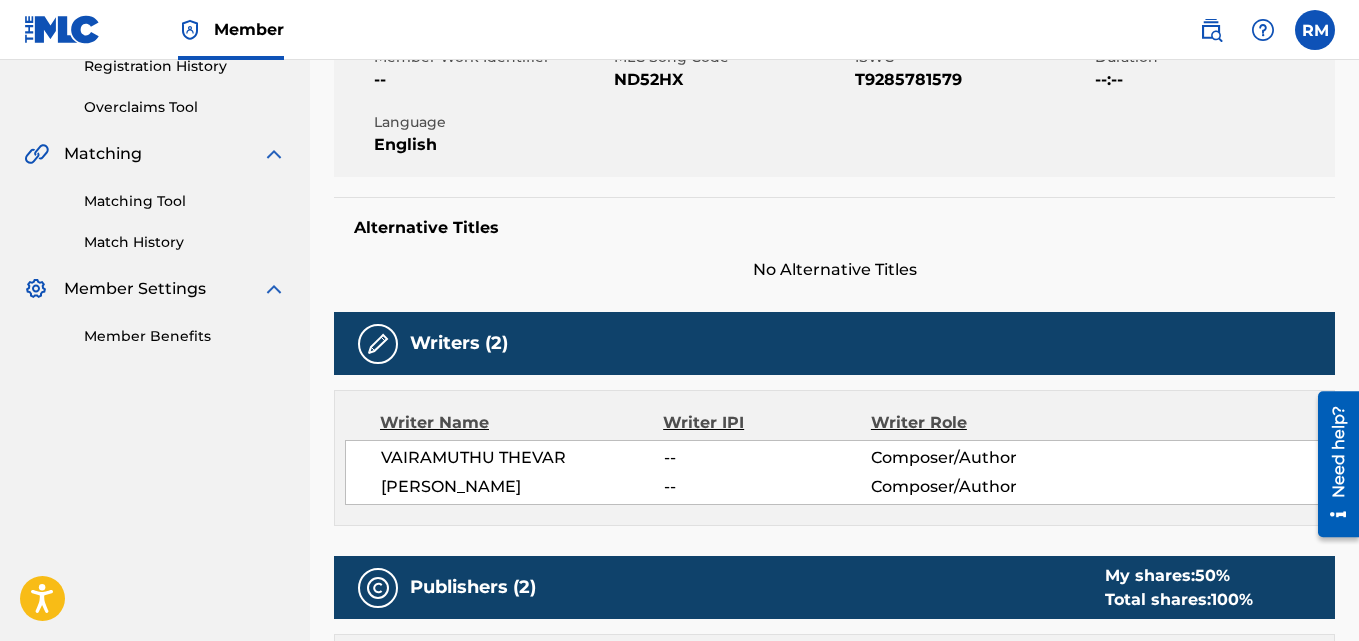 scroll, scrollTop: 0, scrollLeft: 0, axis: both 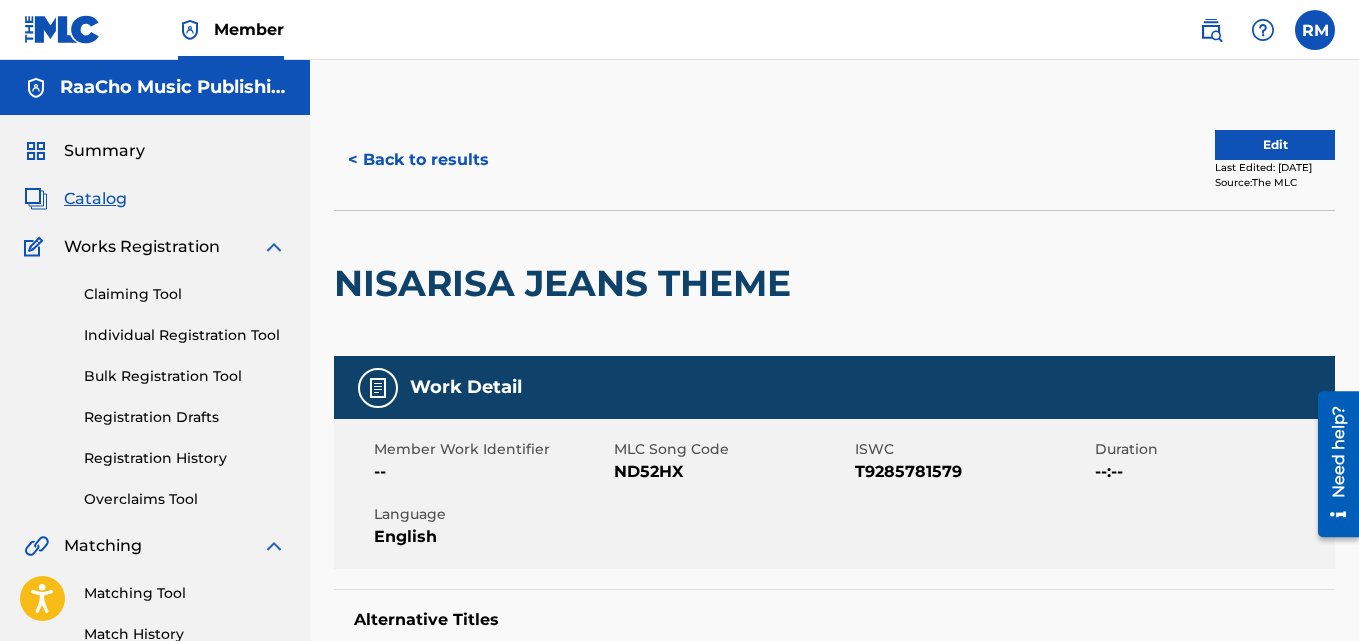 click on "< Back to results" at bounding box center (418, 160) 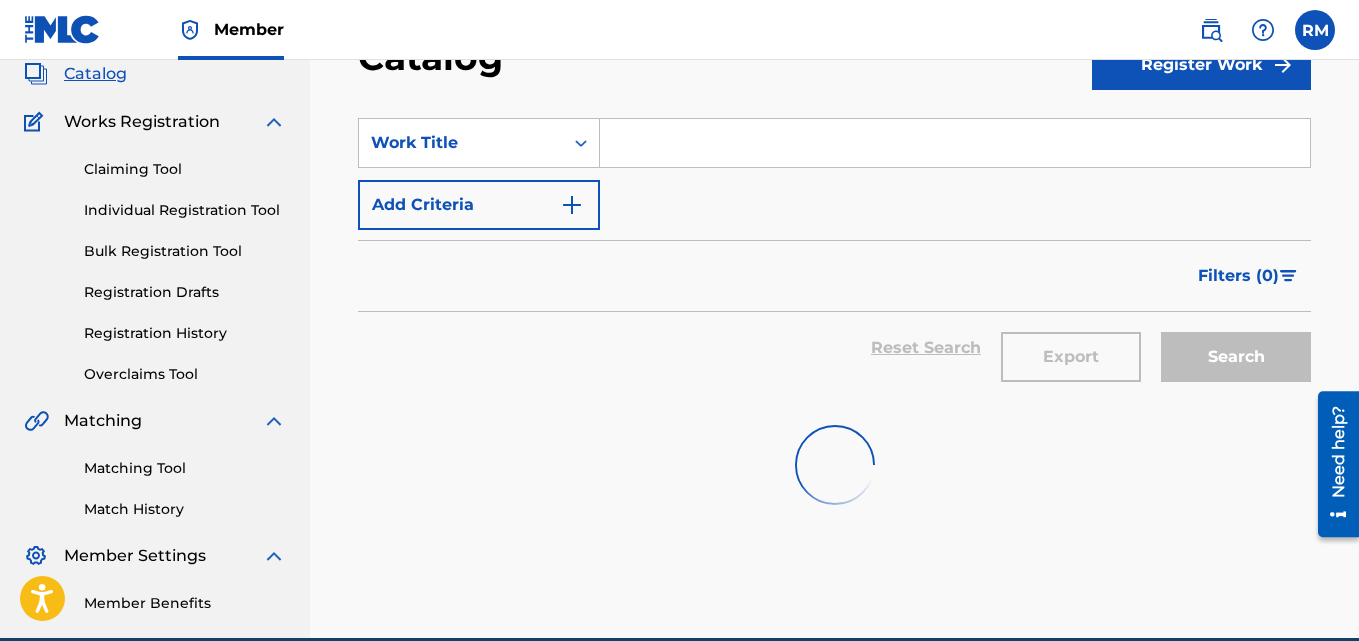 scroll, scrollTop: 0, scrollLeft: 0, axis: both 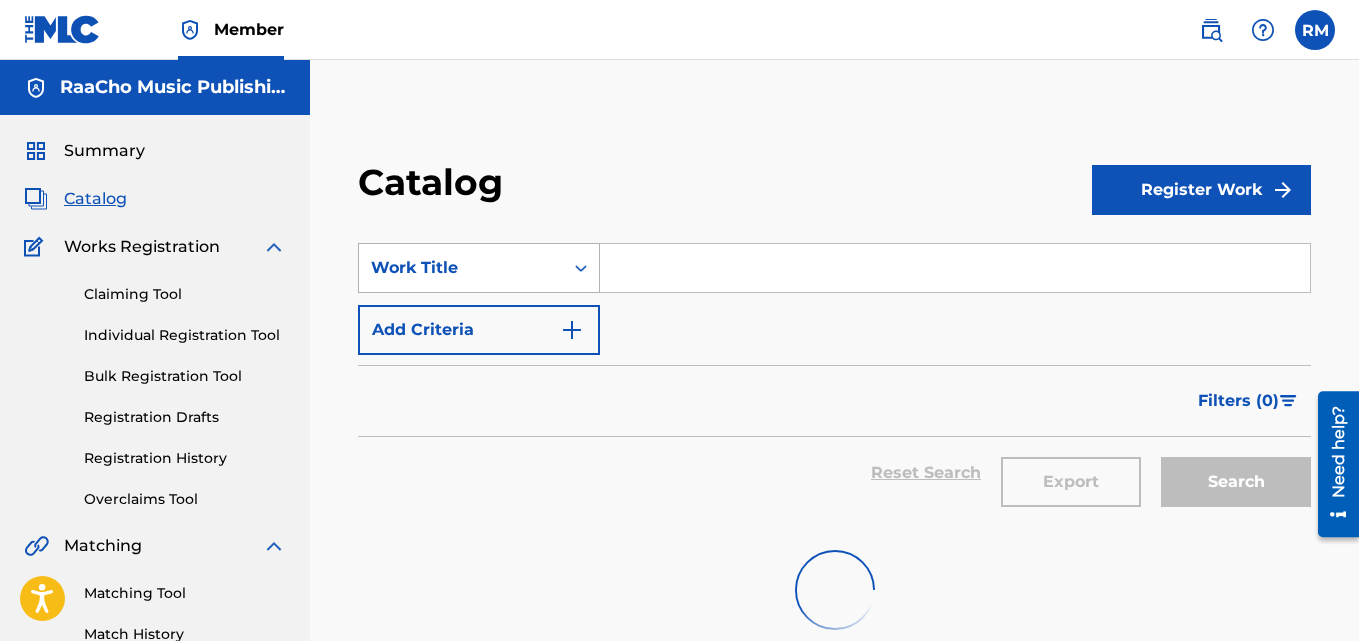 click on "Work Title" at bounding box center (461, 268) 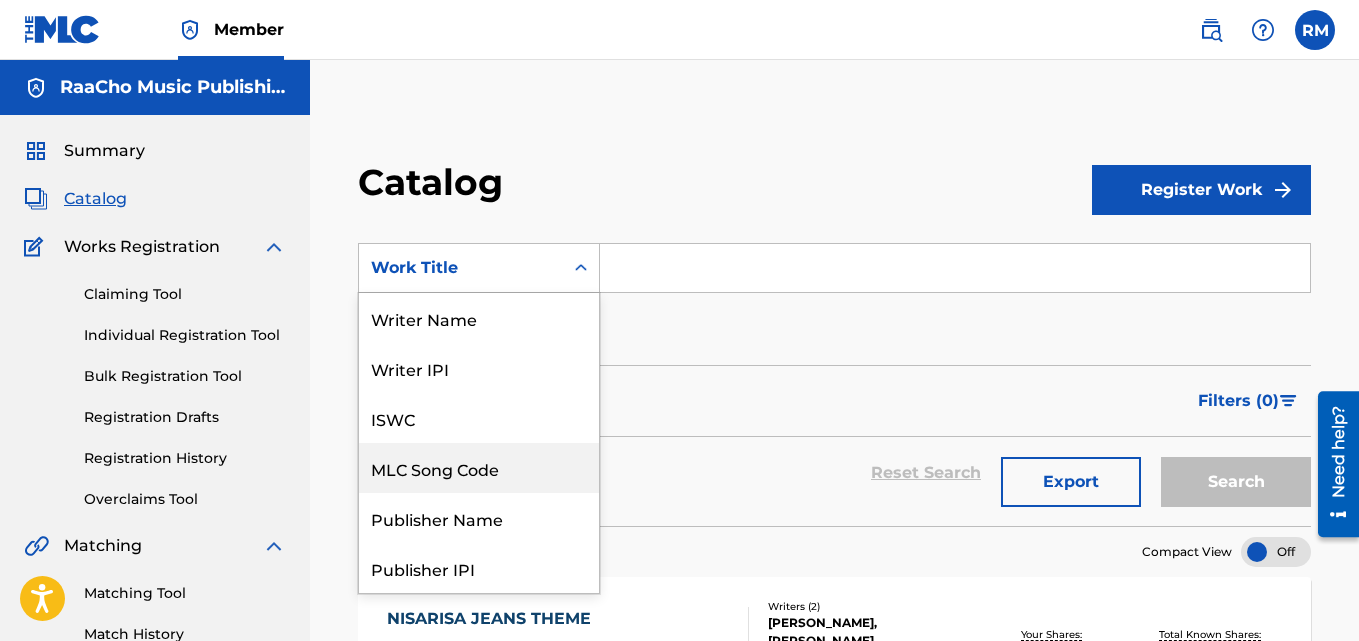 click on "MLC Song Code" at bounding box center [479, 468] 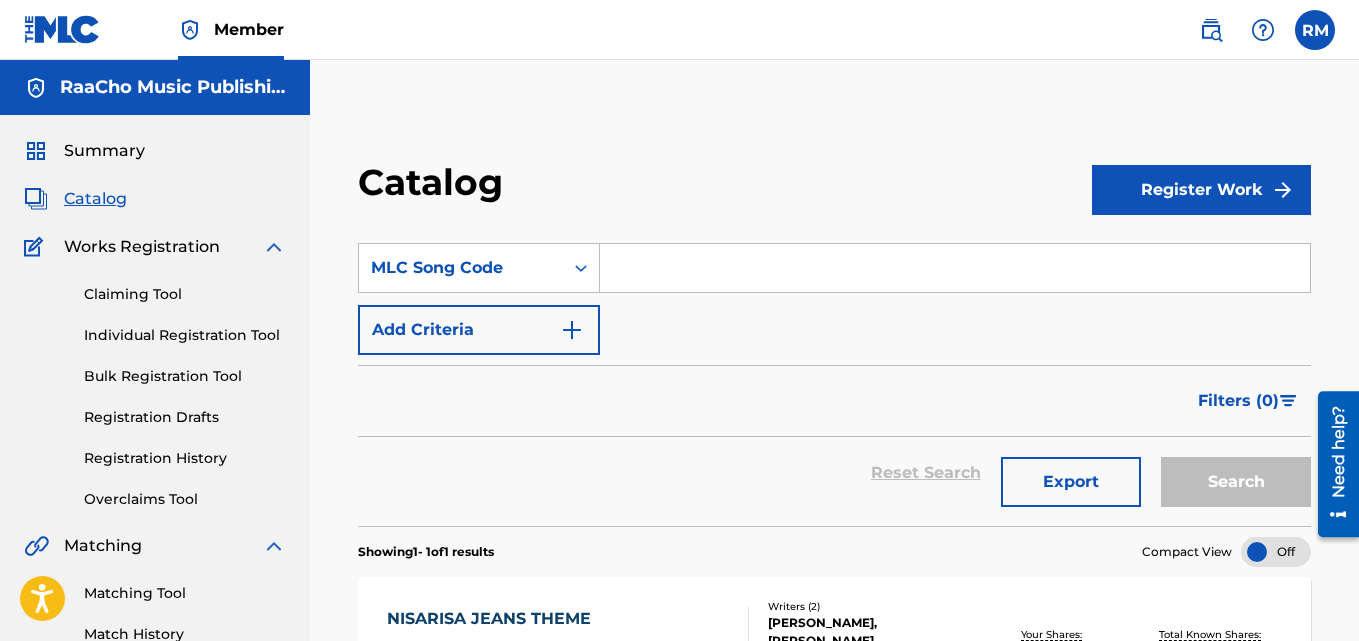 click at bounding box center [955, 268] 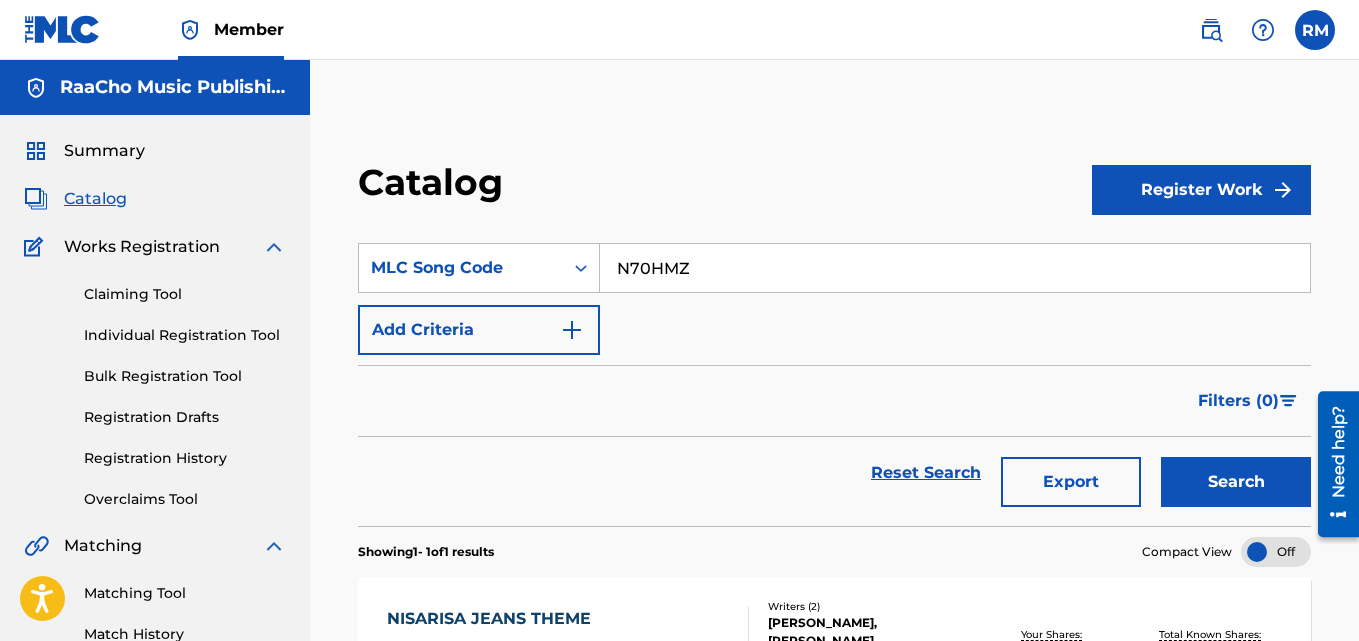 type on "N70HMZ" 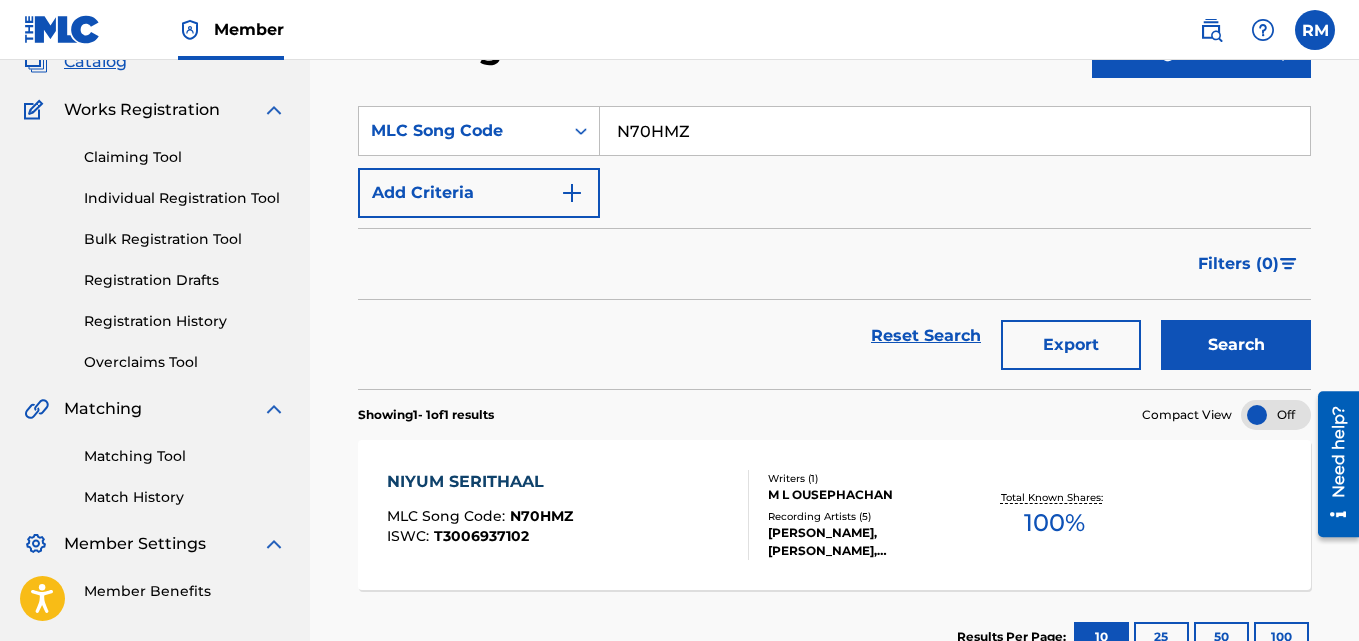 scroll, scrollTop: 276, scrollLeft: 0, axis: vertical 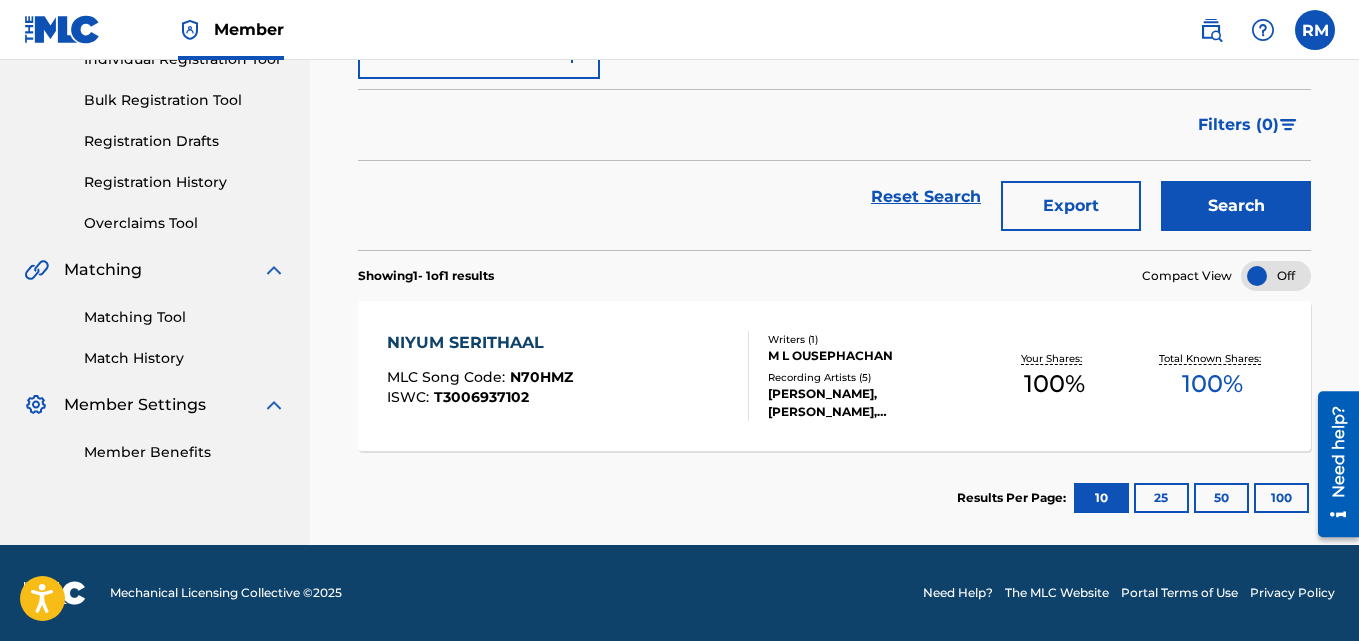 click on "NIYUM SERITHAAL" at bounding box center [480, 343] 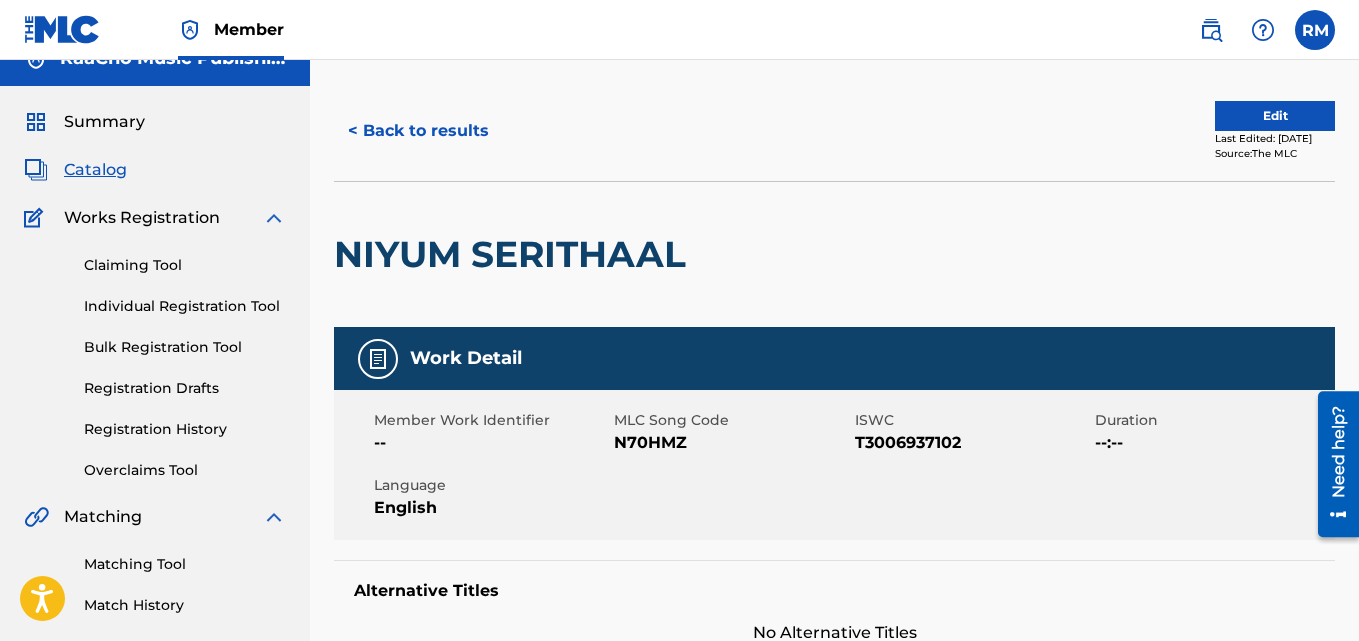 scroll, scrollTop: 15, scrollLeft: 0, axis: vertical 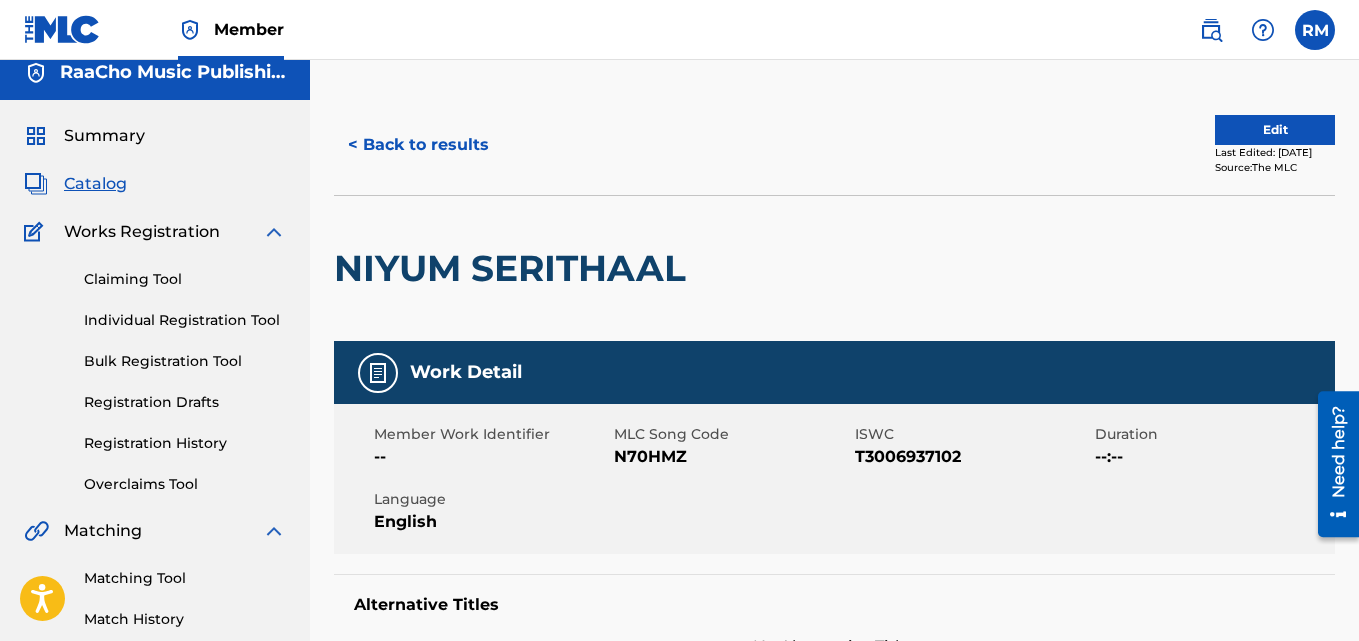 click on "< Back to results" at bounding box center (418, 145) 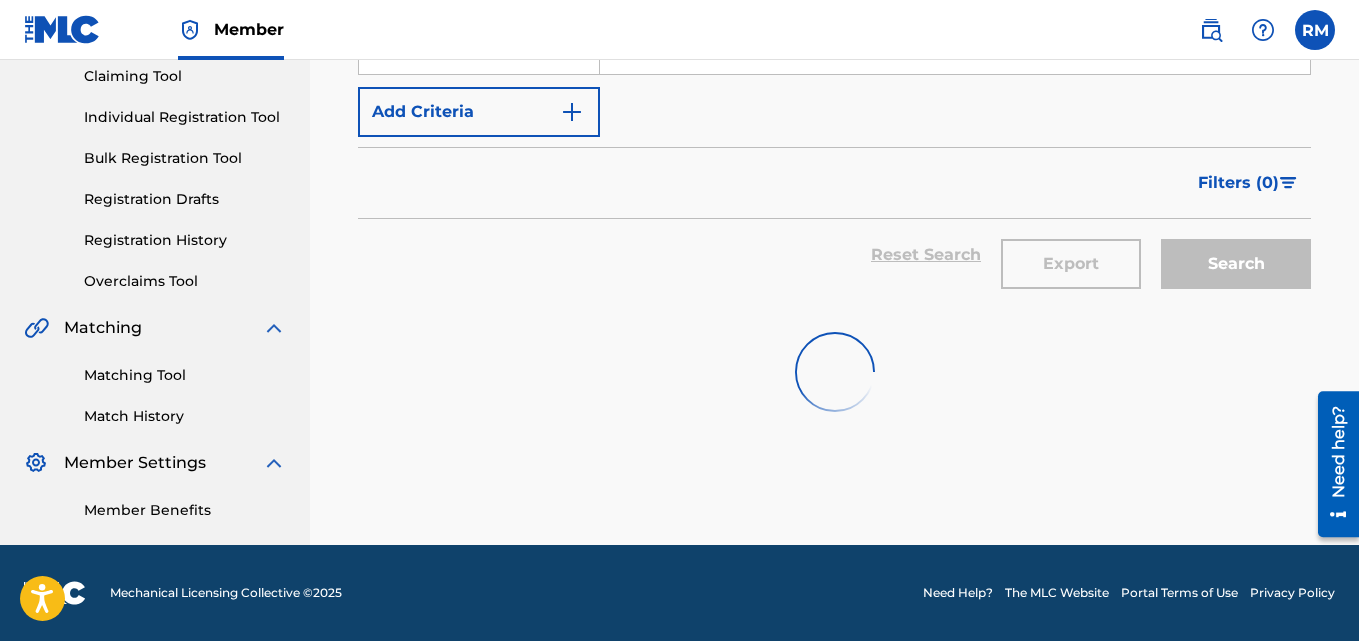 scroll, scrollTop: 118, scrollLeft: 0, axis: vertical 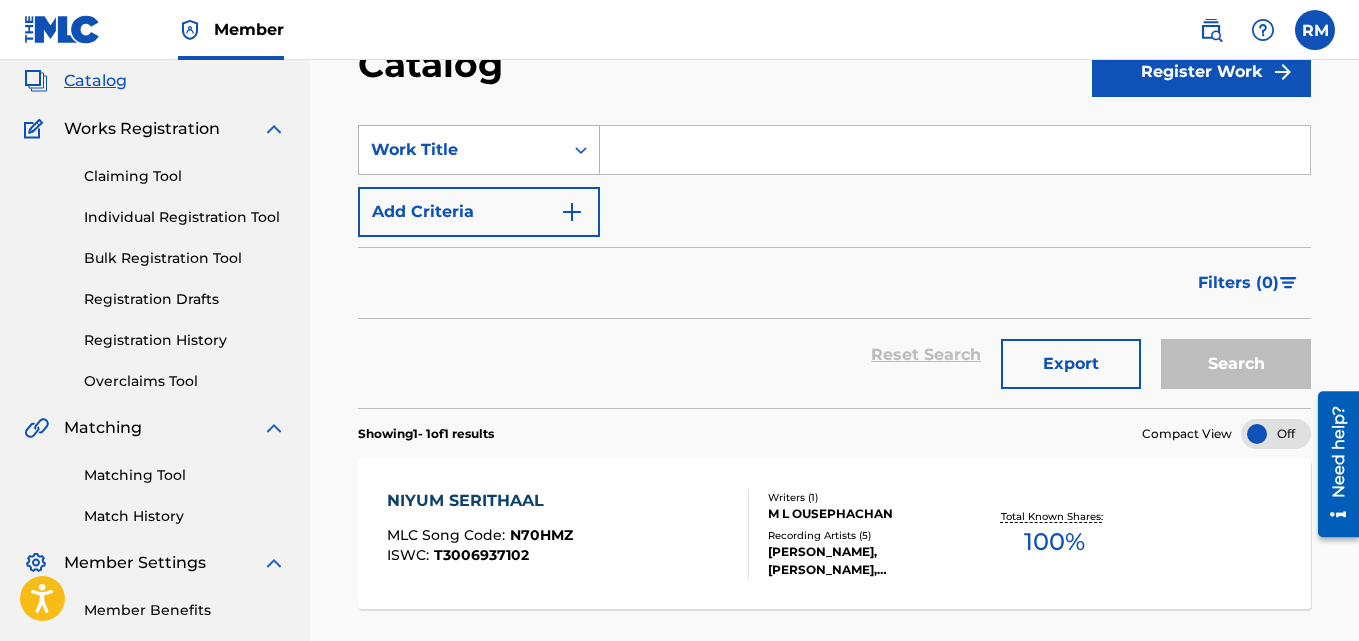 click on "Work Title" at bounding box center [461, 150] 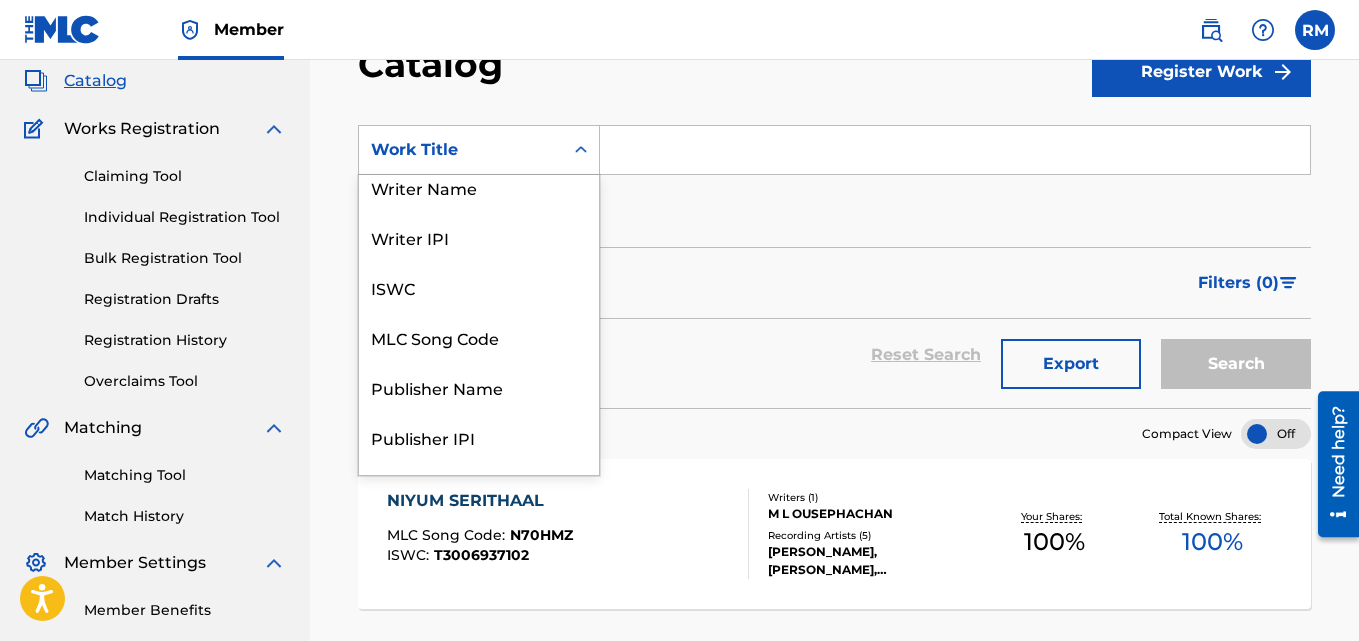 scroll, scrollTop: 0, scrollLeft: 0, axis: both 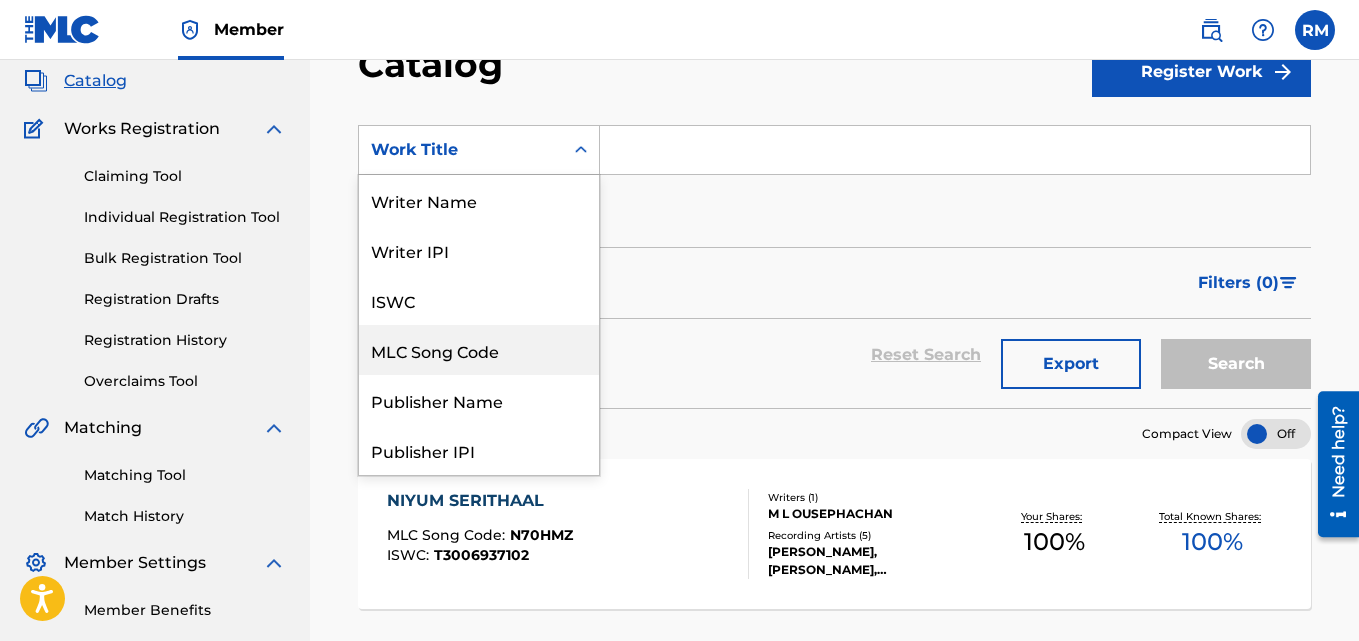 click on "MLC Song Code" at bounding box center (479, 350) 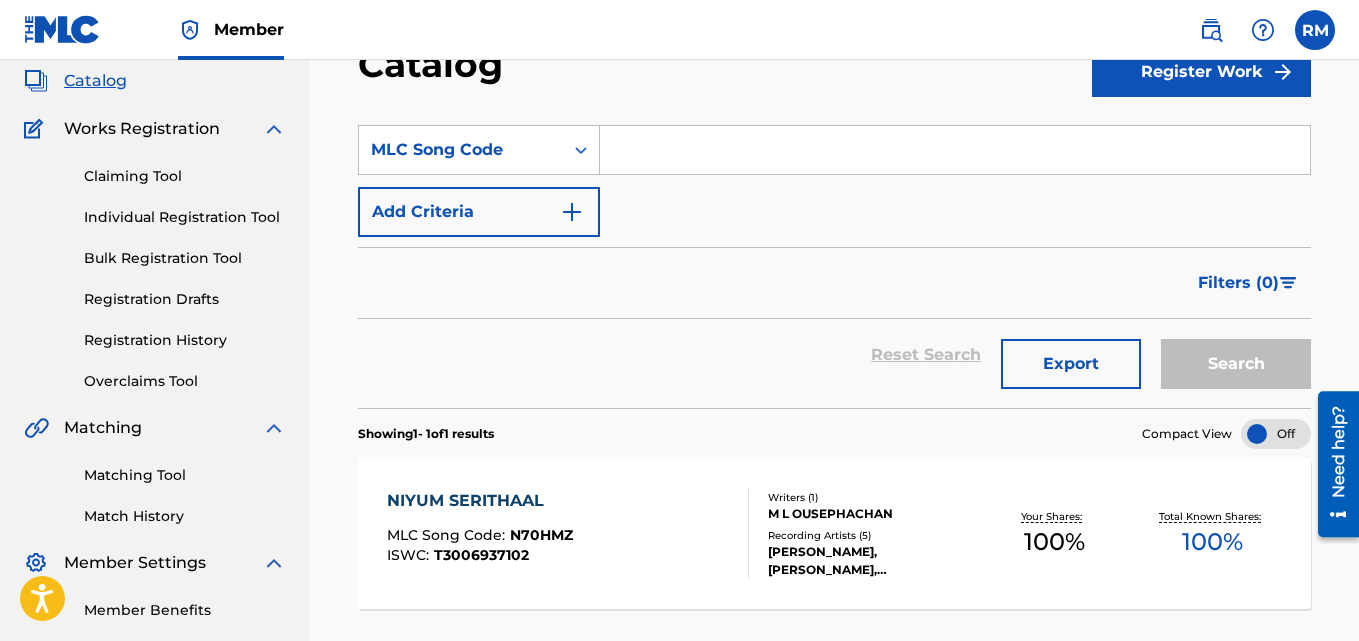 click at bounding box center (955, 150) 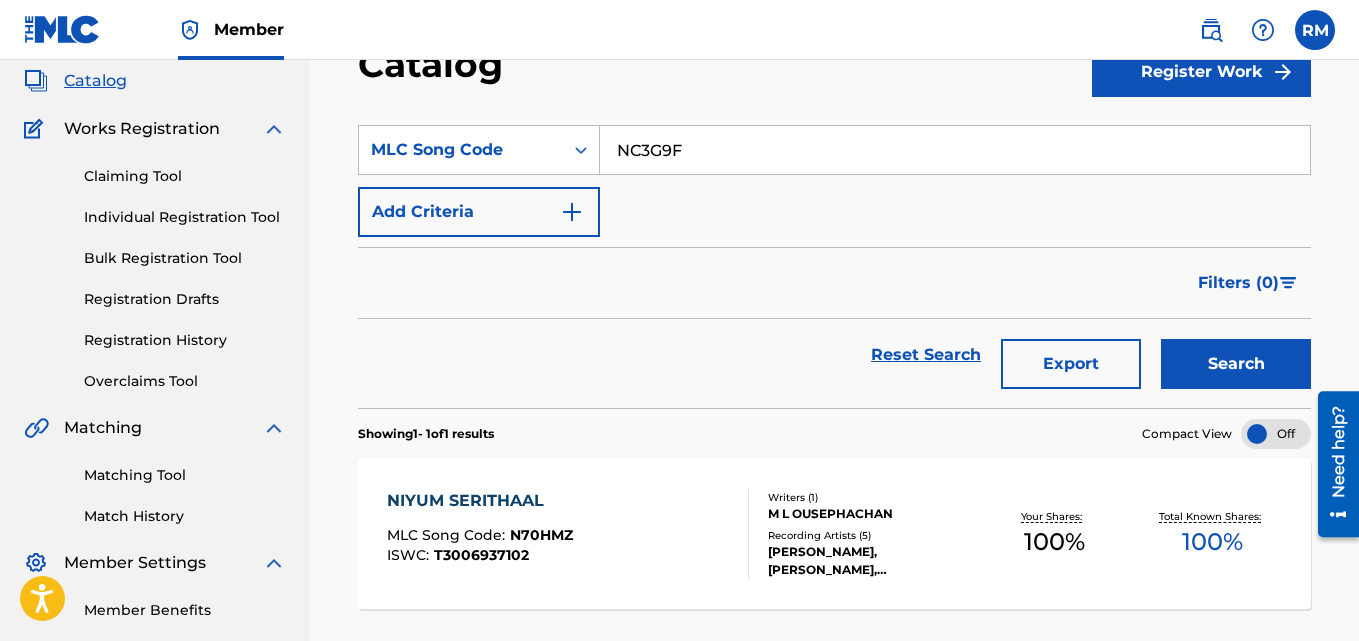type on "NC3G9F" 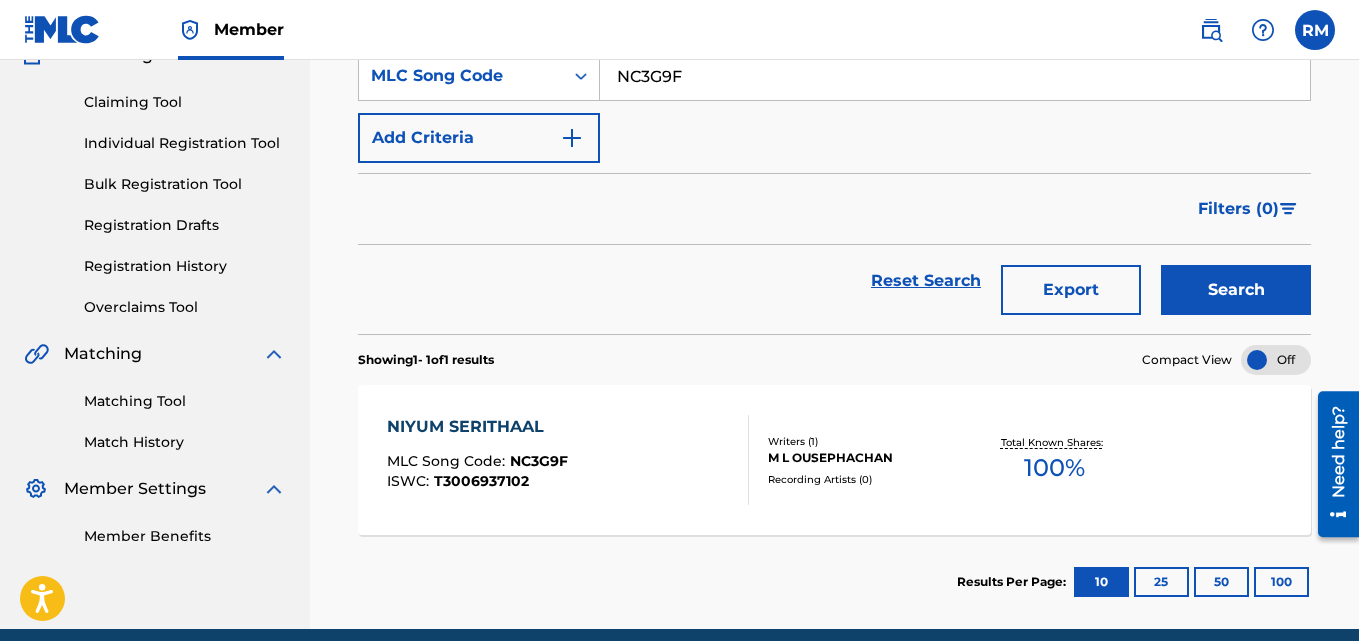 scroll, scrollTop: 276, scrollLeft: 0, axis: vertical 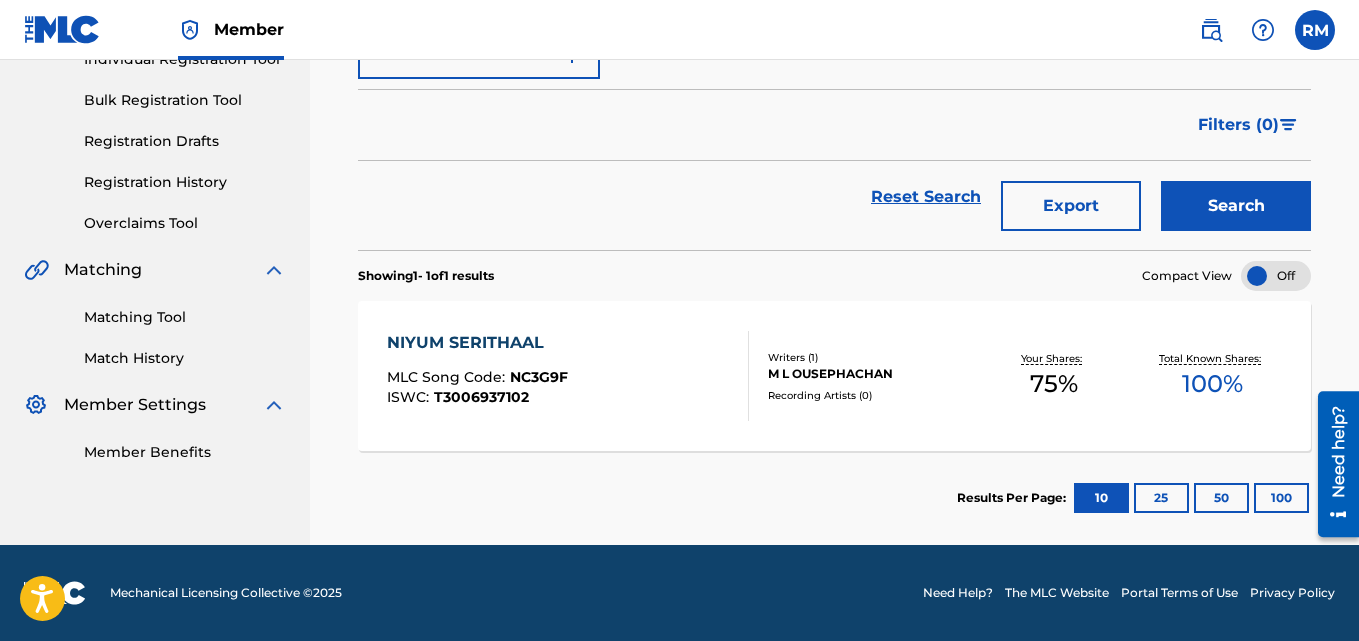 click on "NIYUM SERITHAAL" at bounding box center [477, 343] 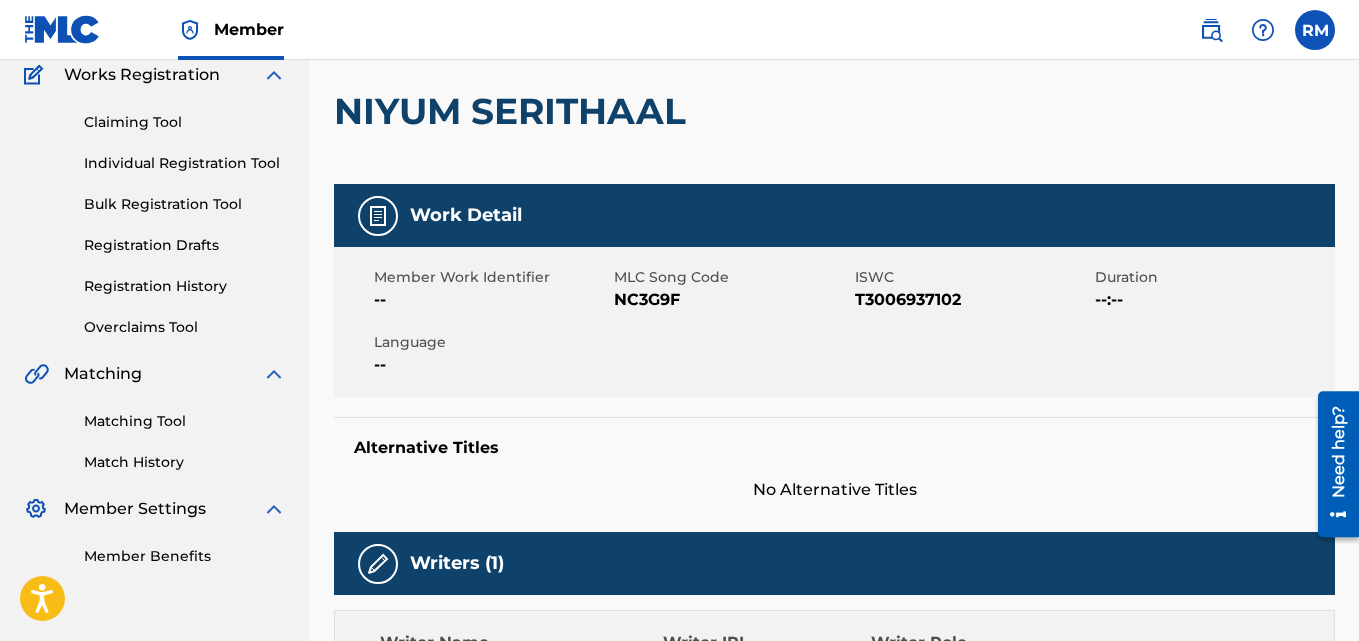 scroll, scrollTop: 0, scrollLeft: 0, axis: both 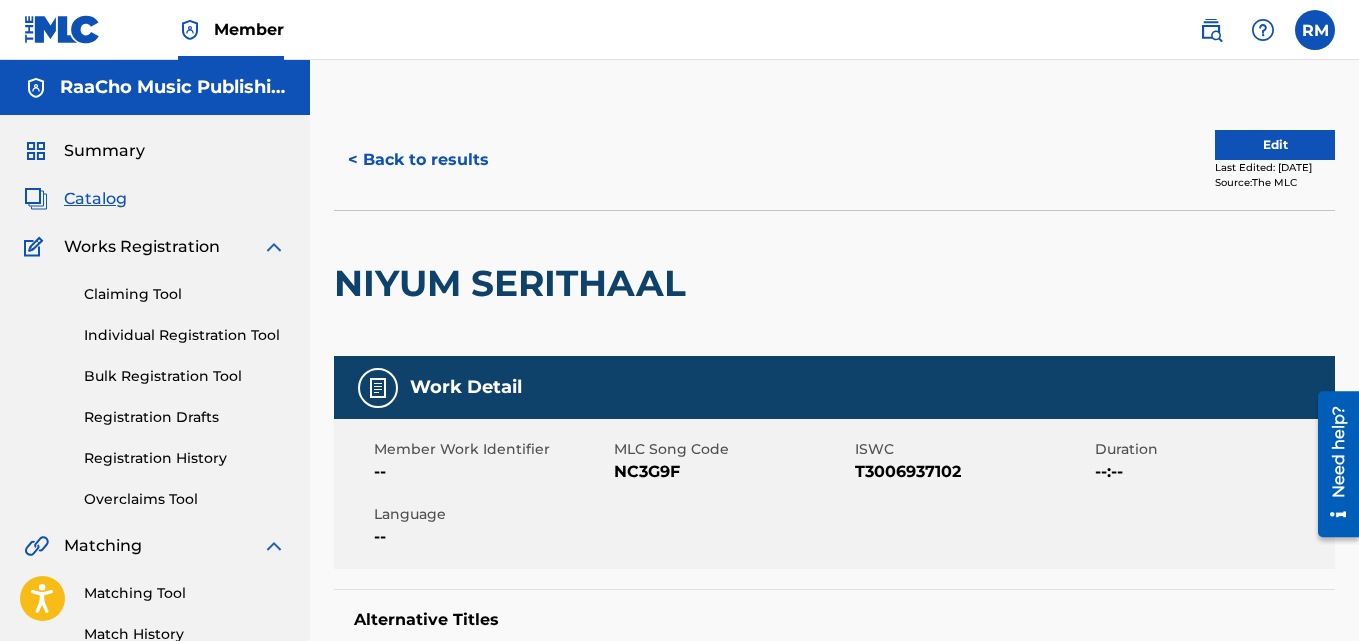 click on "< Back to results" at bounding box center [418, 160] 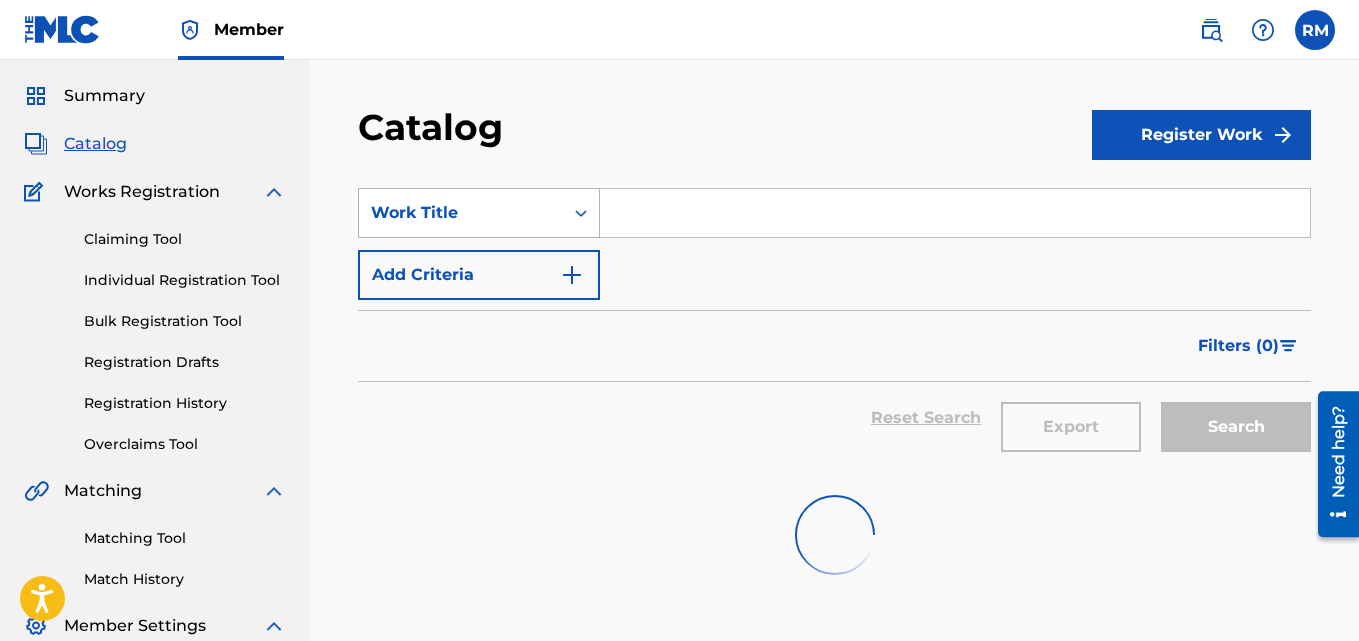 scroll, scrollTop: 0, scrollLeft: 0, axis: both 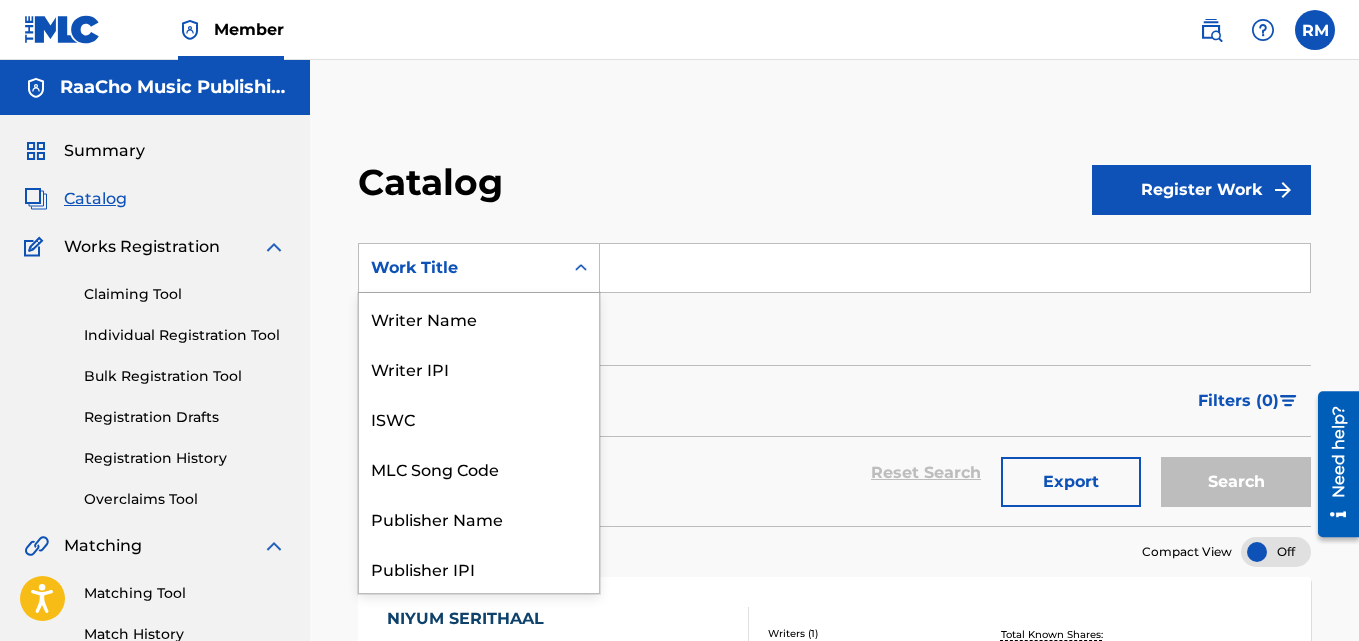click on "Work Title" at bounding box center [461, 268] 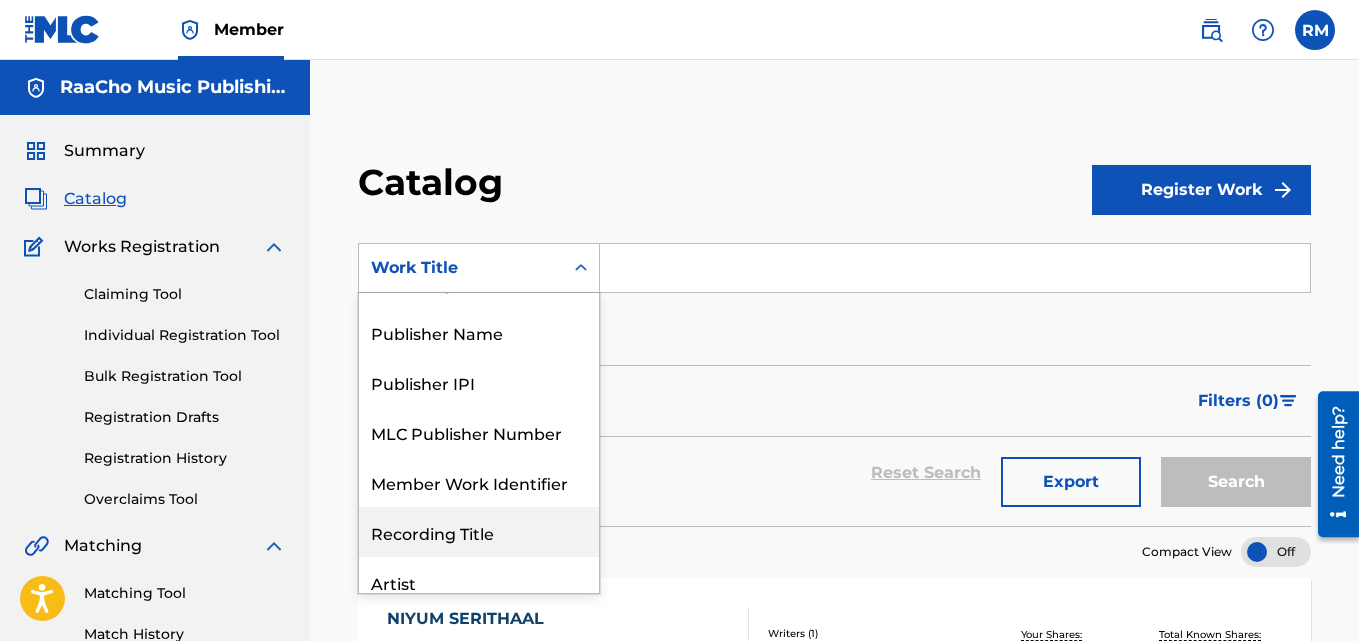 scroll, scrollTop: 0, scrollLeft: 0, axis: both 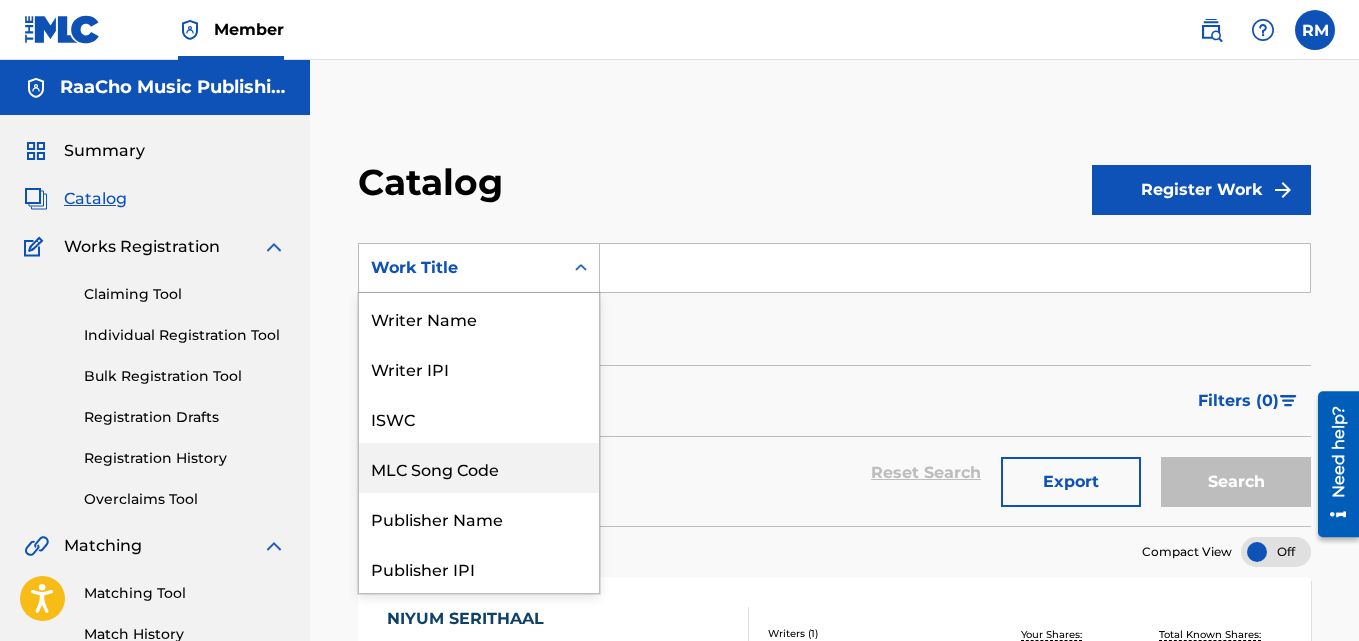 click on "MLC Song Code" at bounding box center [479, 468] 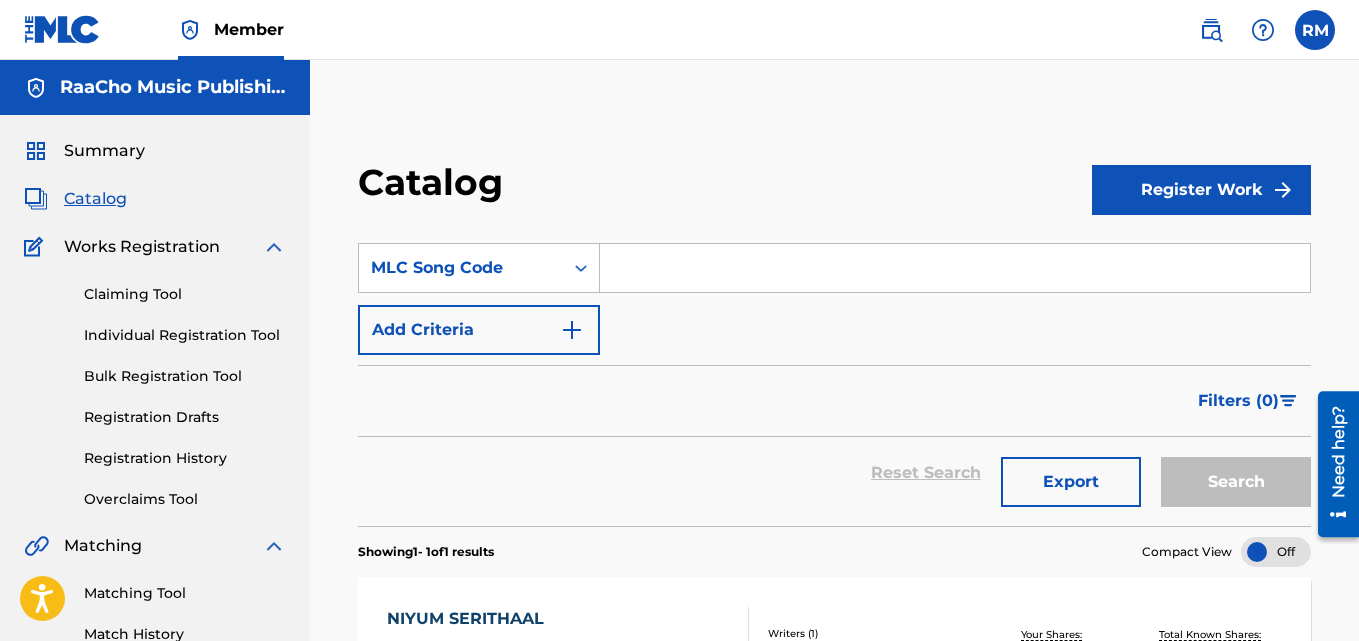 click at bounding box center [955, 268] 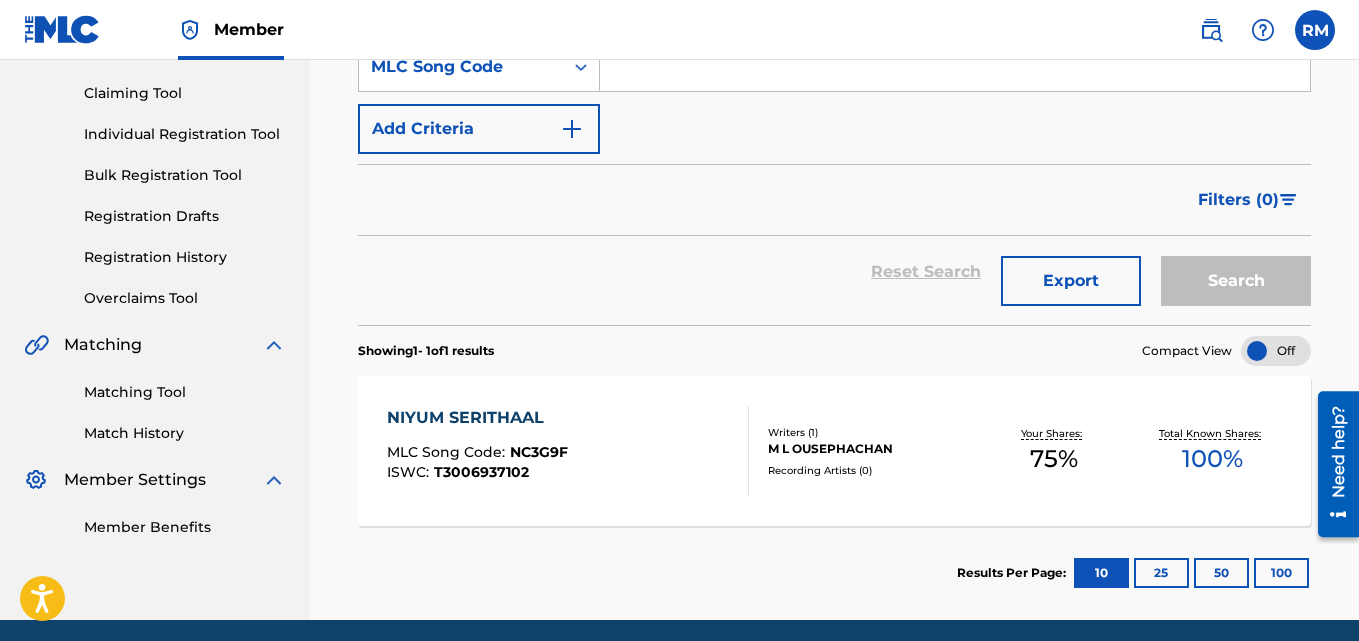 scroll, scrollTop: 176, scrollLeft: 0, axis: vertical 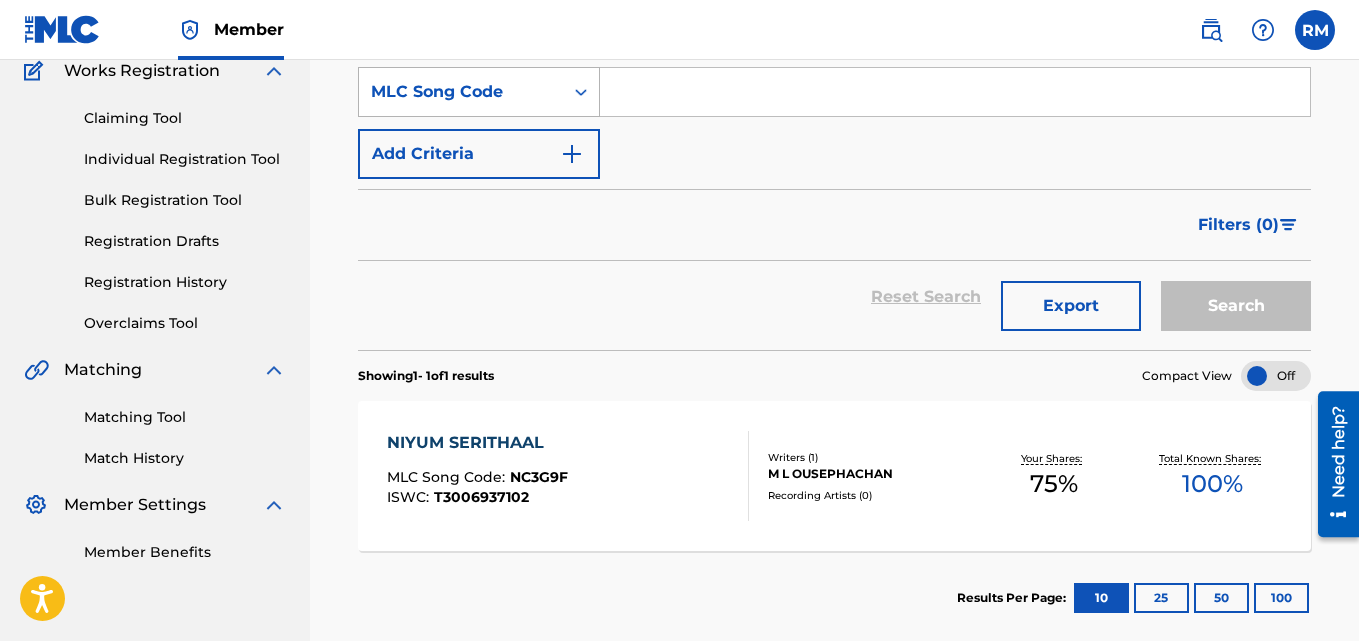 paste on "OM52ZX" 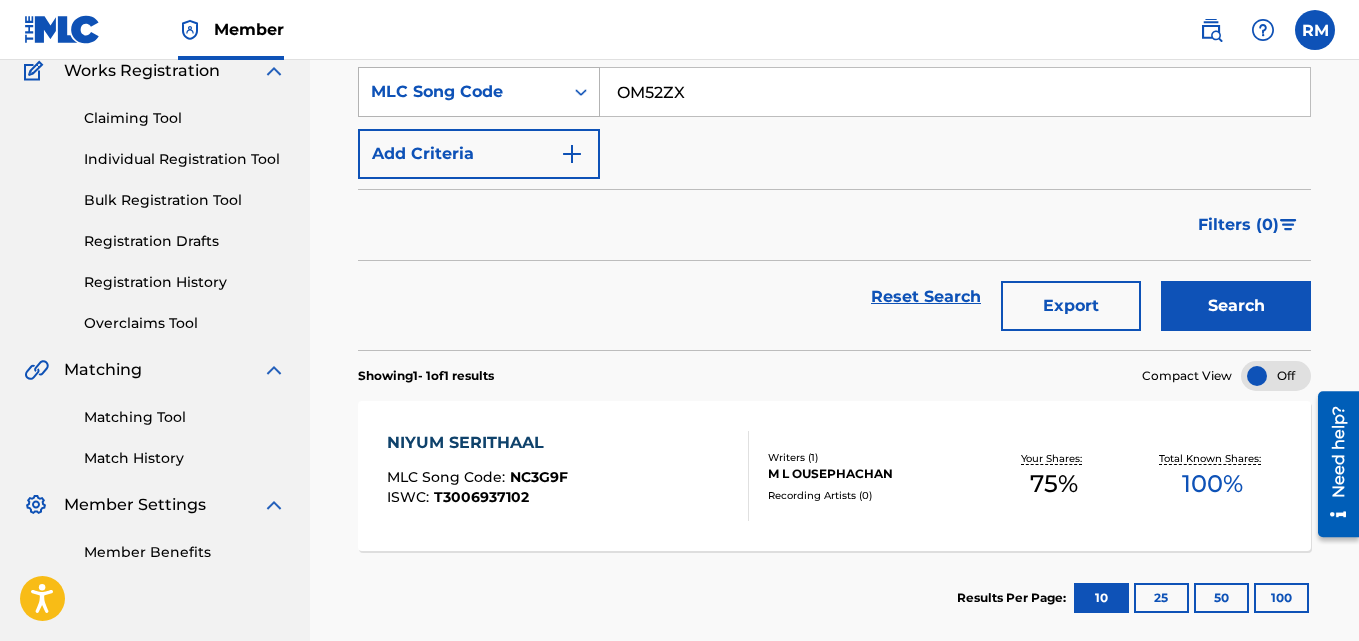 type on "OM52ZX" 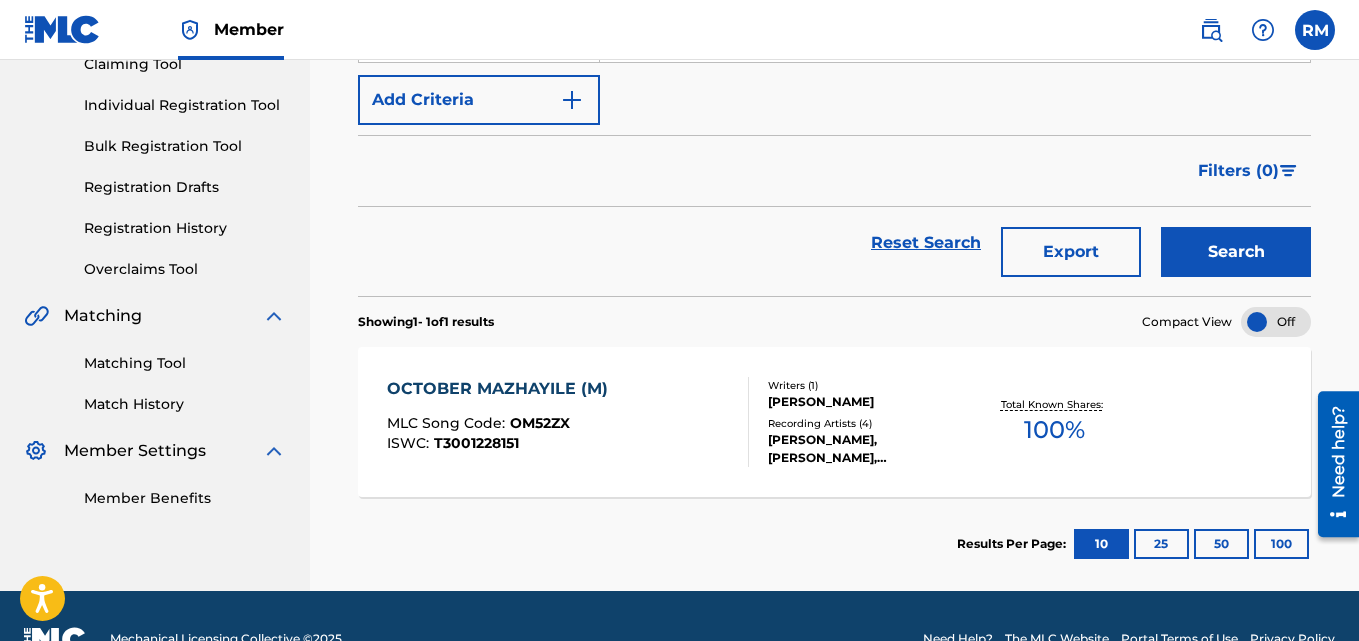 scroll, scrollTop: 276, scrollLeft: 0, axis: vertical 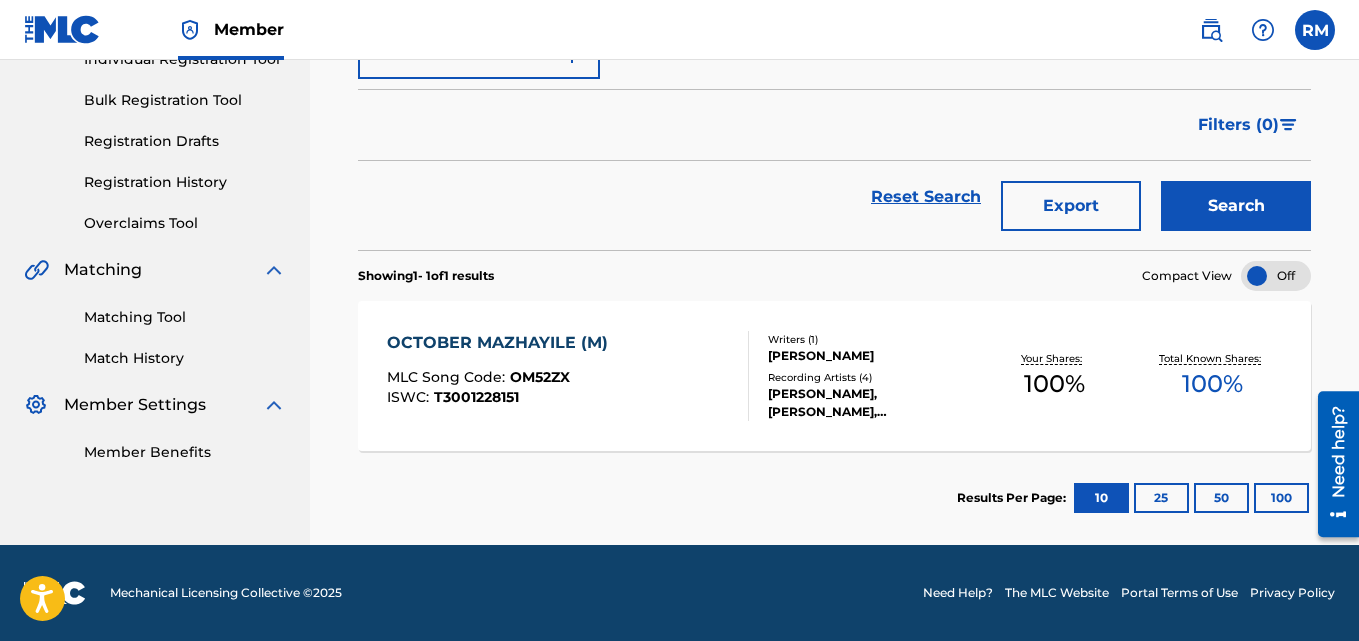 click on "OCTOBER MAZHAYILE (M)" at bounding box center [502, 343] 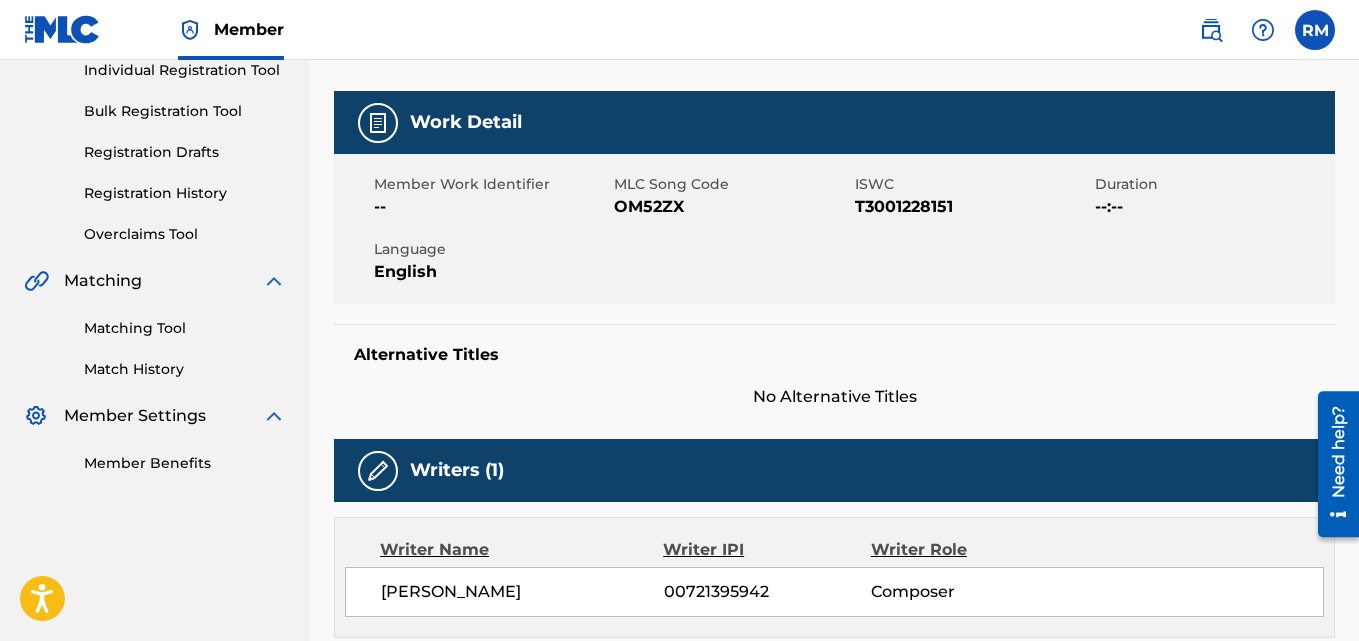 scroll, scrollTop: 0, scrollLeft: 0, axis: both 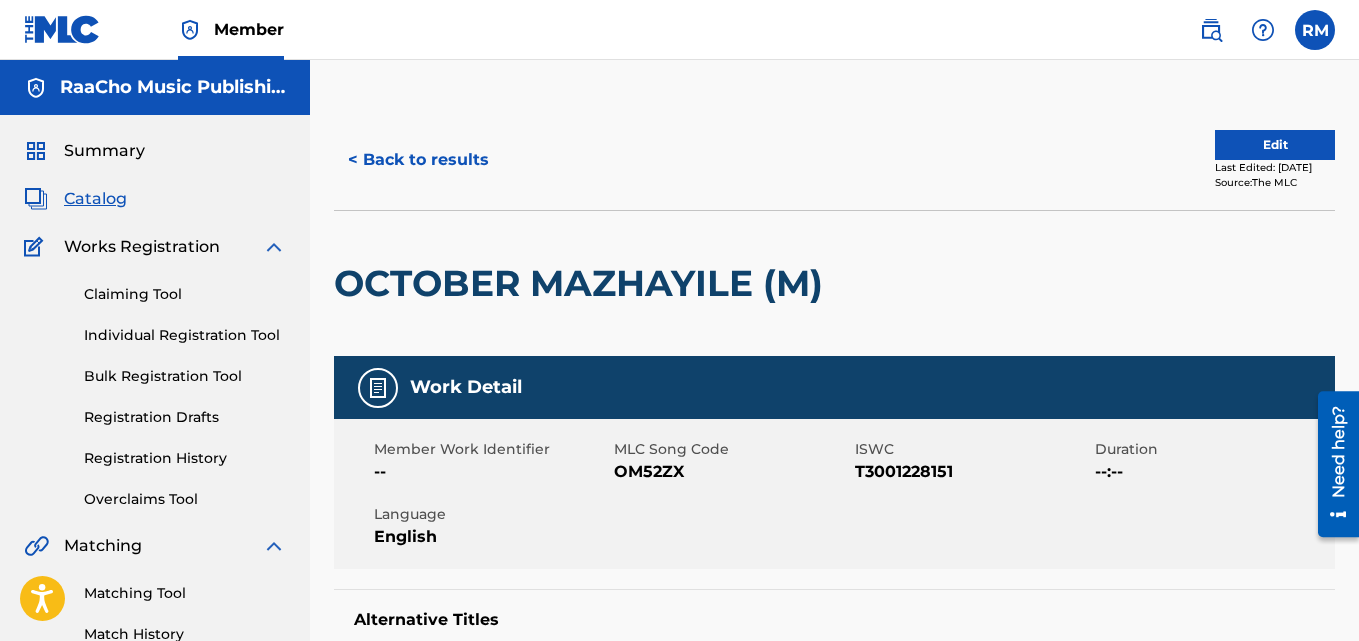 click on "< Back to results" at bounding box center (418, 160) 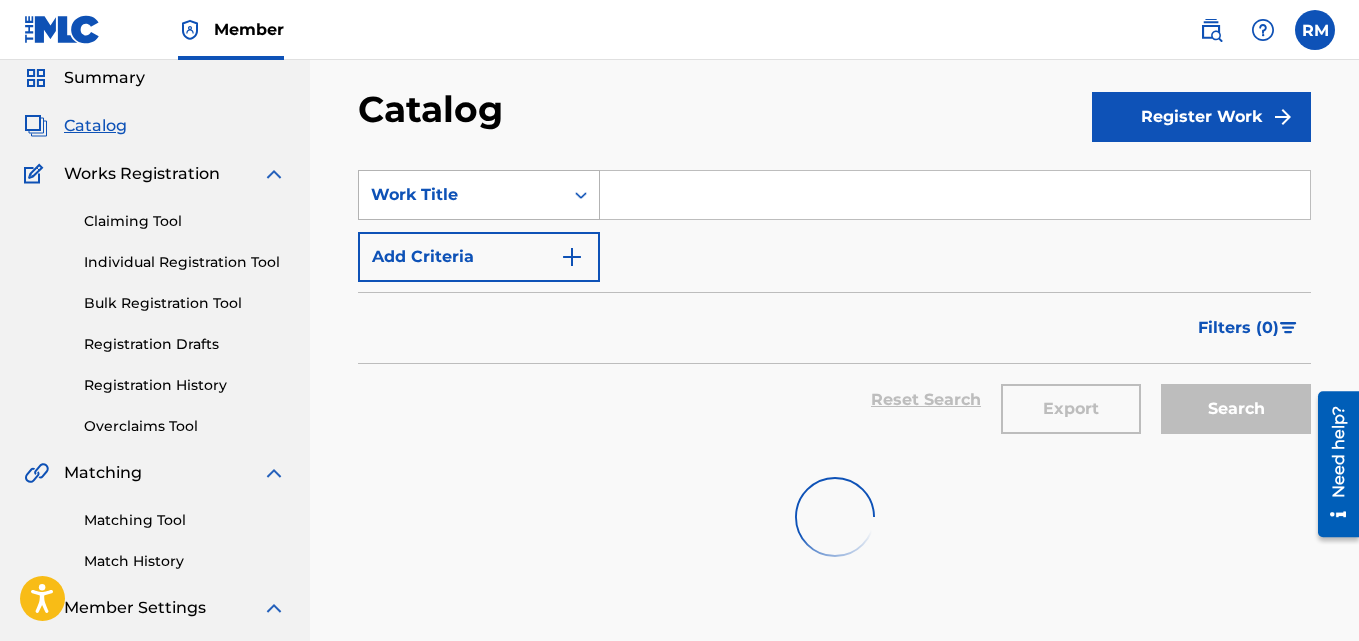 scroll, scrollTop: 18, scrollLeft: 0, axis: vertical 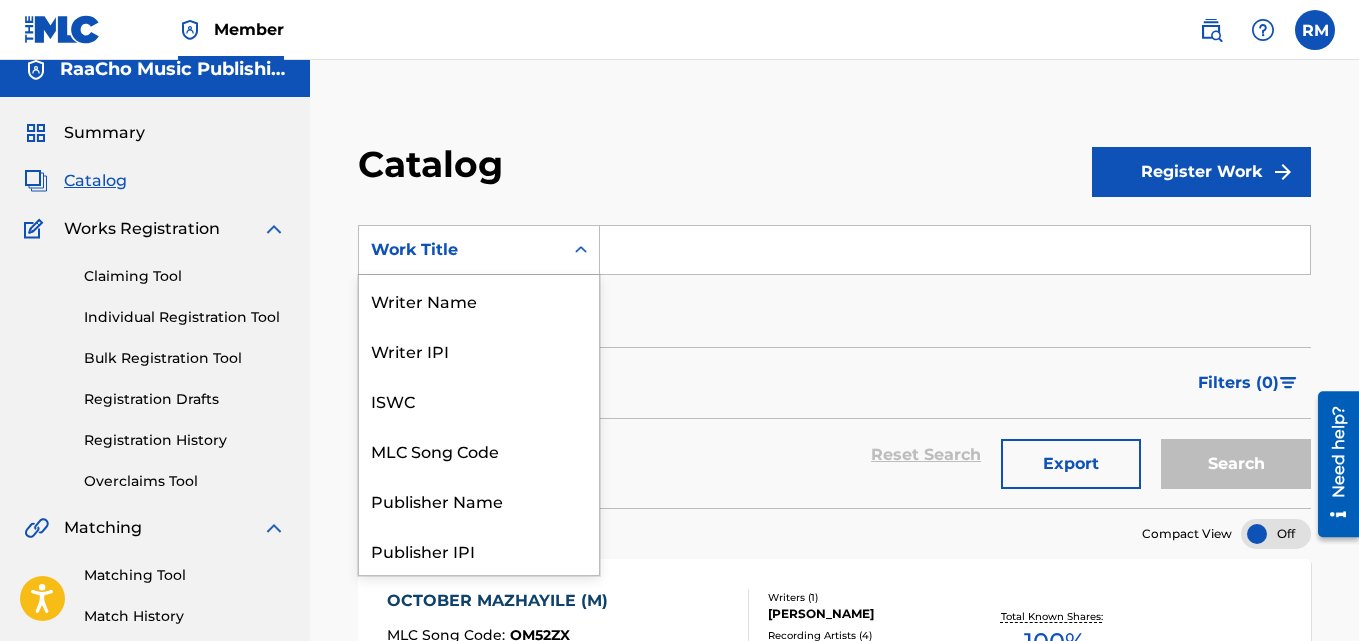 drag, startPoint x: 488, startPoint y: 244, endPoint x: 496, endPoint y: 236, distance: 11.313708 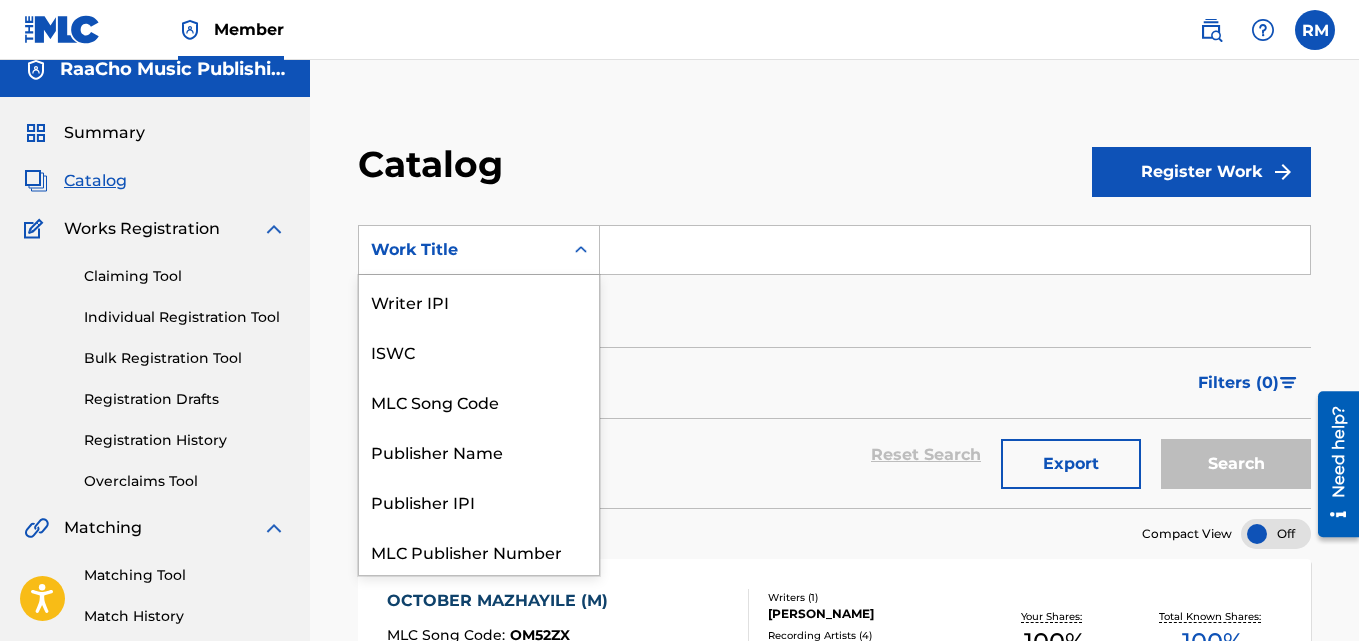 scroll, scrollTop: 0, scrollLeft: 0, axis: both 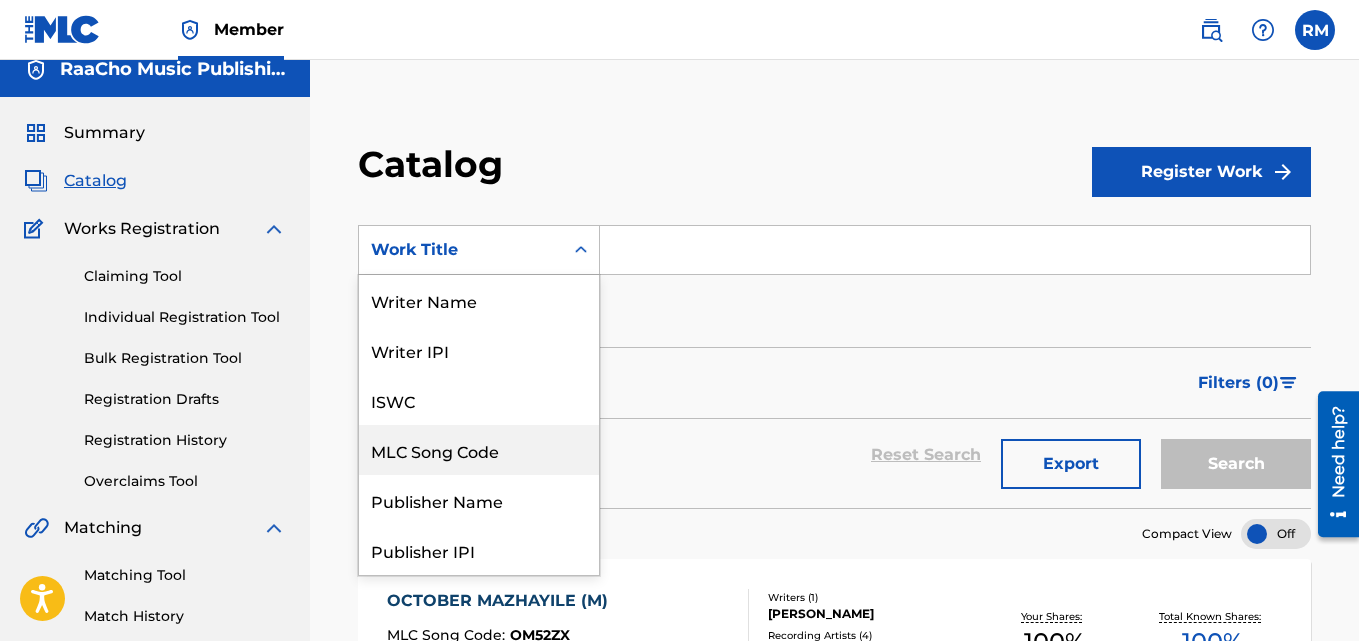 click on "MLC Song Code" at bounding box center (479, 450) 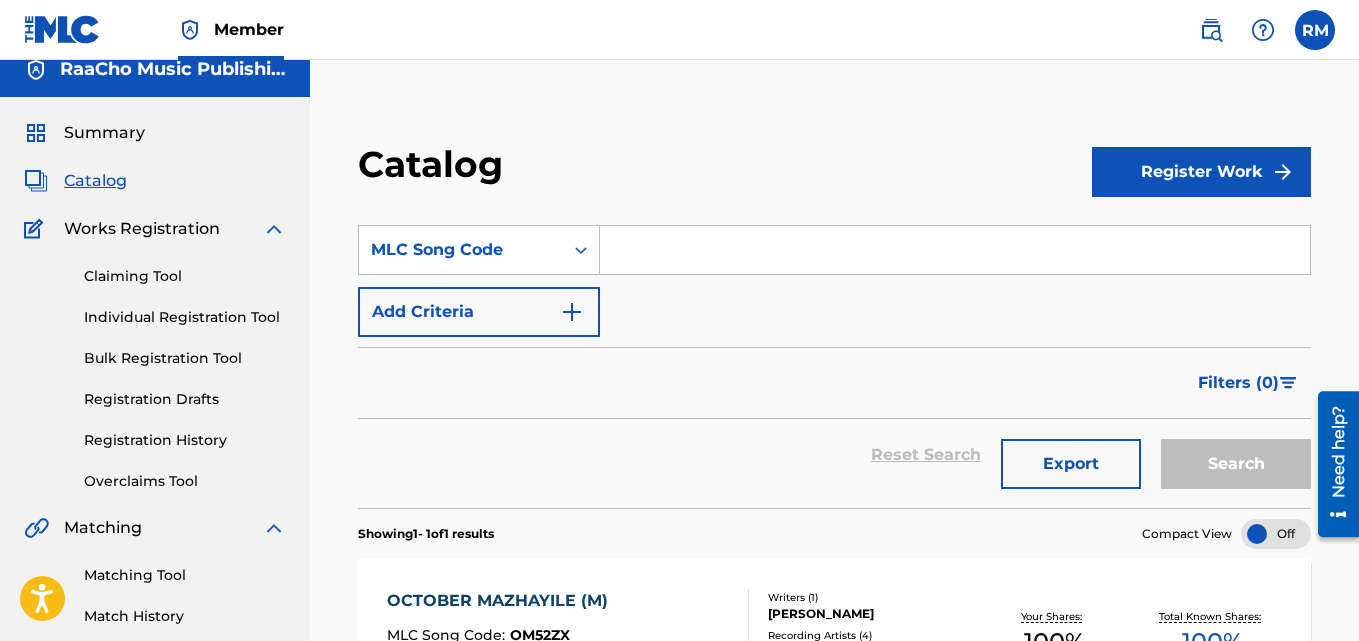 click at bounding box center [955, 250] 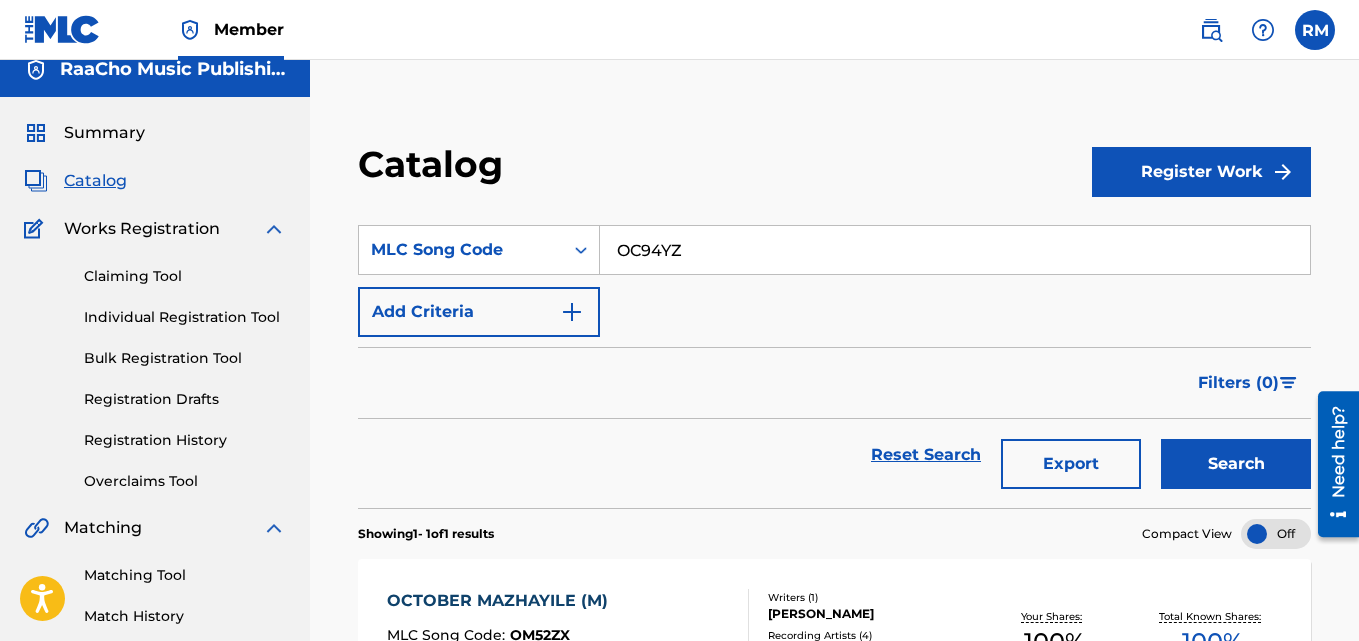 type on "OC94YZ" 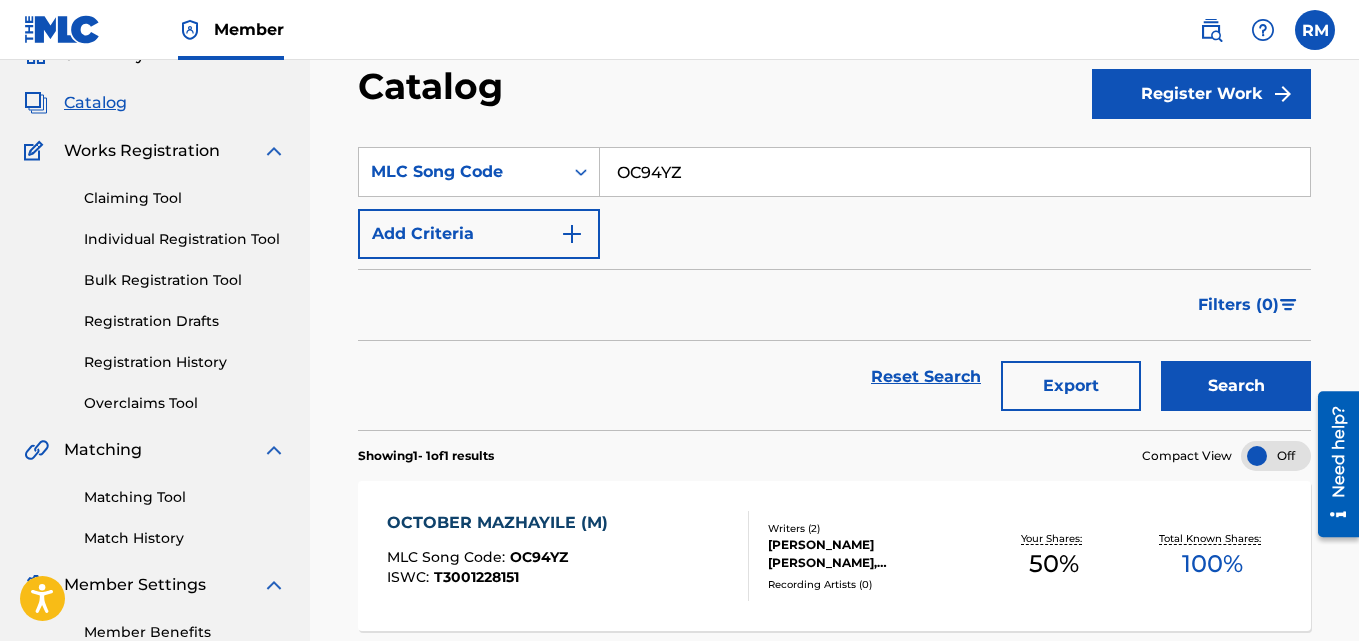 scroll, scrollTop: 276, scrollLeft: 0, axis: vertical 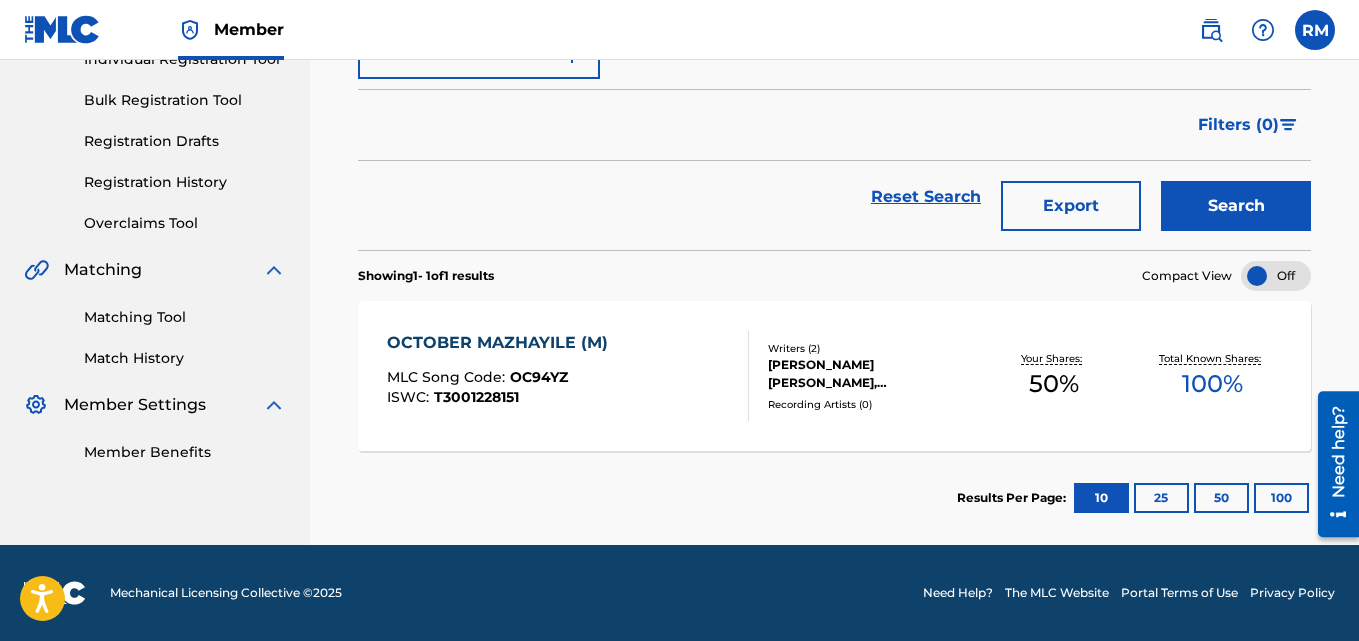 click on "OCTOBER MAZHAYILE (M) MLC Song Code : OC94YZ ISWC : T3001228151" at bounding box center (502, 376) 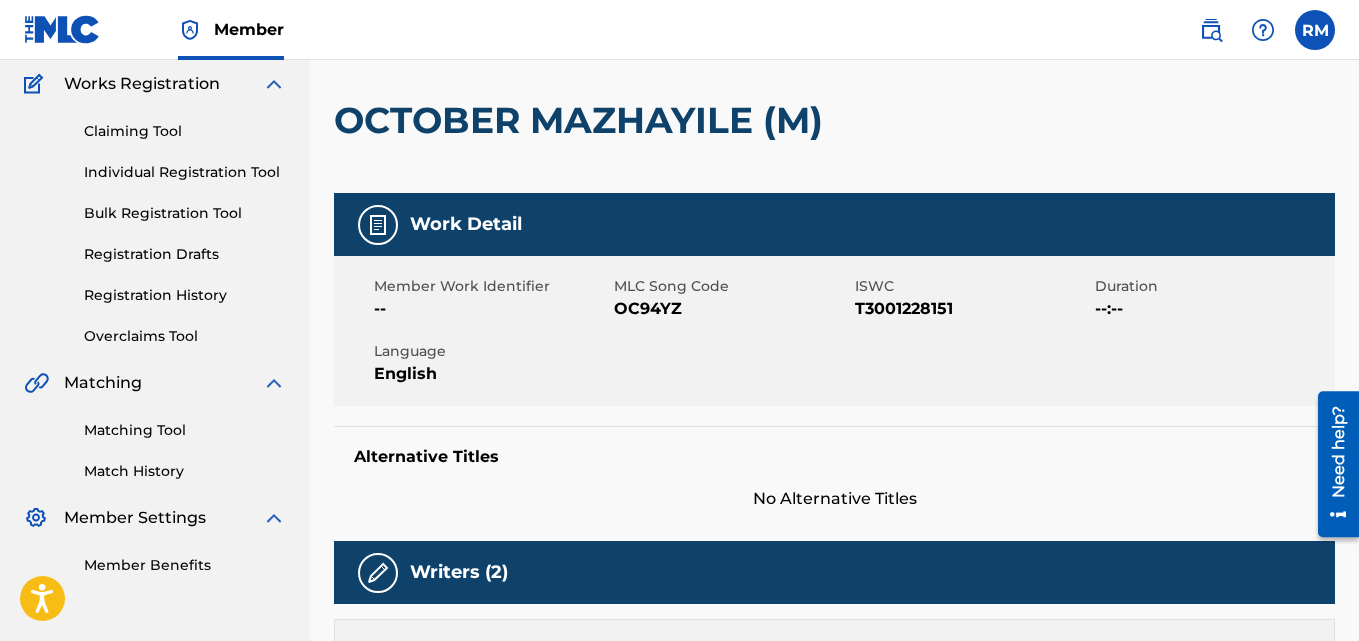 scroll, scrollTop: 0, scrollLeft: 0, axis: both 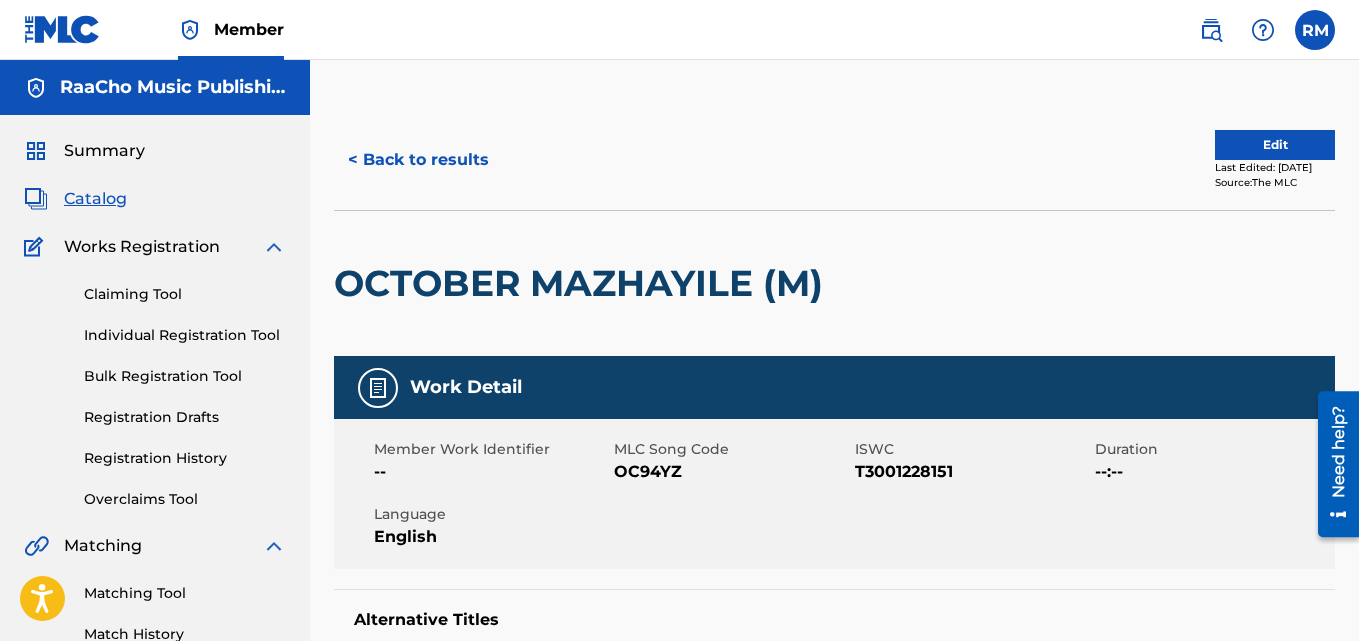 click on "< Back to results Edit Last Edited:   [DATE] Source:  The MLC" at bounding box center (834, 160) 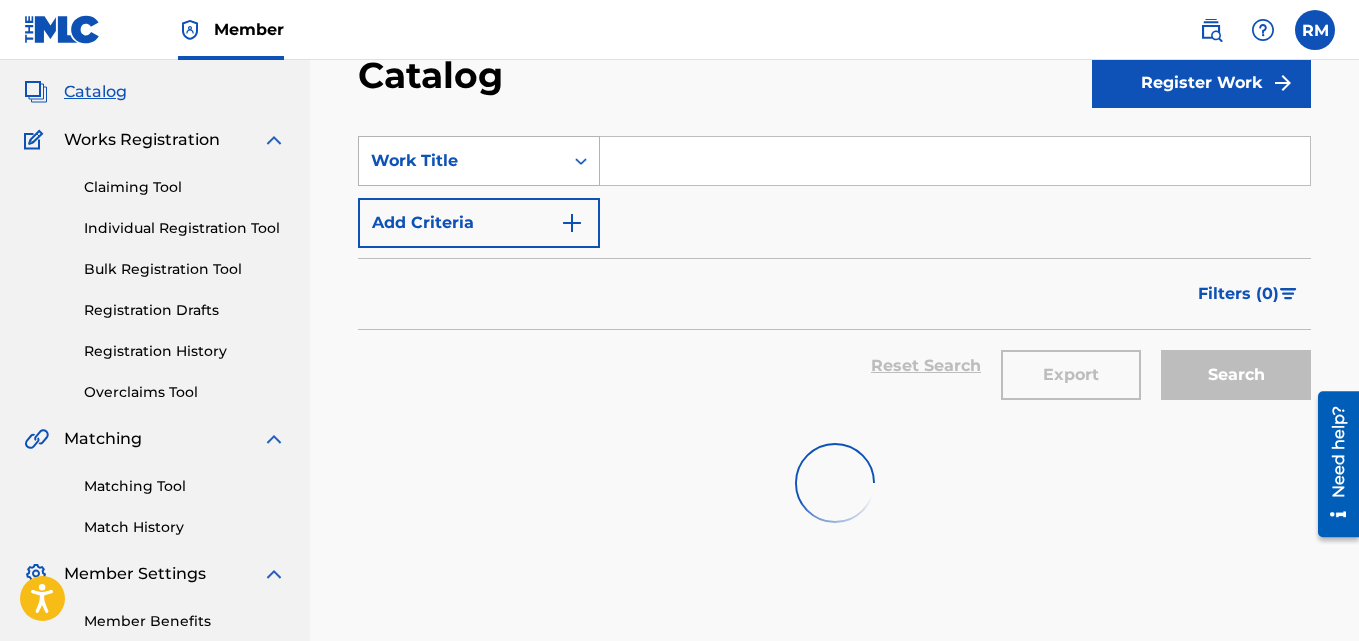 scroll, scrollTop: 18, scrollLeft: 0, axis: vertical 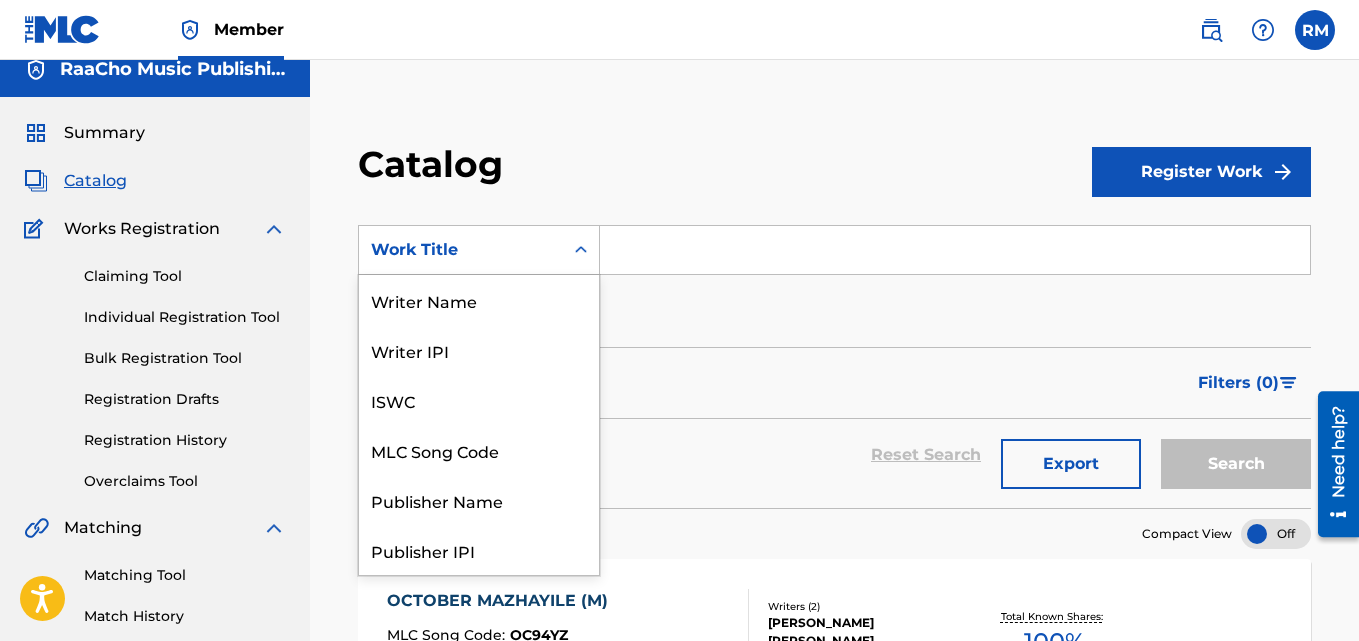drag, startPoint x: 489, startPoint y: 232, endPoint x: 464, endPoint y: 339, distance: 109.88175 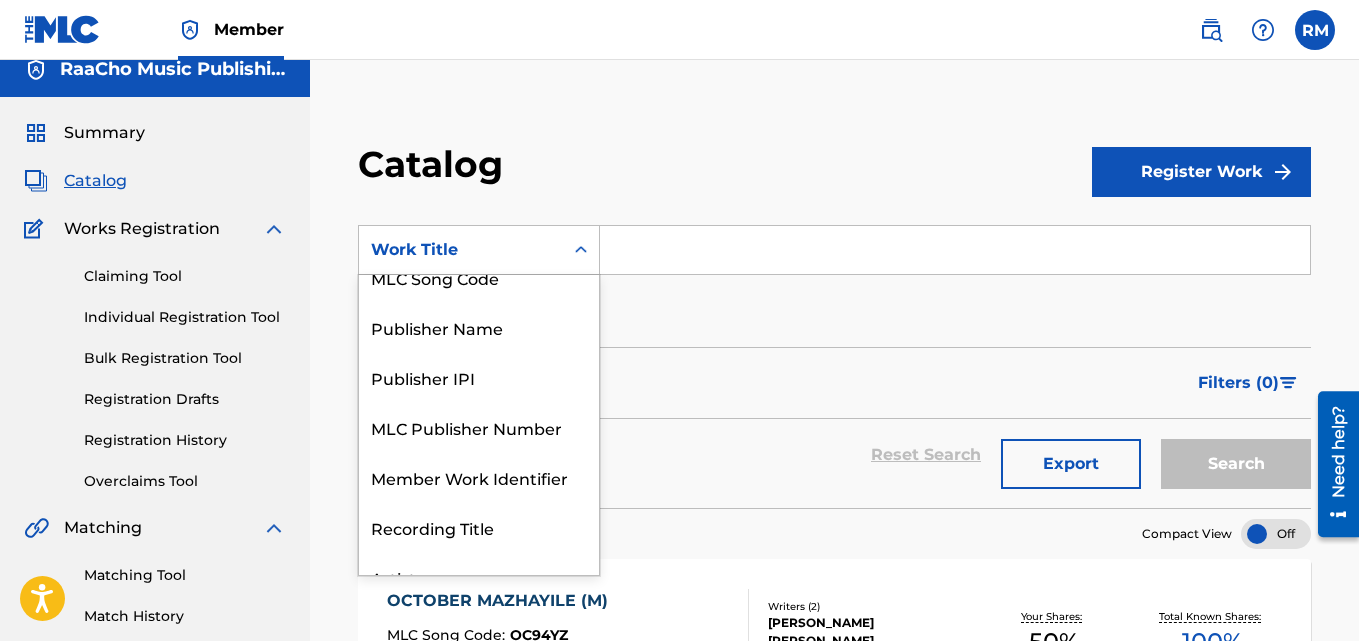 scroll, scrollTop: 0, scrollLeft: 0, axis: both 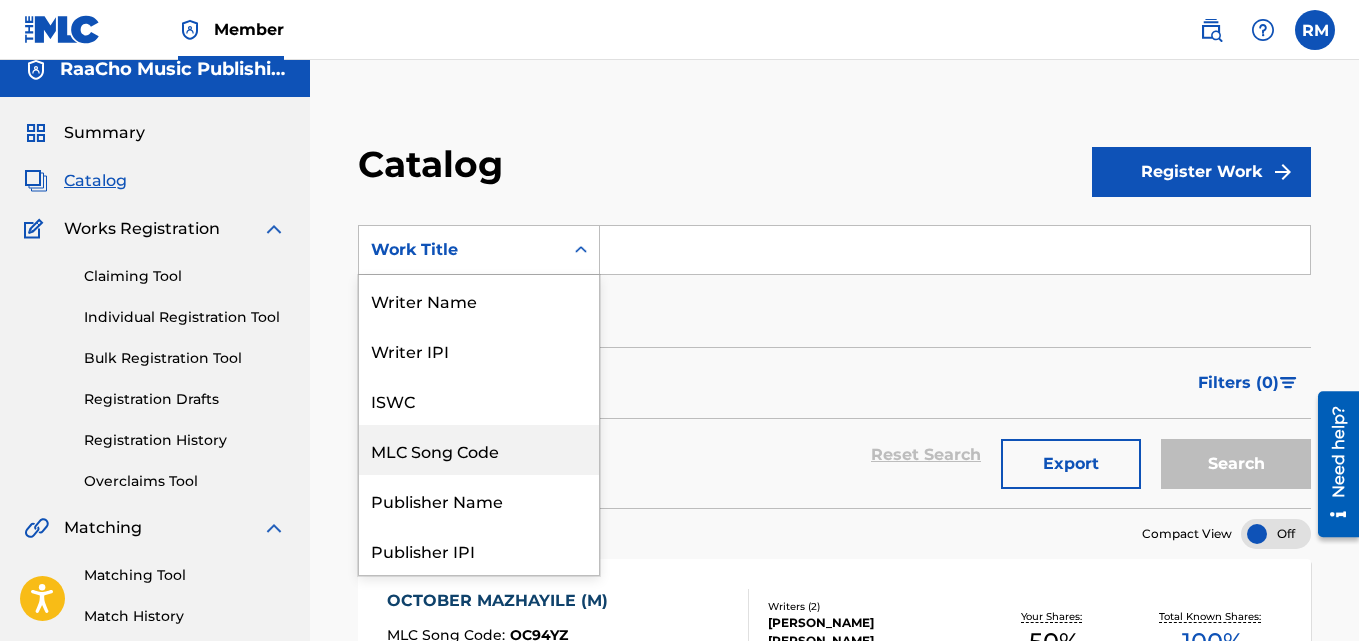 click on "MLC Song Code" at bounding box center (479, 450) 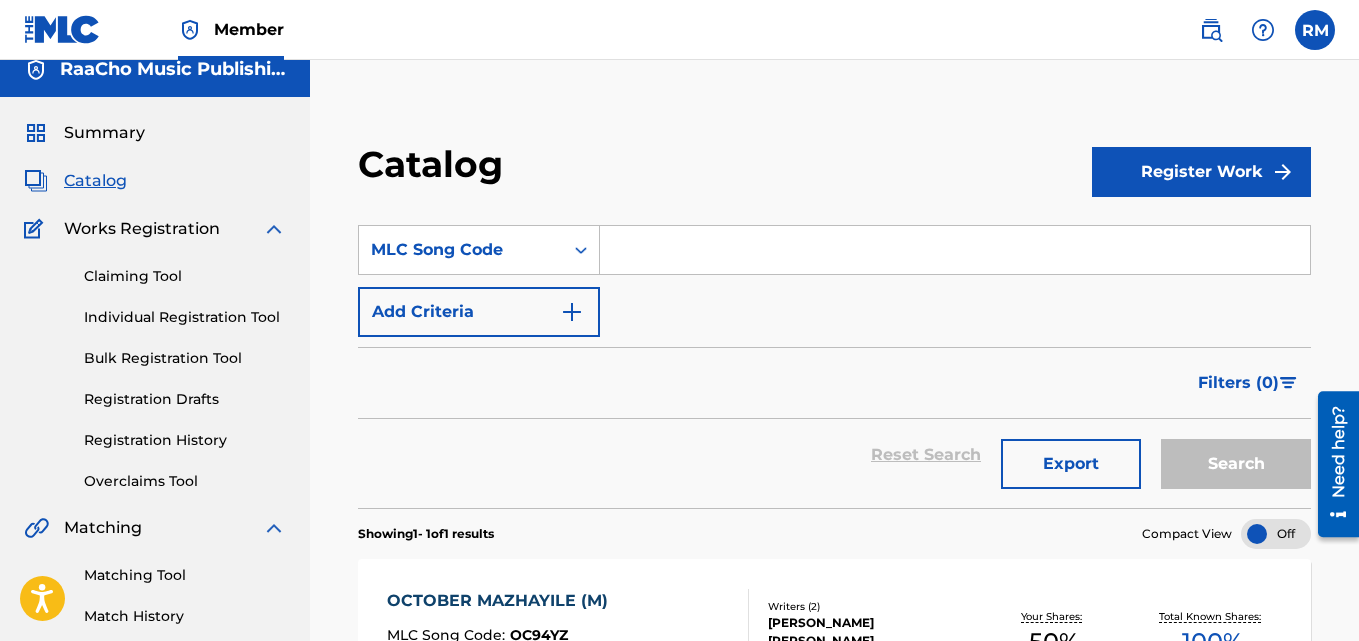 click at bounding box center [955, 250] 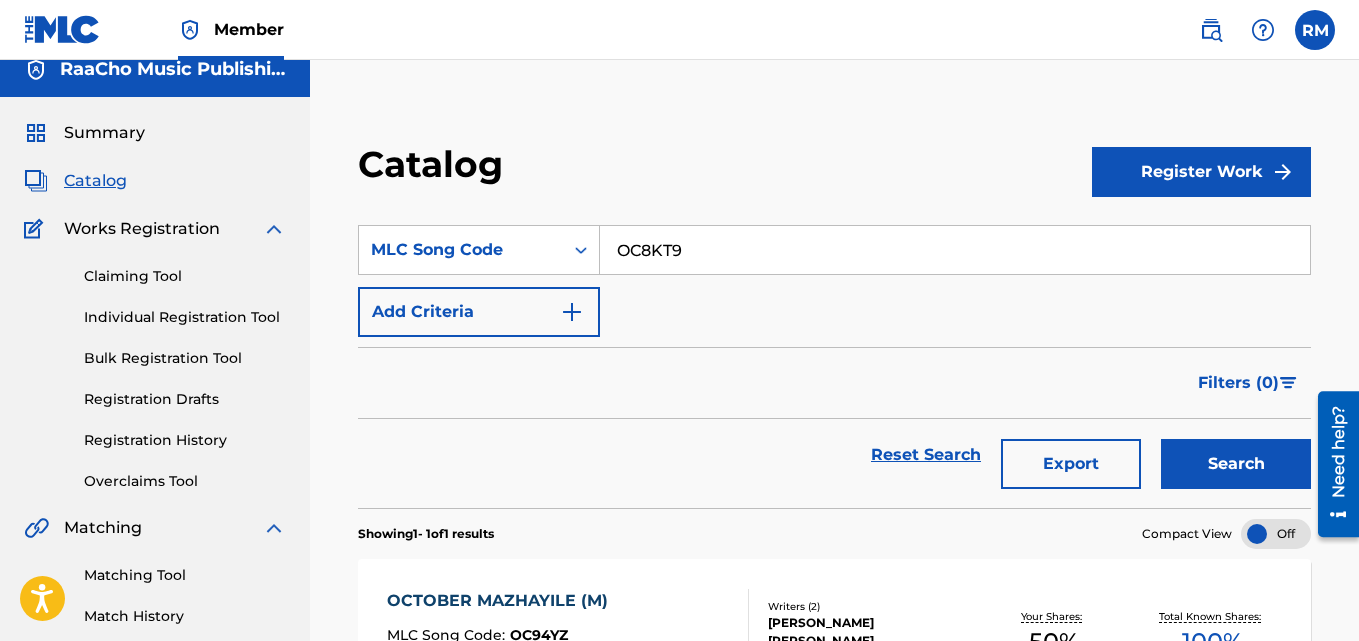 type on "OC8KT9" 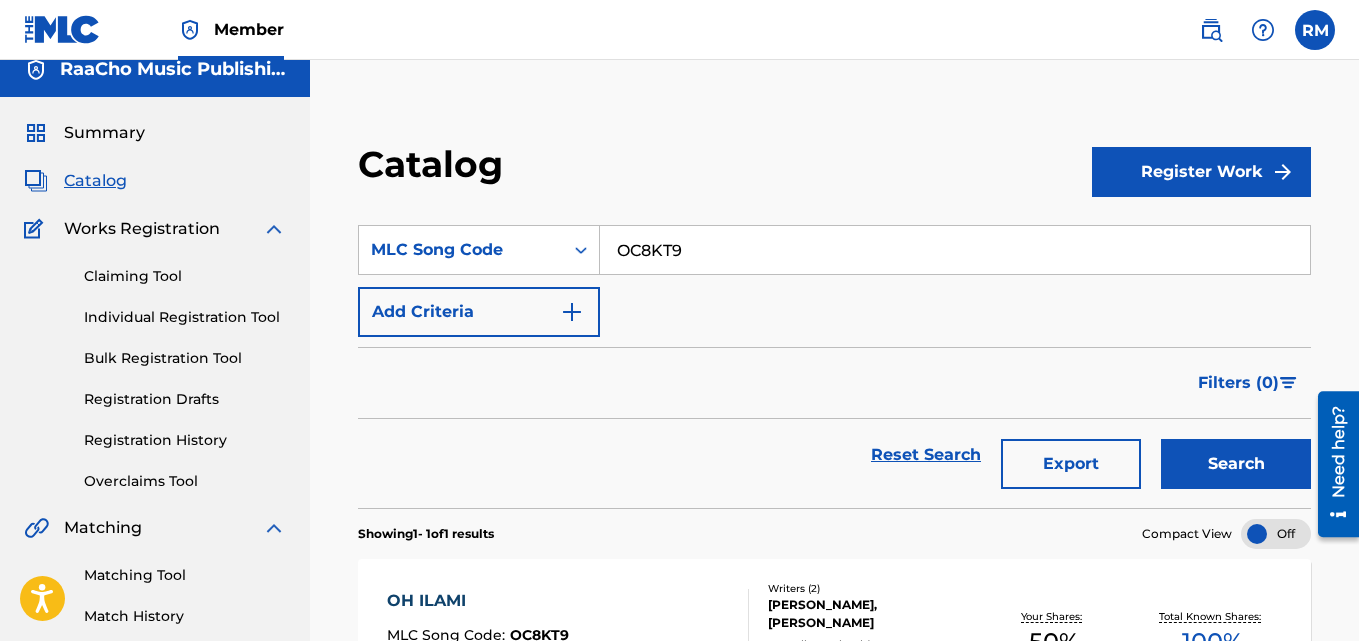 scroll, scrollTop: 218, scrollLeft: 0, axis: vertical 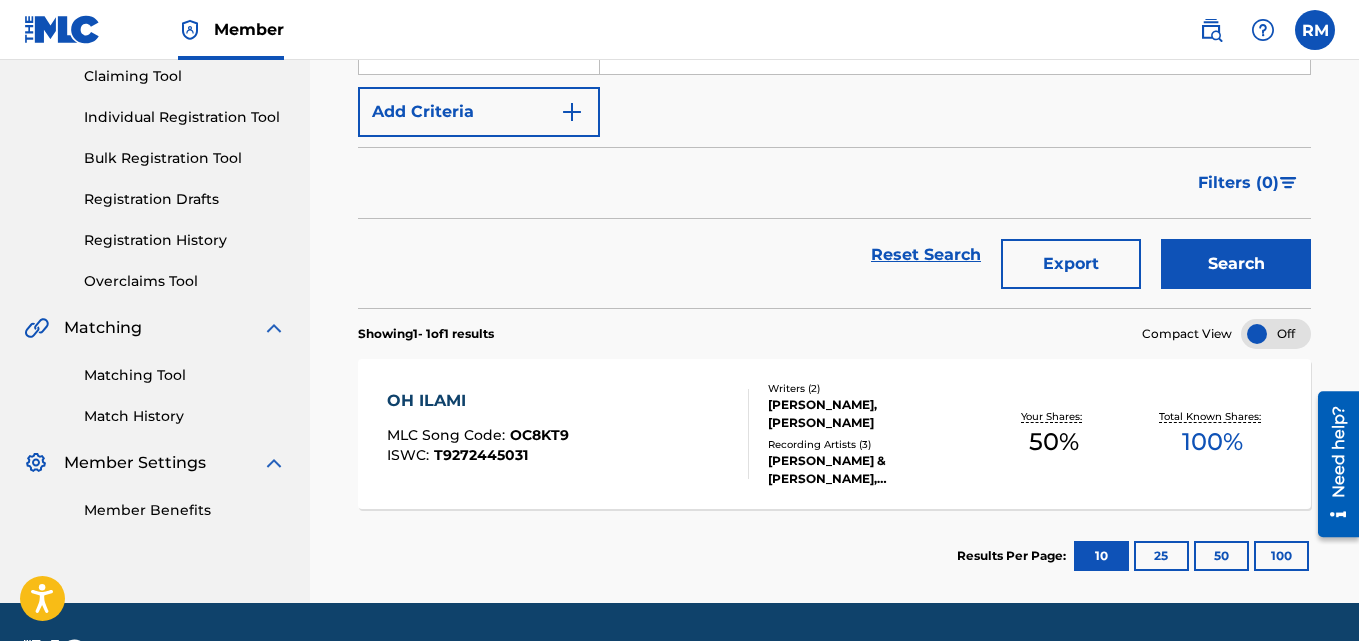 click on "OH ILAMI" at bounding box center [478, 401] 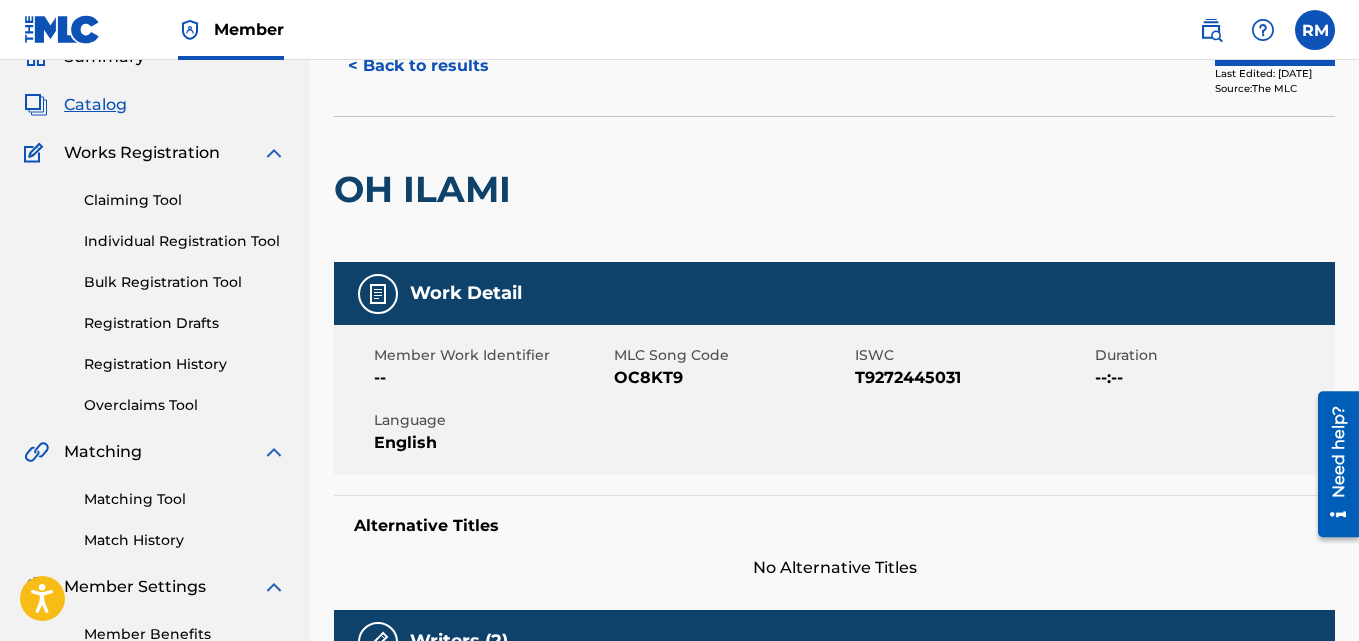 scroll, scrollTop: 0, scrollLeft: 0, axis: both 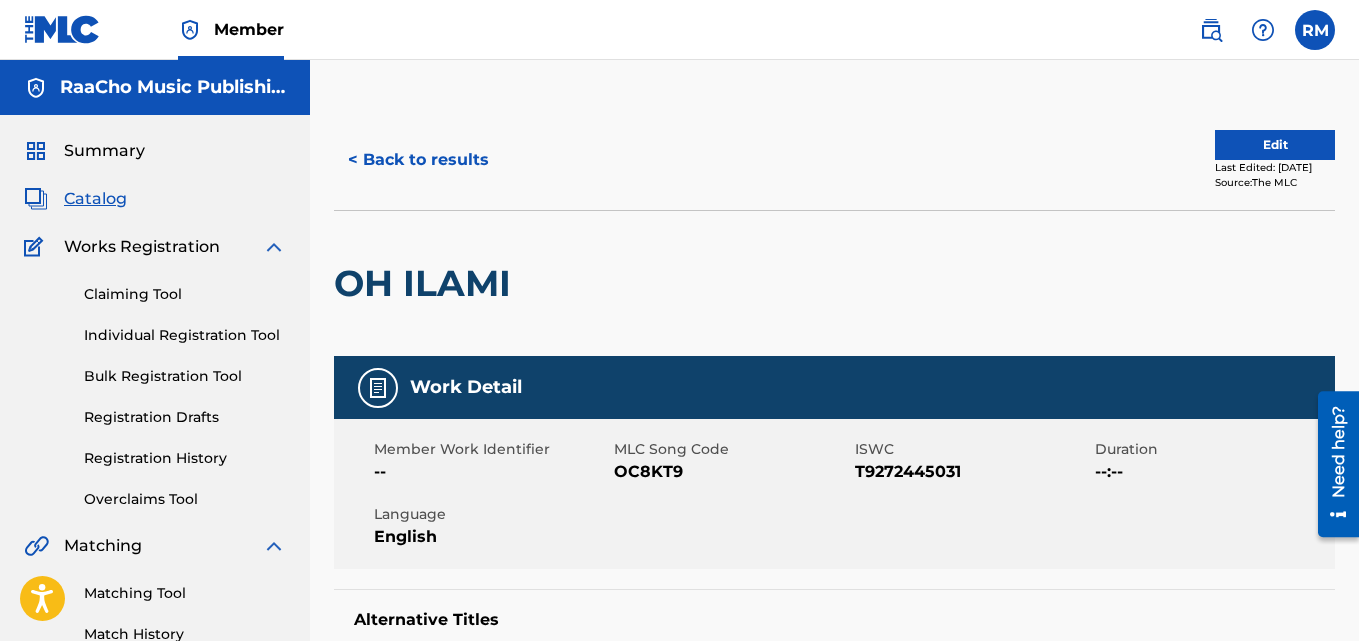 click on "< Back to results" at bounding box center (418, 160) 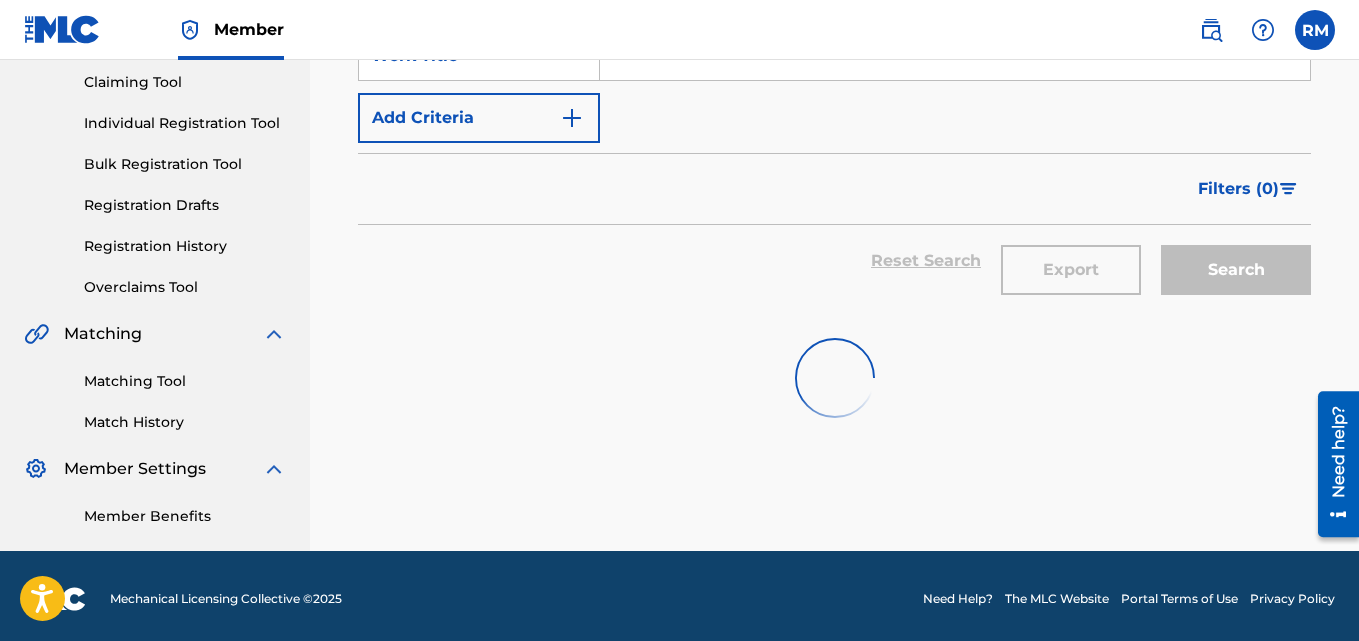 scroll, scrollTop: 0, scrollLeft: 0, axis: both 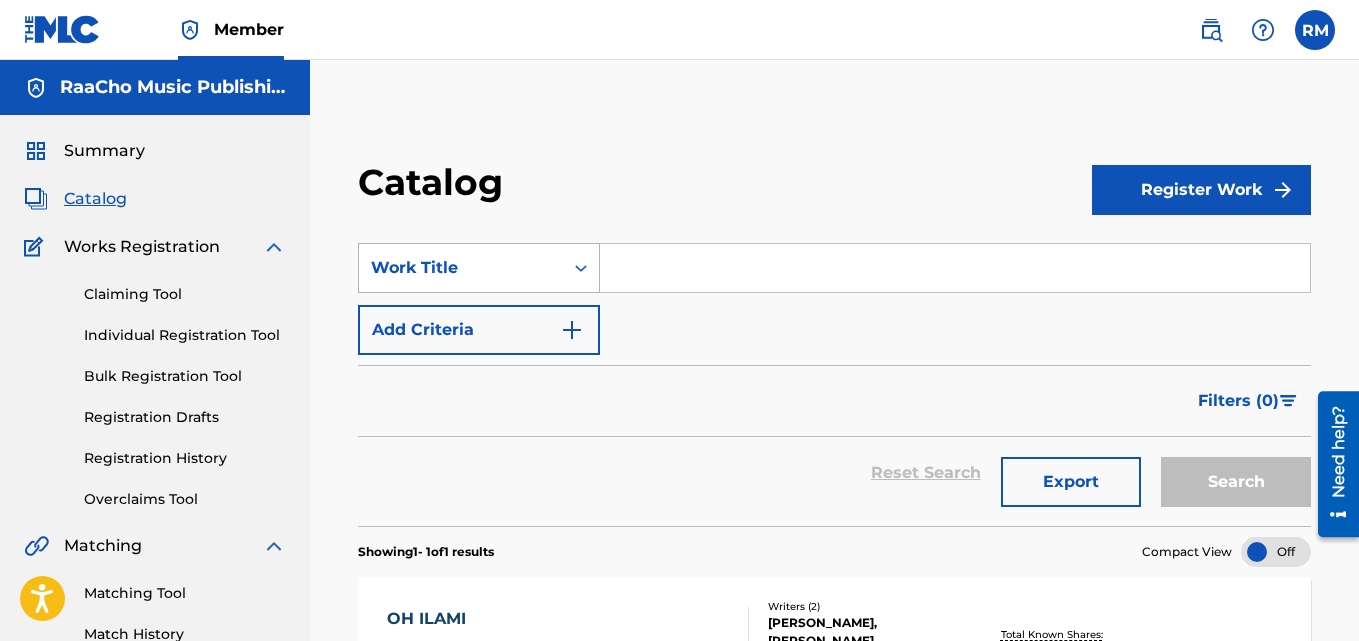 click on "Work Title" at bounding box center [461, 268] 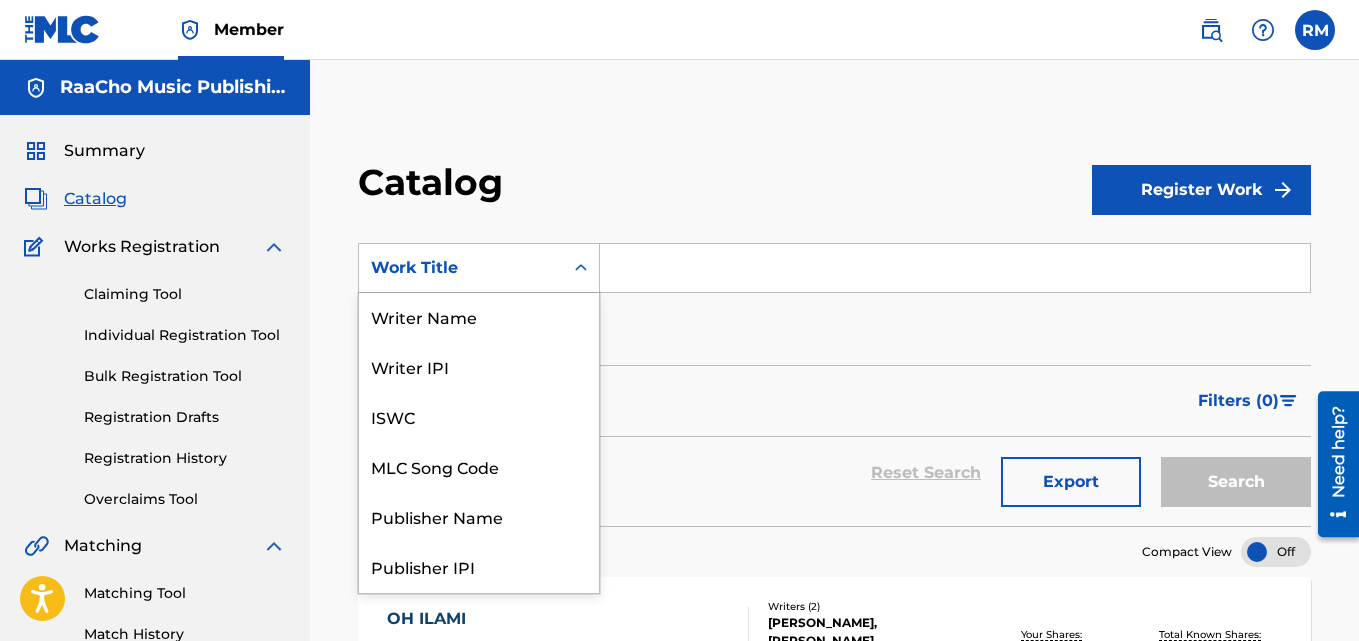 scroll, scrollTop: 0, scrollLeft: 0, axis: both 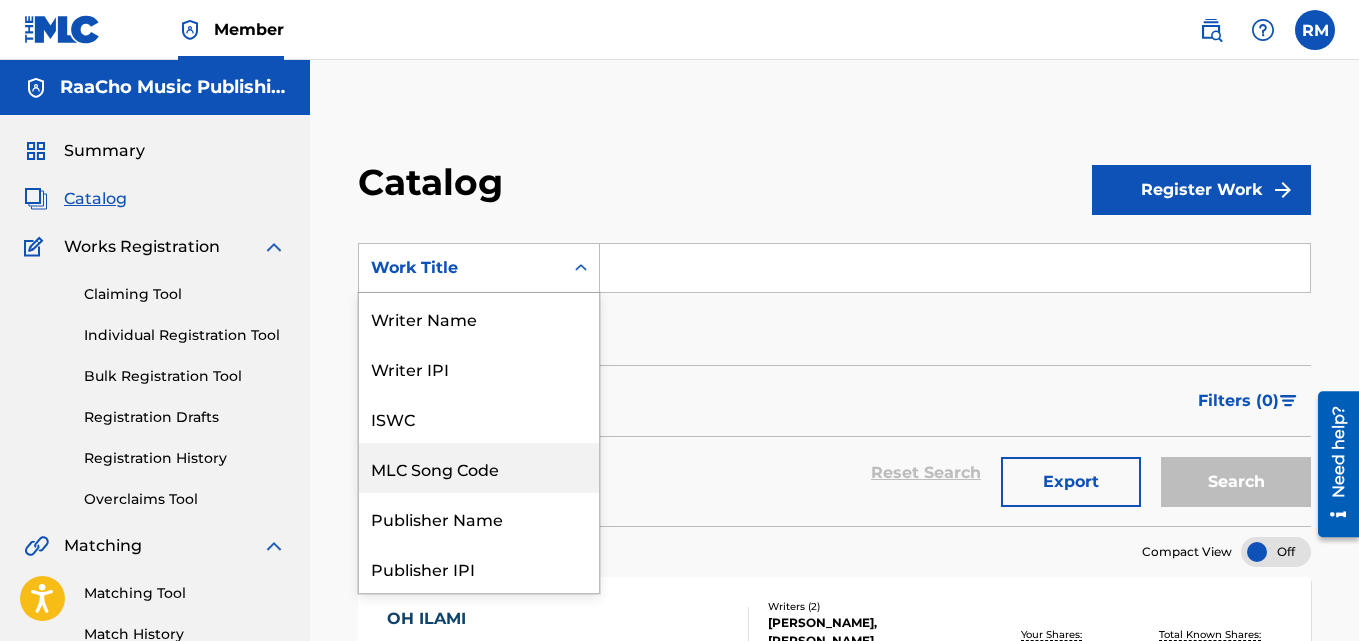 click on "MLC Song Code" at bounding box center [479, 468] 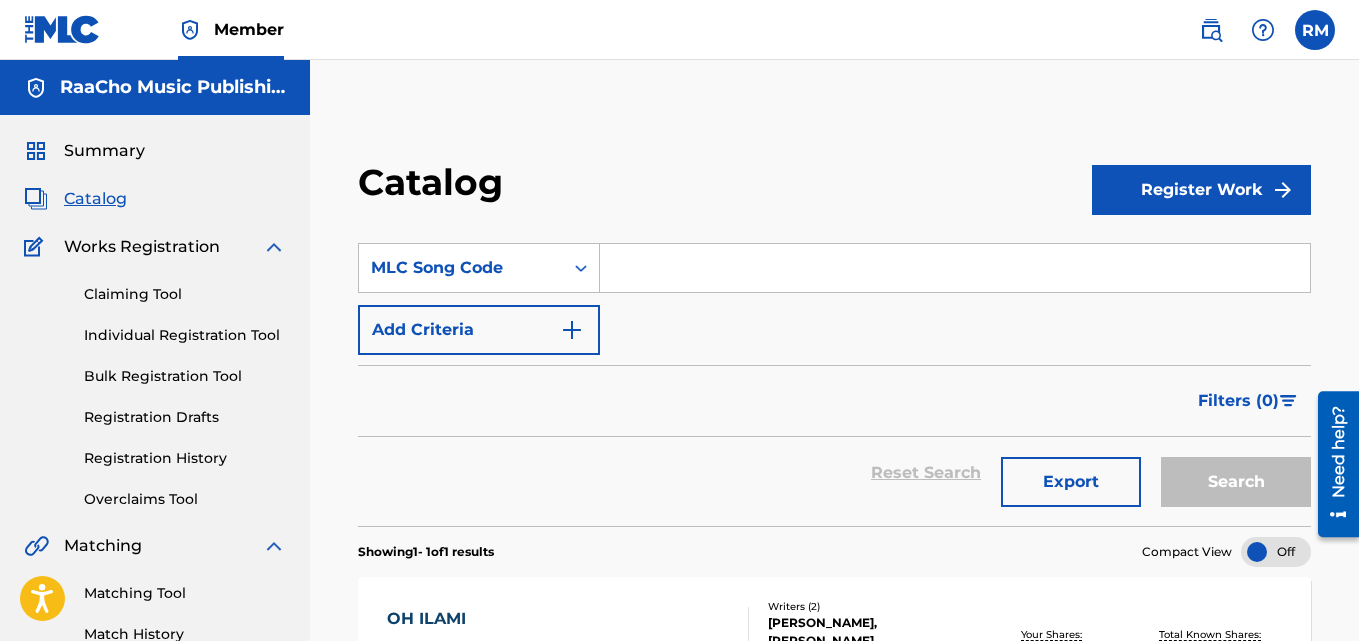 click at bounding box center [955, 268] 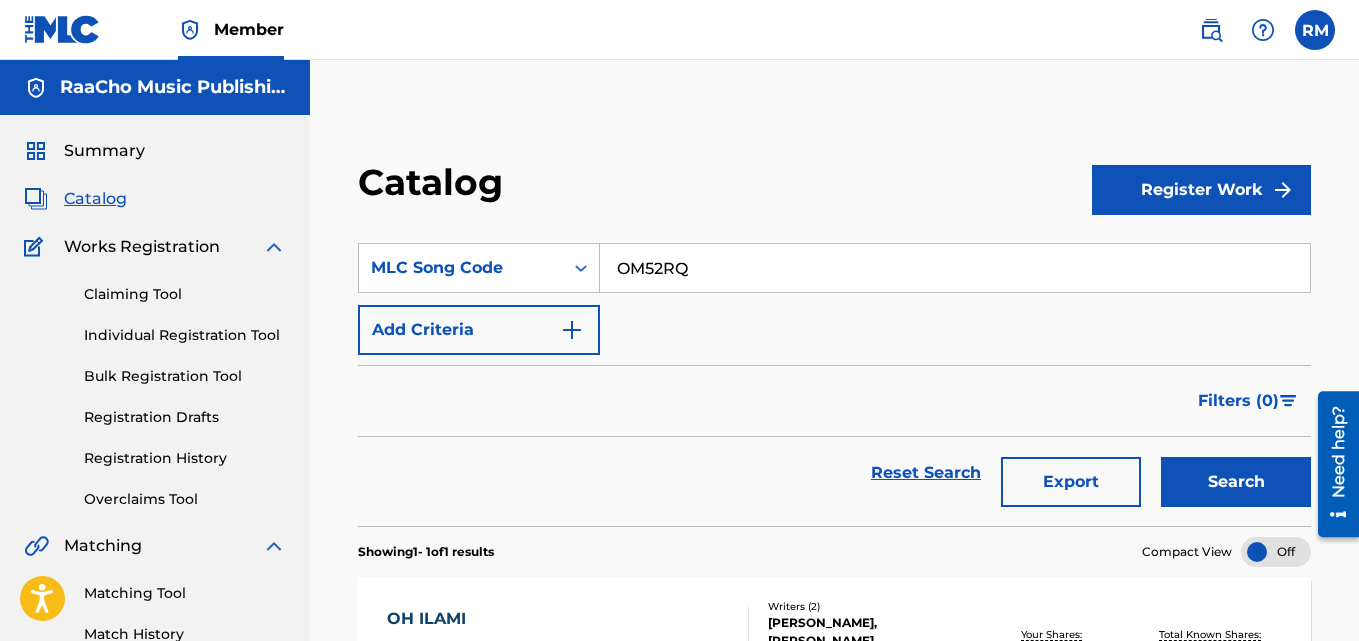 type on "OM52RQ" 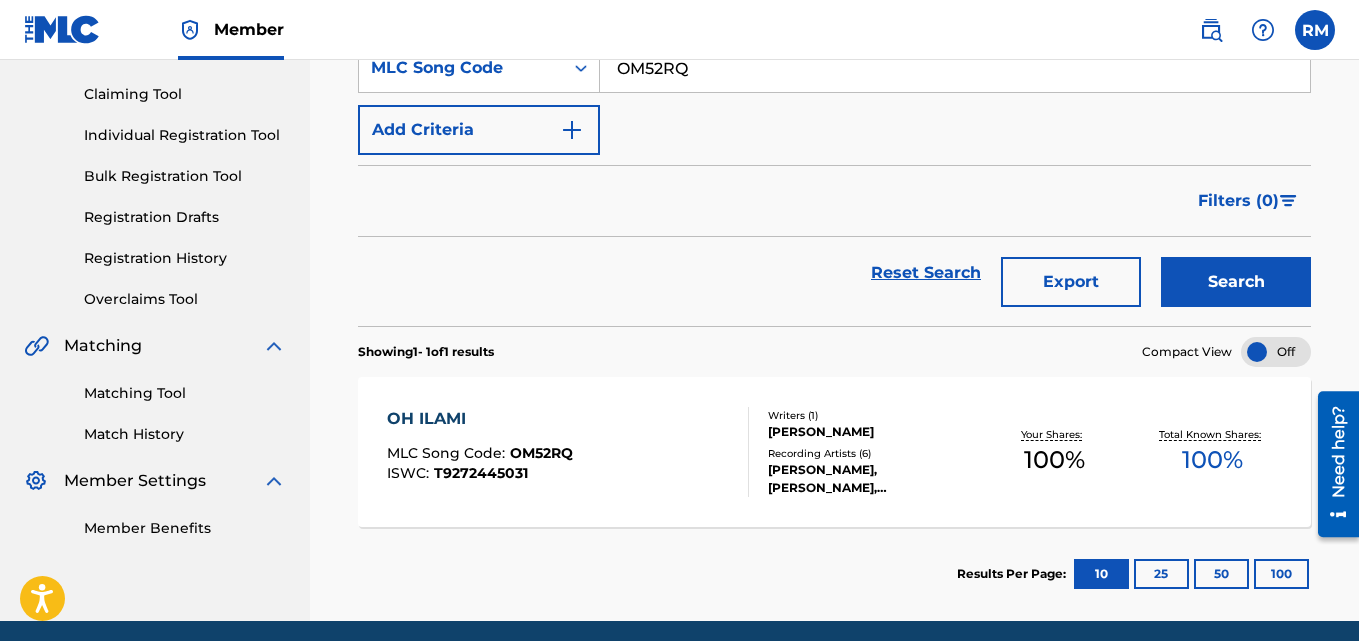 scroll, scrollTop: 276, scrollLeft: 0, axis: vertical 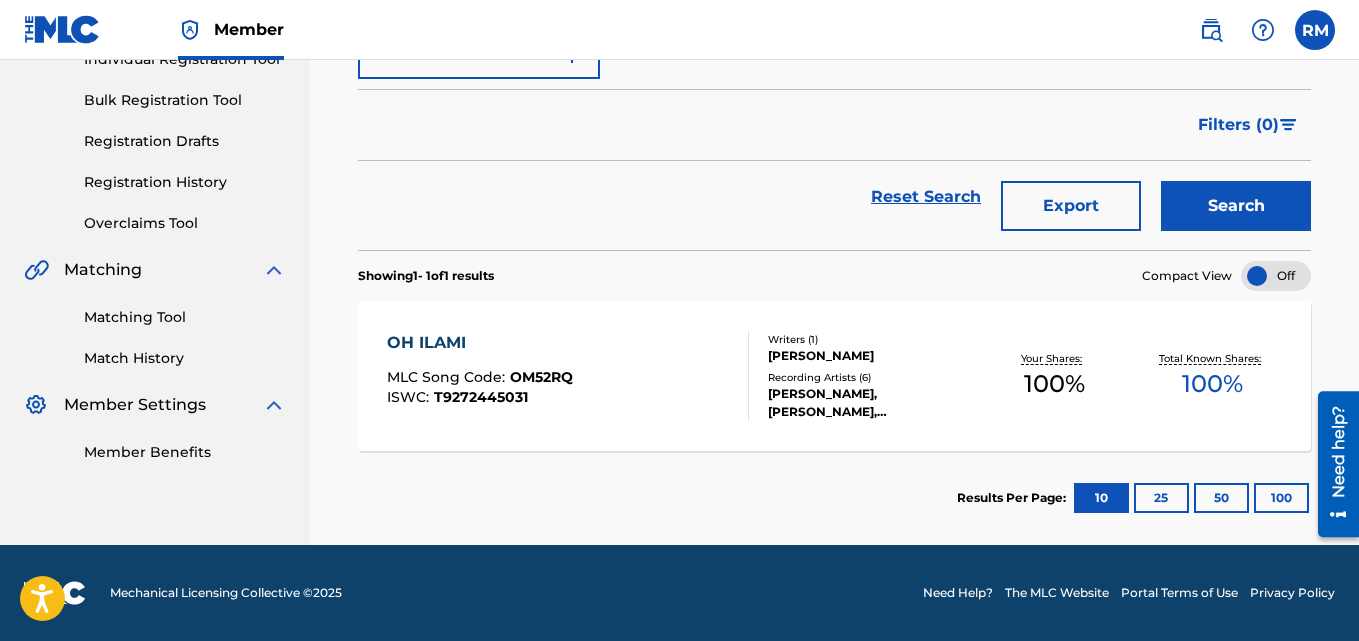 click on "OH ILAMI" at bounding box center (480, 343) 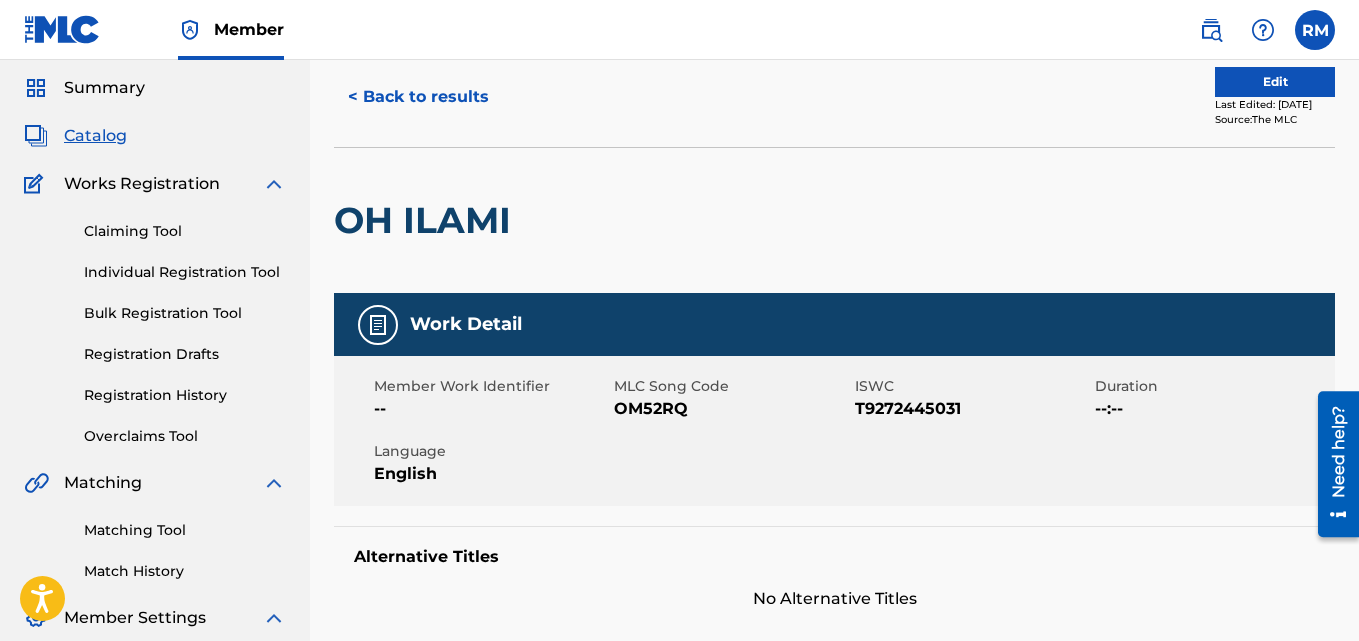 scroll, scrollTop: 0, scrollLeft: 0, axis: both 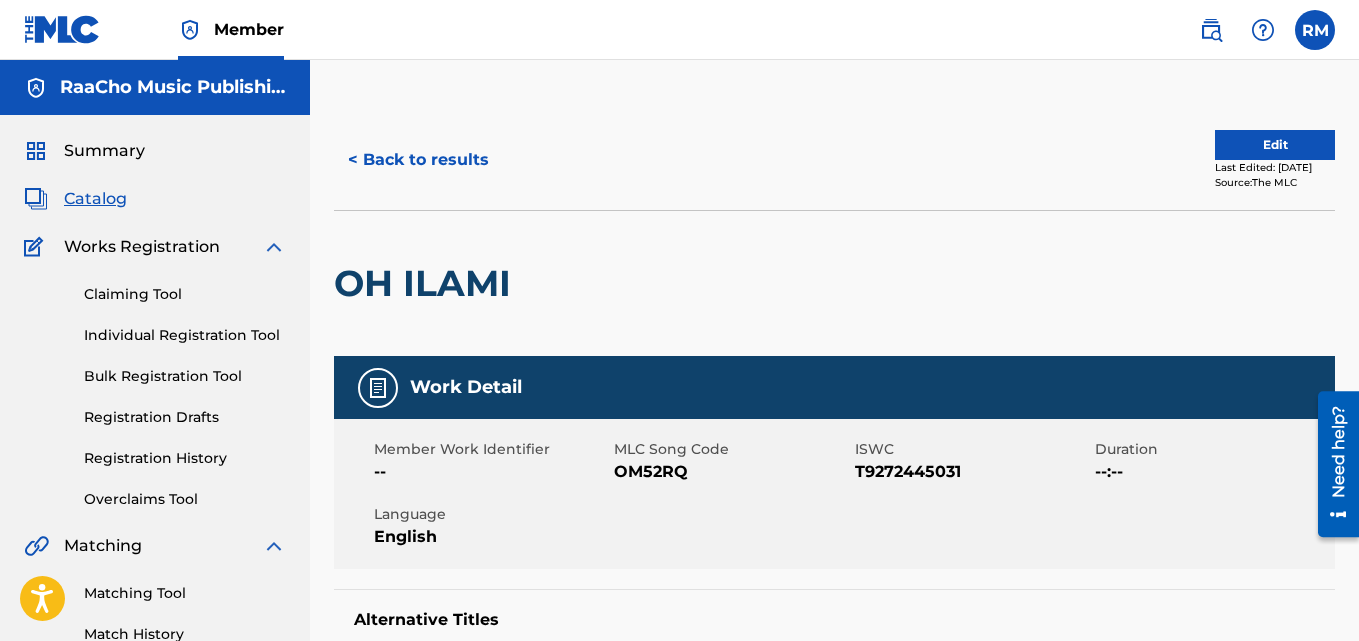 click on "< Back to results" at bounding box center (418, 160) 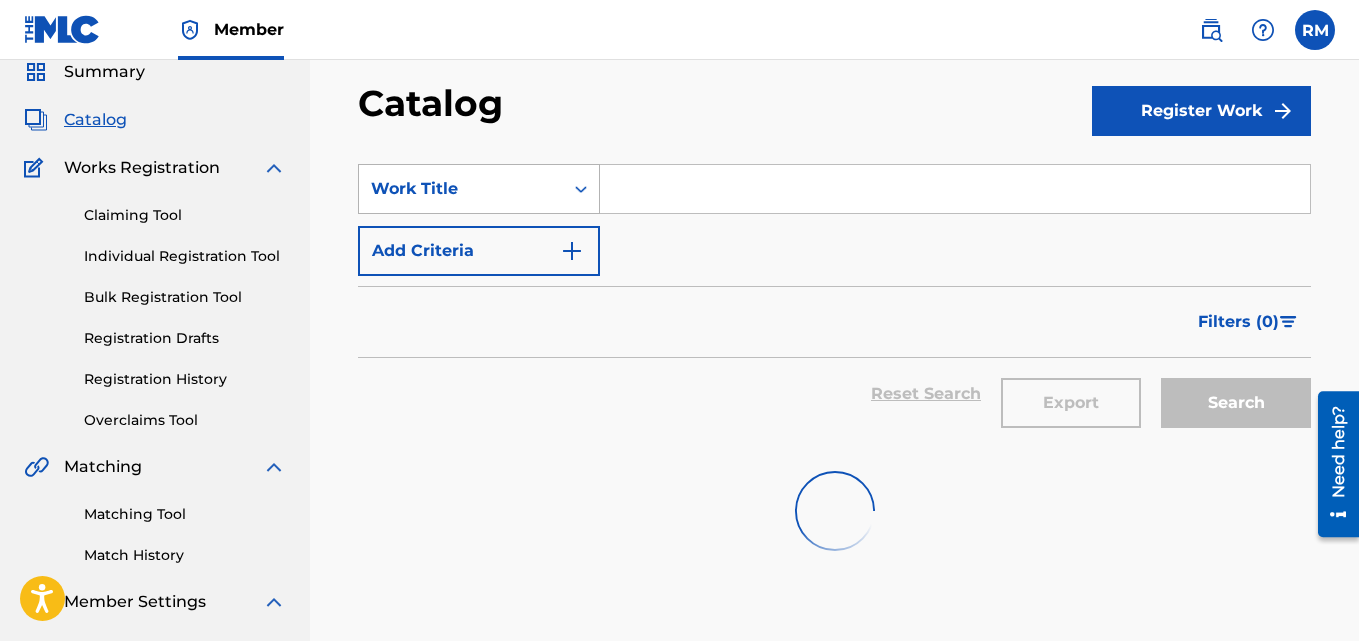 scroll, scrollTop: 0, scrollLeft: 0, axis: both 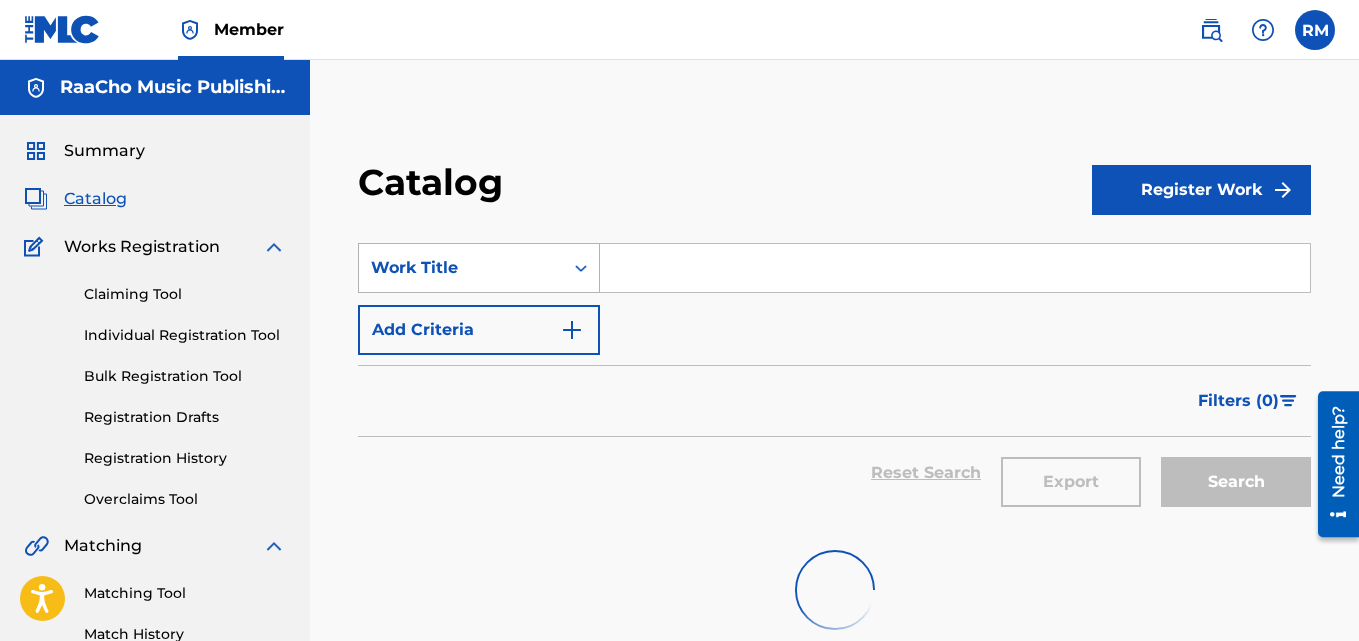 click on "Work Title" at bounding box center (461, 268) 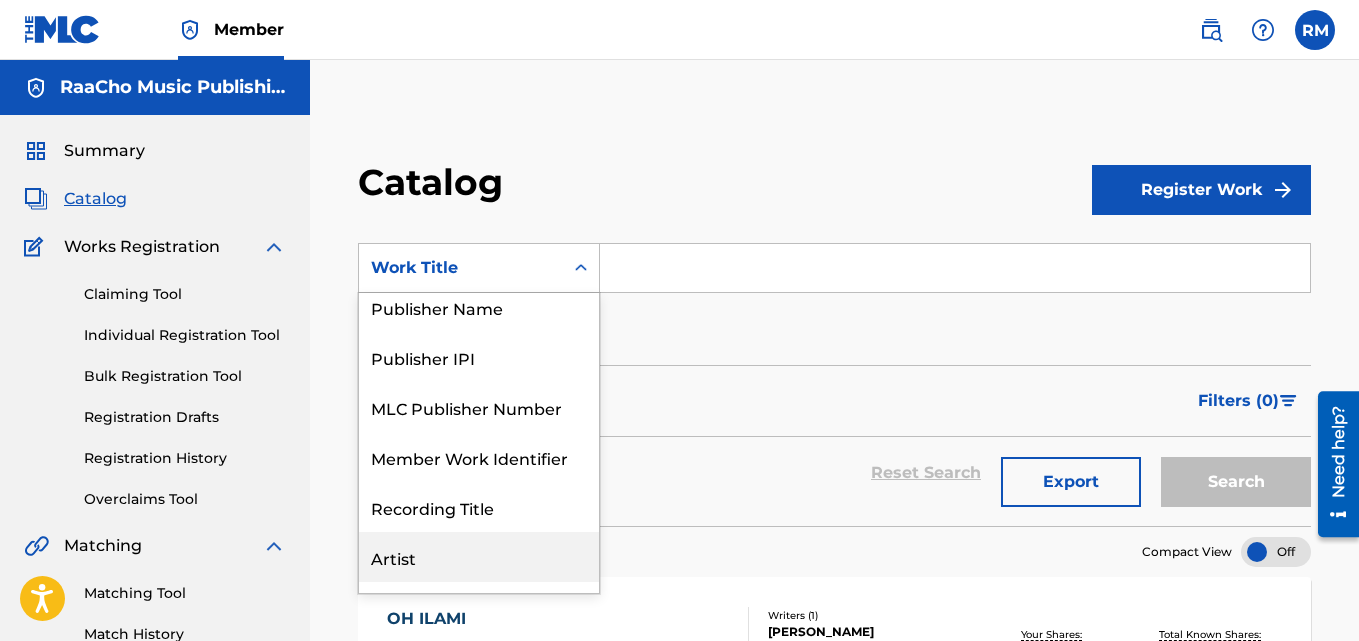 scroll, scrollTop: 100, scrollLeft: 0, axis: vertical 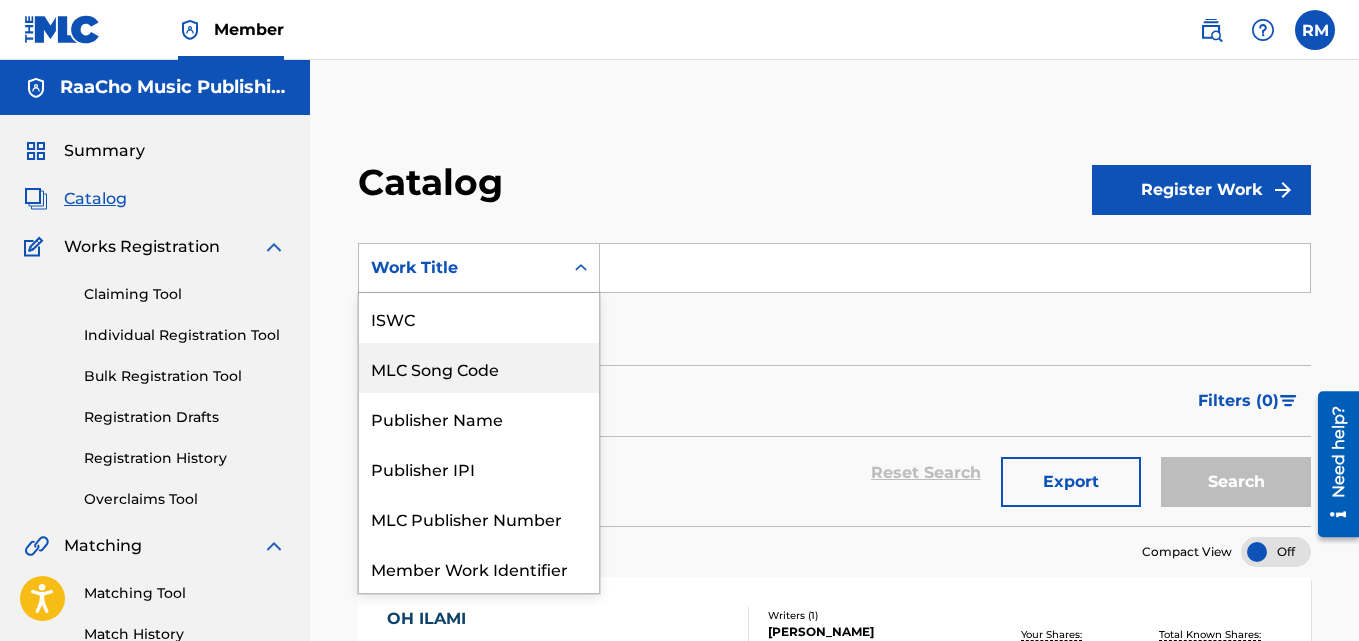 click on "MLC Song Code" at bounding box center (479, 368) 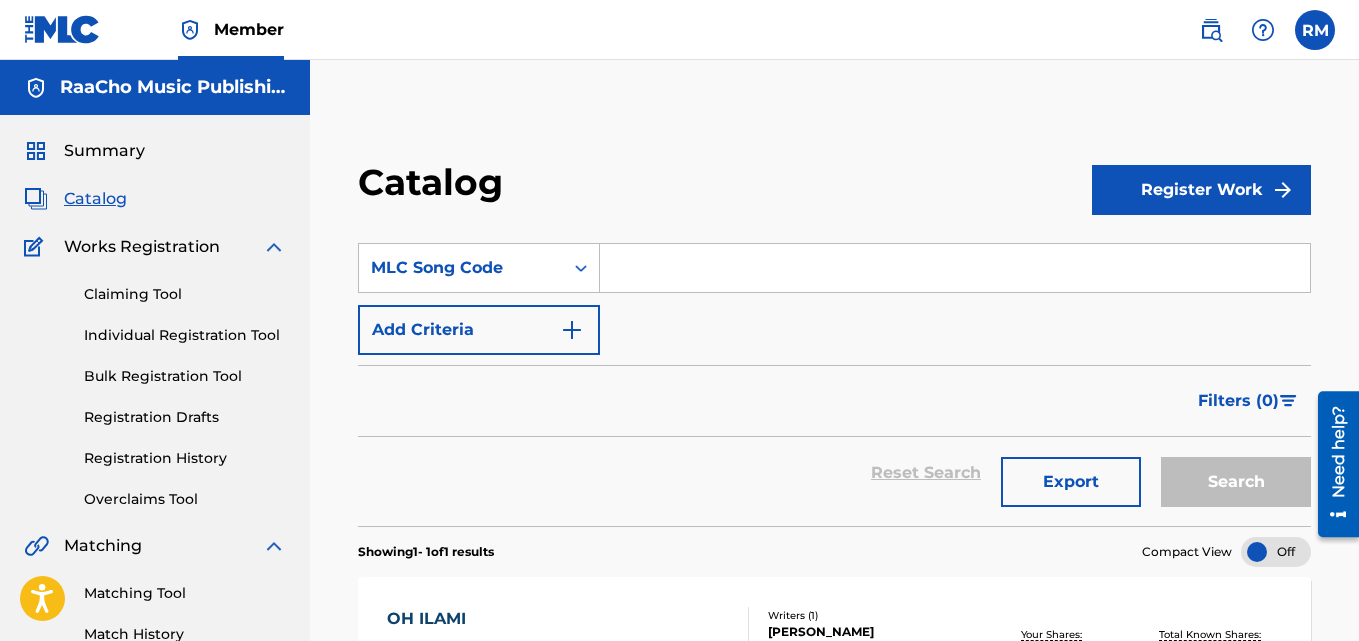 click at bounding box center [955, 268] 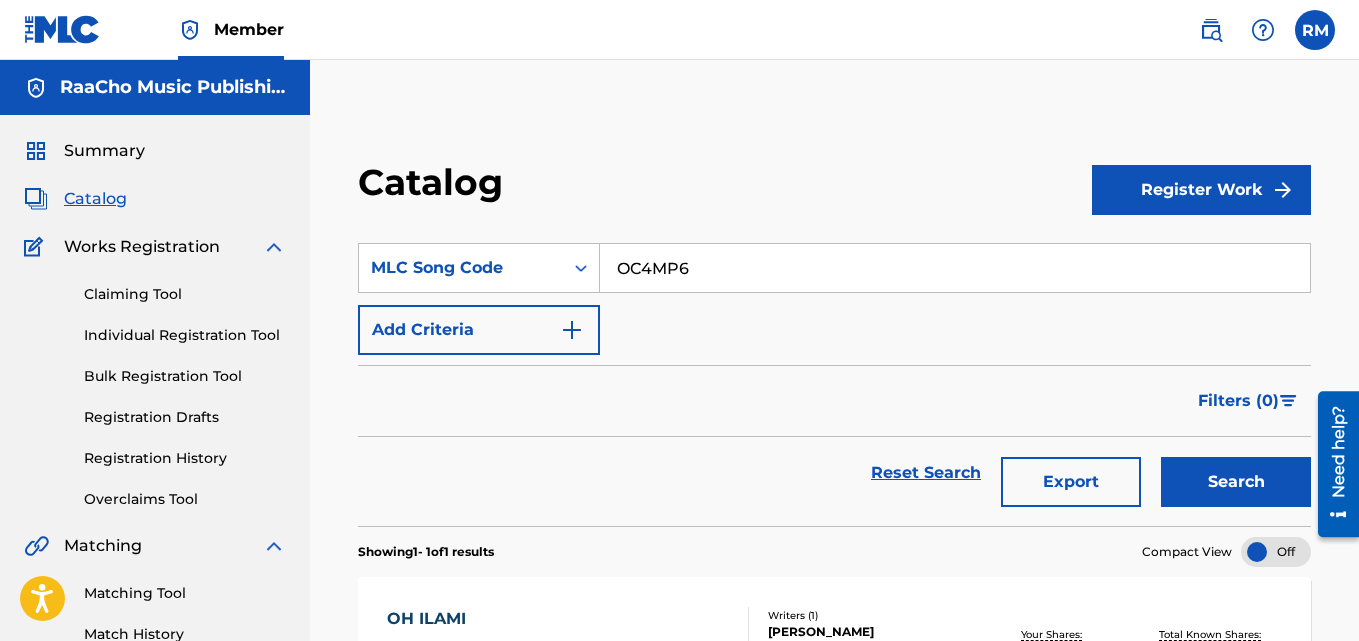 type on "OC4MP6" 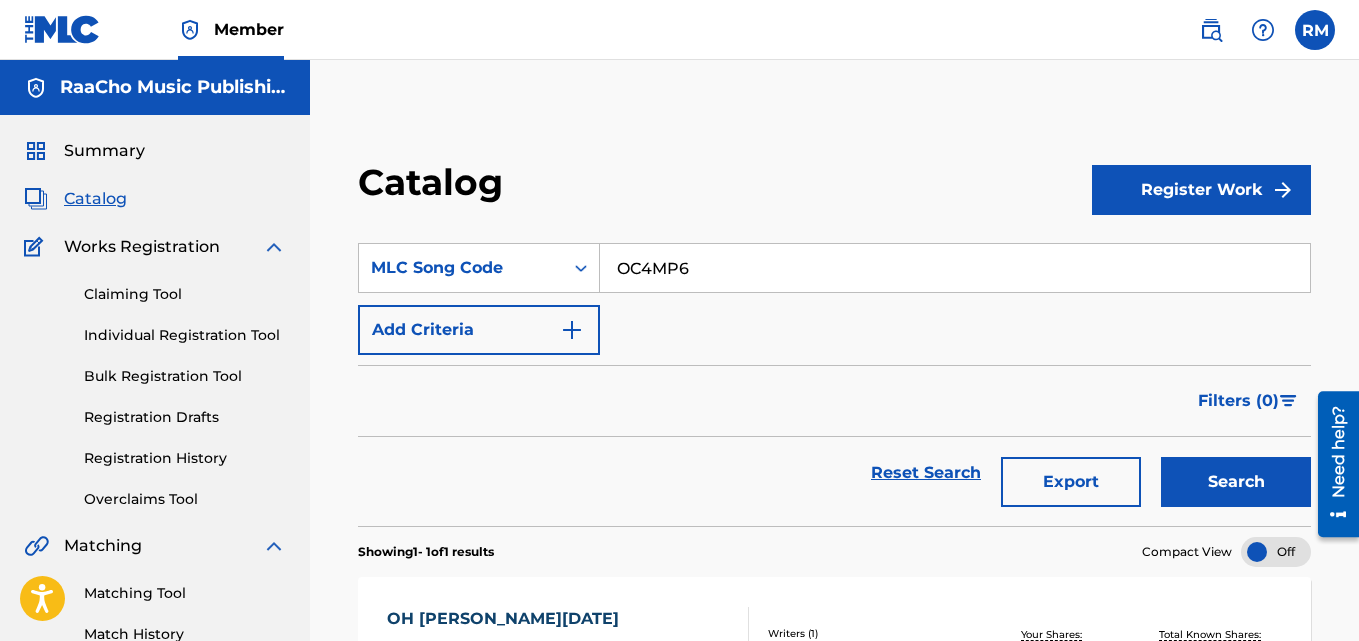 scroll, scrollTop: 276, scrollLeft: 0, axis: vertical 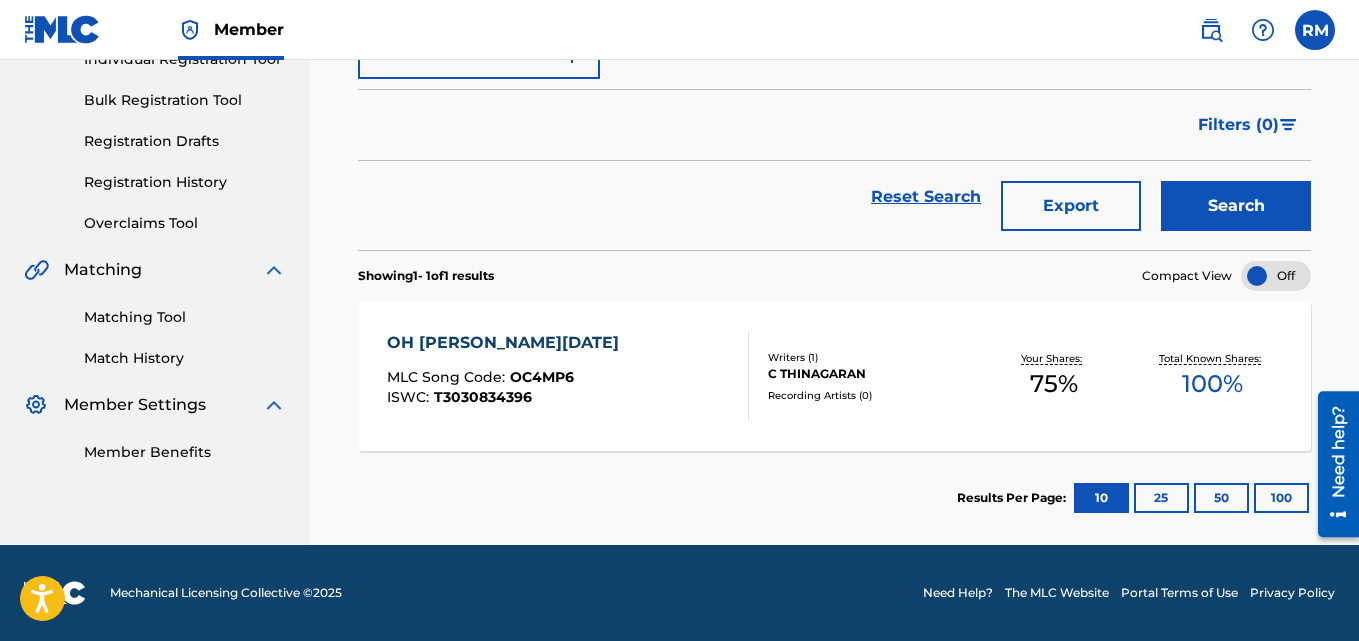 click on "OH [PERSON_NAME][DATE]" at bounding box center (508, 343) 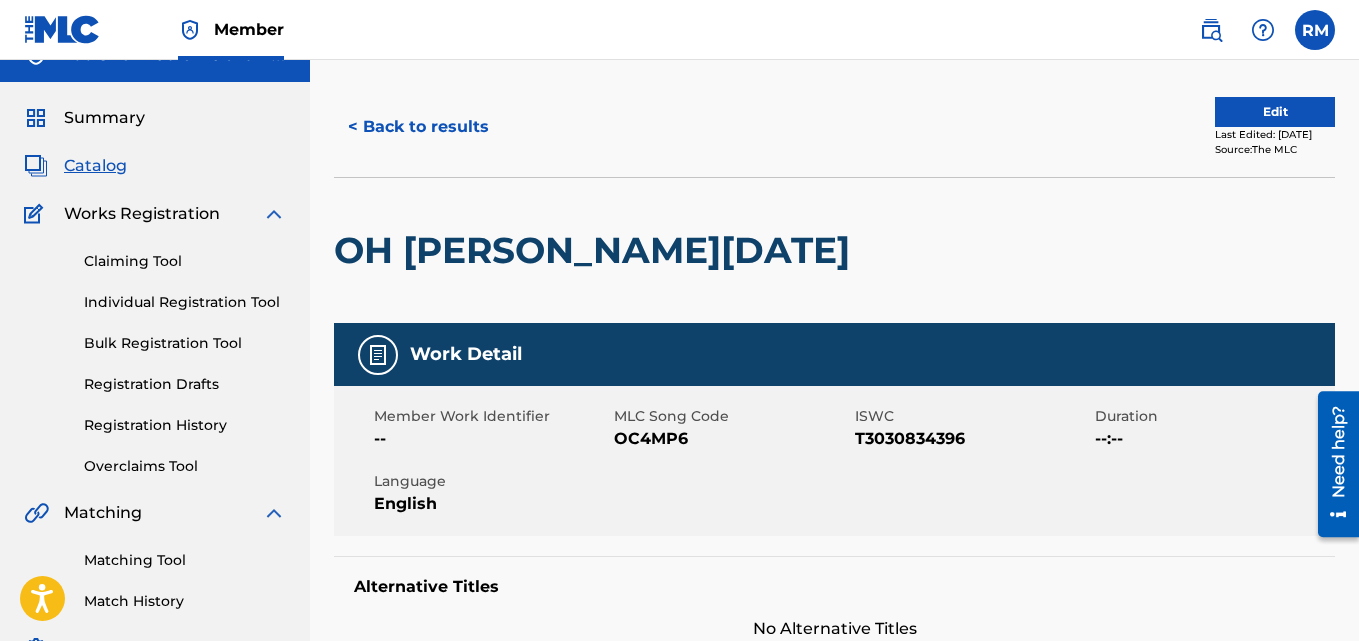 scroll, scrollTop: 0, scrollLeft: 0, axis: both 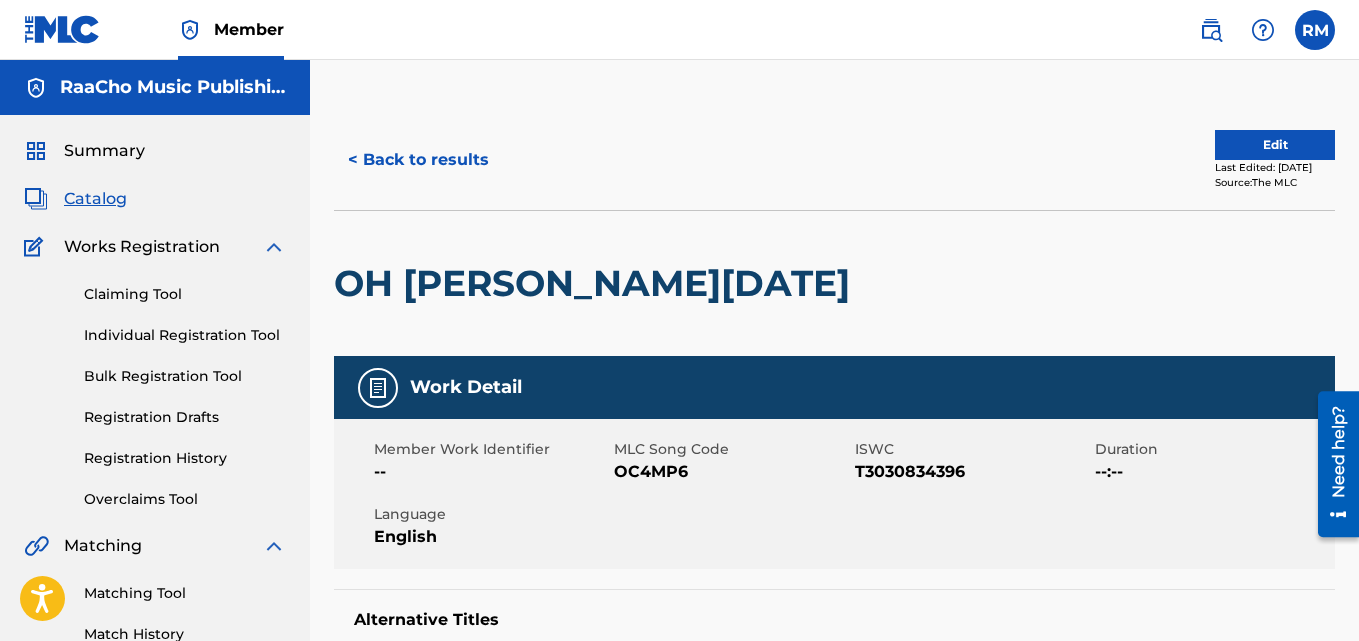 click on "< Back to results" at bounding box center (418, 160) 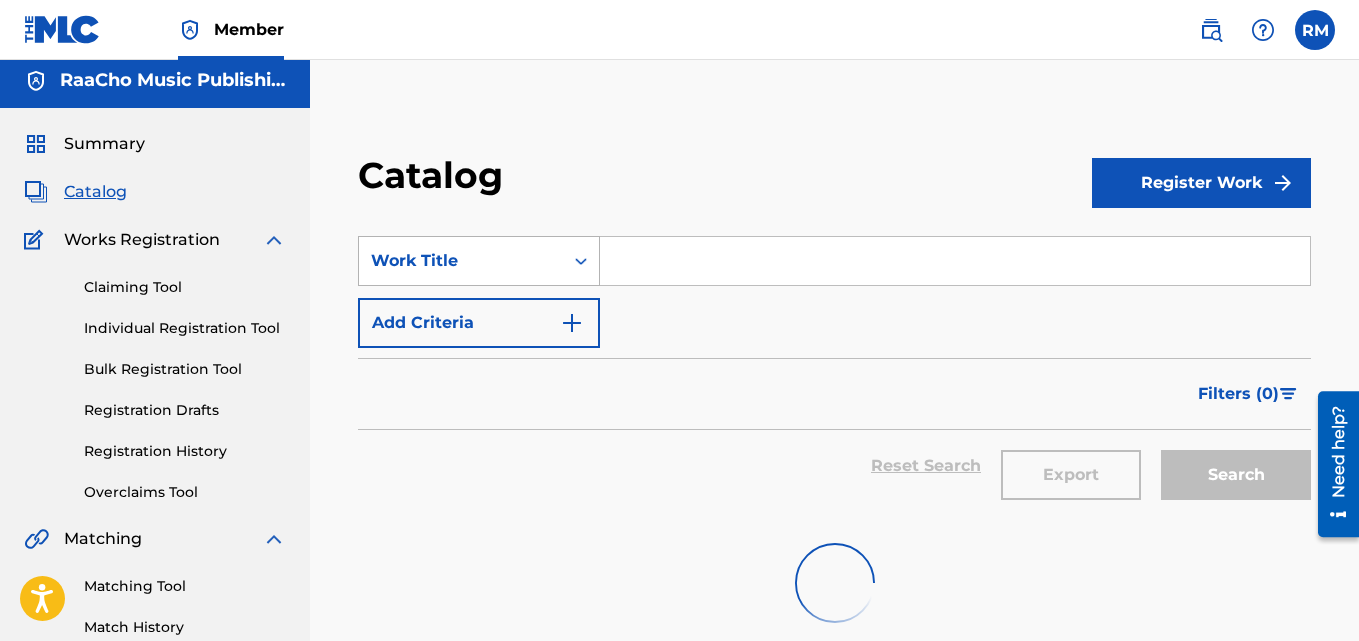scroll, scrollTop: 0, scrollLeft: 0, axis: both 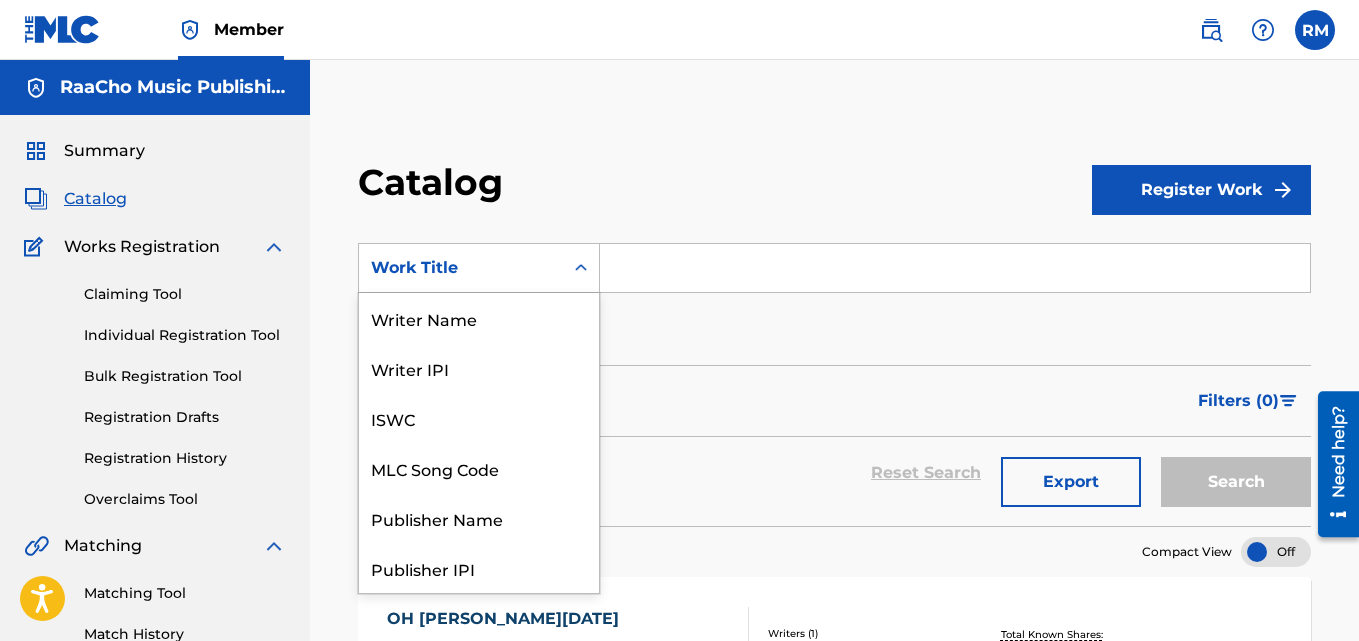 click on "Work Title" at bounding box center [461, 268] 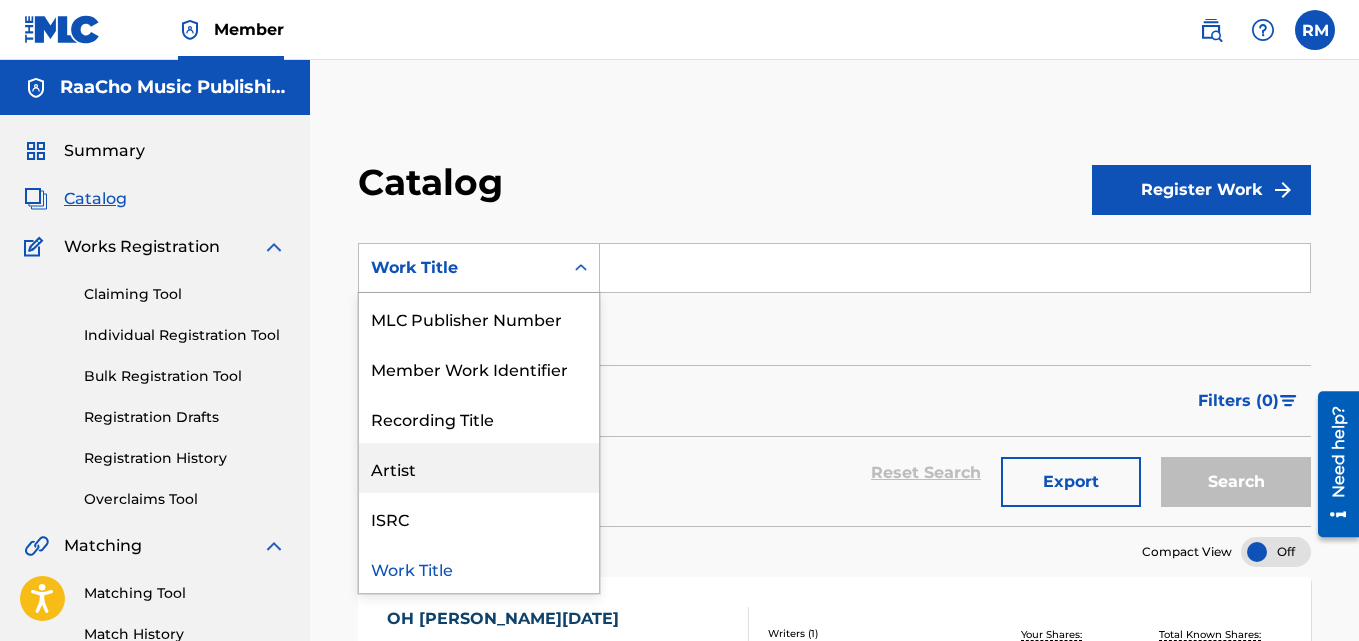 scroll, scrollTop: 0, scrollLeft: 0, axis: both 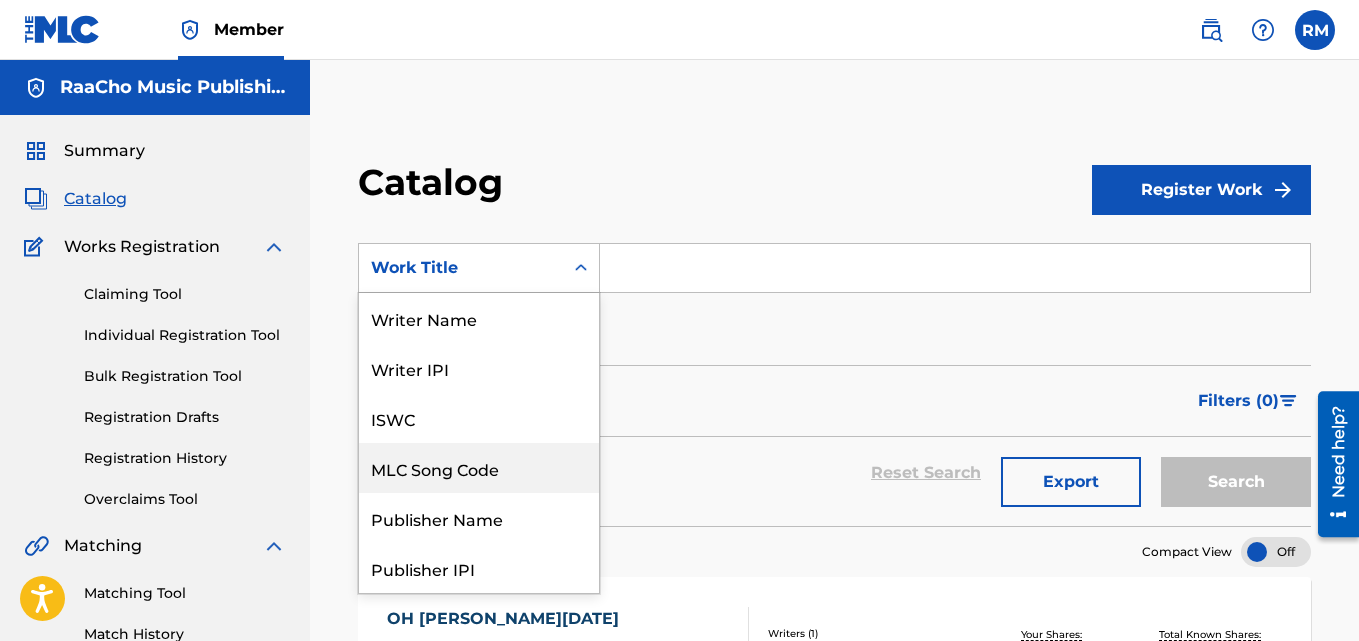 click on "MLC Song Code" at bounding box center [479, 468] 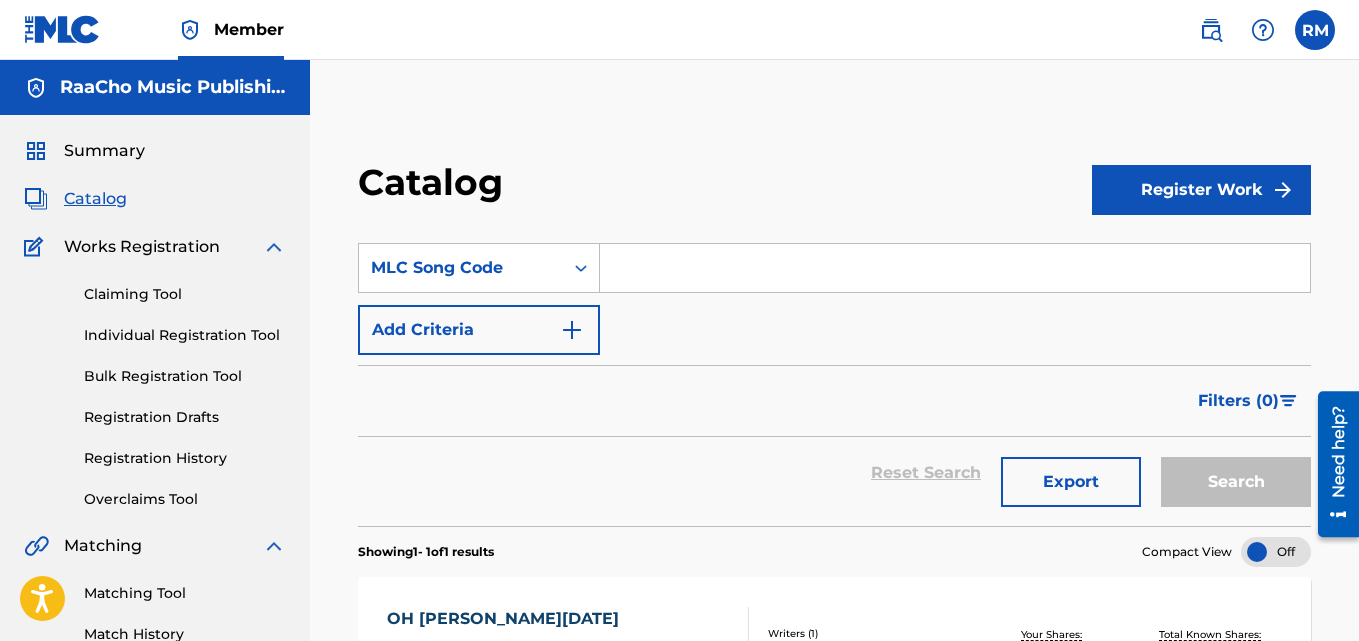 click at bounding box center (955, 268) 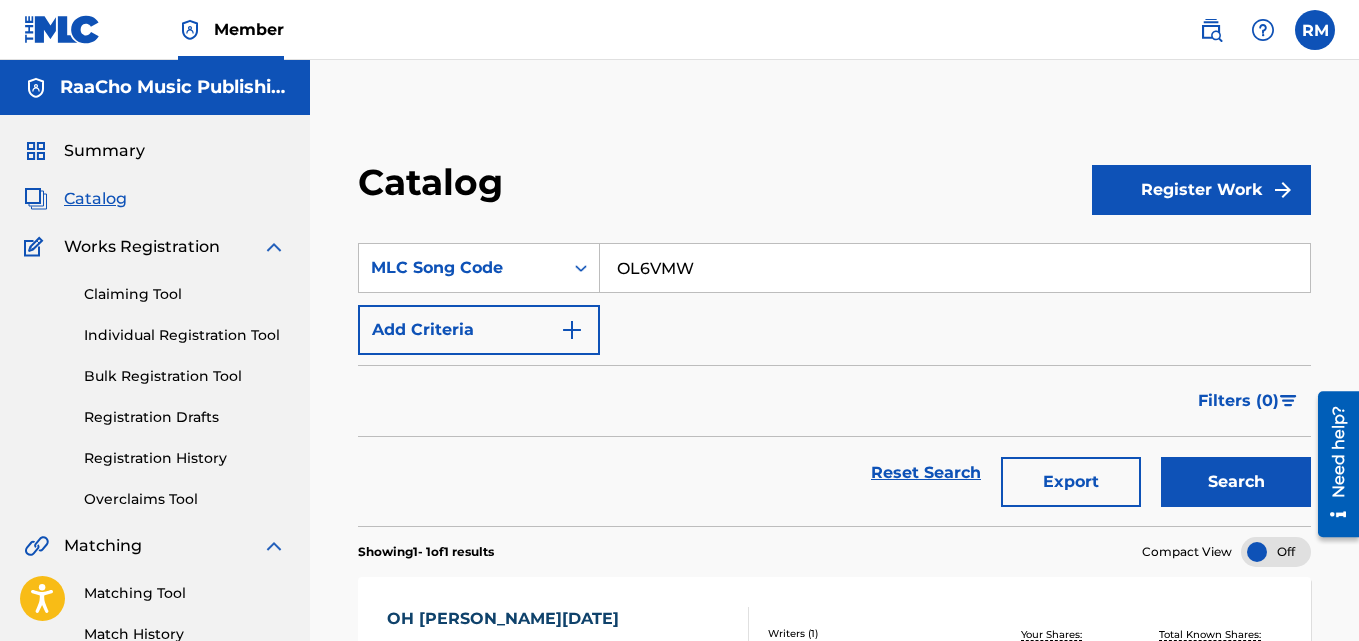 type on "OL6VMW" 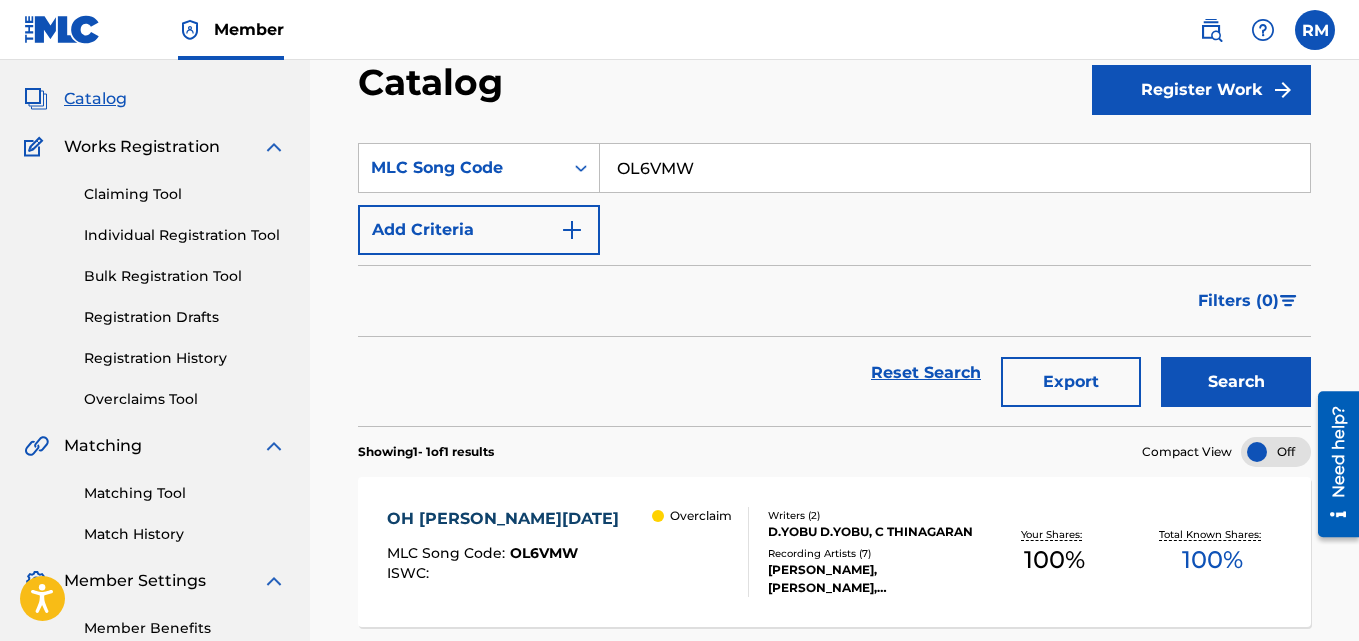 scroll, scrollTop: 276, scrollLeft: 0, axis: vertical 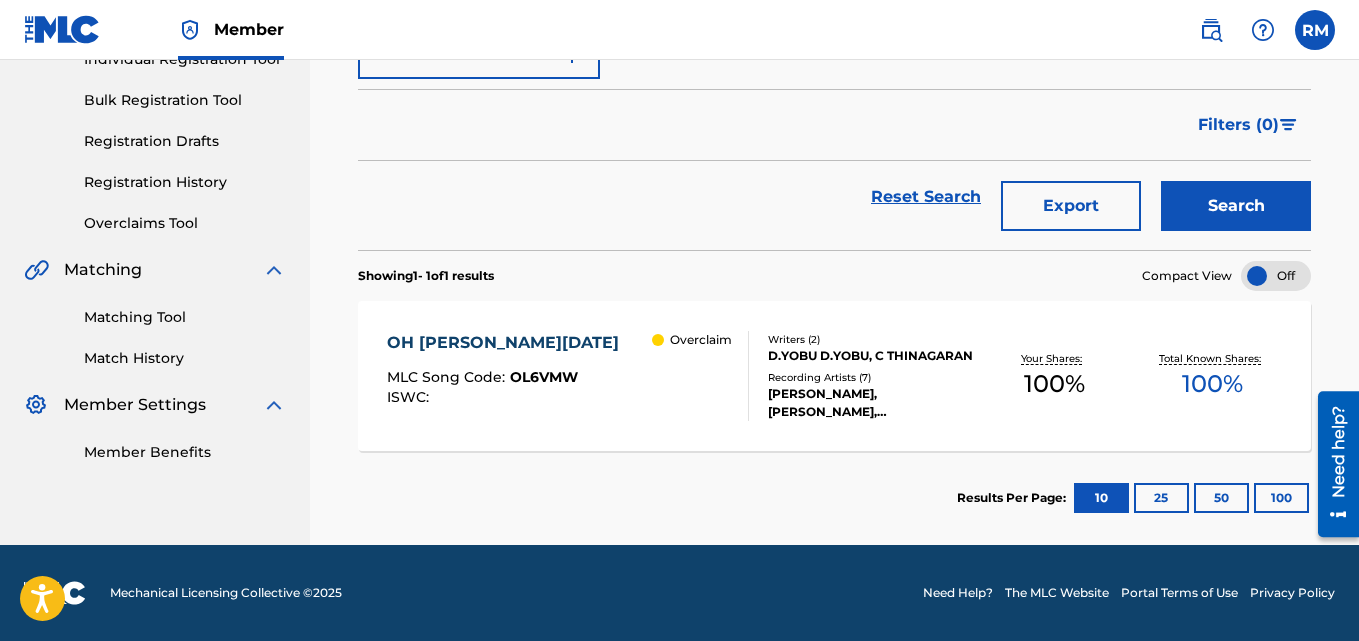 click on "OH [PERSON_NAME][DATE]" at bounding box center [508, 343] 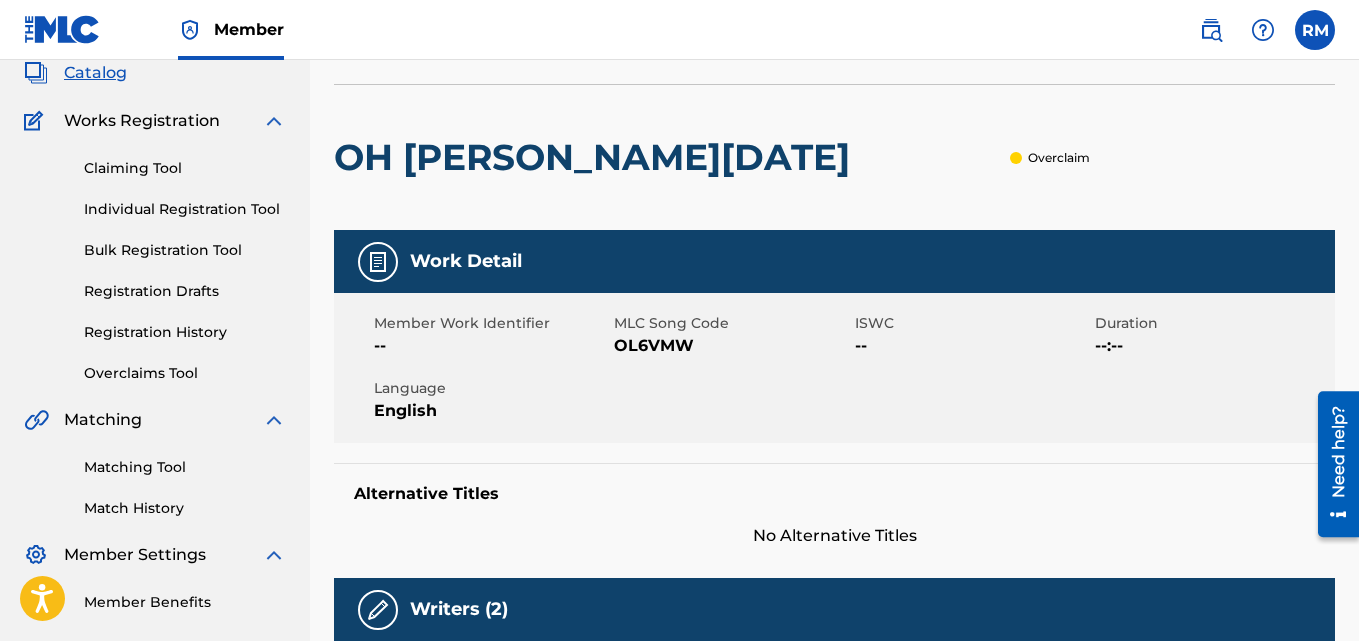 scroll, scrollTop: 0, scrollLeft: 0, axis: both 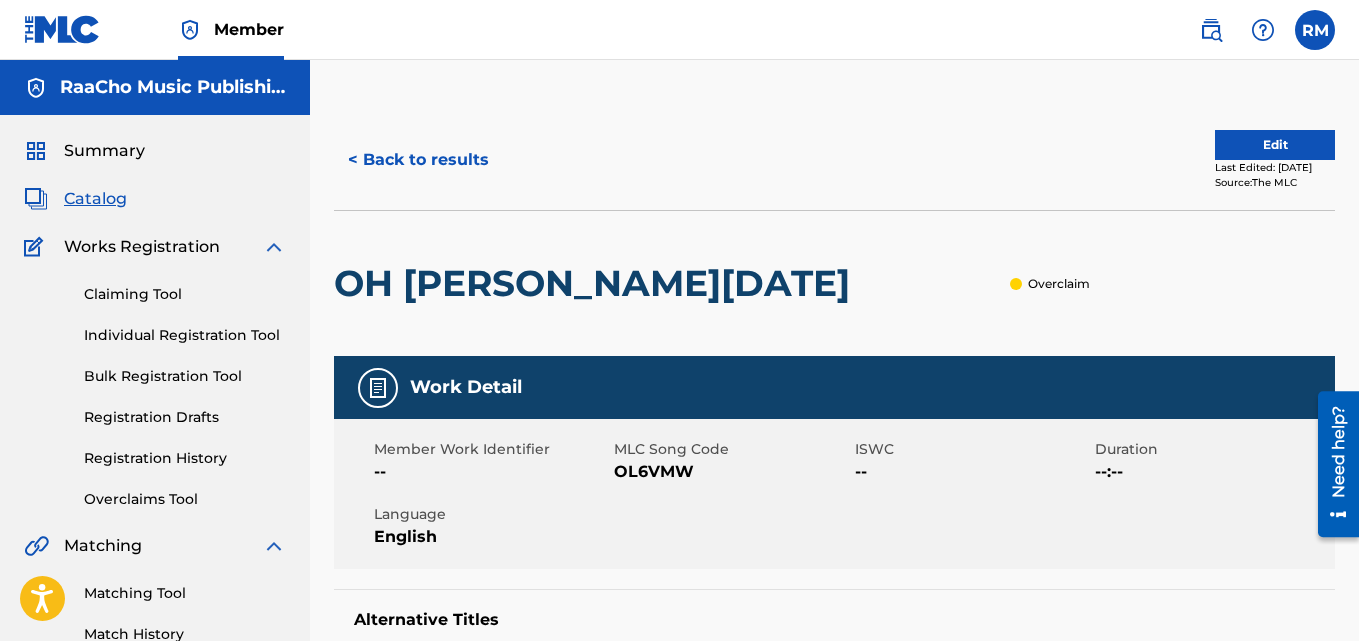 click on "< Back to results" at bounding box center [418, 160] 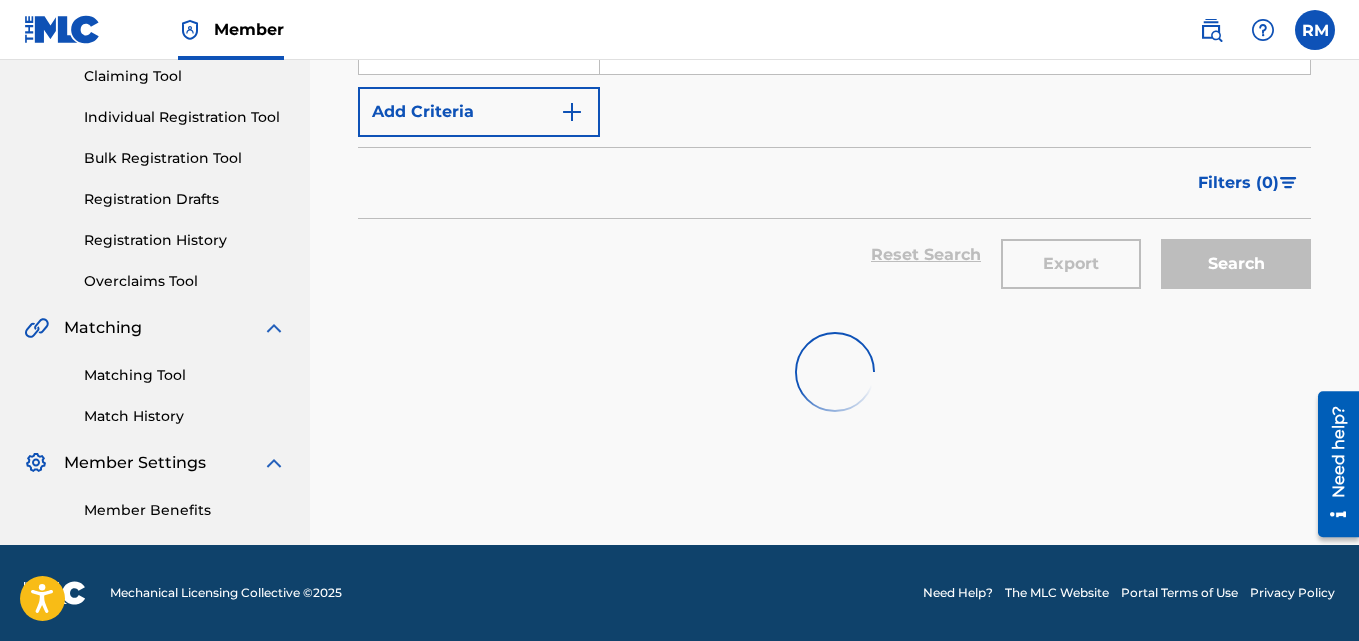 scroll, scrollTop: 18, scrollLeft: 0, axis: vertical 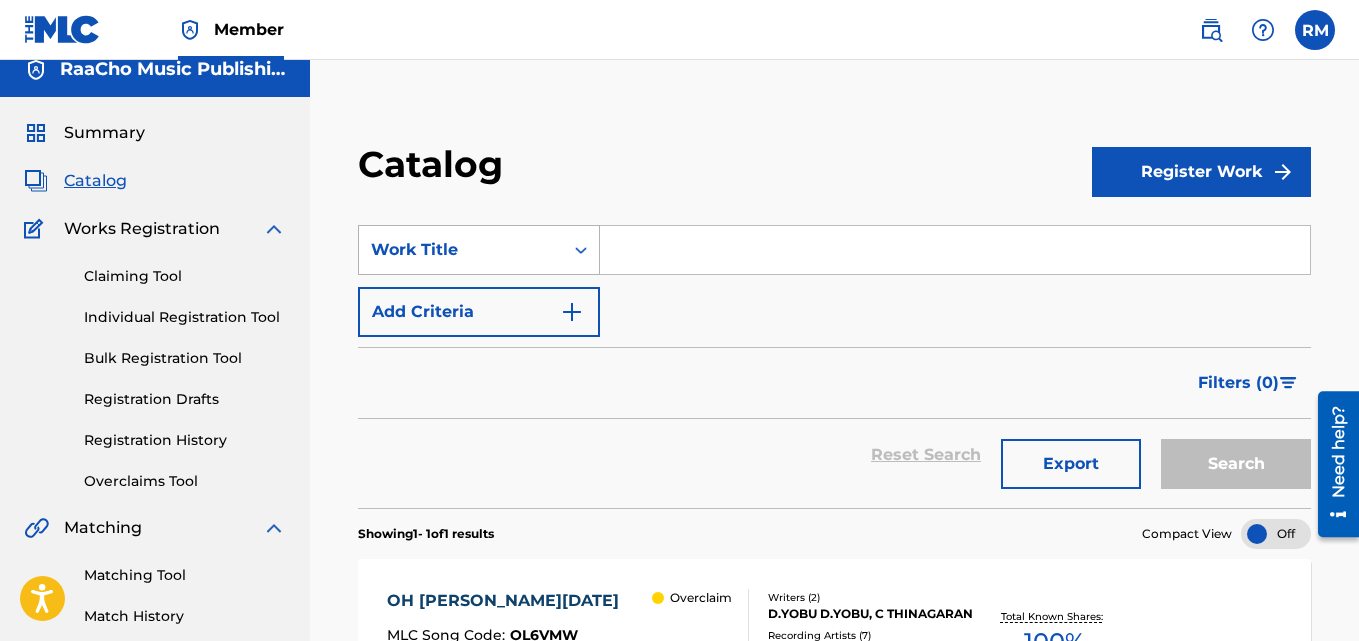 click on "Work Title" at bounding box center [461, 250] 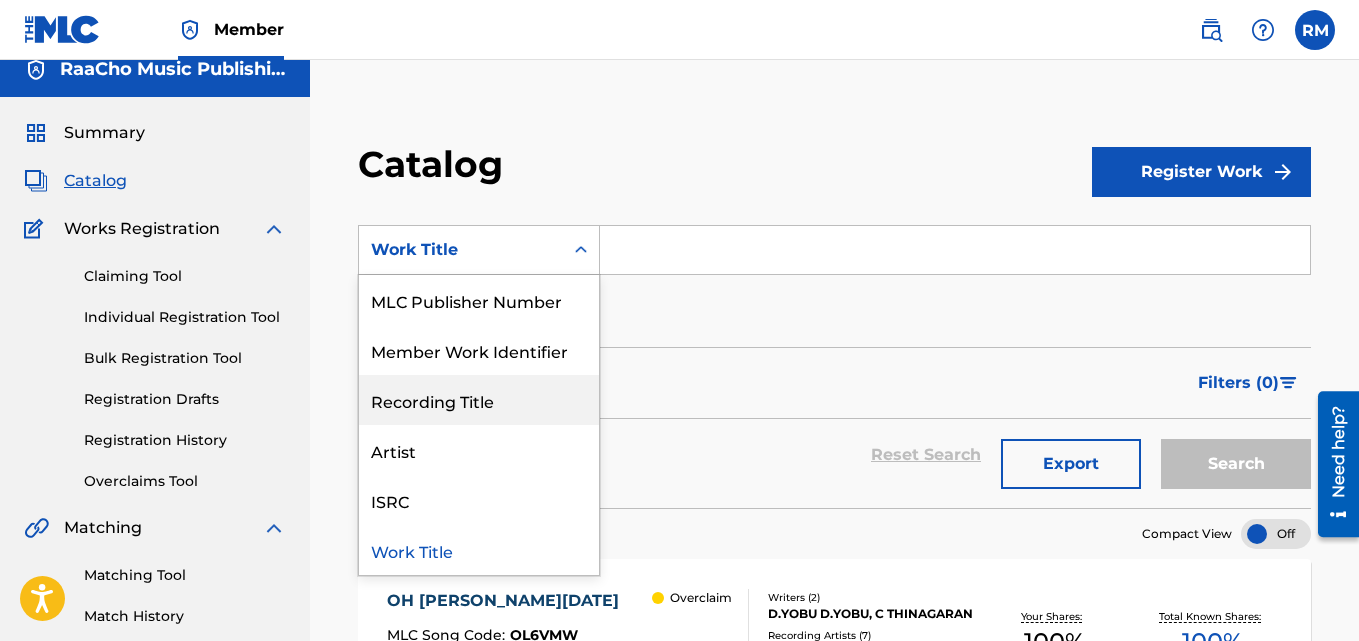 scroll, scrollTop: 100, scrollLeft: 0, axis: vertical 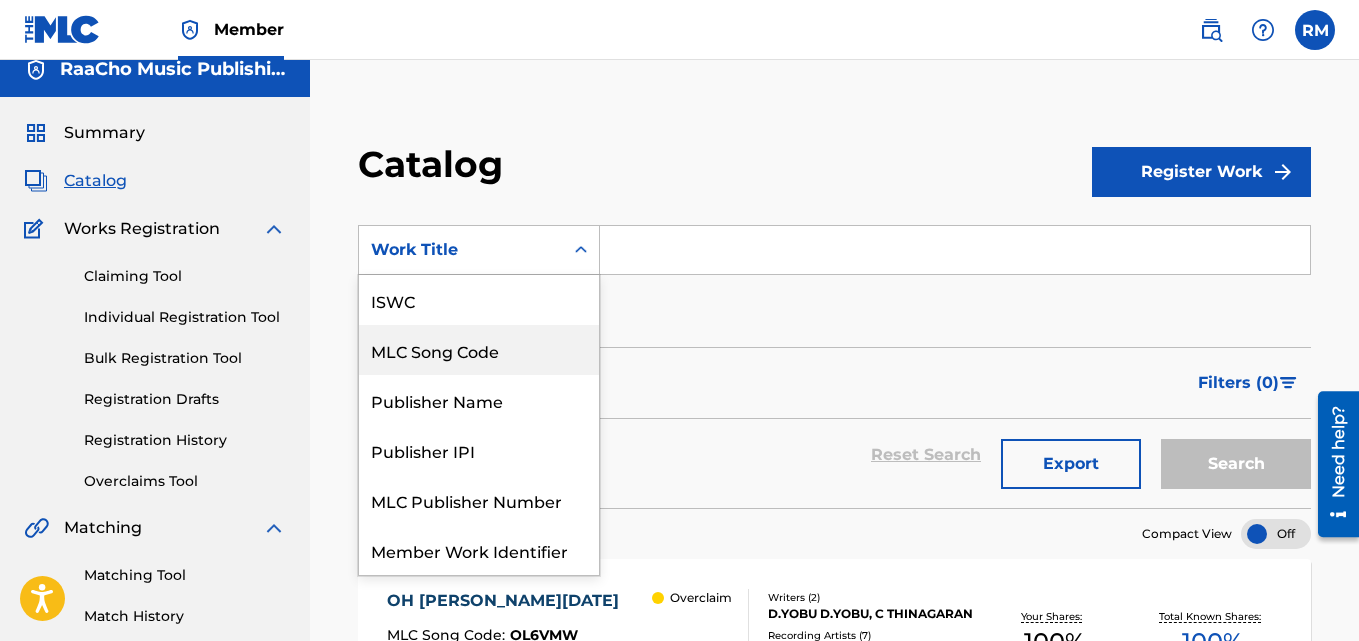 click on "MLC Song Code" at bounding box center [479, 350] 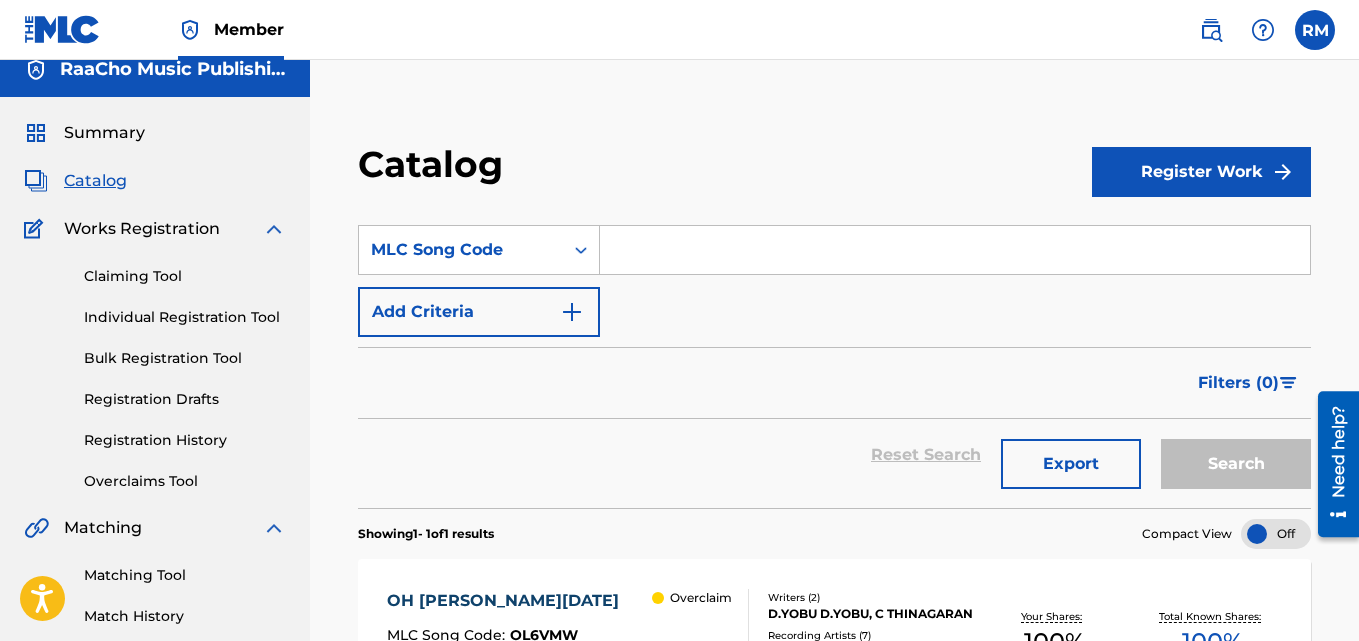 drag, startPoint x: 690, startPoint y: 214, endPoint x: 691, endPoint y: 232, distance: 18.027756 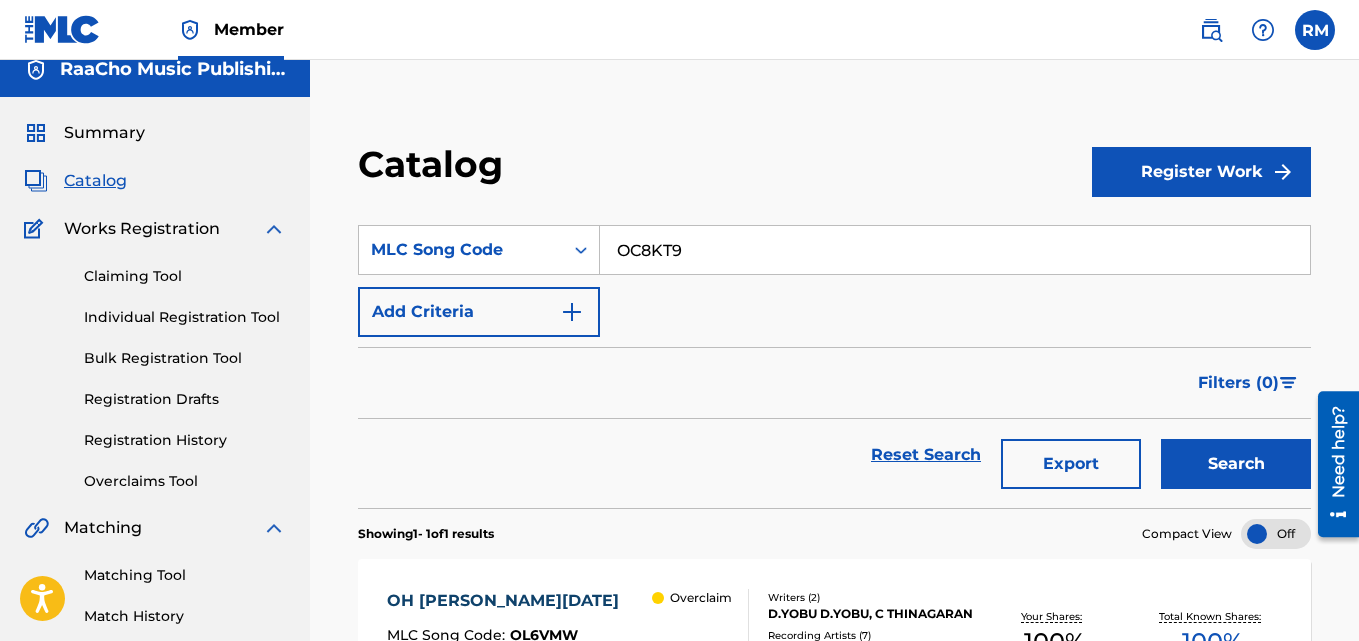 type on "OC8KT9" 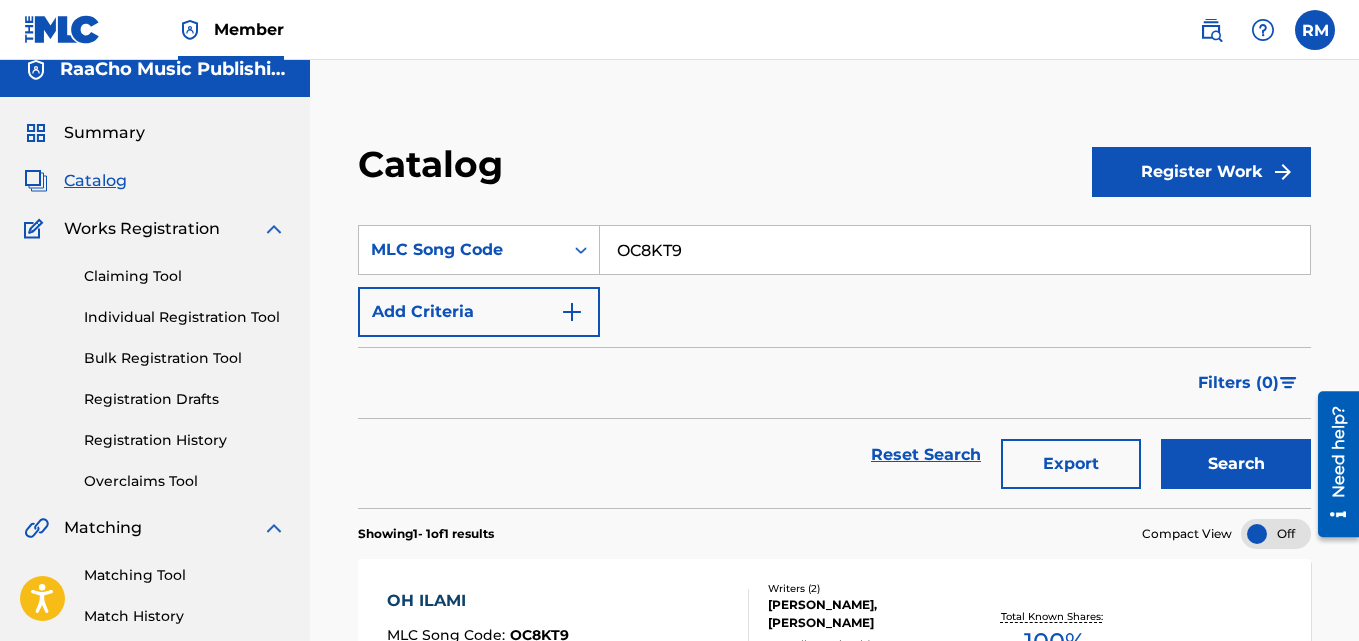 scroll, scrollTop: 276, scrollLeft: 0, axis: vertical 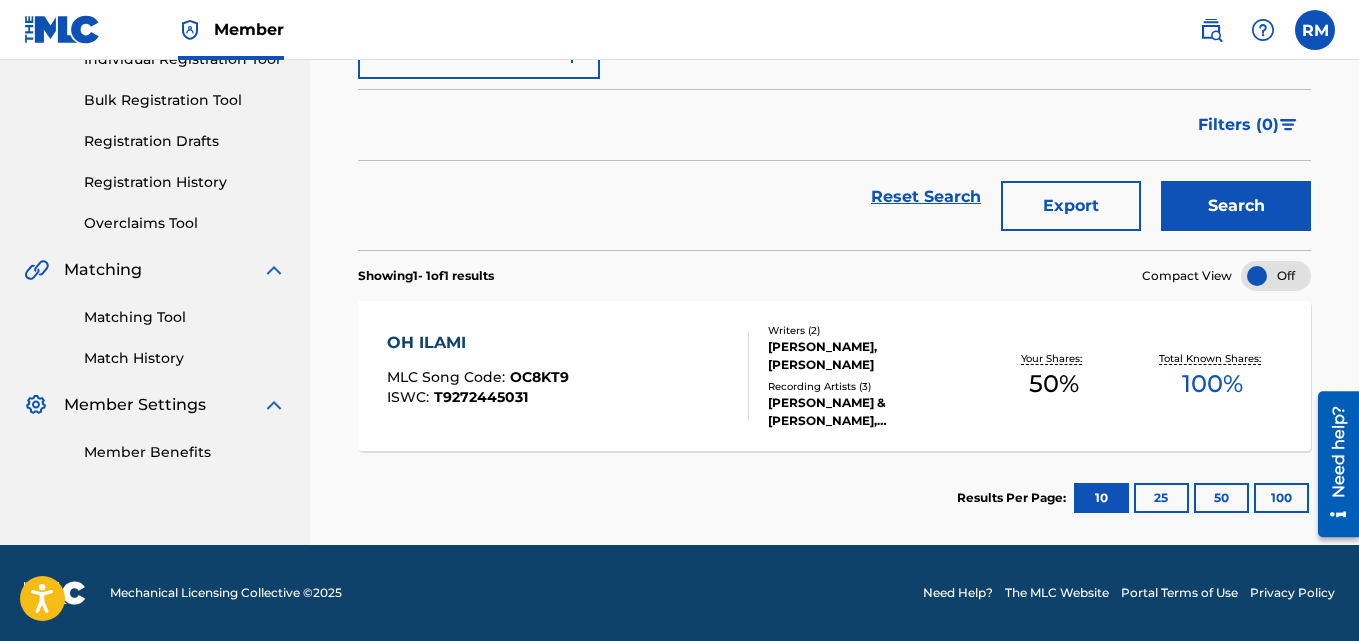 click on "OH ILAMI MLC Song Code : OC8KT9 ISWC : T9272445031" at bounding box center [478, 376] 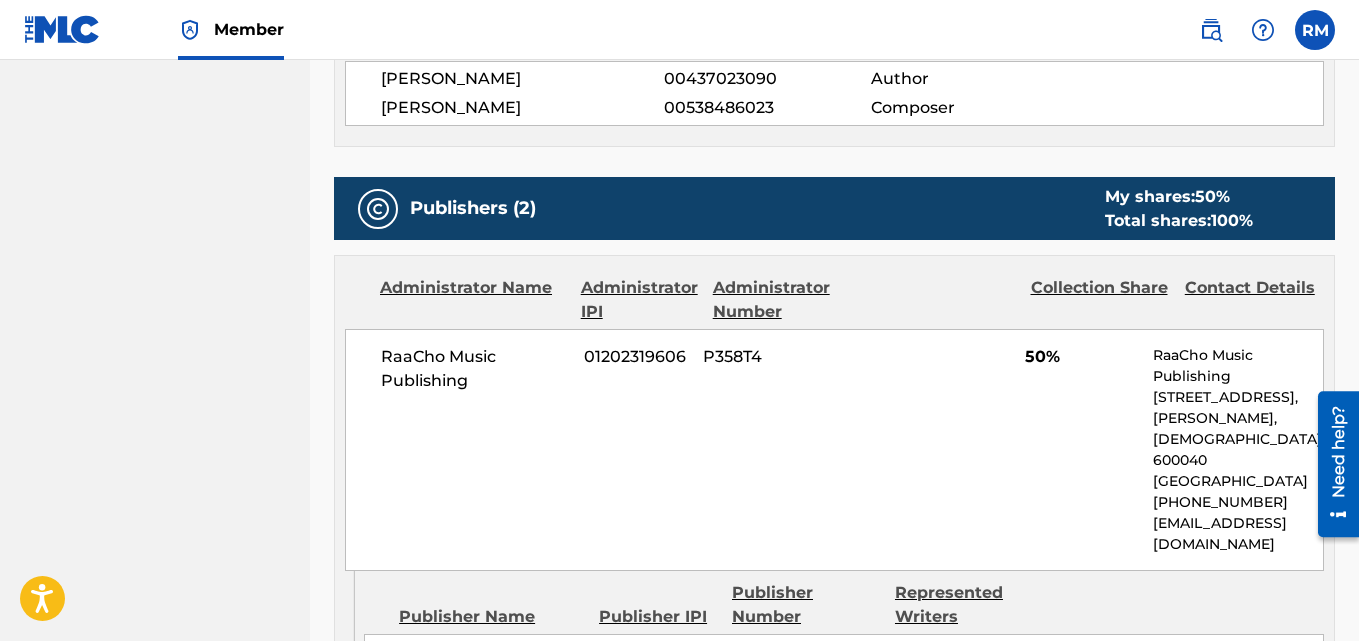 scroll, scrollTop: 368, scrollLeft: 0, axis: vertical 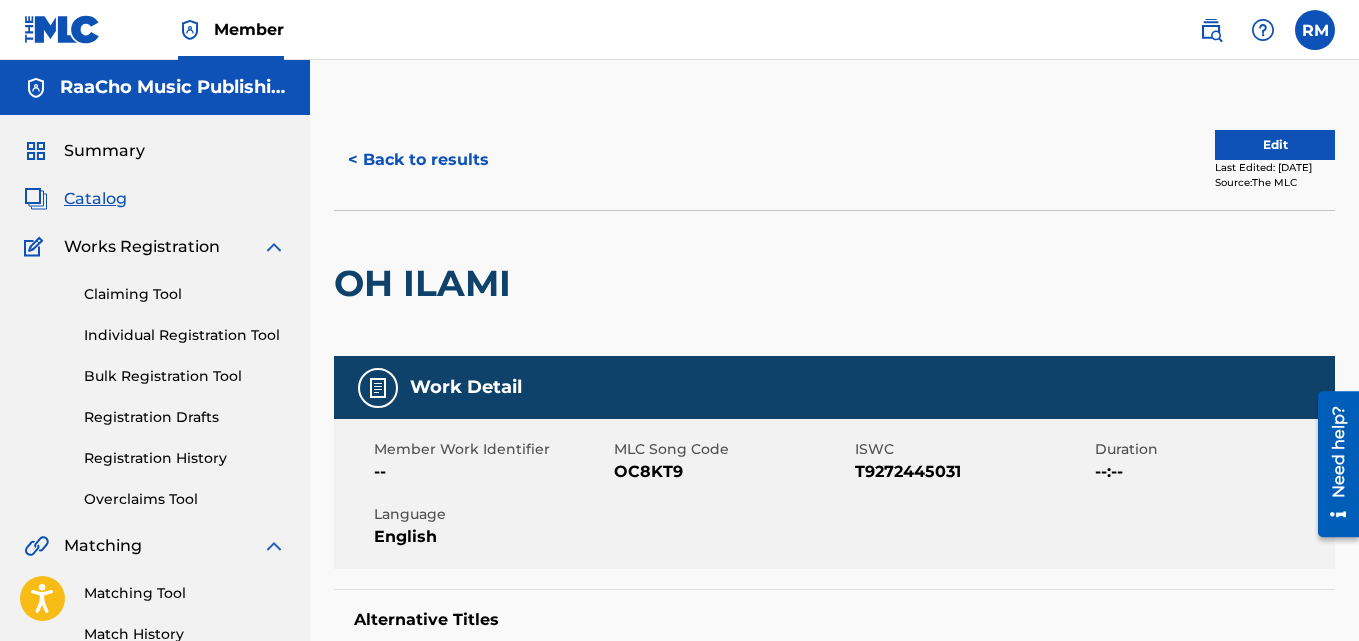 click on "< Back to results" at bounding box center (418, 160) 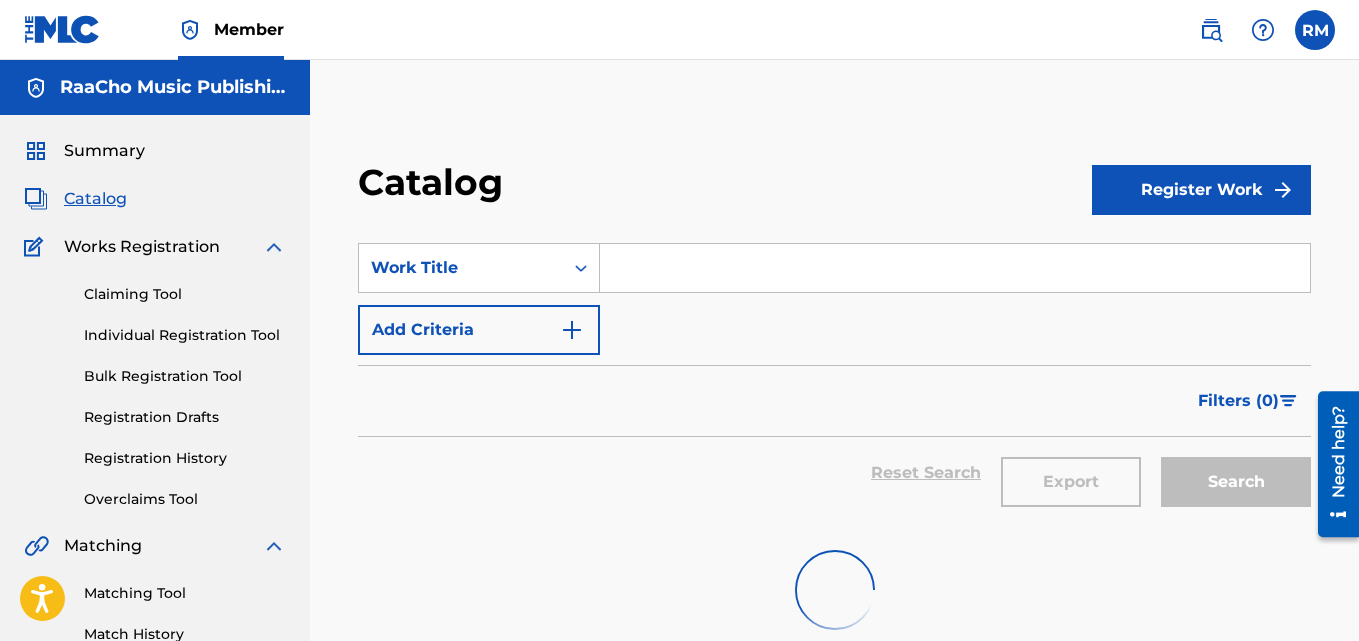 scroll, scrollTop: 0, scrollLeft: 0, axis: both 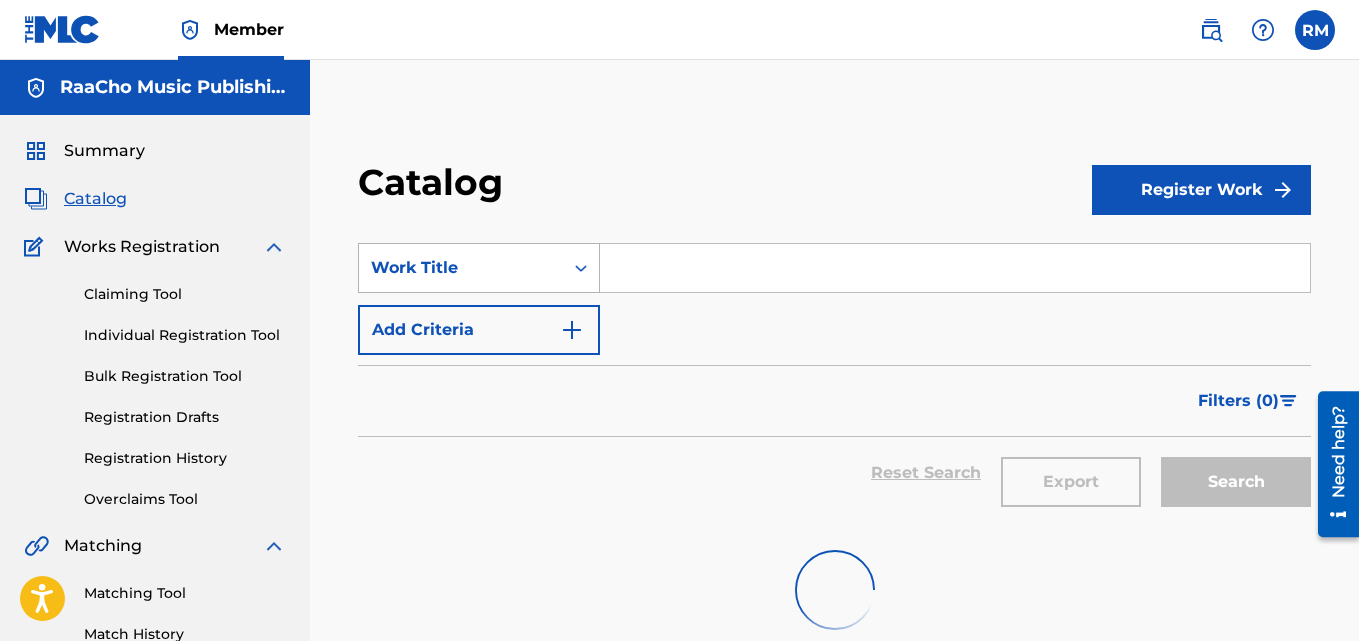 click on "Work Title" at bounding box center [461, 268] 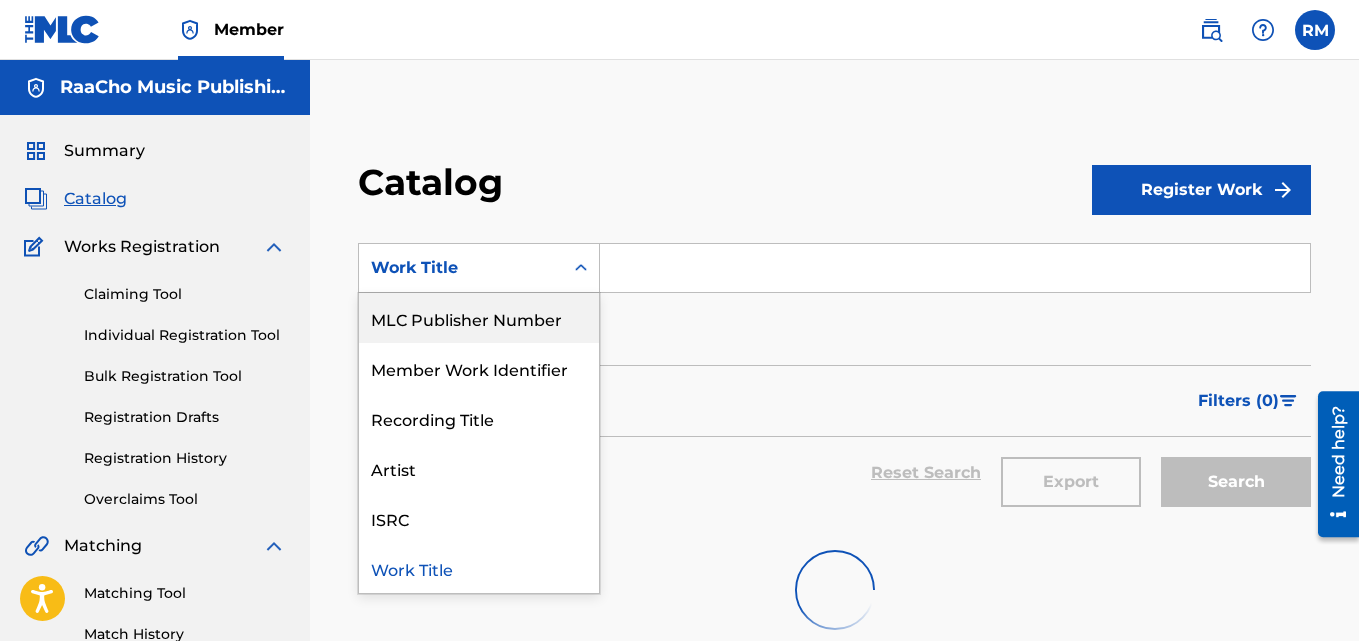 scroll, scrollTop: 0, scrollLeft: 0, axis: both 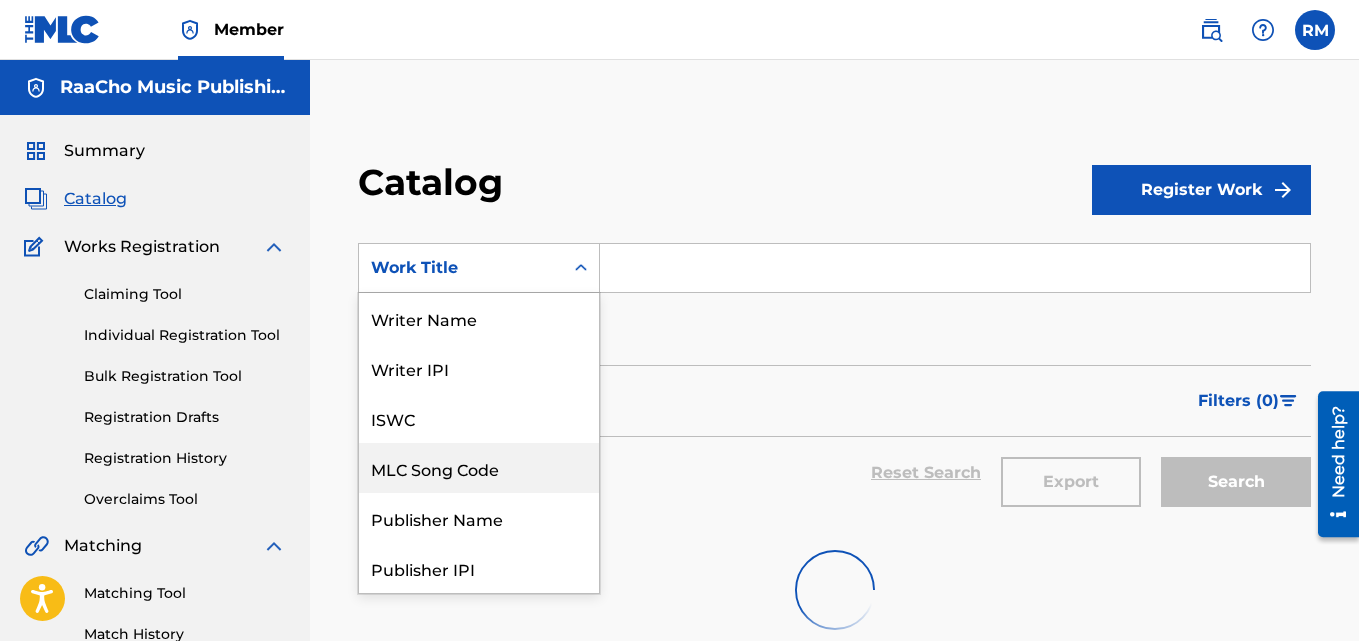 click on "MLC Song Code" at bounding box center (479, 468) 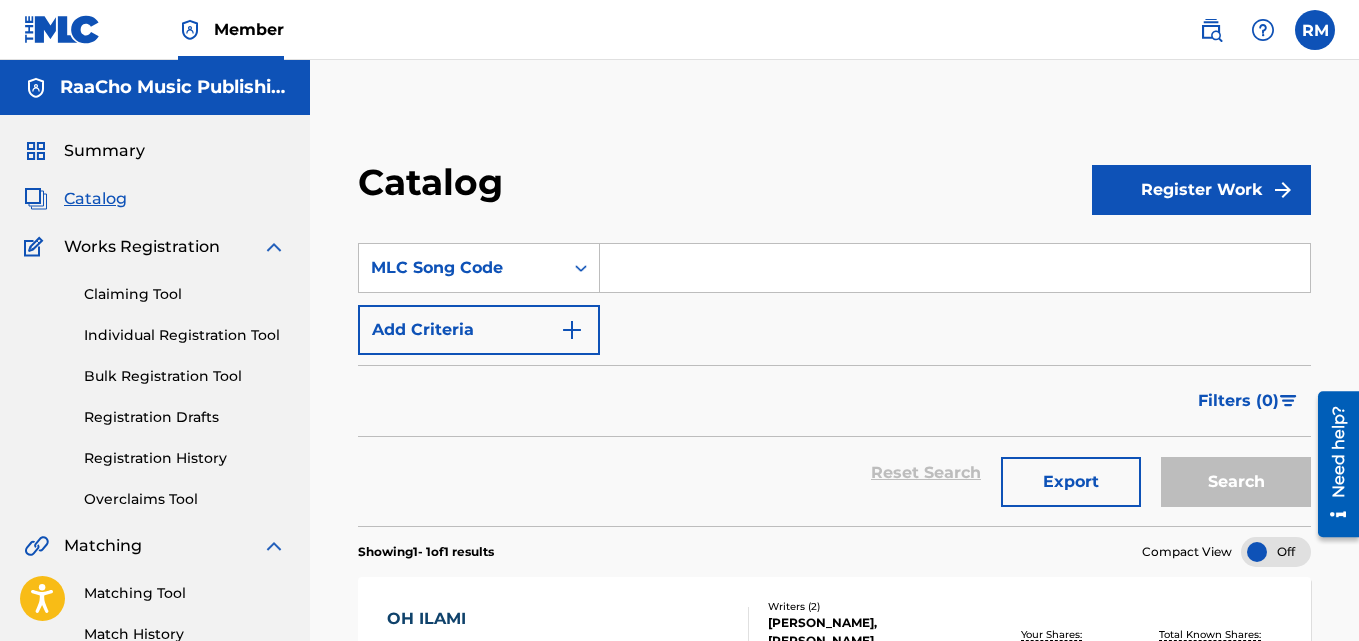 click at bounding box center (955, 268) 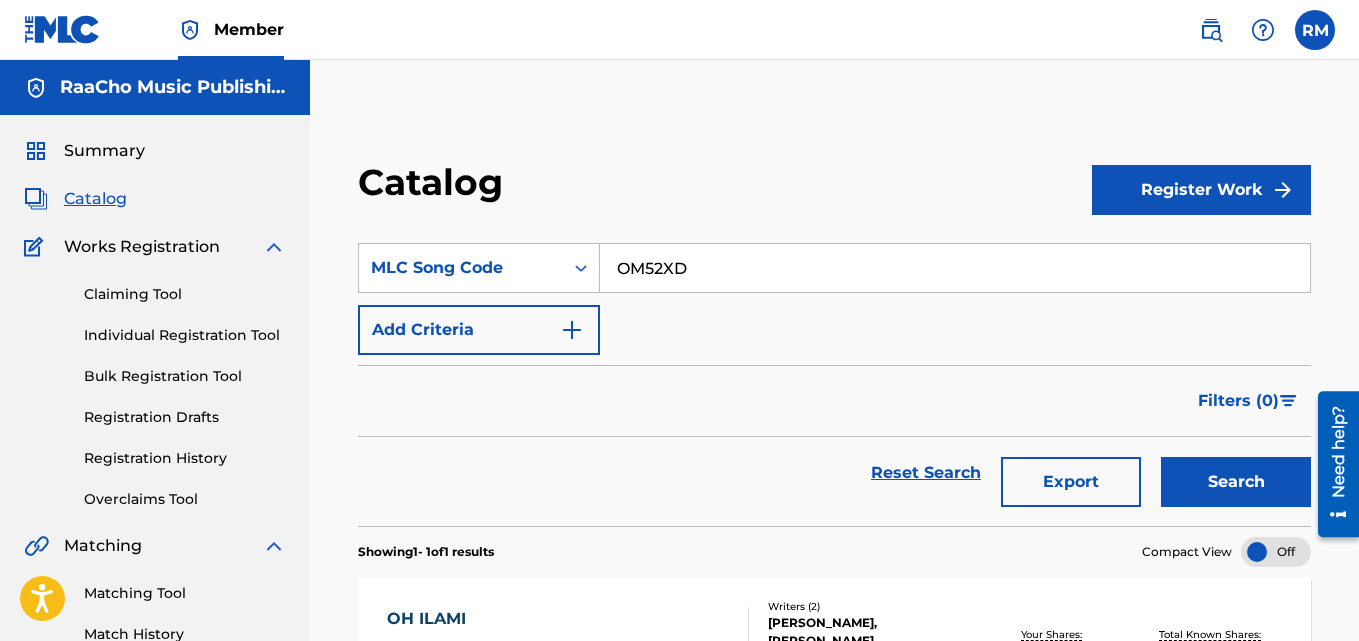 type on "OM52XD" 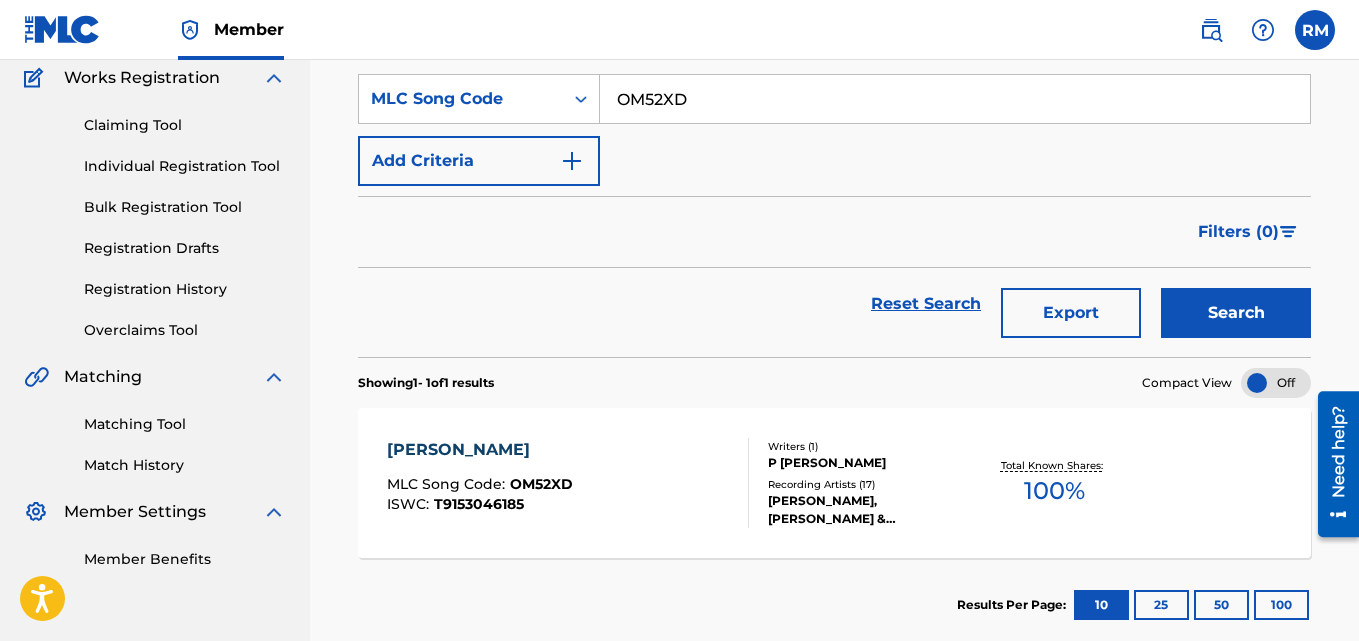 scroll, scrollTop: 276, scrollLeft: 0, axis: vertical 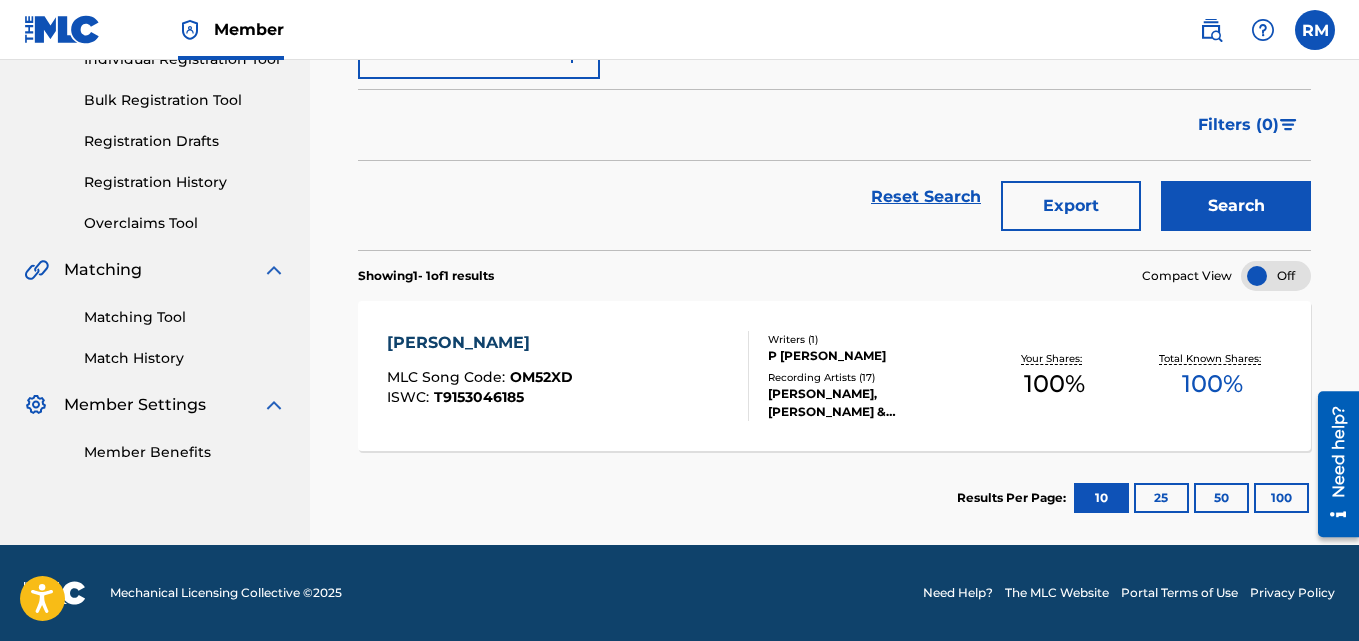 click on "[PERSON_NAME]" at bounding box center [480, 343] 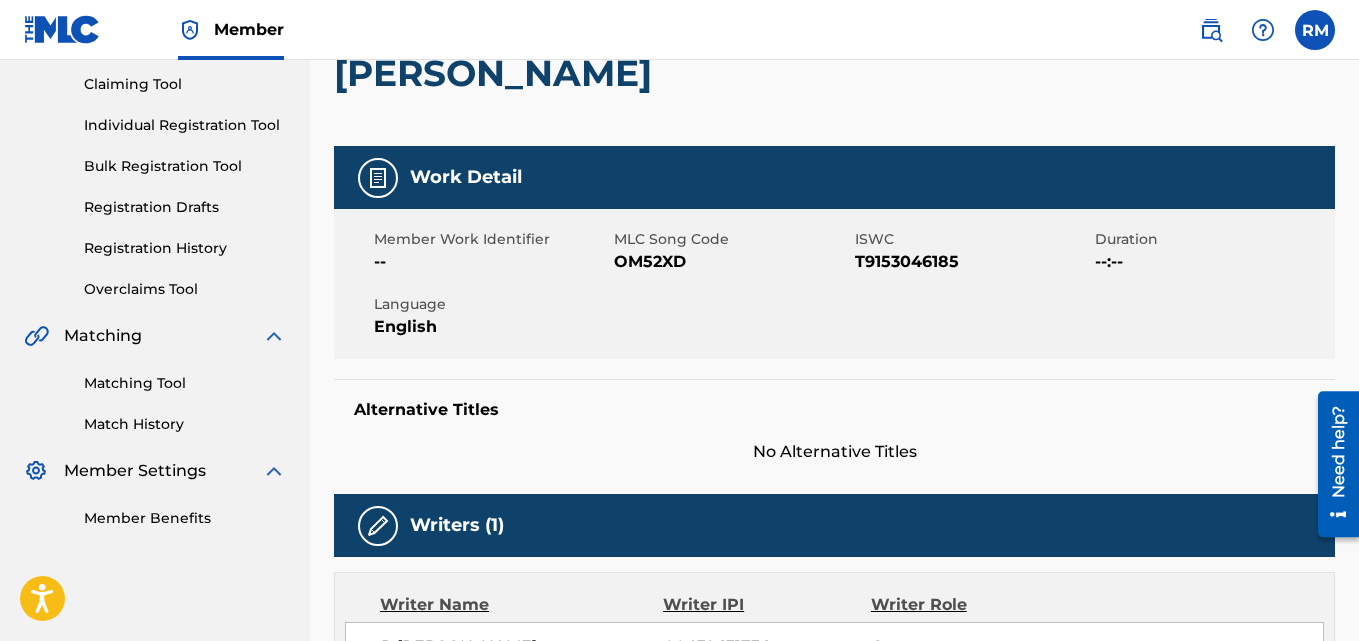 scroll, scrollTop: 0, scrollLeft: 0, axis: both 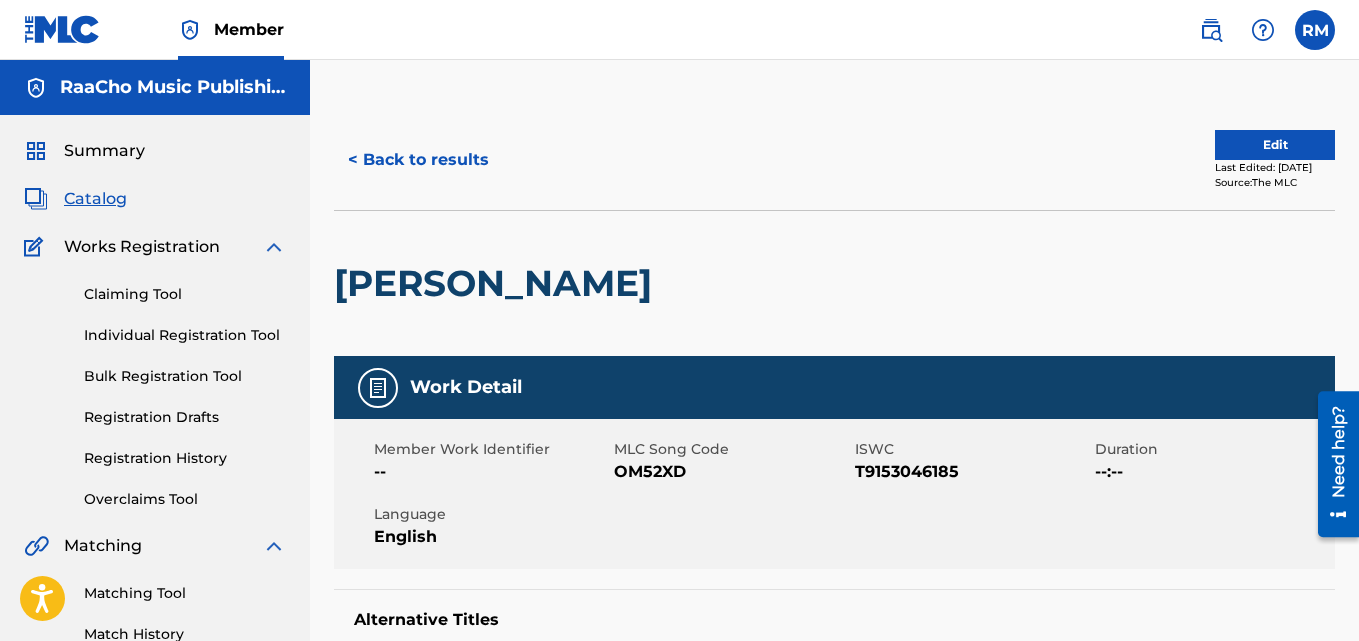 click on "< Back to results" at bounding box center [418, 160] 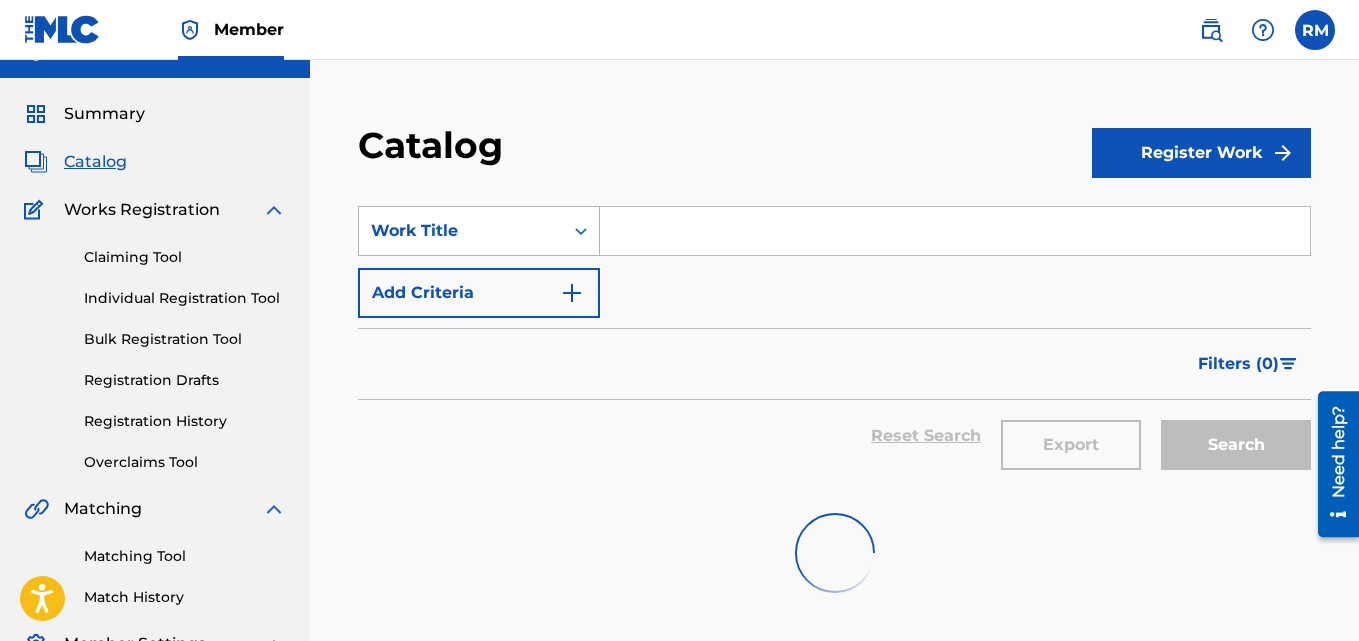 scroll, scrollTop: 0, scrollLeft: 0, axis: both 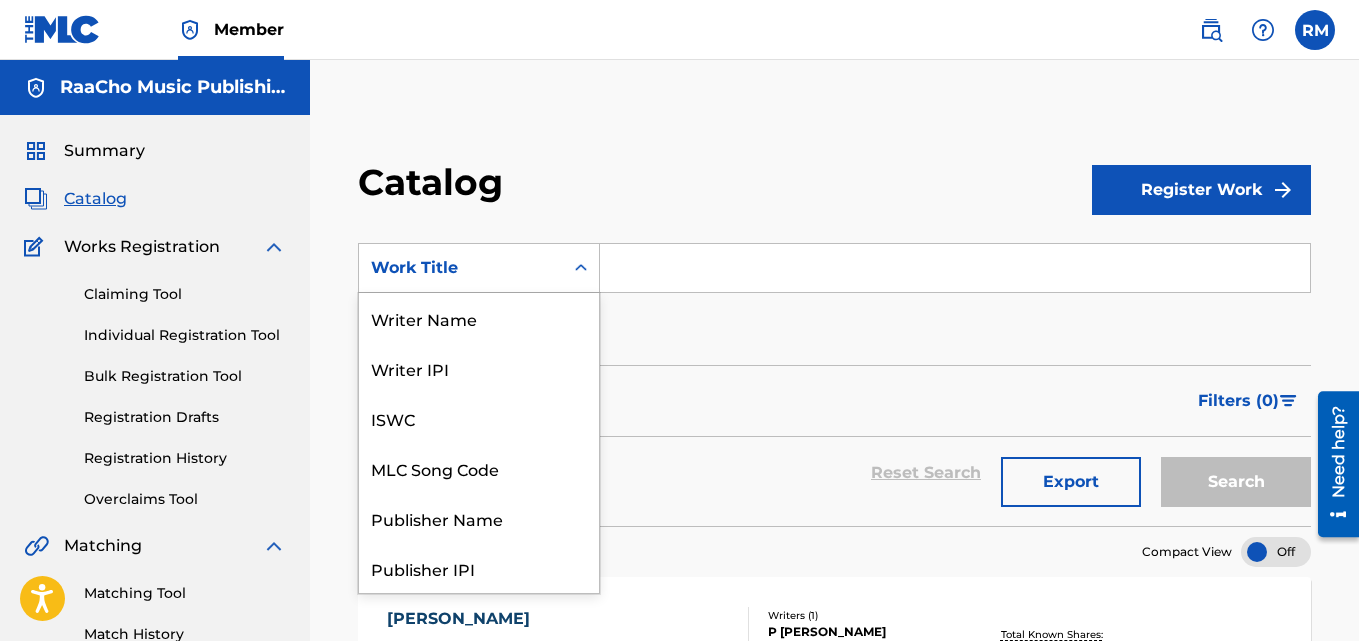click on "Work Title" at bounding box center (461, 268) 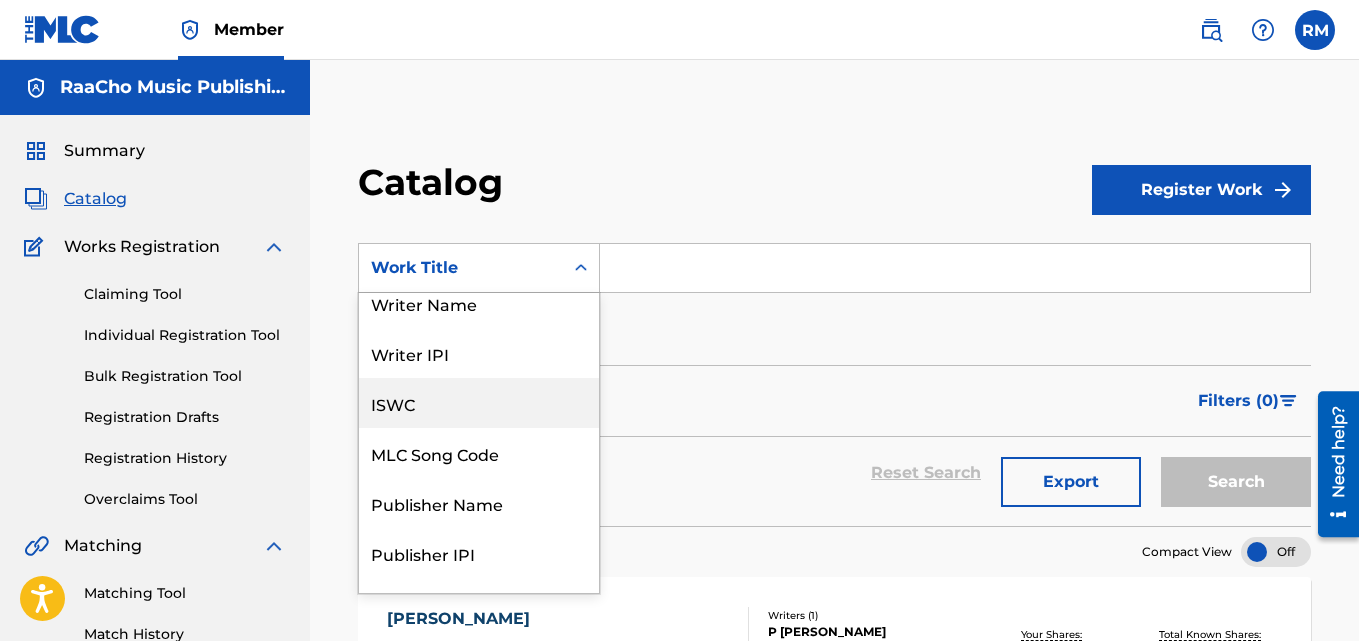 scroll, scrollTop: 0, scrollLeft: 0, axis: both 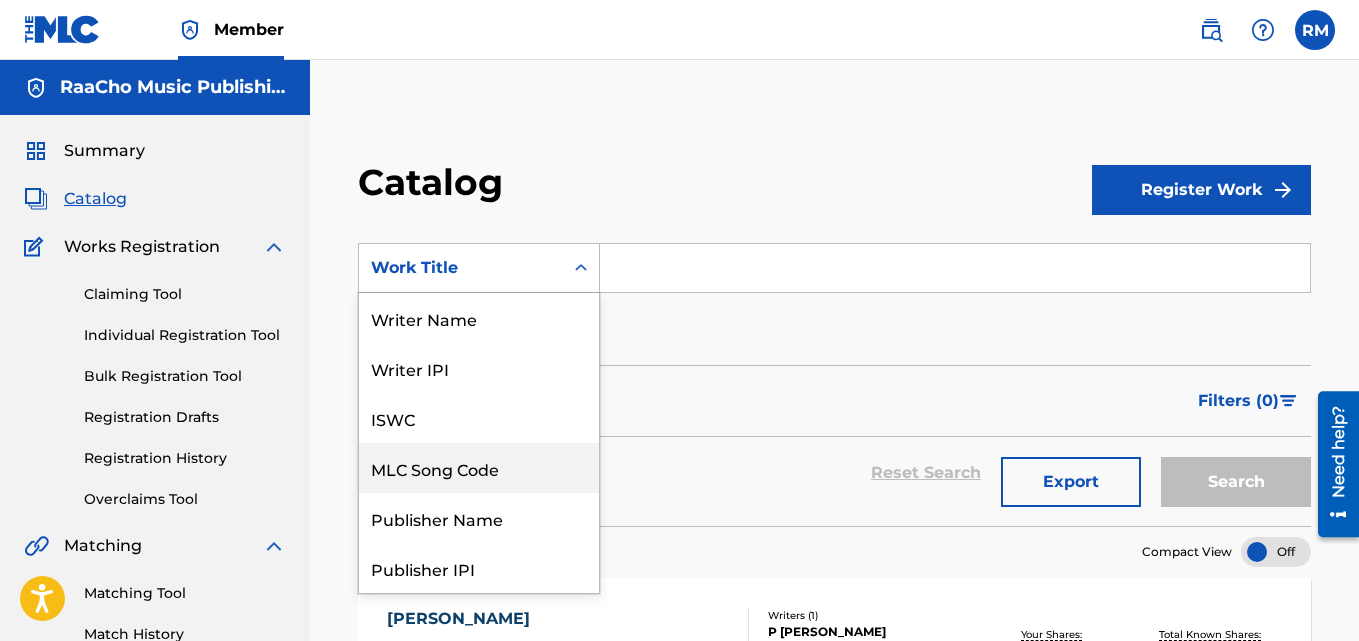 click on "MLC Song Code" at bounding box center [479, 468] 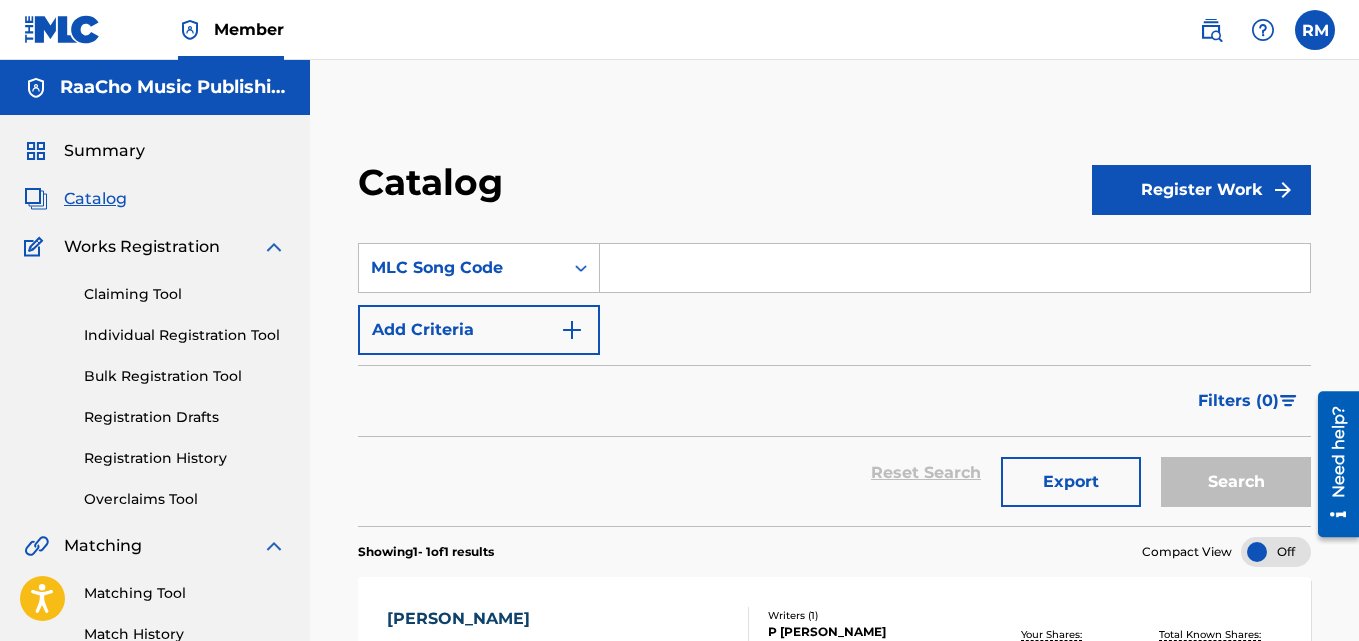 click at bounding box center [955, 268] 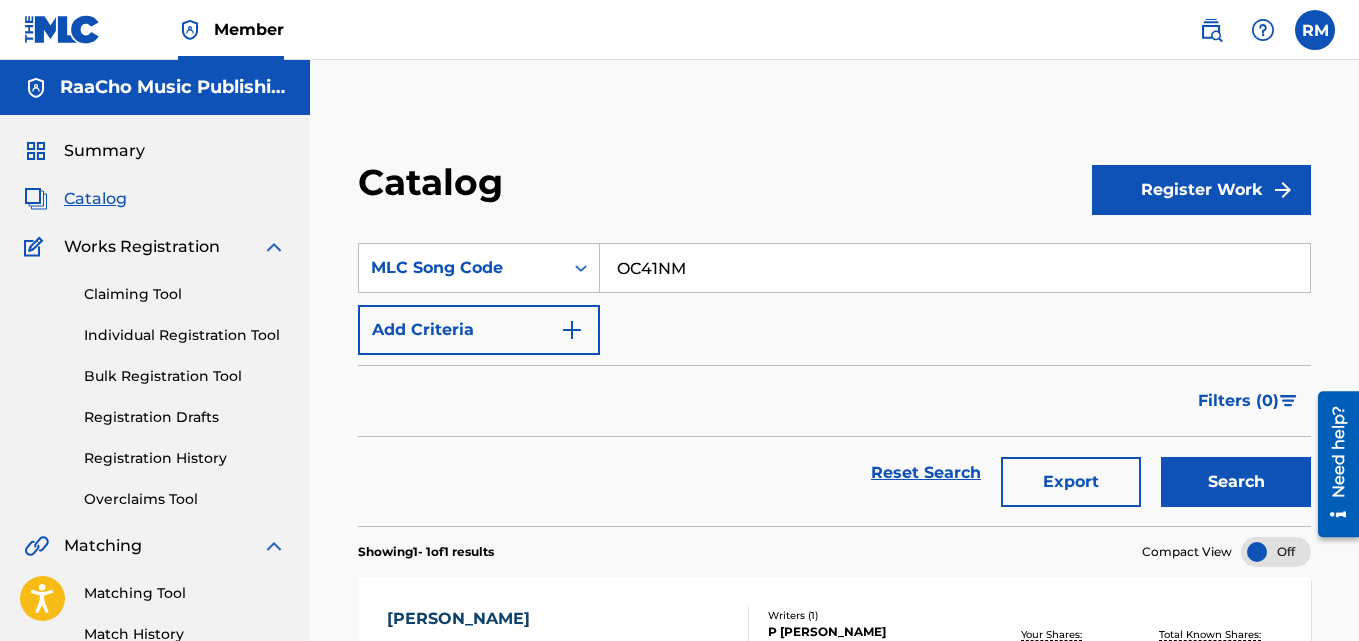 type on "OC41NM" 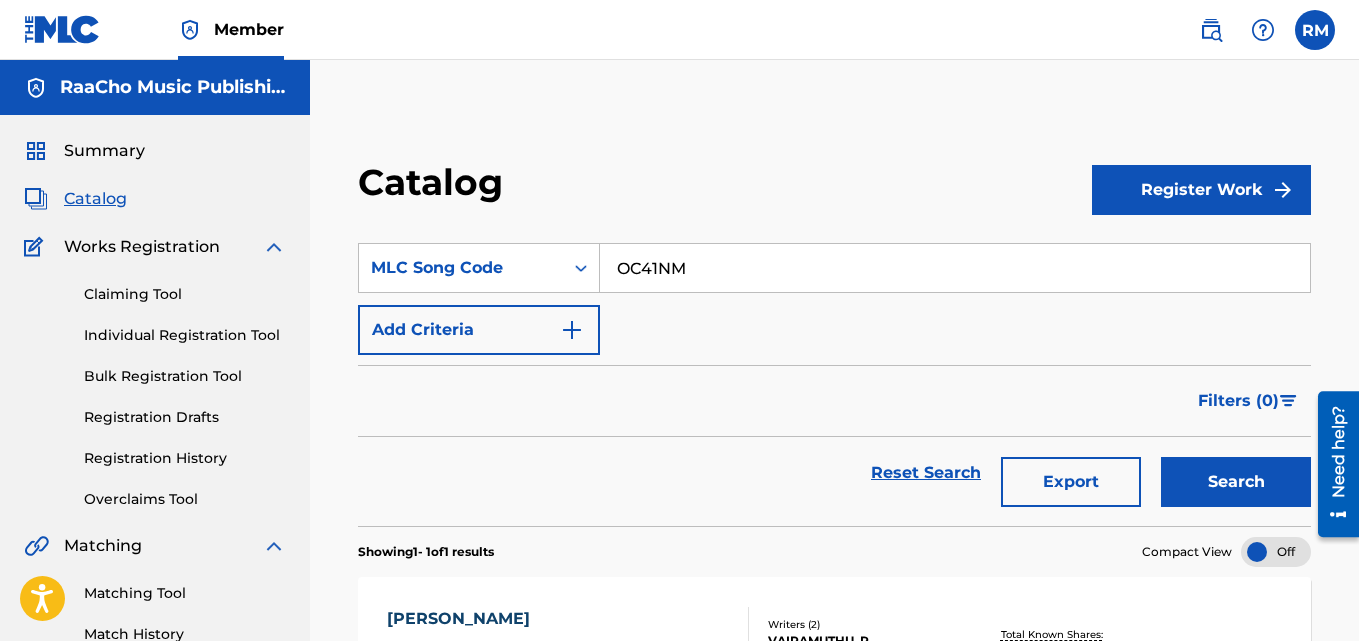 scroll, scrollTop: 276, scrollLeft: 0, axis: vertical 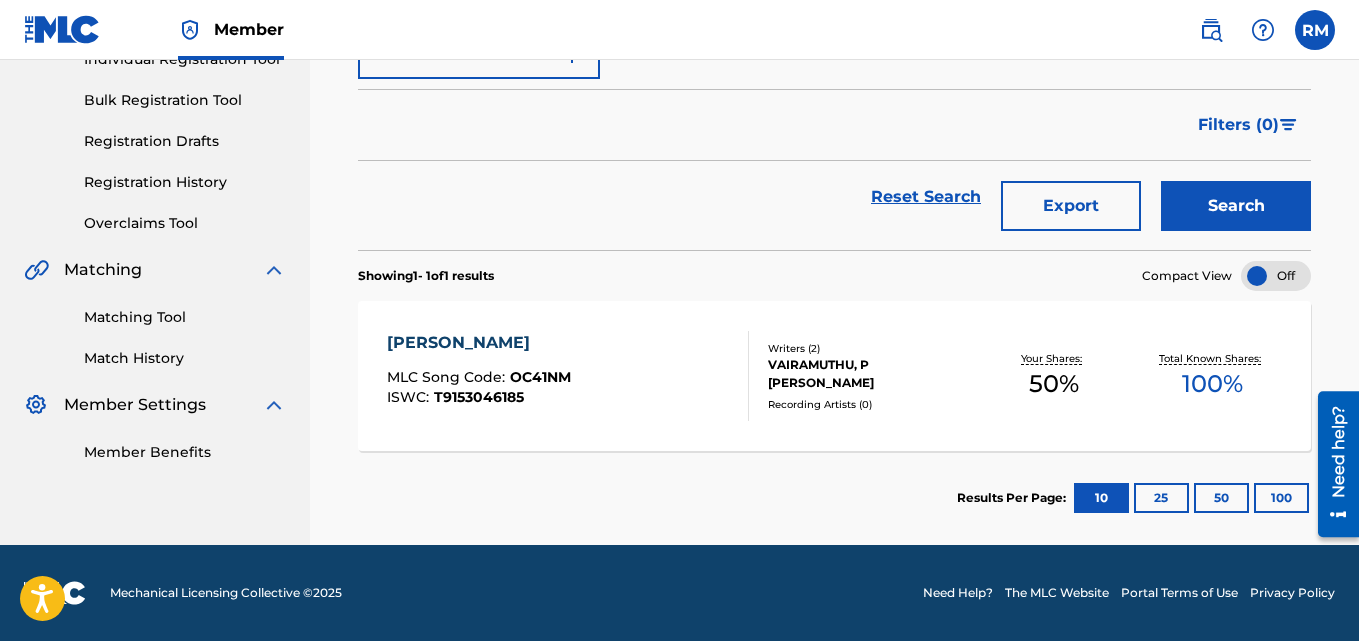 click on "[PERSON_NAME] MLC Song Code : OC41NM ISWC : T9153046185" at bounding box center (568, 376) 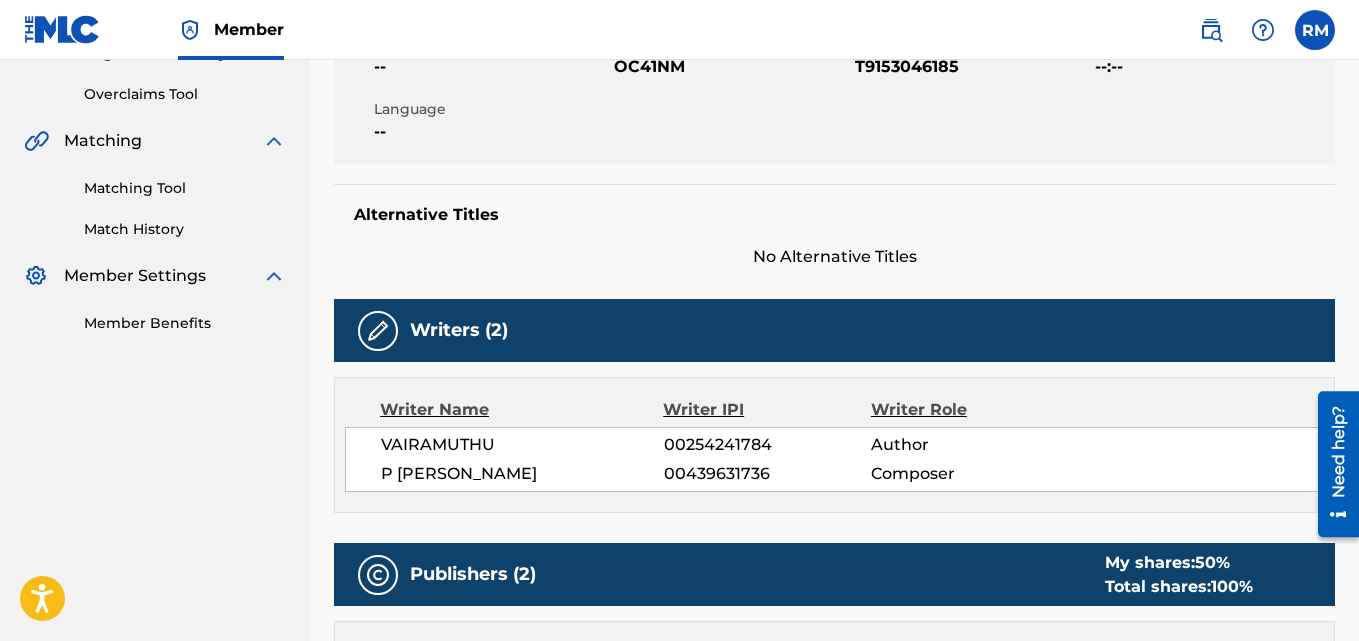 scroll, scrollTop: 0, scrollLeft: 0, axis: both 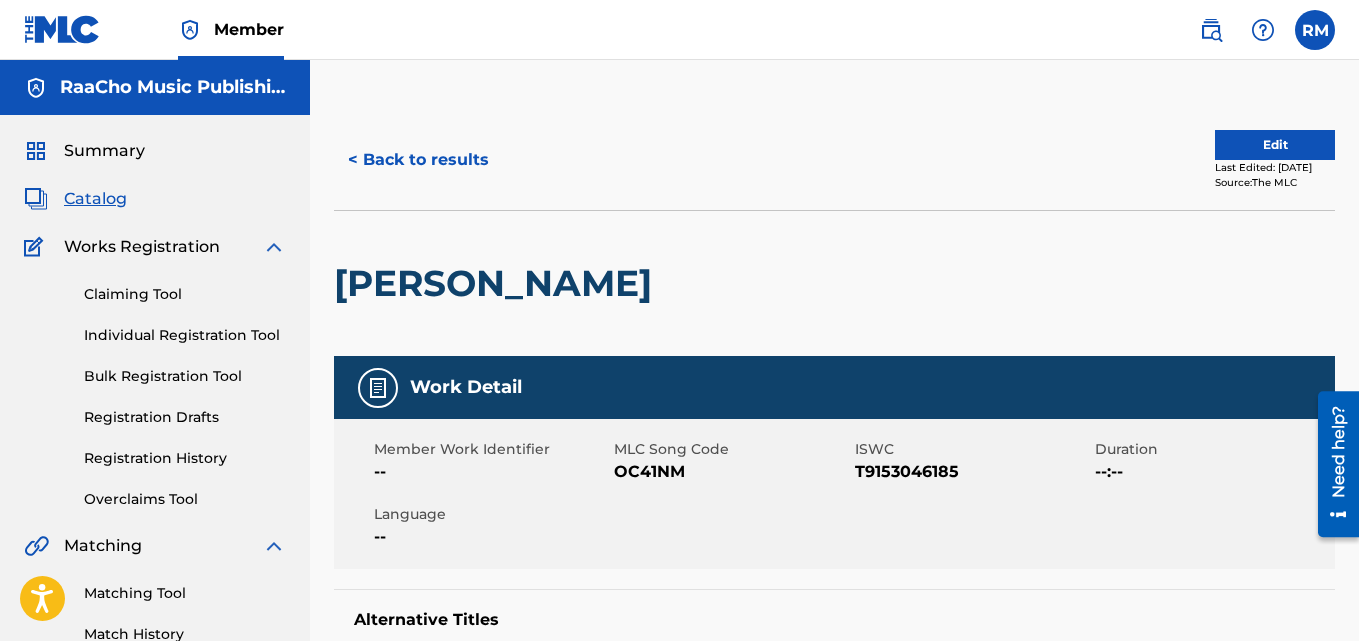 click on "< Back to results" at bounding box center (418, 160) 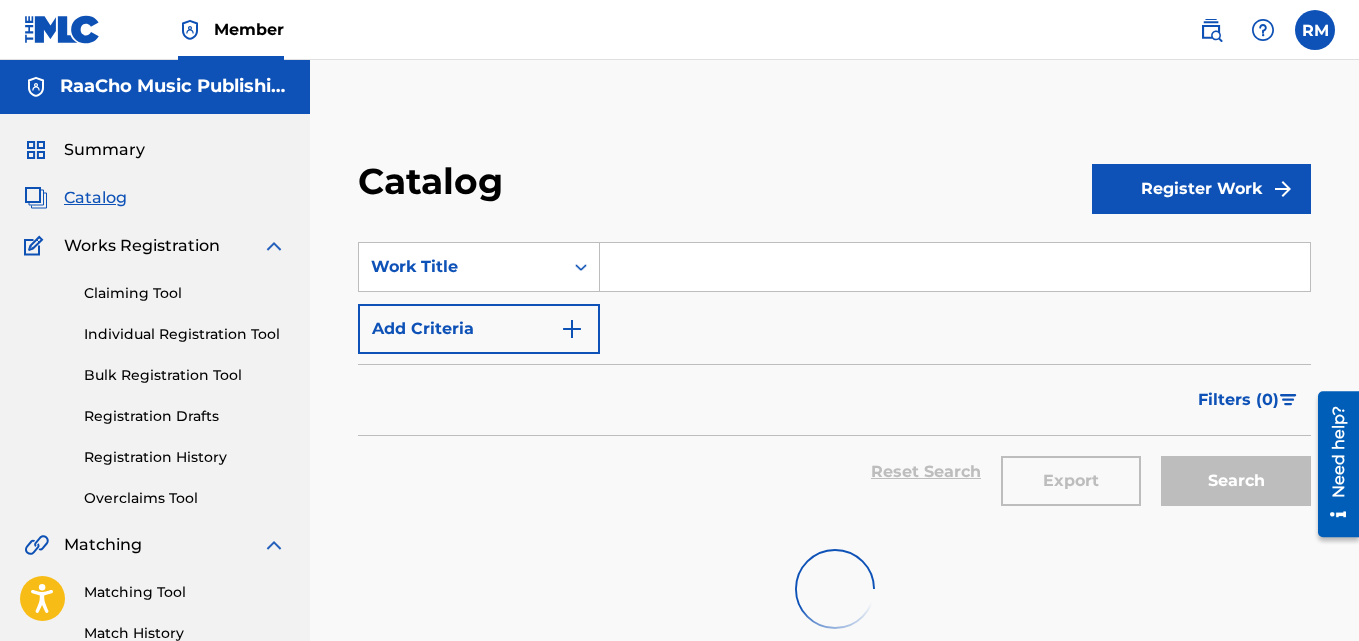 scroll, scrollTop: 0, scrollLeft: 0, axis: both 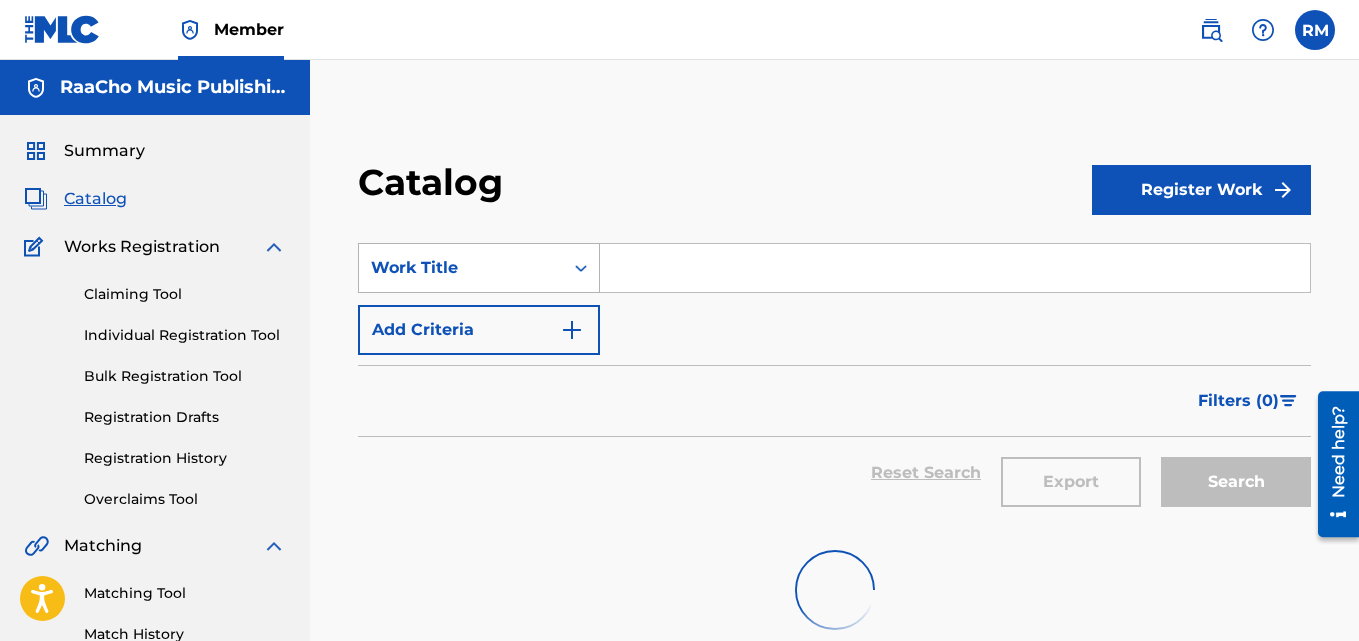 click on "SearchWithCriteria41030a24-52cd-4773-8489-4e99400262e7 Work Title Add Criteria Filter Hold Filters Overclaim   Dispute   Remove Filters Apply Filters Filters ( 0 ) Reset Search Export Search" at bounding box center (834, 372) 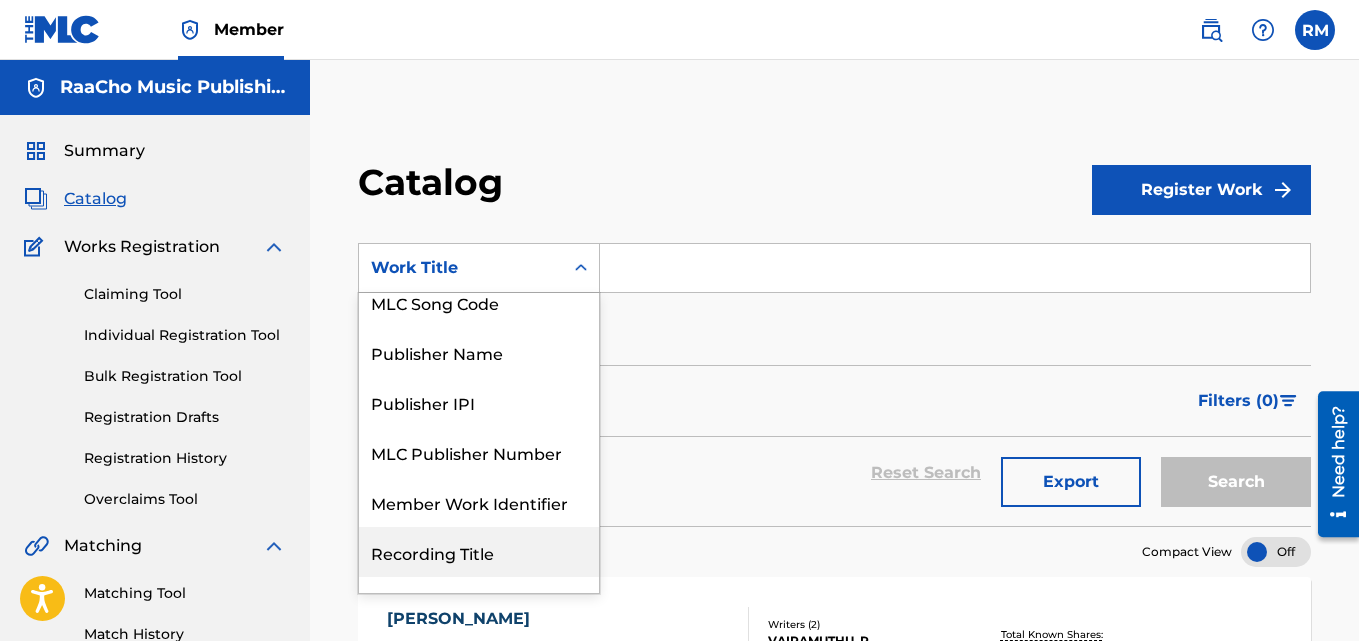 scroll, scrollTop: 0, scrollLeft: 0, axis: both 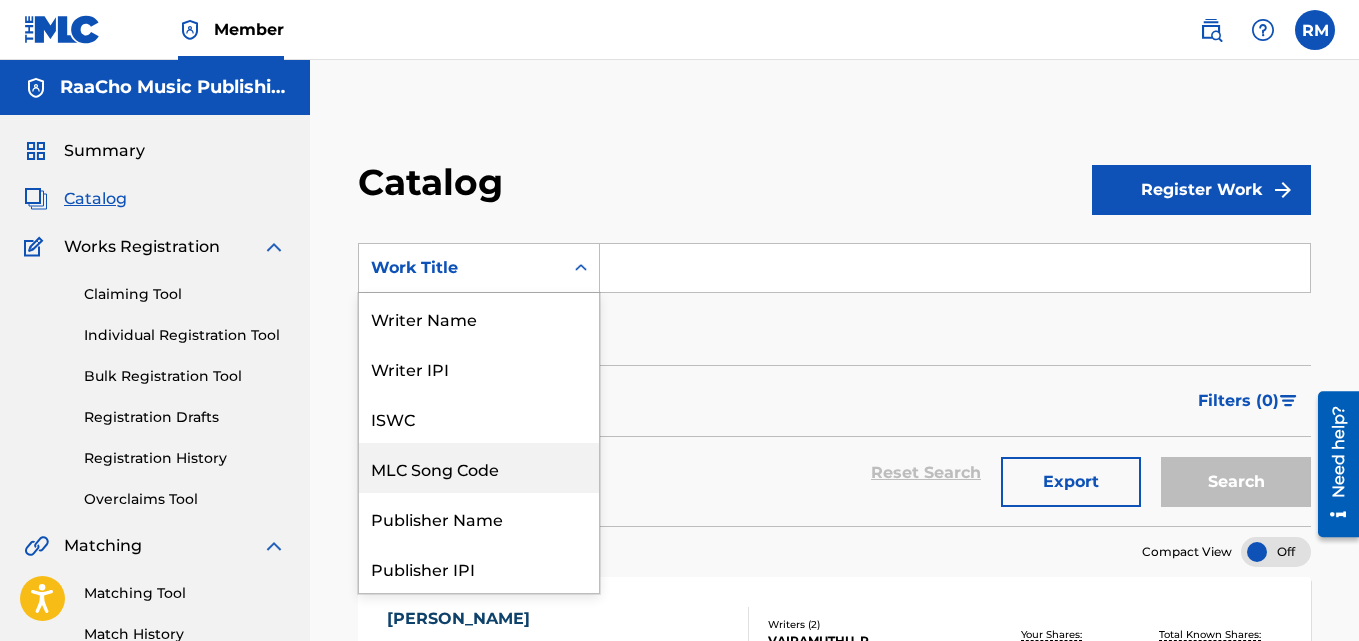 drag, startPoint x: 492, startPoint y: 456, endPoint x: 574, endPoint y: 361, distance: 125.49502 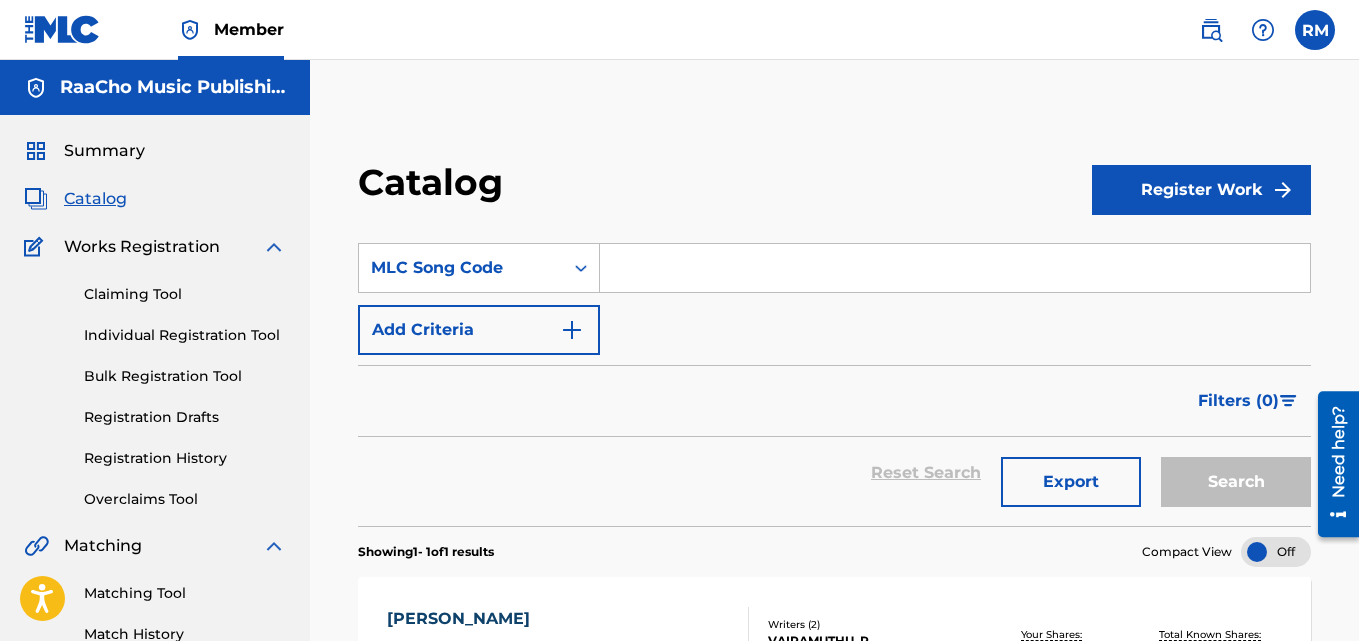 click at bounding box center (955, 268) 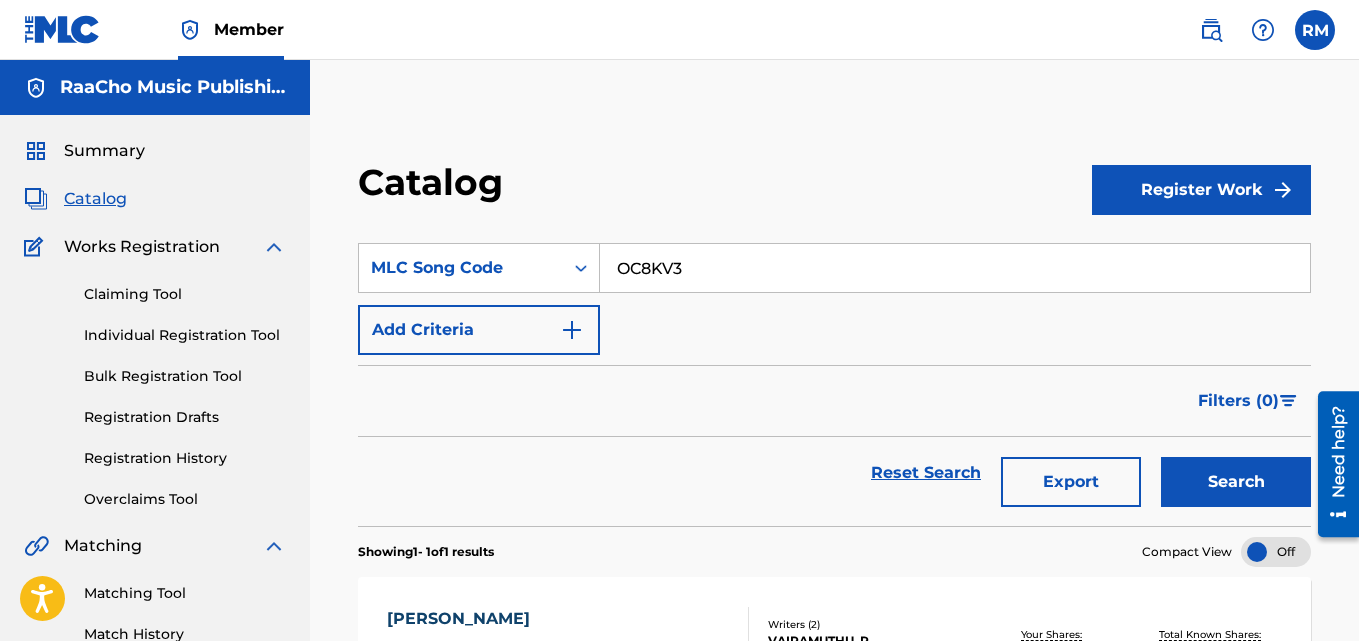 type on "OC8KV3" 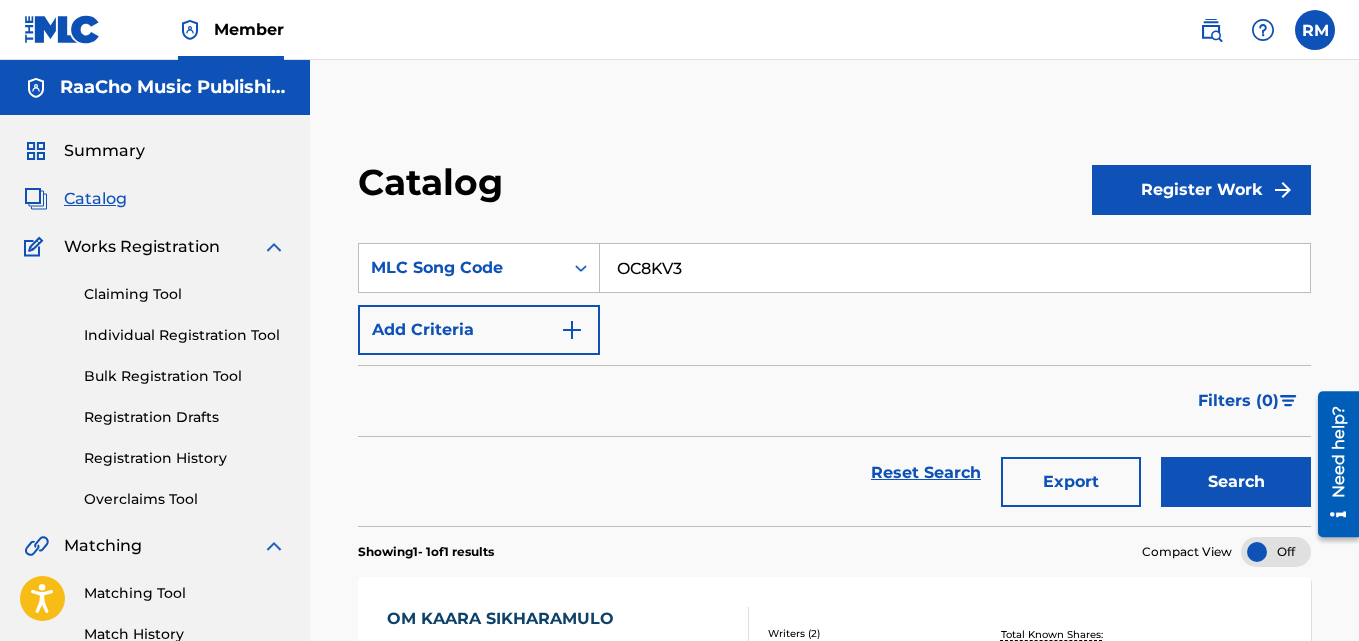 scroll, scrollTop: 276, scrollLeft: 0, axis: vertical 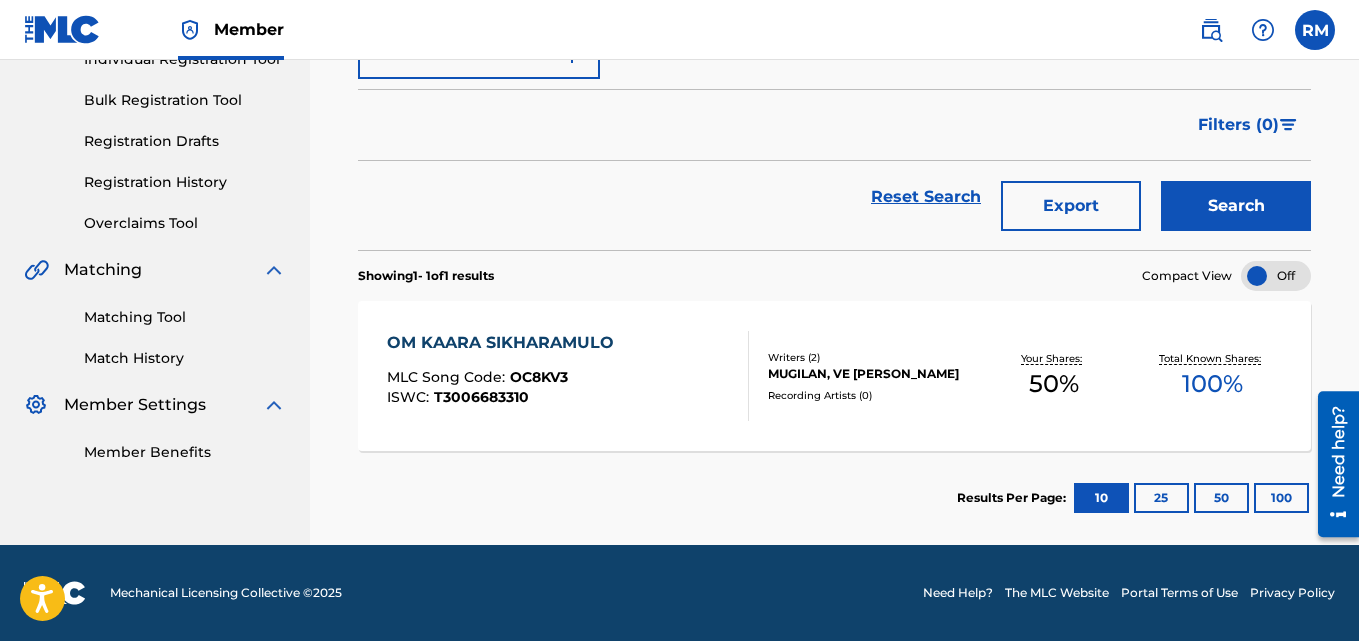 click on "OM KAARA SIKHARAMULO" at bounding box center [505, 343] 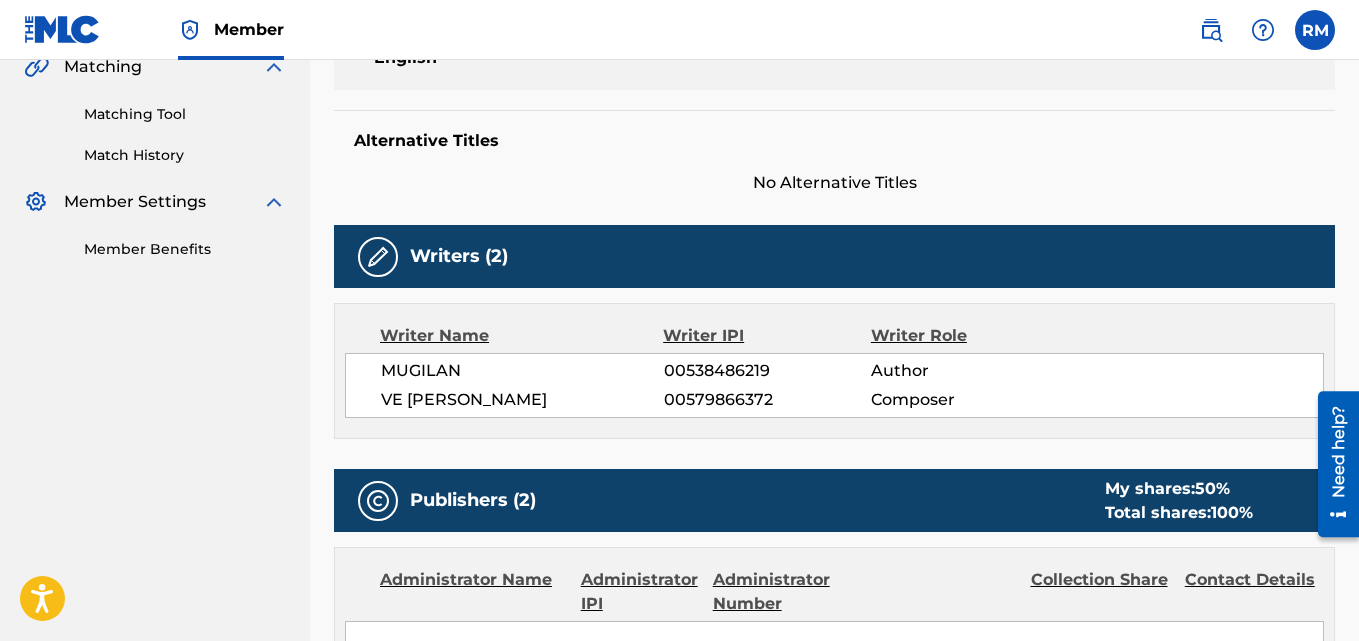 scroll, scrollTop: 0, scrollLeft: 0, axis: both 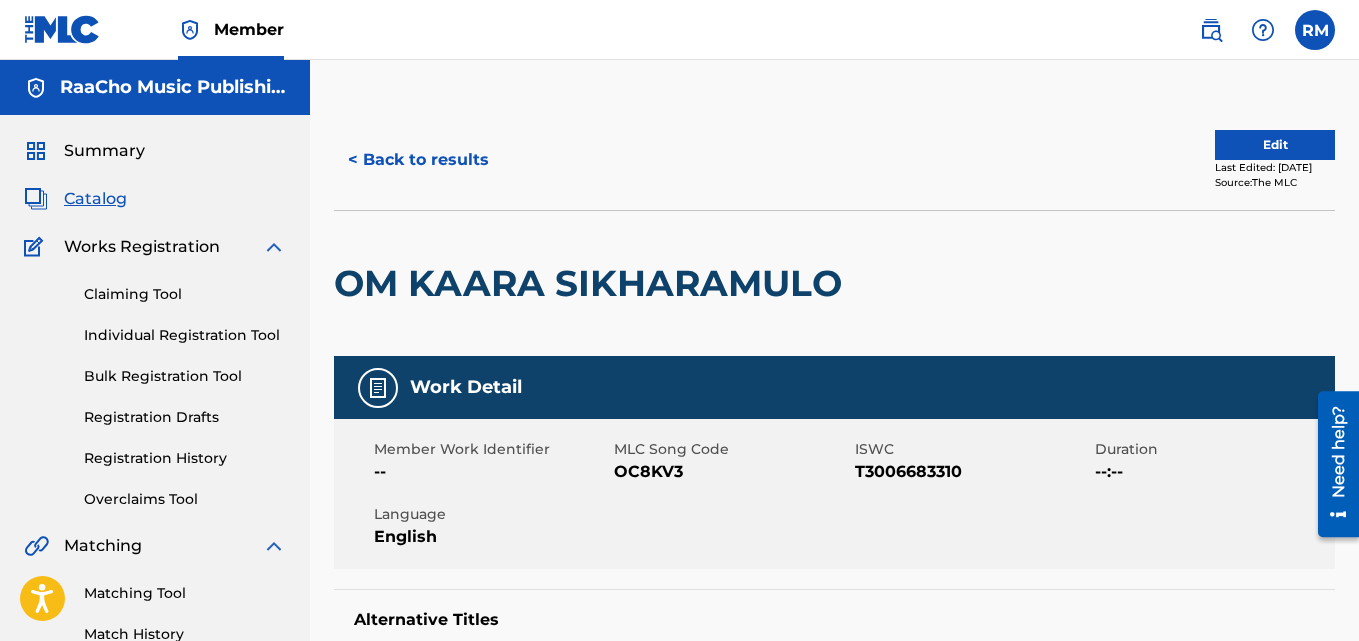 click on "< Back to results" at bounding box center (418, 160) 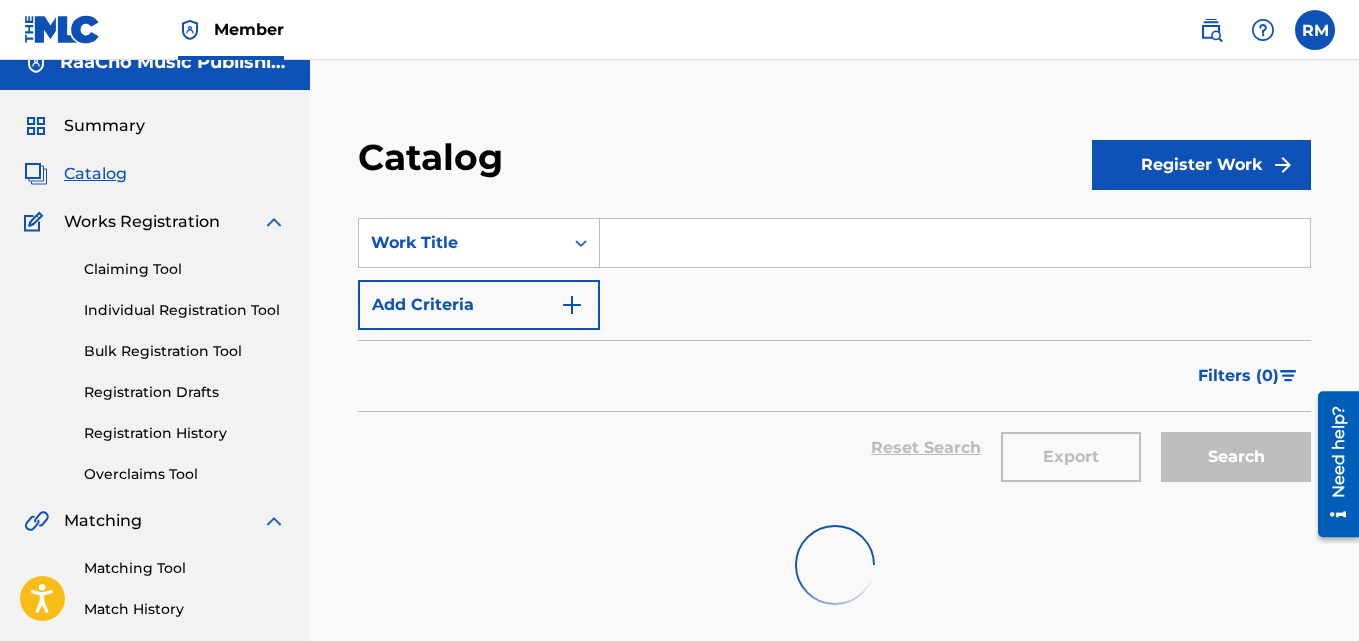 scroll, scrollTop: 0, scrollLeft: 0, axis: both 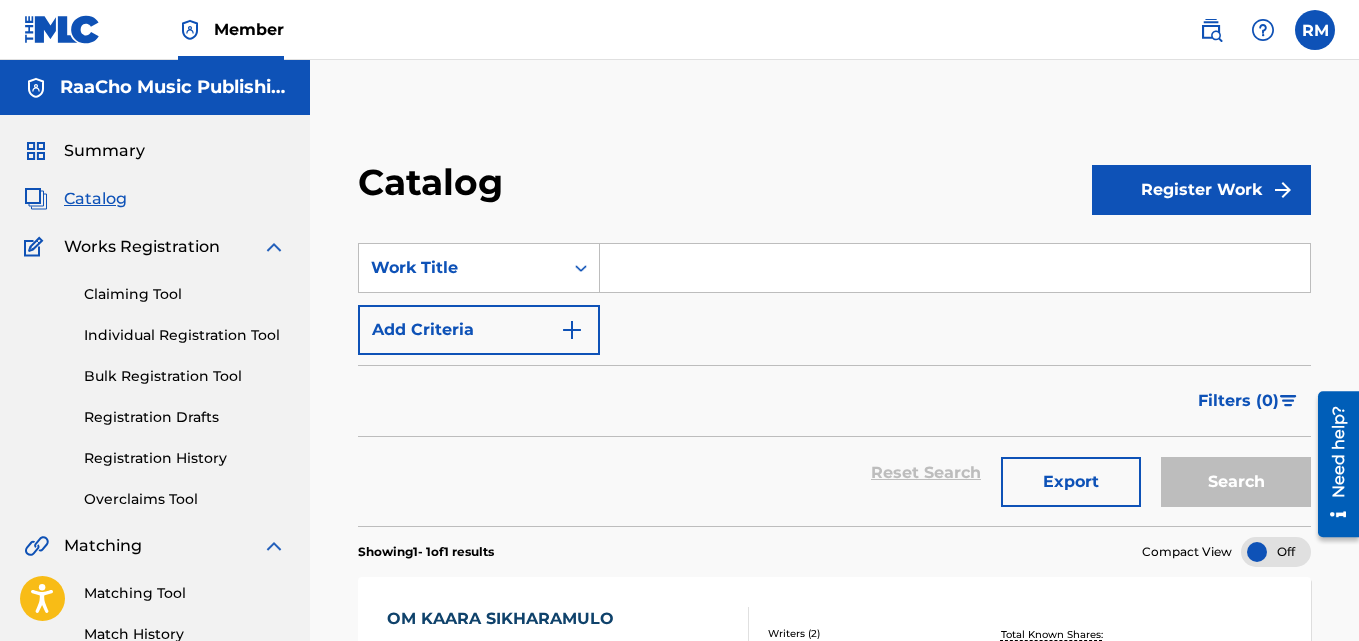 click on "SearchWithCriteria41030a24-52cd-4773-8489-4e99400262e7 Work Title Add Criteria" at bounding box center [834, 299] 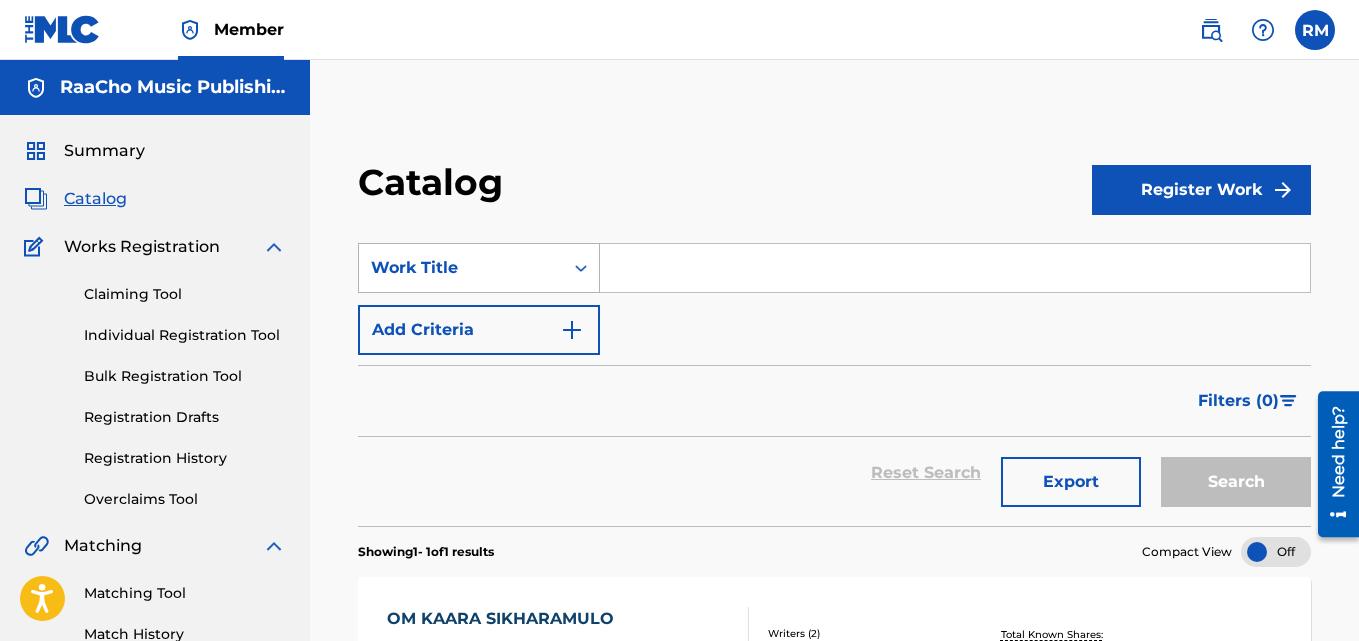 click on "Work Title" at bounding box center (461, 268) 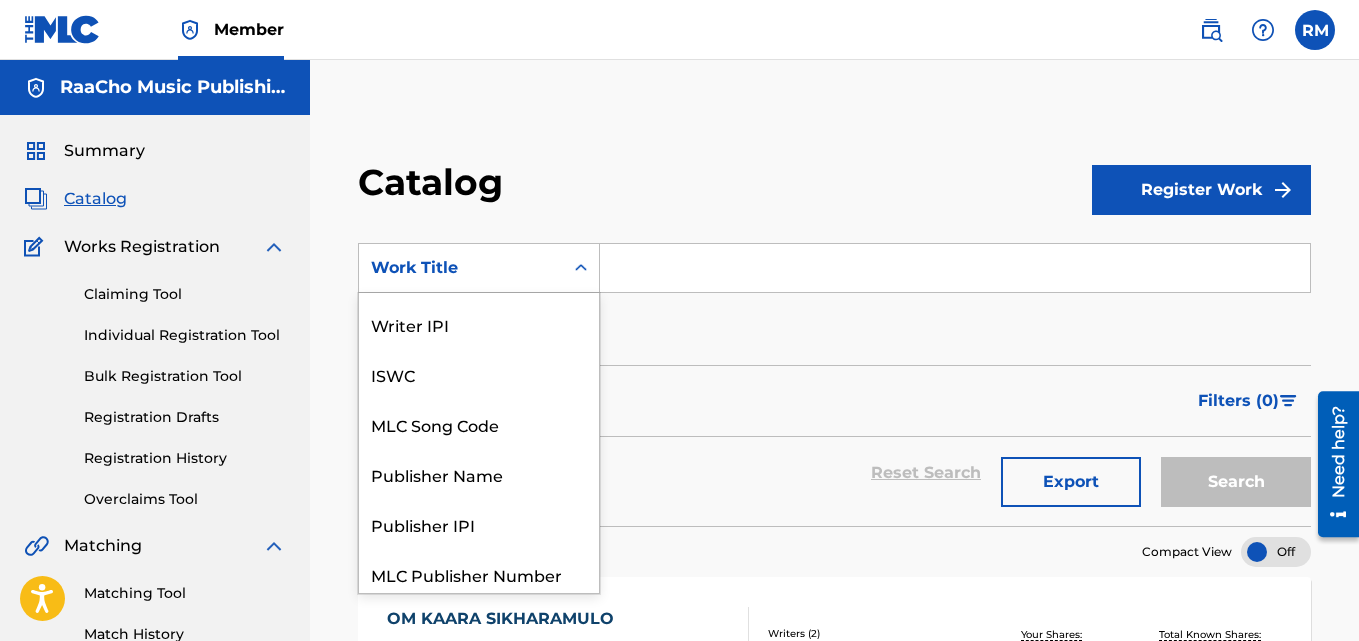 scroll, scrollTop: 0, scrollLeft: 0, axis: both 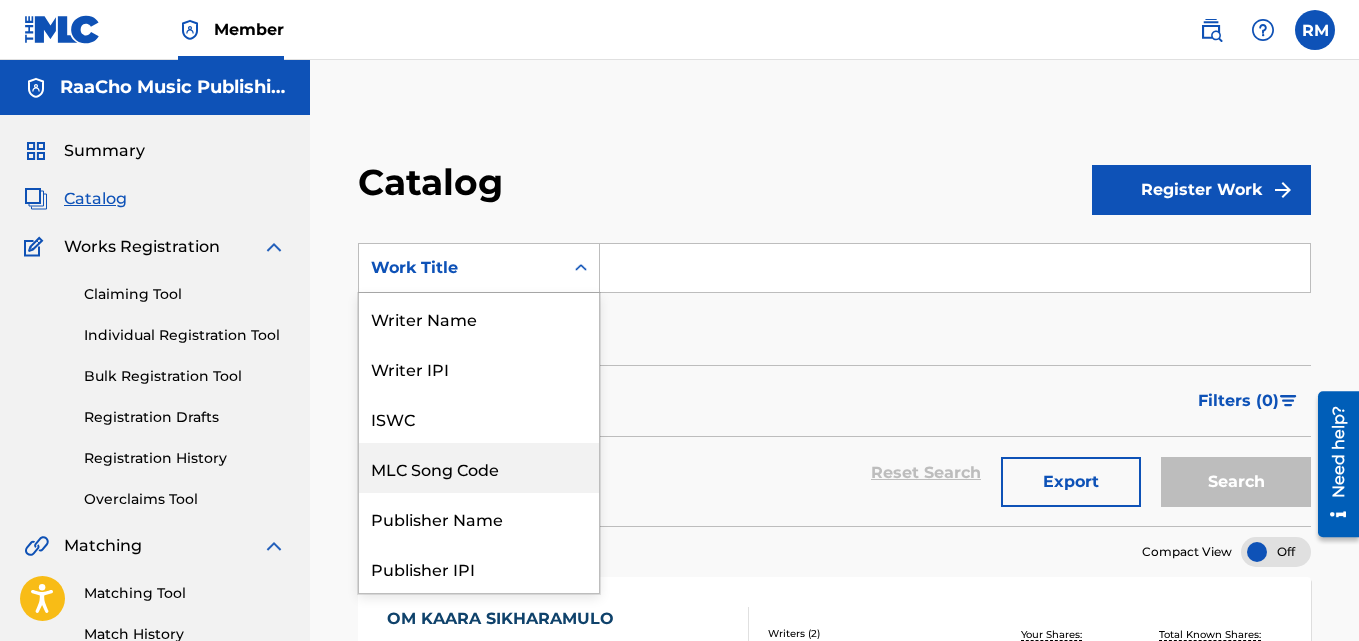 click on "MLC Song Code" at bounding box center [479, 468] 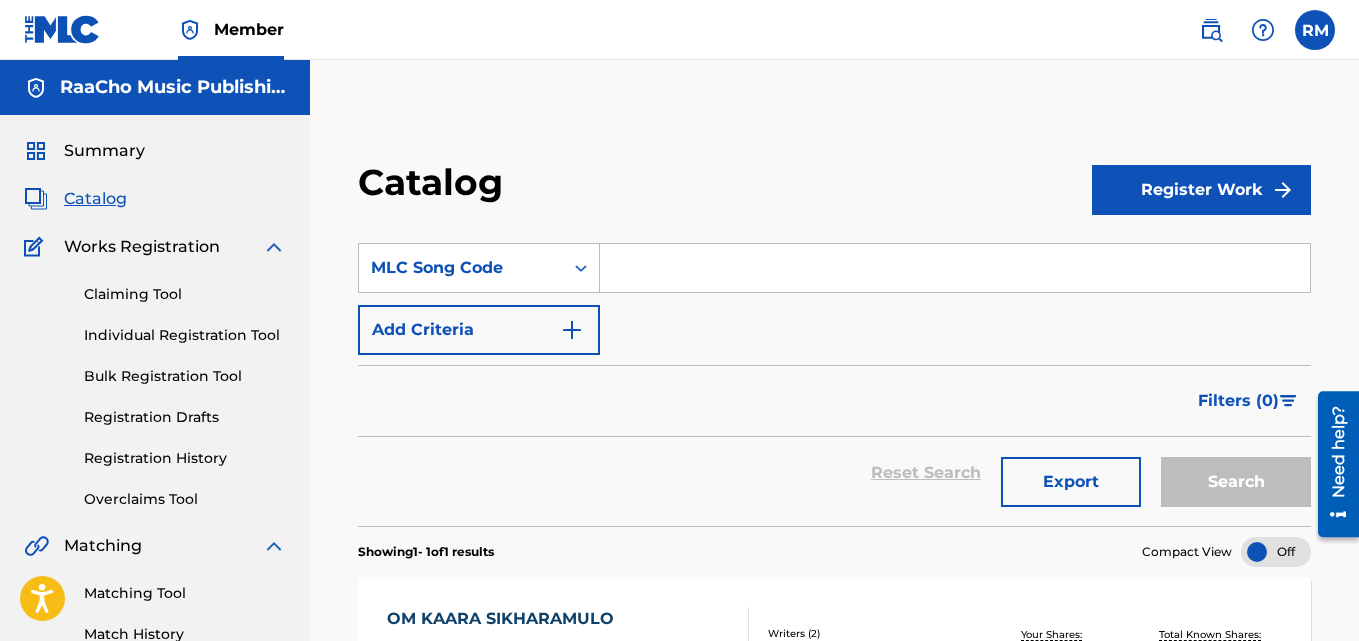 click at bounding box center [955, 268] 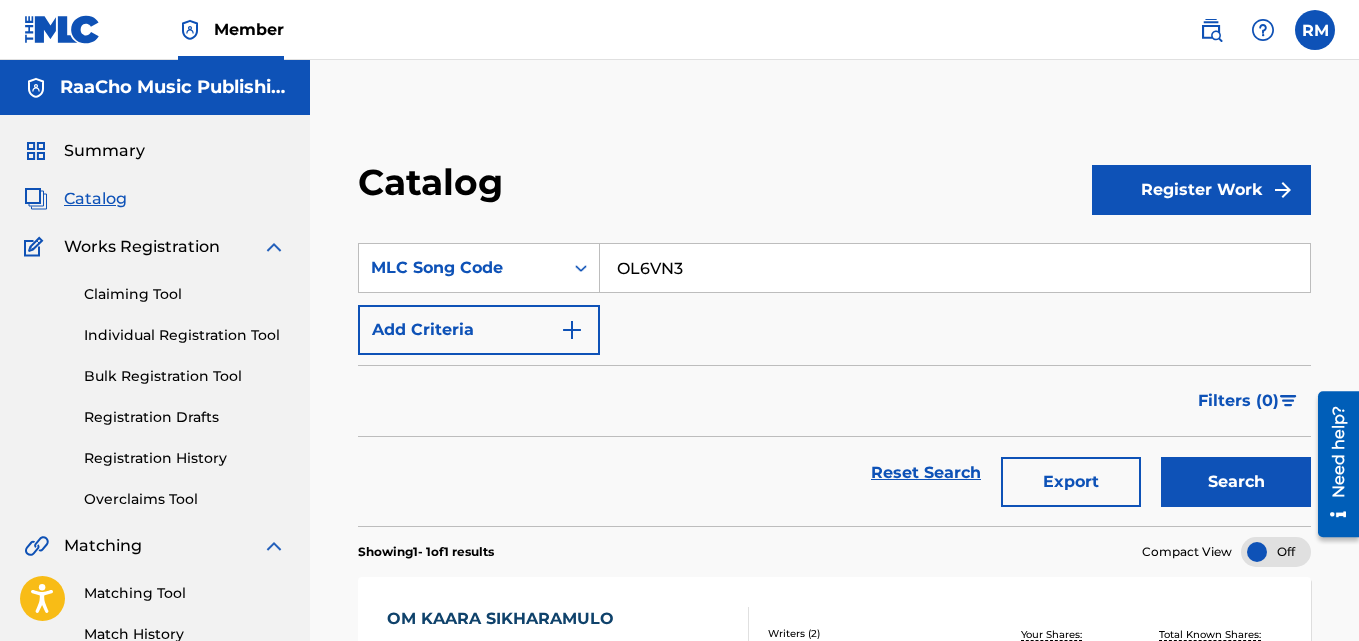 type on "OL6VN3" 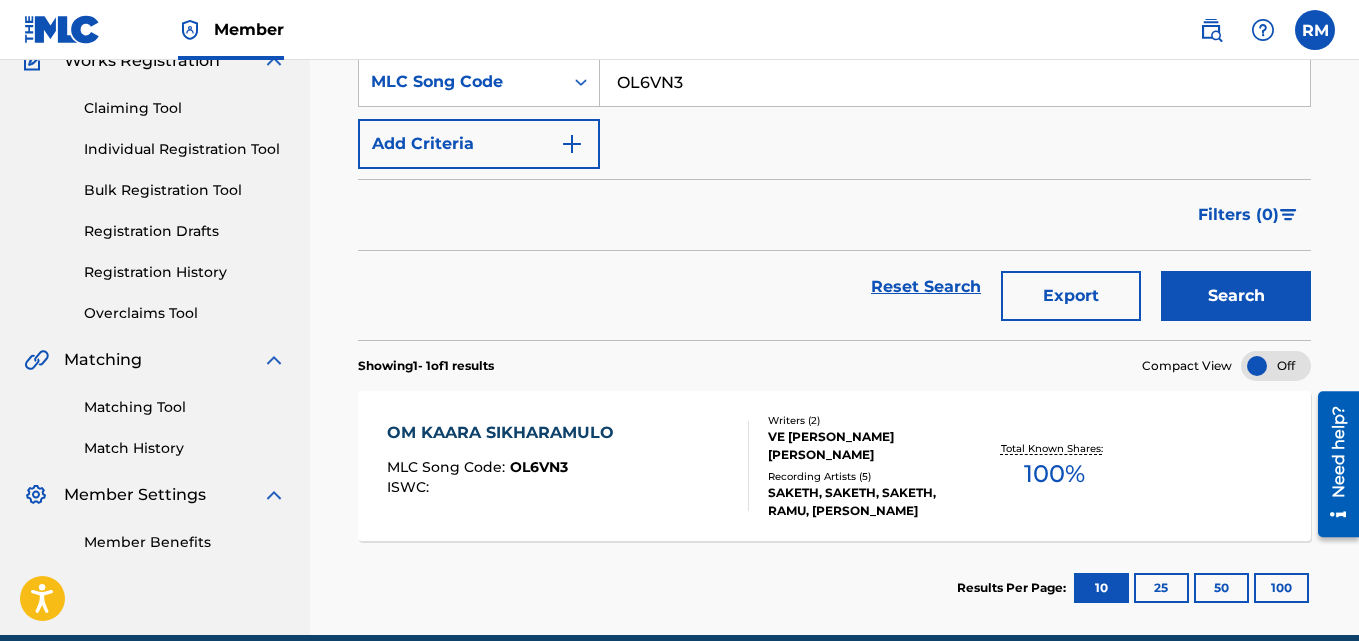 scroll, scrollTop: 276, scrollLeft: 0, axis: vertical 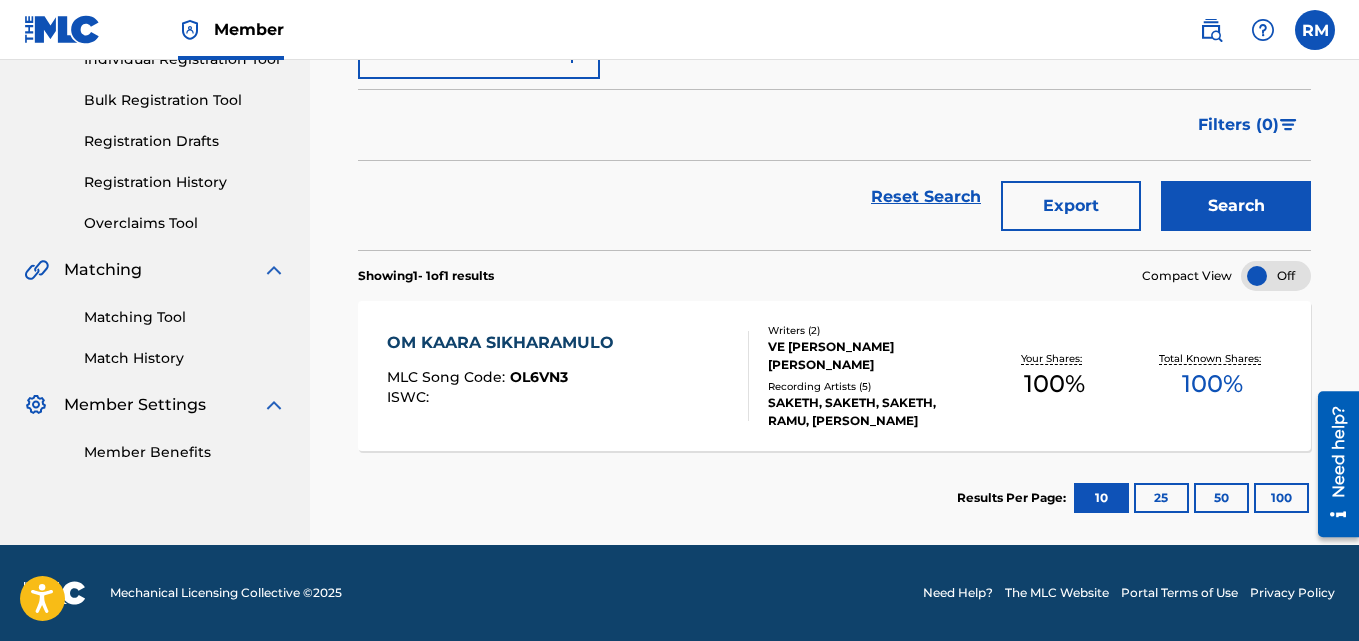 click on "OM KAARA SIKHARAMULO" at bounding box center [505, 343] 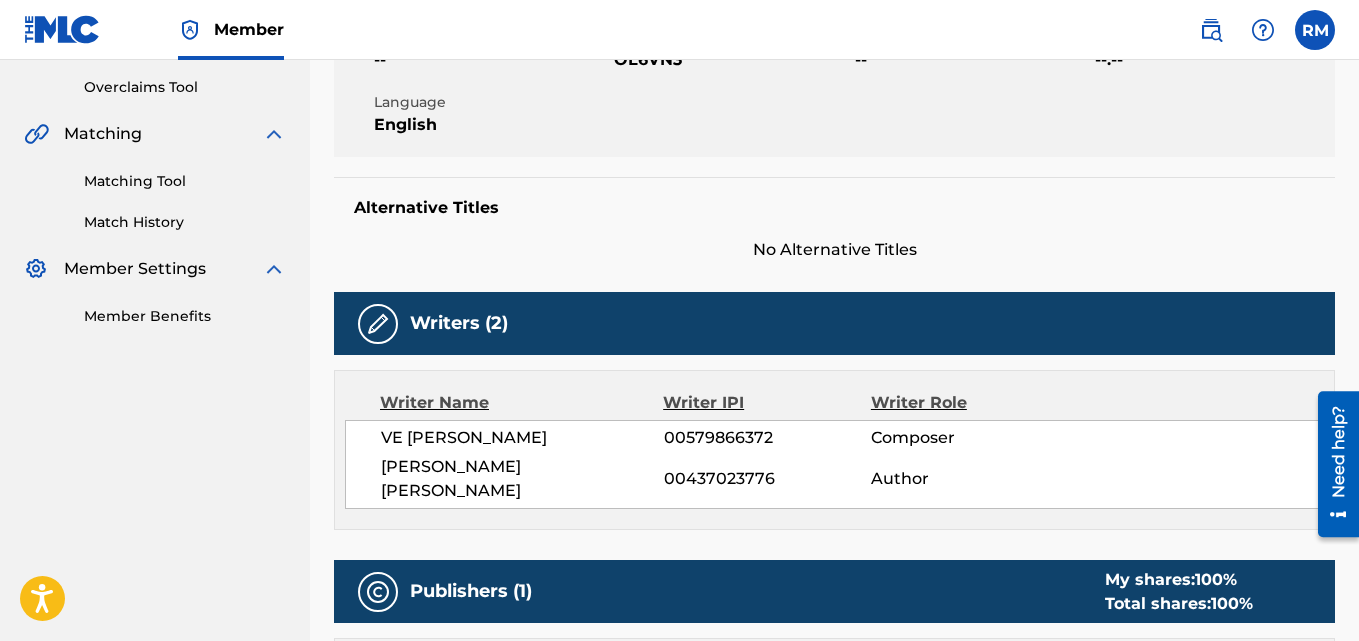 scroll, scrollTop: 30, scrollLeft: 0, axis: vertical 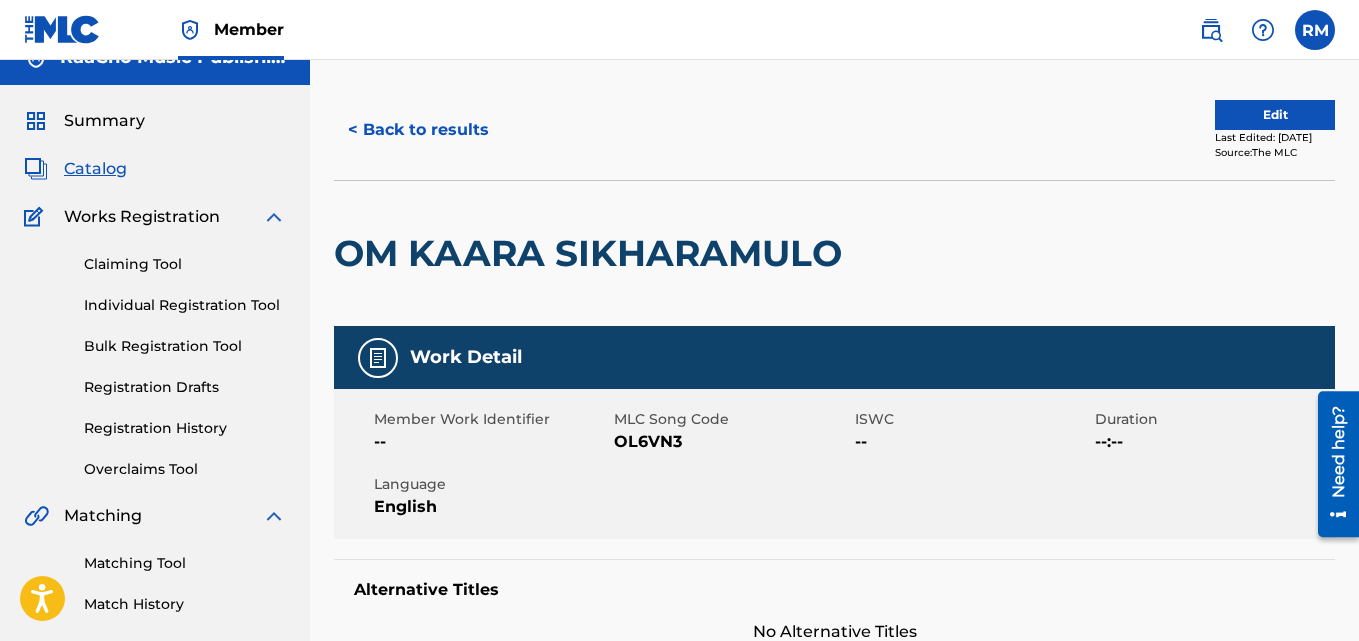 click on "< Back to results" at bounding box center [418, 130] 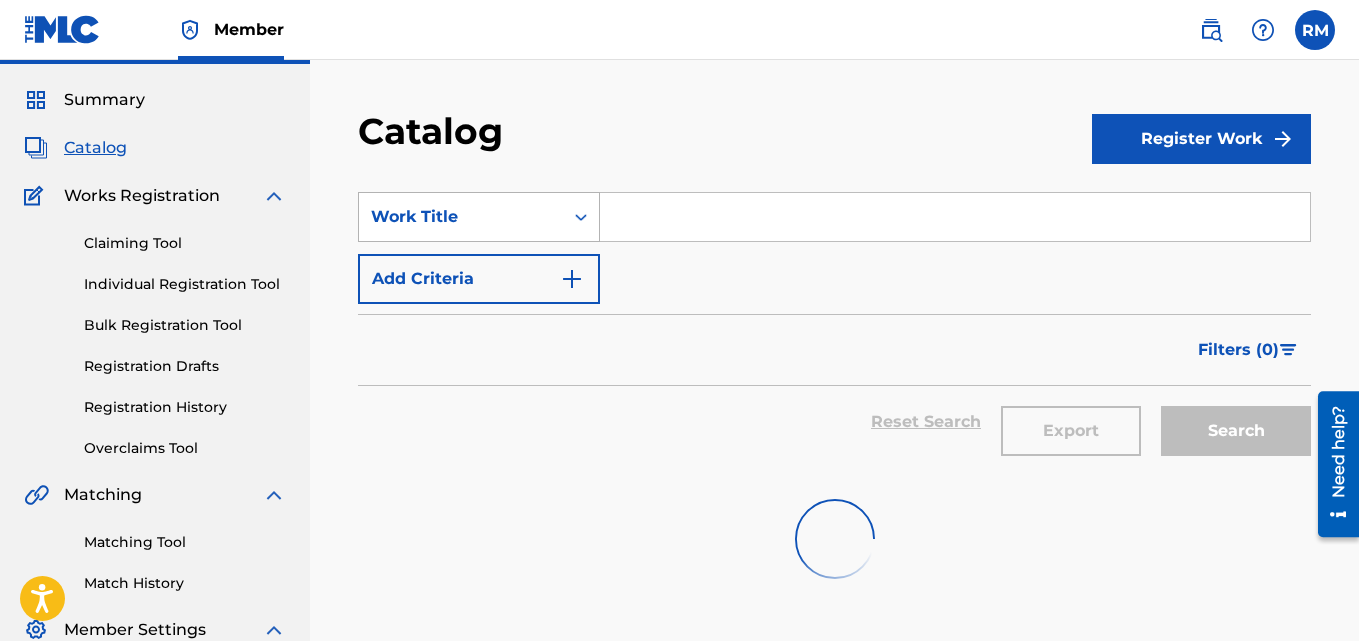 scroll, scrollTop: 0, scrollLeft: 0, axis: both 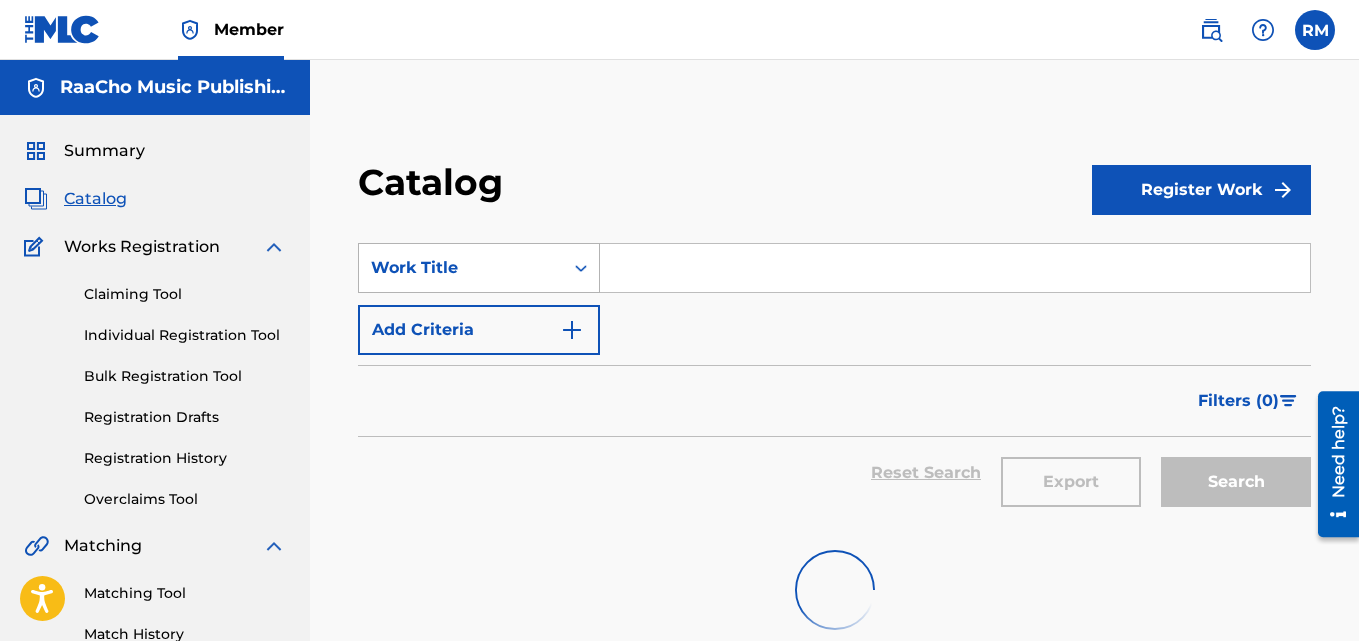 click on "Work Title" at bounding box center [461, 268] 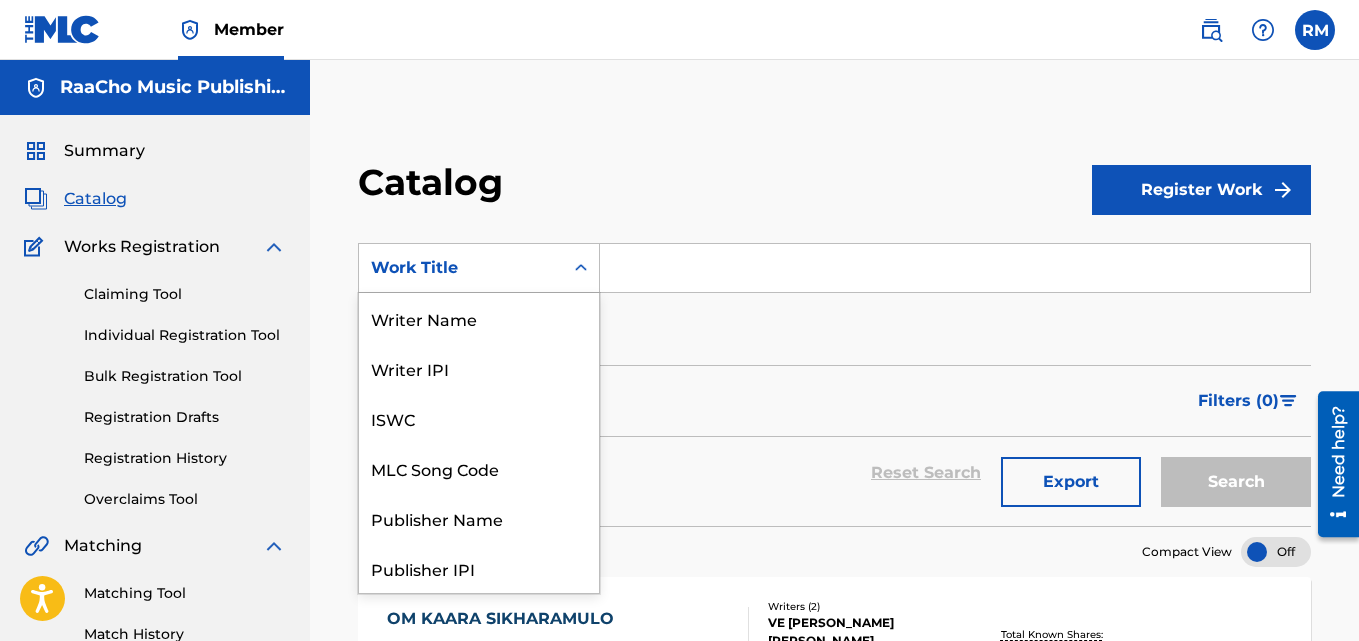 scroll, scrollTop: 0, scrollLeft: 0, axis: both 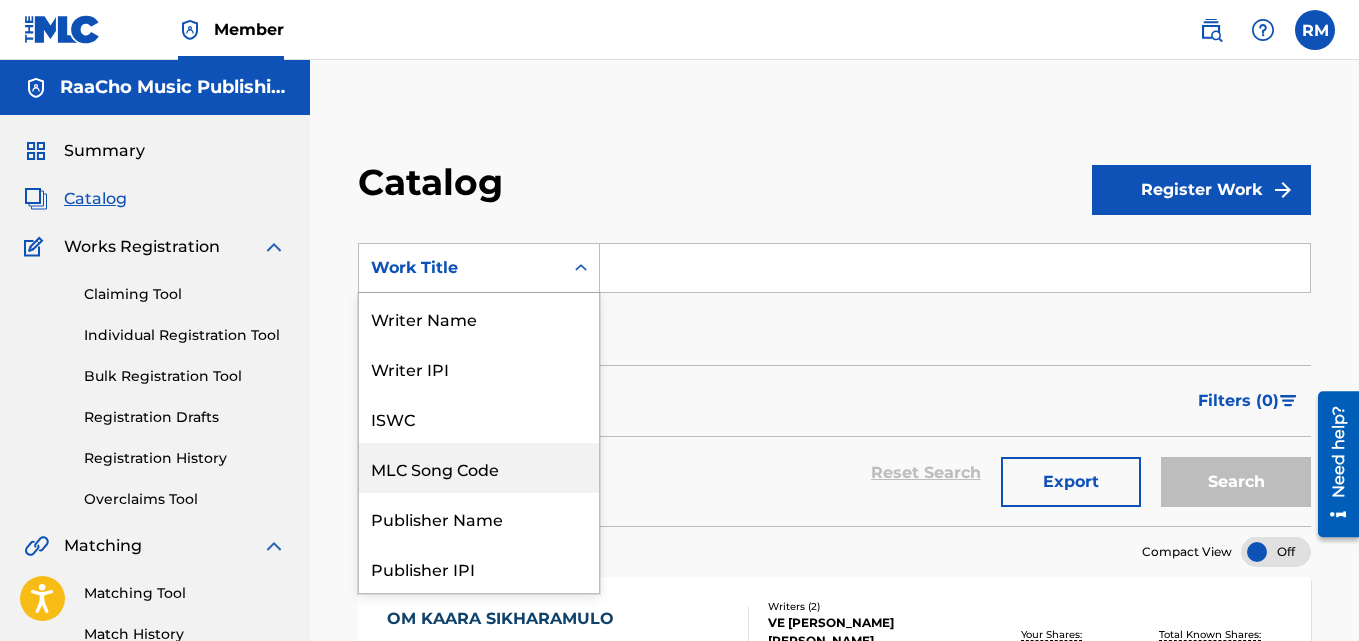 click on "MLC Song Code" at bounding box center [479, 468] 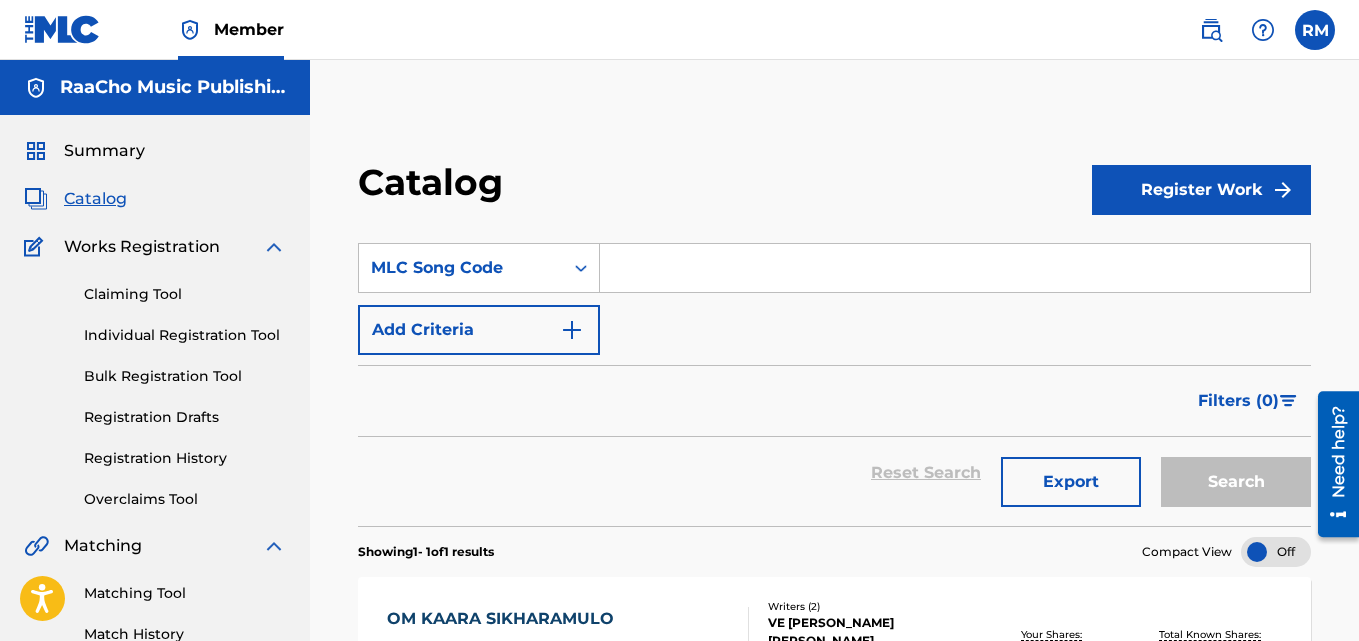 click at bounding box center [955, 268] 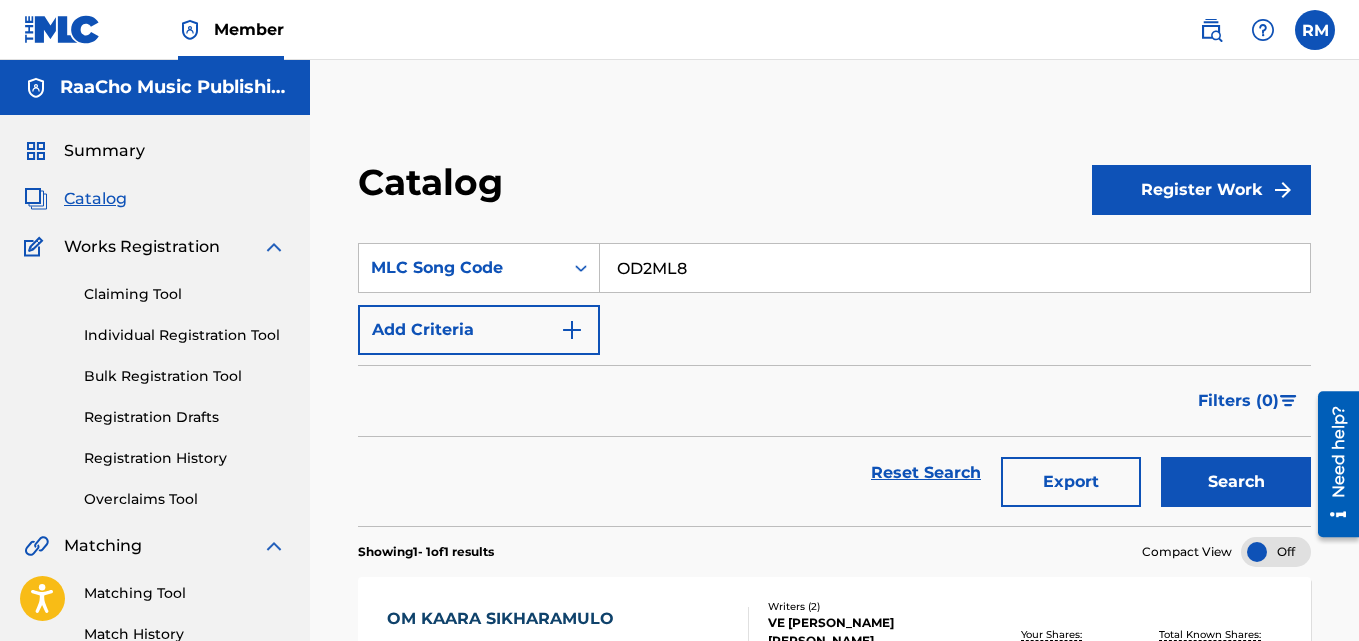 type on "OD2ML8" 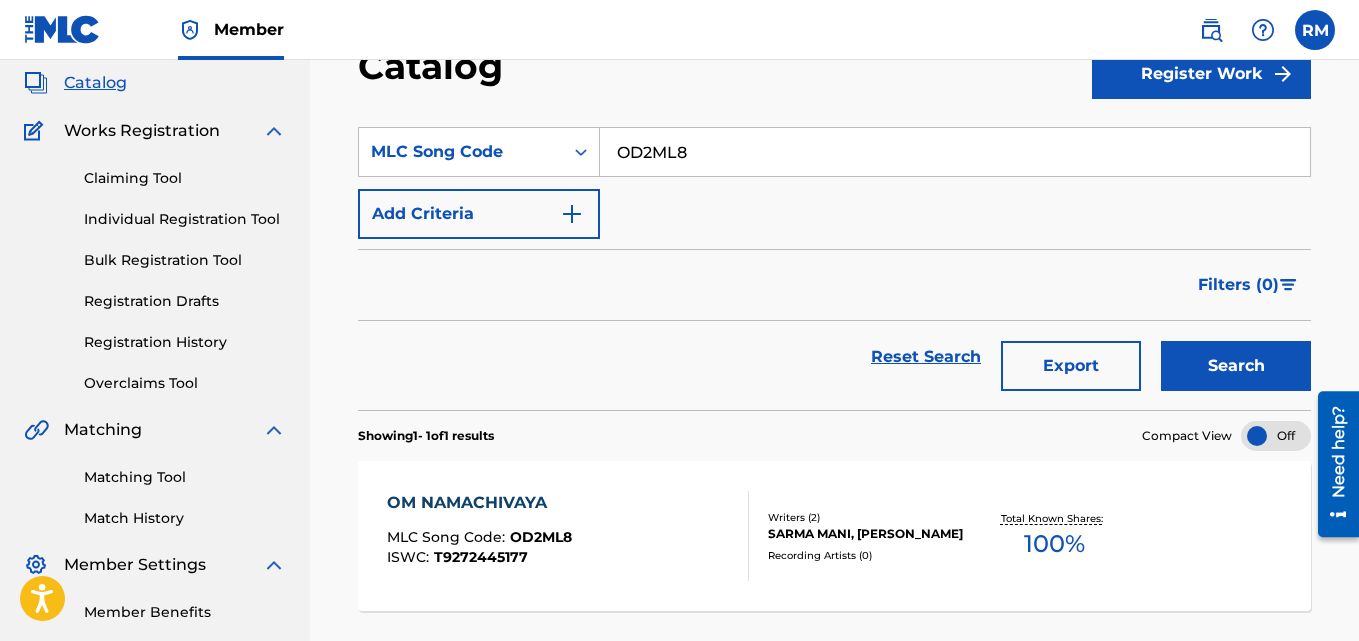 scroll, scrollTop: 276, scrollLeft: 0, axis: vertical 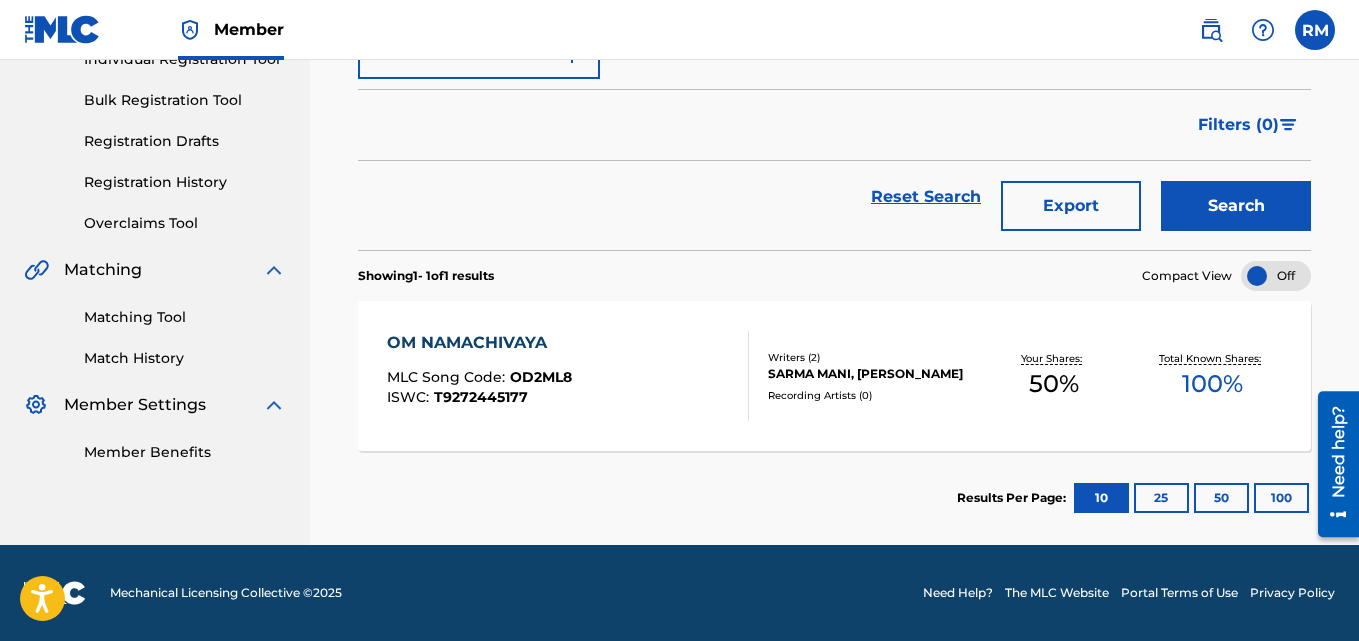 click on "OM NAMACHIVAYA" at bounding box center [479, 343] 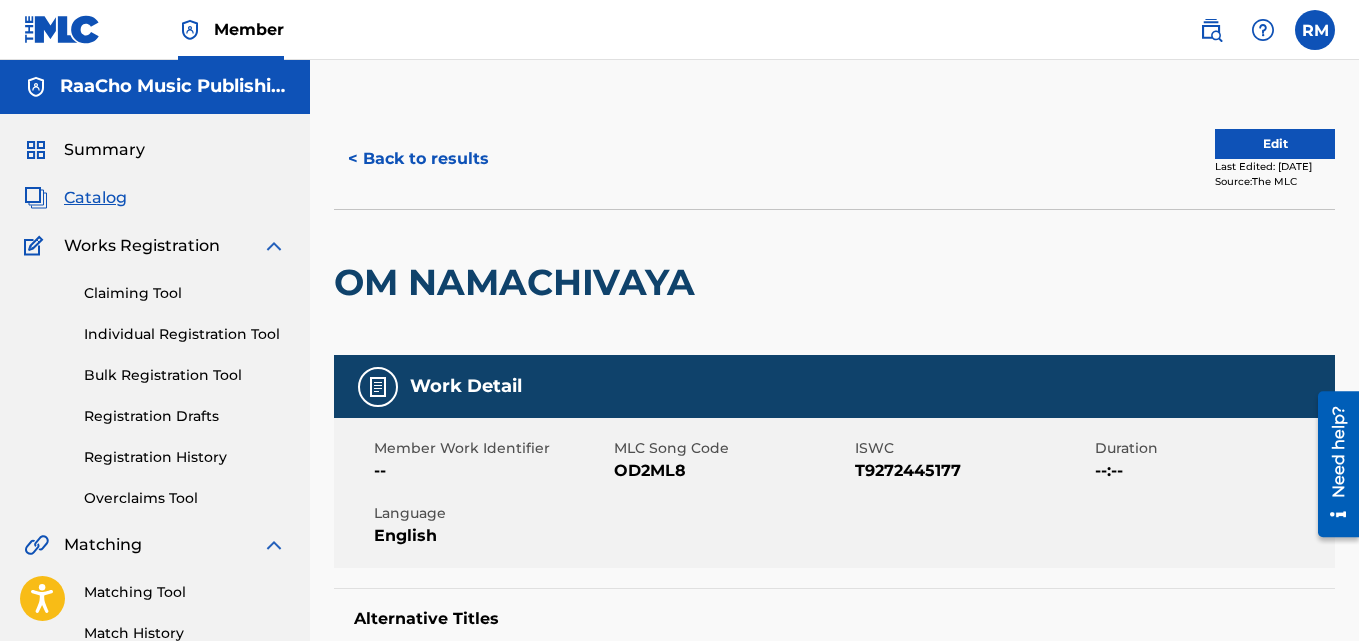 scroll, scrollTop: 0, scrollLeft: 0, axis: both 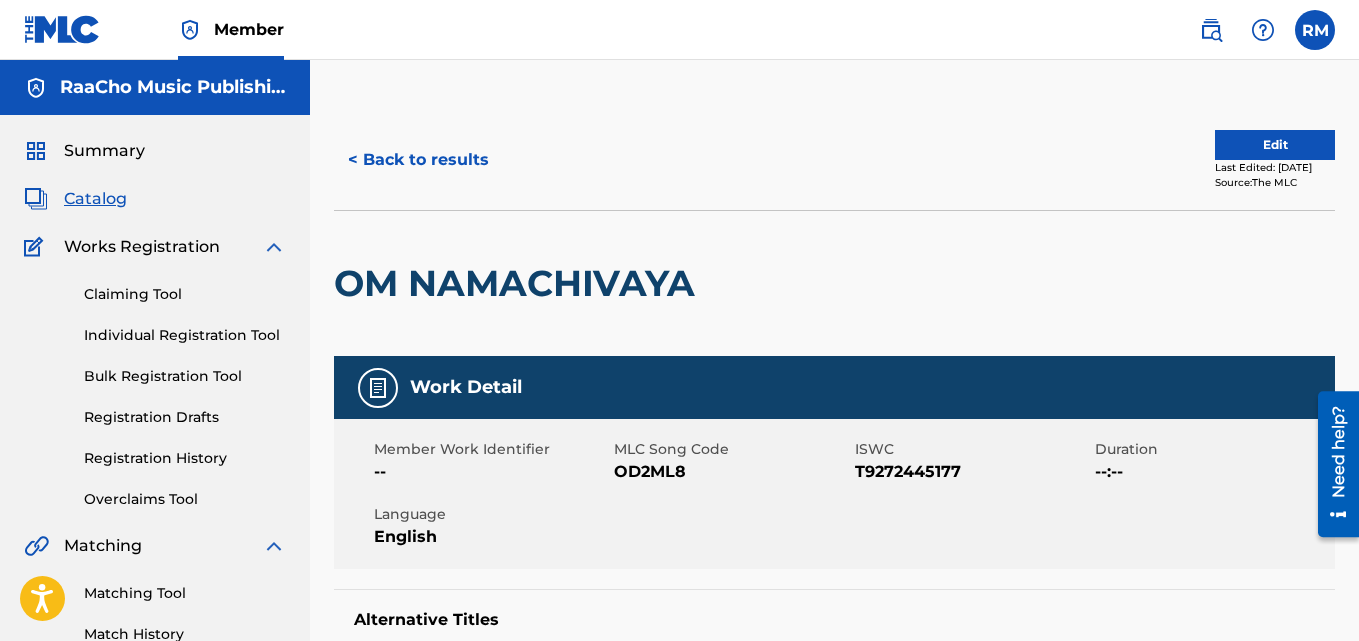 click on "< Back to results" at bounding box center (418, 160) 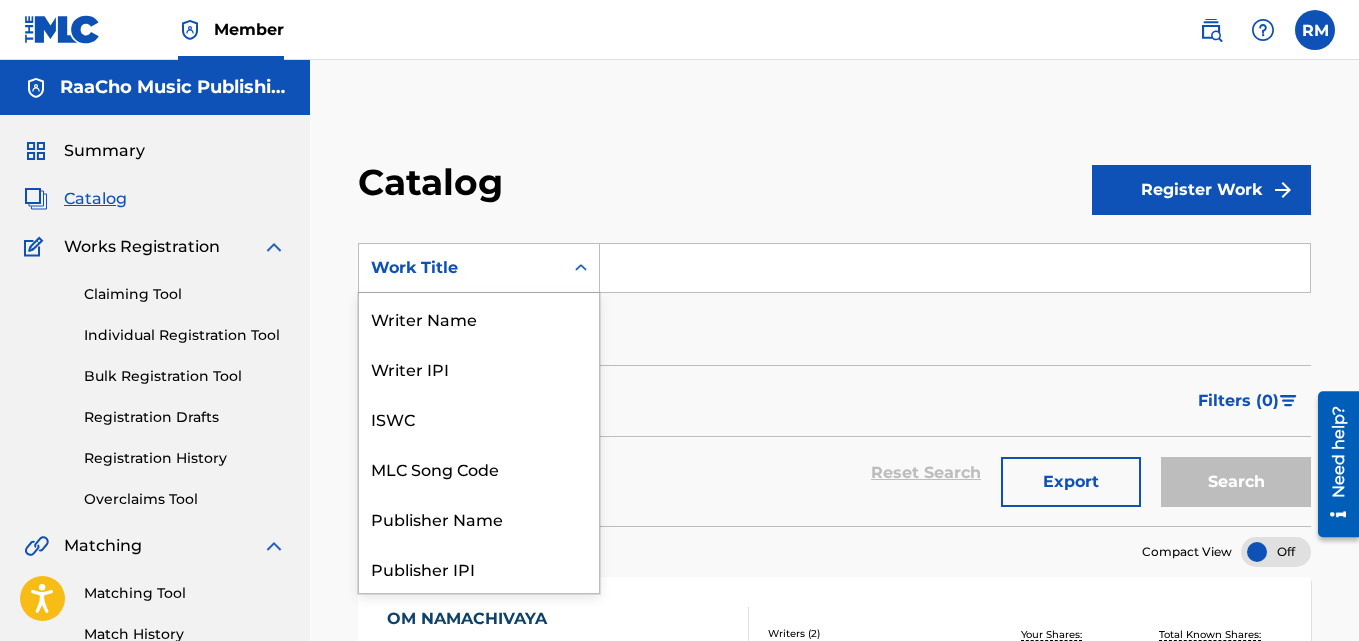 click on "Work Title" at bounding box center (461, 268) 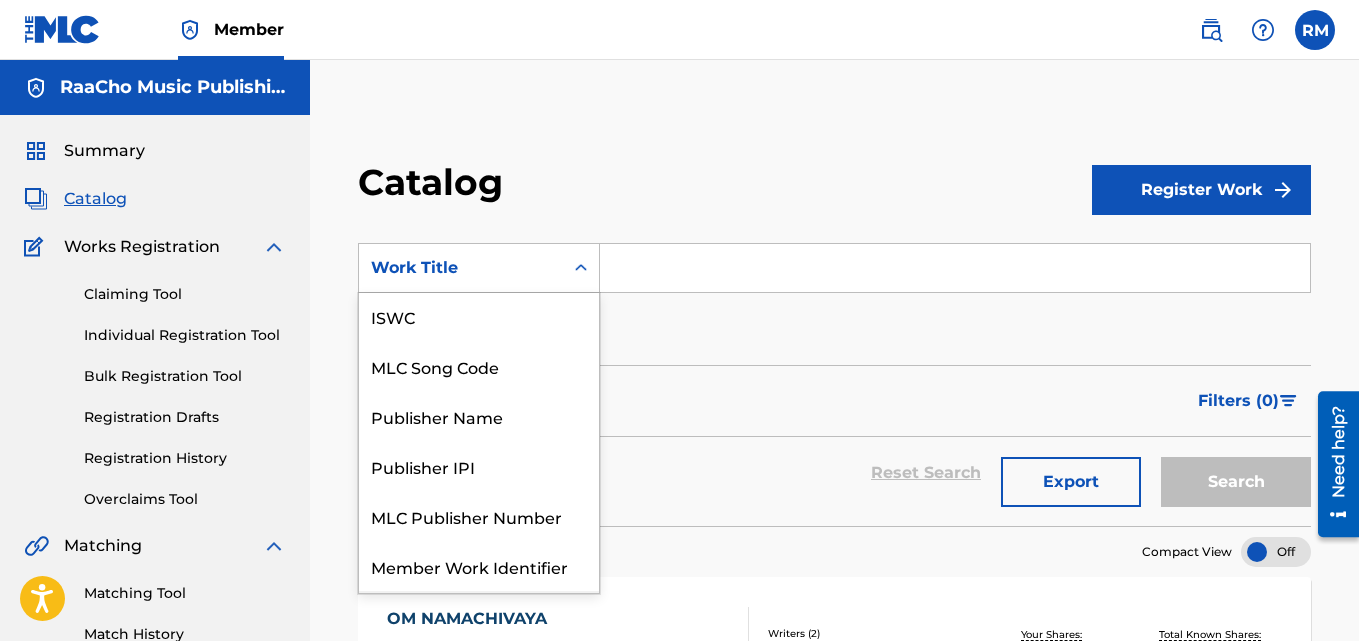 scroll, scrollTop: 0, scrollLeft: 0, axis: both 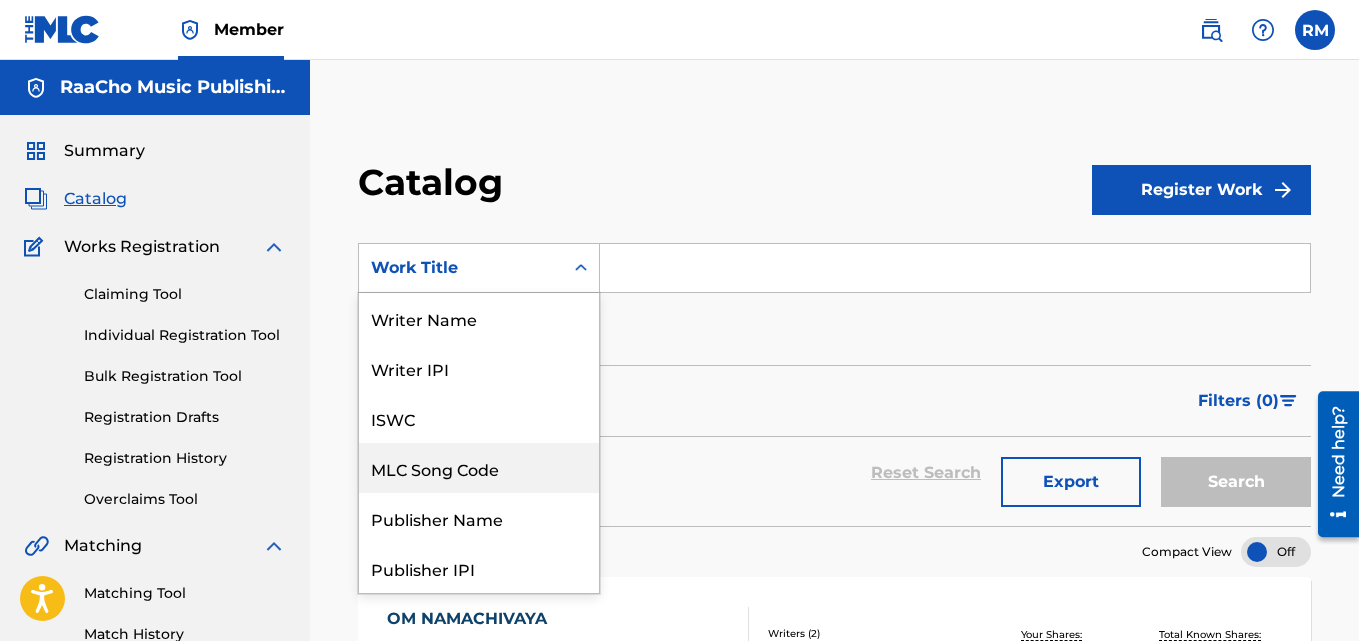 click on "MLC Song Code" at bounding box center (479, 468) 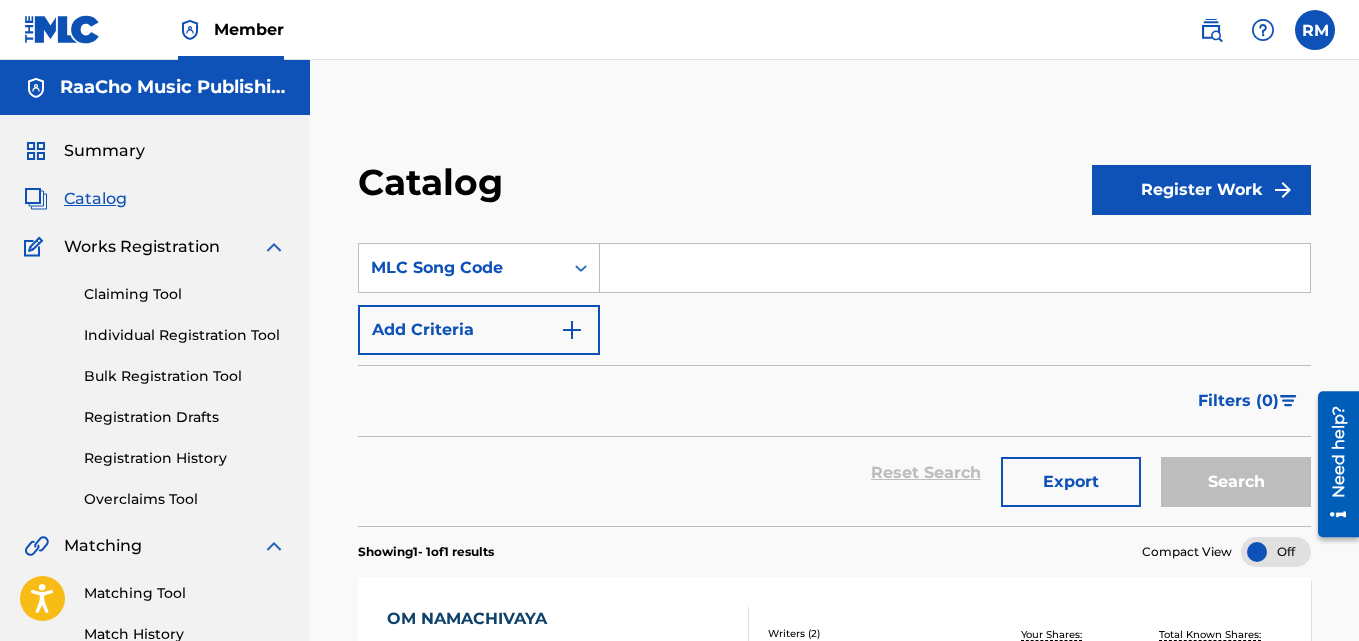click at bounding box center (955, 268) 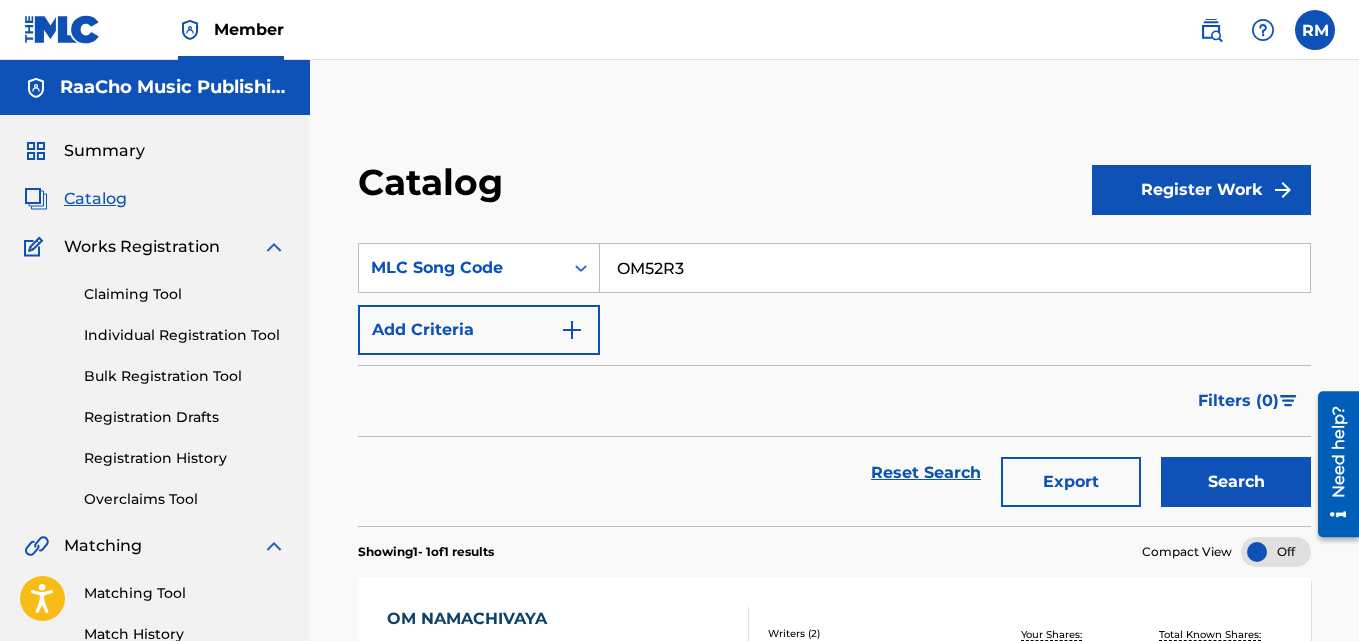 type on "OM52R3" 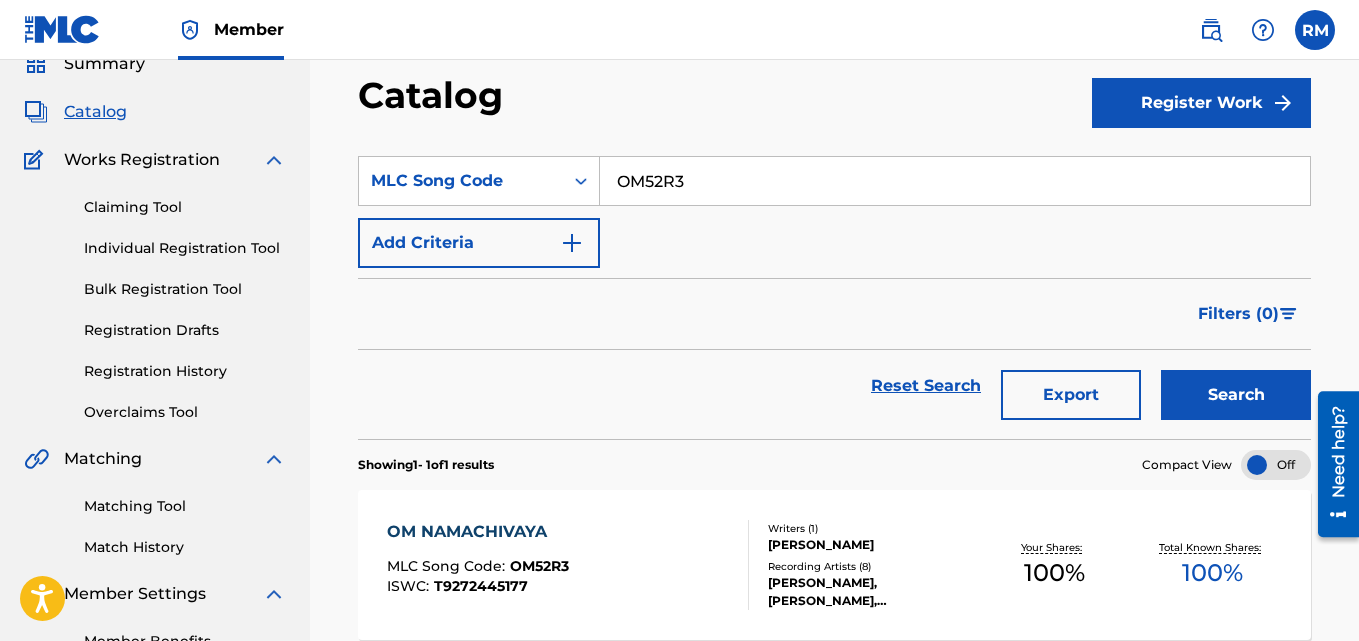 scroll, scrollTop: 276, scrollLeft: 0, axis: vertical 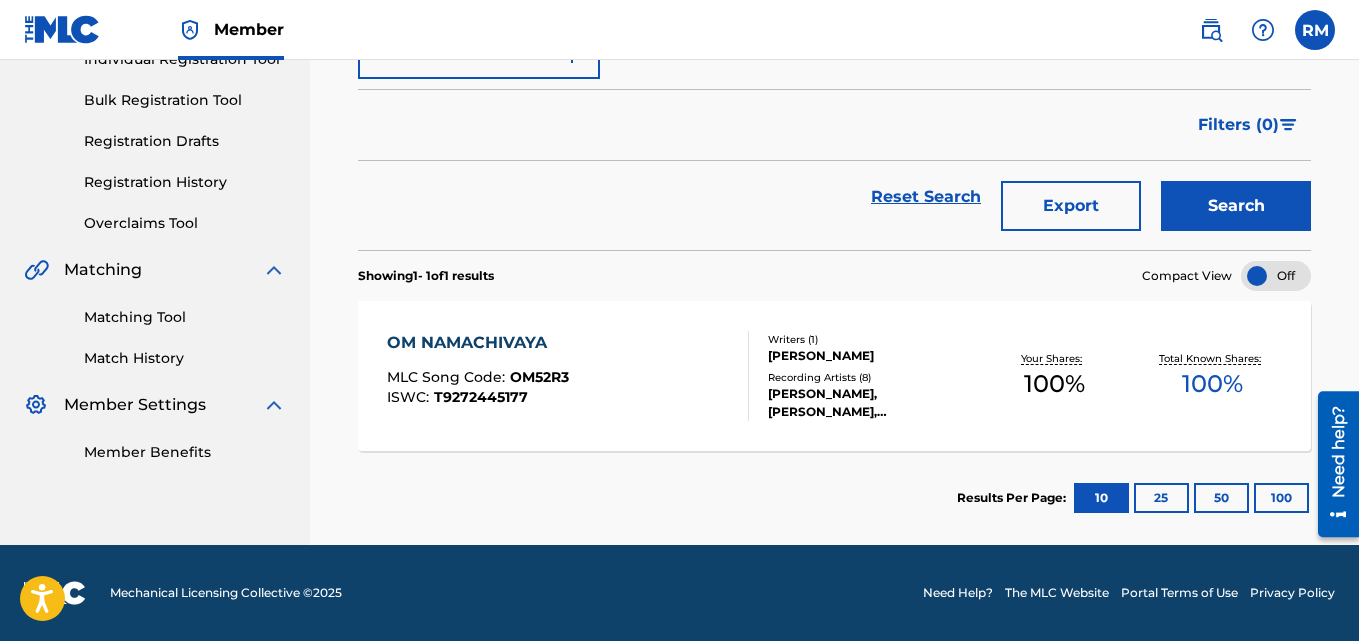 click on "OM NAMACHIVAYA MLC Song Code : OM52R3 ISWC : T9272445177" at bounding box center [568, 376] 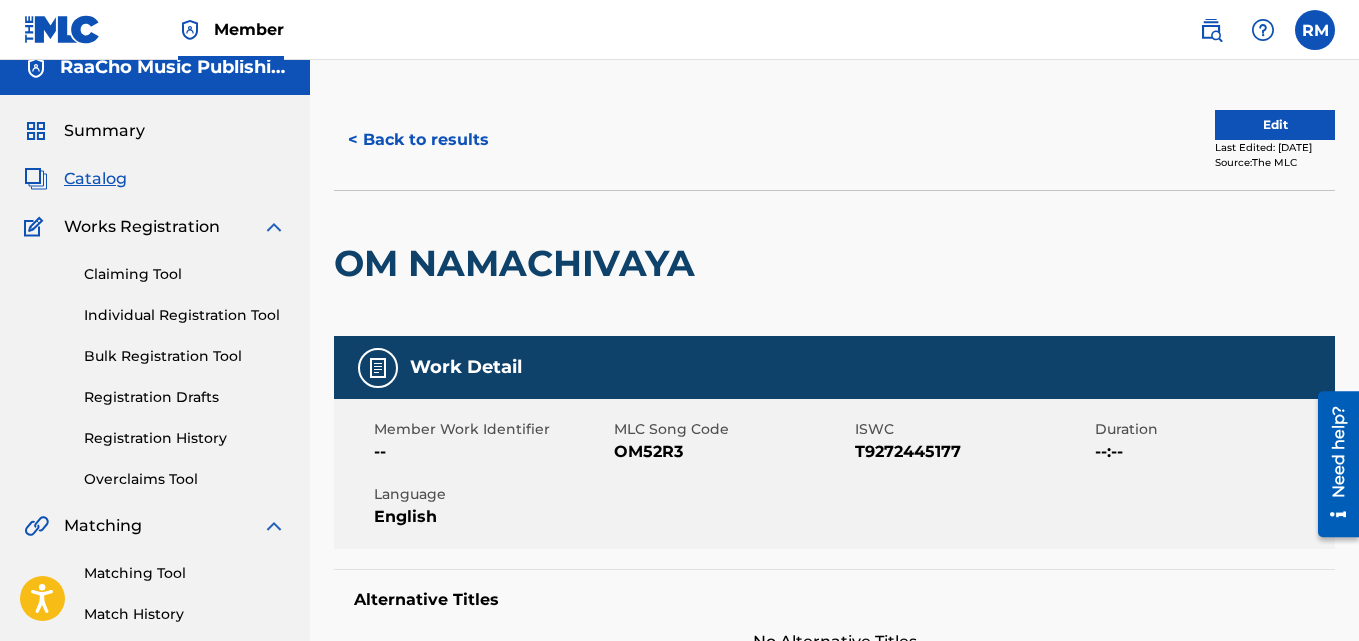 scroll, scrollTop: 0, scrollLeft: 0, axis: both 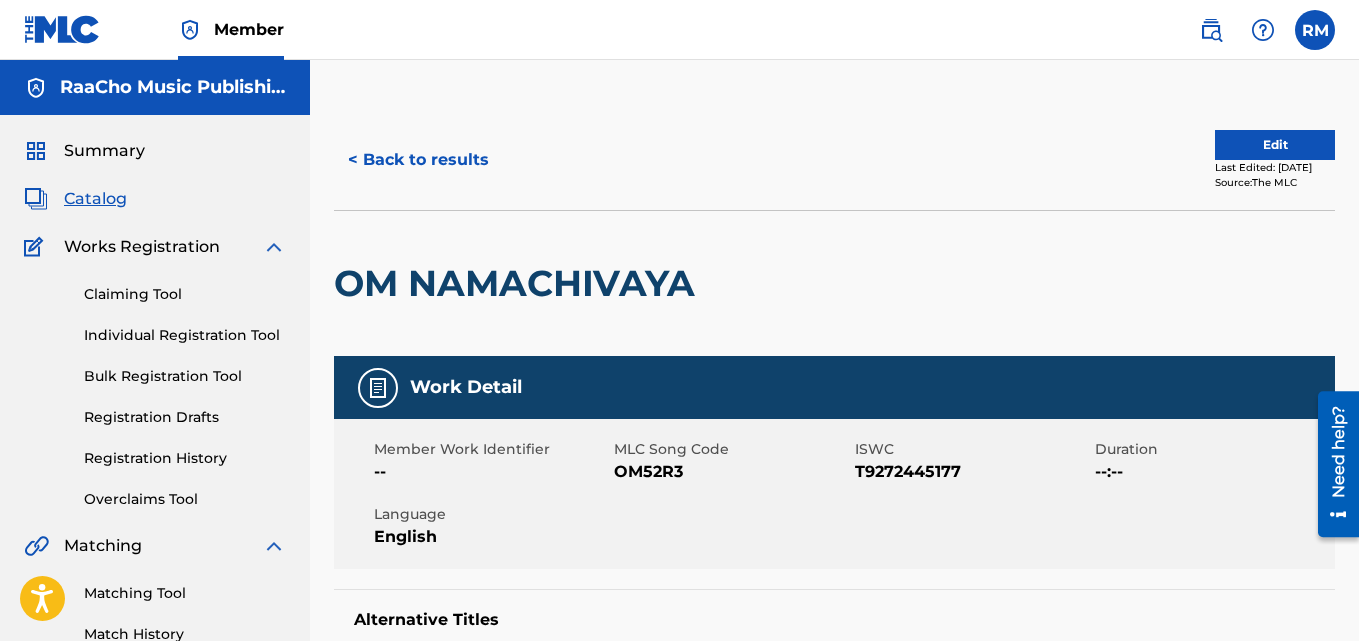 click on "< Back to results" at bounding box center (418, 160) 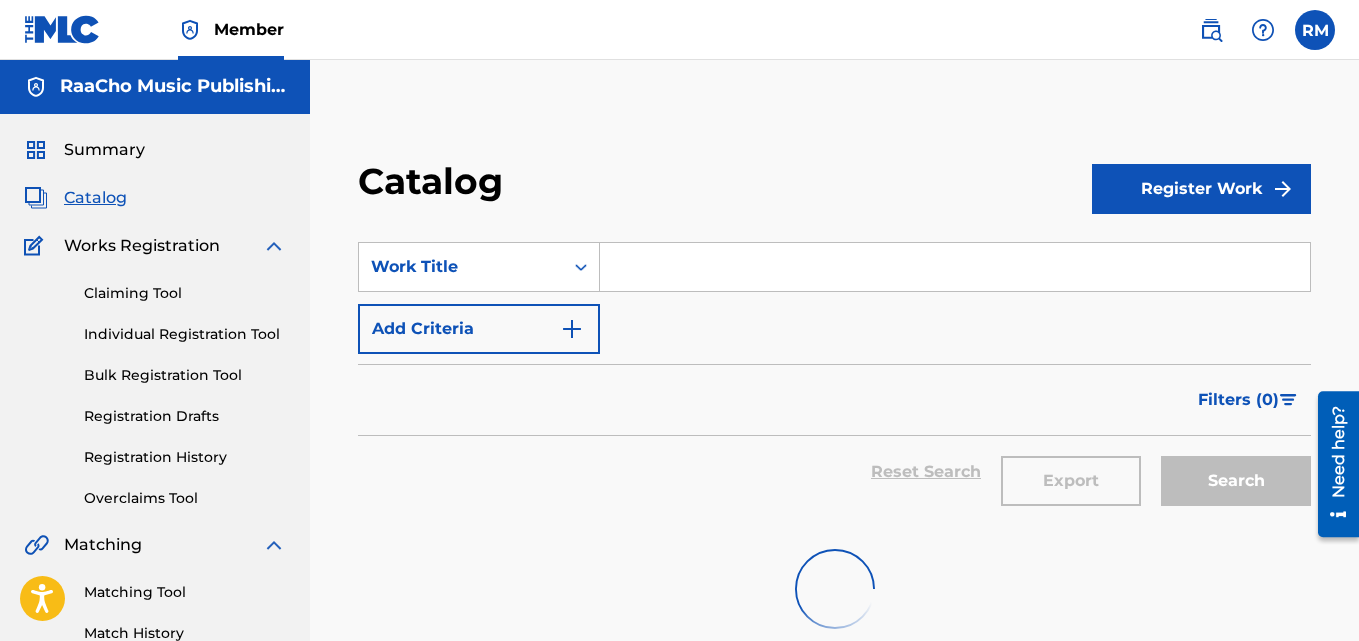 scroll, scrollTop: 0, scrollLeft: 0, axis: both 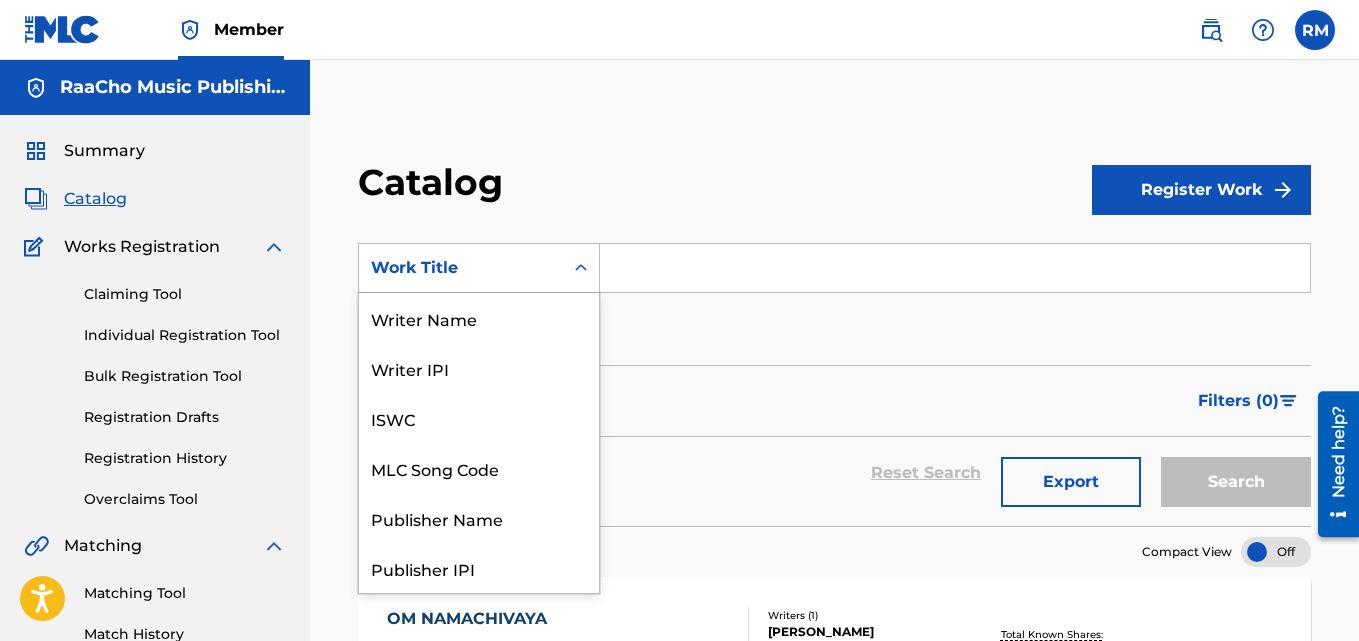 drag, startPoint x: 501, startPoint y: 269, endPoint x: 441, endPoint y: 448, distance: 188.78824 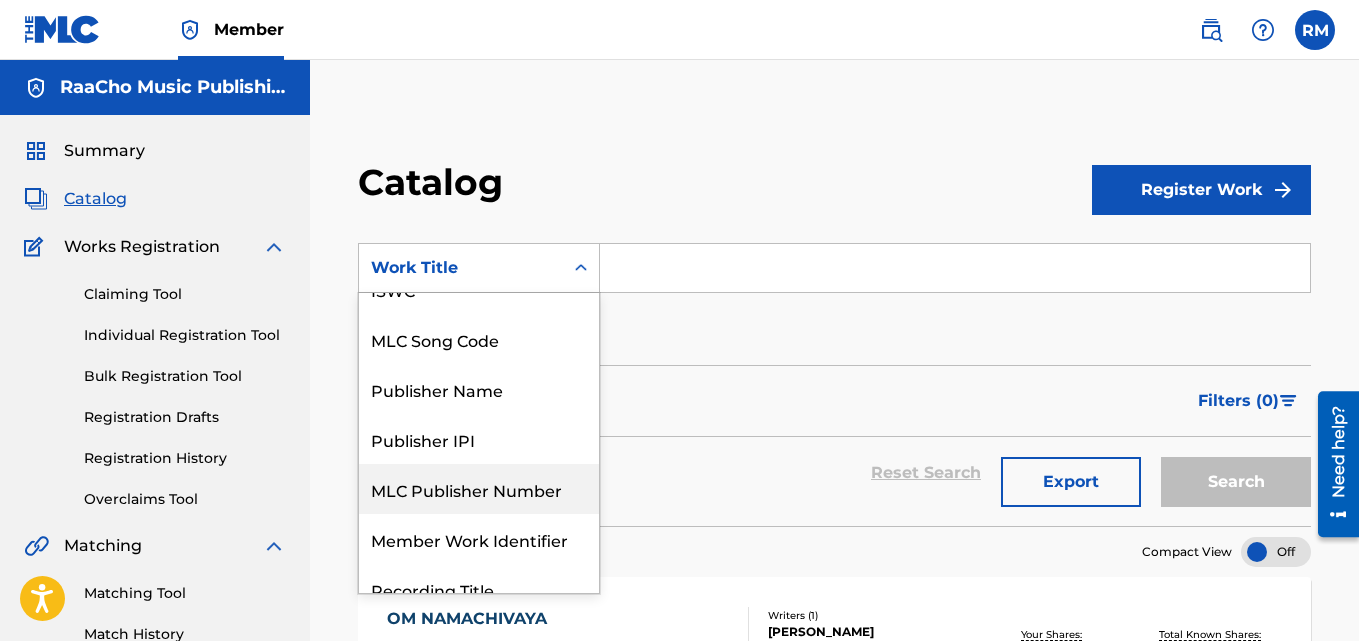 scroll, scrollTop: 100, scrollLeft: 0, axis: vertical 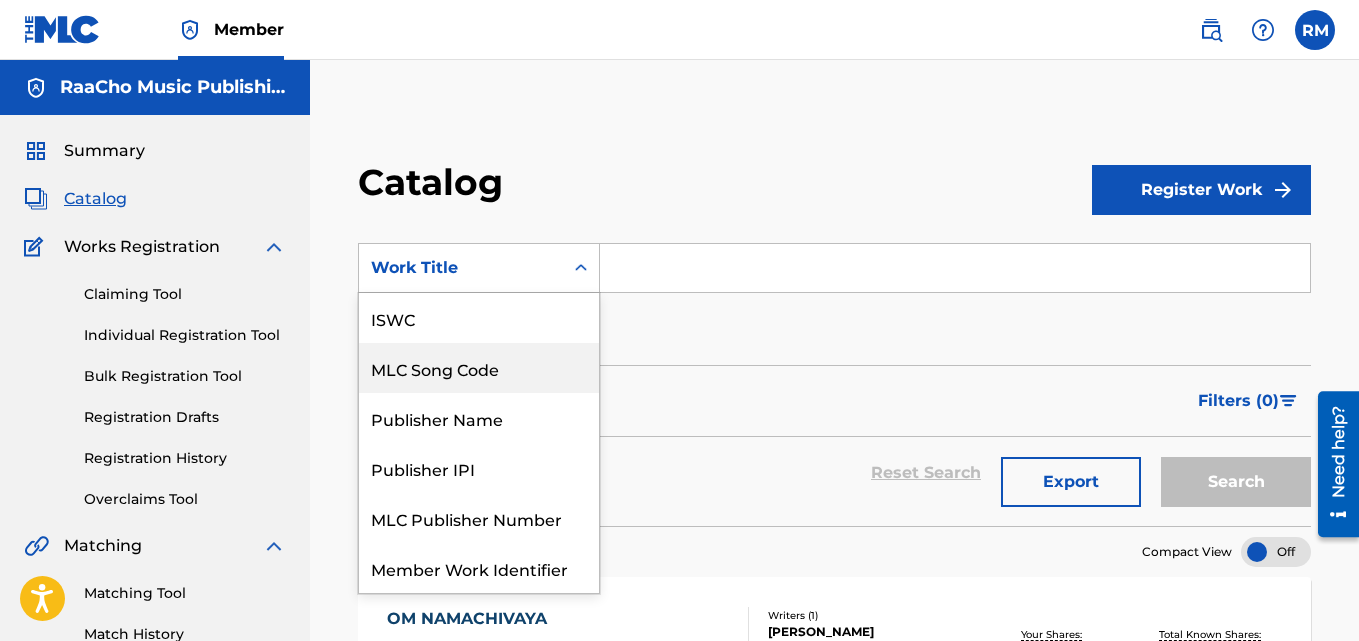 click on "MLC Song Code" at bounding box center (479, 368) 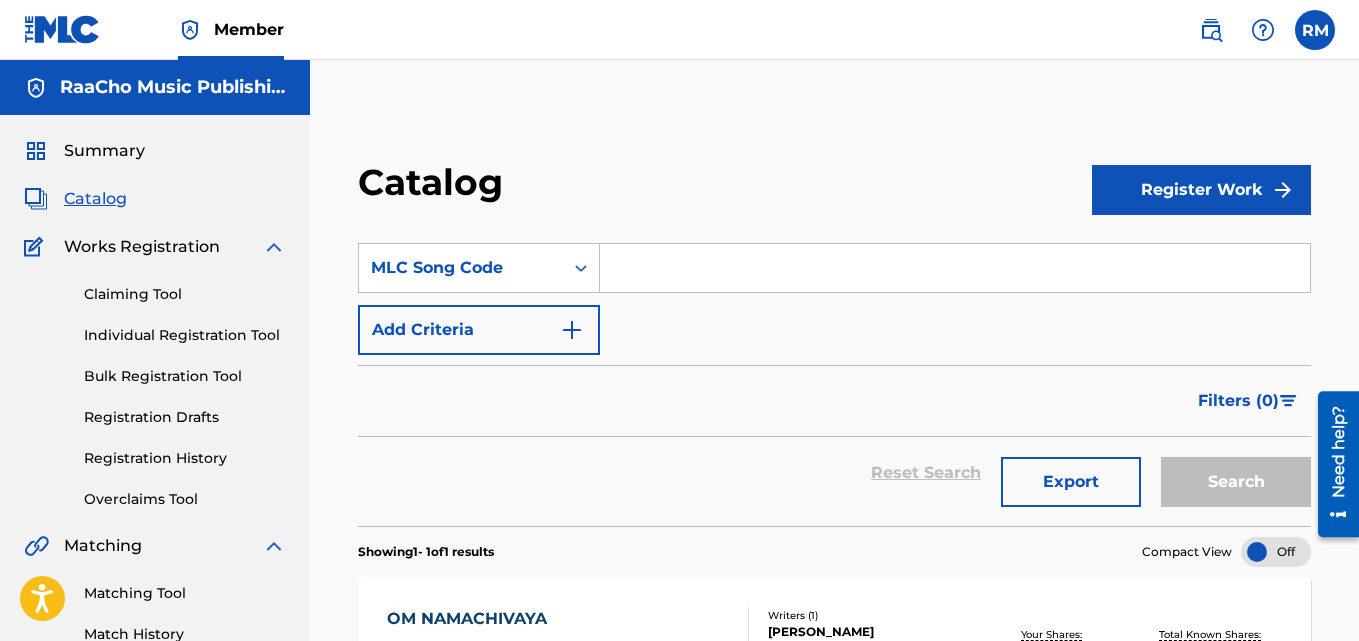 click at bounding box center (955, 268) 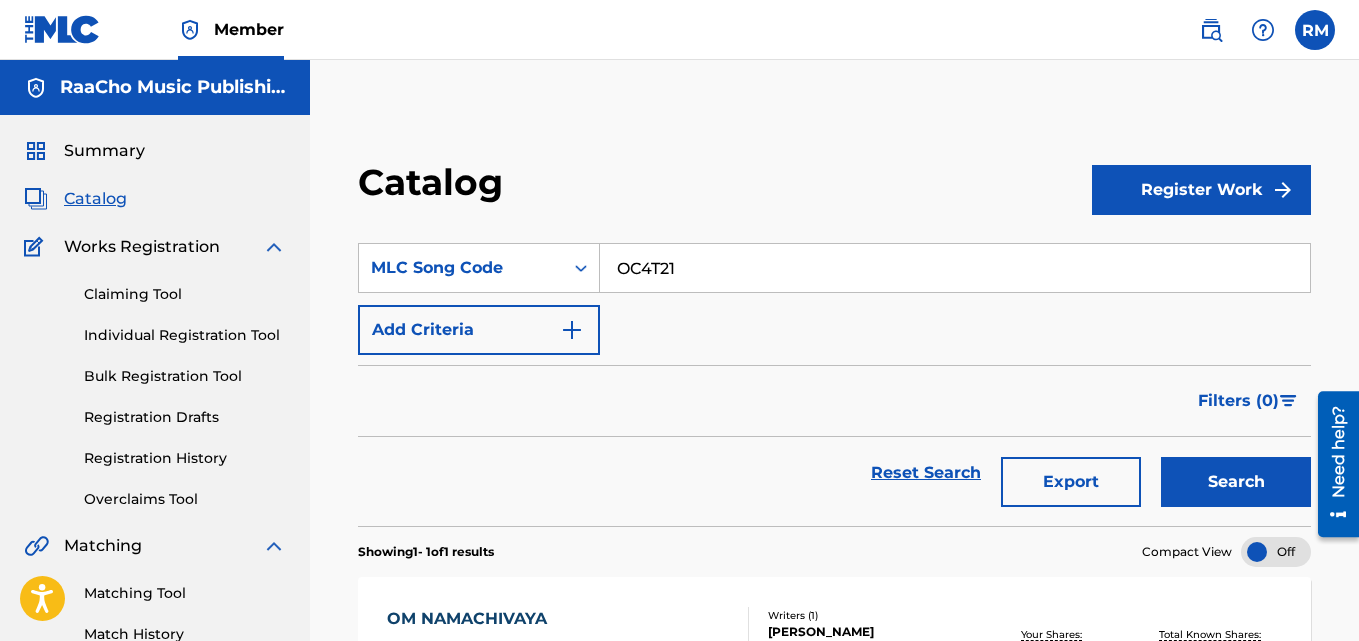 type on "OC4T21" 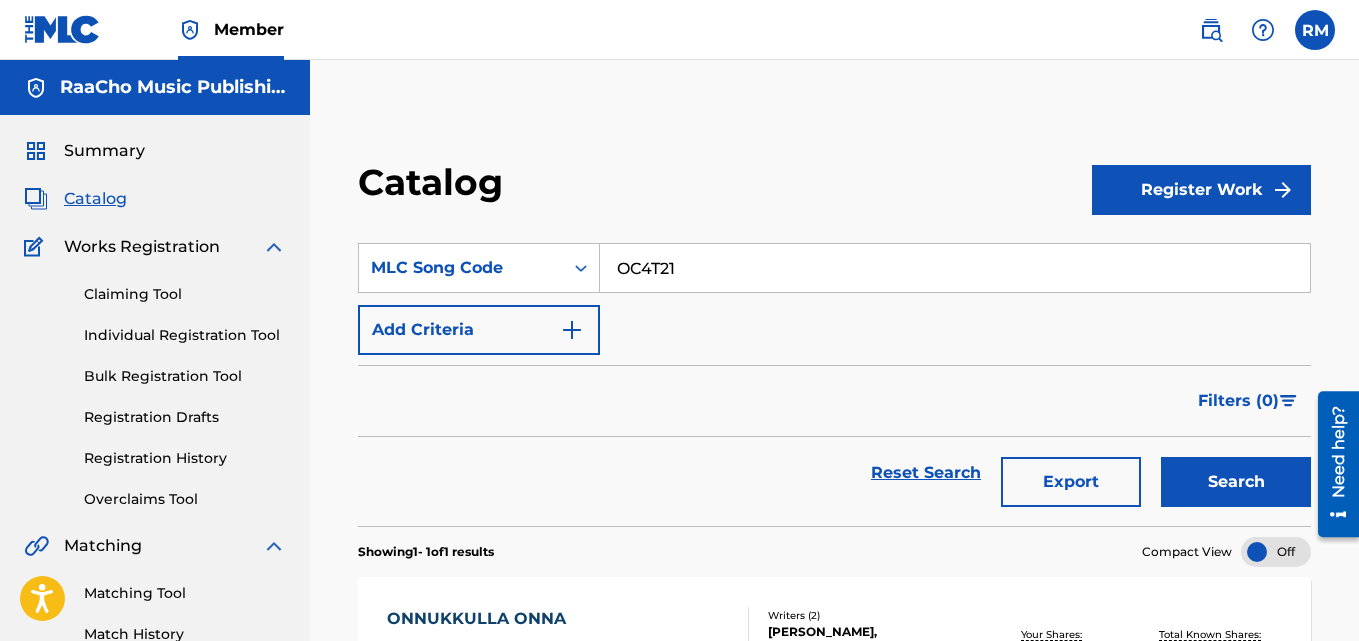scroll, scrollTop: 276, scrollLeft: 0, axis: vertical 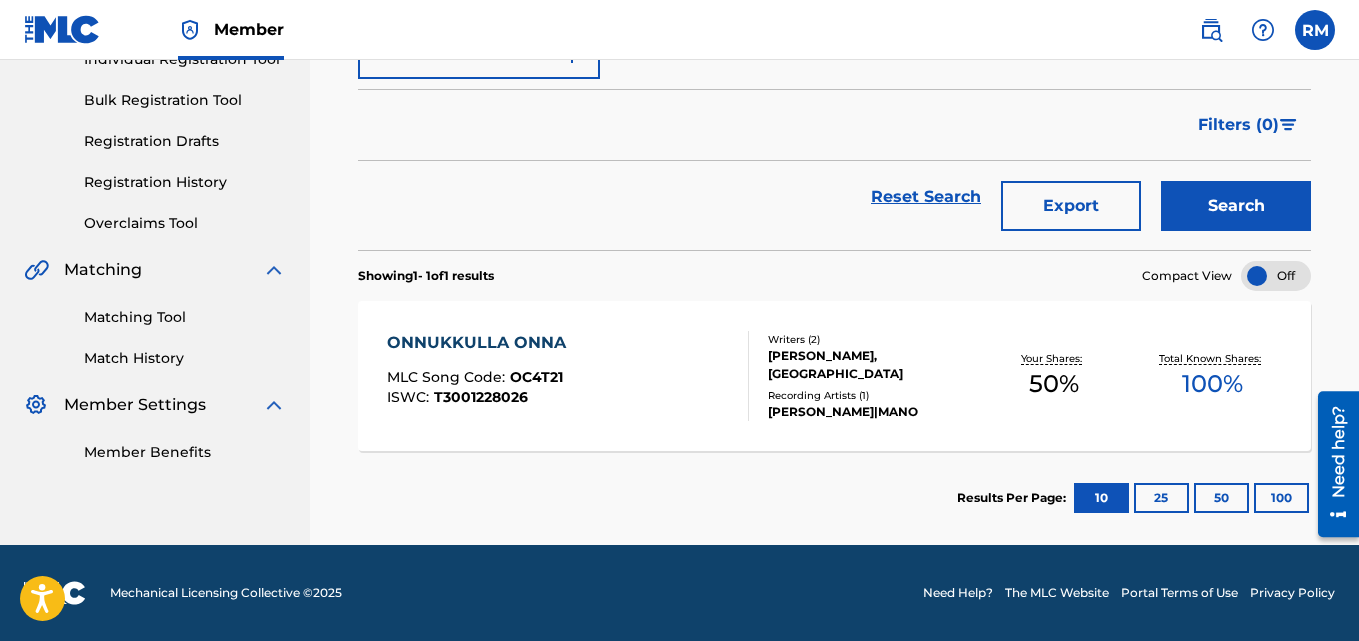click on "ONNUKKULLA ONNA MLC Song Code : OC4T21 ISWC : T3001228026" at bounding box center [568, 376] 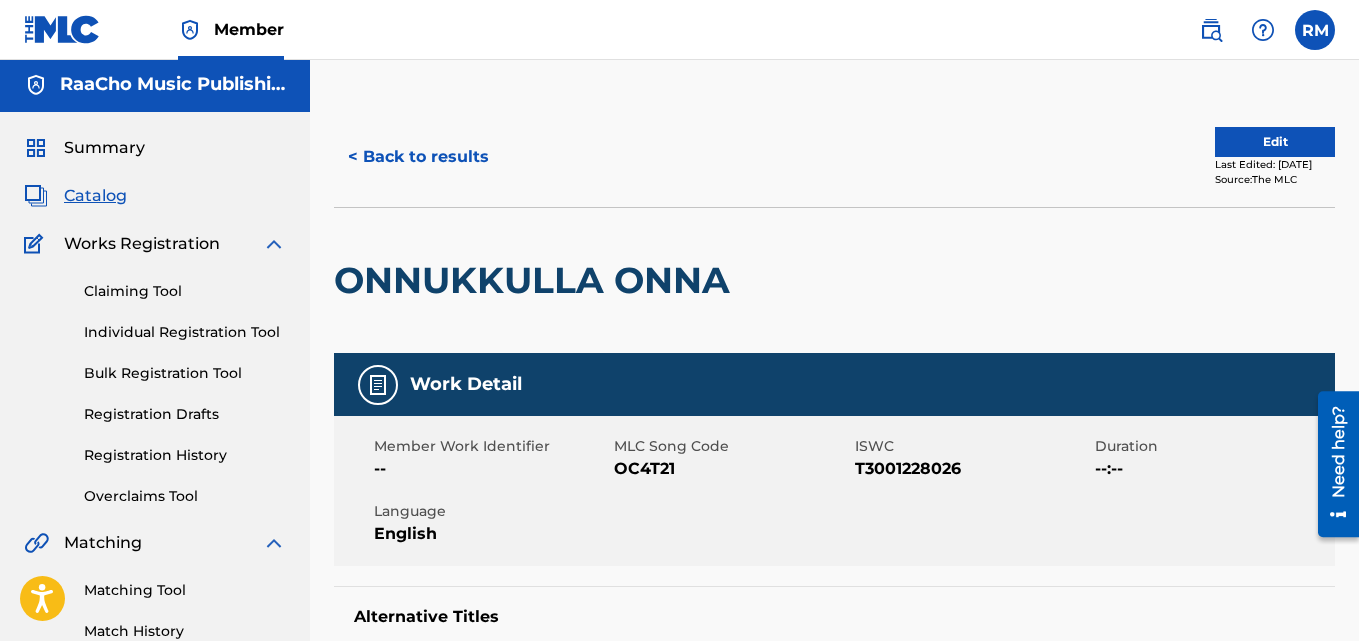 scroll, scrollTop: 0, scrollLeft: 0, axis: both 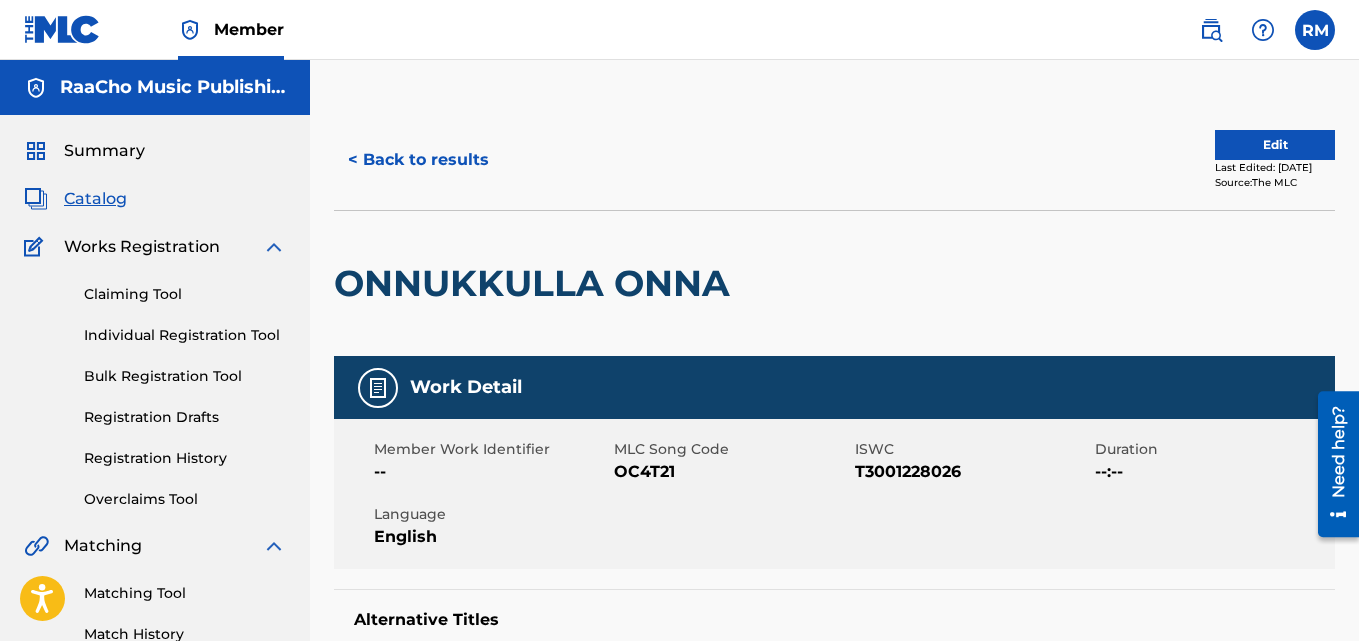 click on "< Back to results" at bounding box center (418, 160) 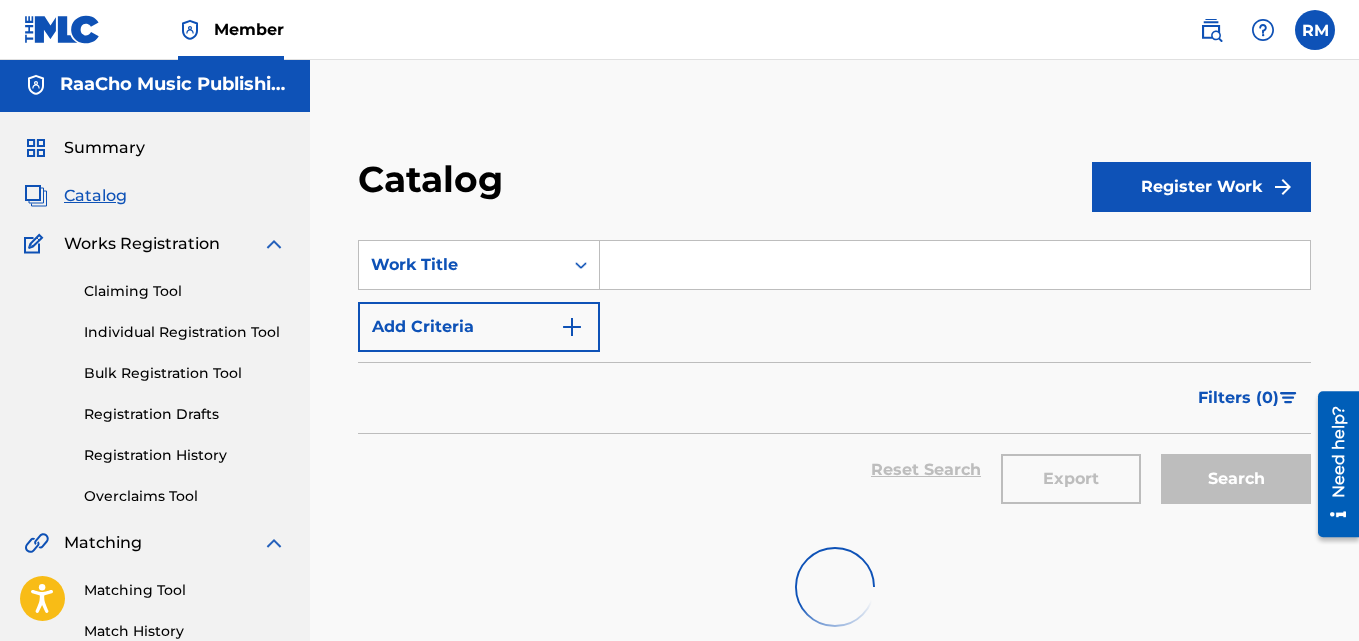 scroll, scrollTop: 0, scrollLeft: 0, axis: both 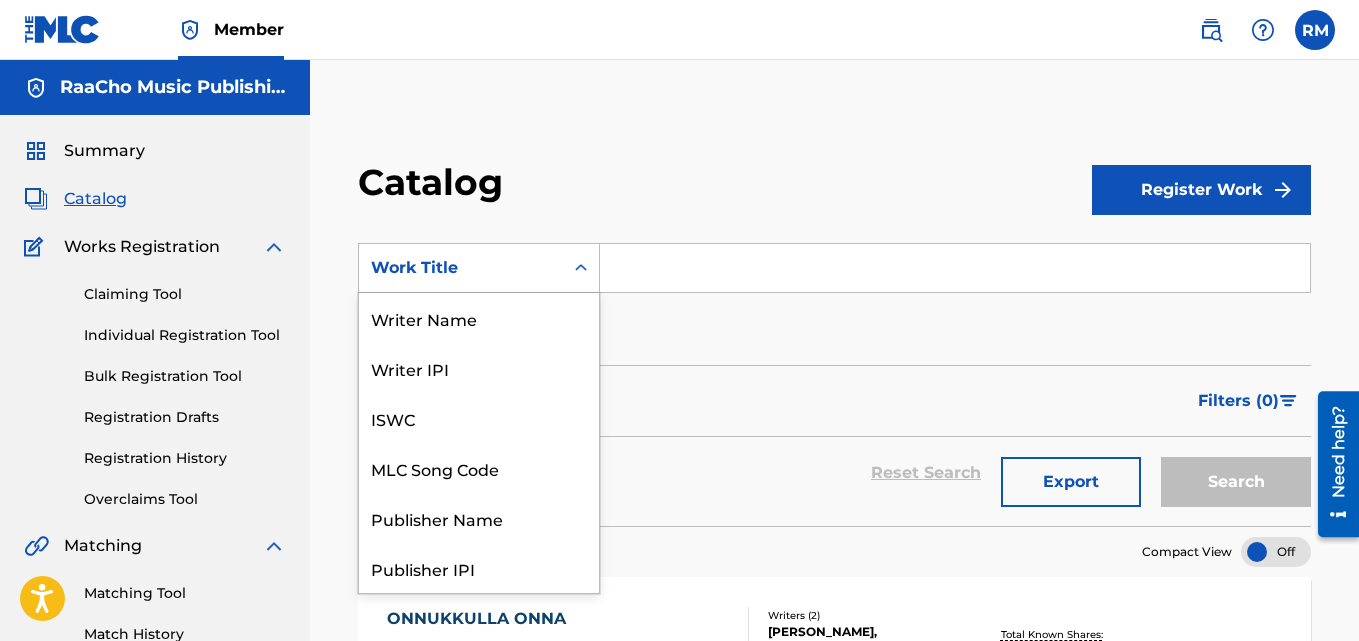 click on "Work Title" at bounding box center (461, 268) 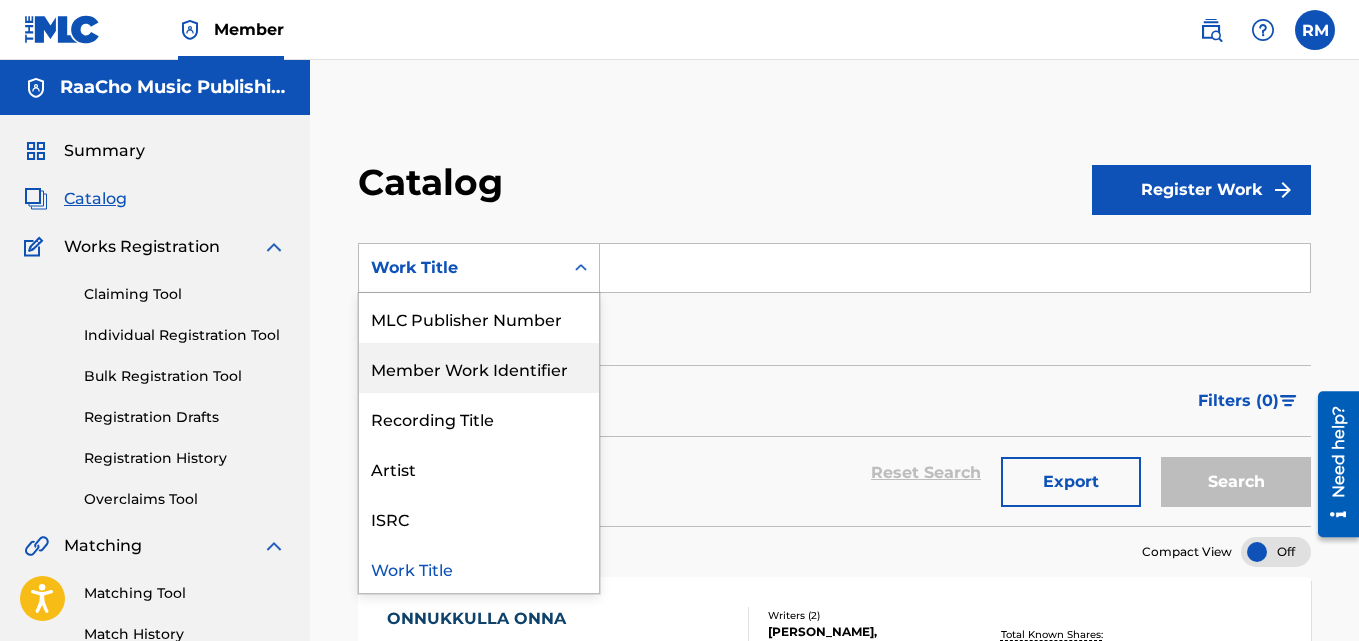 scroll, scrollTop: 0, scrollLeft: 0, axis: both 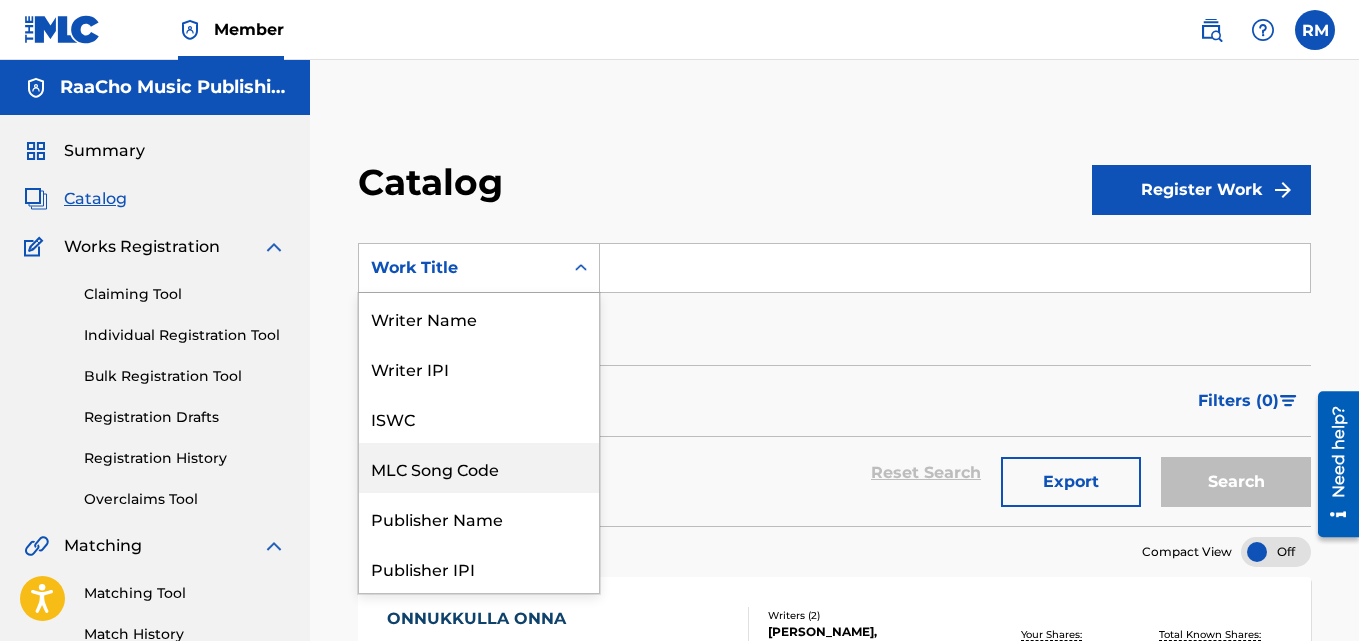 click on "MLC Song Code" at bounding box center (479, 468) 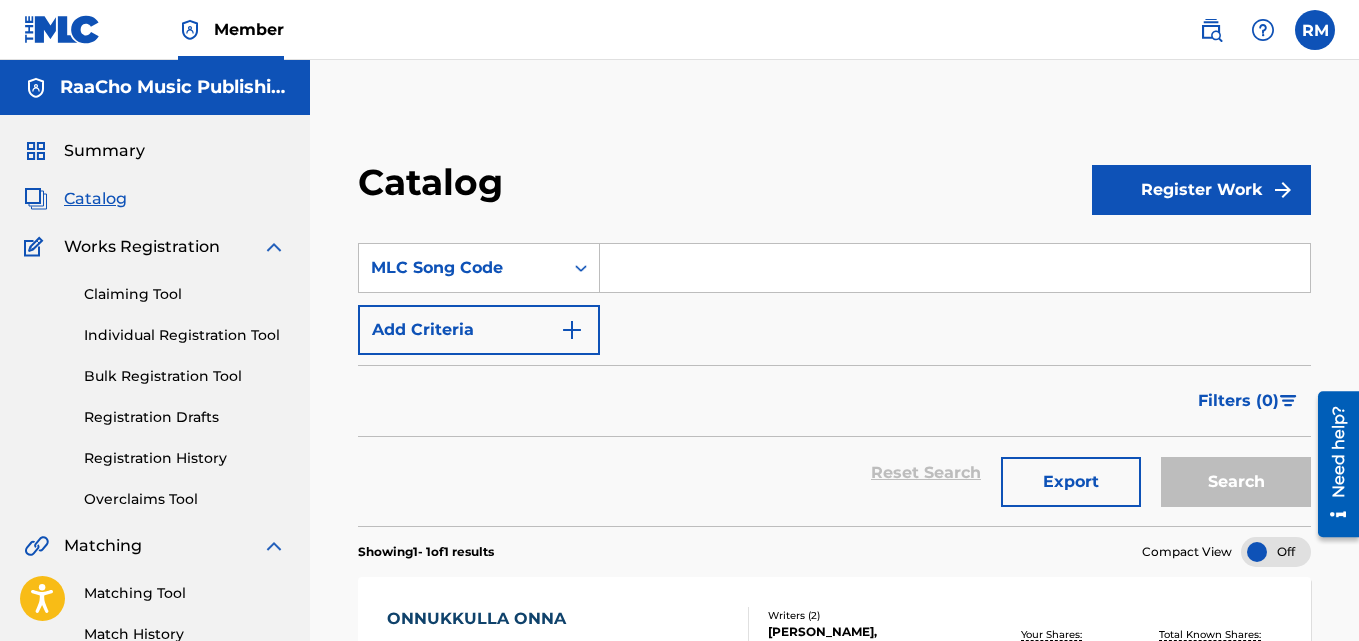drag, startPoint x: 645, startPoint y: 303, endPoint x: 663, endPoint y: 267, distance: 40.24922 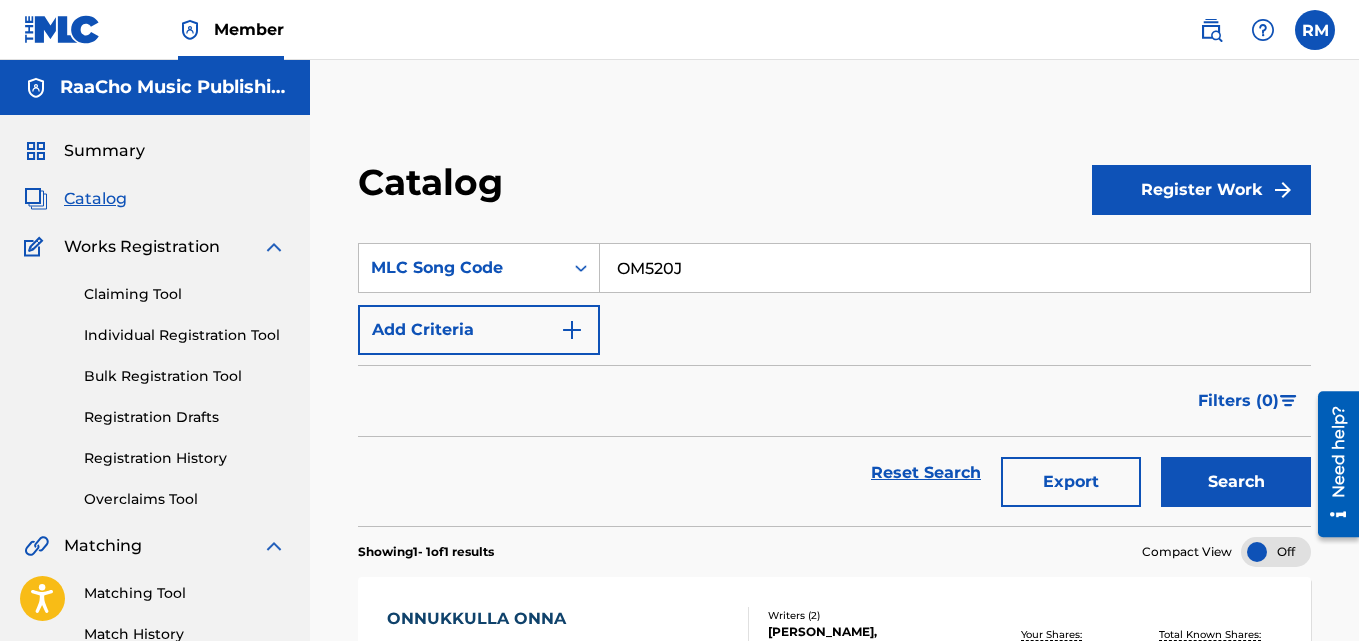 type on "OM520J" 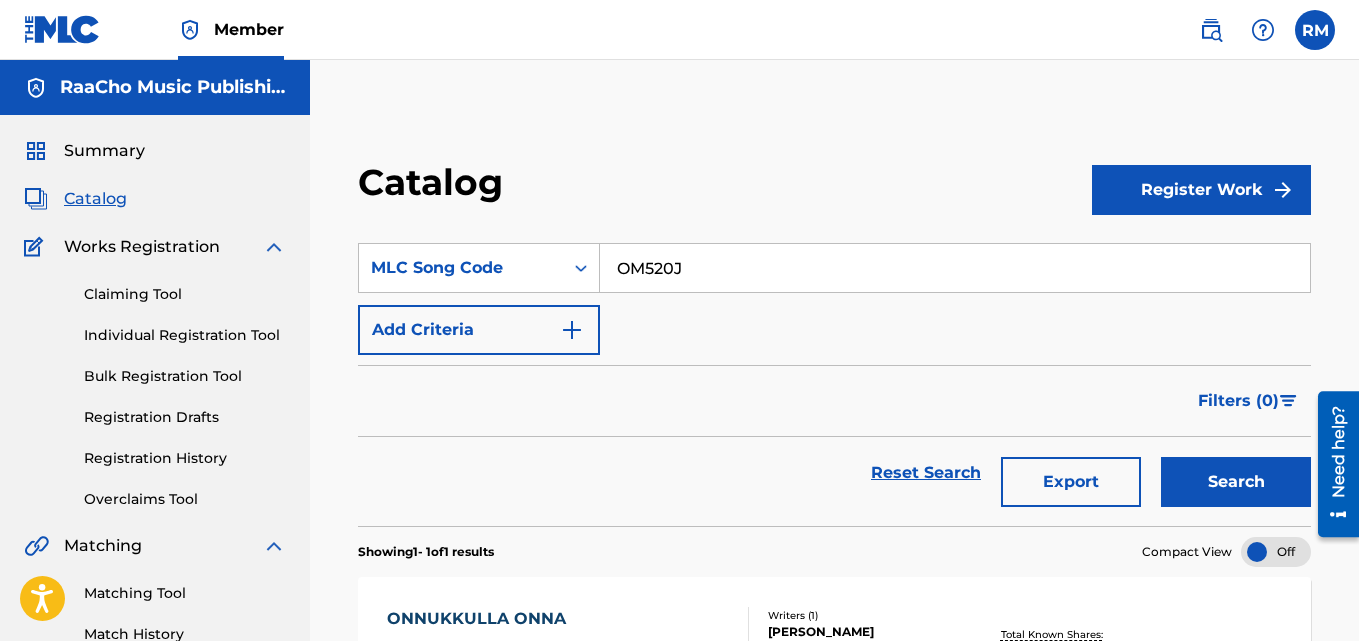 scroll, scrollTop: 276, scrollLeft: 0, axis: vertical 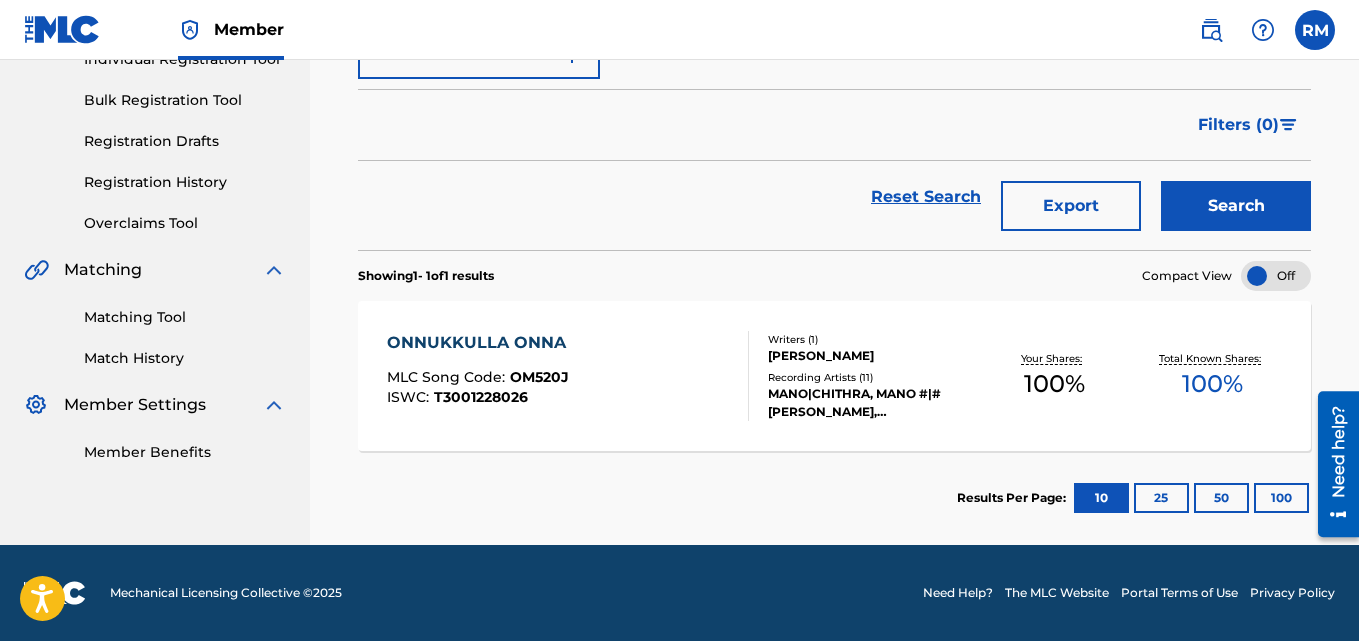 click on "ONNUKKULLA ONNA" at bounding box center [481, 343] 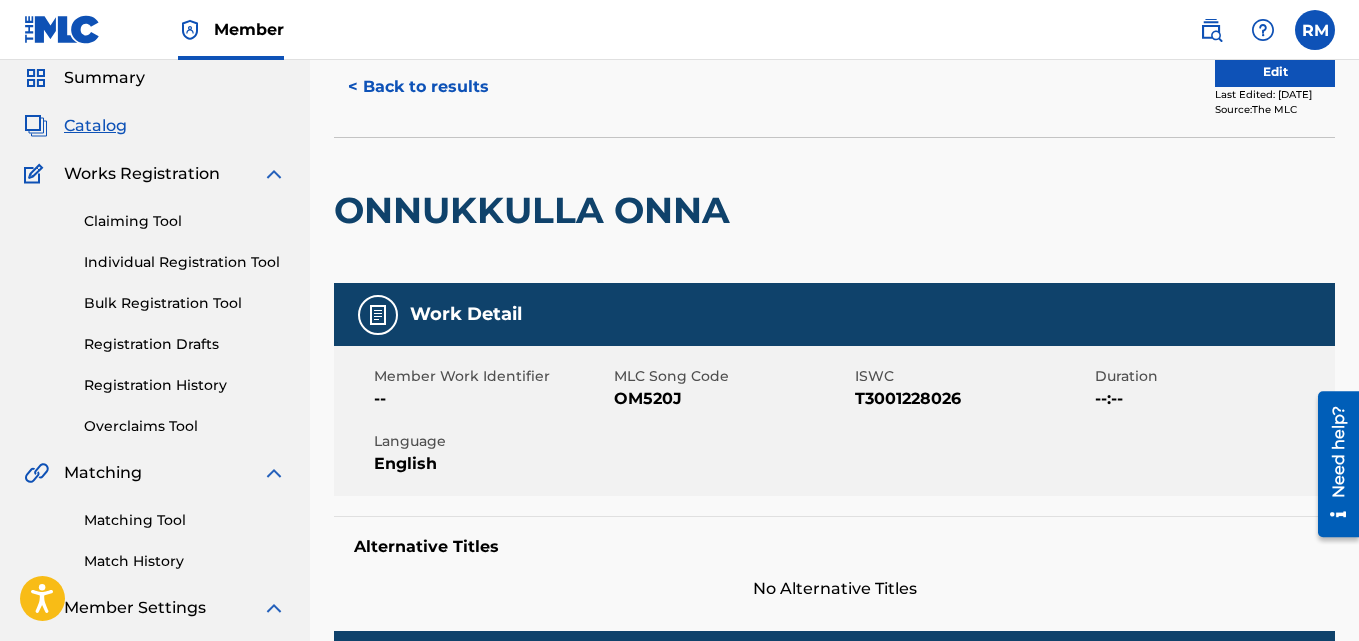 scroll, scrollTop: 0, scrollLeft: 0, axis: both 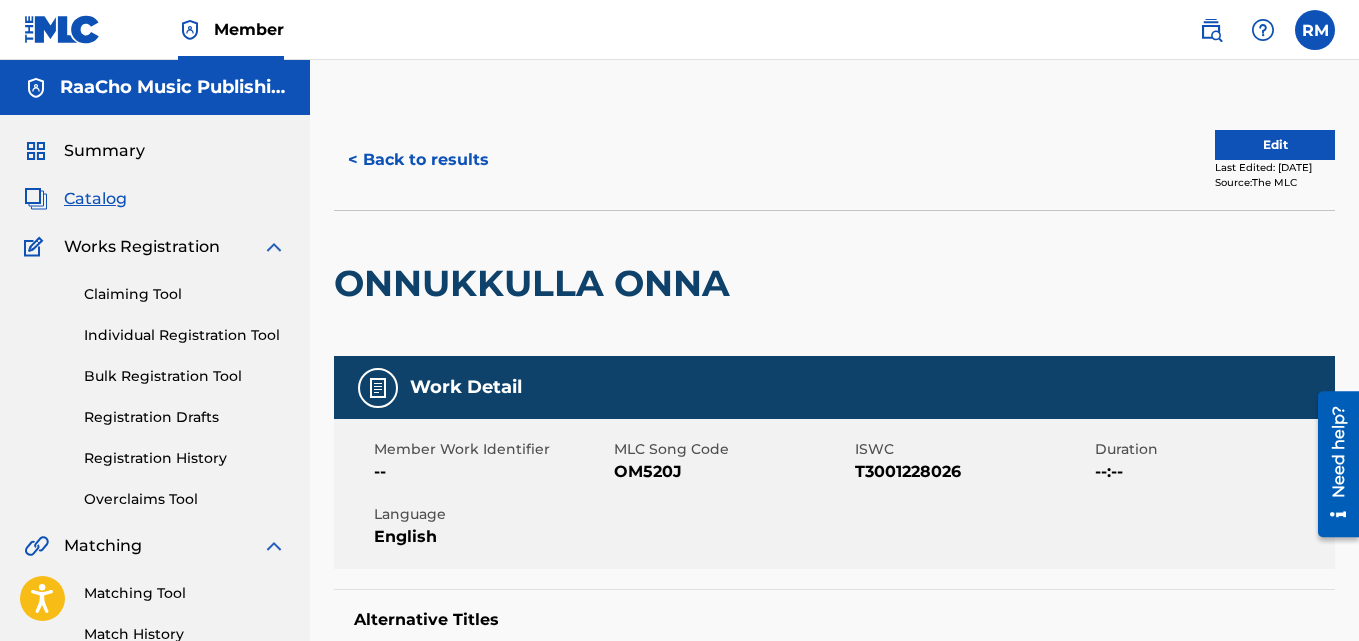 click on "< Back to results" at bounding box center [418, 160] 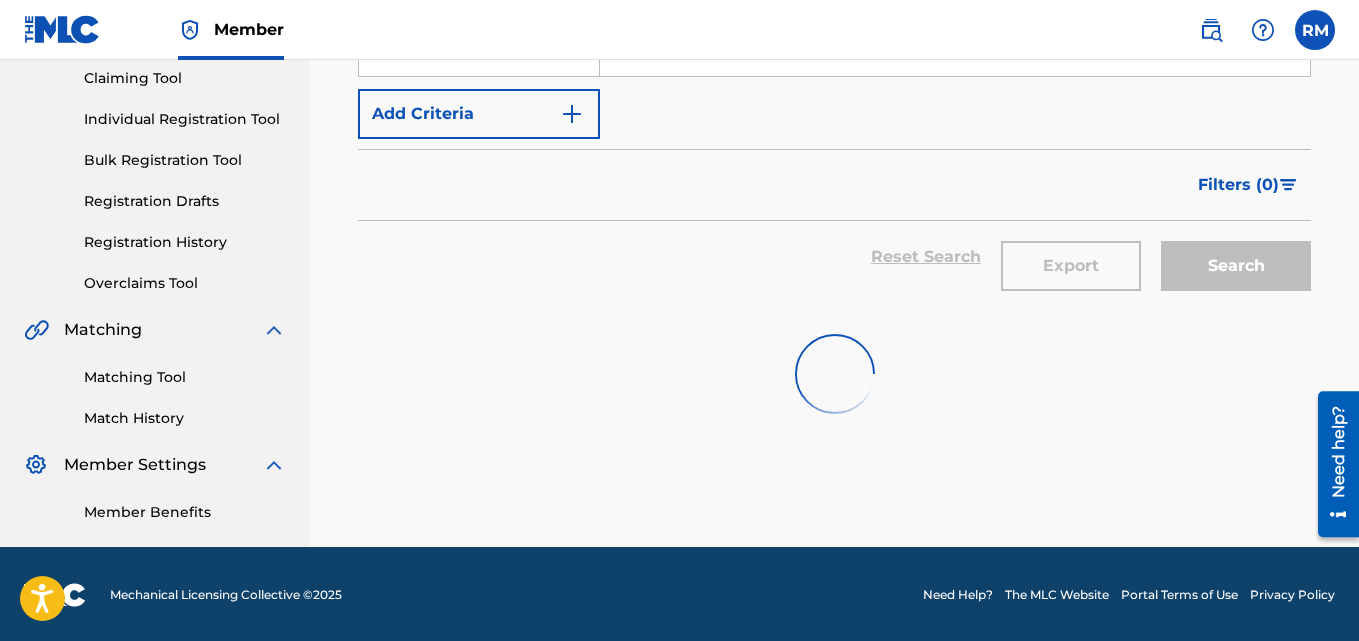 scroll, scrollTop: 16, scrollLeft: 0, axis: vertical 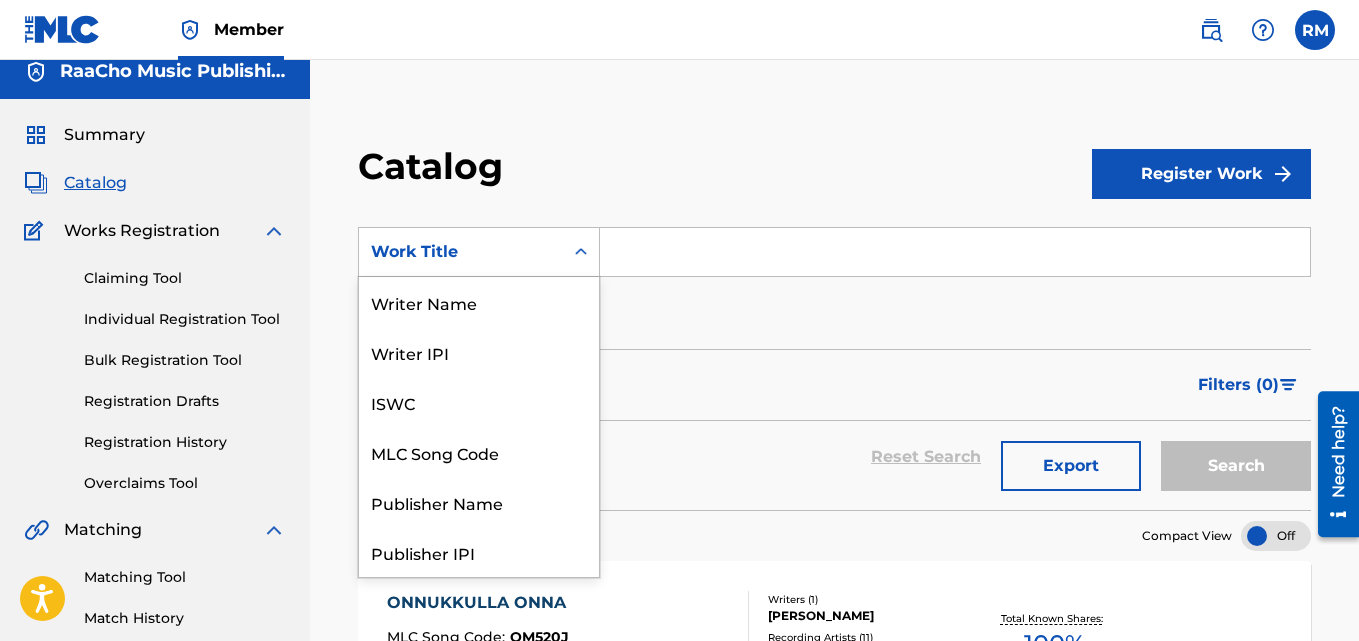 click on "Work Title" at bounding box center (461, 252) 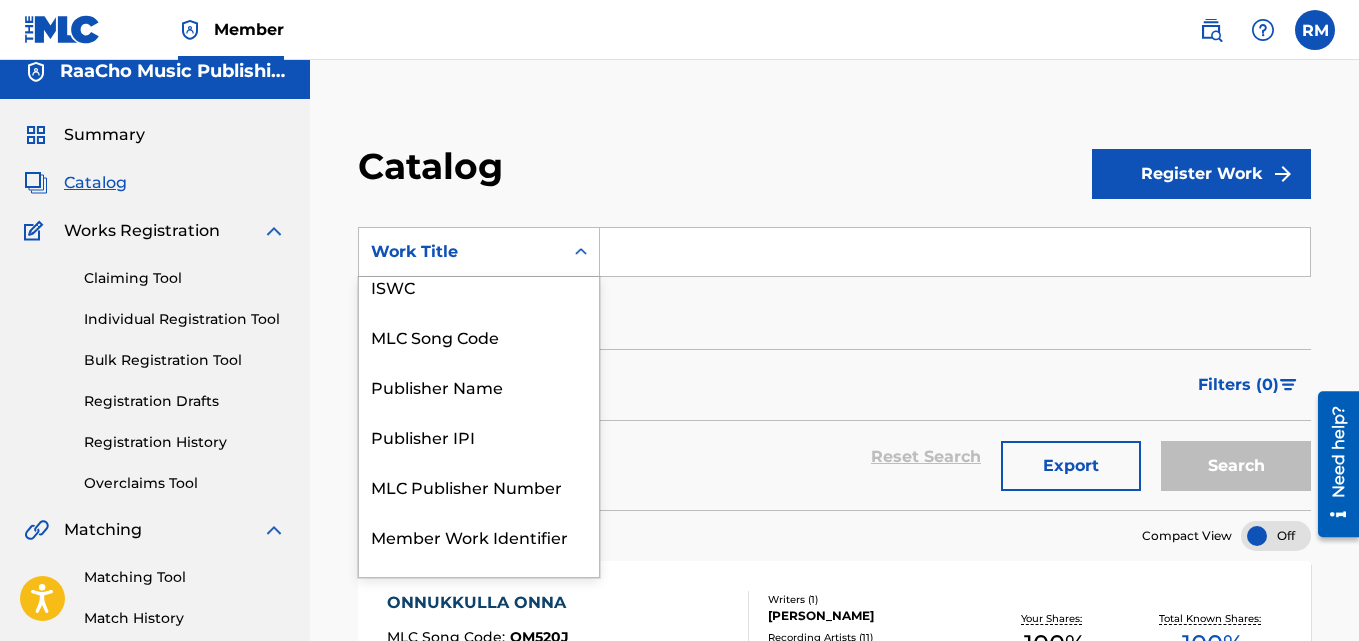 scroll, scrollTop: 0, scrollLeft: 0, axis: both 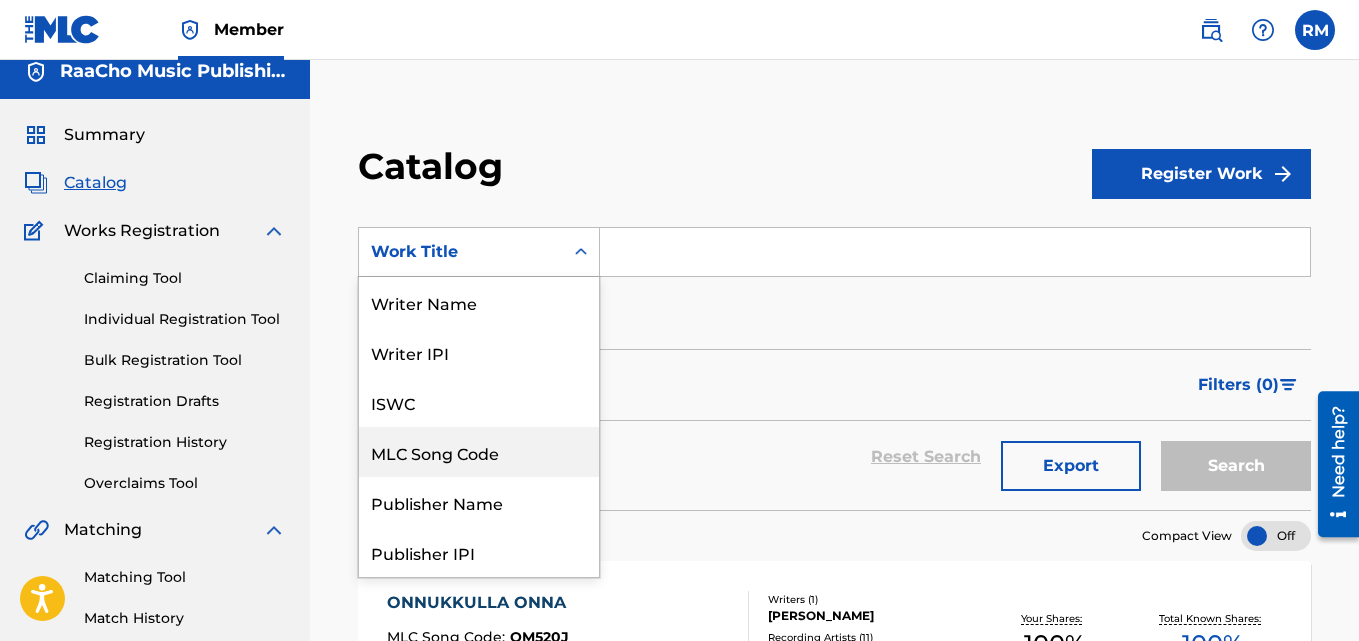 click on "MLC Song Code" at bounding box center (479, 452) 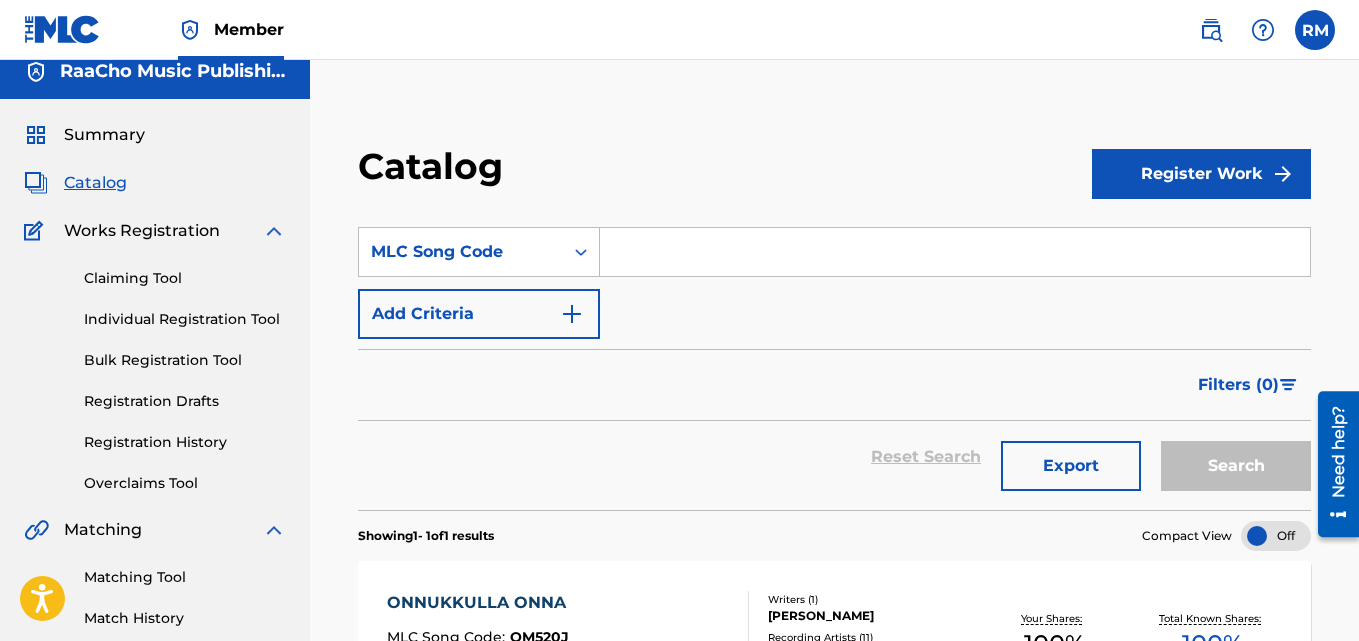 click at bounding box center (955, 252) 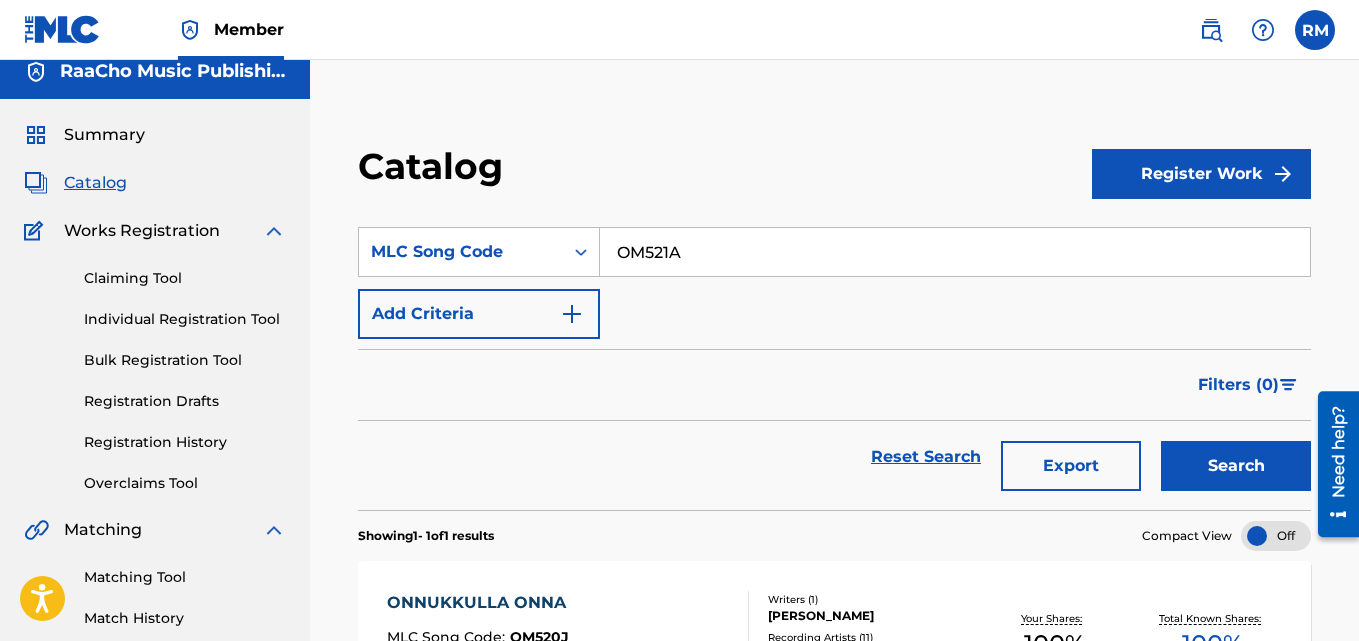 type on "OM521A" 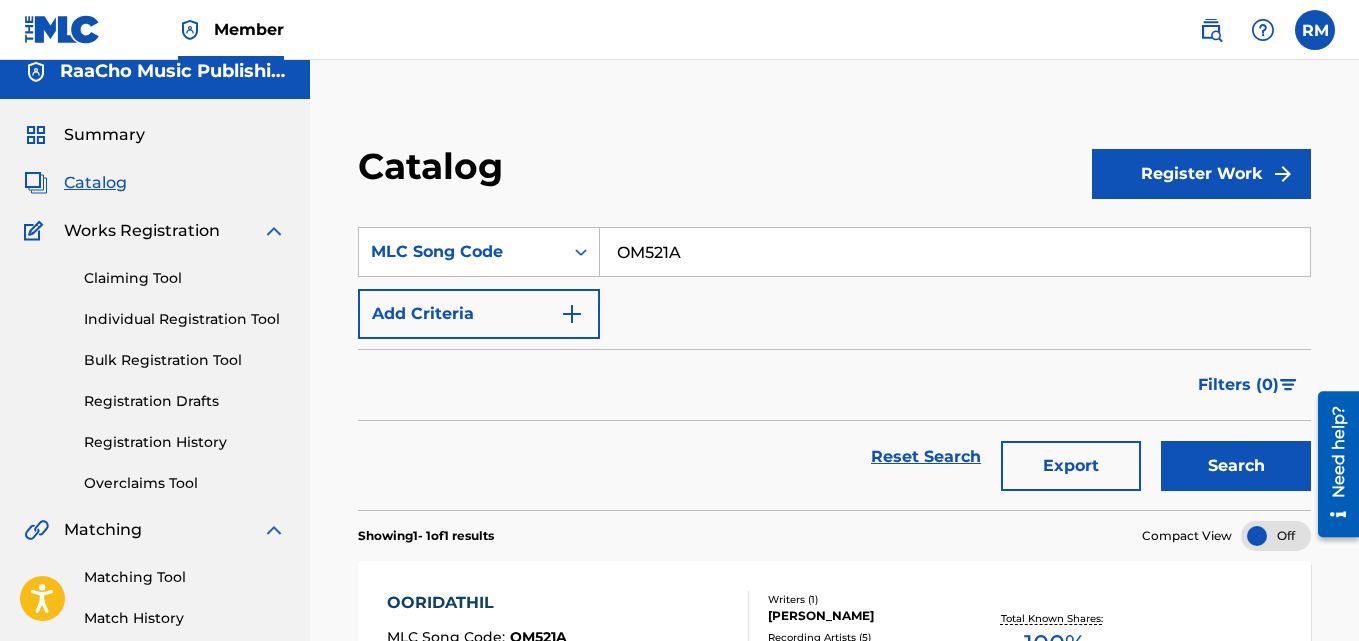 scroll, scrollTop: 276, scrollLeft: 0, axis: vertical 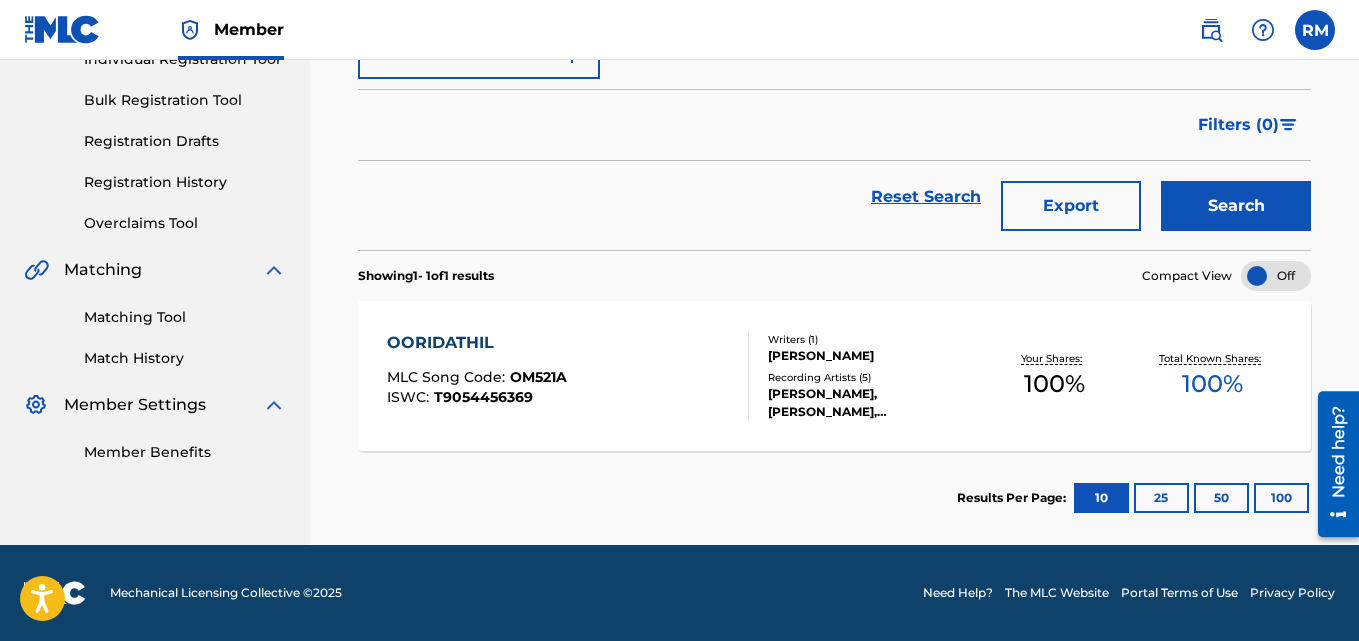 click on "OORIDATHIL" at bounding box center (477, 343) 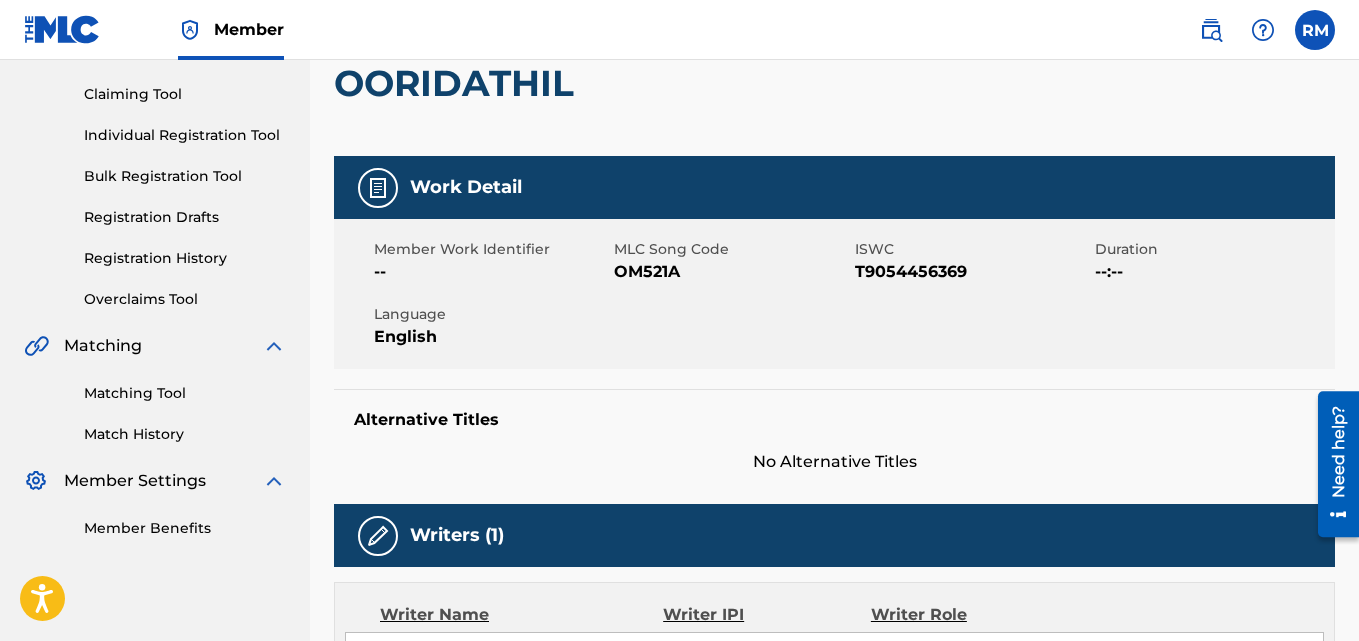 scroll, scrollTop: 0, scrollLeft: 0, axis: both 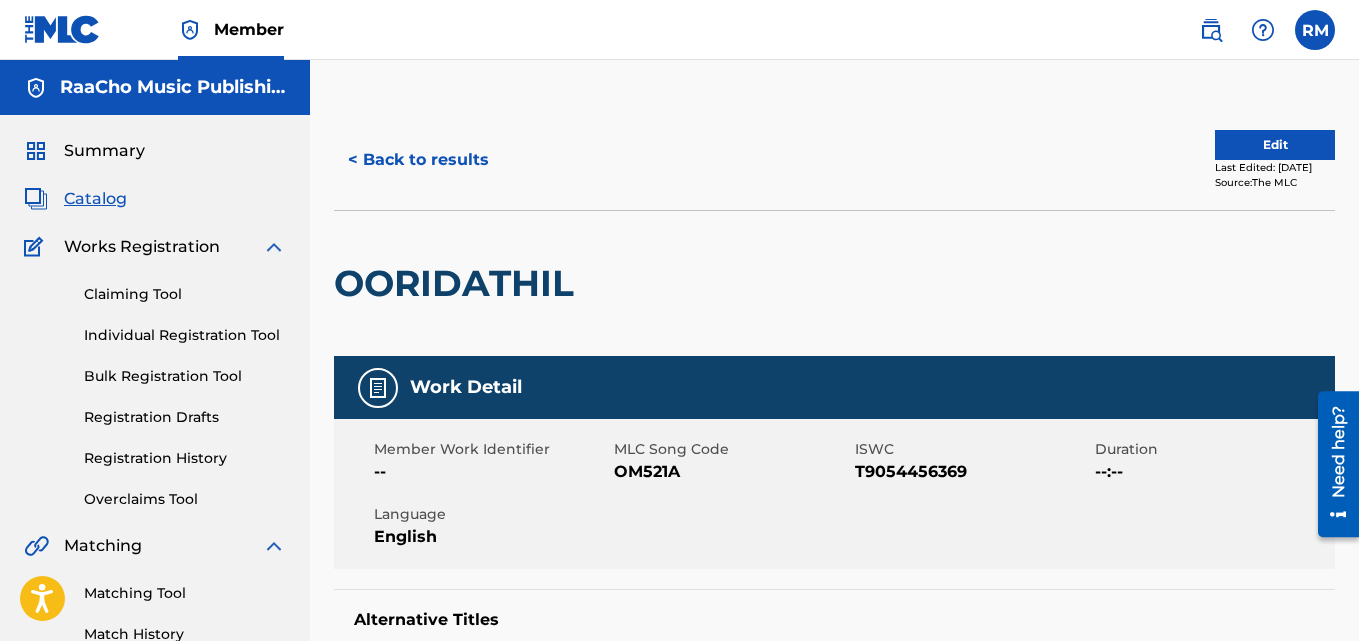 click on "< Back to results" at bounding box center (418, 160) 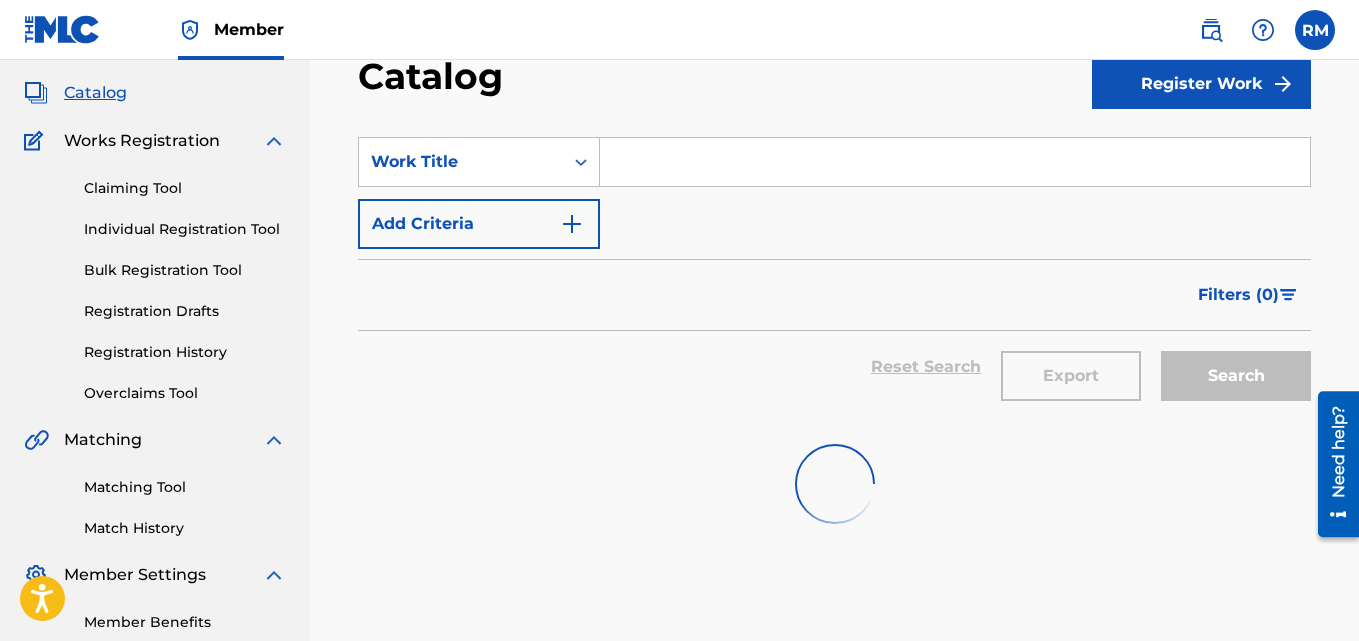 scroll, scrollTop: 18, scrollLeft: 0, axis: vertical 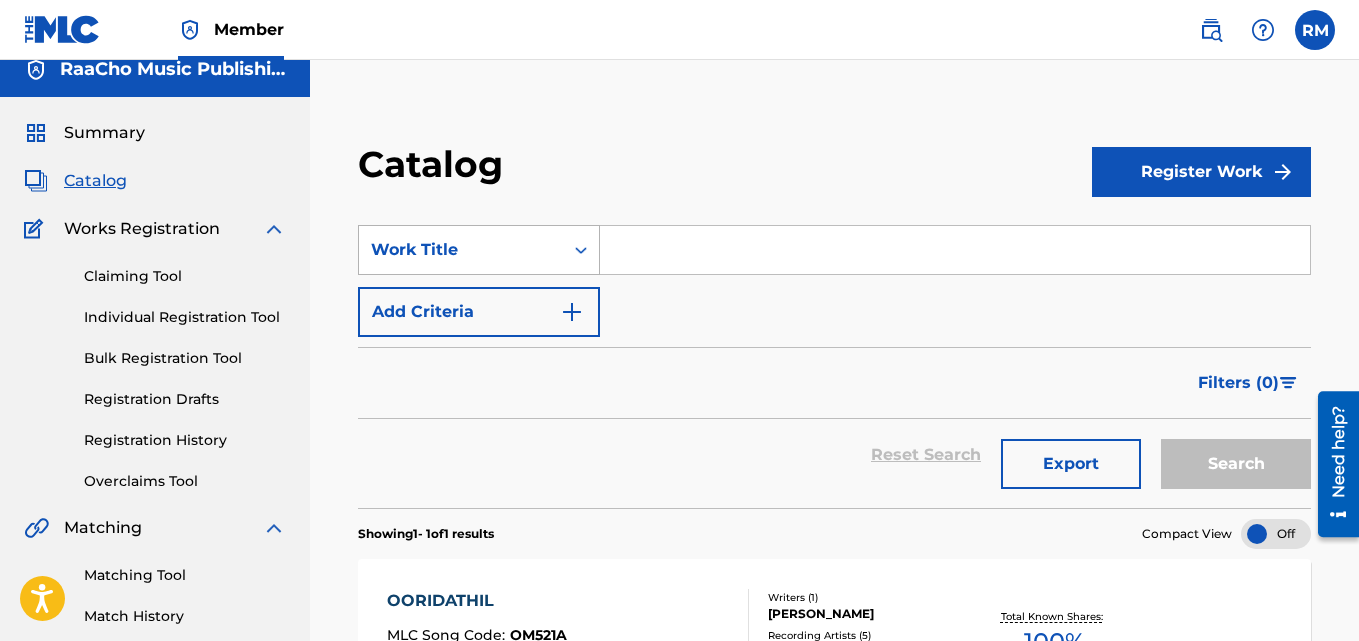 click on "Work Title" at bounding box center (461, 250) 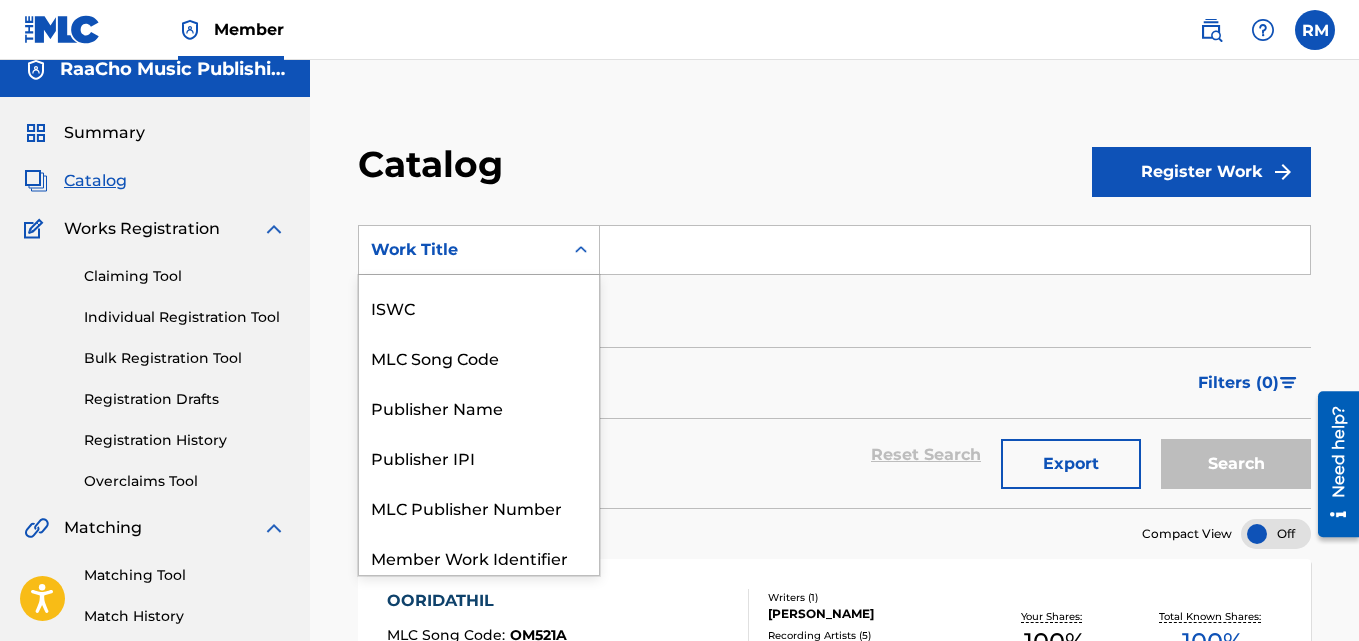 scroll, scrollTop: 0, scrollLeft: 0, axis: both 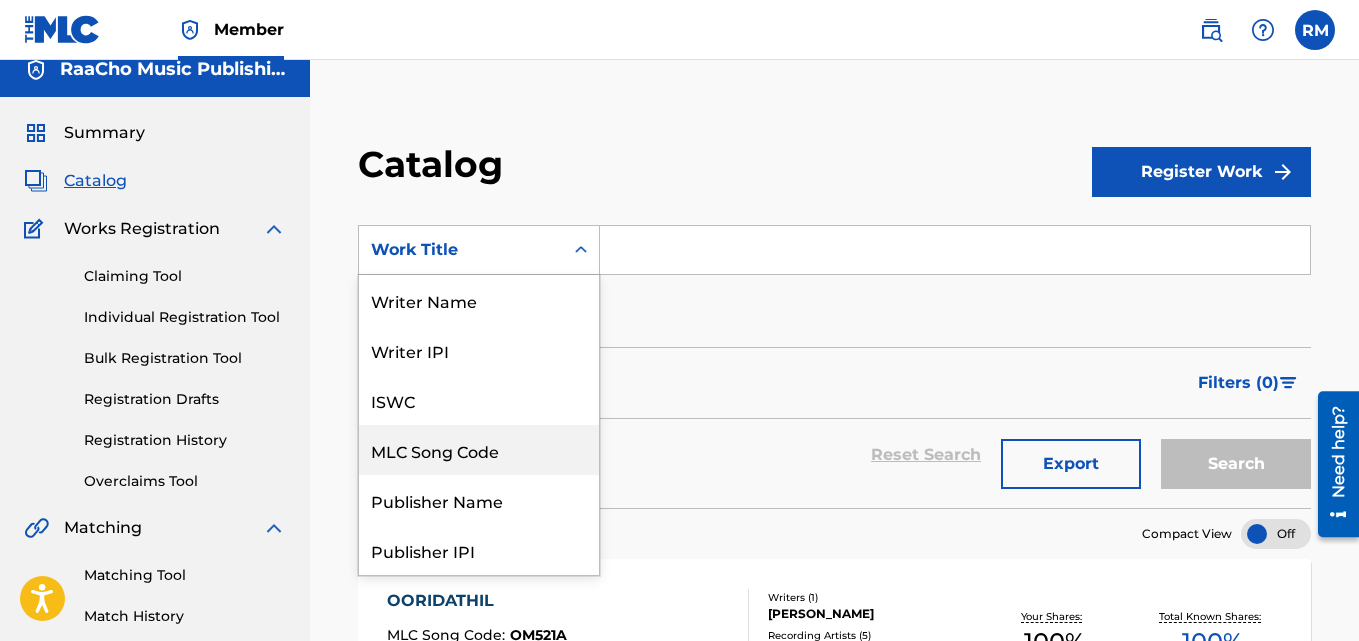 click on "MLC Song Code" at bounding box center [479, 450] 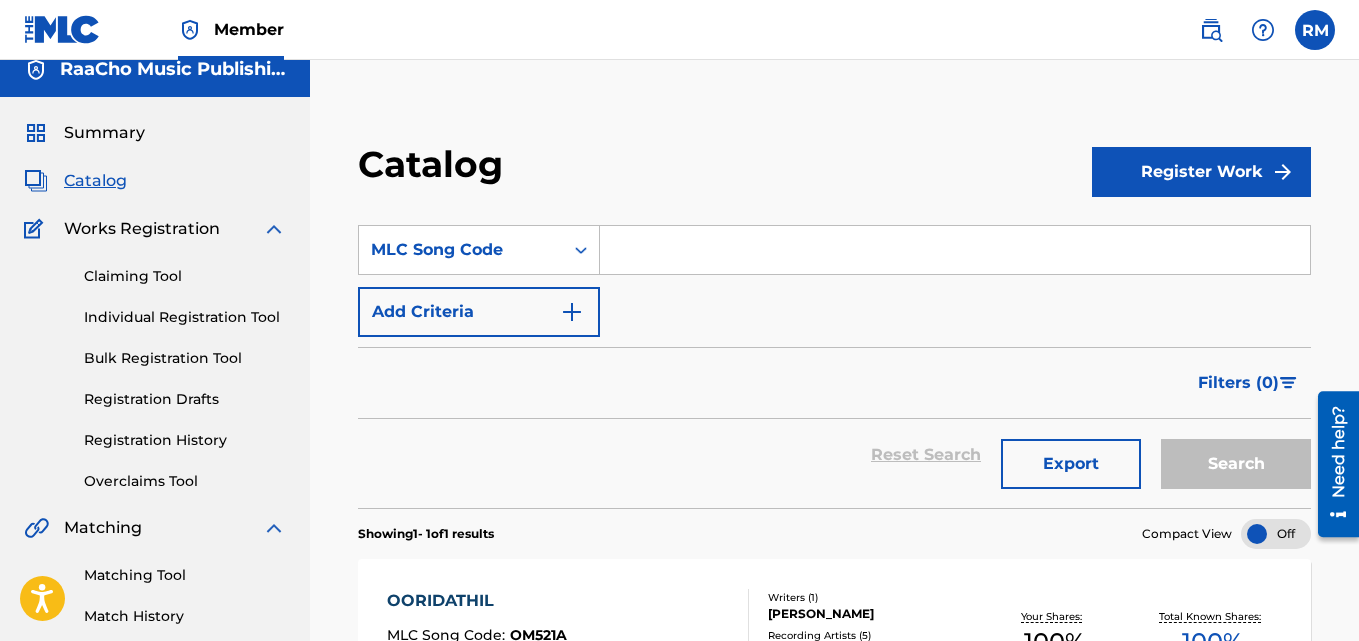 click at bounding box center [955, 250] 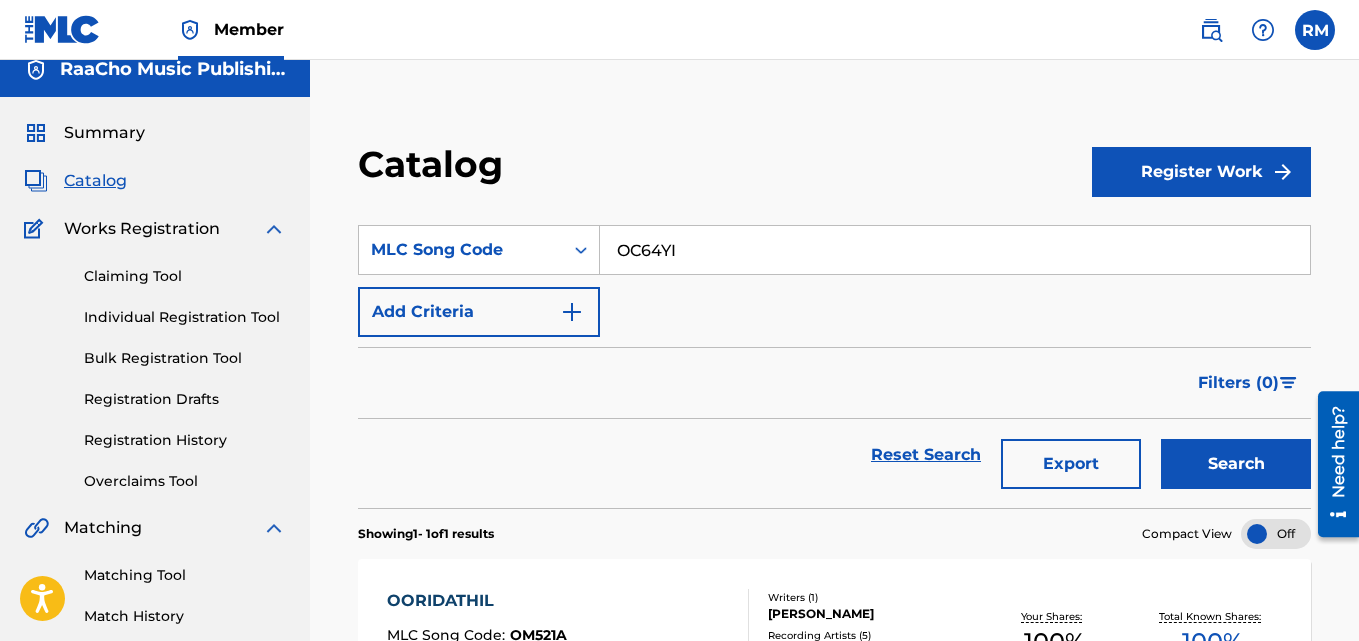 type on "OC64YI" 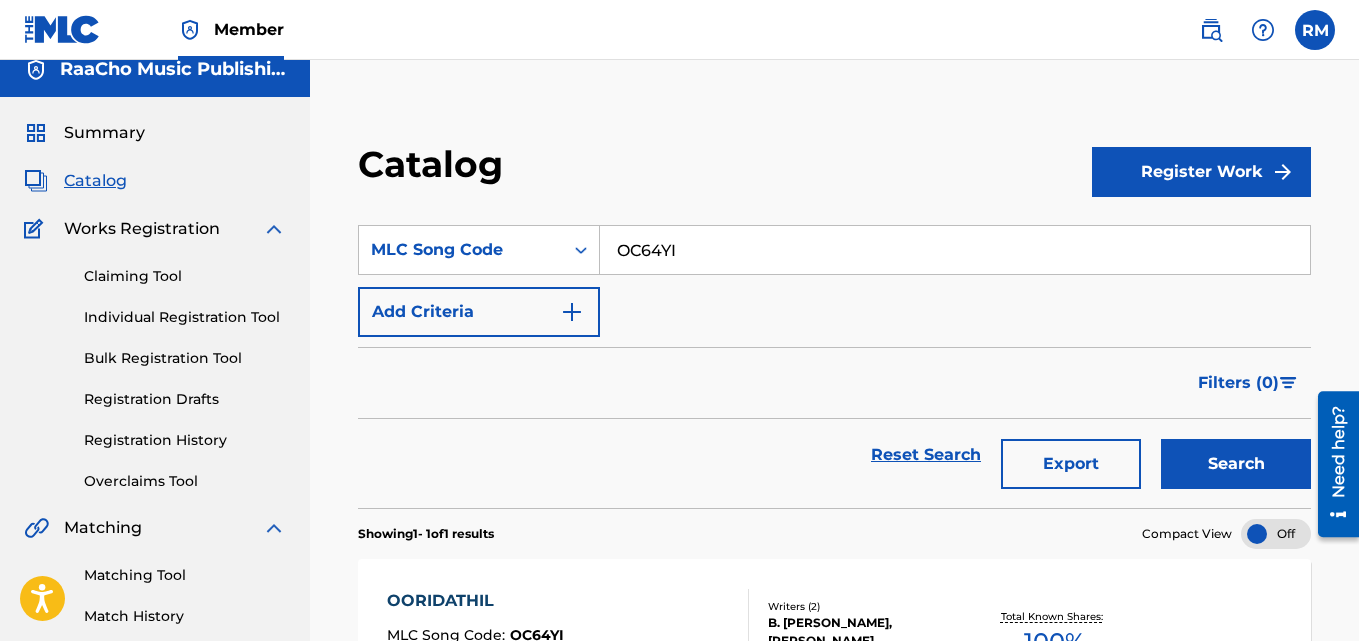 scroll, scrollTop: 118, scrollLeft: 0, axis: vertical 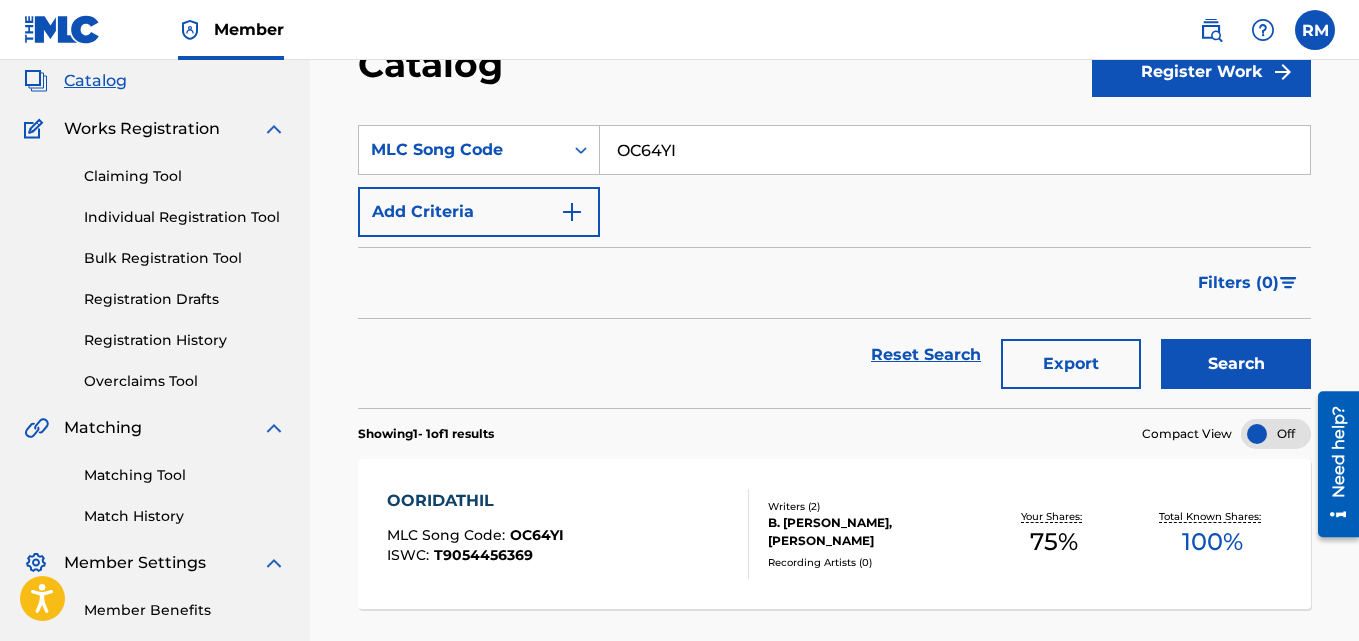 click on "OORIDATHIL" at bounding box center [475, 501] 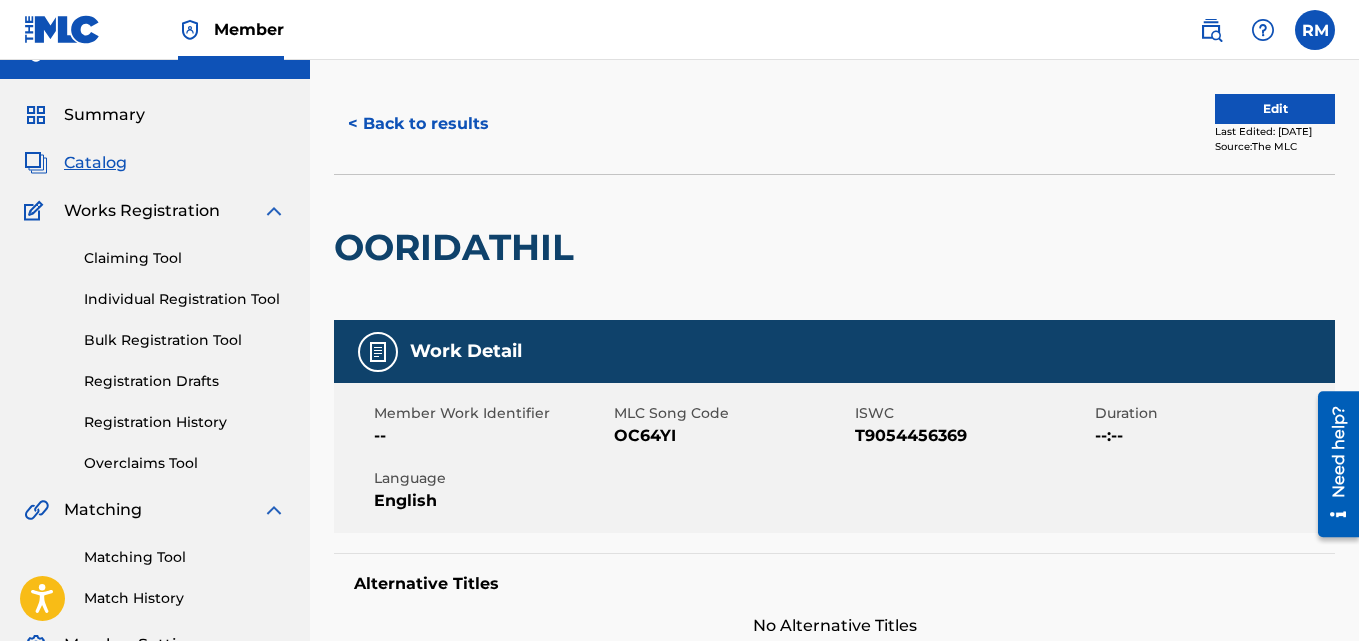 scroll, scrollTop: 0, scrollLeft: 0, axis: both 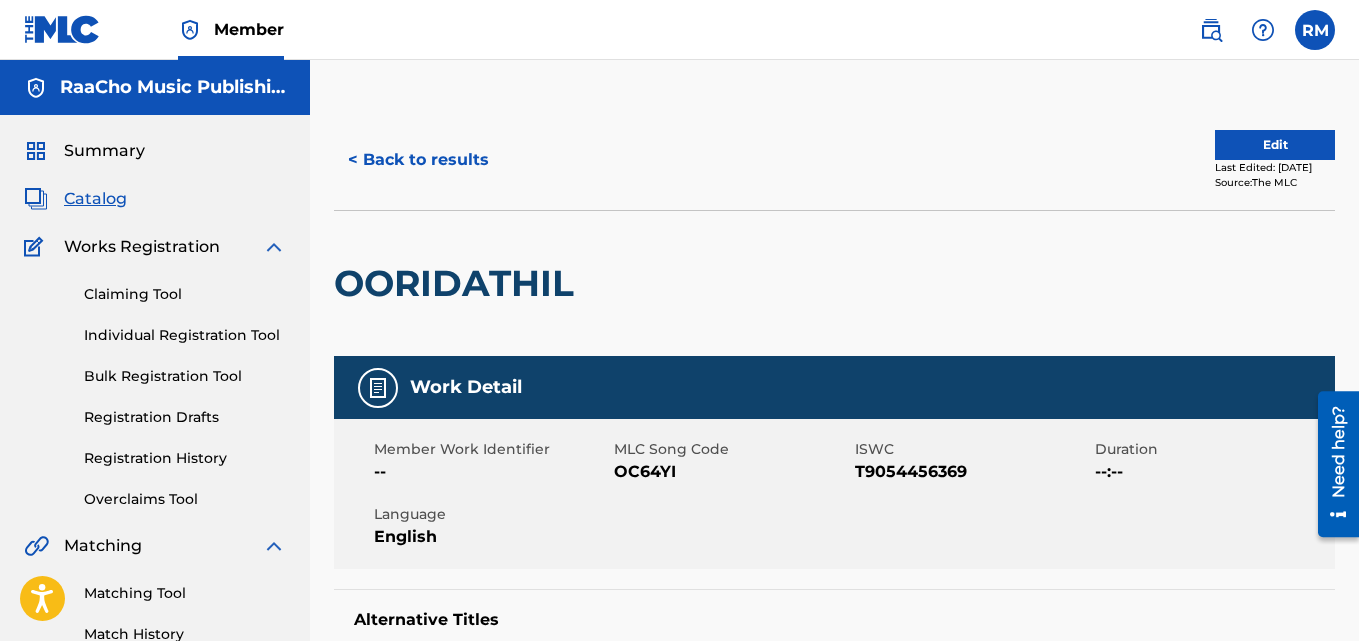click on "< Back to results" at bounding box center [418, 160] 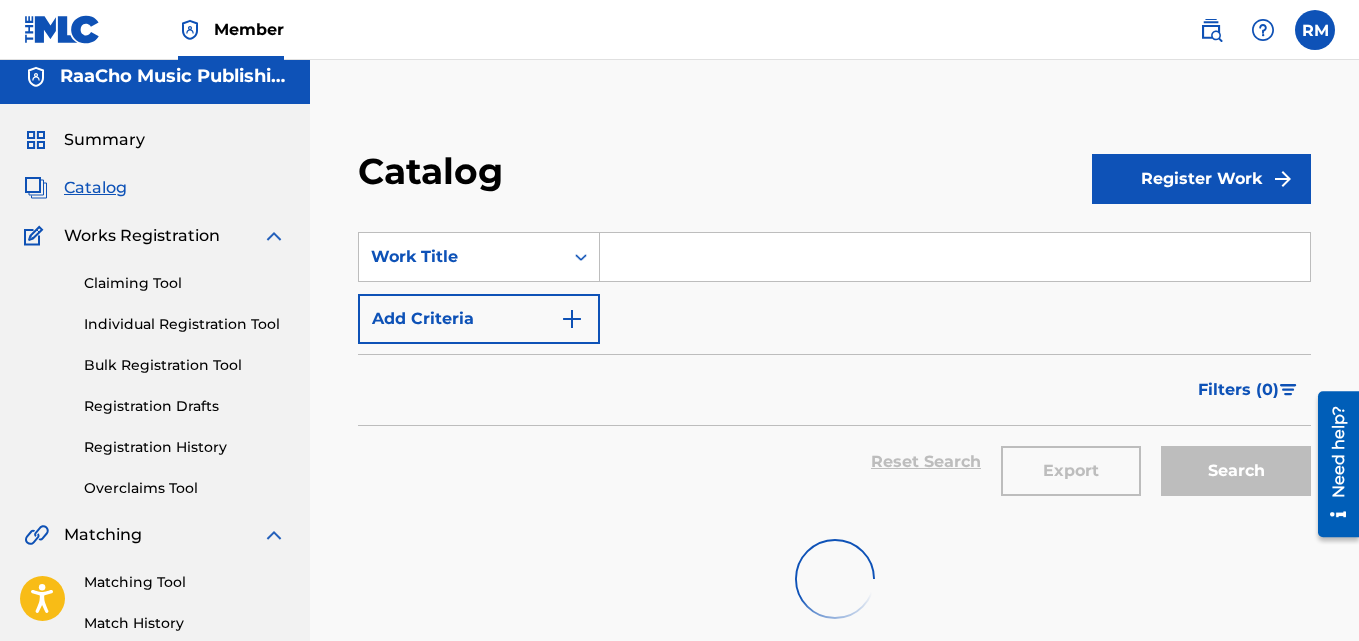scroll, scrollTop: 0, scrollLeft: 0, axis: both 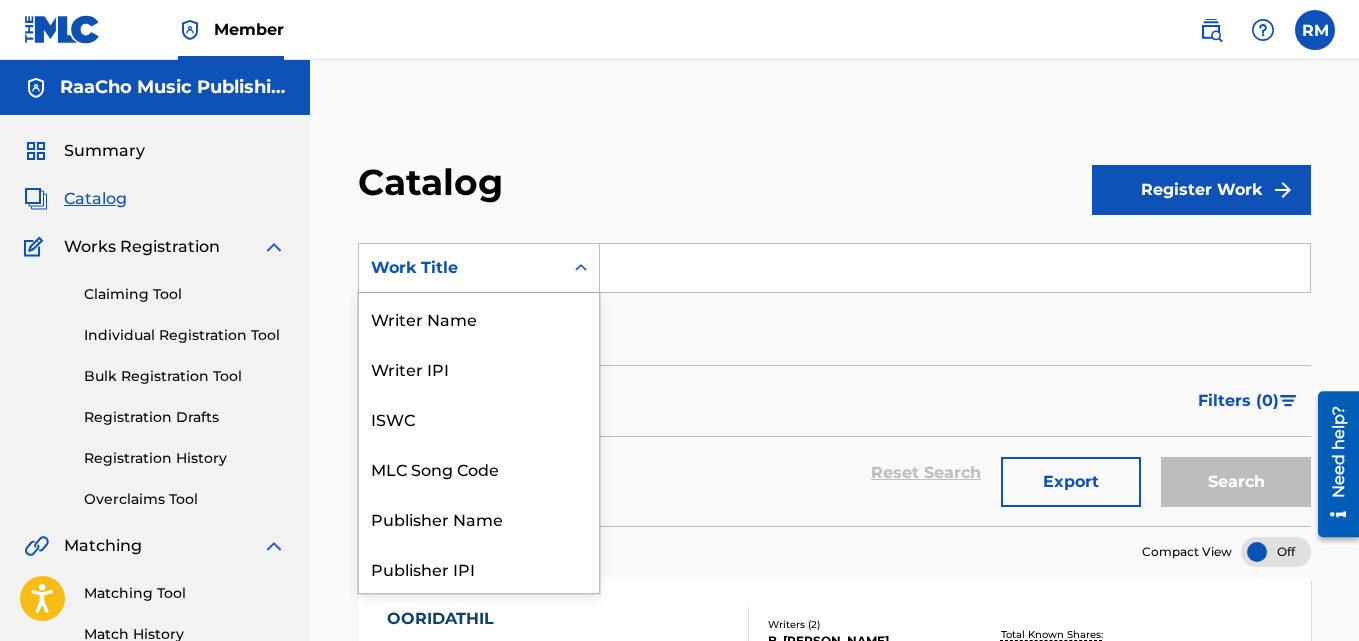click on "Work Title" at bounding box center (461, 268) 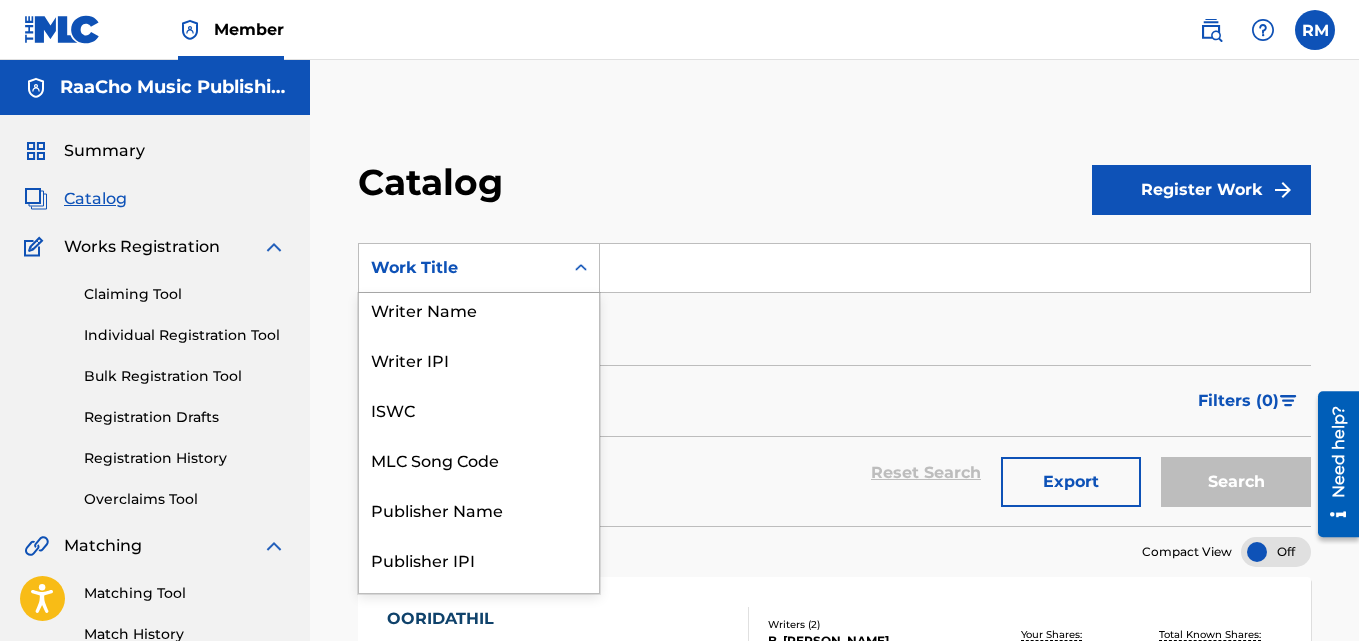 scroll, scrollTop: 0, scrollLeft: 0, axis: both 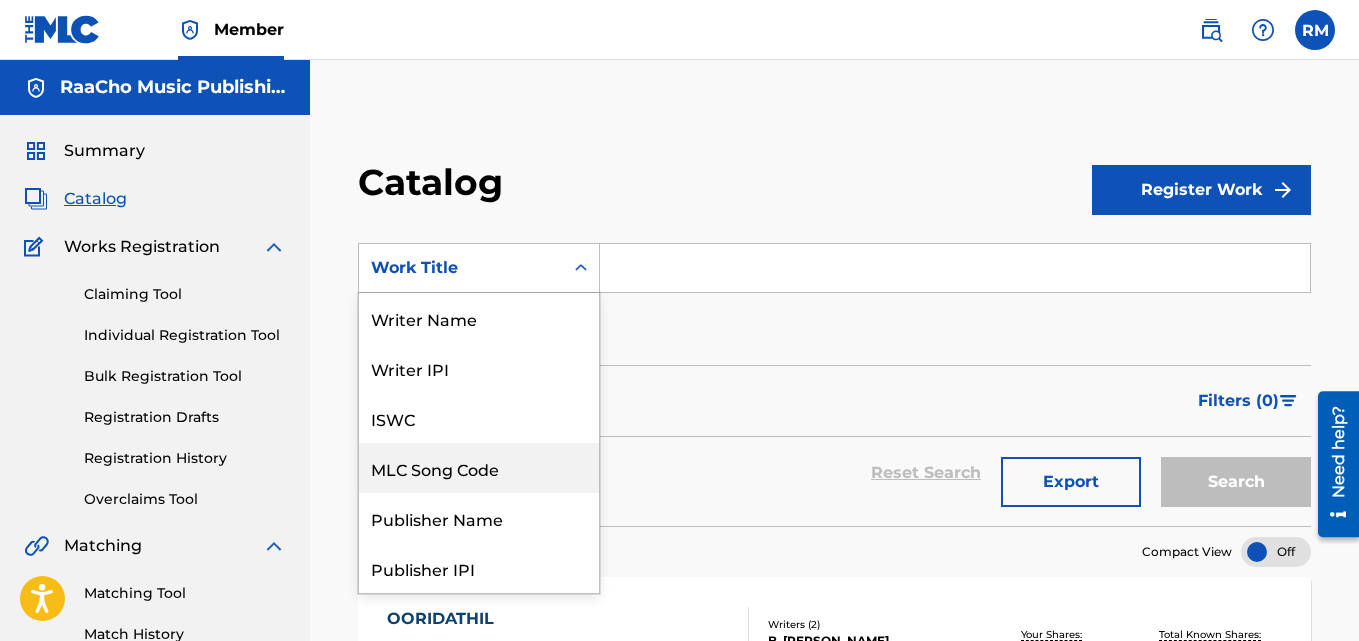 click on "MLC Song Code" at bounding box center [479, 468] 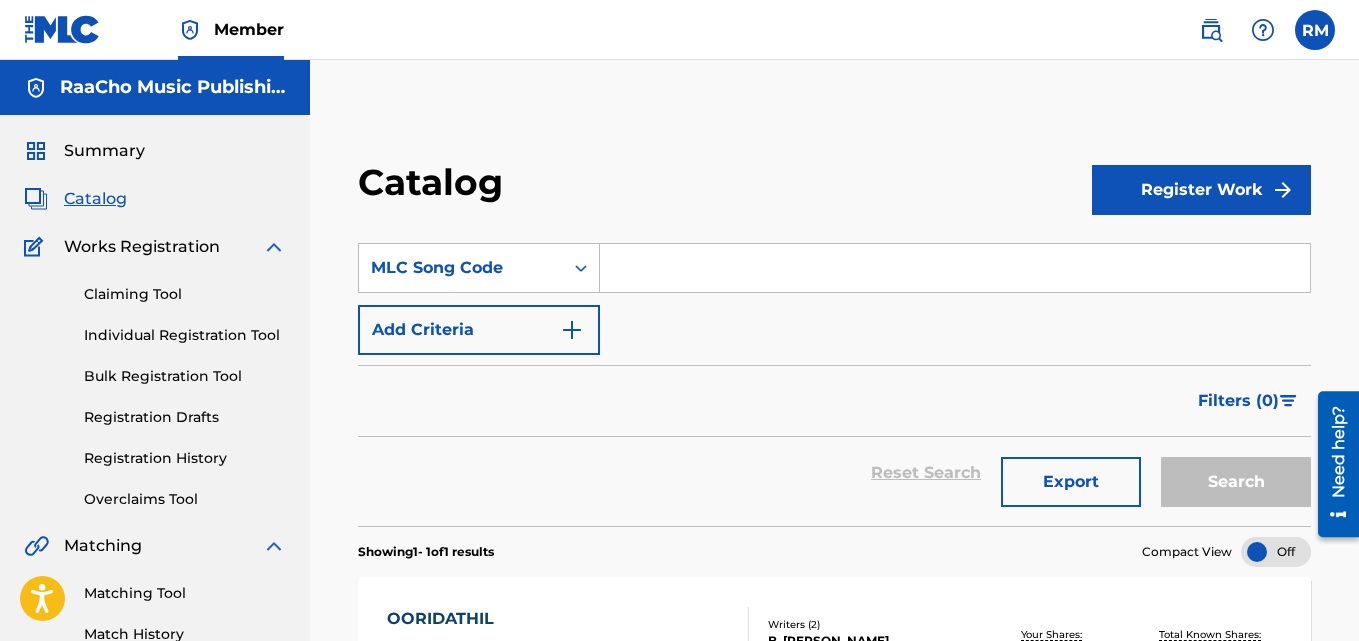 click at bounding box center [955, 268] 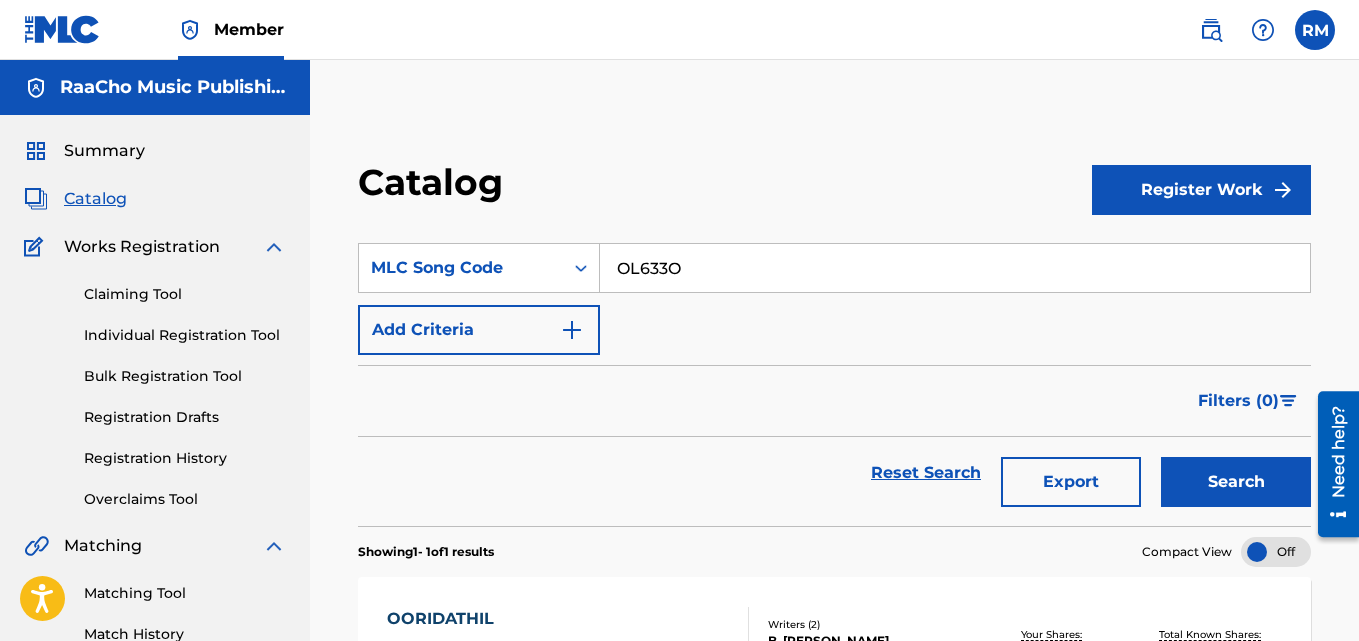 type on "OL633O" 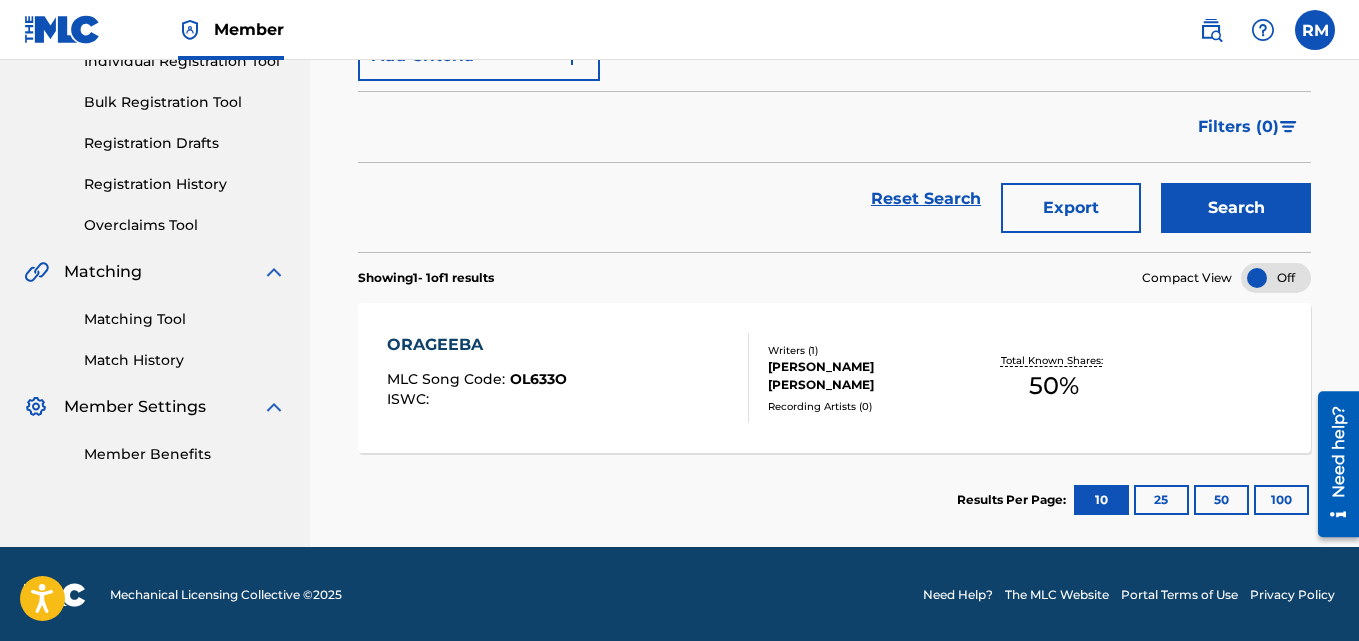 scroll, scrollTop: 276, scrollLeft: 0, axis: vertical 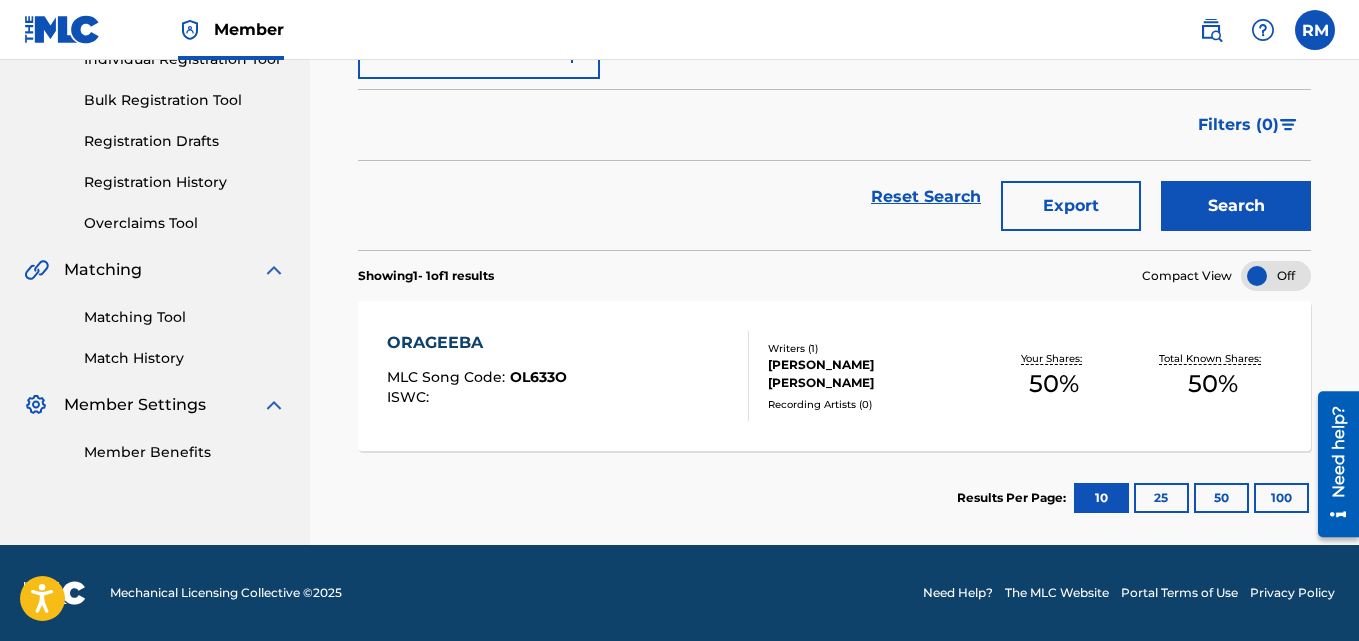 click on "ORAGEEBA MLC Song Code : OL633O ISWC : Writers ( 1 ) [PERSON_NAME] [PERSON_NAME] Recording Artists ( 0 ) Your Shares: 50 % Total Known Shares: 50 %" at bounding box center (834, 376) 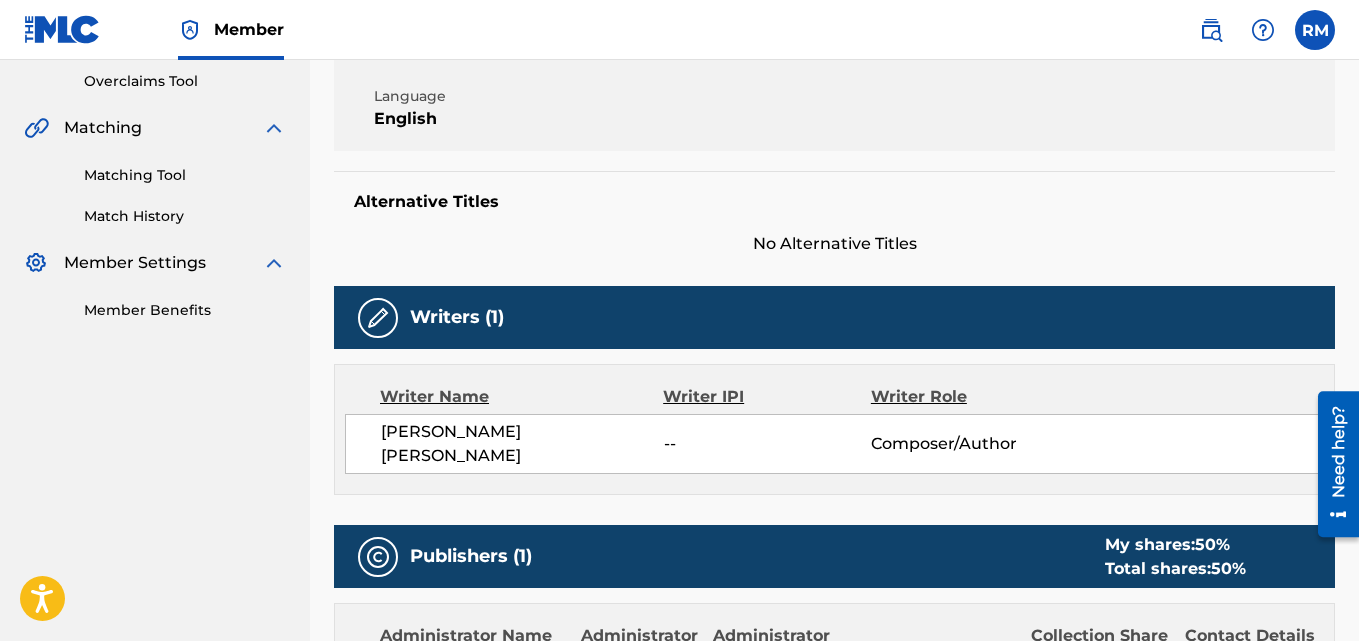 scroll, scrollTop: 31, scrollLeft: 0, axis: vertical 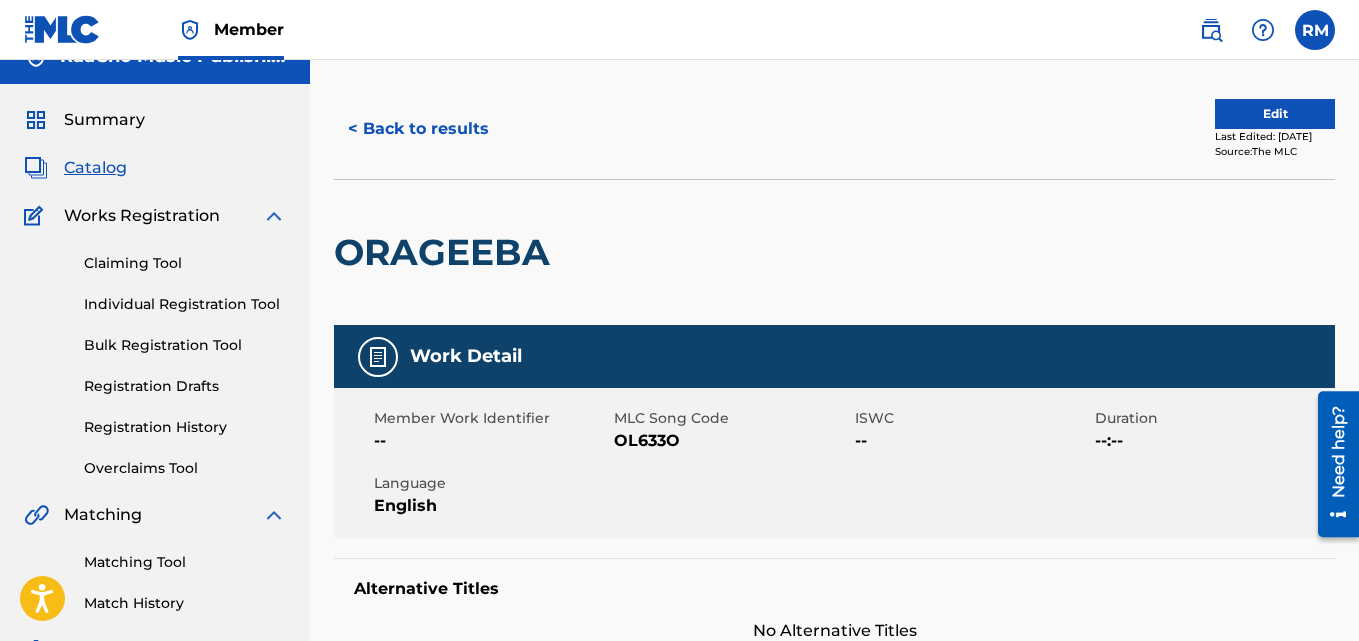 click on "< Back to results" at bounding box center (418, 129) 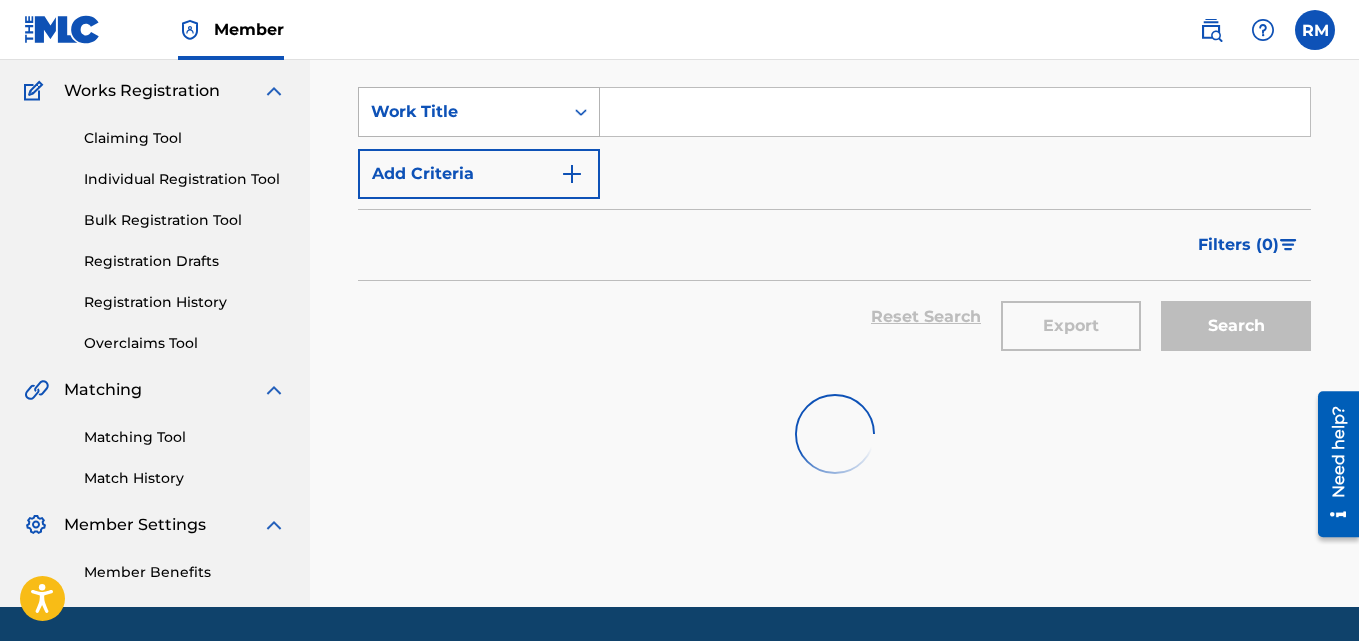 scroll, scrollTop: 0, scrollLeft: 0, axis: both 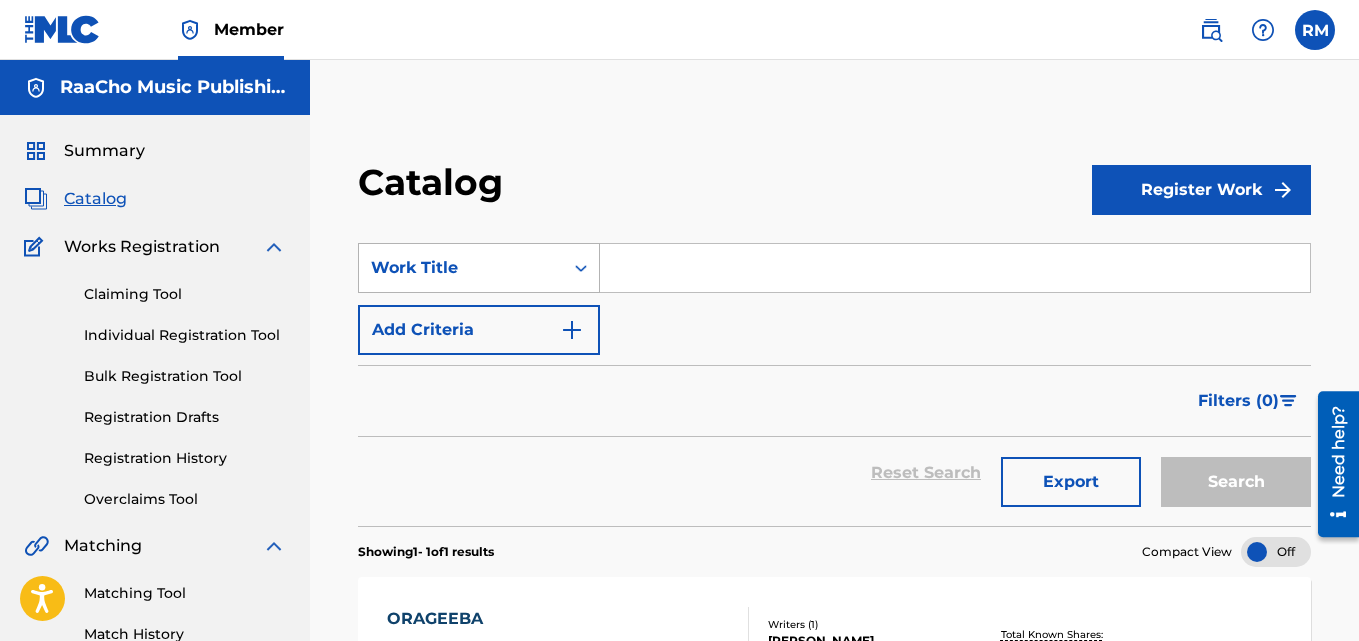 click on "Work Title" at bounding box center (461, 268) 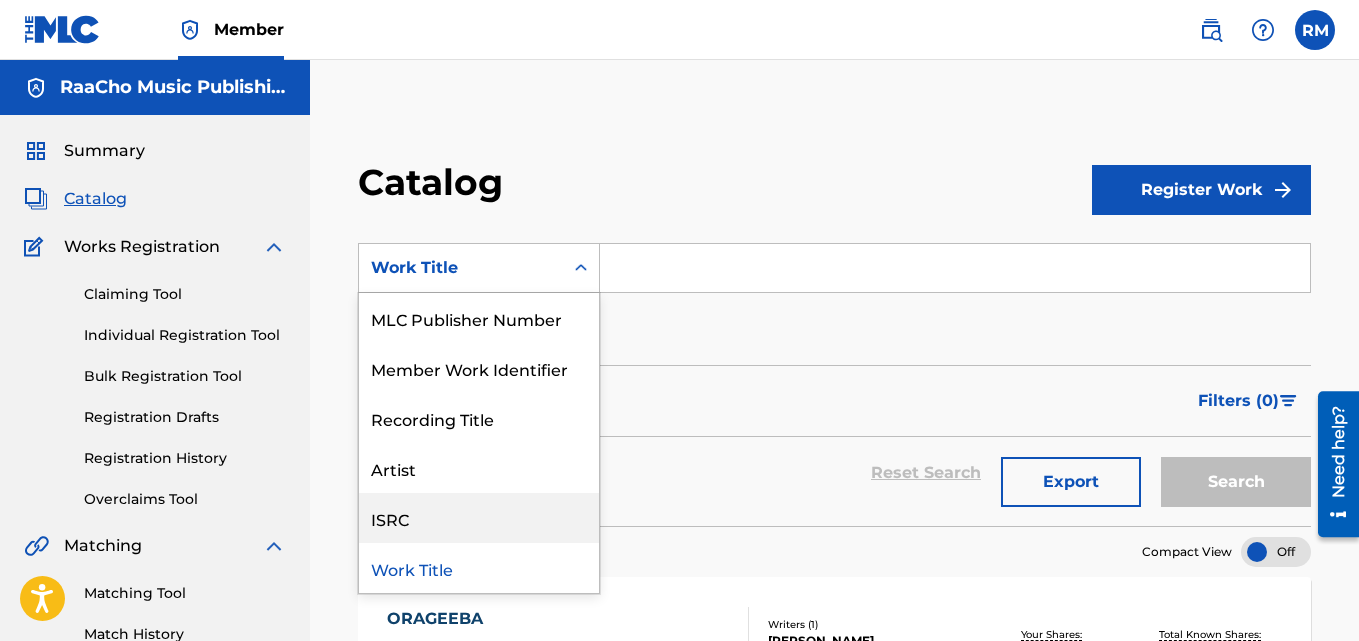 scroll, scrollTop: 100, scrollLeft: 0, axis: vertical 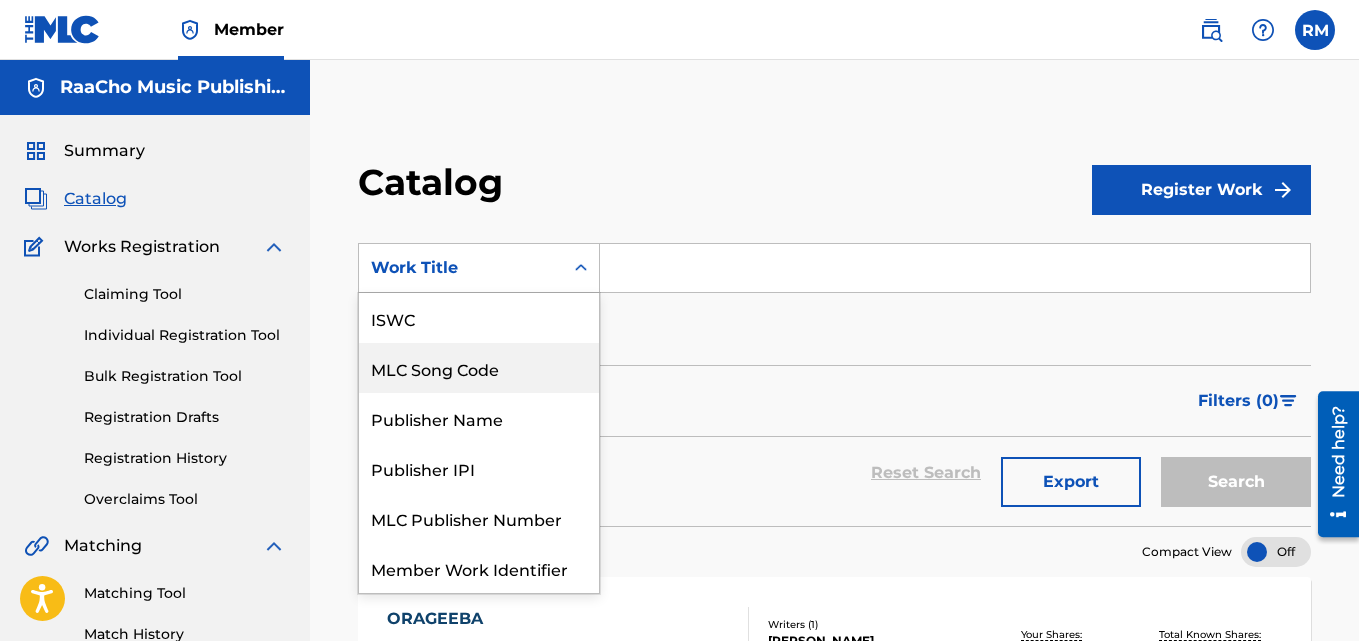 click on "MLC Song Code" at bounding box center [479, 368] 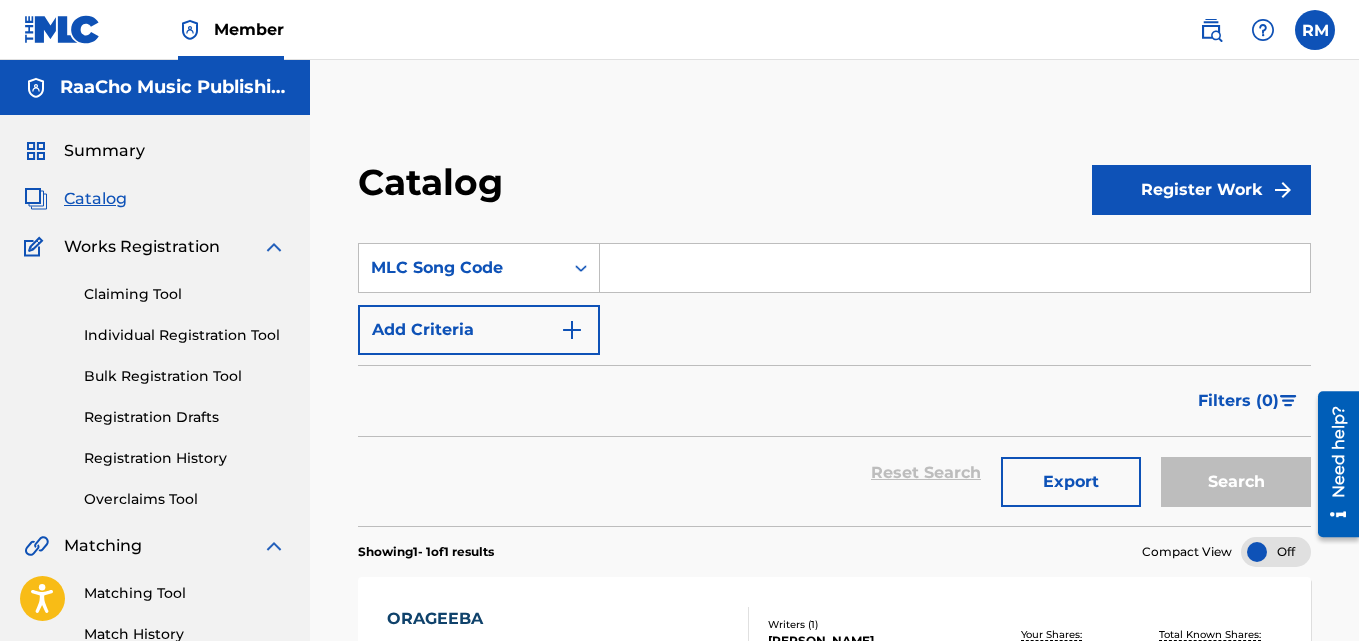click at bounding box center [955, 268] 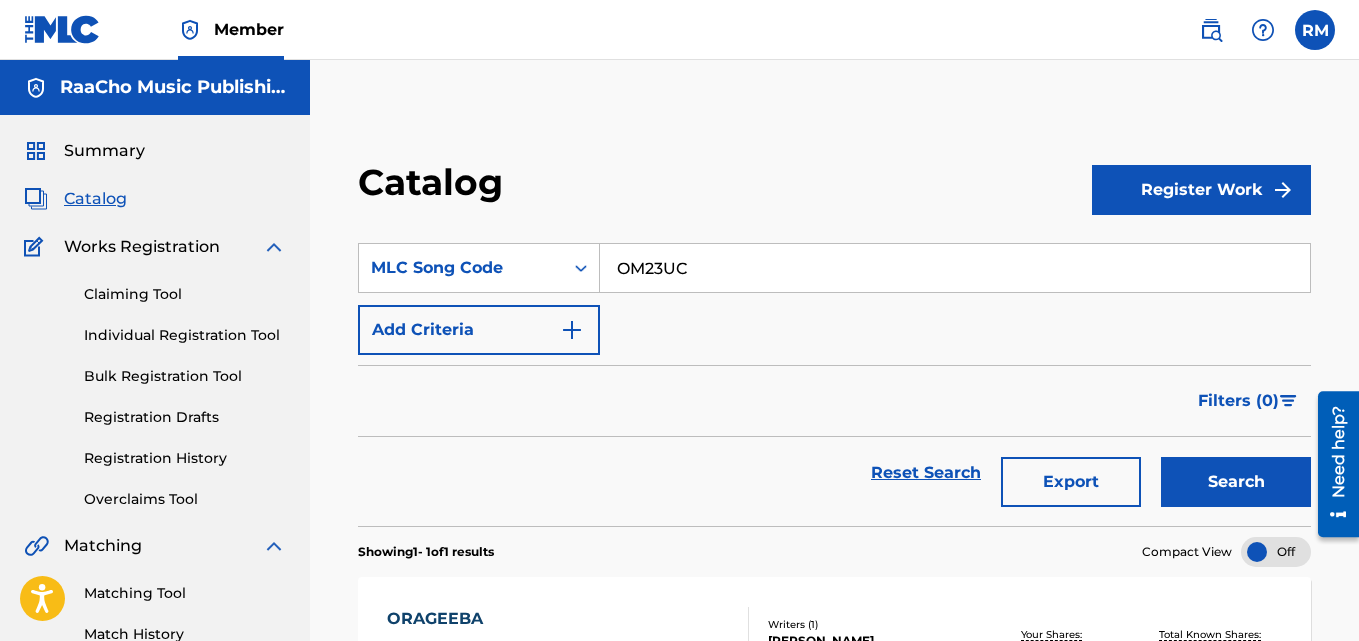 type on "OM23UC" 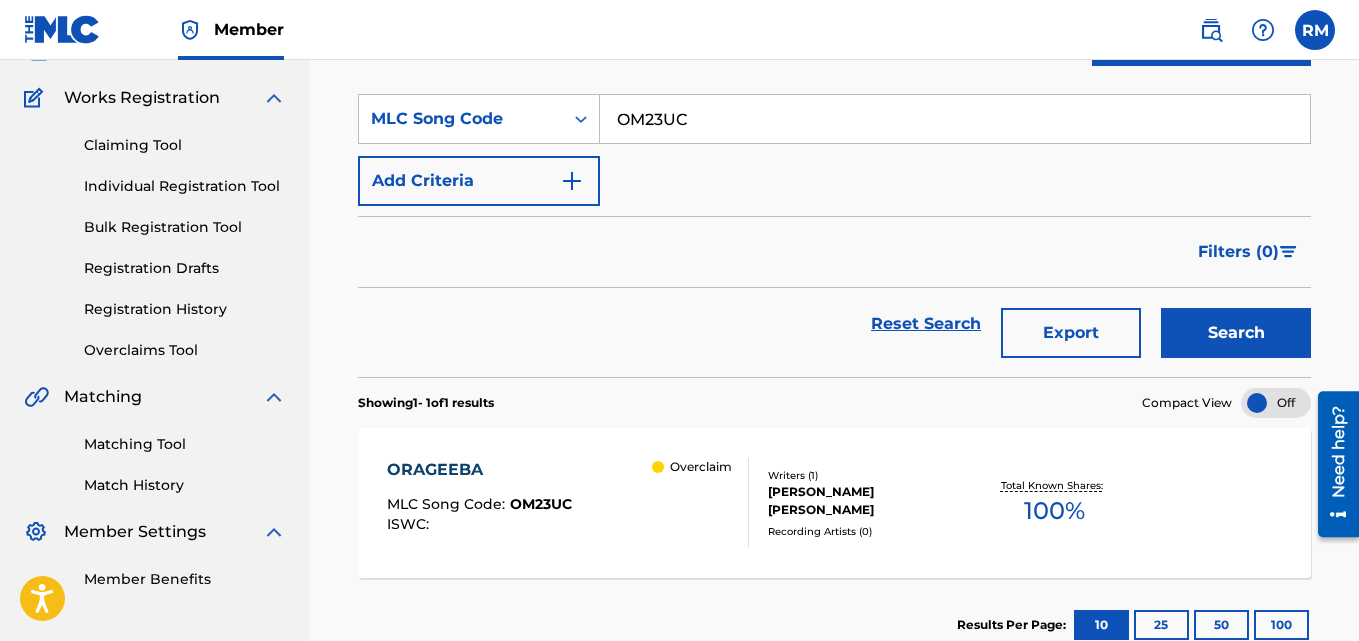 scroll, scrollTop: 276, scrollLeft: 0, axis: vertical 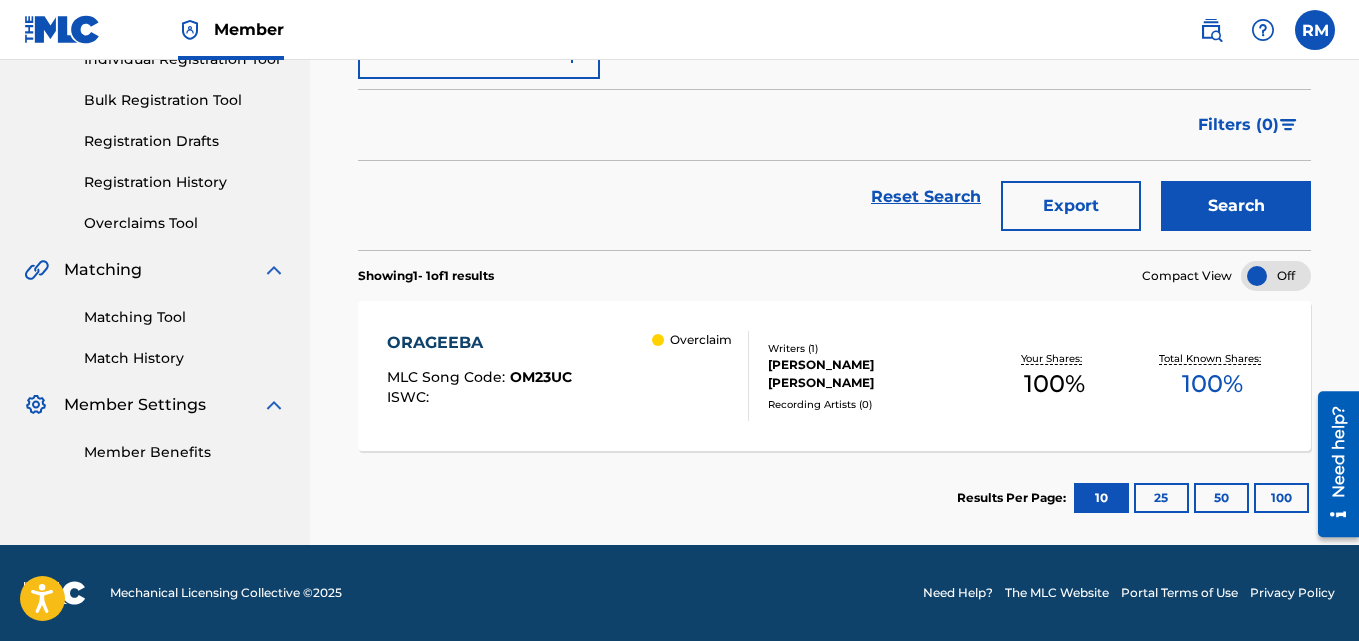 click on "ORAGEEBA" at bounding box center [479, 343] 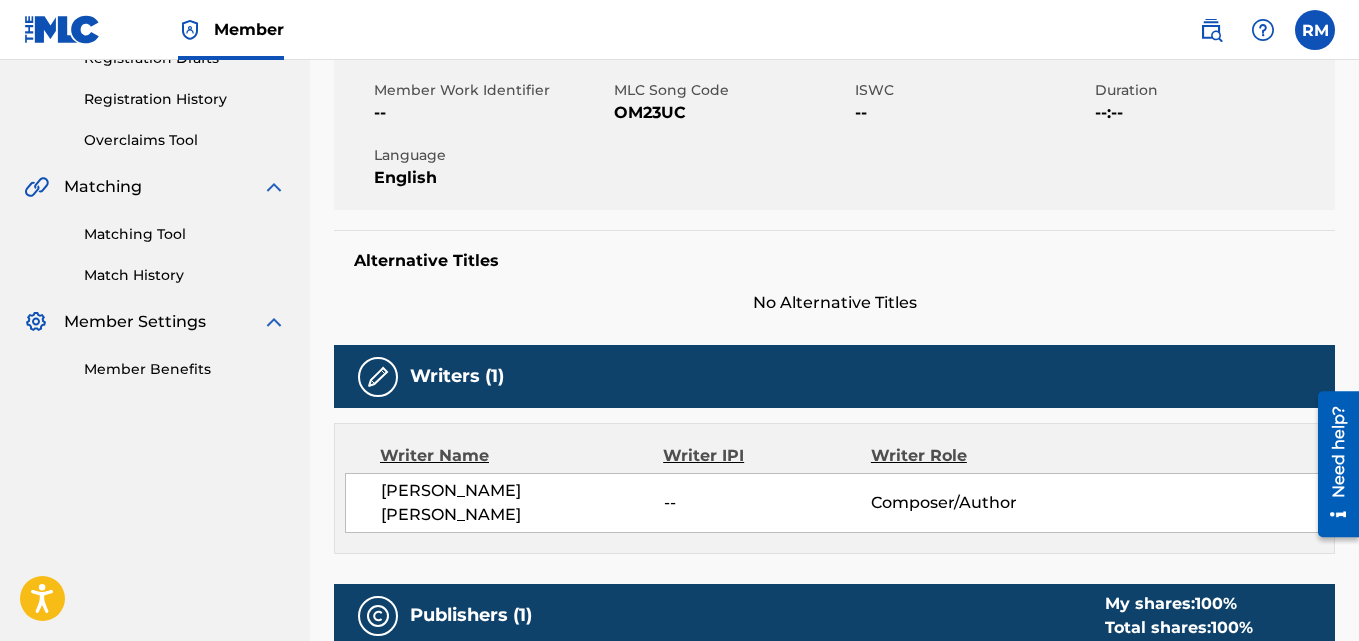 scroll, scrollTop: 0, scrollLeft: 0, axis: both 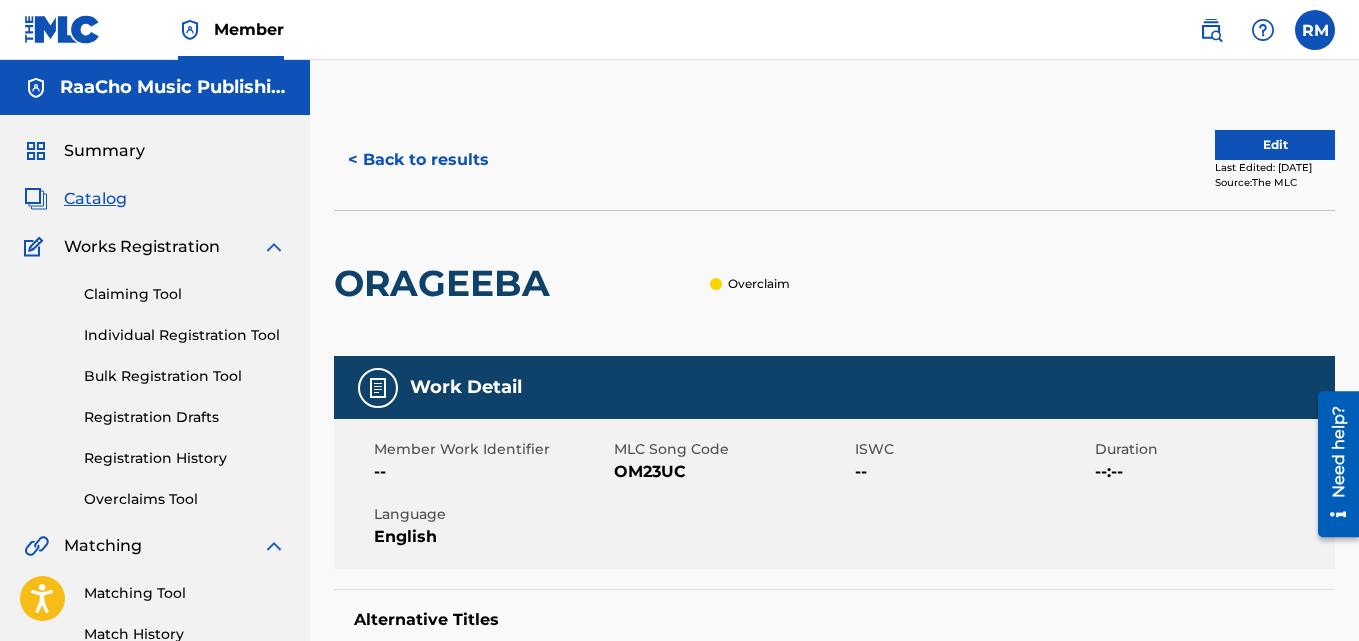 click on "< Back to results" at bounding box center [418, 160] 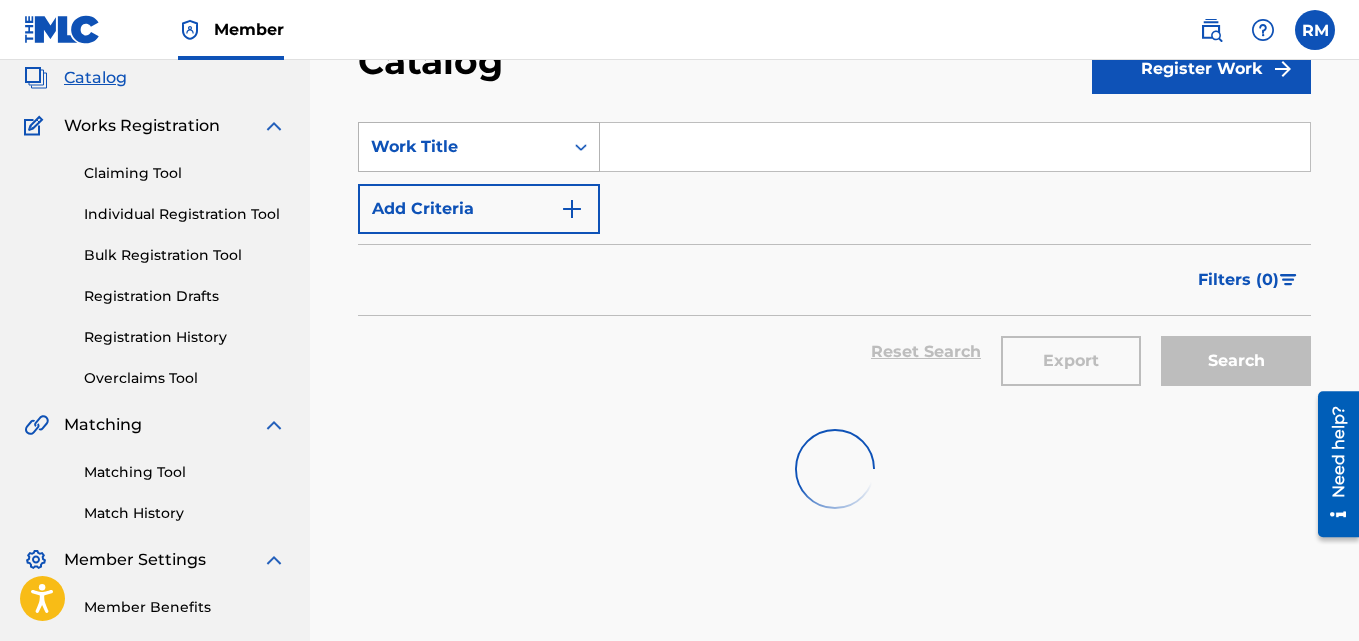 scroll, scrollTop: 0, scrollLeft: 0, axis: both 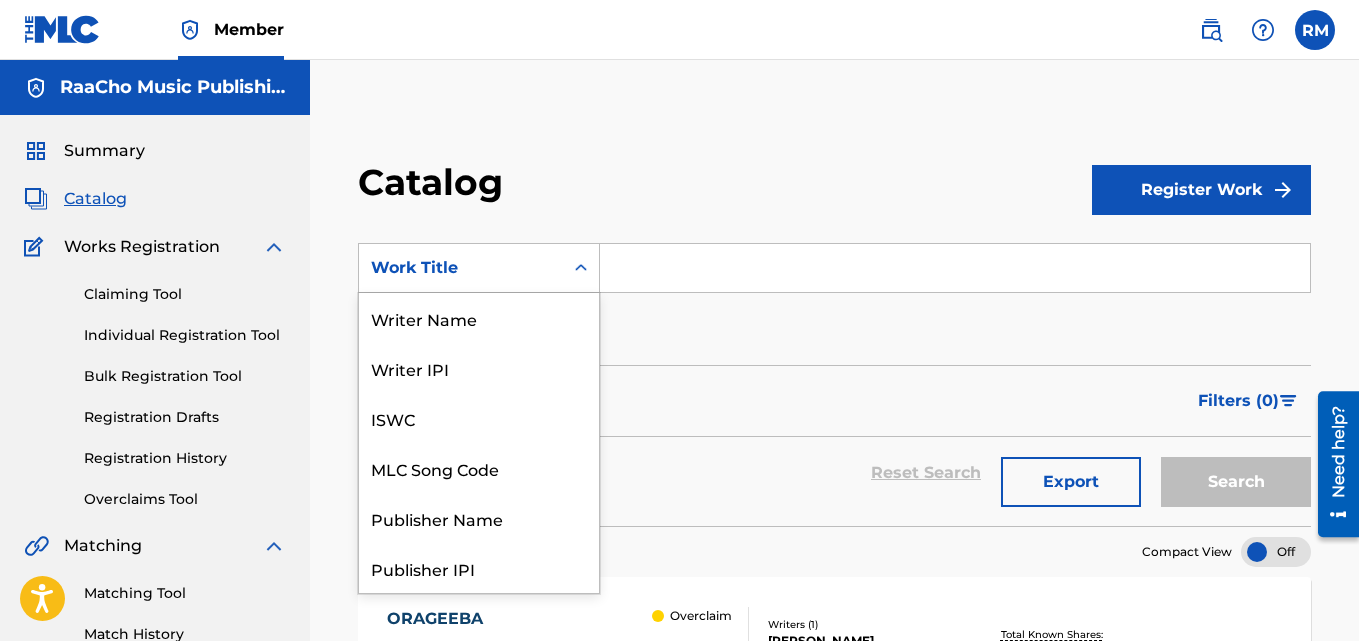drag, startPoint x: 481, startPoint y: 273, endPoint x: 477, endPoint y: 342, distance: 69.115845 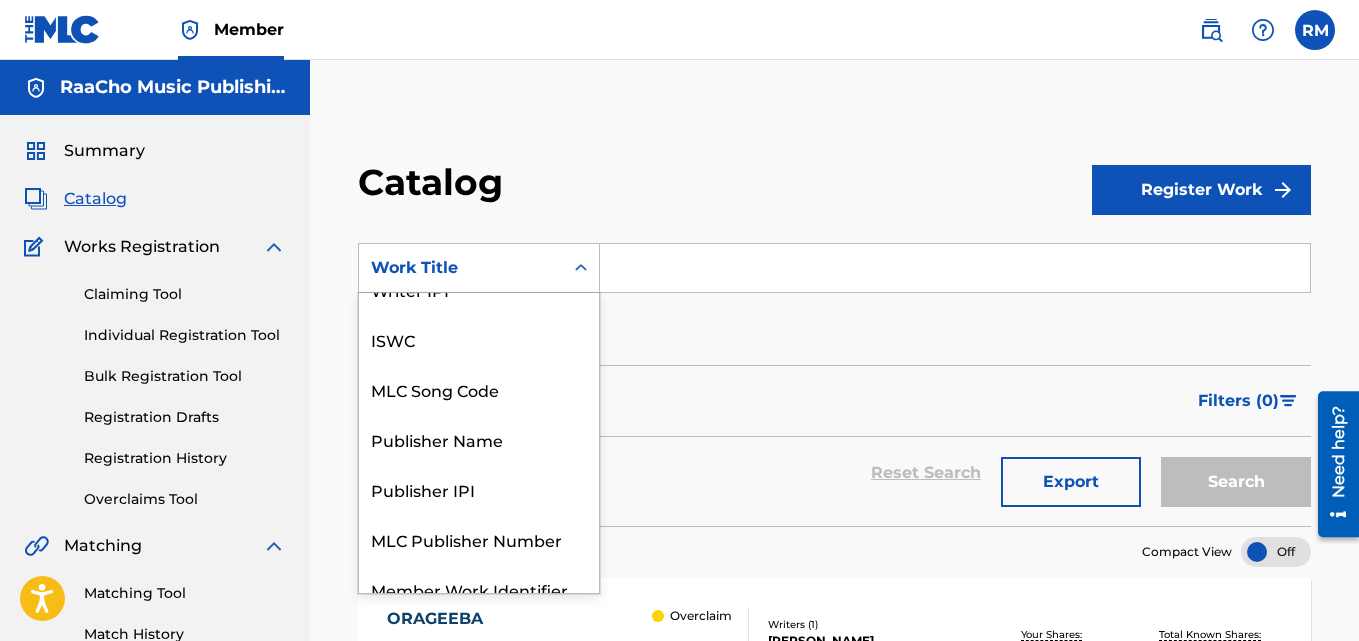 scroll, scrollTop: 0, scrollLeft: 0, axis: both 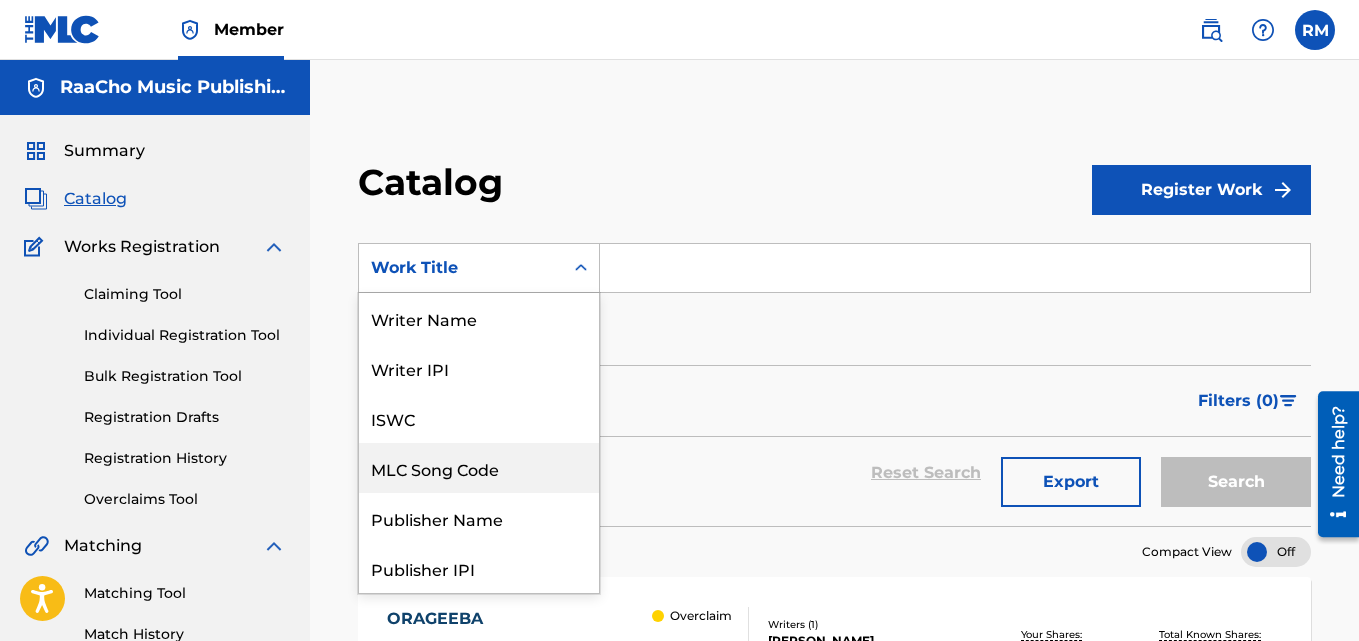 click on "MLC Song Code" at bounding box center [479, 468] 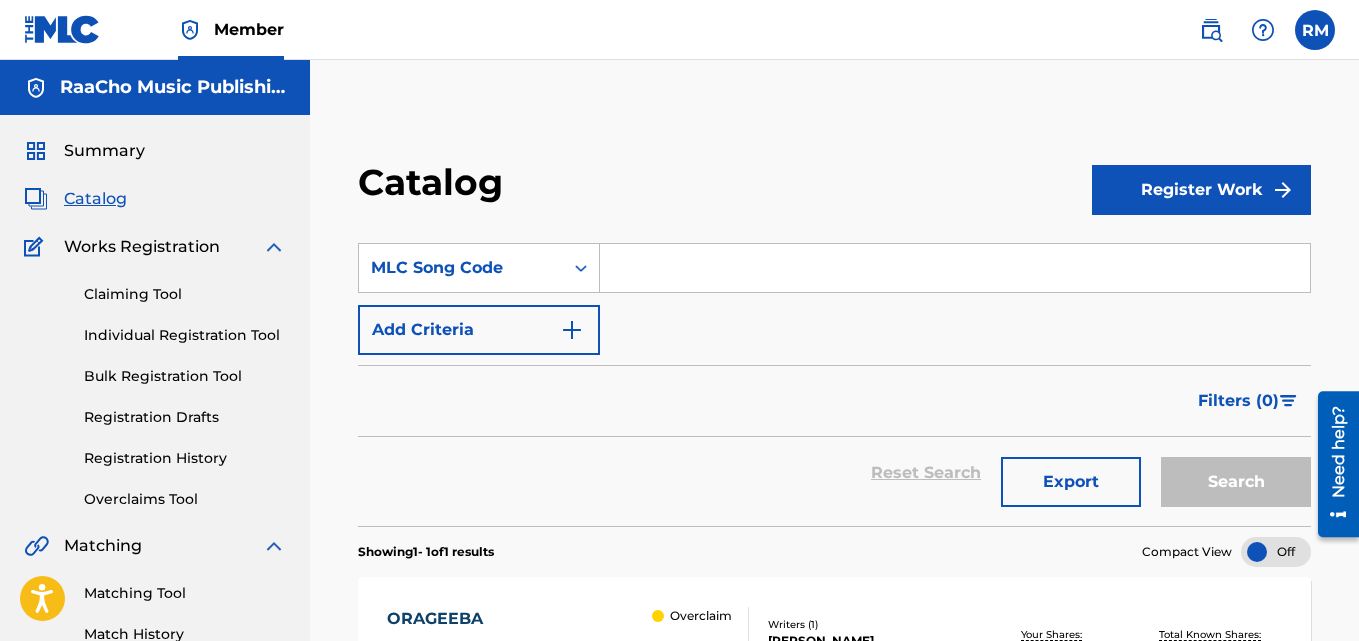 click at bounding box center [955, 268] 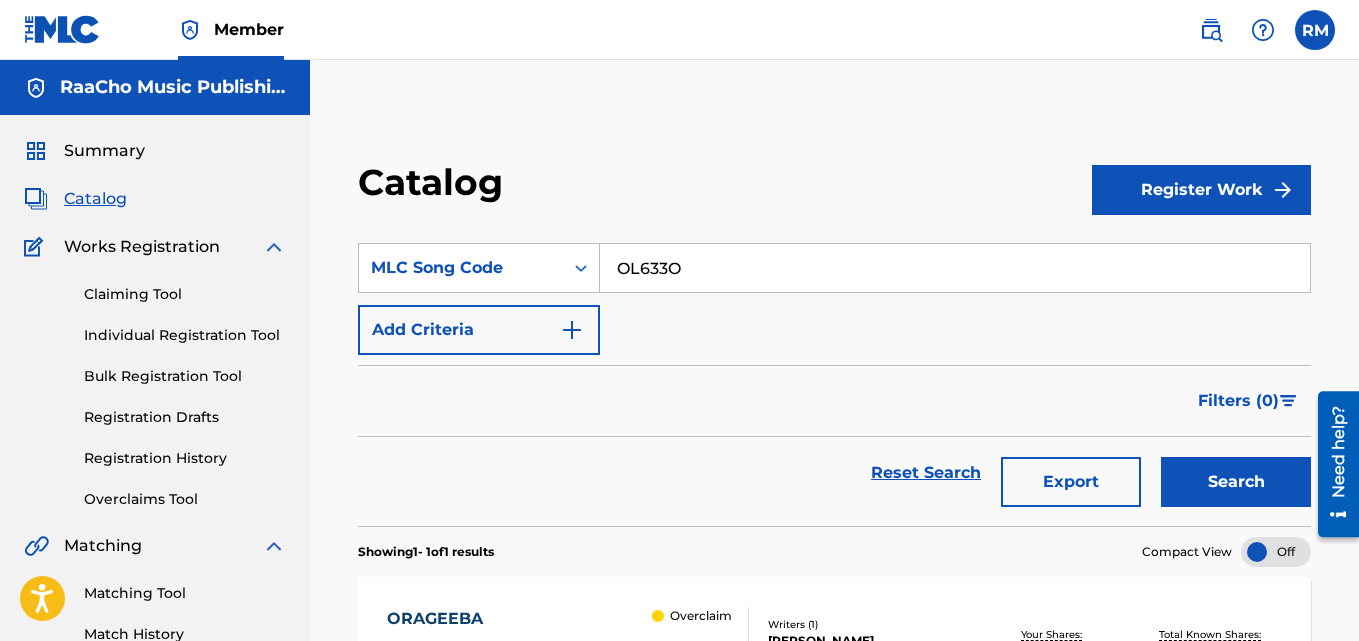 type on "OL633O" 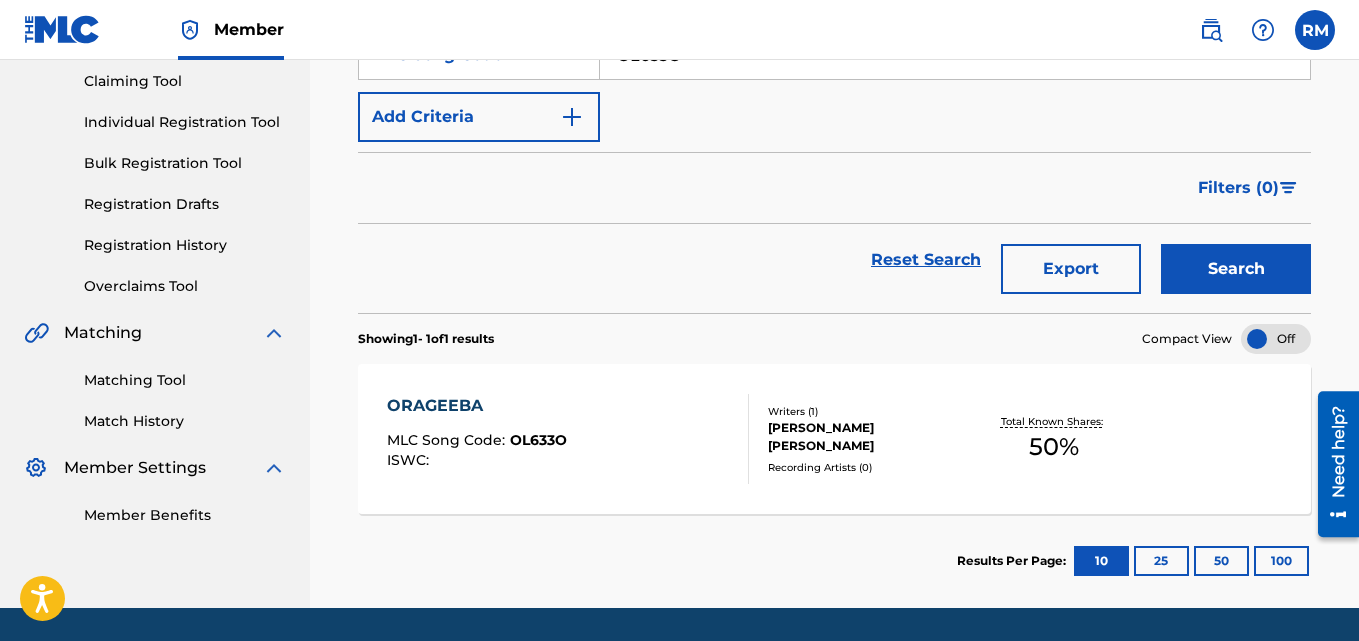 scroll, scrollTop: 276, scrollLeft: 0, axis: vertical 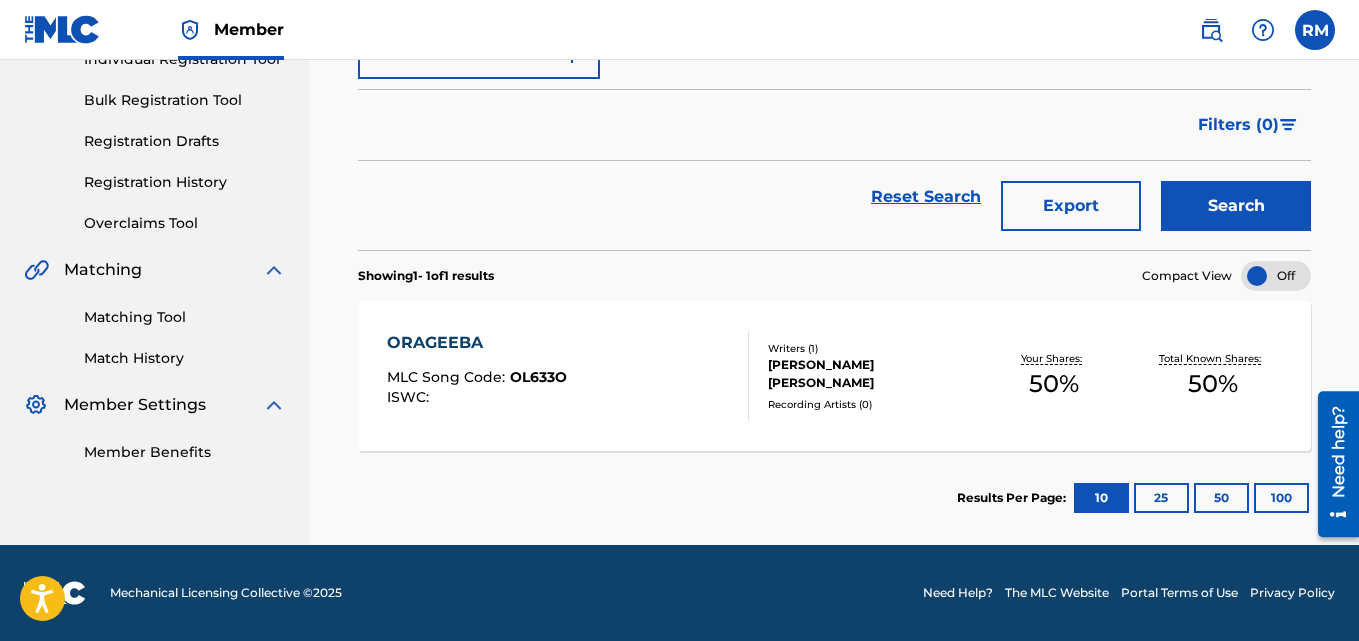 click on "ORAGEEBA" at bounding box center [477, 343] 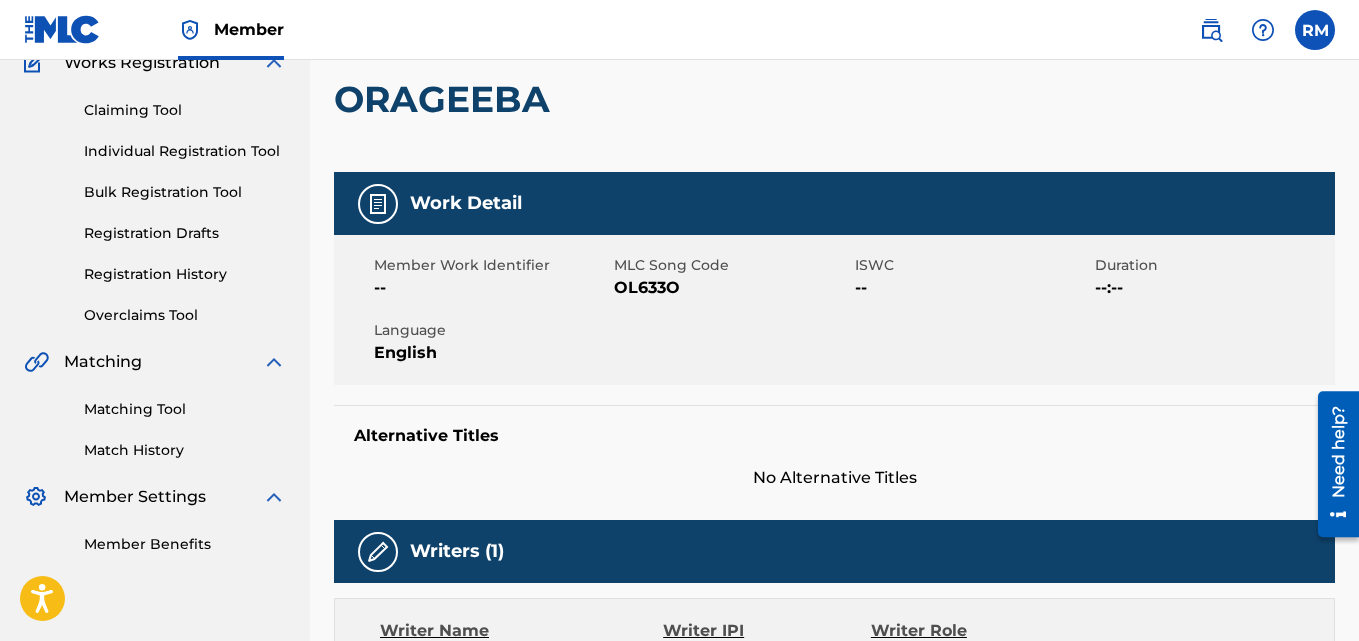 scroll, scrollTop: 0, scrollLeft: 0, axis: both 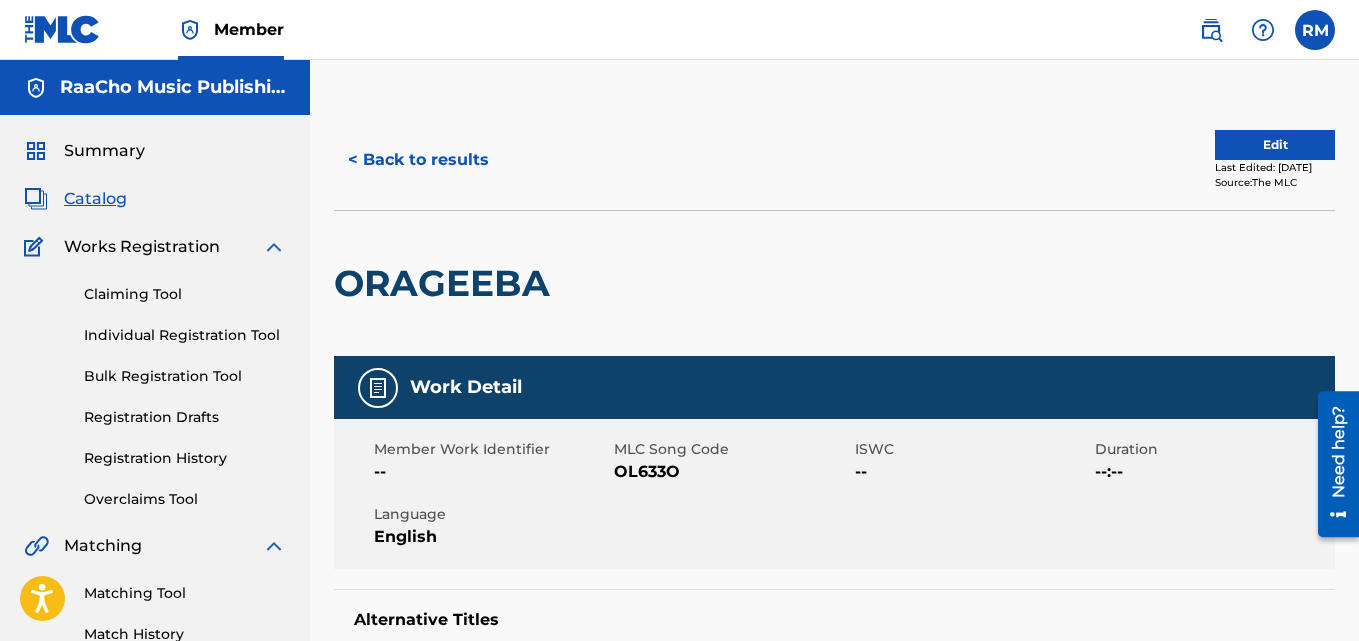 click on "< Back to results" at bounding box center [418, 160] 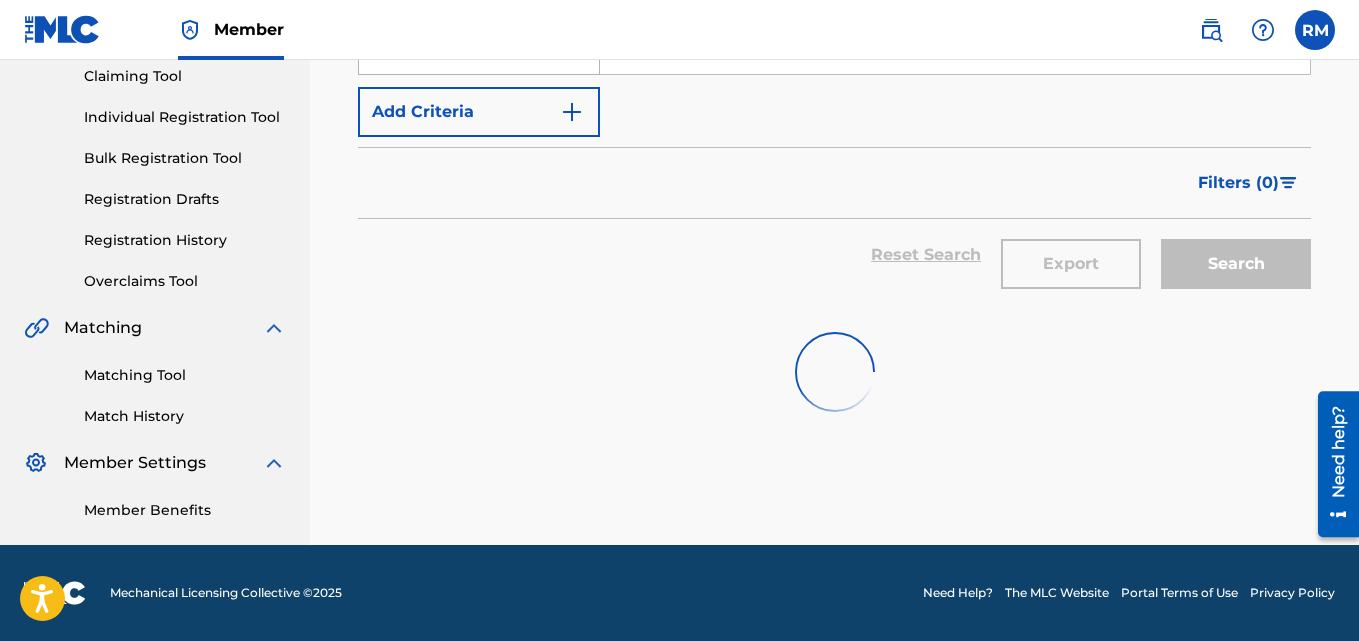 scroll, scrollTop: 0, scrollLeft: 0, axis: both 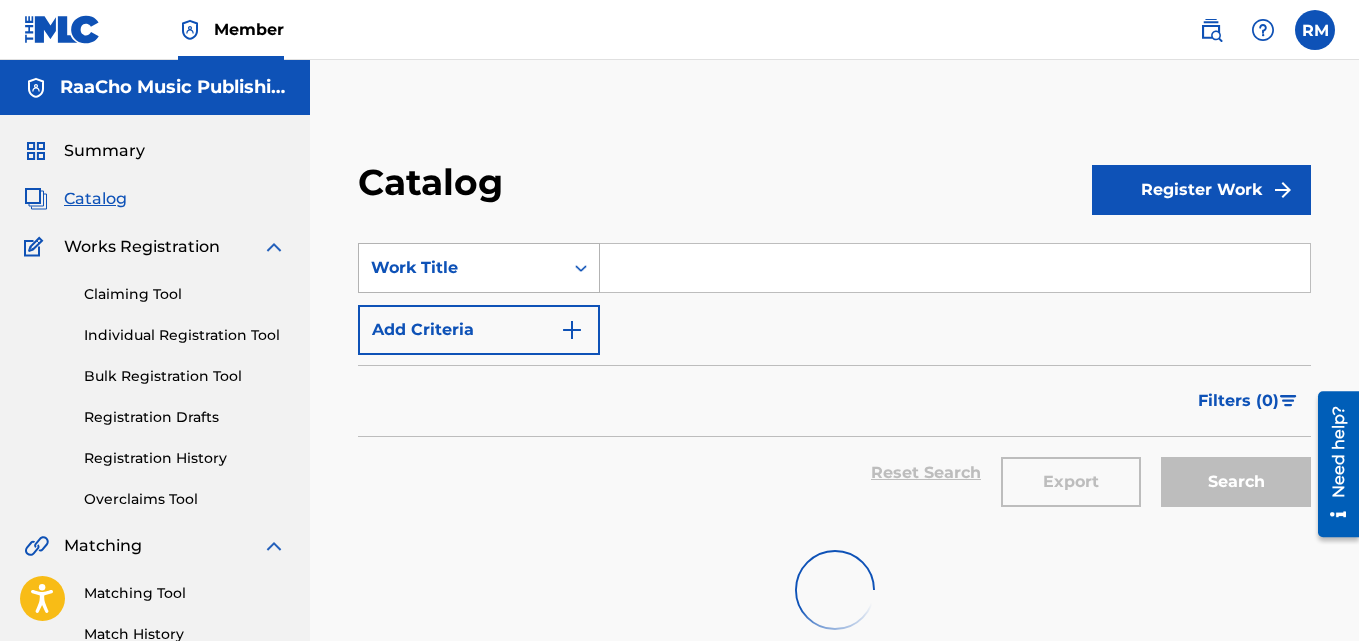 click on "Work Title" at bounding box center (461, 268) 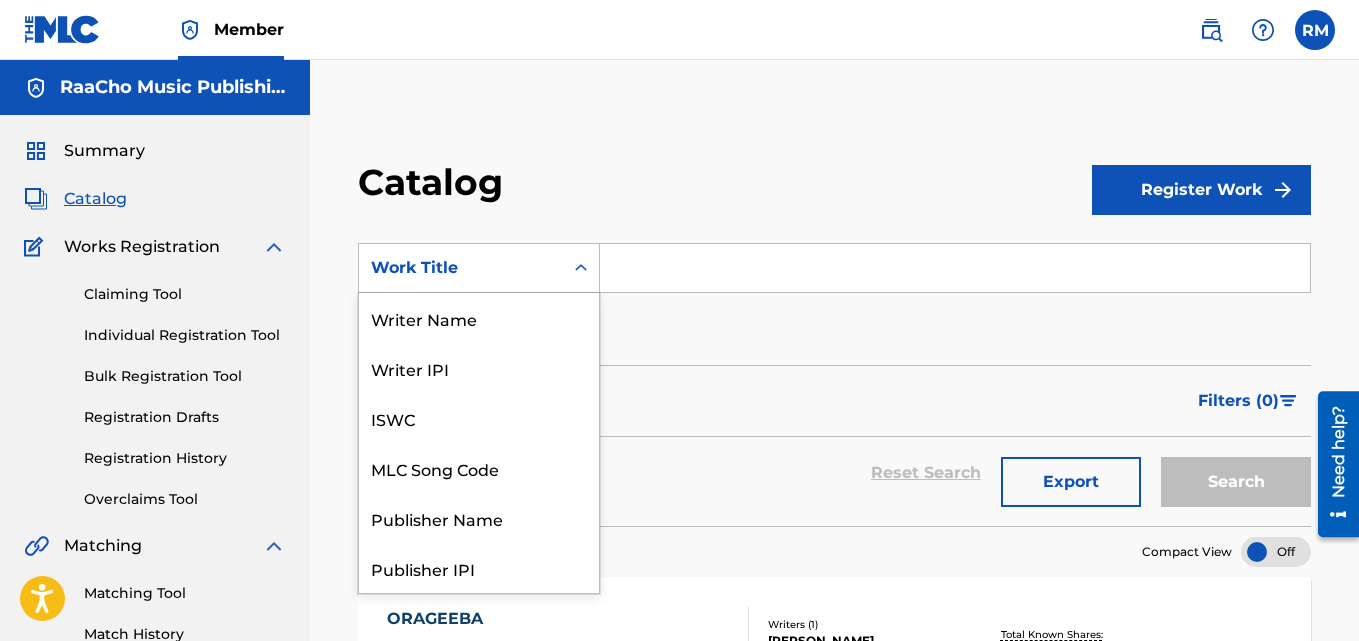 scroll, scrollTop: 298, scrollLeft: 0, axis: vertical 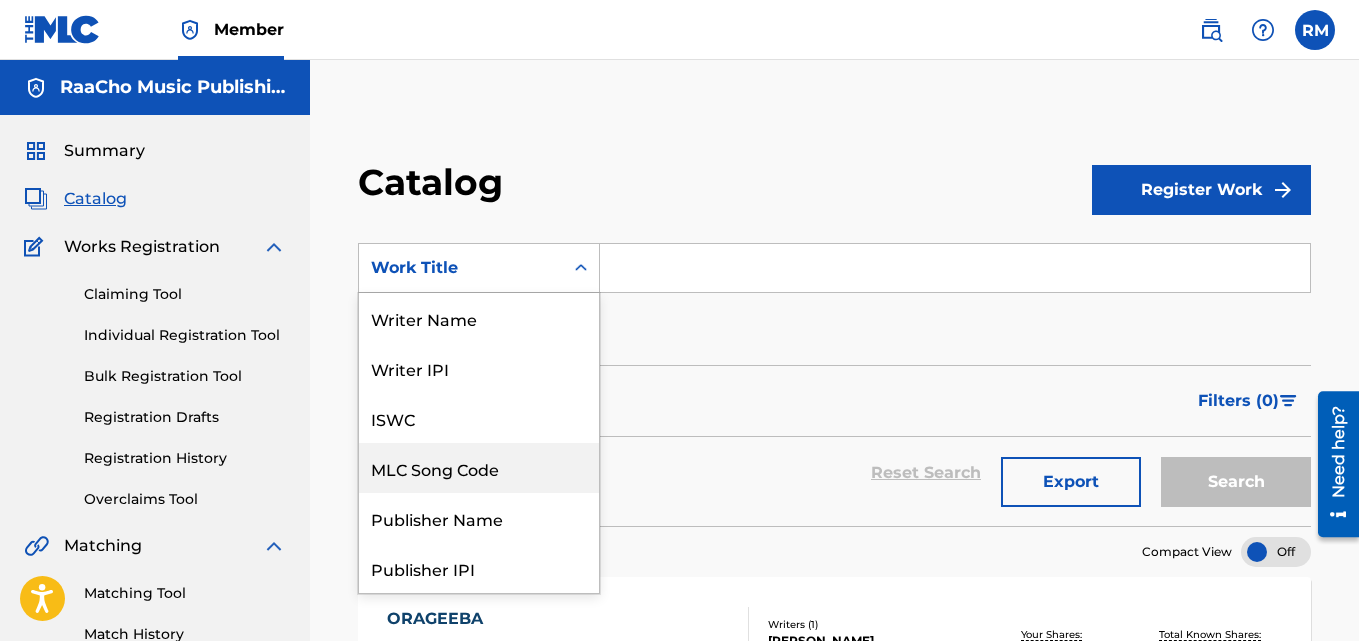 click on "MLC Song Code" at bounding box center (479, 468) 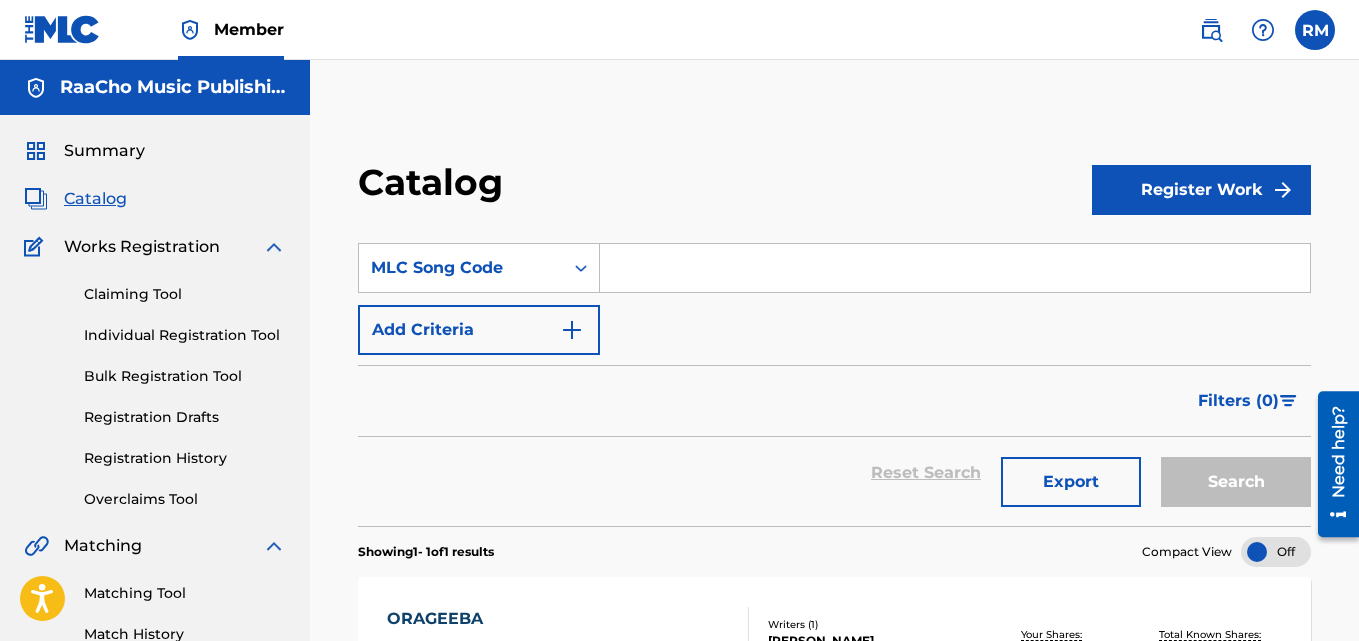 click at bounding box center (955, 268) 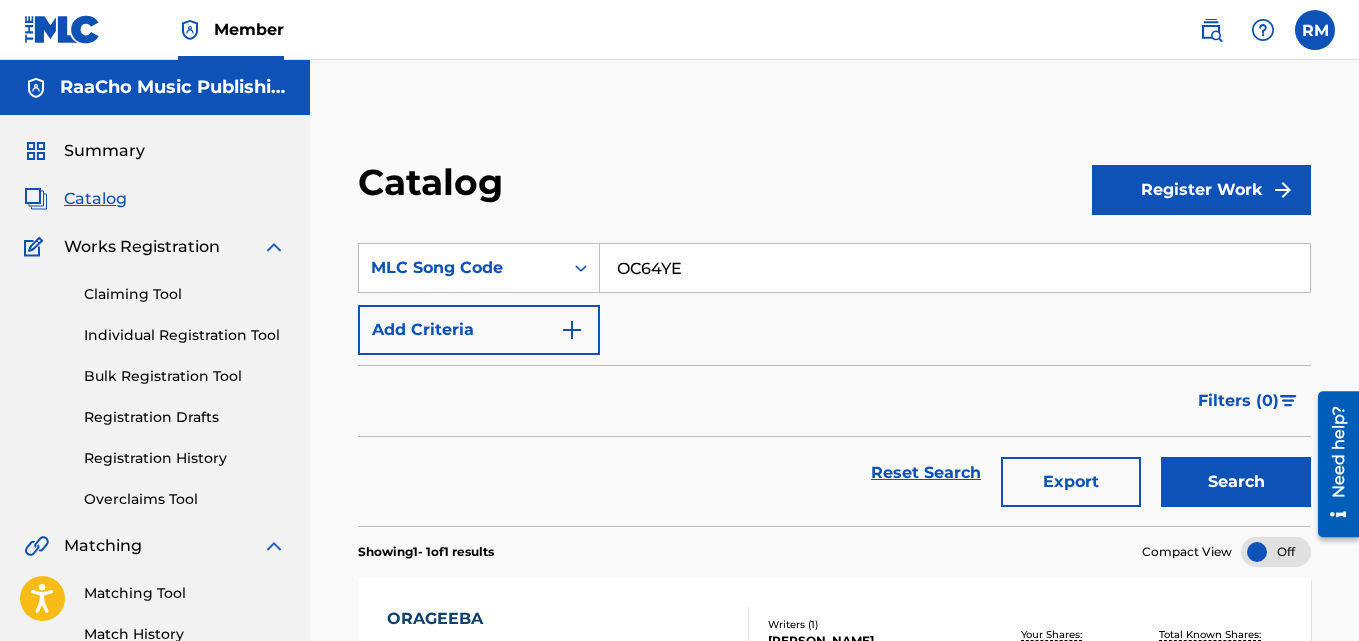 type on "OC64YE" 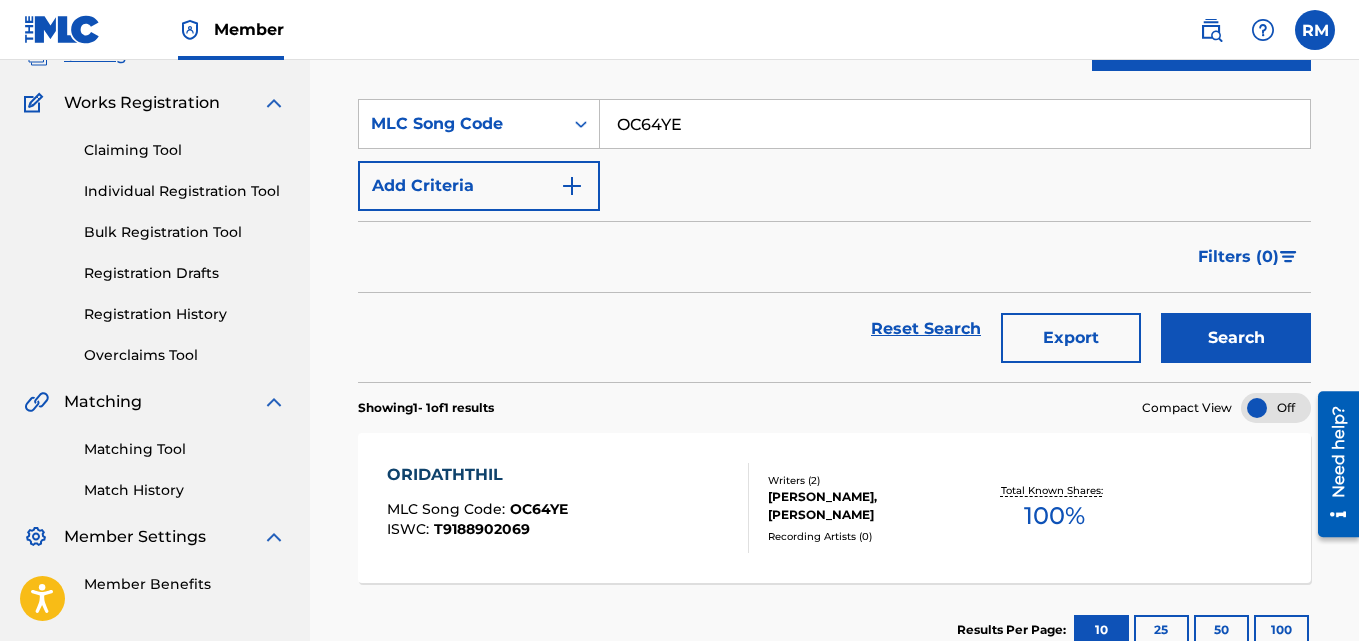 scroll, scrollTop: 276, scrollLeft: 0, axis: vertical 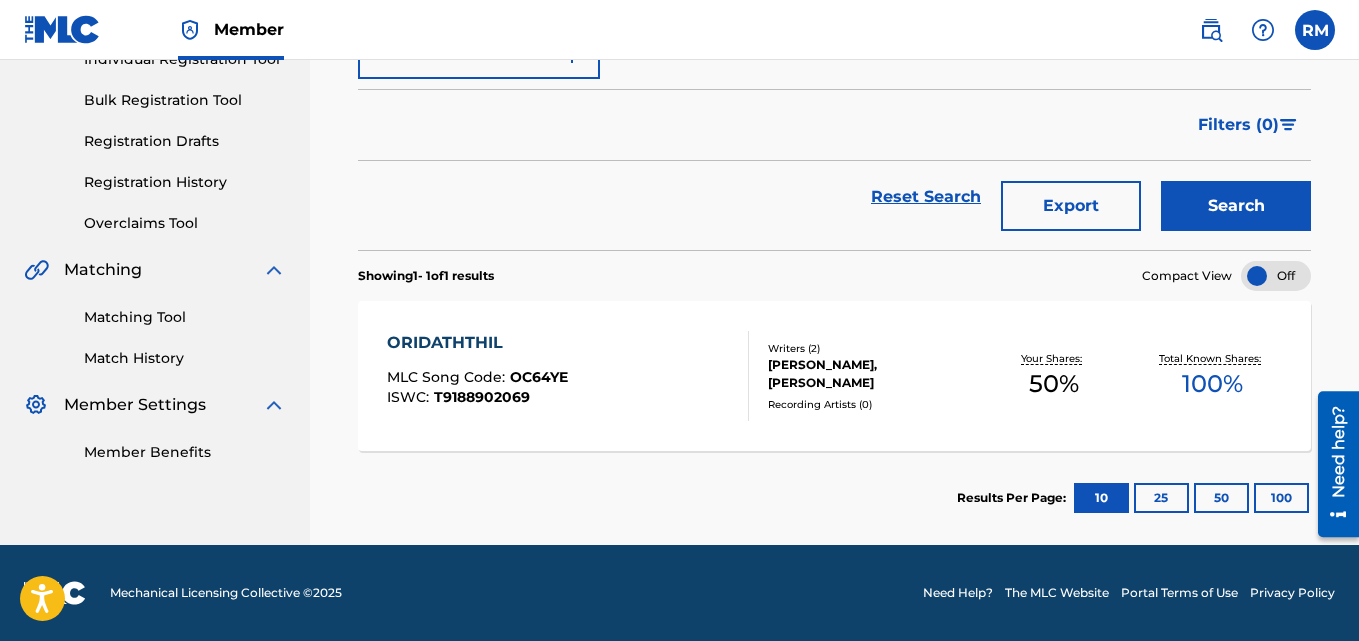 click on "ORIDATHTHIL MLC Song Code : OC64YE ISWC : T9188902069 Writers ( 2 ) [PERSON_NAME], [PERSON_NAME] Recording Artists ( 0 ) Your Shares: 50 % Total Known Shares: 100 %" at bounding box center (834, 376) 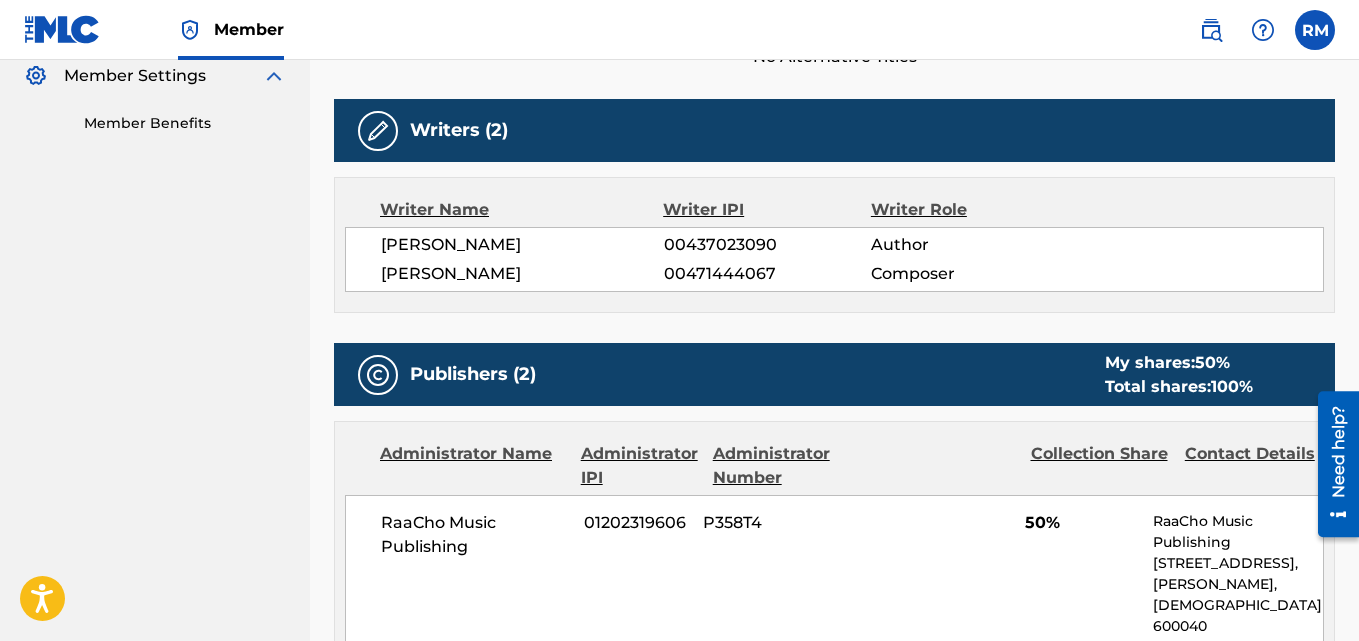 scroll, scrollTop: 0, scrollLeft: 0, axis: both 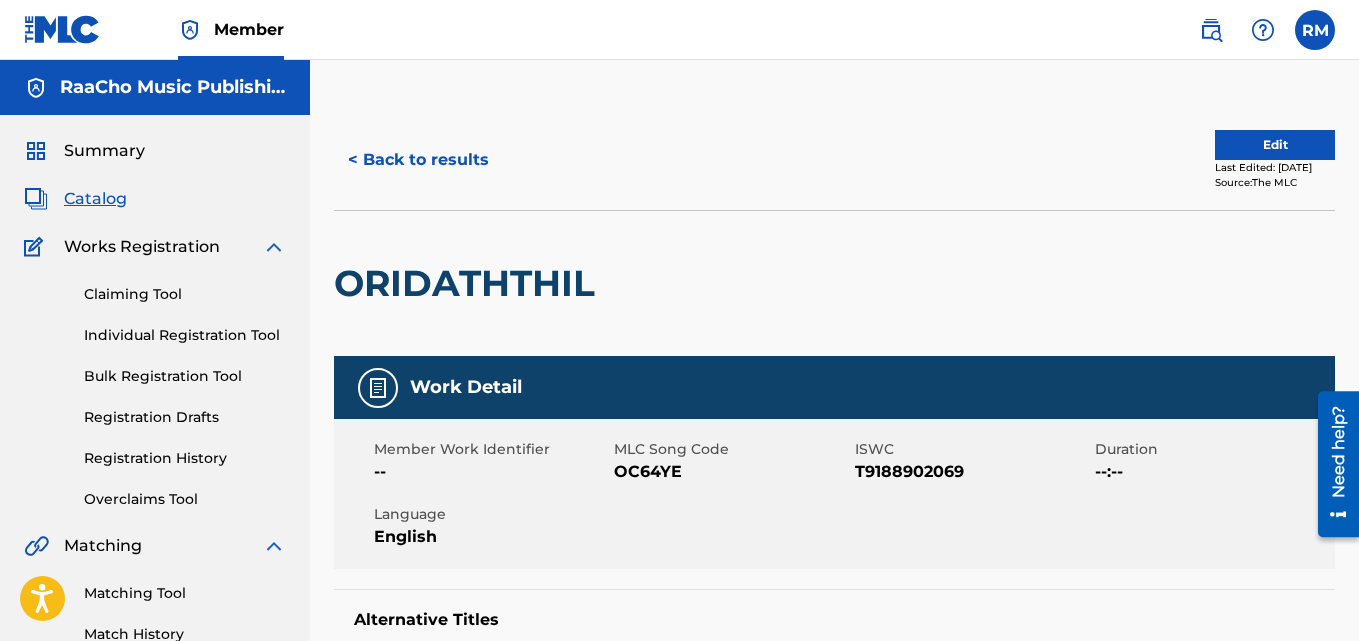 click on "< Back to results" at bounding box center [418, 160] 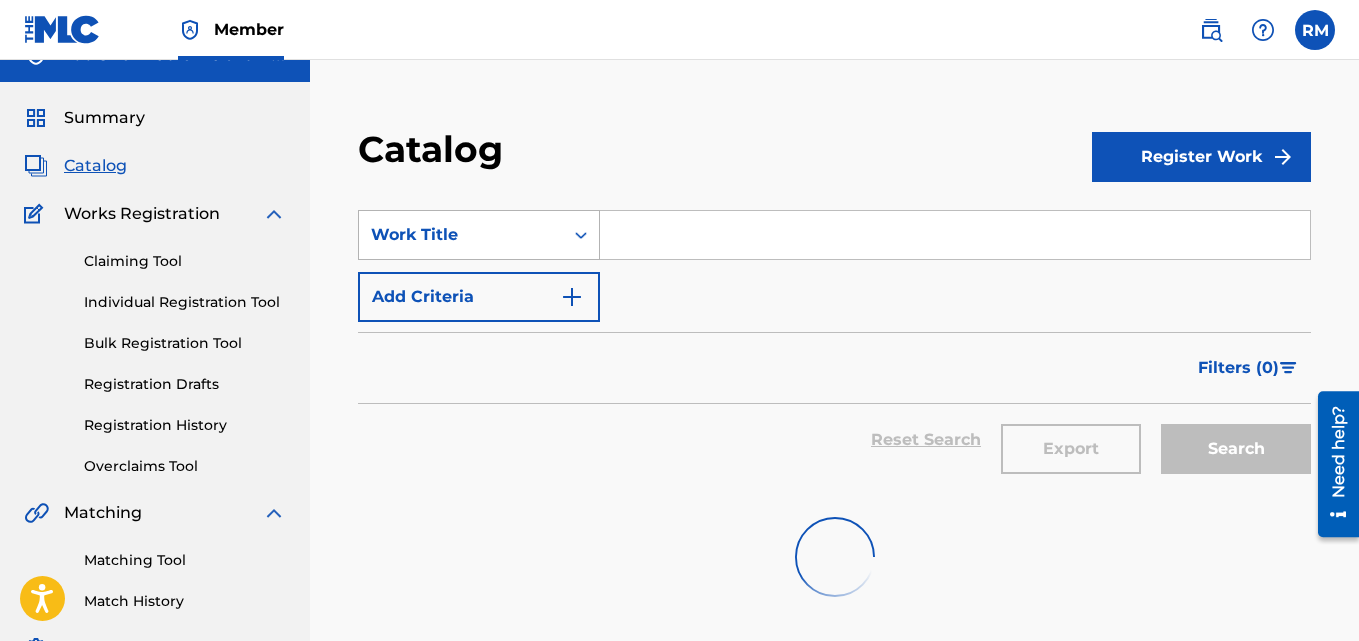 scroll, scrollTop: 0, scrollLeft: 0, axis: both 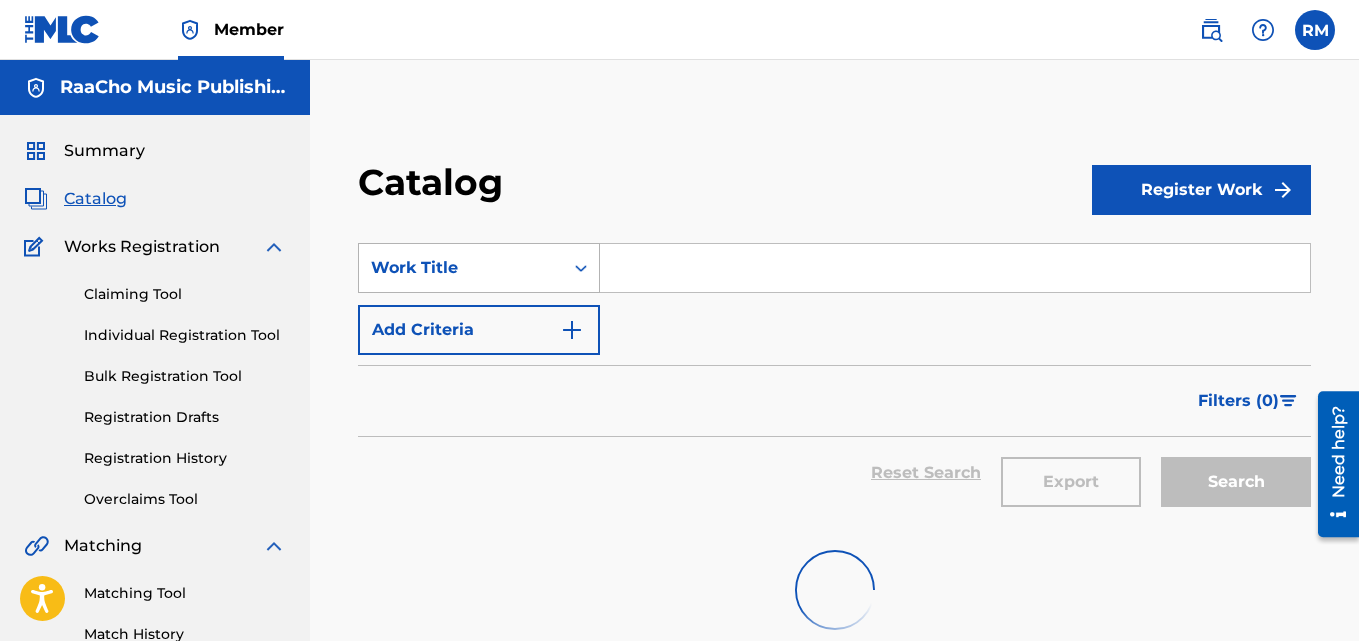 click on "Work Title" at bounding box center [461, 268] 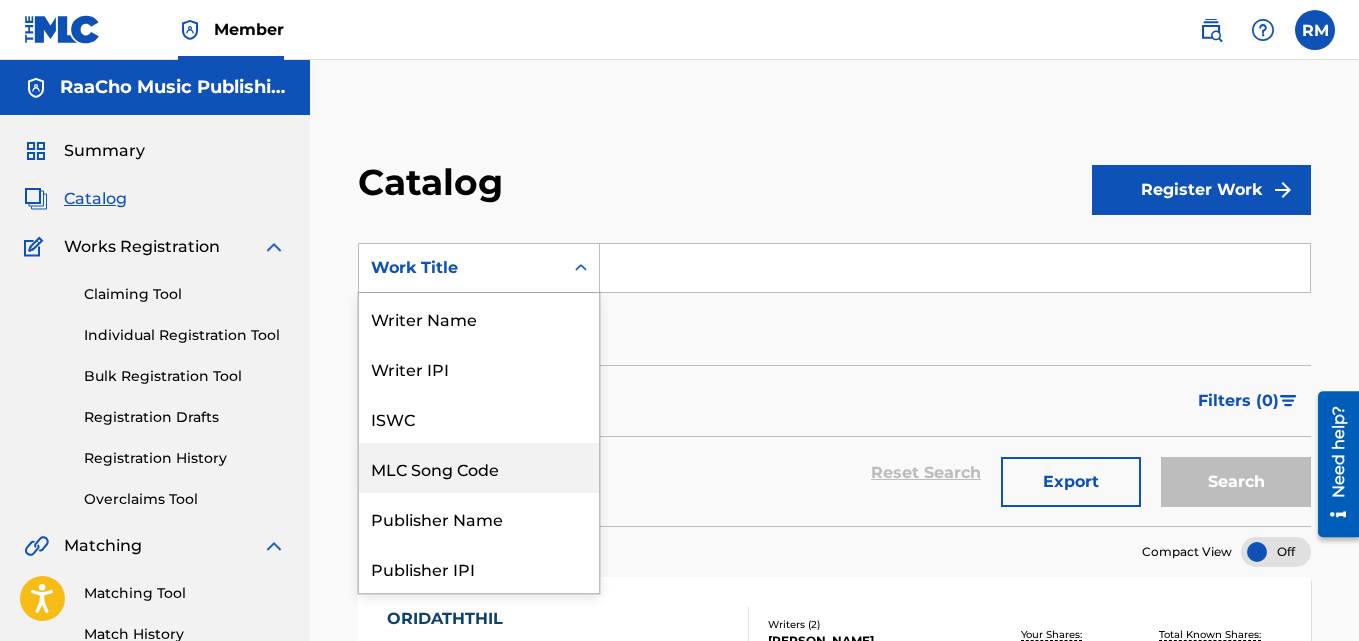 click on "MLC Song Code" at bounding box center (479, 468) 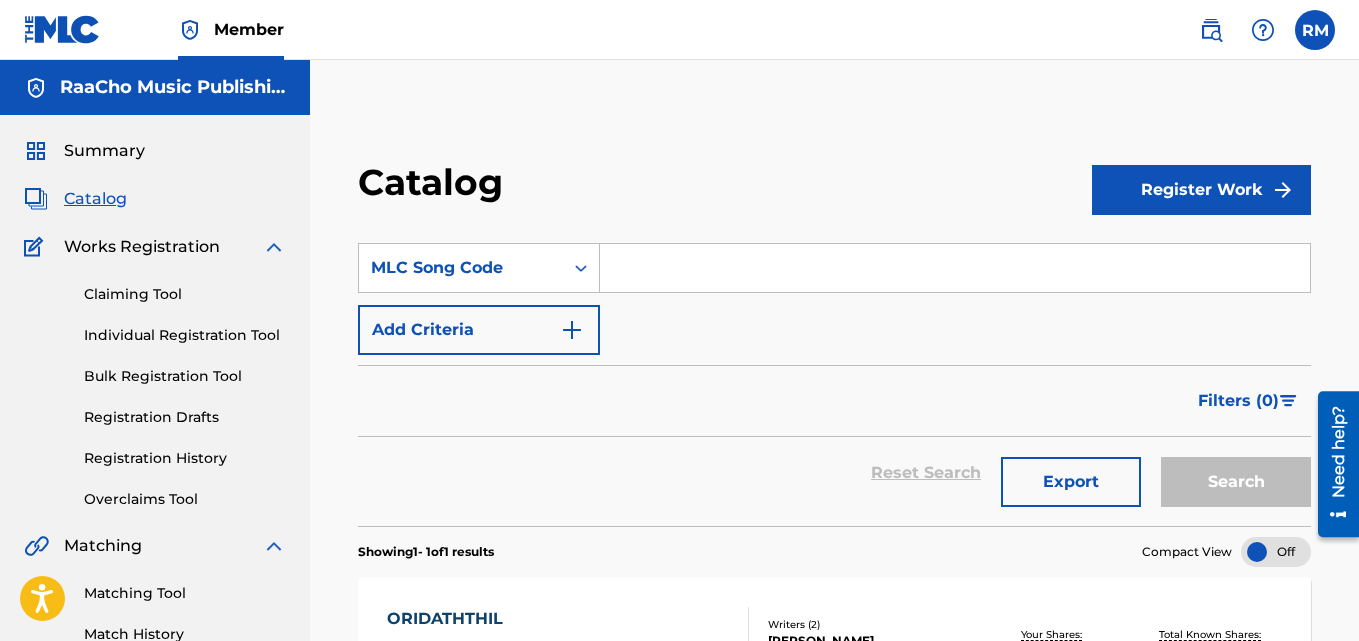 click at bounding box center [955, 268] 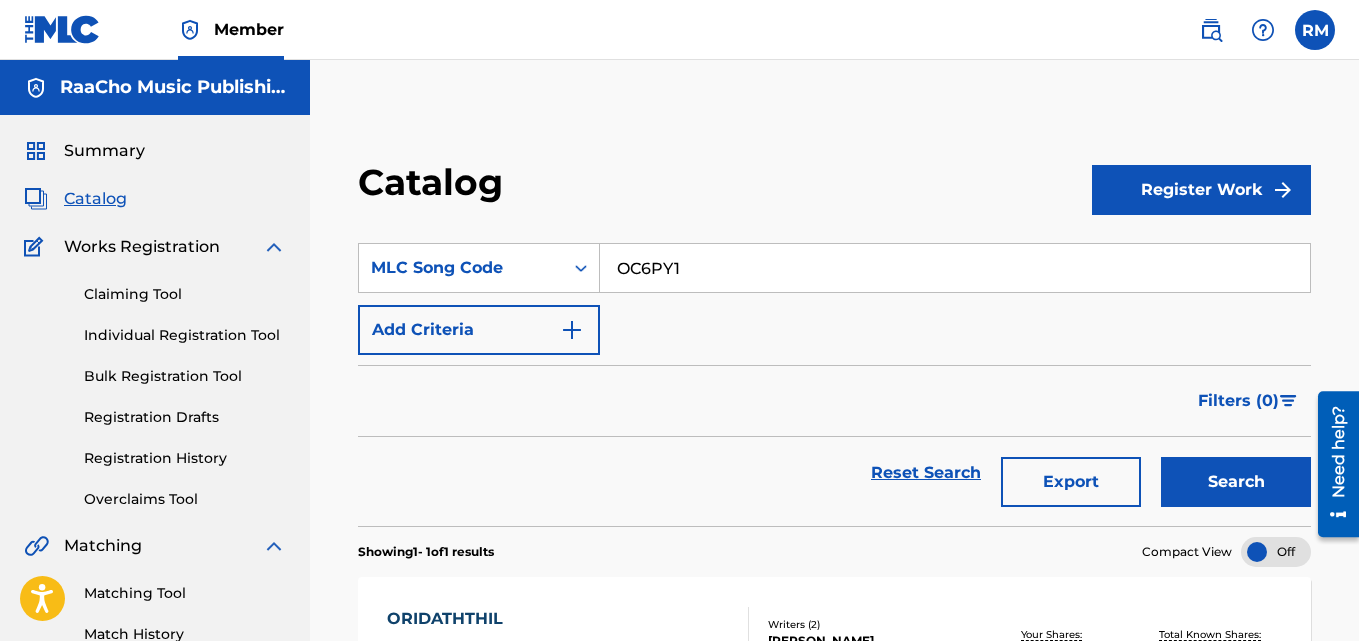 type on "OC6PY1" 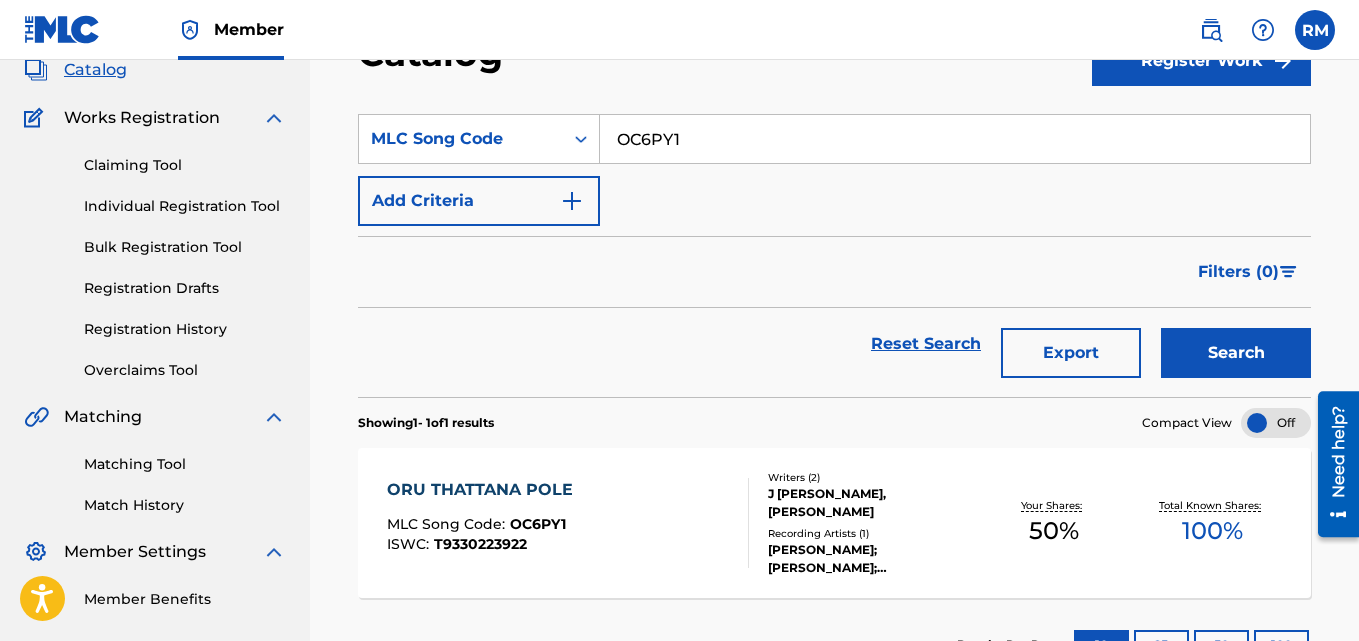 scroll, scrollTop: 276, scrollLeft: 0, axis: vertical 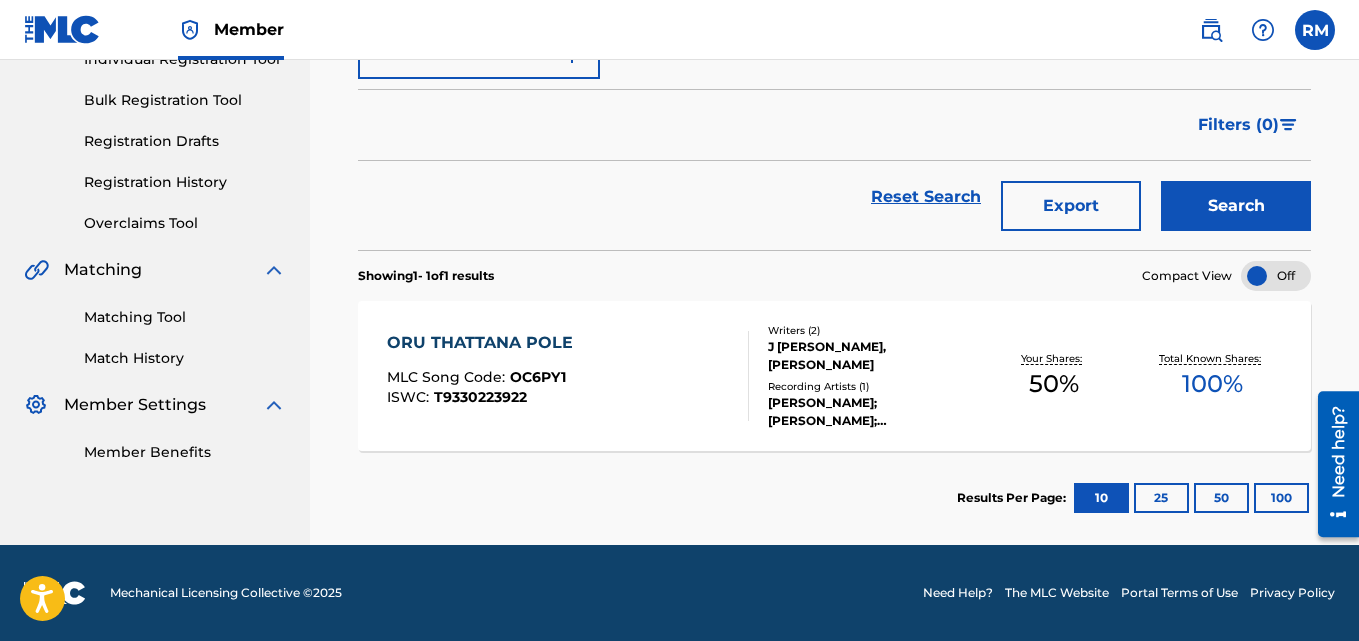 click on "ORU THATTANA POLE" at bounding box center [485, 343] 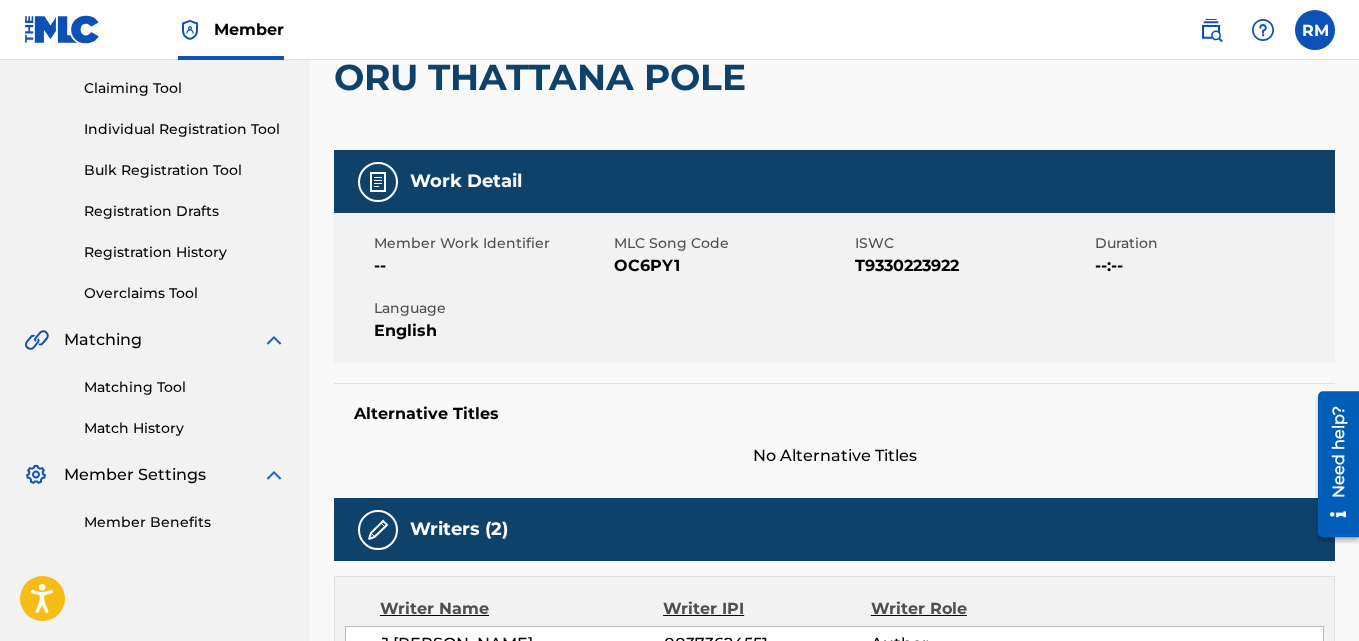 scroll, scrollTop: 300, scrollLeft: 0, axis: vertical 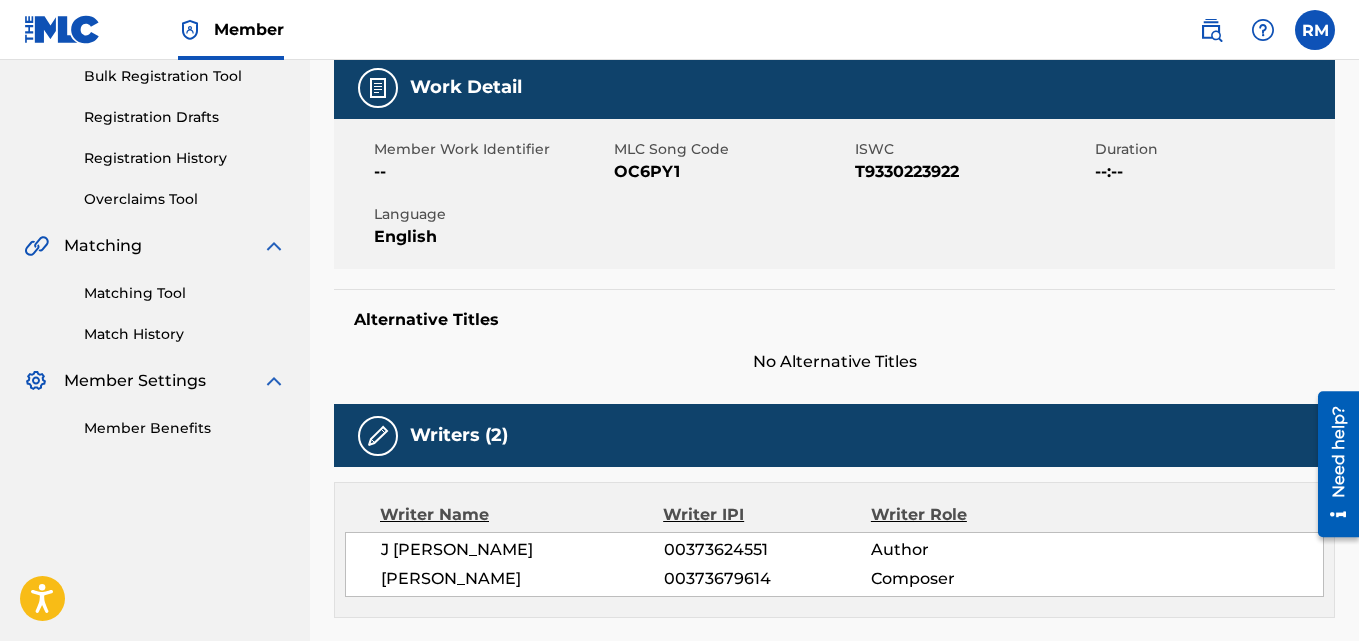 click on "Writers   (2)" at bounding box center (834, 435) 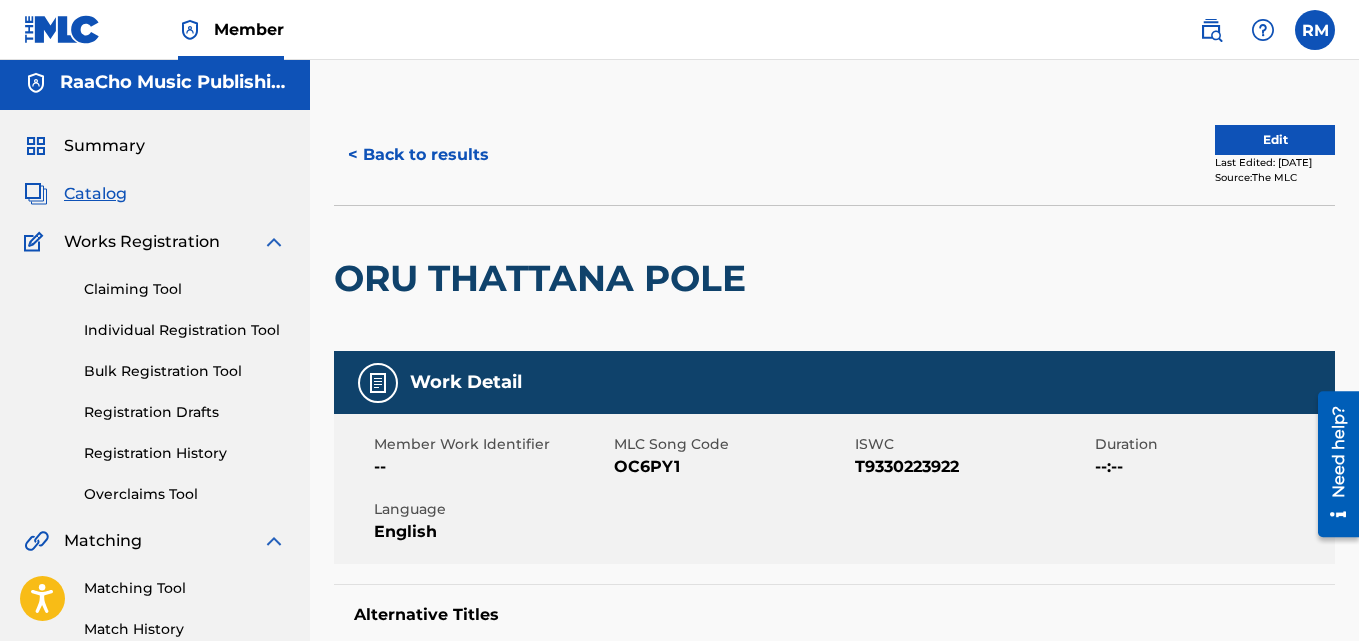 scroll, scrollTop: 0, scrollLeft: 0, axis: both 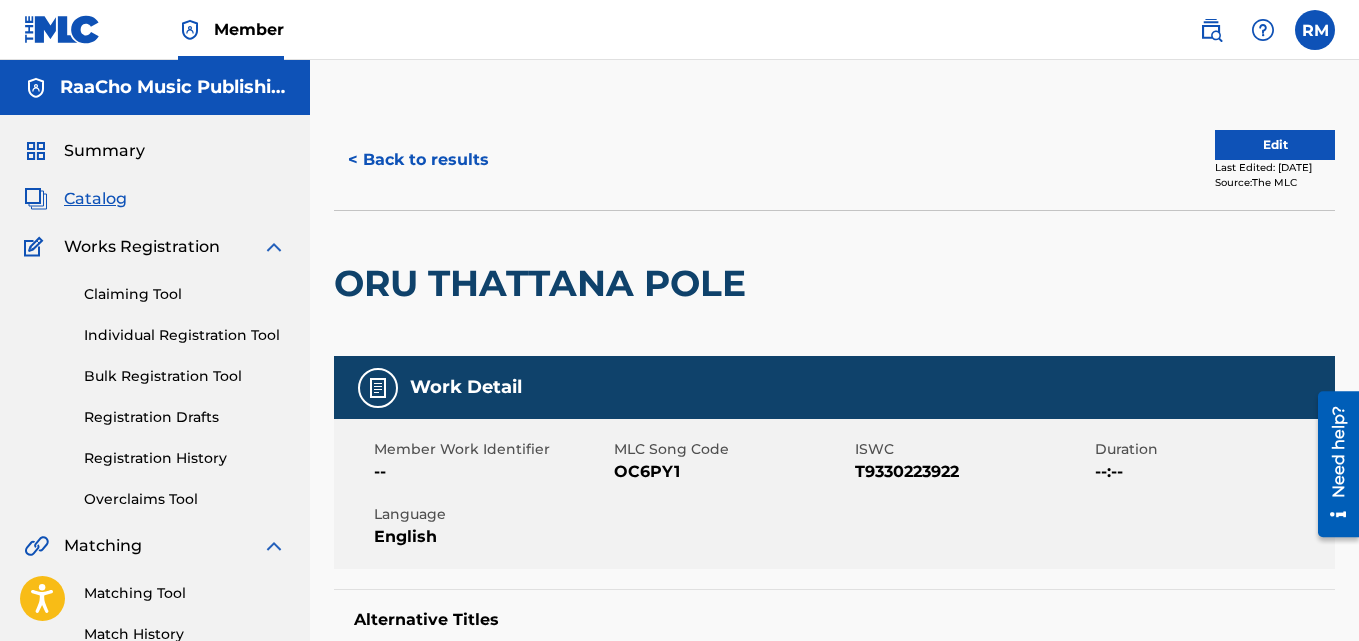 click on "< Back to results" at bounding box center [418, 160] 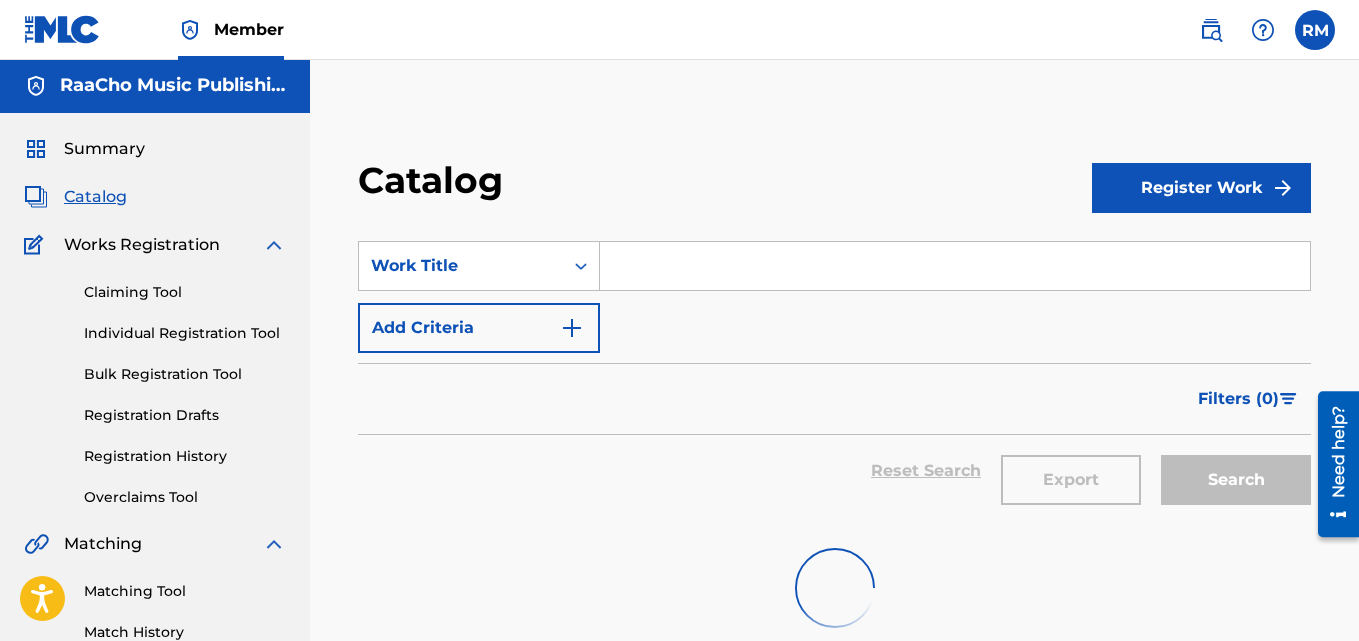 scroll, scrollTop: 0, scrollLeft: 0, axis: both 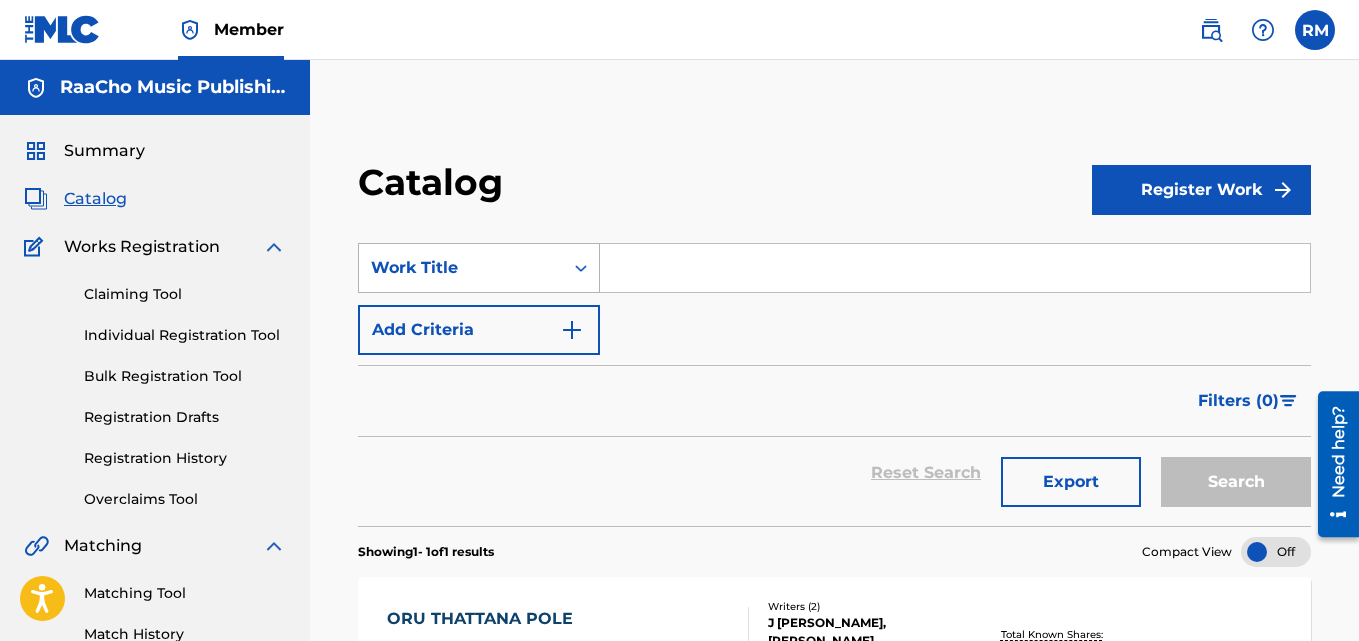 drag, startPoint x: 555, startPoint y: 294, endPoint x: 557, endPoint y: 283, distance: 11.18034 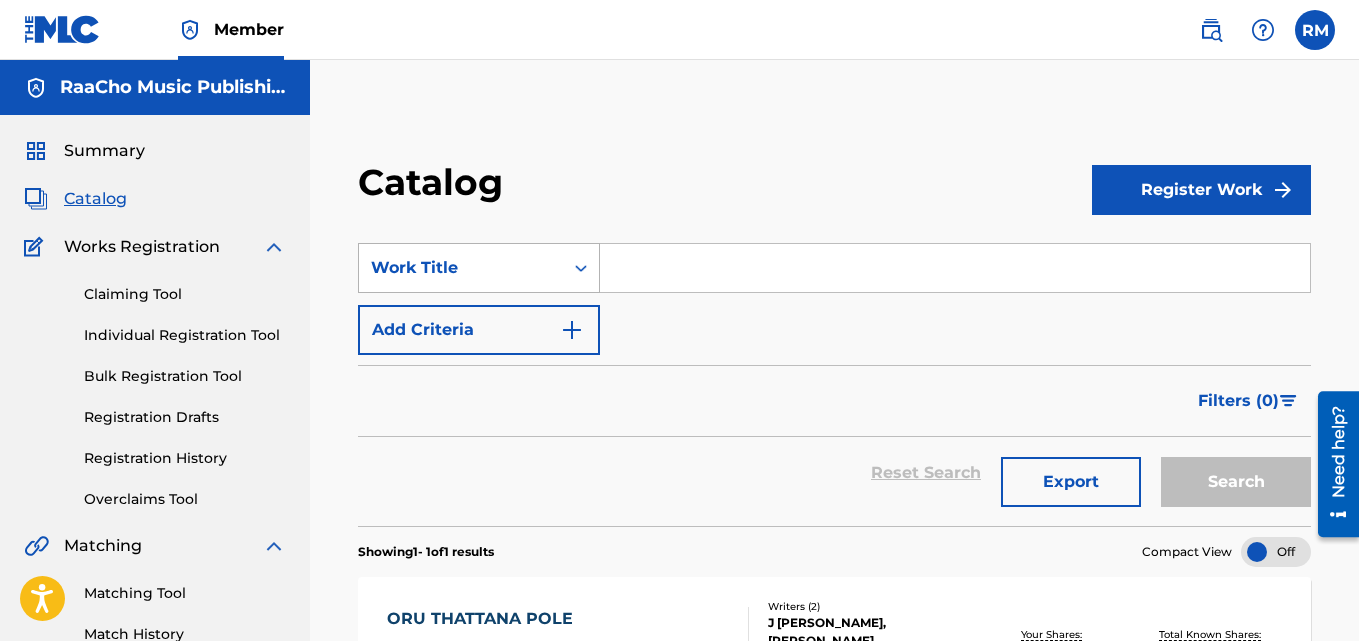 click on "Work Title" at bounding box center [461, 268] 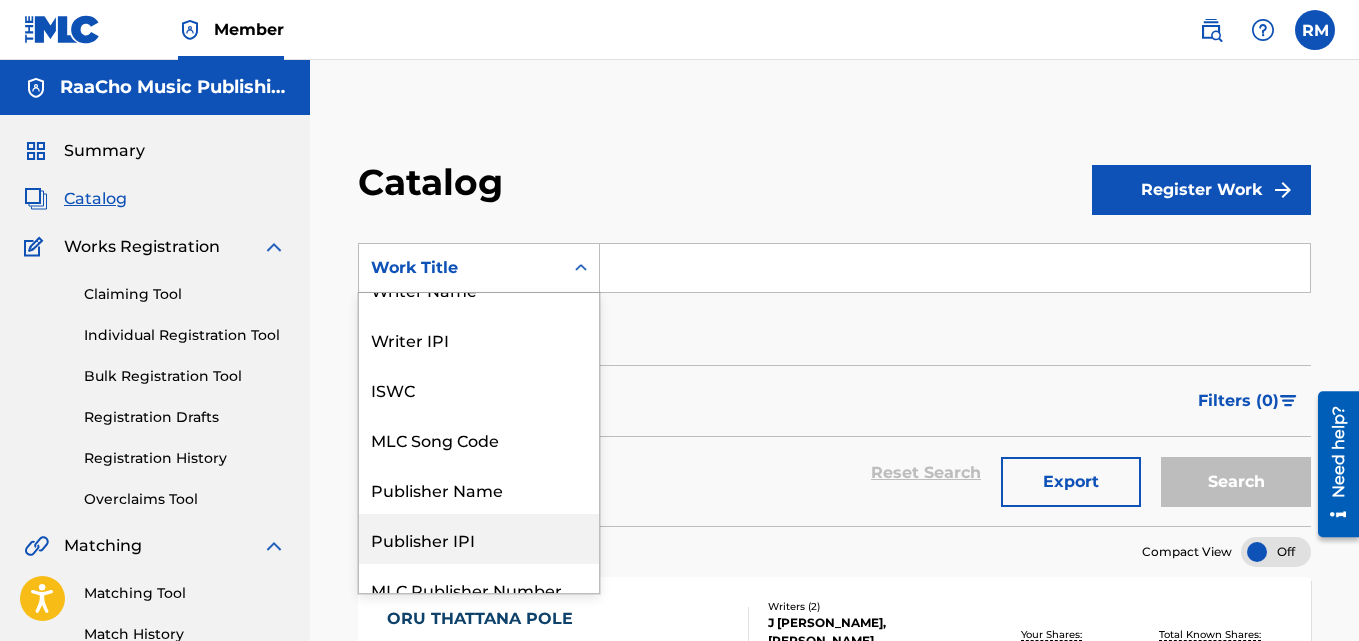 scroll, scrollTop: 0, scrollLeft: 0, axis: both 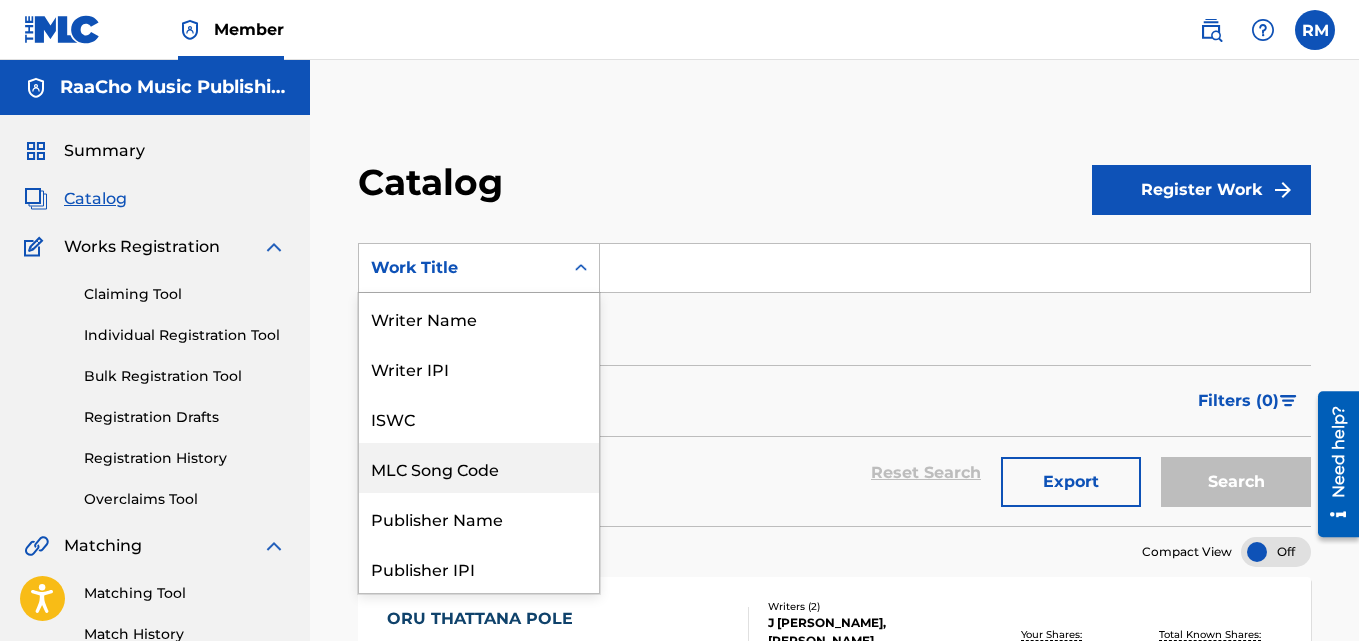 click on "MLC Song Code" at bounding box center [479, 468] 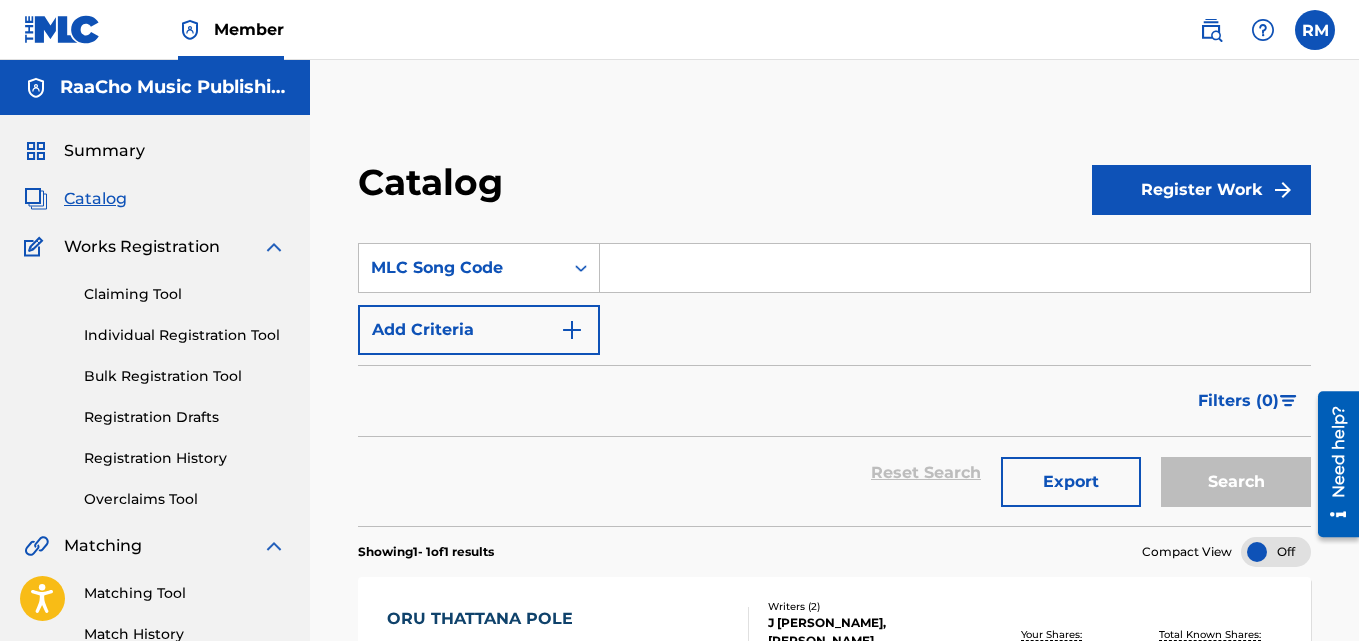 click at bounding box center (955, 268) 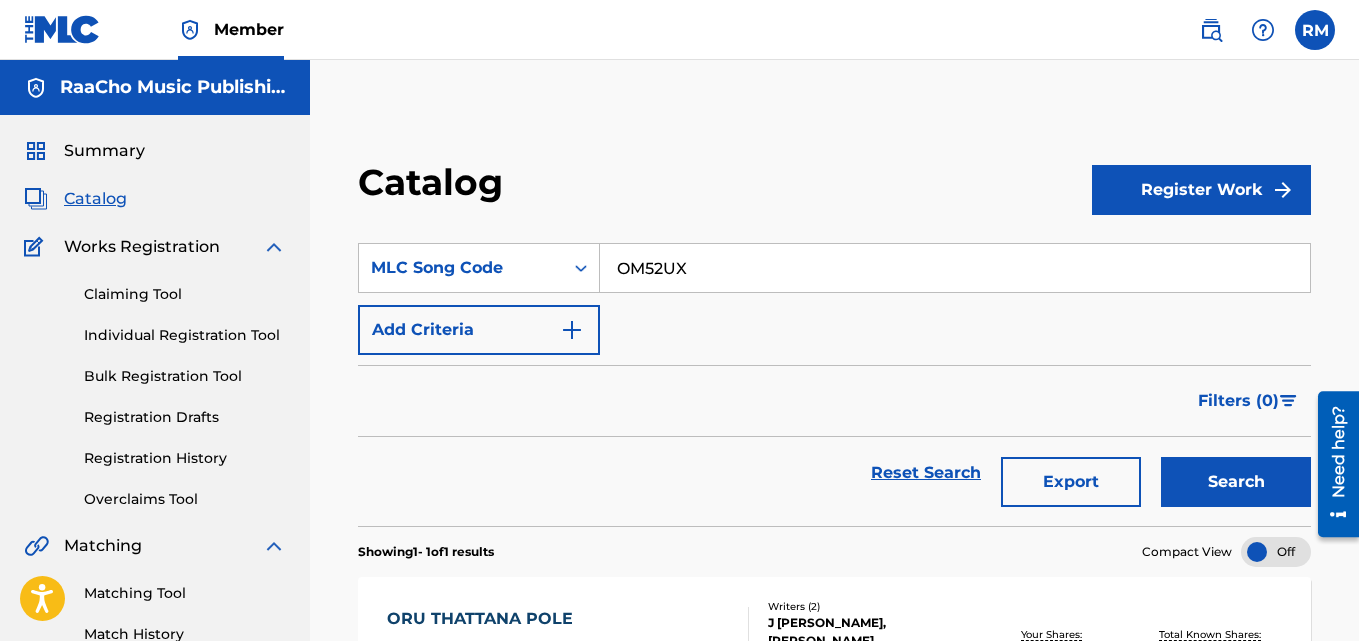 type on "OM52UX" 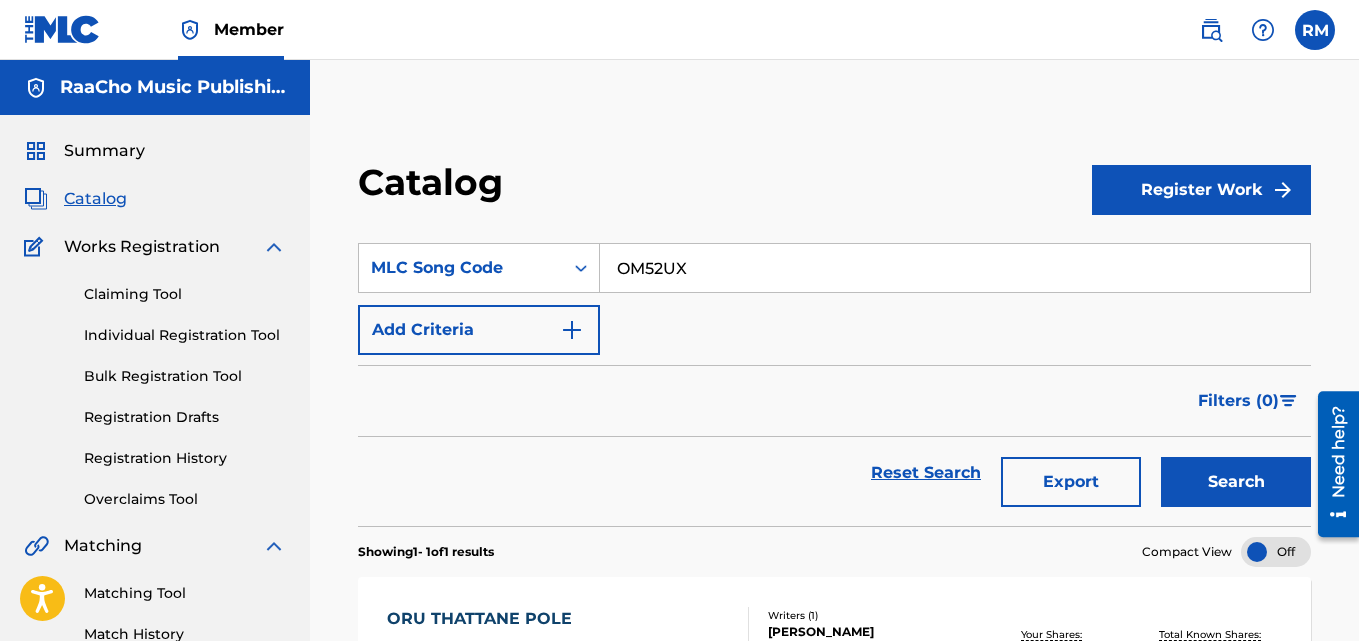 scroll, scrollTop: 276, scrollLeft: 0, axis: vertical 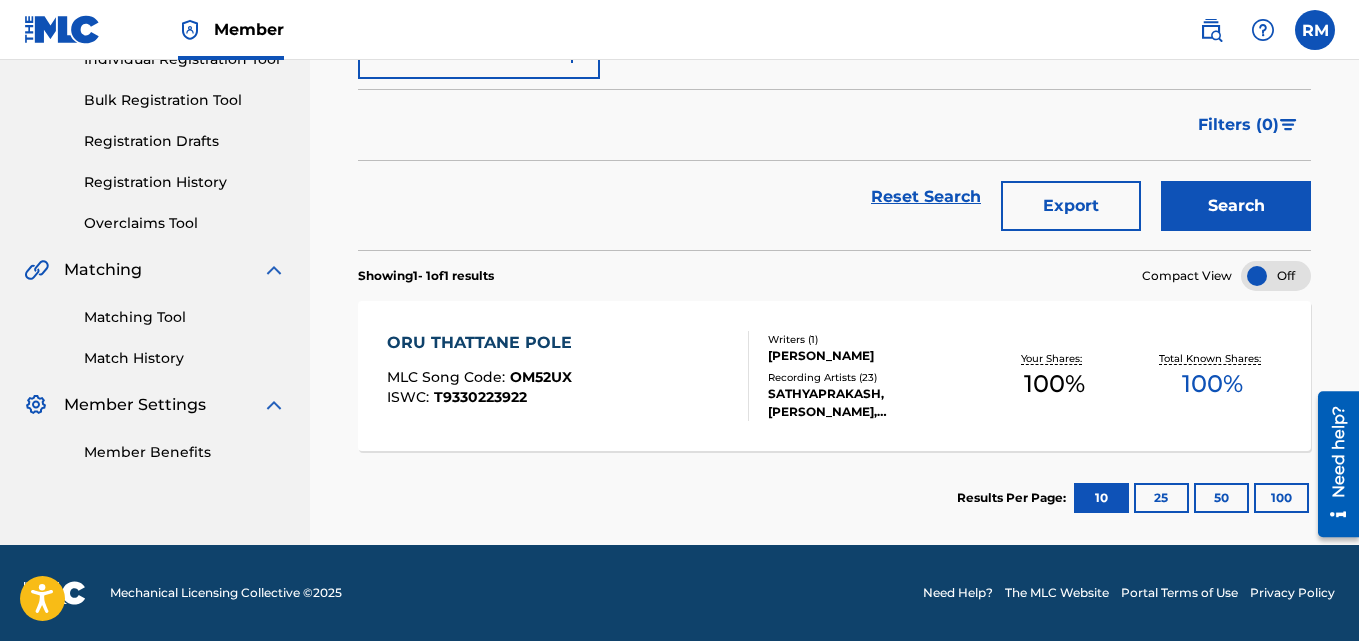 click on "ORU THATTANE POLE" at bounding box center [484, 343] 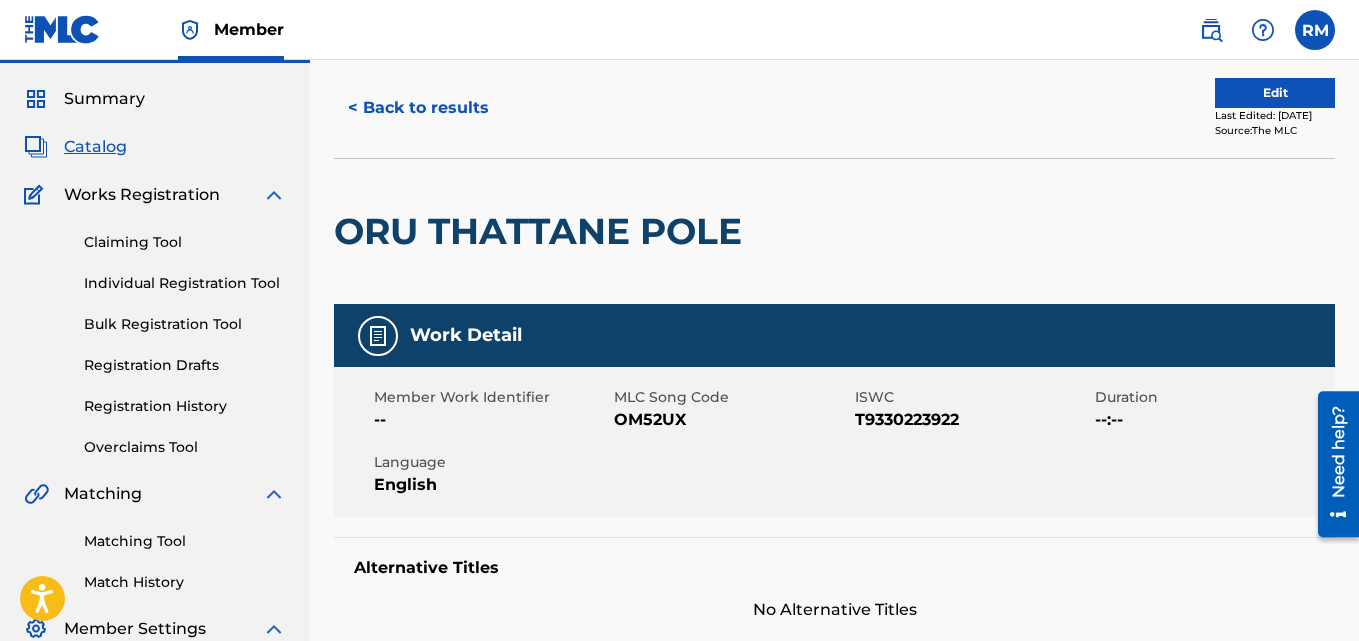 scroll, scrollTop: 0, scrollLeft: 0, axis: both 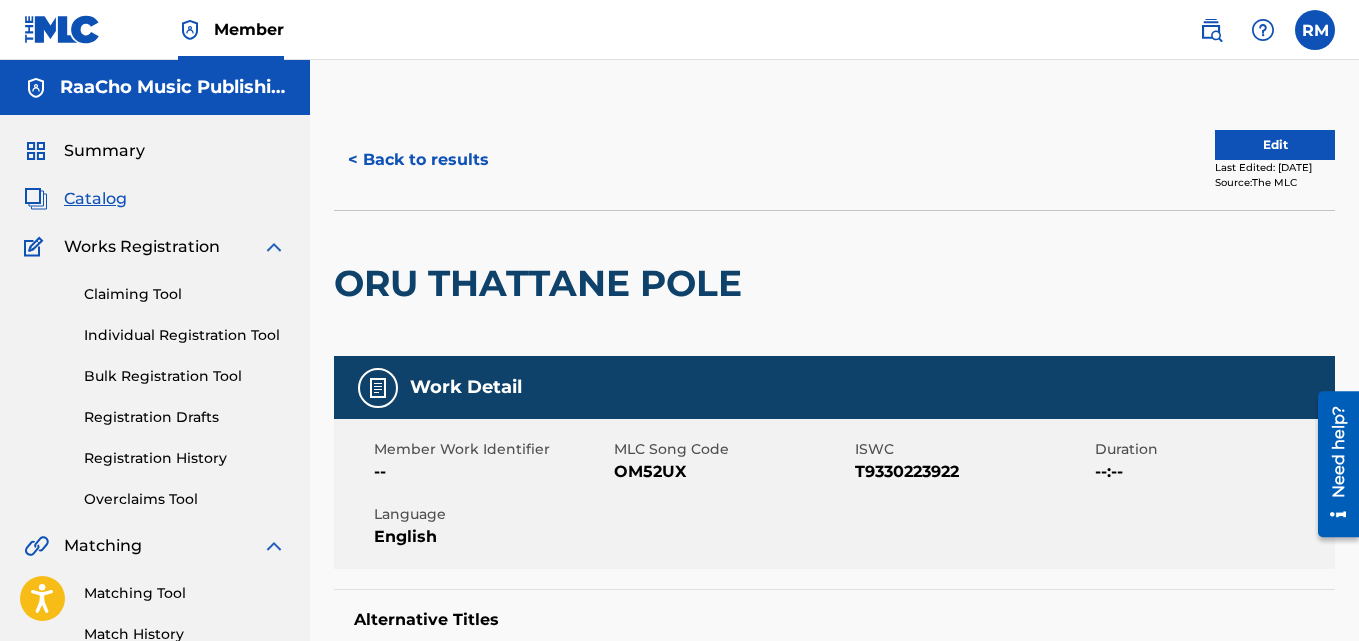 click on "< Back to results" at bounding box center [418, 160] 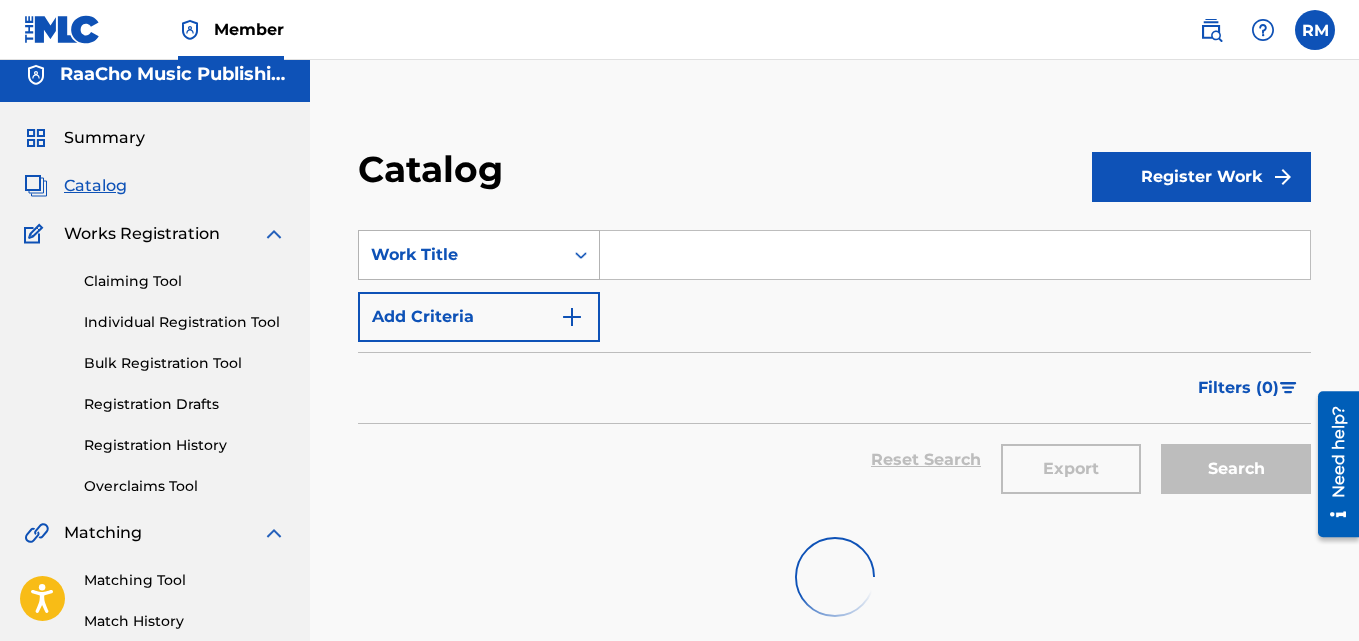 scroll, scrollTop: 0, scrollLeft: 0, axis: both 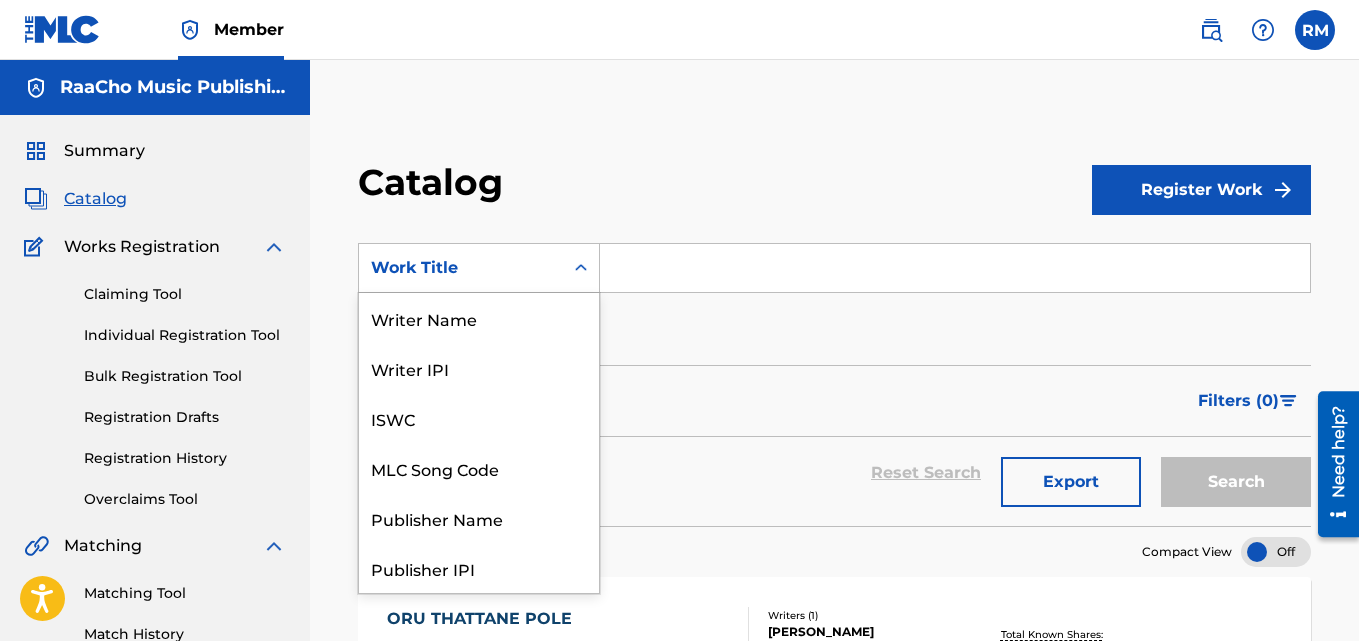 click on "Work Title" at bounding box center (461, 268) 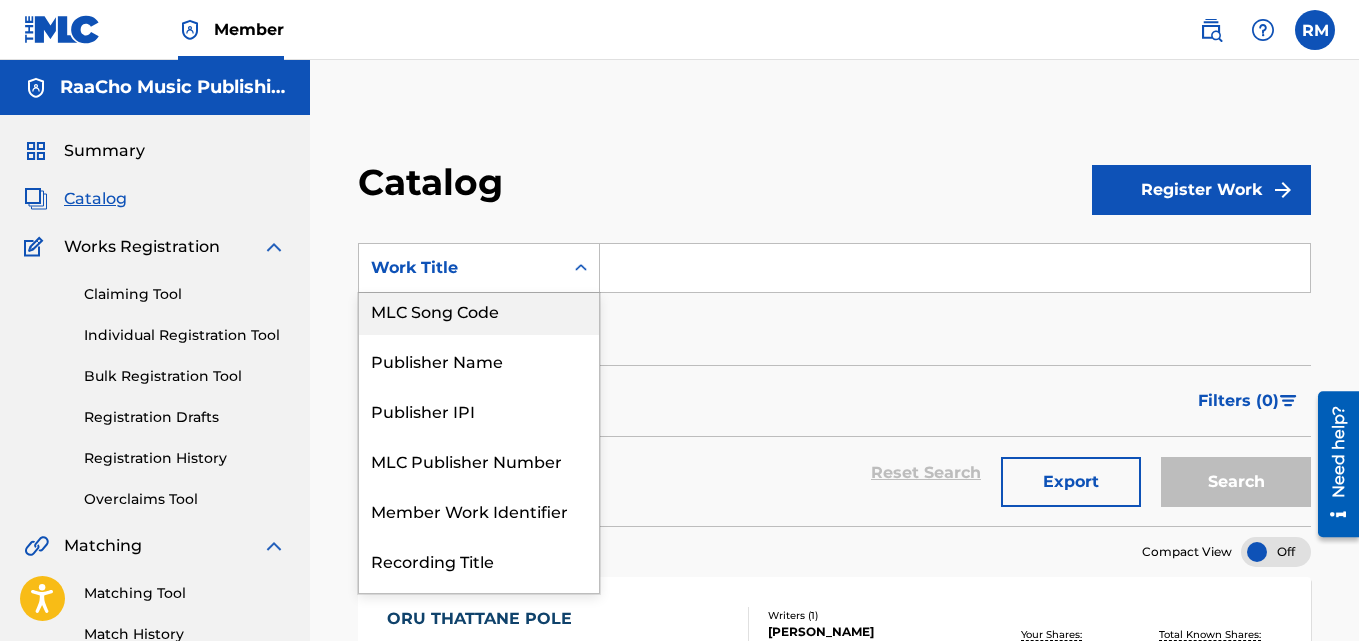 scroll, scrollTop: 0, scrollLeft: 0, axis: both 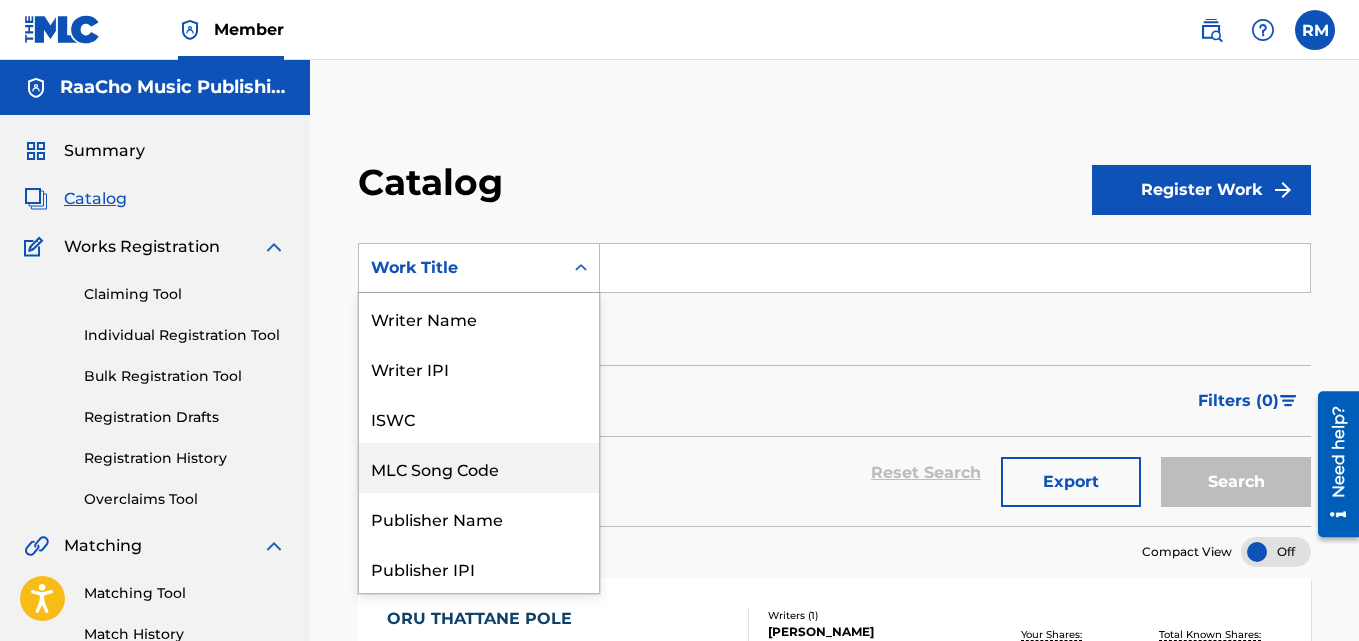 click on "MLC Song Code" at bounding box center [479, 468] 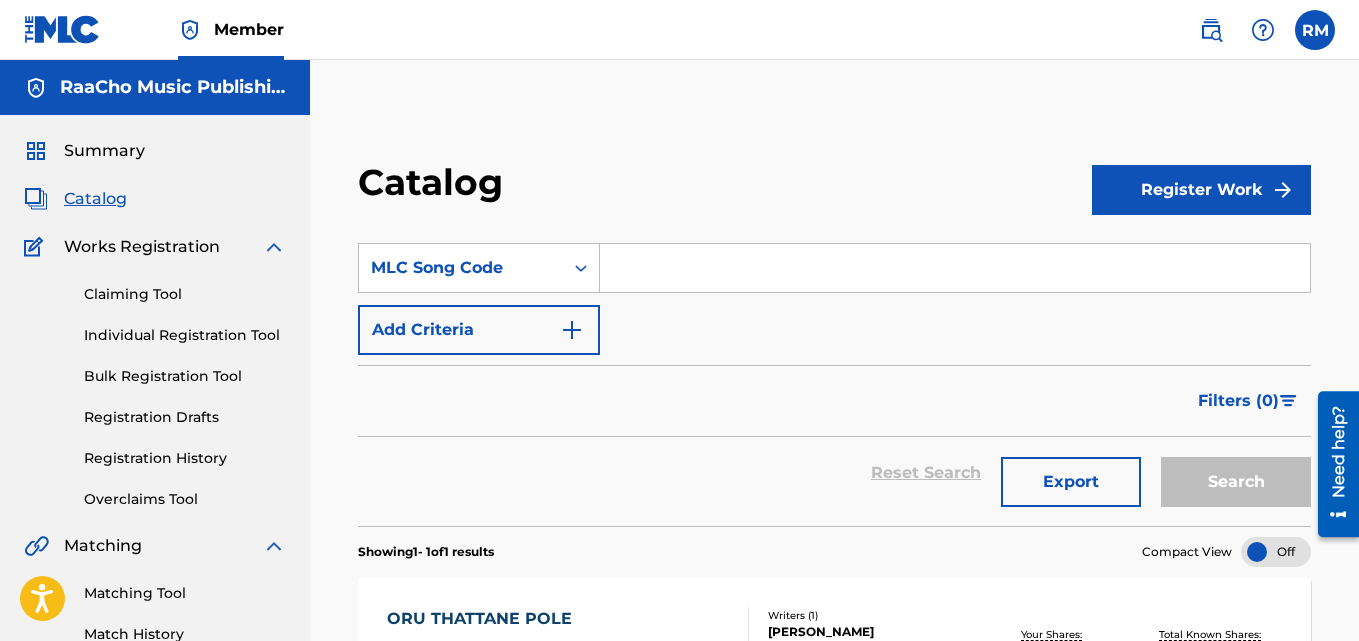 click at bounding box center [955, 268] 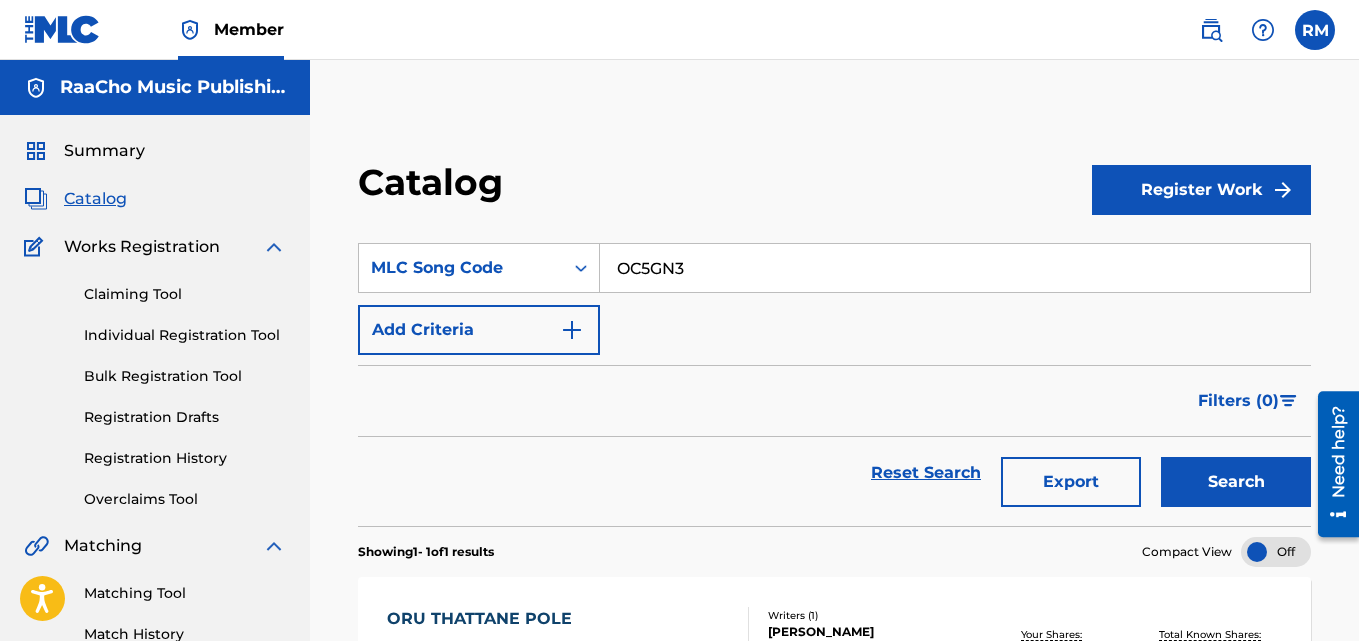 type on "OC5GN3" 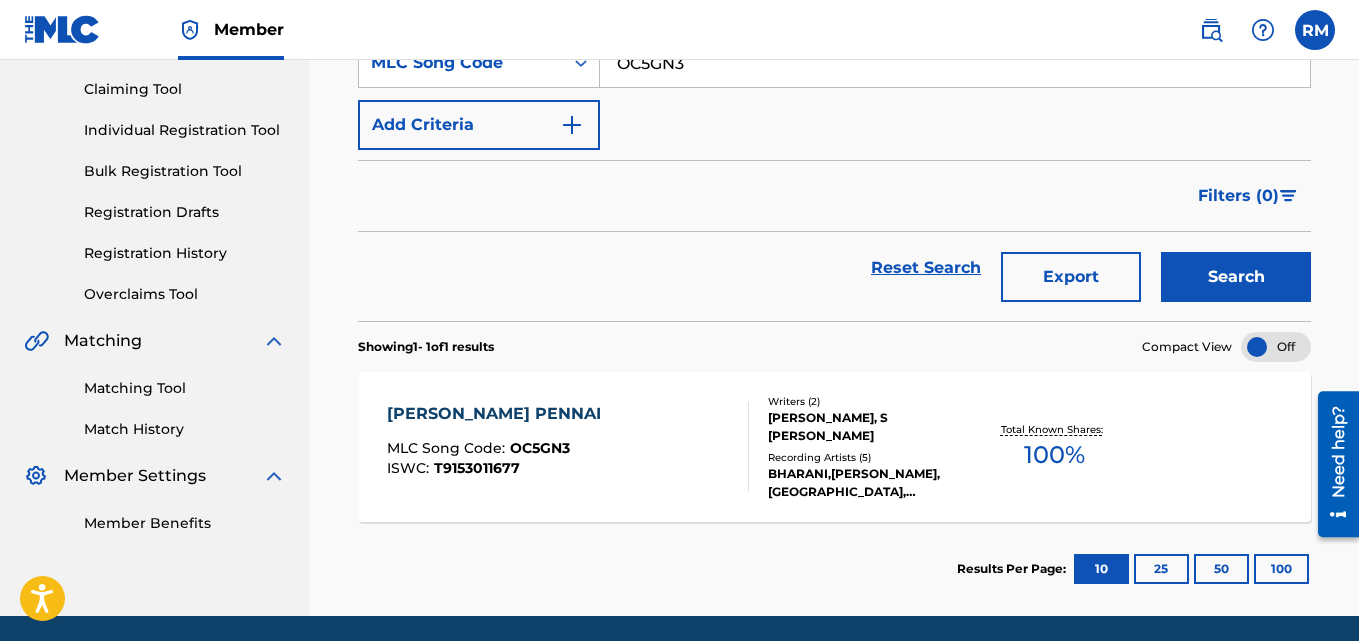 scroll, scrollTop: 276, scrollLeft: 0, axis: vertical 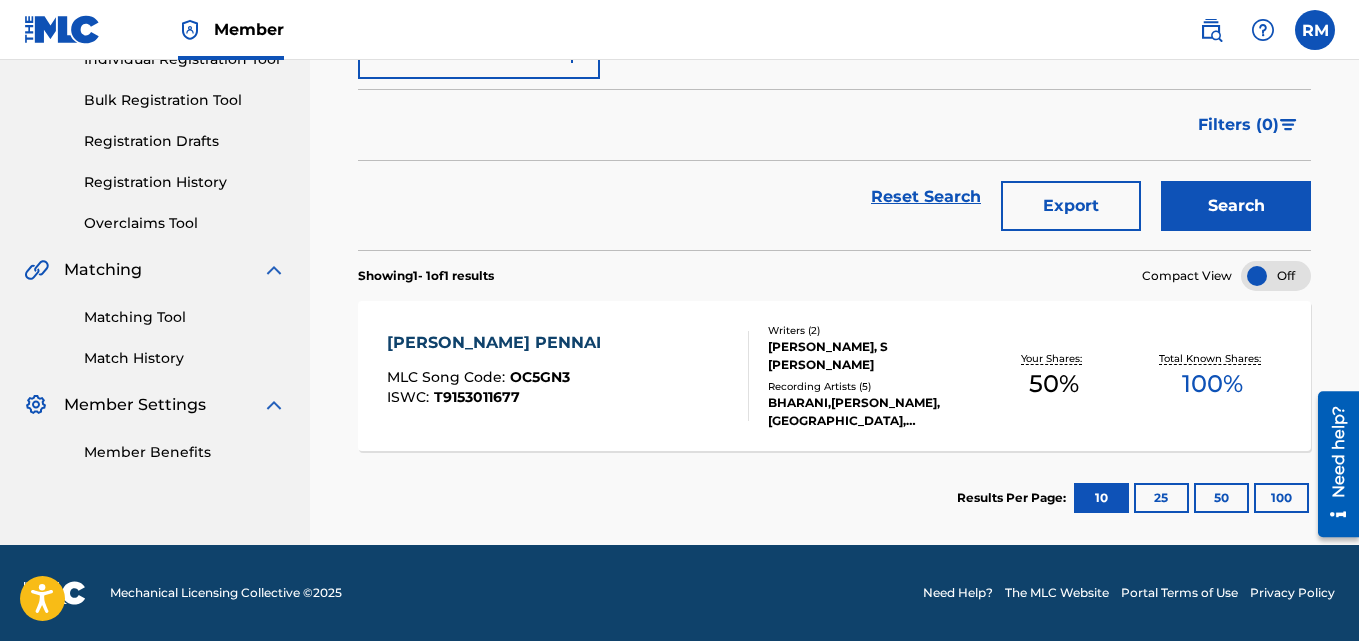 click on "[PERSON_NAME] PENNAI" at bounding box center [499, 343] 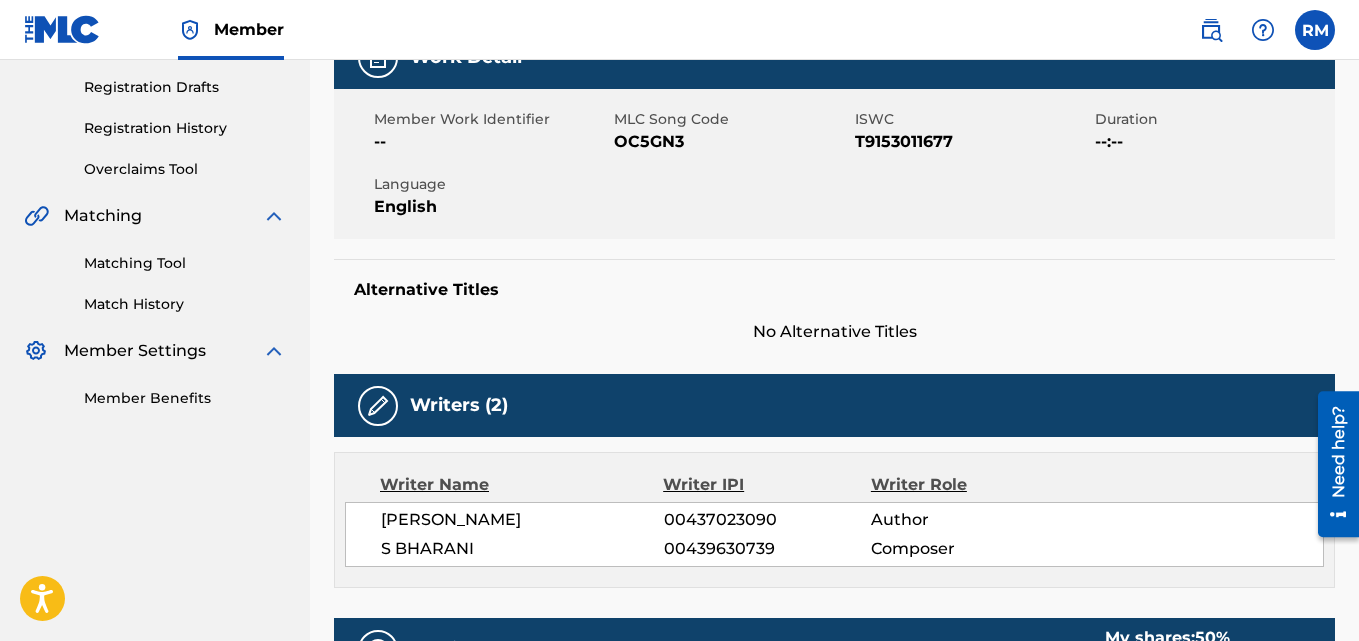 scroll, scrollTop: 0, scrollLeft: 0, axis: both 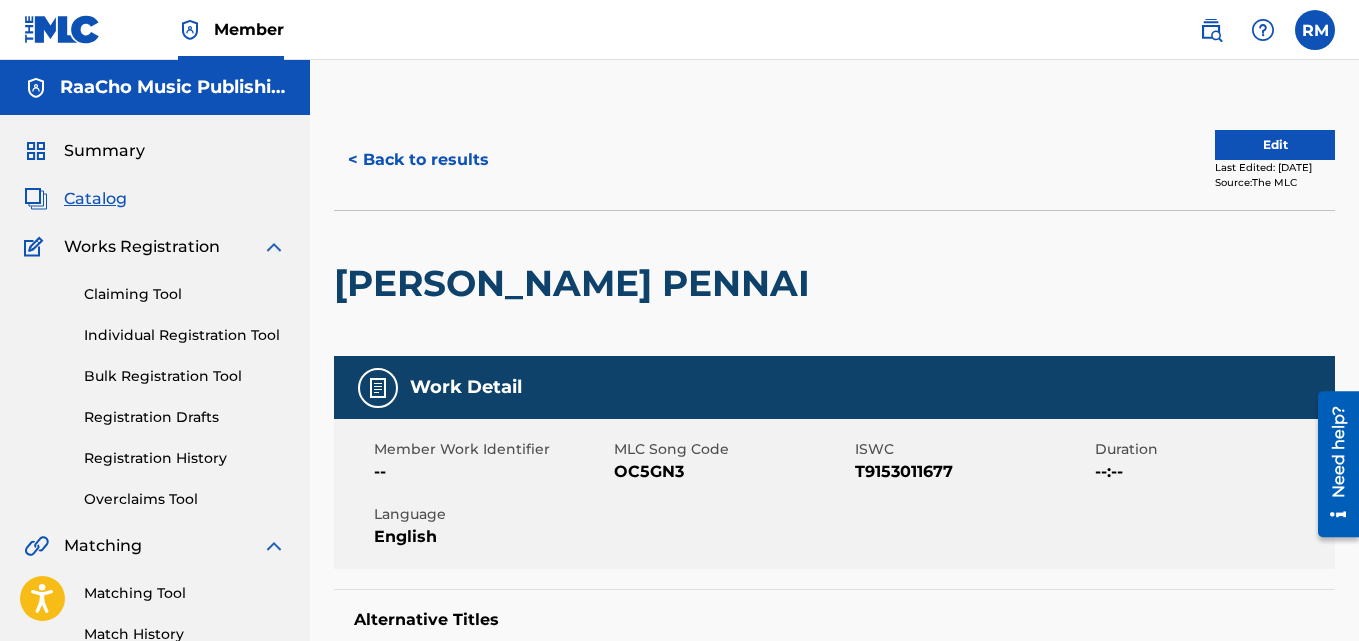 click on "< Back to results" at bounding box center (418, 160) 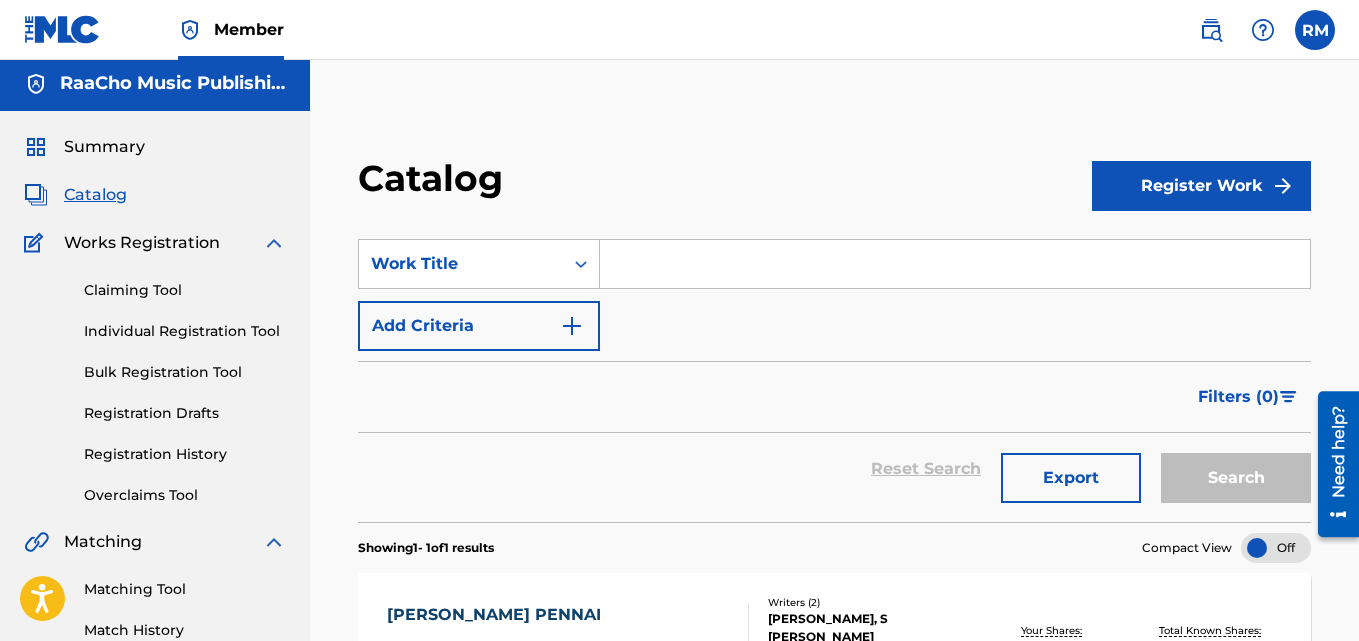 scroll, scrollTop: 0, scrollLeft: 0, axis: both 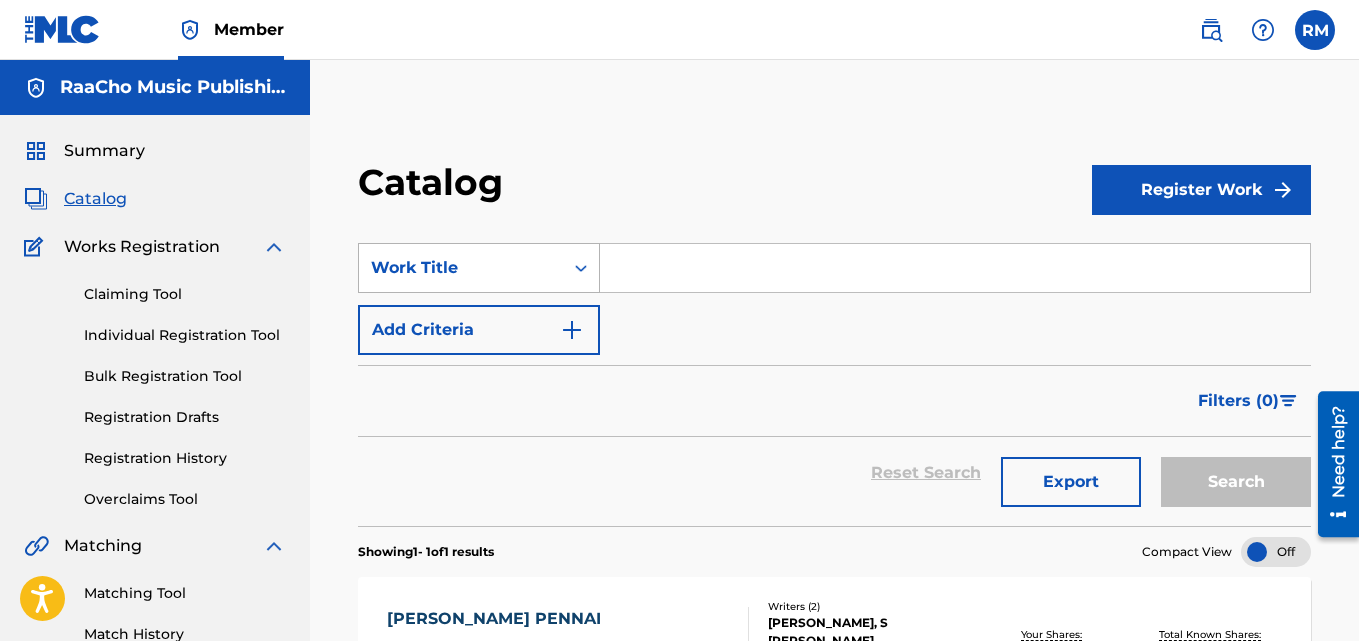 click on "Work Title" at bounding box center (461, 268) 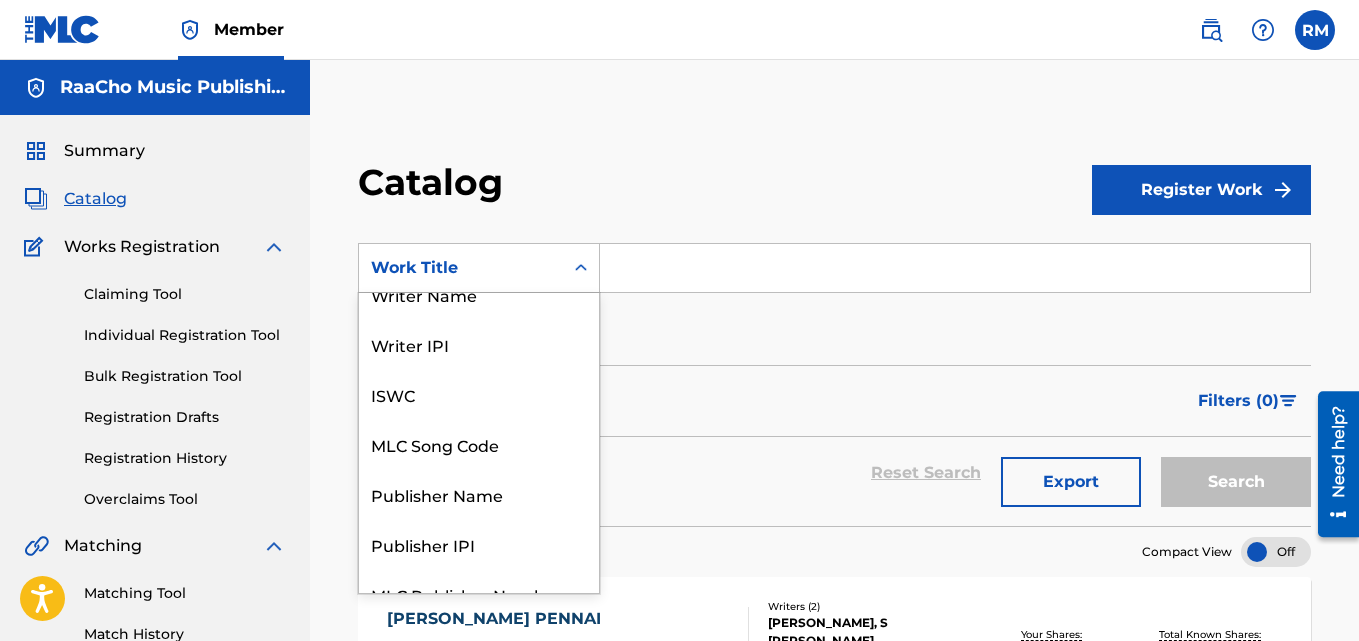 scroll, scrollTop: 0, scrollLeft: 0, axis: both 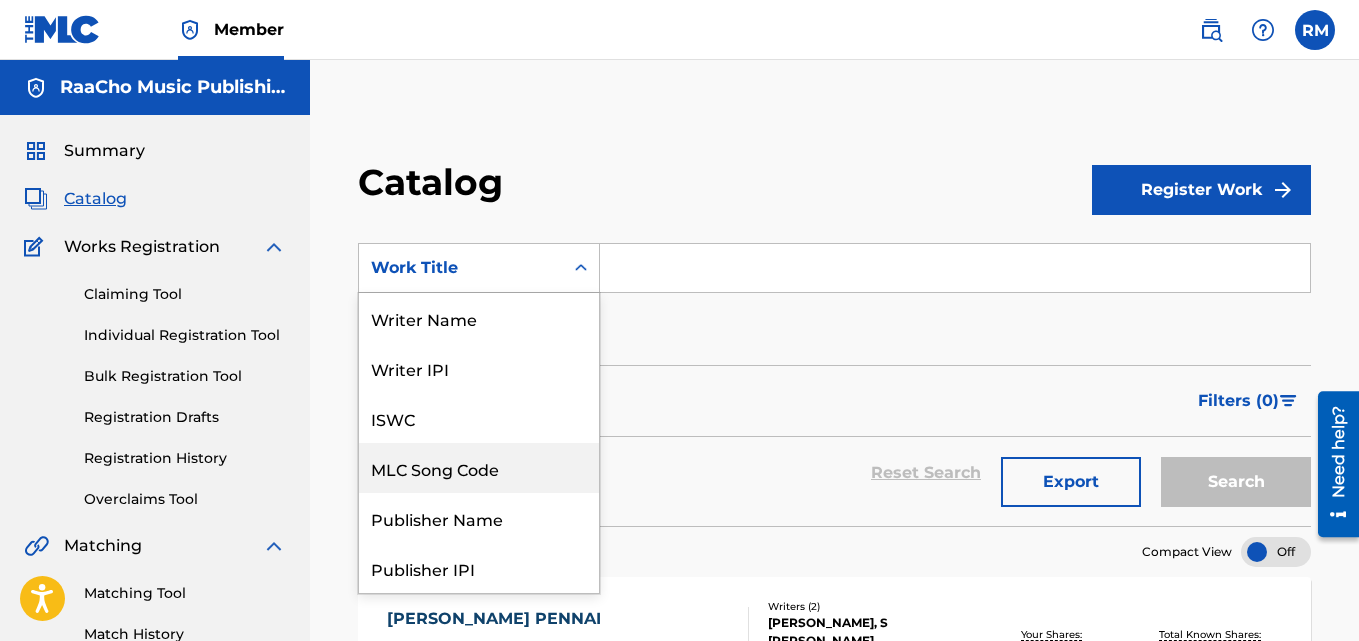 click on "MLC Song Code" at bounding box center (479, 468) 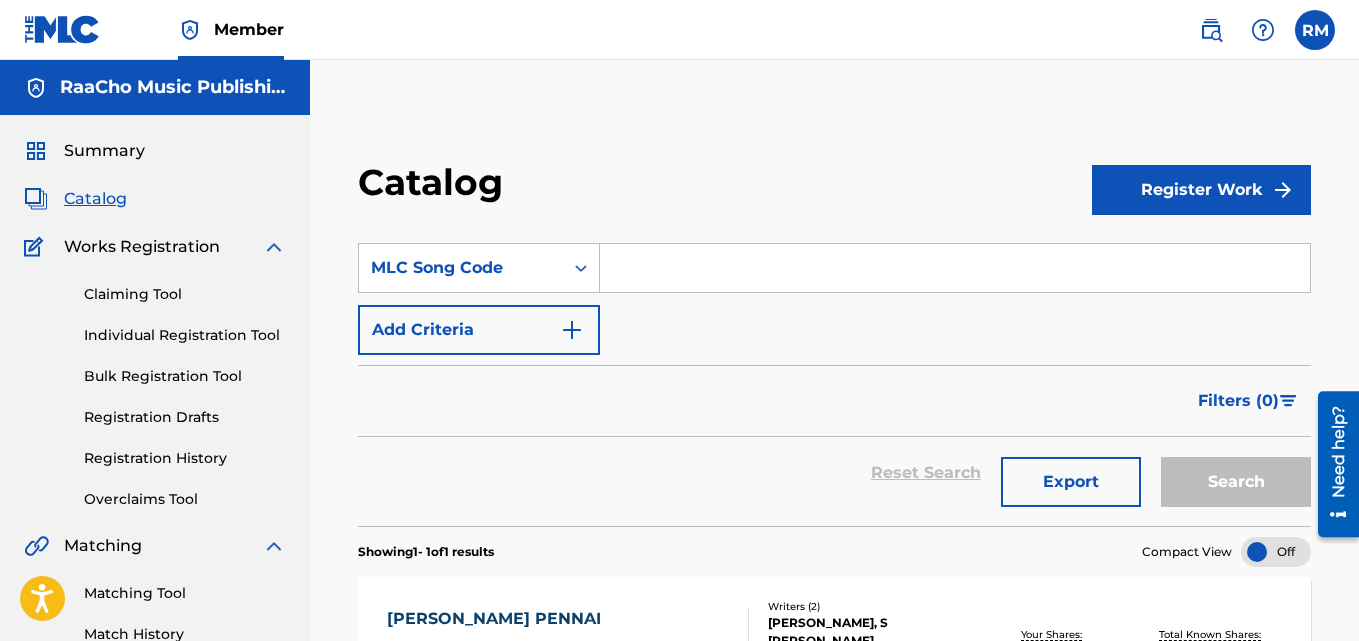 click at bounding box center (955, 268) 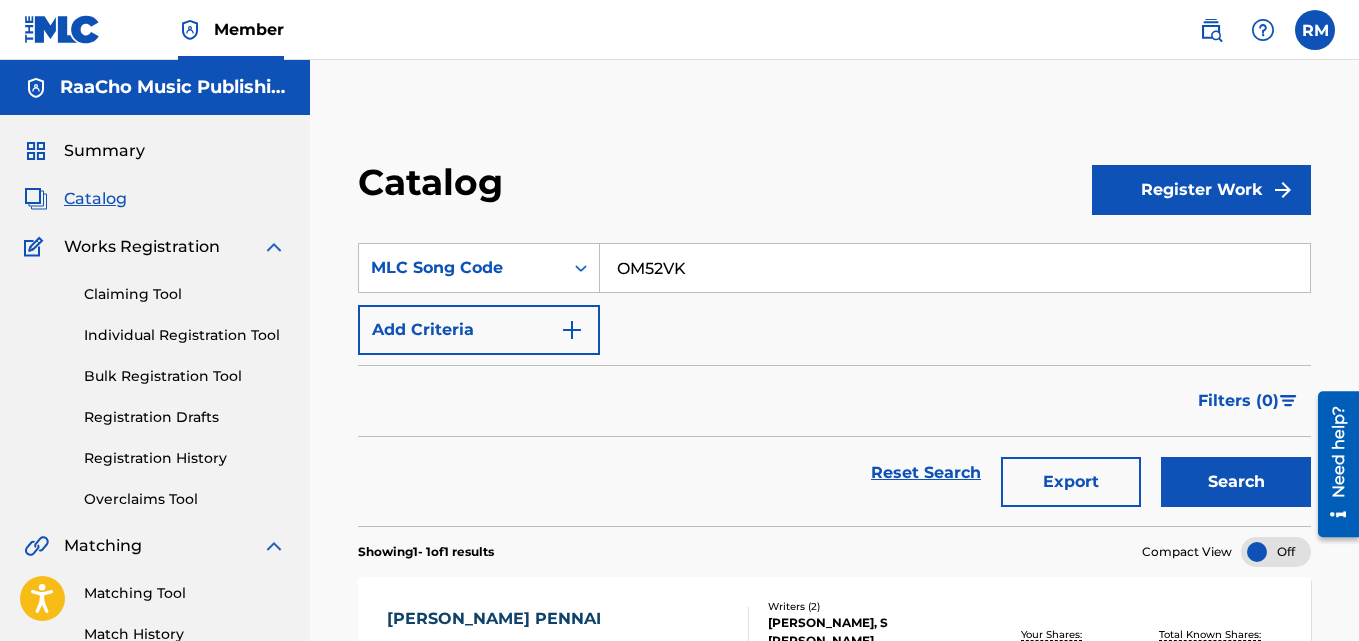 type on "OM52VK" 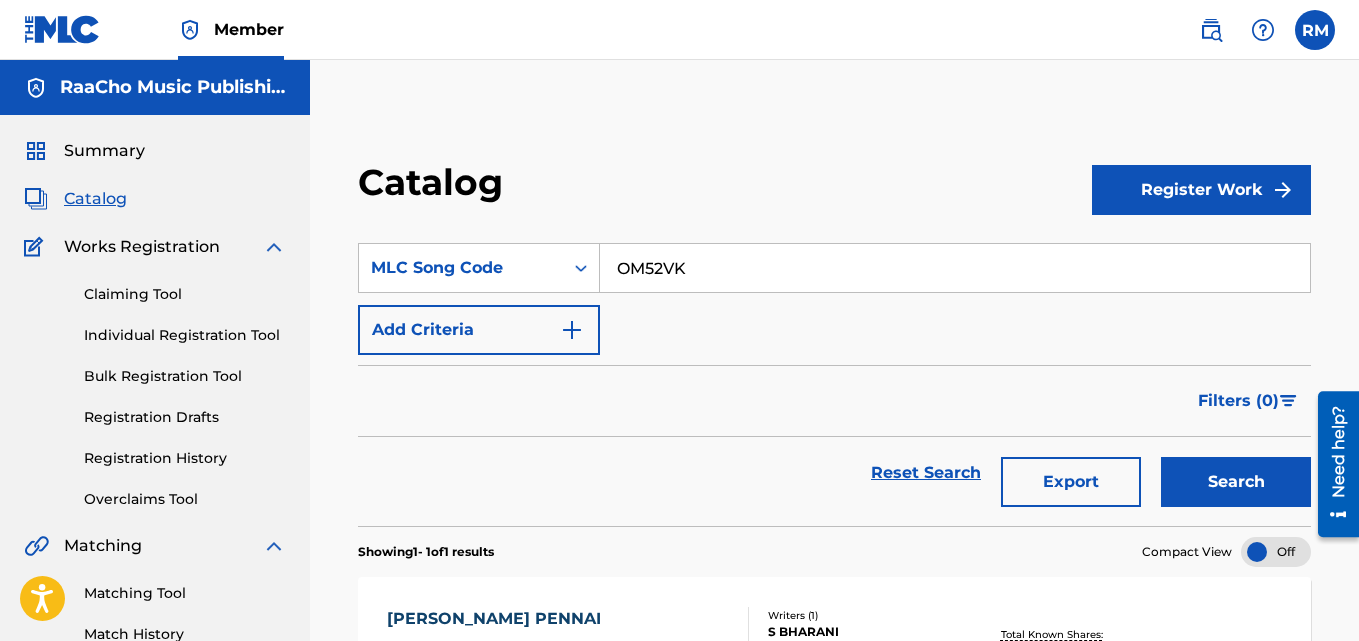 scroll, scrollTop: 276, scrollLeft: 0, axis: vertical 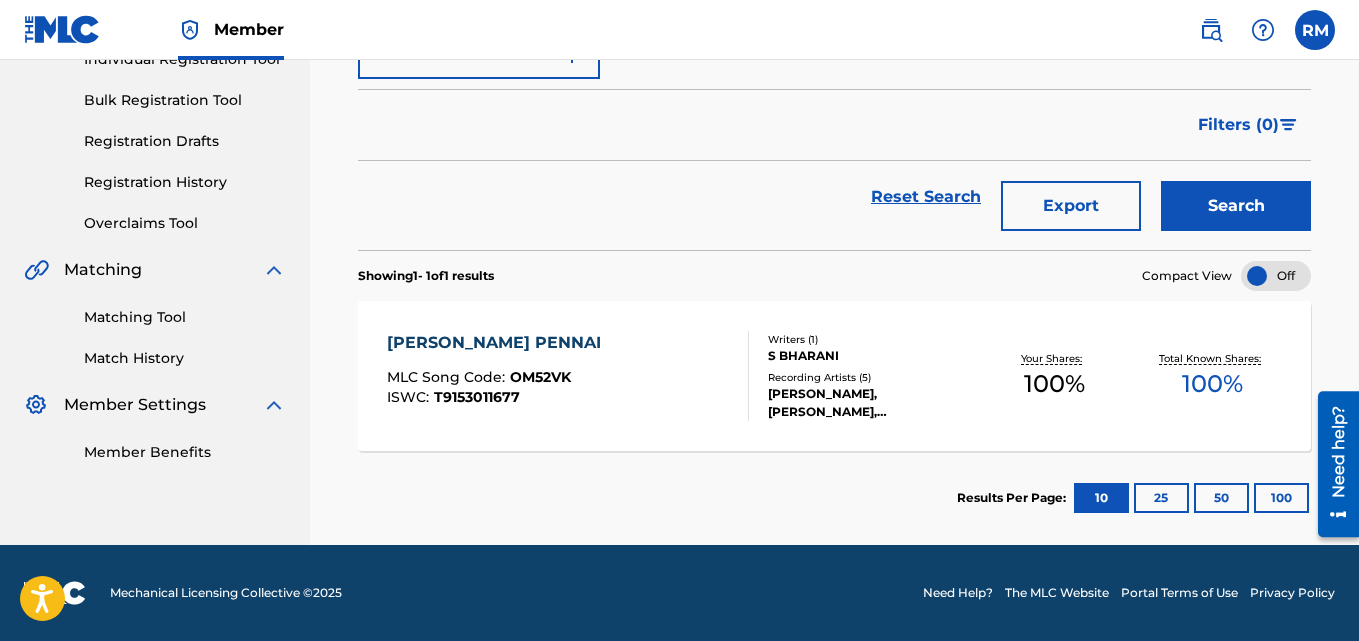 click on "[PERSON_NAME] PENNAI" at bounding box center [499, 343] 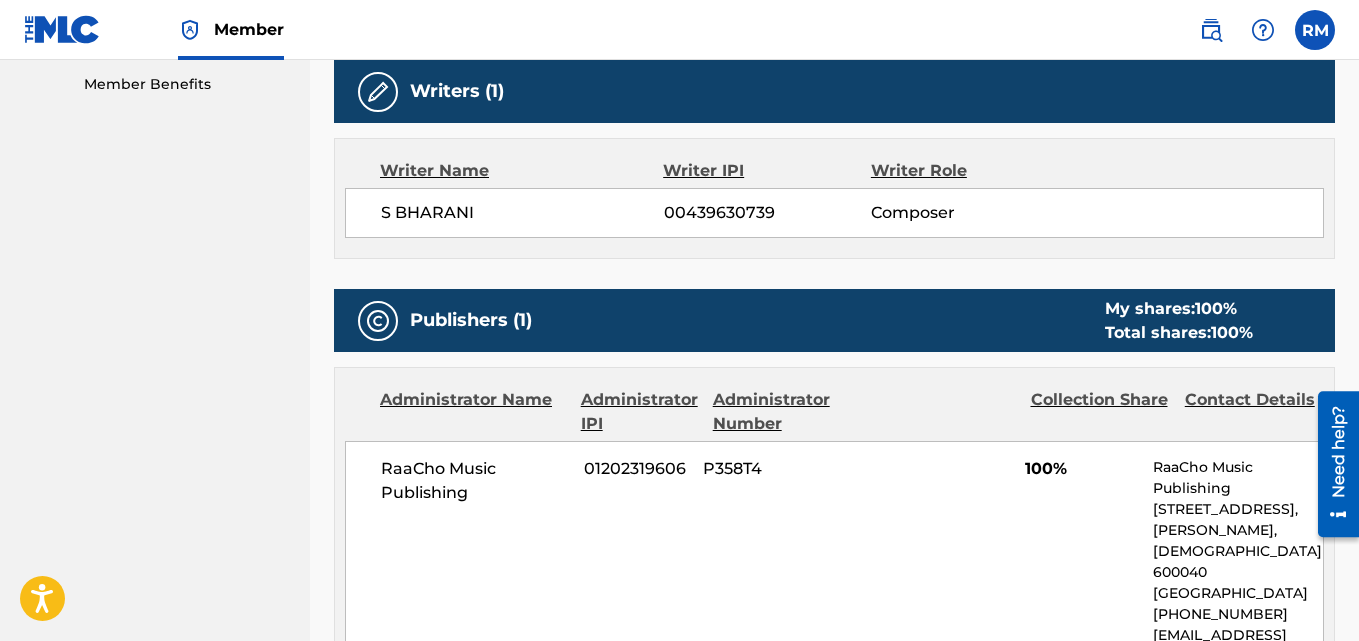 scroll, scrollTop: 0, scrollLeft: 0, axis: both 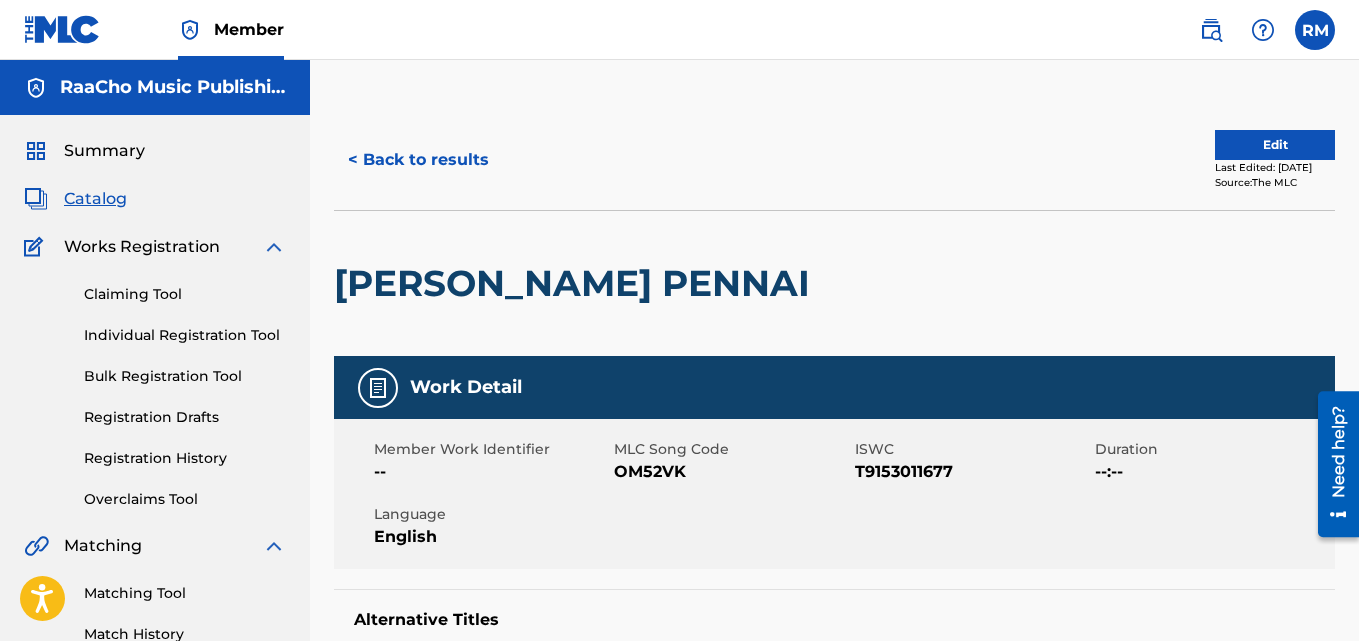 click on "< Back to results" at bounding box center [418, 160] 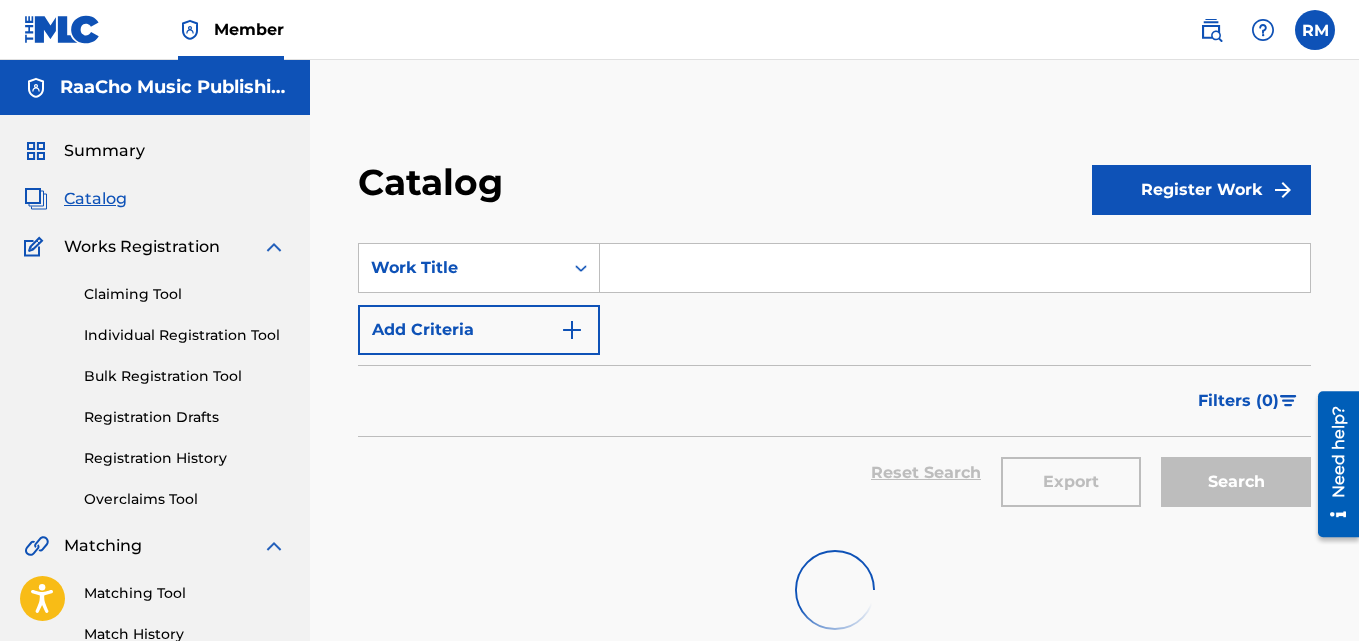 scroll, scrollTop: 16, scrollLeft: 0, axis: vertical 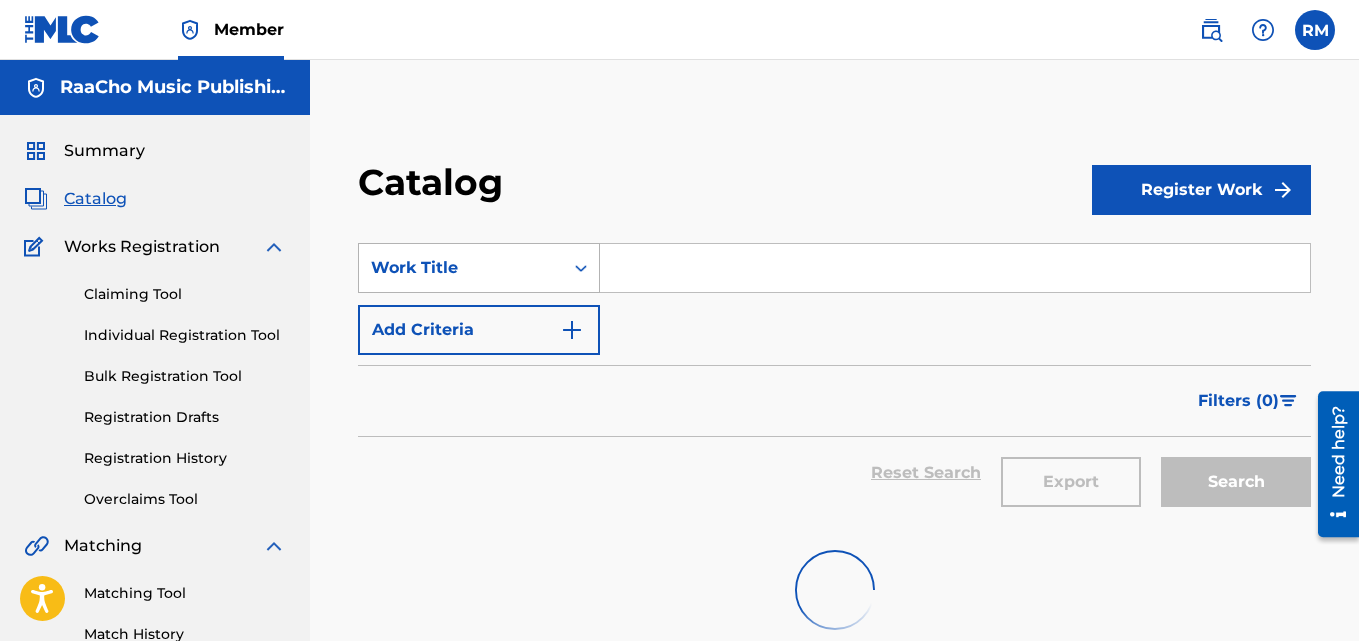 click on "Work Title" at bounding box center (461, 268) 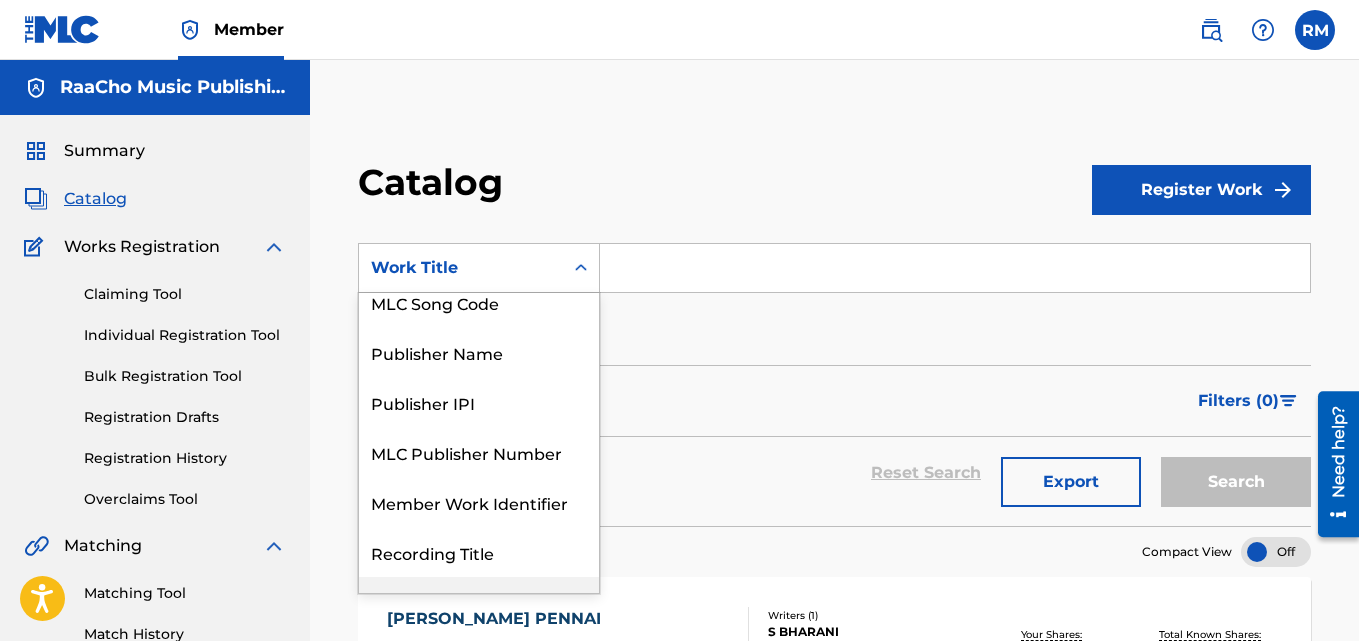 scroll, scrollTop: 0, scrollLeft: 0, axis: both 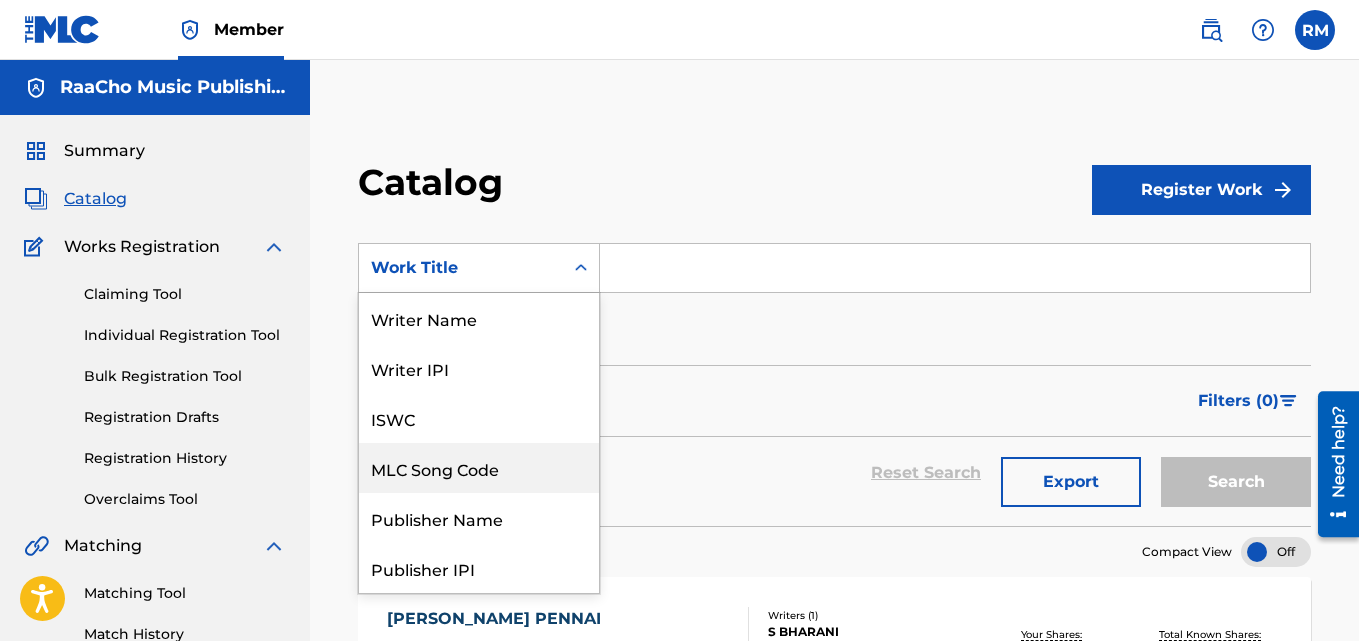 drag, startPoint x: 529, startPoint y: 472, endPoint x: 631, endPoint y: 345, distance: 162.88953 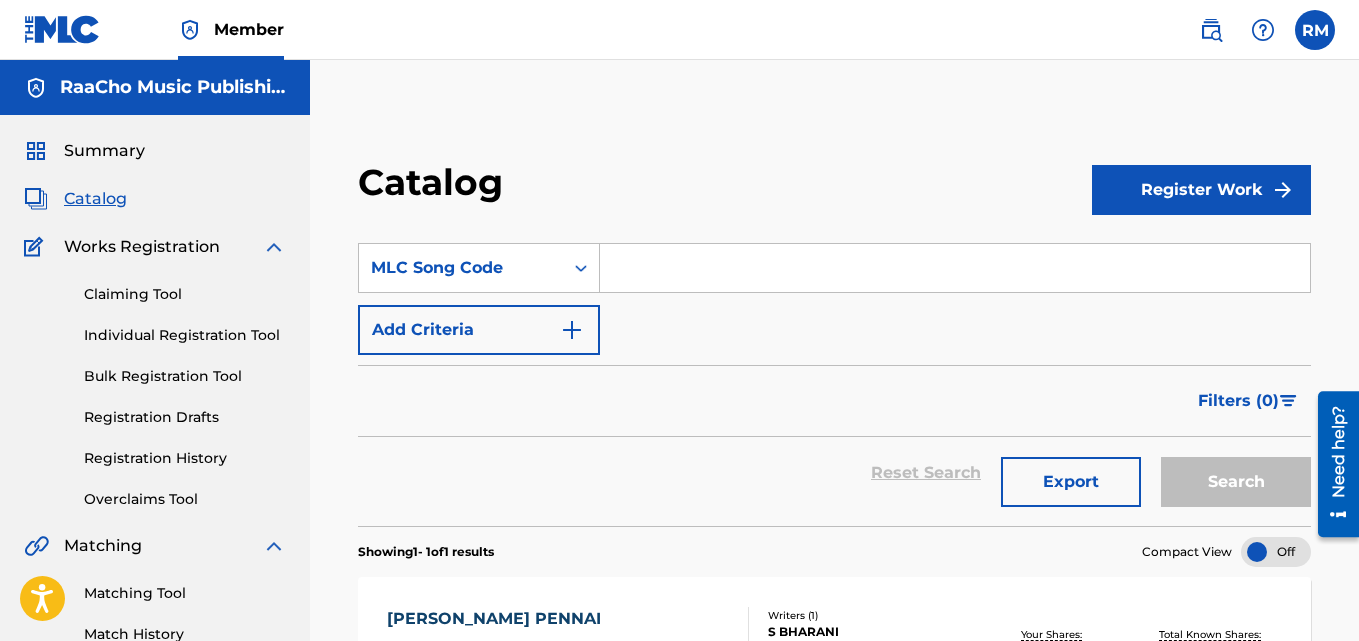 click at bounding box center (955, 268) 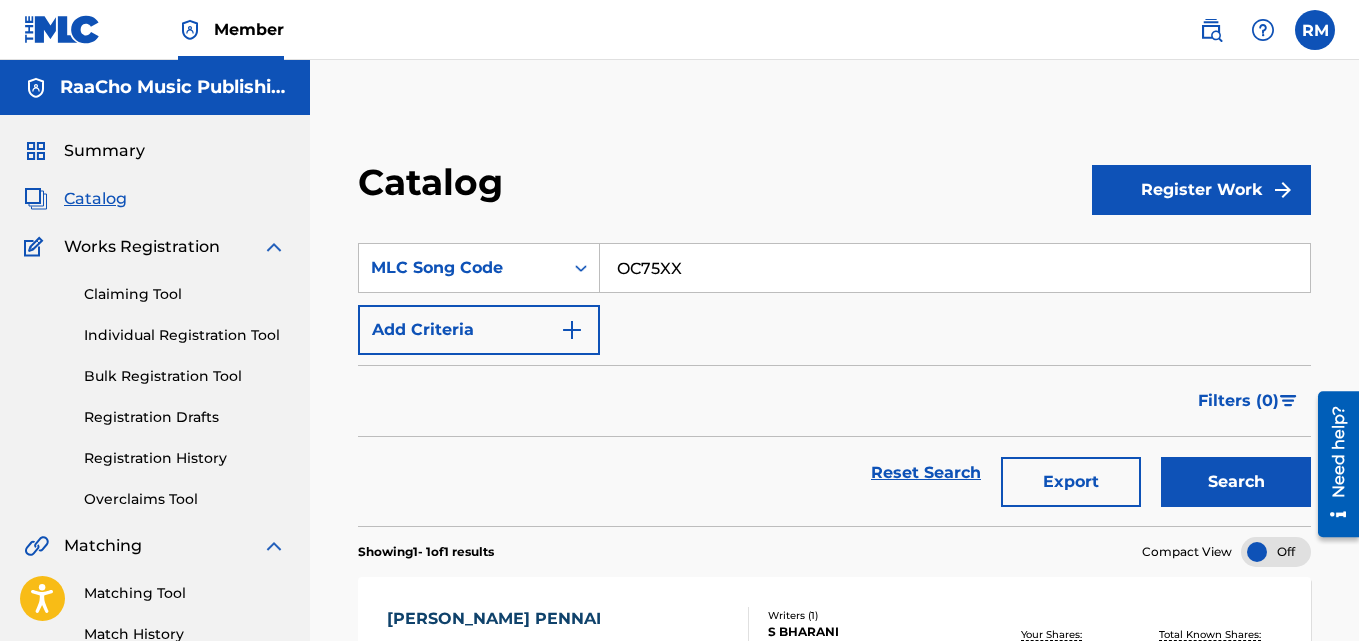 type on "OC75XX" 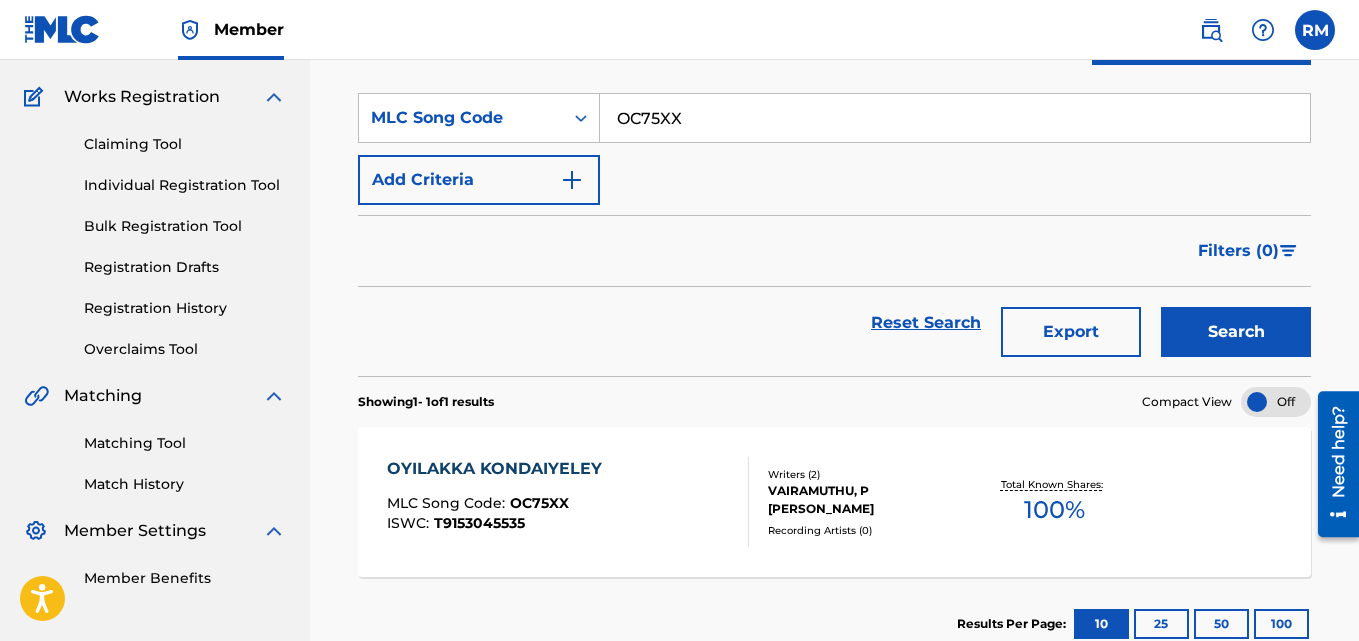 scroll, scrollTop: 276, scrollLeft: 0, axis: vertical 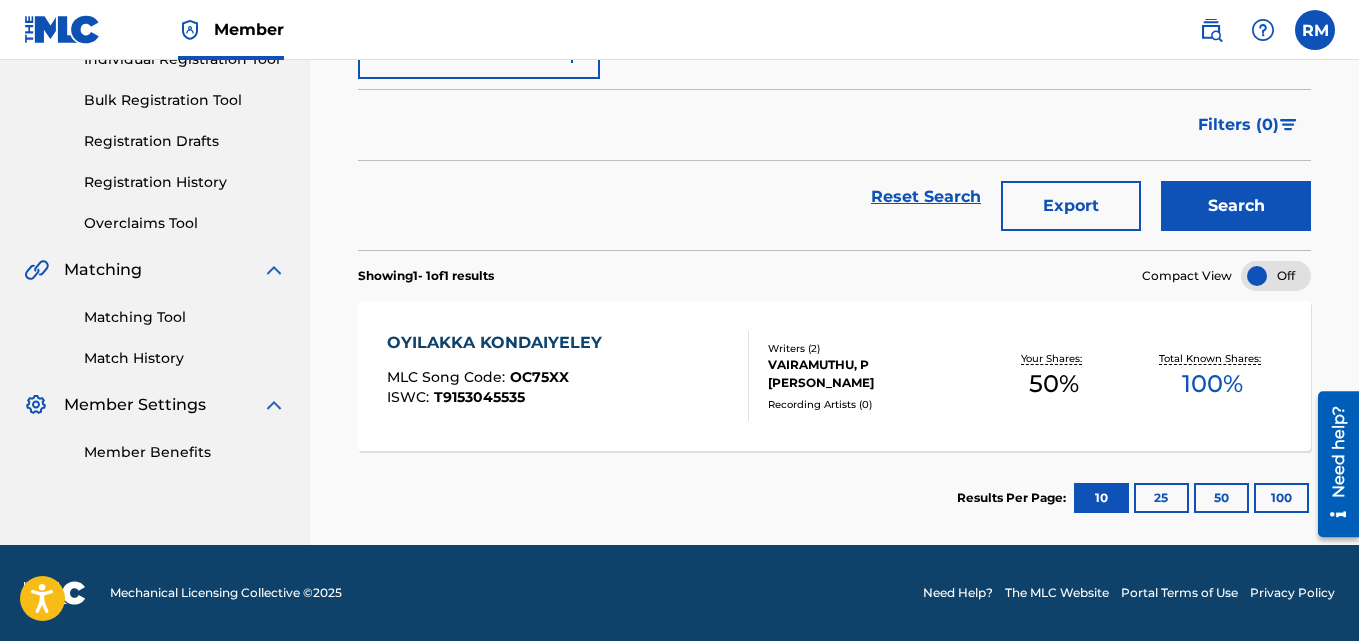 click on "OYILAKKA KONDAIYELEY MLC Song Code : OC75XX ISWC : T9153045535 Writers ( 2 ) [PERSON_NAME], P [PERSON_NAME] Recording Artists ( 0 ) Your Shares: 50 % Total Known Shares: 100 %" at bounding box center (834, 376) 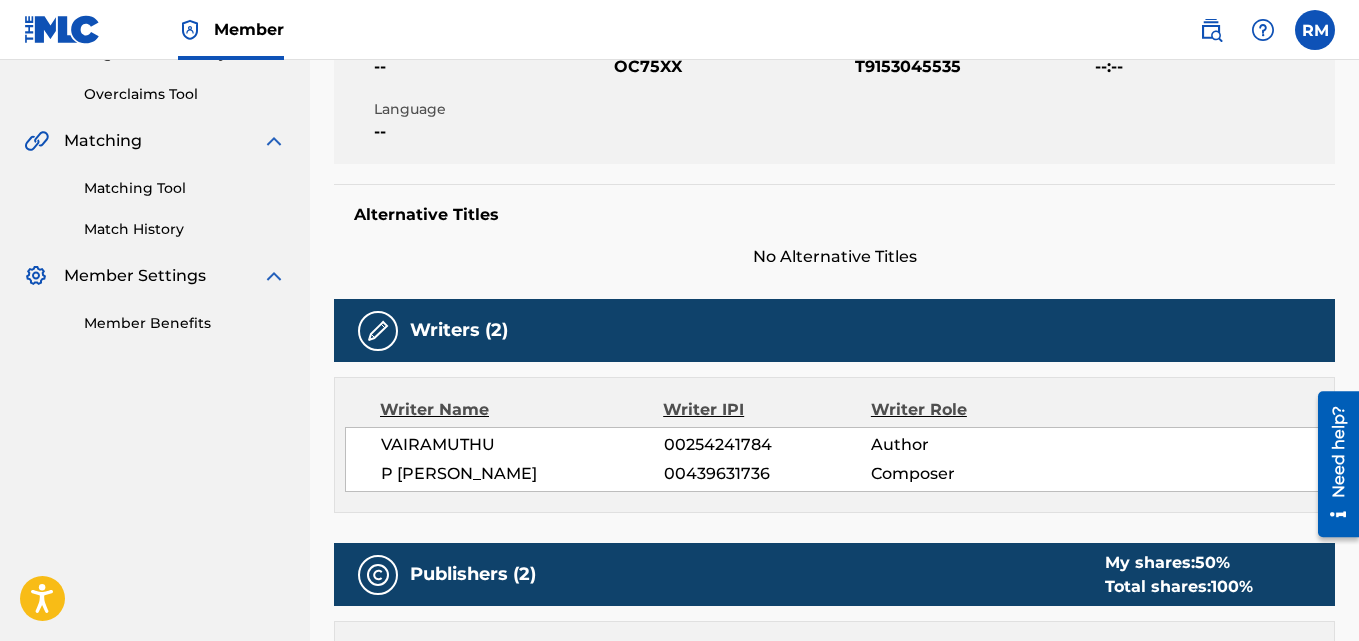 scroll, scrollTop: 0, scrollLeft: 0, axis: both 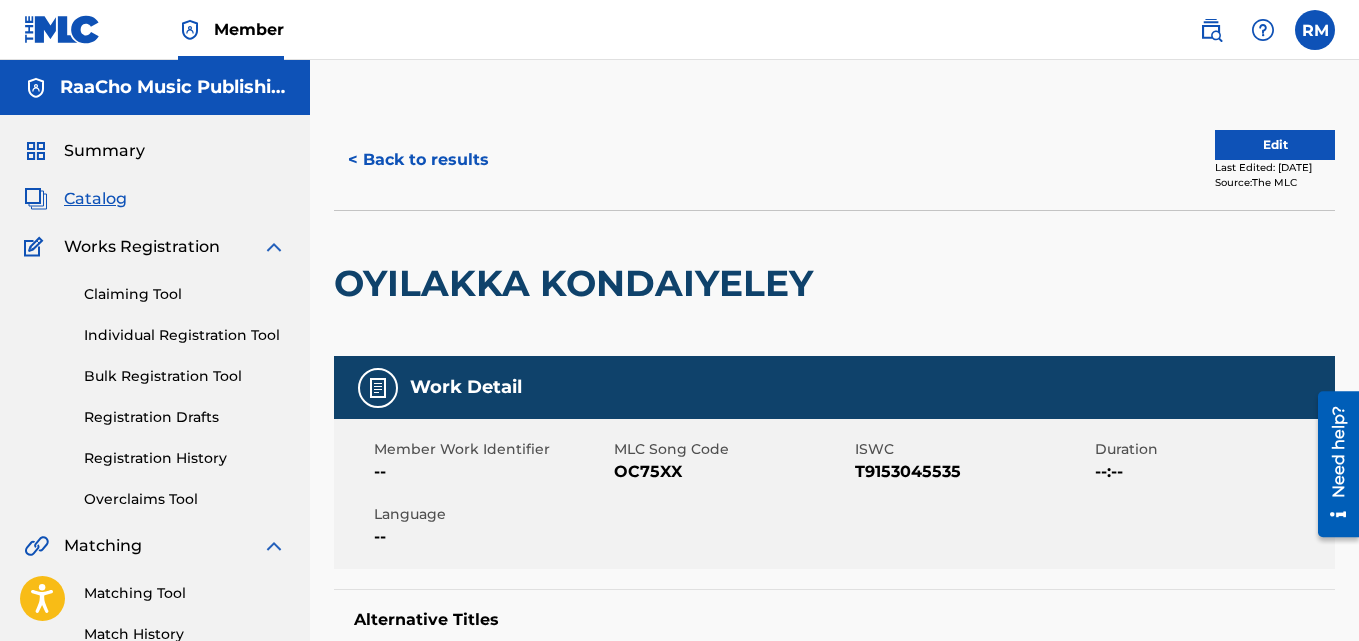 click on "< Back to results" at bounding box center [418, 160] 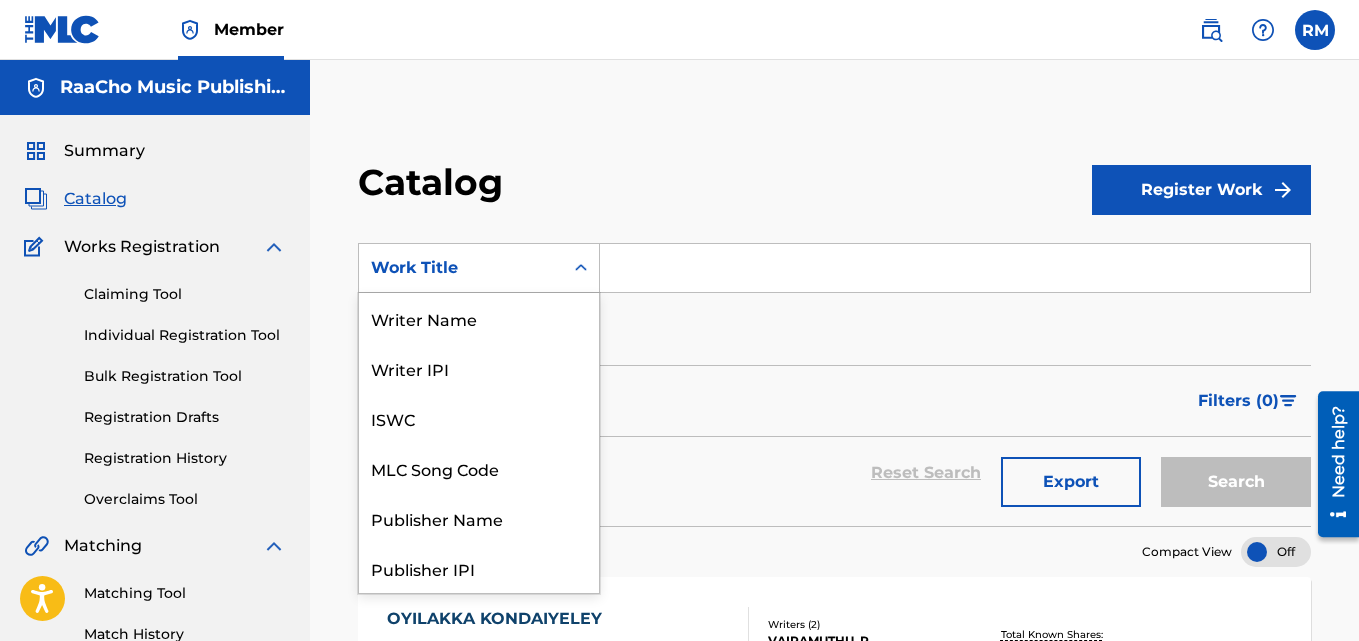 click on "Work Title" at bounding box center (461, 268) 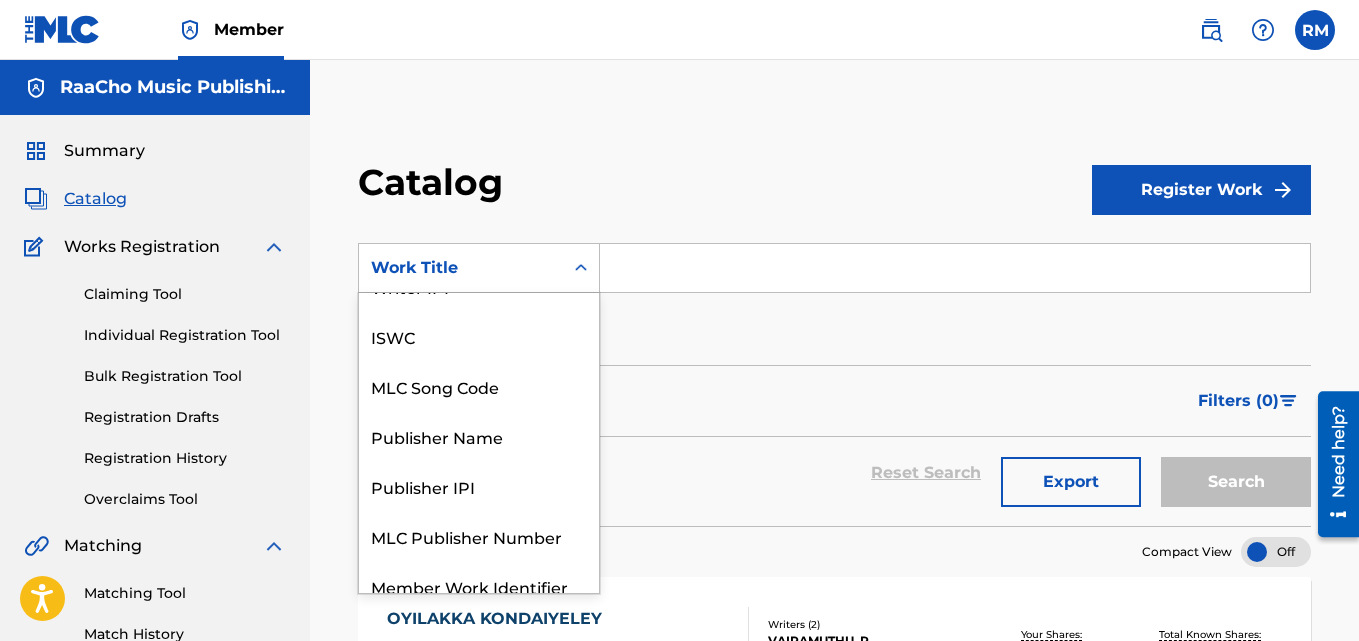 scroll, scrollTop: 0, scrollLeft: 0, axis: both 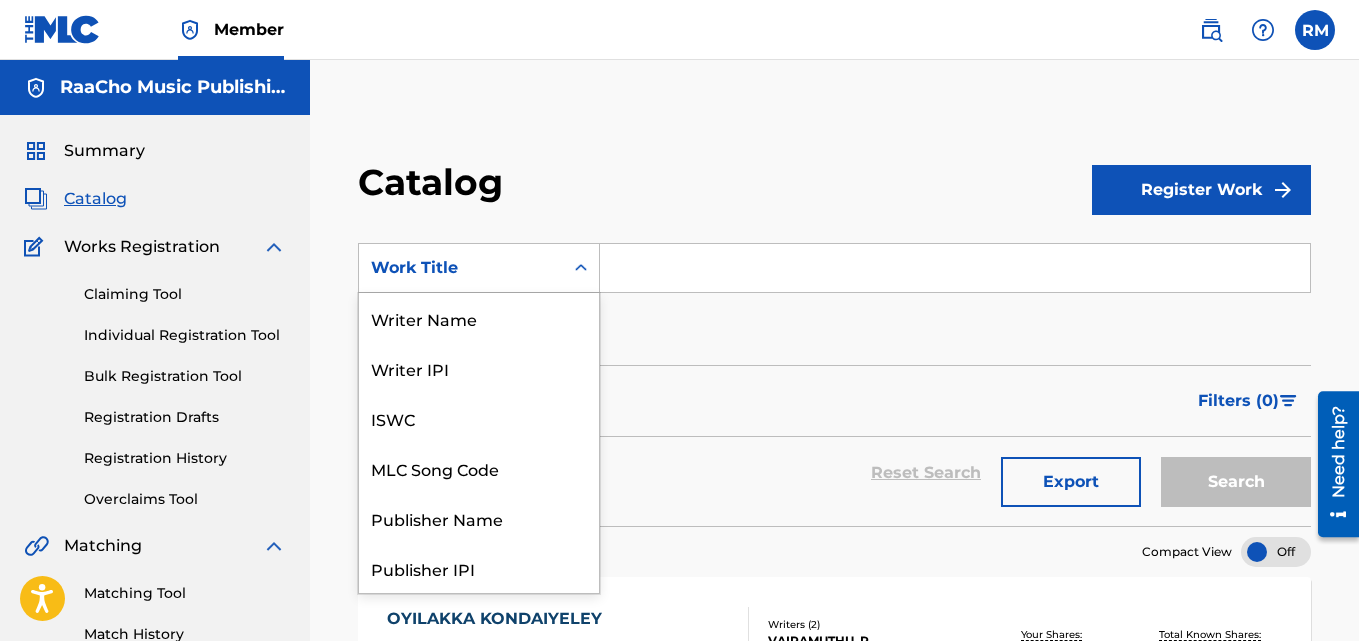 click on "MLC Song Code" at bounding box center [479, 468] 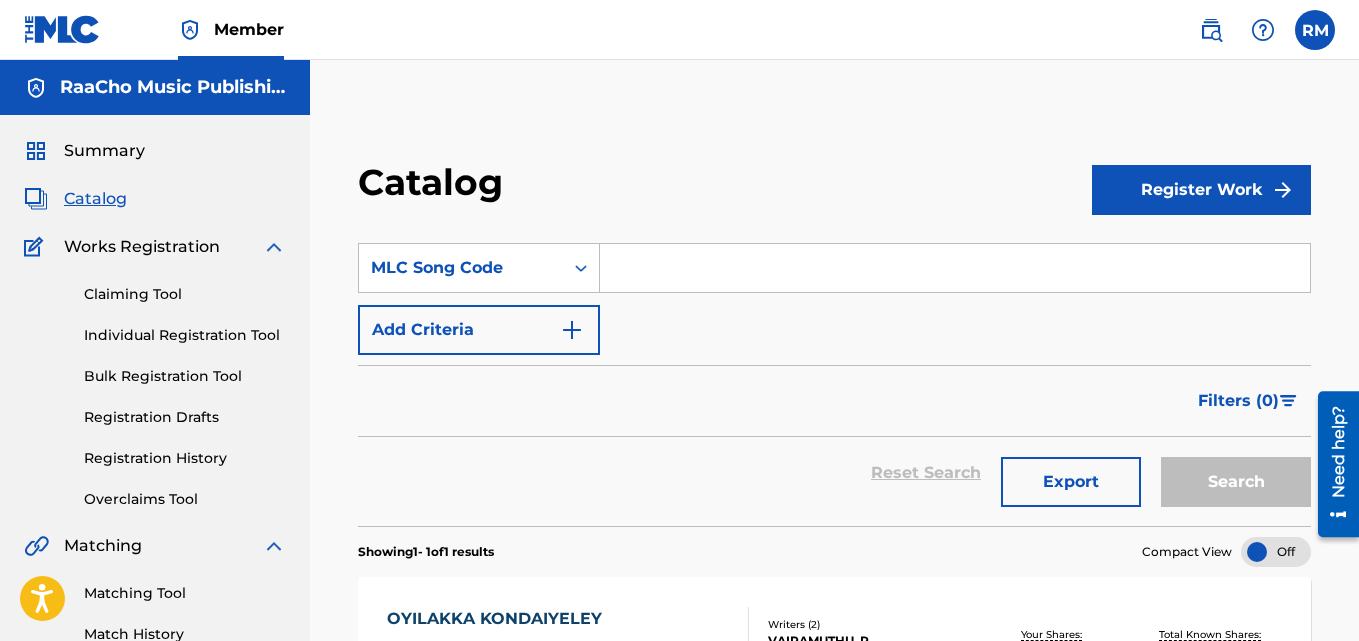 click on "SearchWithCriteriac75abc88-f3e2-4cae-80e4-dbf61743c222 MLC Song Code Add Criteria Filter Hold Filters Overclaim   Dispute   Remove Filters Apply Filters Filters ( 0 ) Reset Search Export Search" at bounding box center (834, 372) 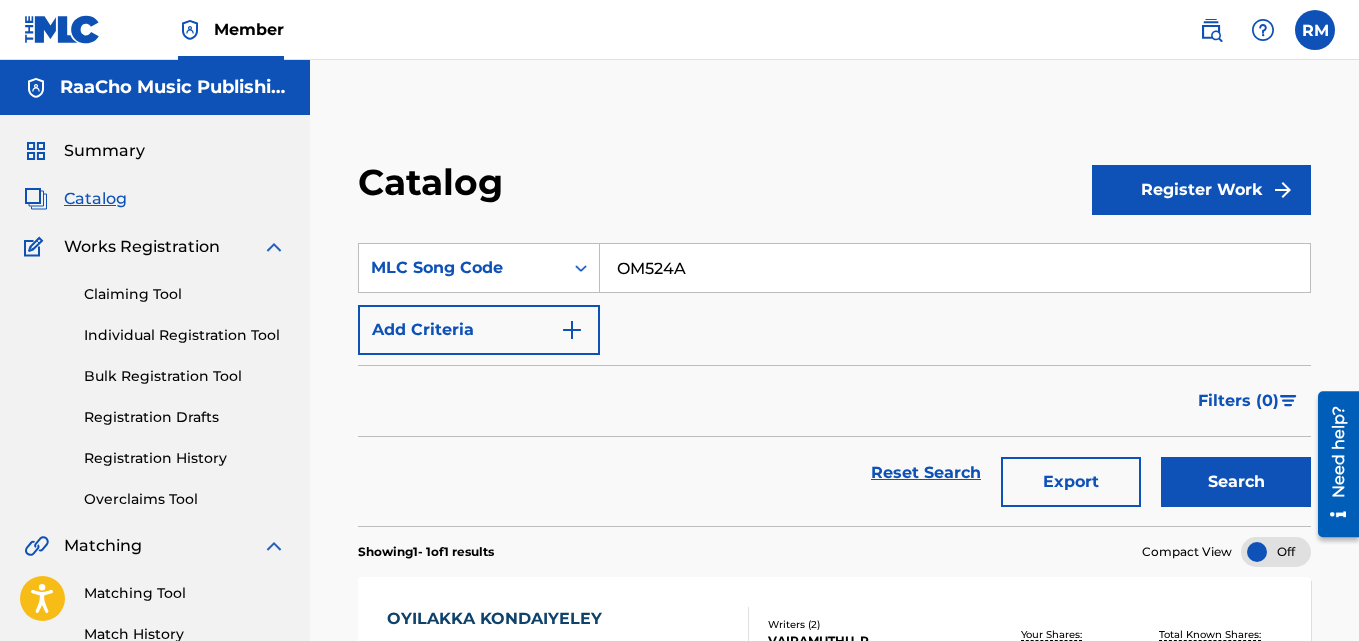 type on "OM524A" 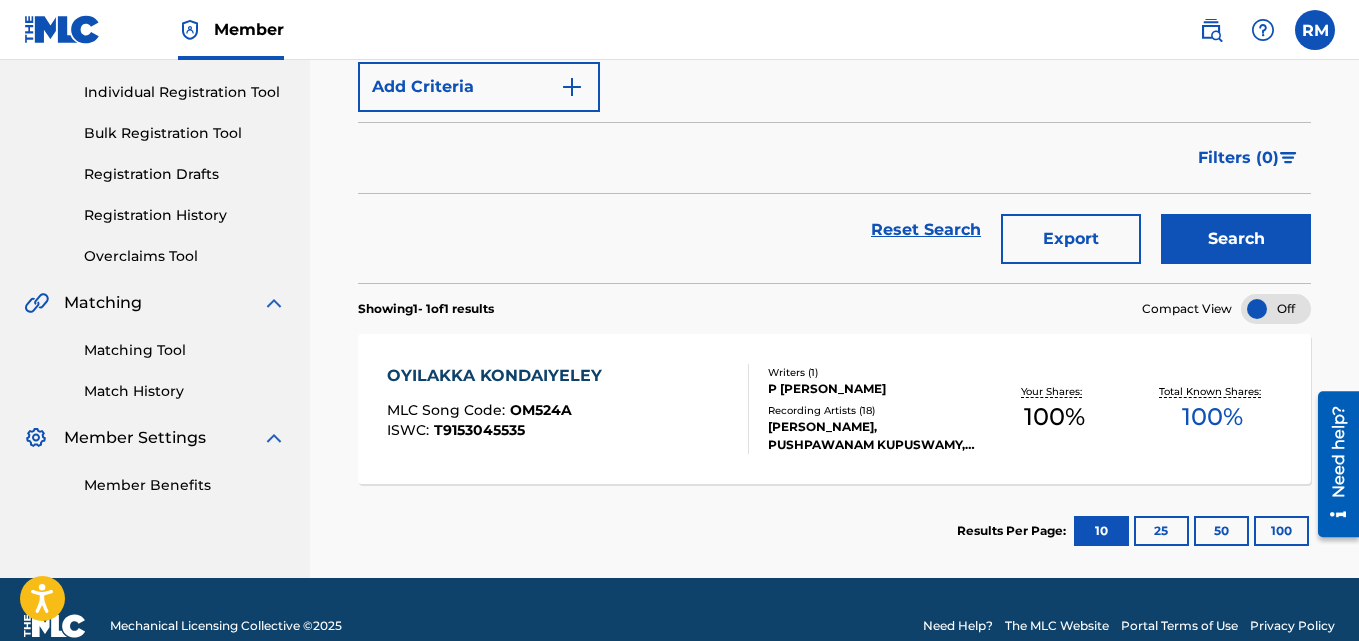 scroll, scrollTop: 276, scrollLeft: 0, axis: vertical 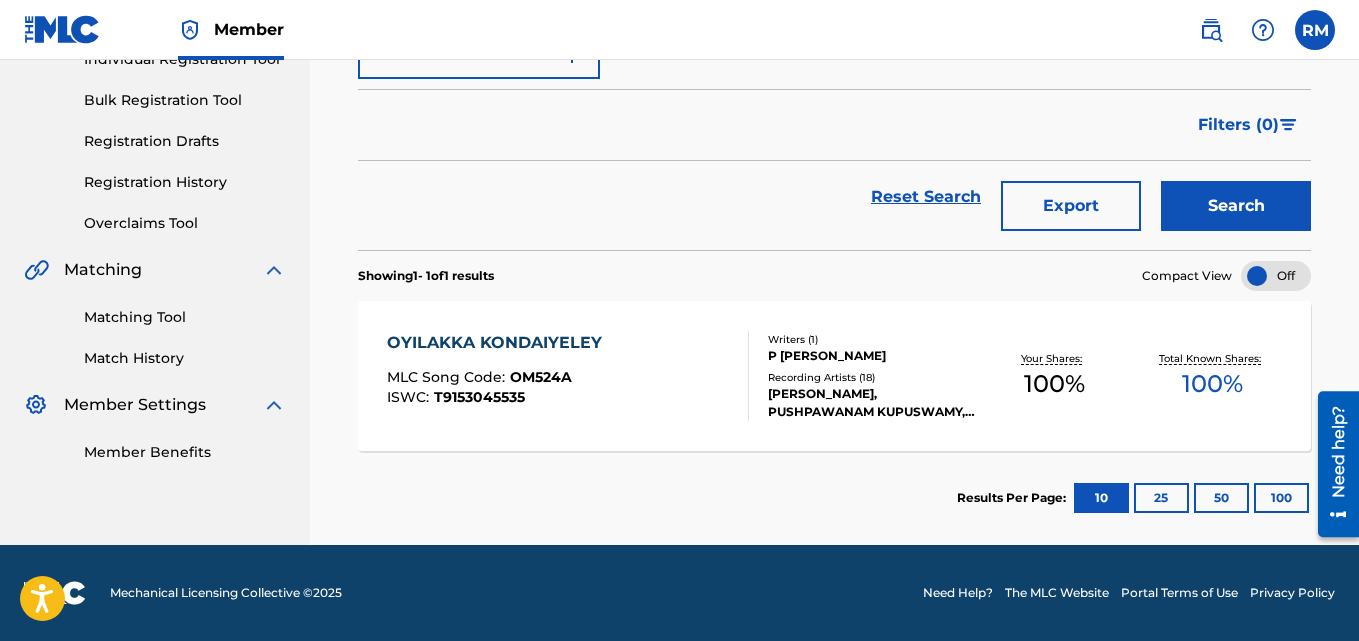 click on "OYILAKKA KONDAIYELEY" at bounding box center [499, 343] 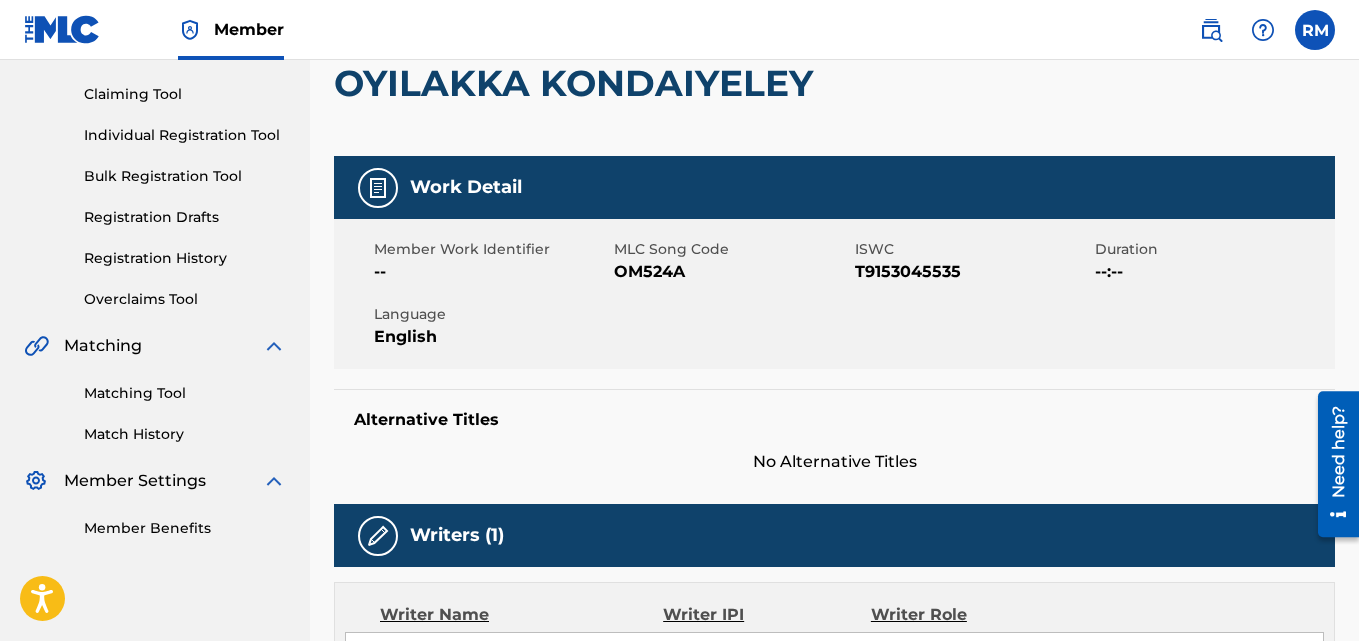 scroll, scrollTop: 0, scrollLeft: 0, axis: both 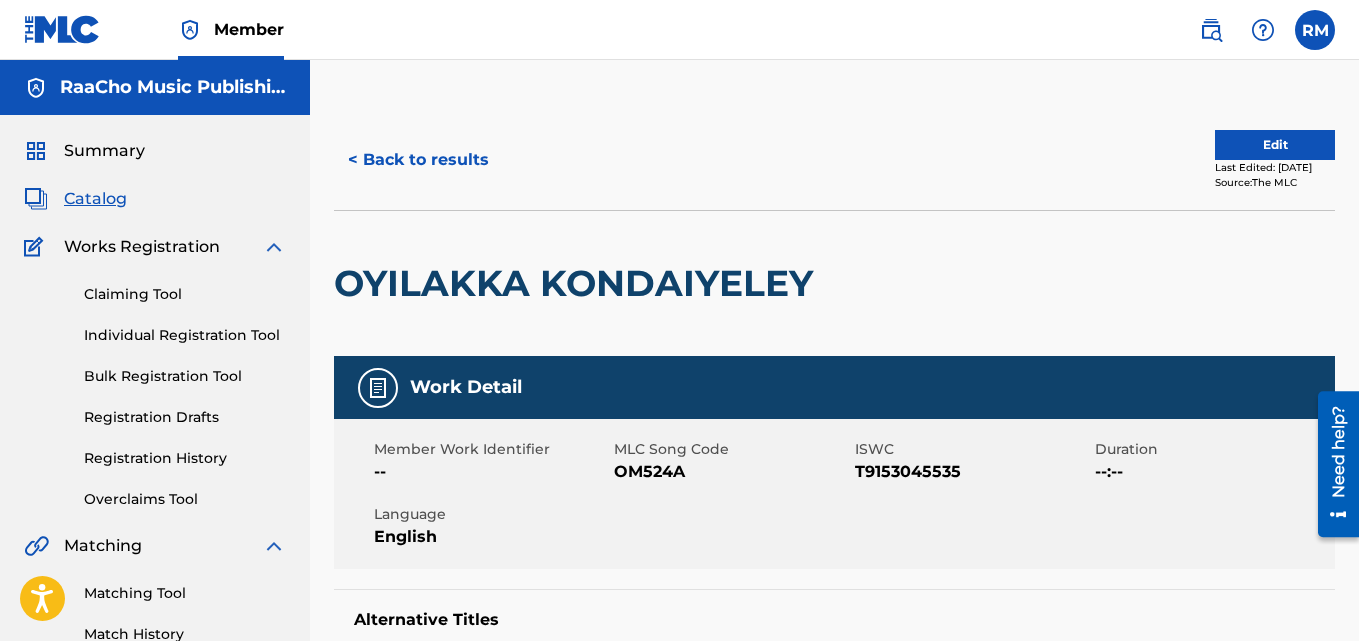 click on "< Back to results" at bounding box center (418, 160) 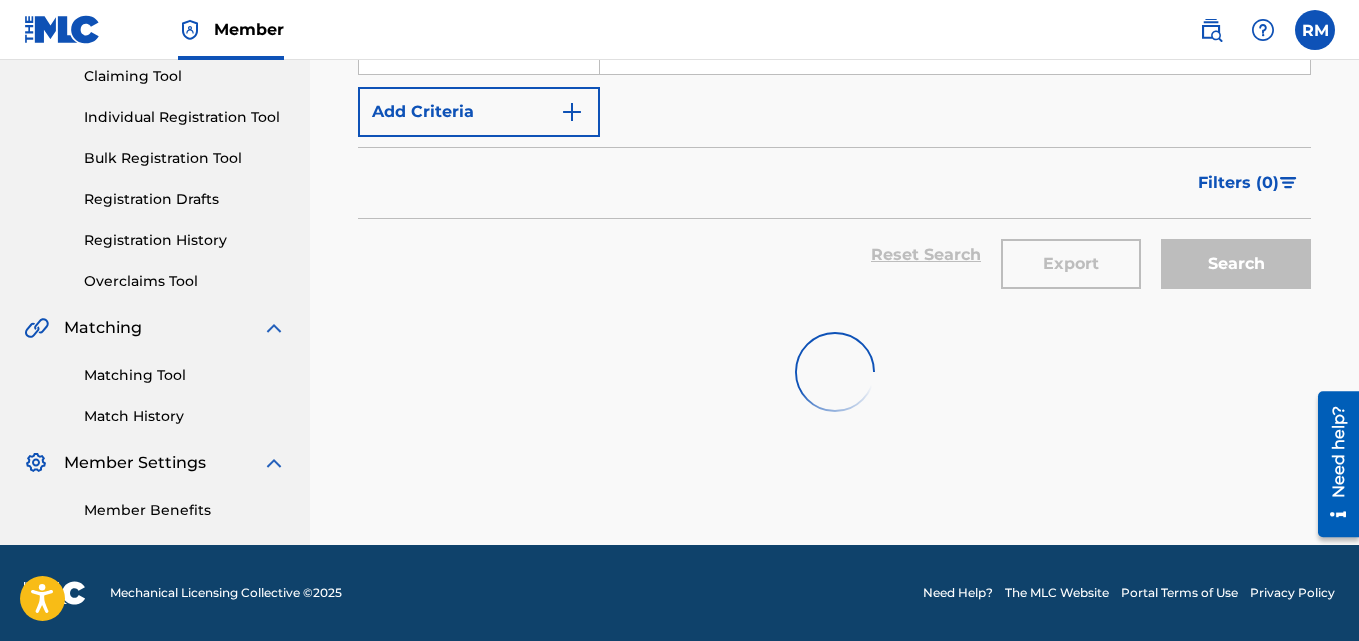 scroll, scrollTop: 0, scrollLeft: 0, axis: both 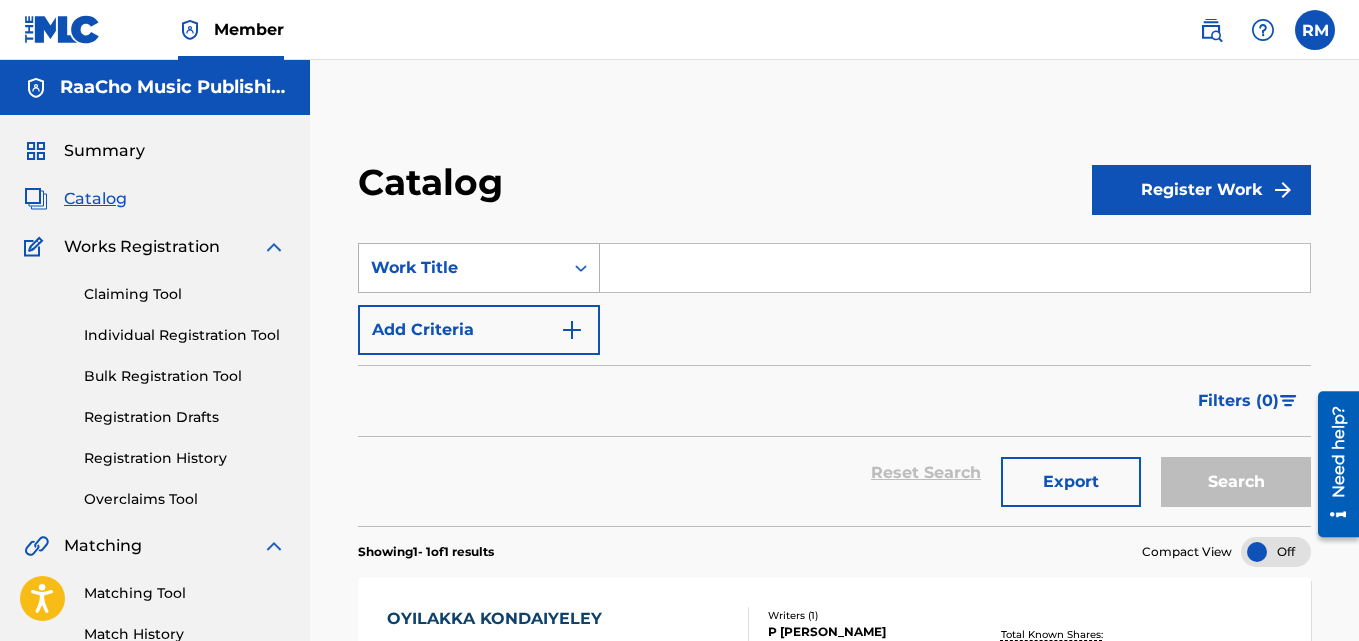 click on "Work Title" at bounding box center (461, 268) 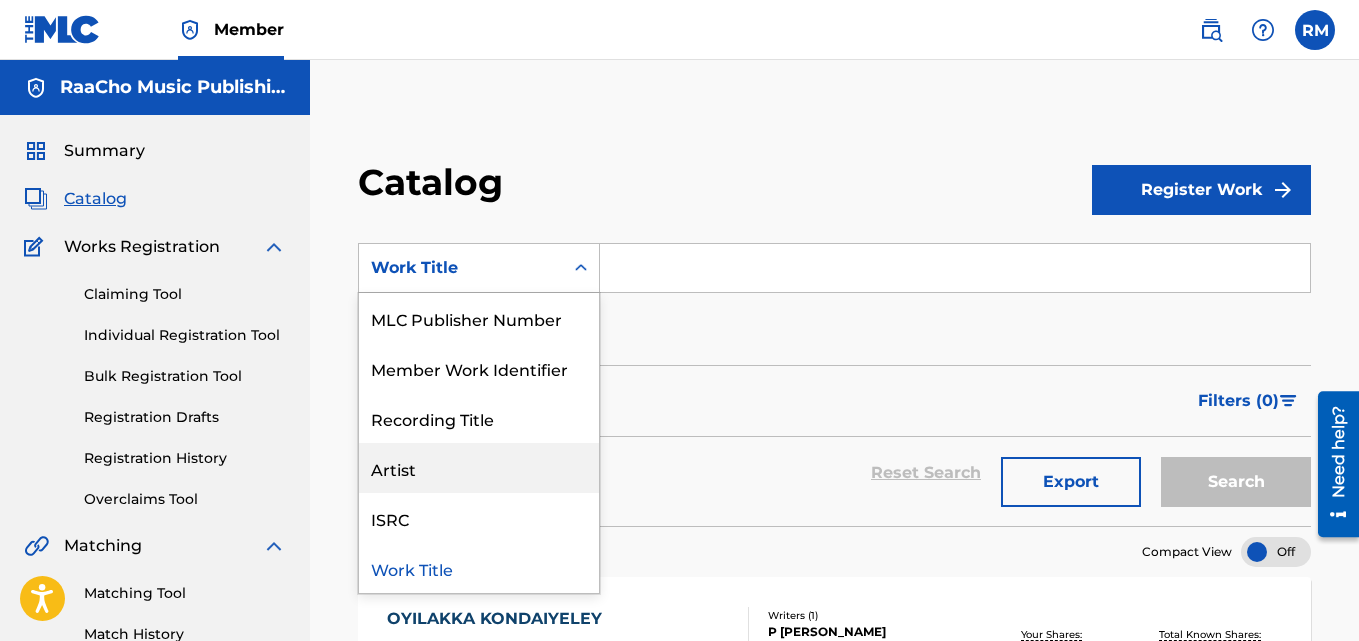 scroll, scrollTop: 0, scrollLeft: 0, axis: both 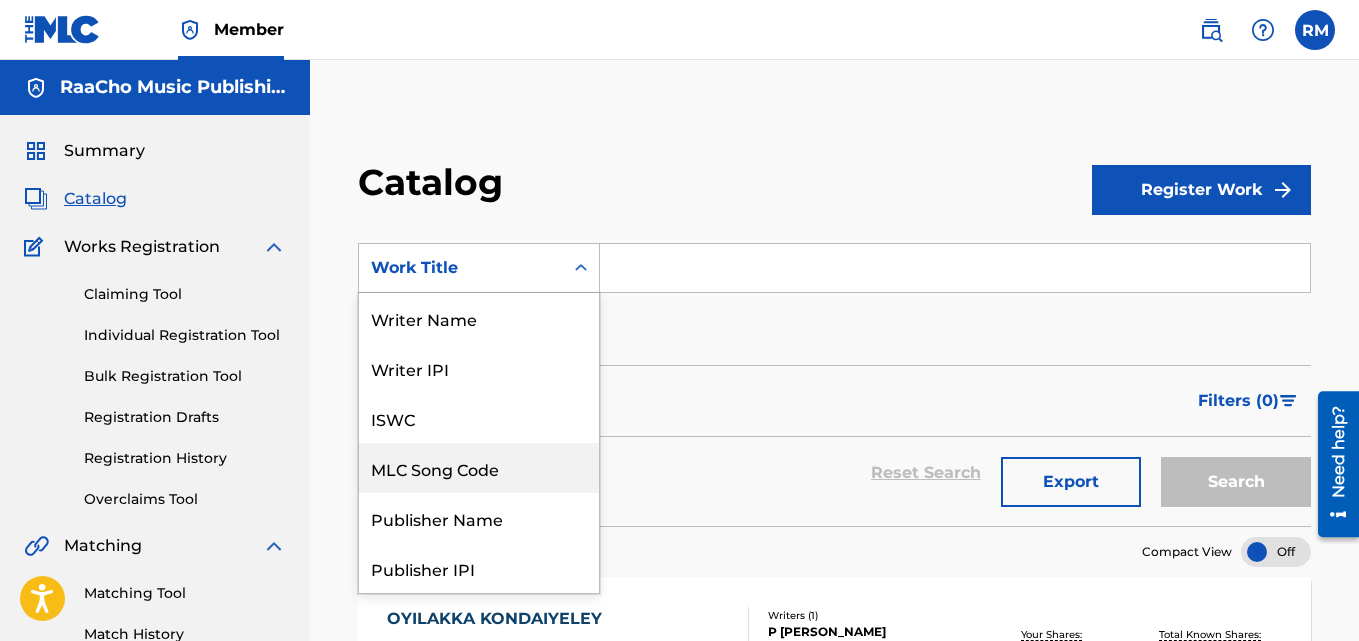 click on "MLC Song Code" at bounding box center [479, 468] 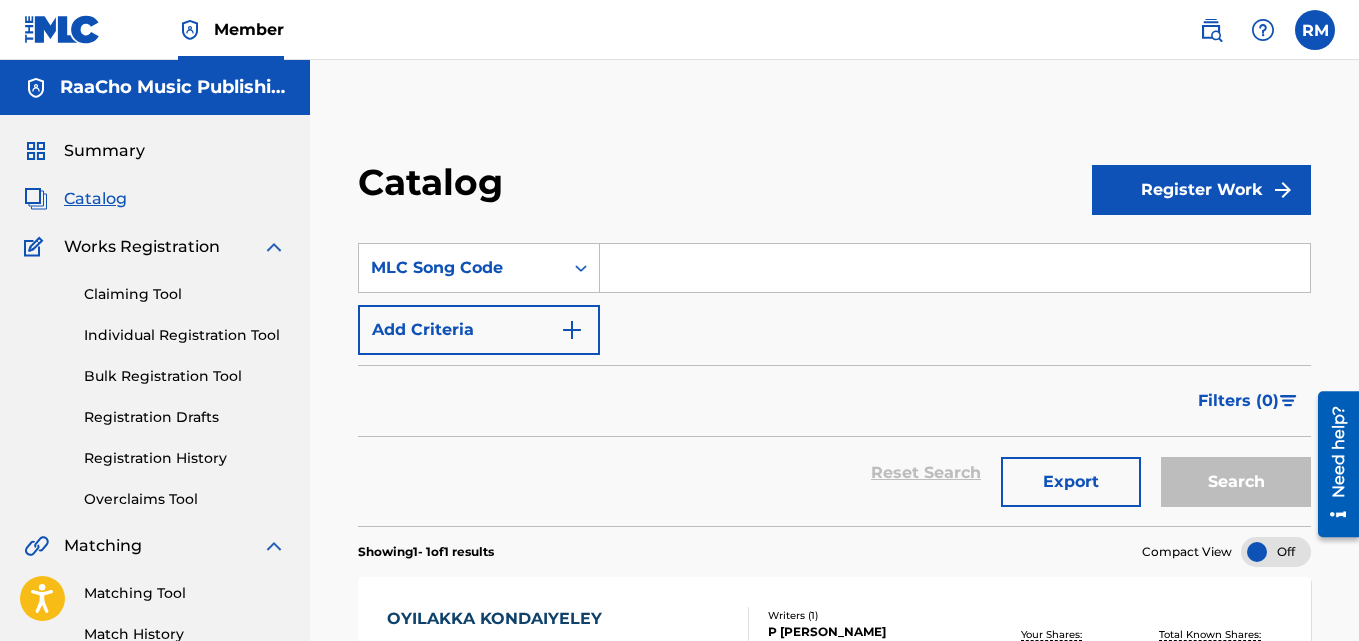 click at bounding box center (955, 268) 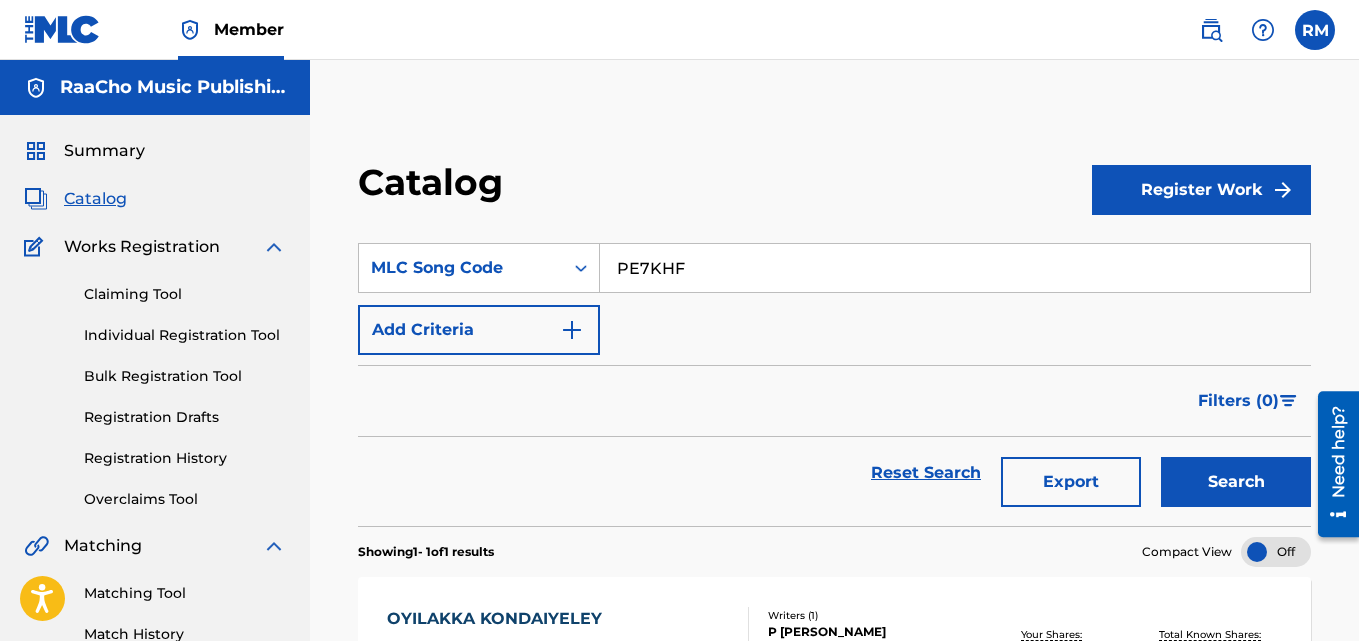 type on "PE7KHF" 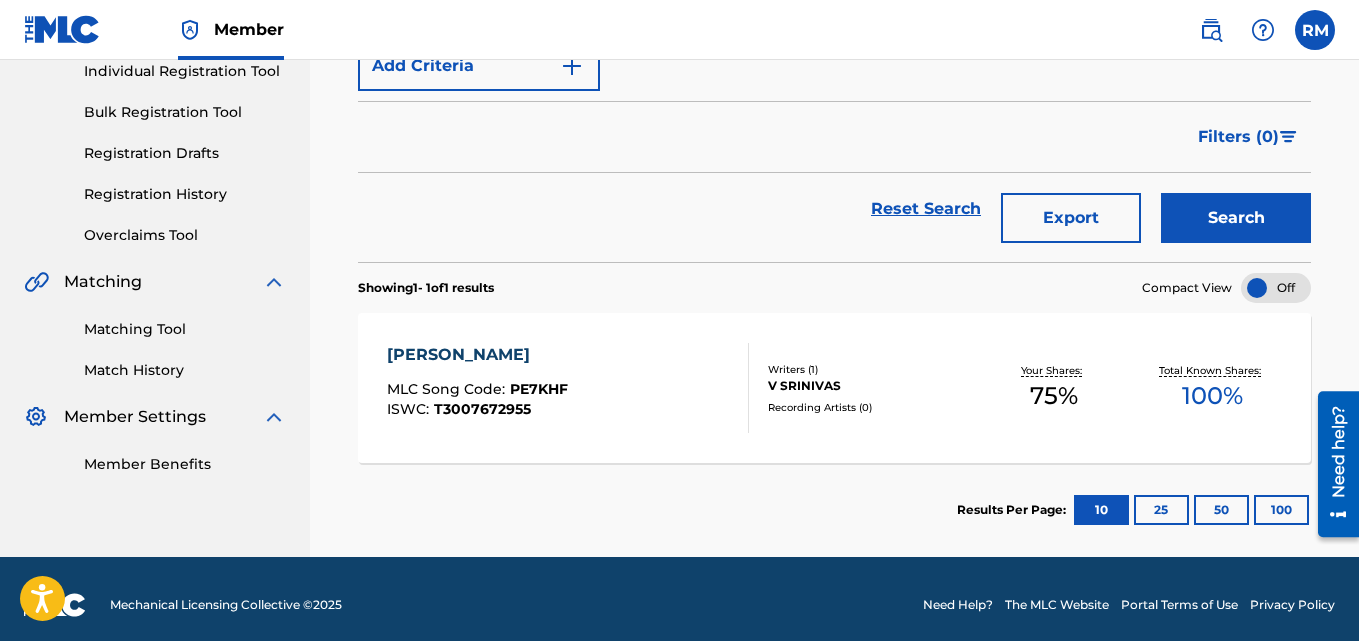 scroll, scrollTop: 276, scrollLeft: 0, axis: vertical 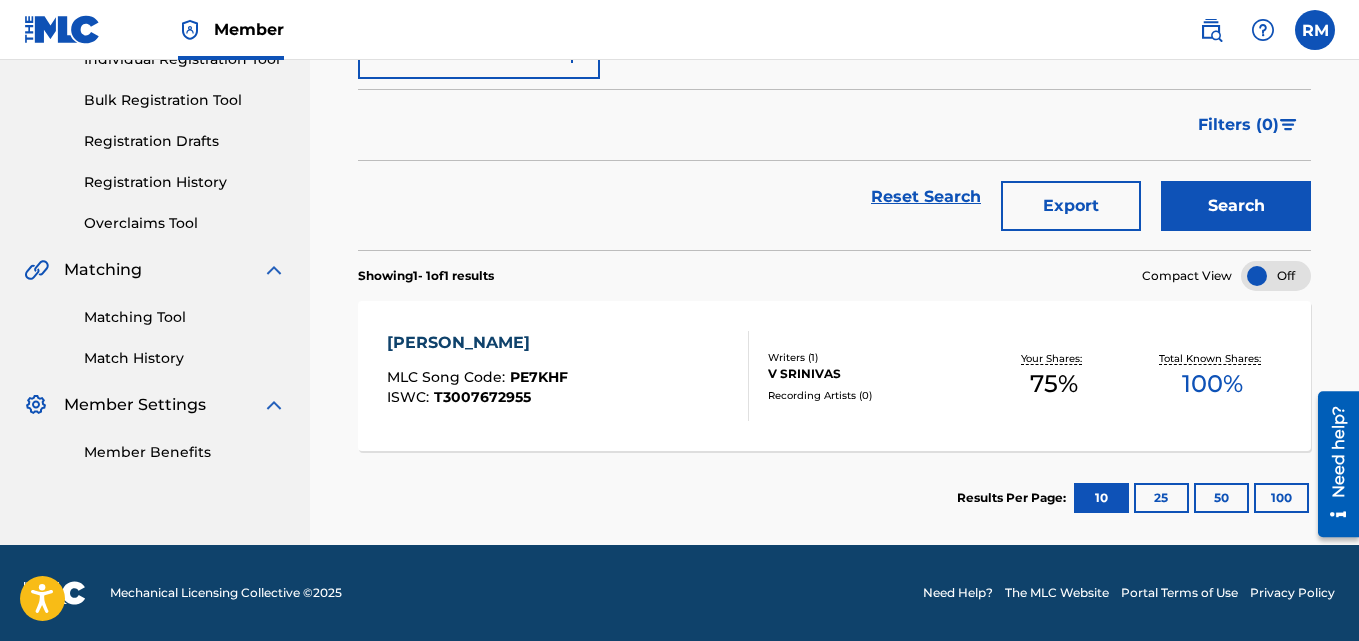 click on "[PERSON_NAME]" at bounding box center [477, 343] 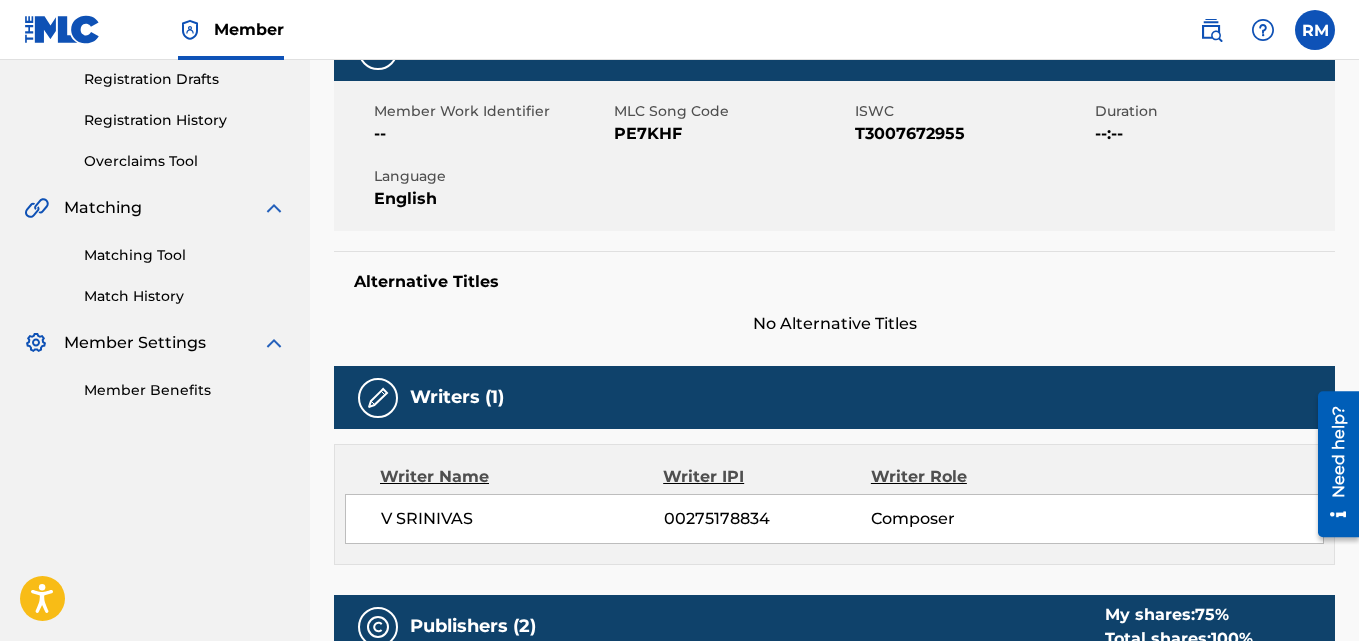 scroll, scrollTop: 0, scrollLeft: 0, axis: both 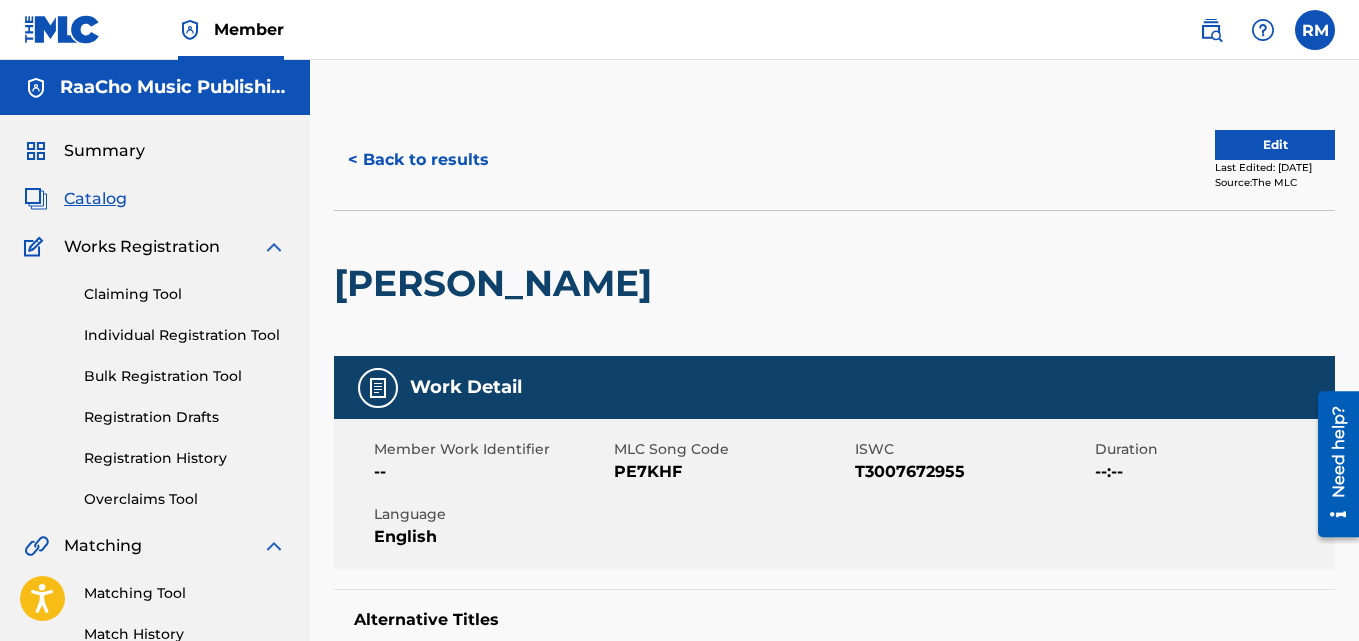 click on "< Back to results" at bounding box center (418, 160) 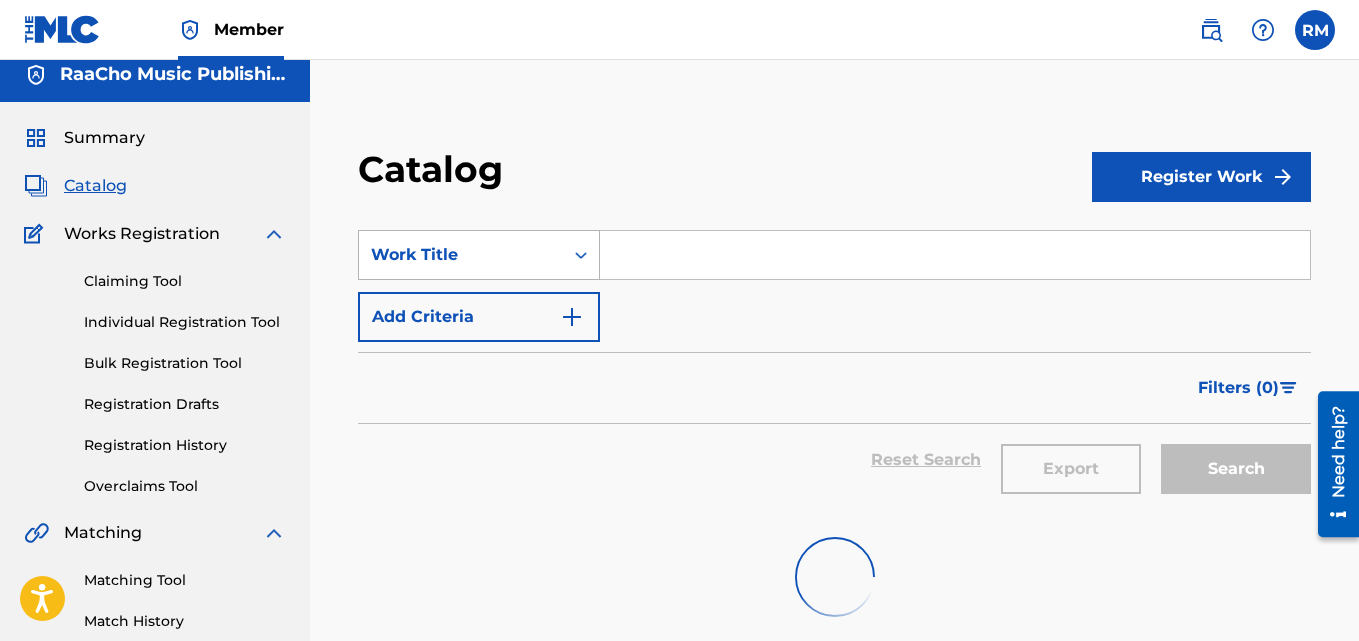 scroll, scrollTop: 0, scrollLeft: 0, axis: both 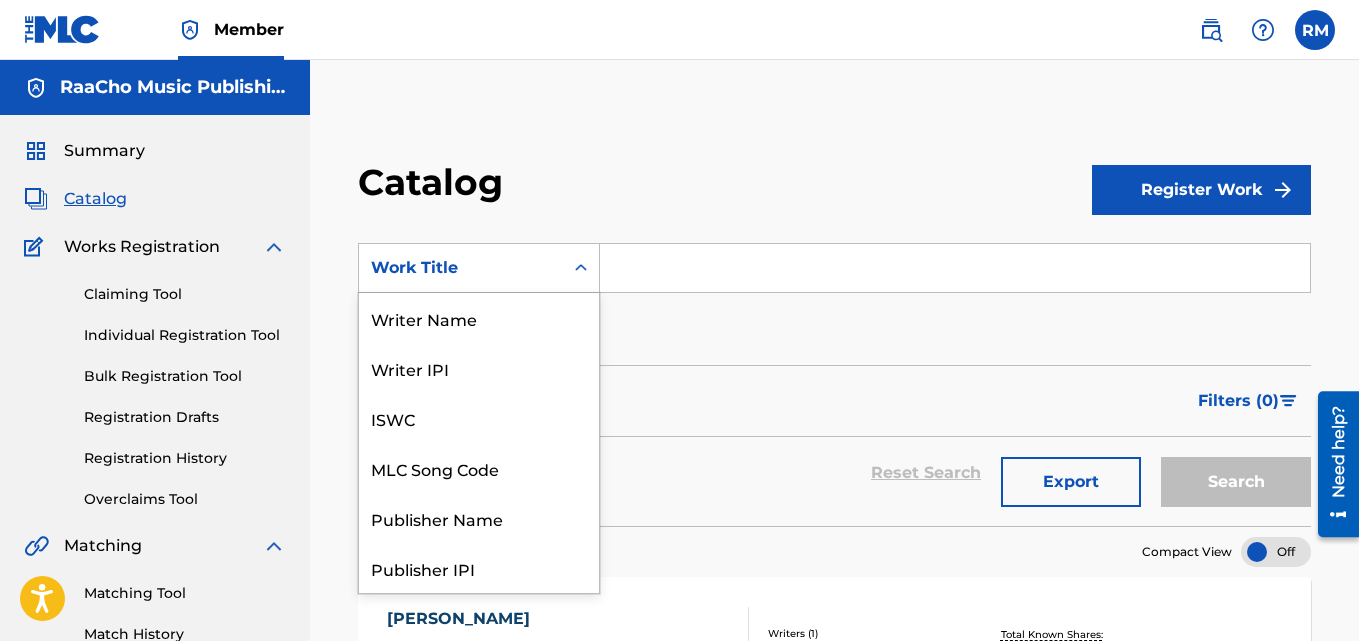 click on "Work Title" at bounding box center (479, 268) 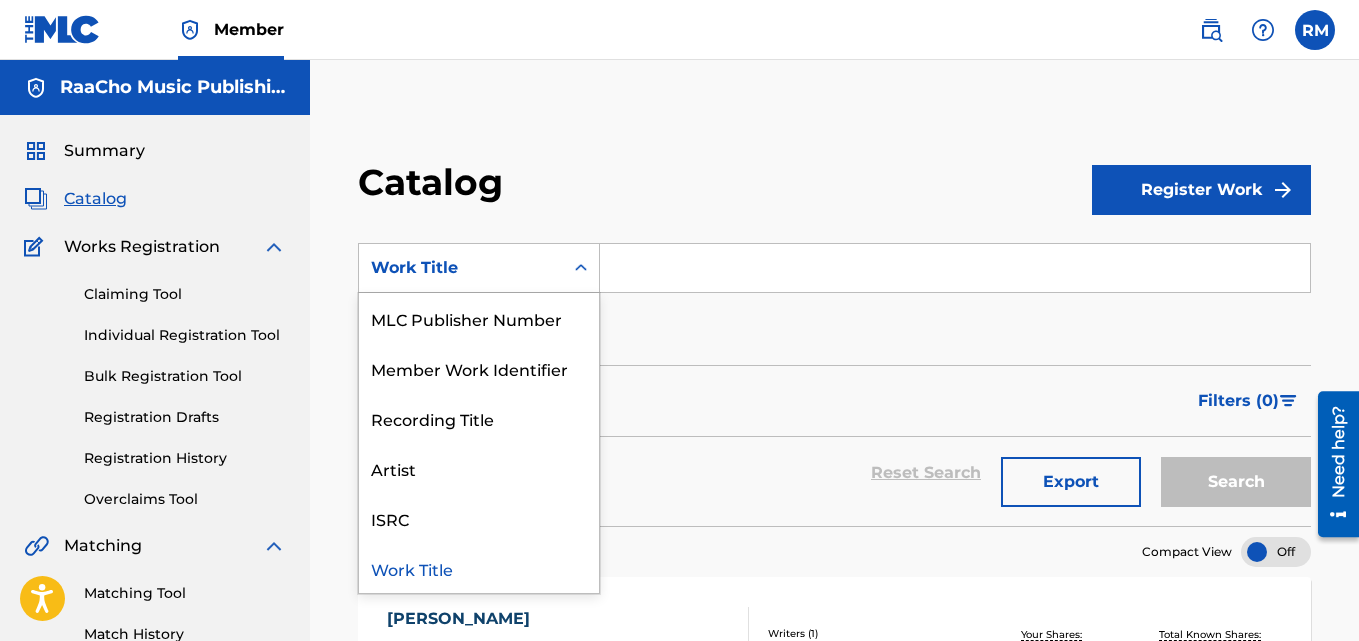 scroll, scrollTop: 0, scrollLeft: 0, axis: both 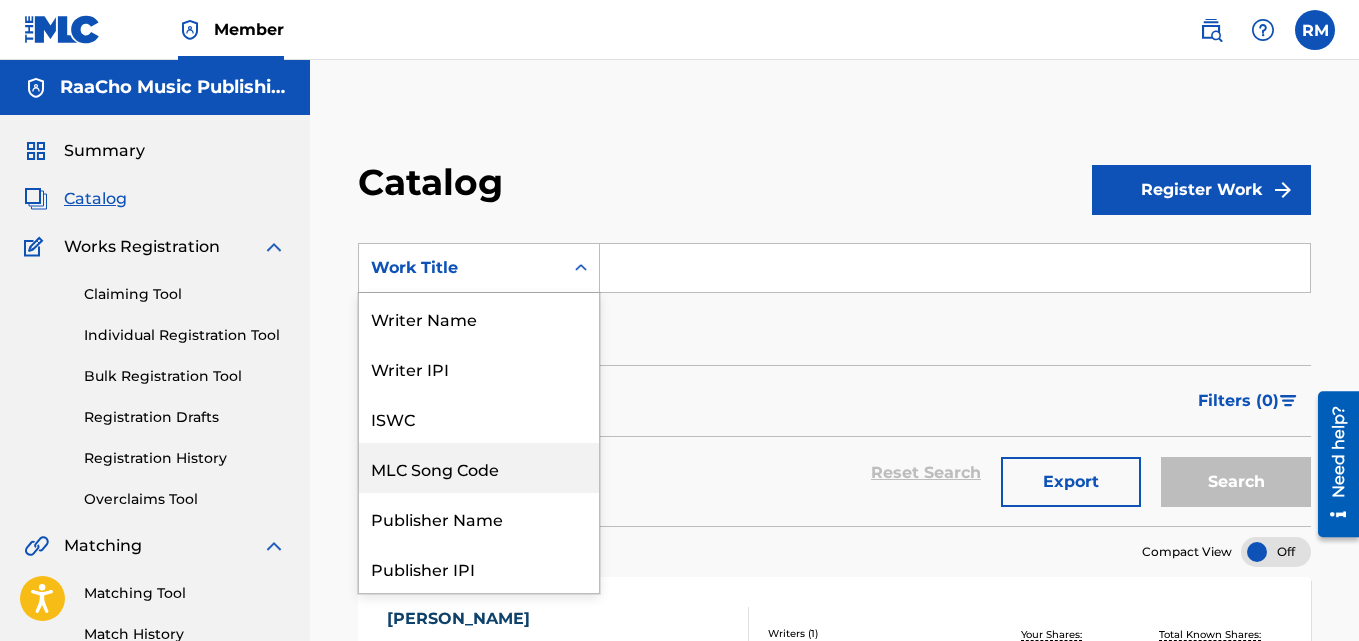 drag, startPoint x: 473, startPoint y: 485, endPoint x: 522, endPoint y: 421, distance: 80.60397 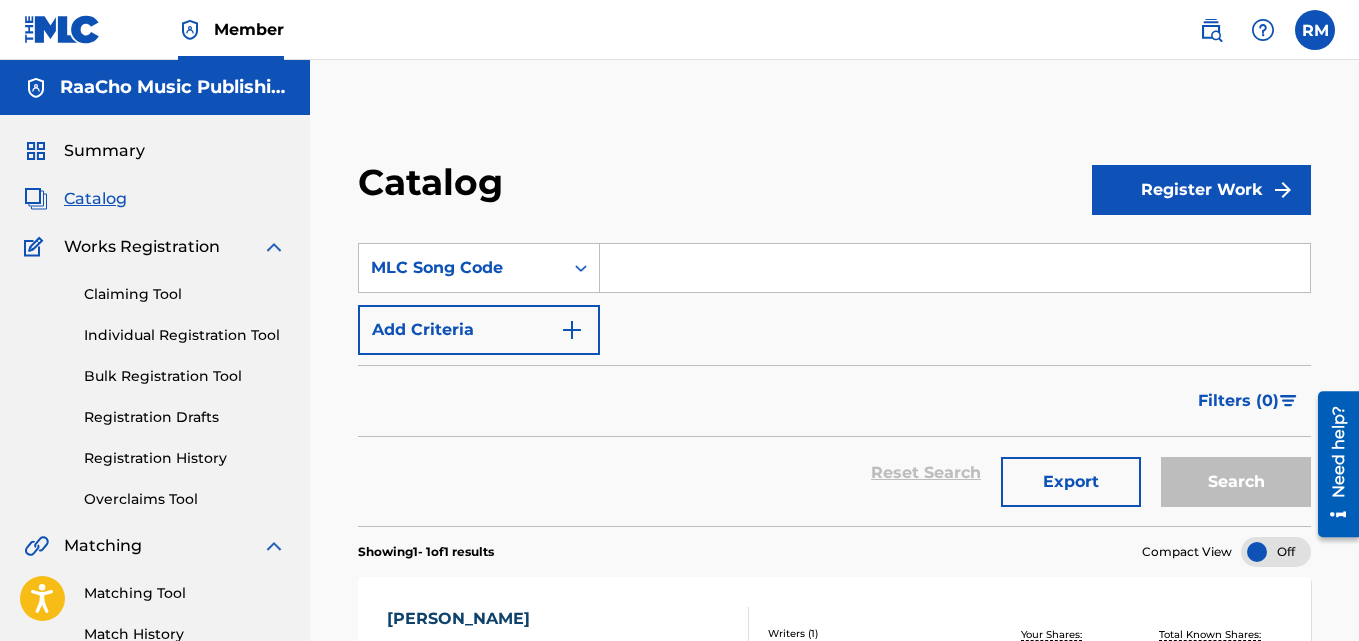 click at bounding box center (955, 268) 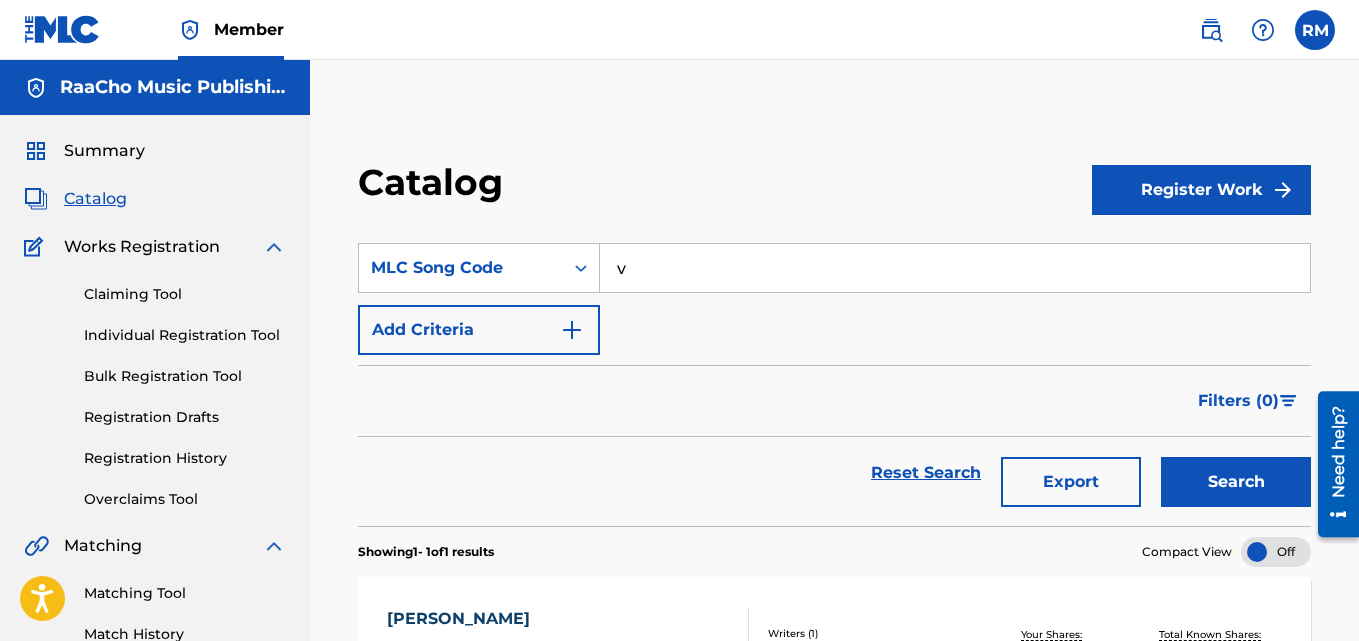 type on "v" 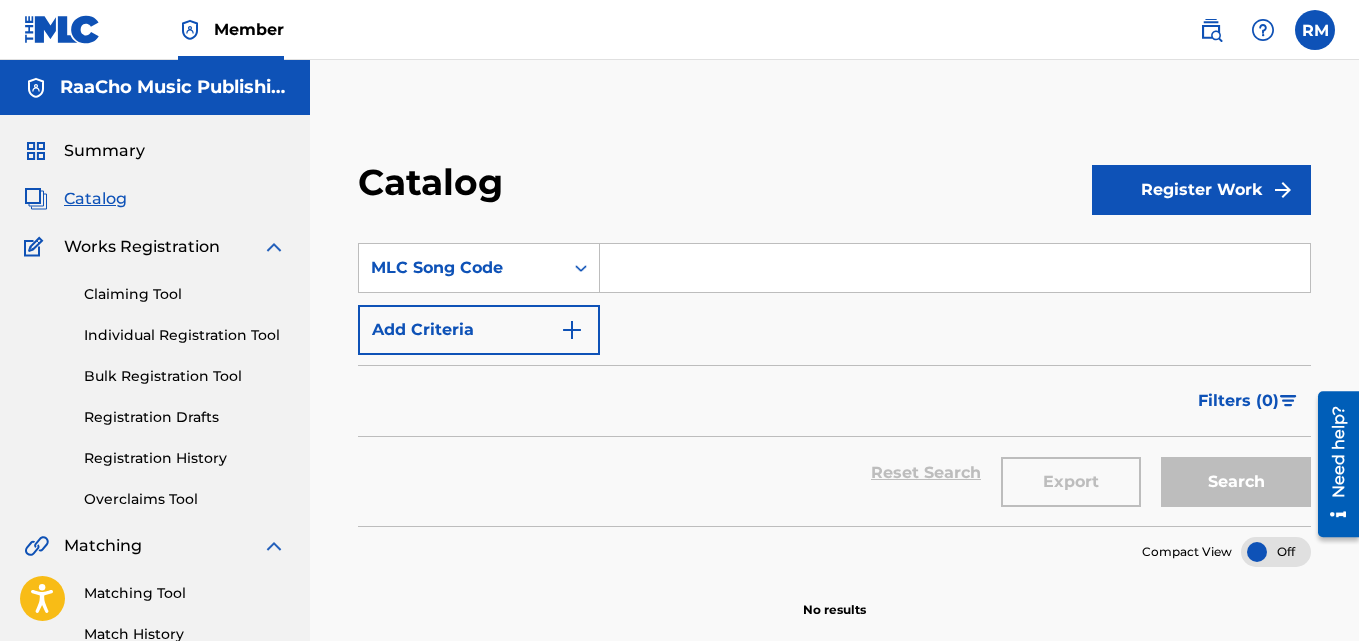 paste on "PM7MNS" 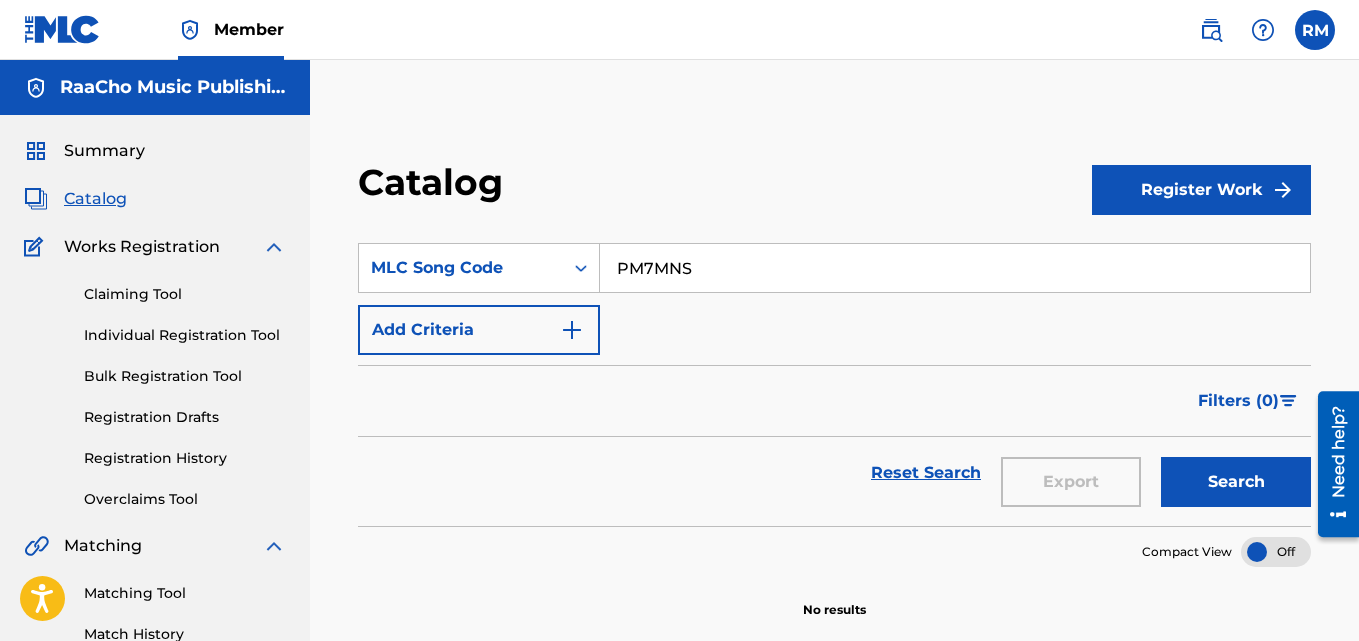 type on "PM7MNS" 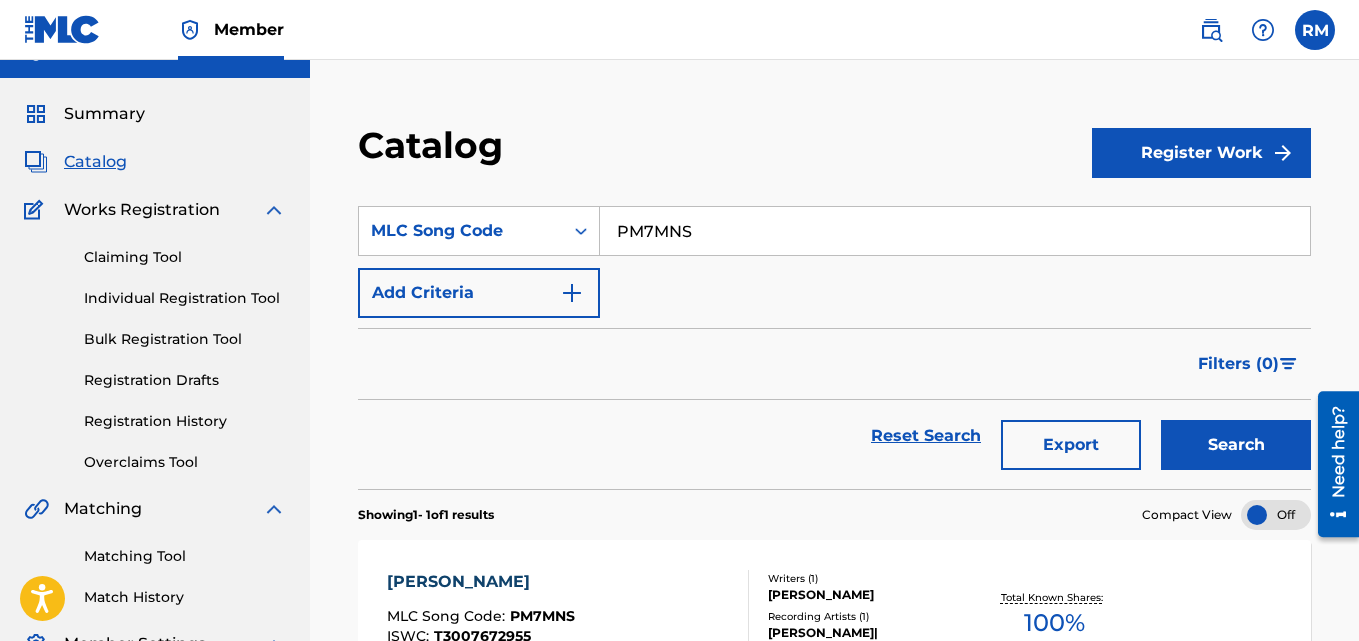 scroll, scrollTop: 100, scrollLeft: 0, axis: vertical 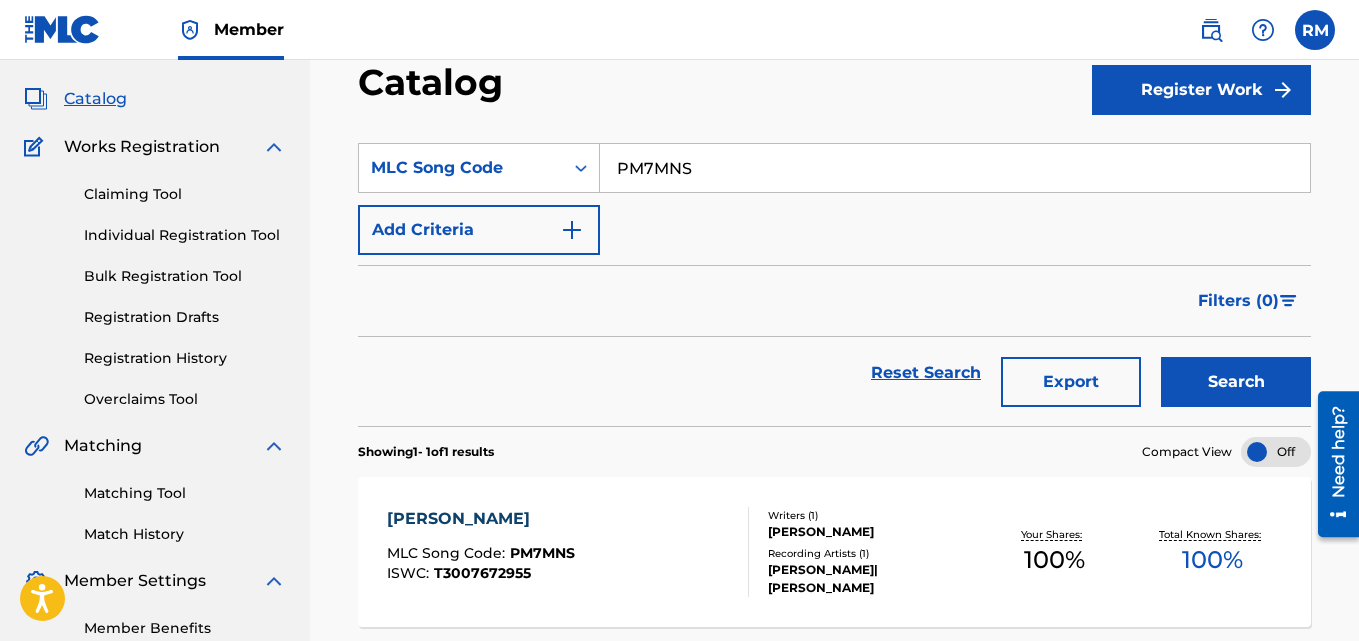 click on "[PERSON_NAME] MLC Song Code : PM7MNS ISWC : T3007672955 Writers ( 1 ) [PERSON_NAME] Recording Artists ( 1 ) [PERSON_NAME]|[PERSON_NAME] Your Shares: 100 % Total Known Shares: 100 %" at bounding box center [834, 552] 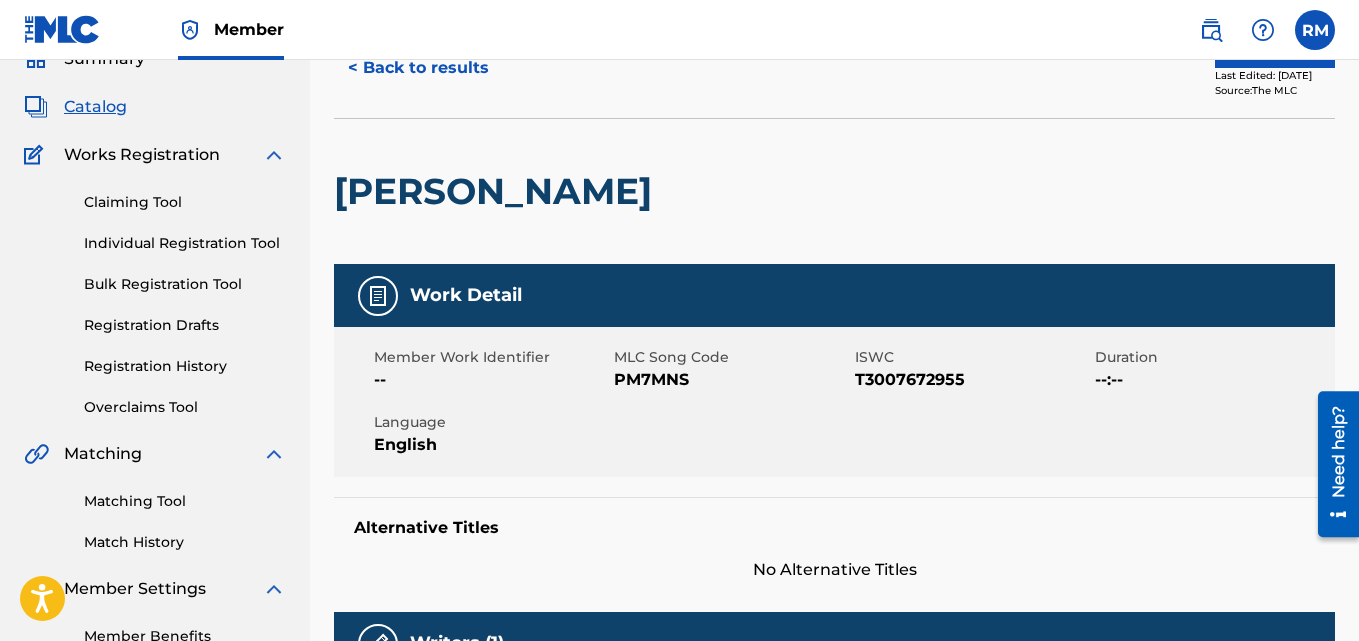 scroll, scrollTop: 0, scrollLeft: 0, axis: both 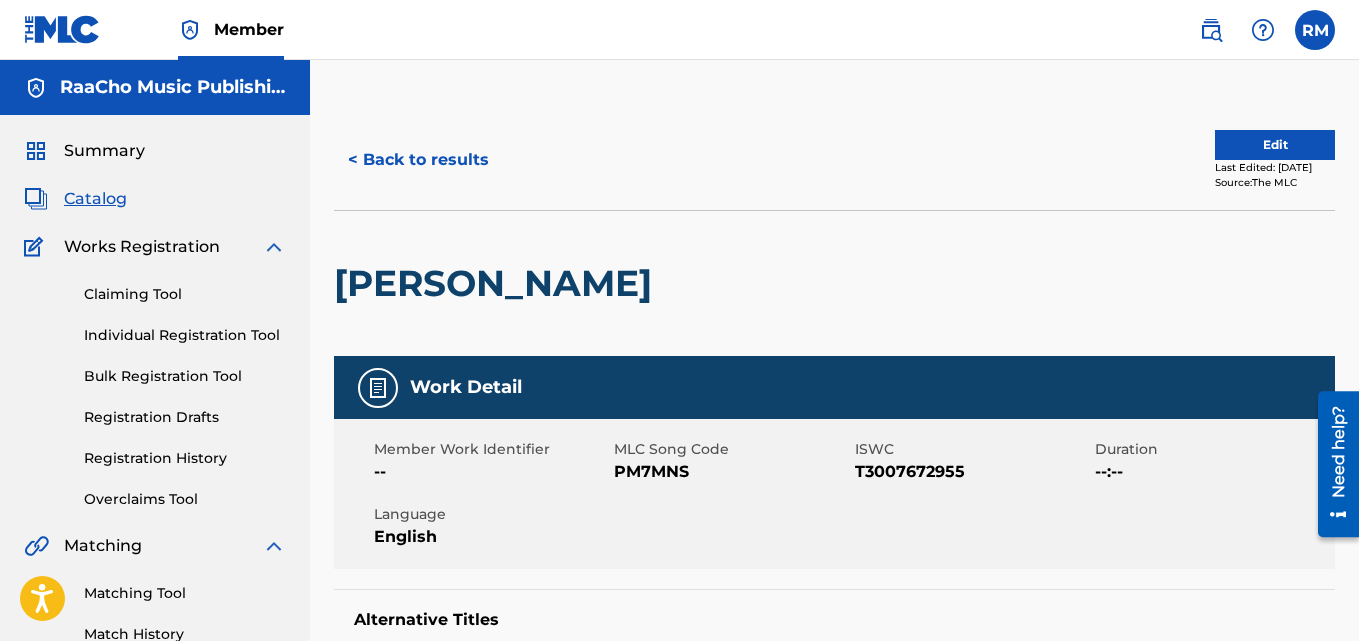 click on "< Back to results" at bounding box center [418, 160] 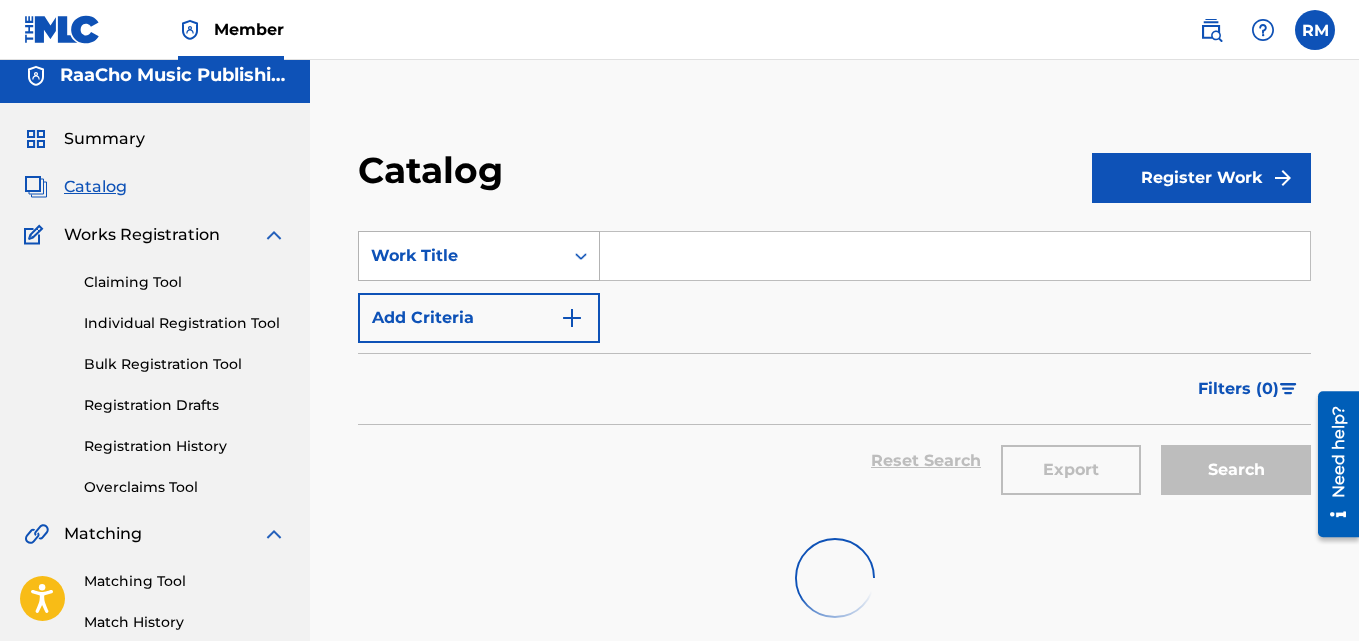 scroll, scrollTop: 0, scrollLeft: 0, axis: both 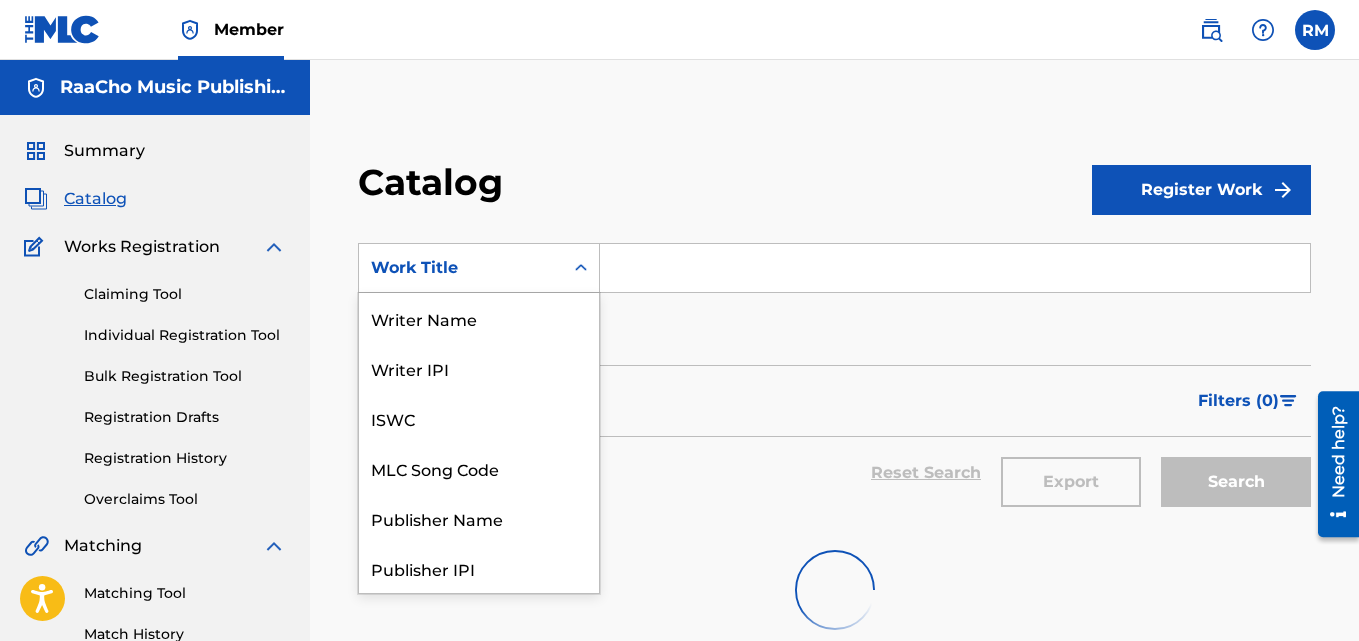 click on "Work Title" at bounding box center (461, 268) 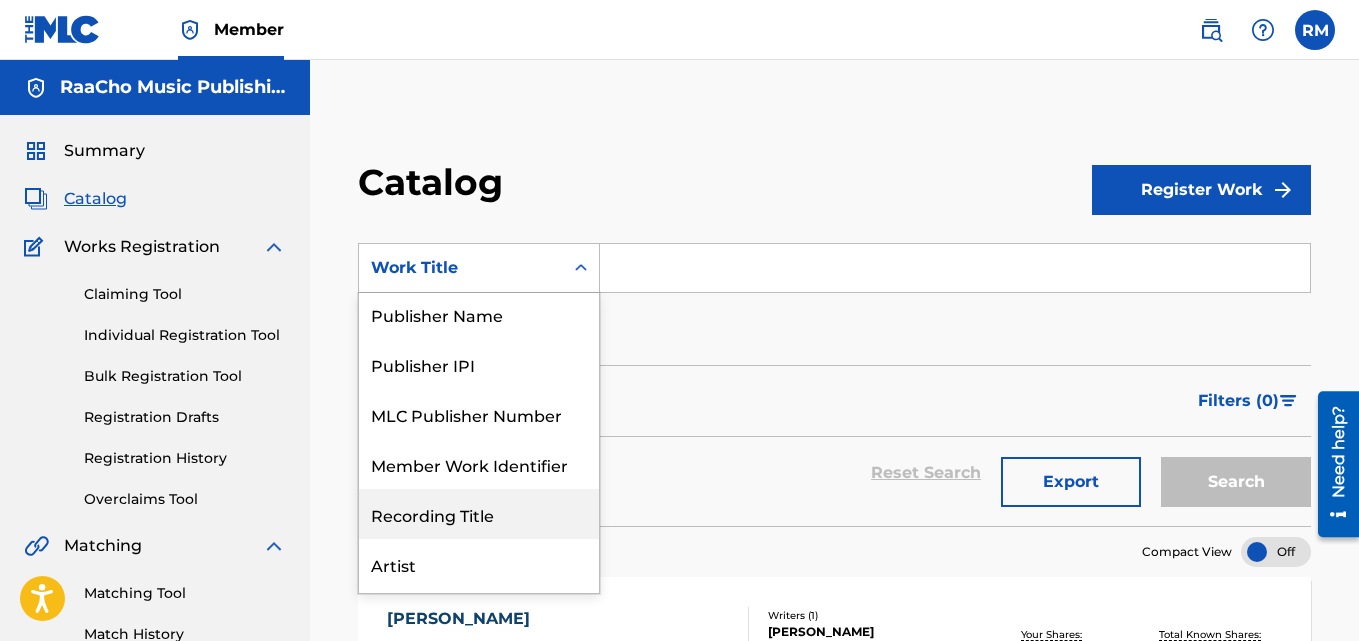 scroll, scrollTop: 100, scrollLeft: 0, axis: vertical 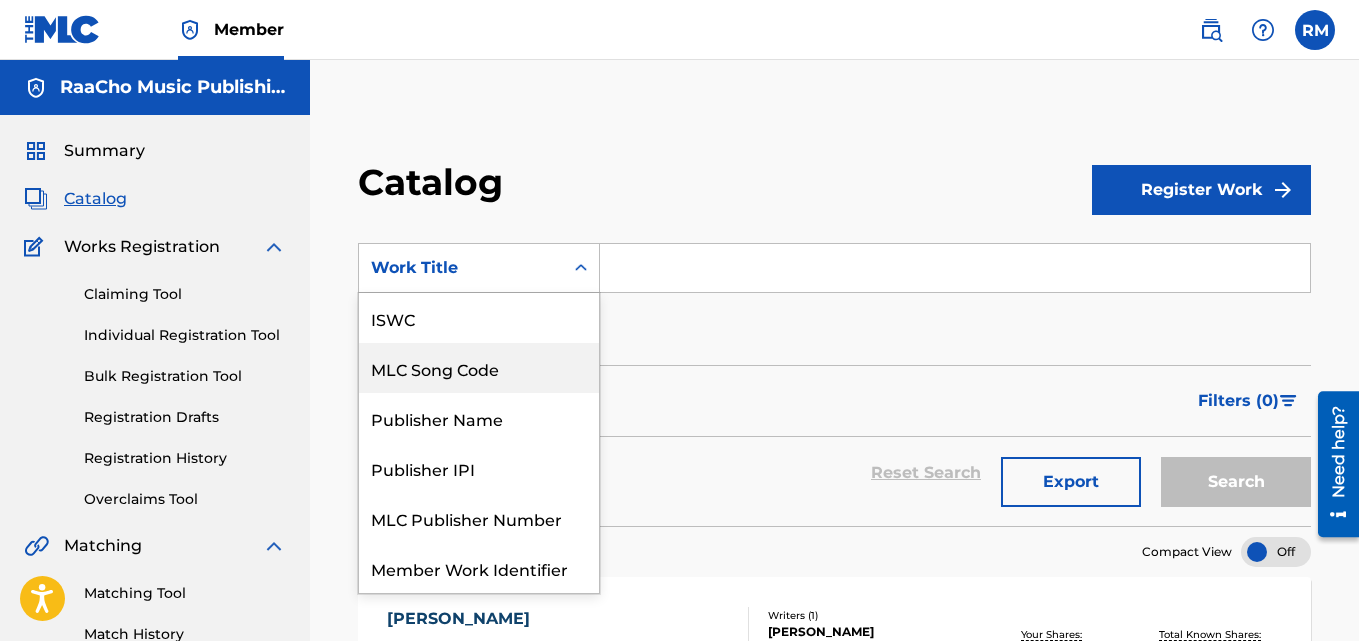 click on "MLC Song Code" at bounding box center (479, 368) 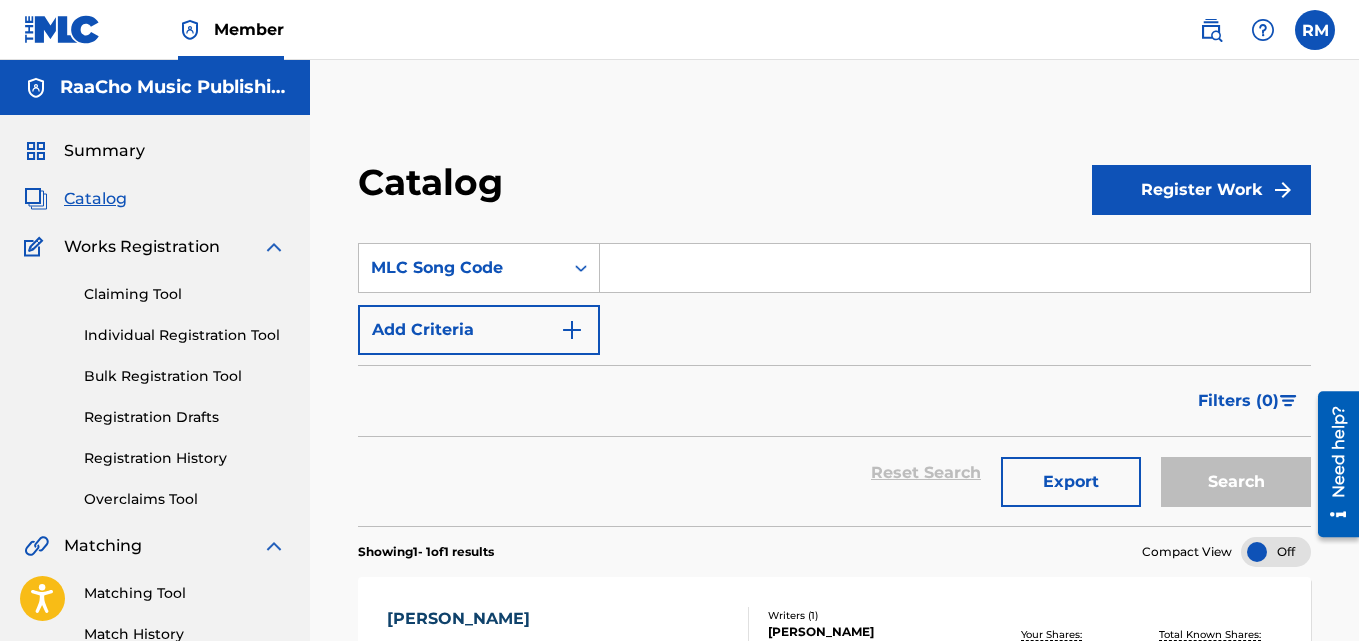 click at bounding box center [955, 268] 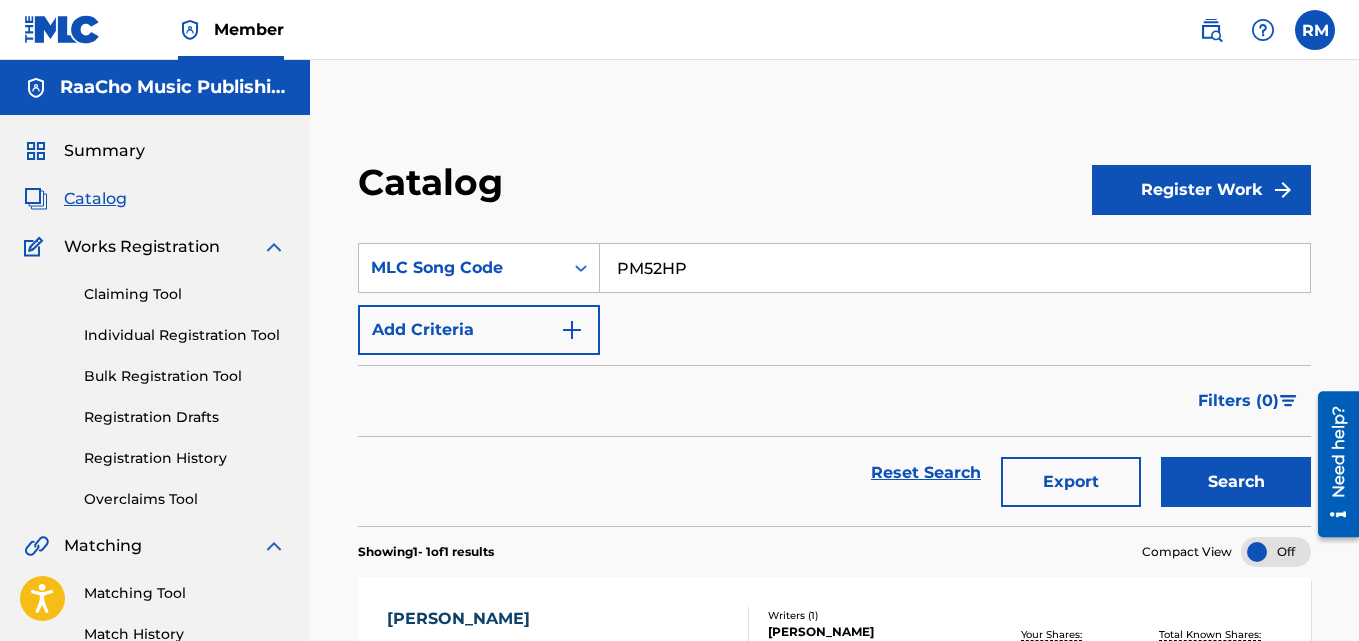 type on "PM52HP" 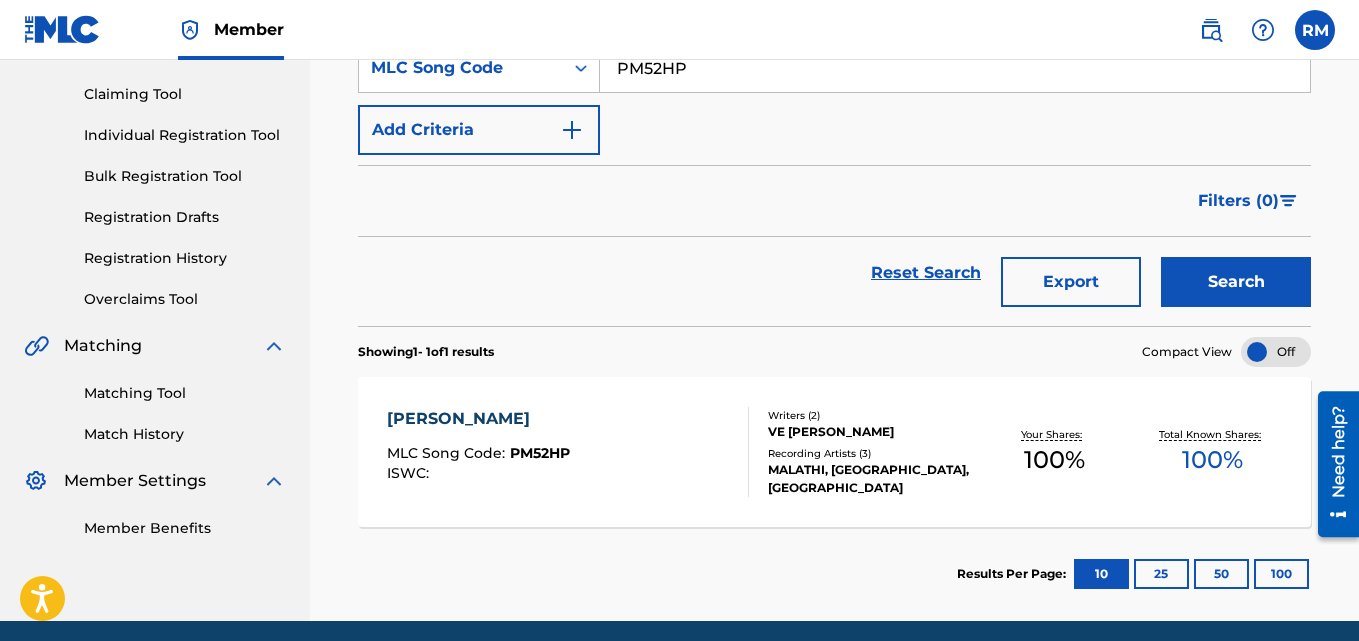 scroll, scrollTop: 276, scrollLeft: 0, axis: vertical 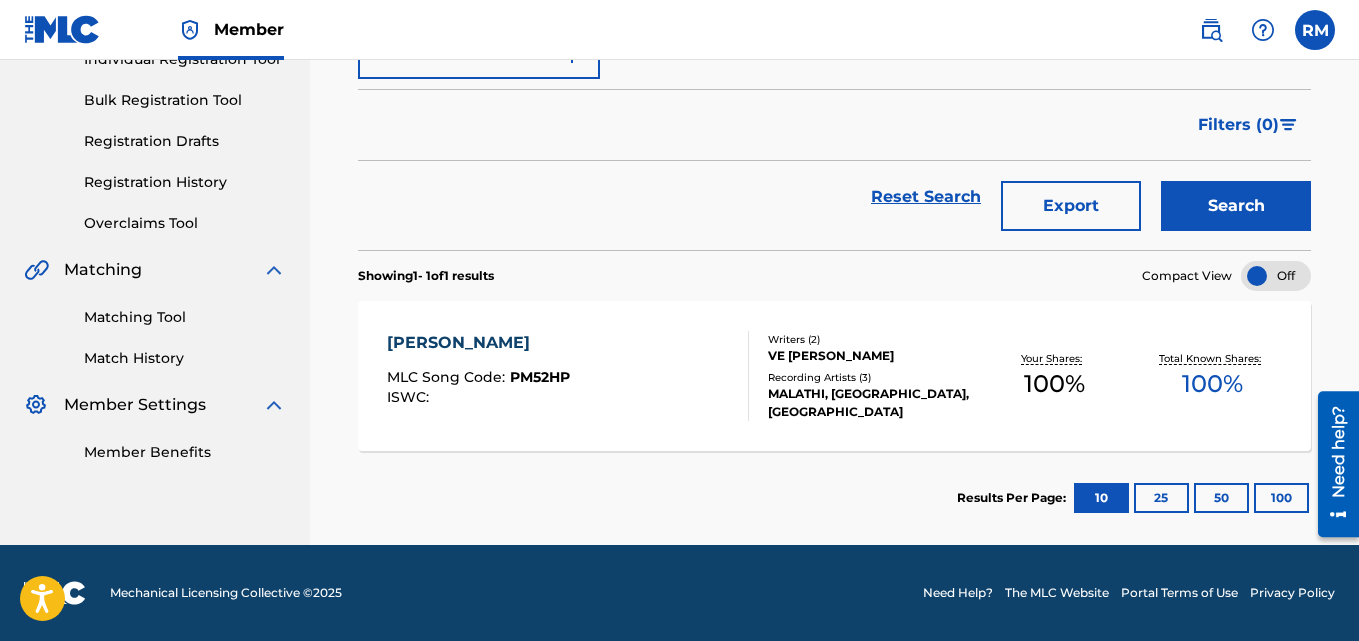 click on "[PERSON_NAME]" at bounding box center [478, 343] 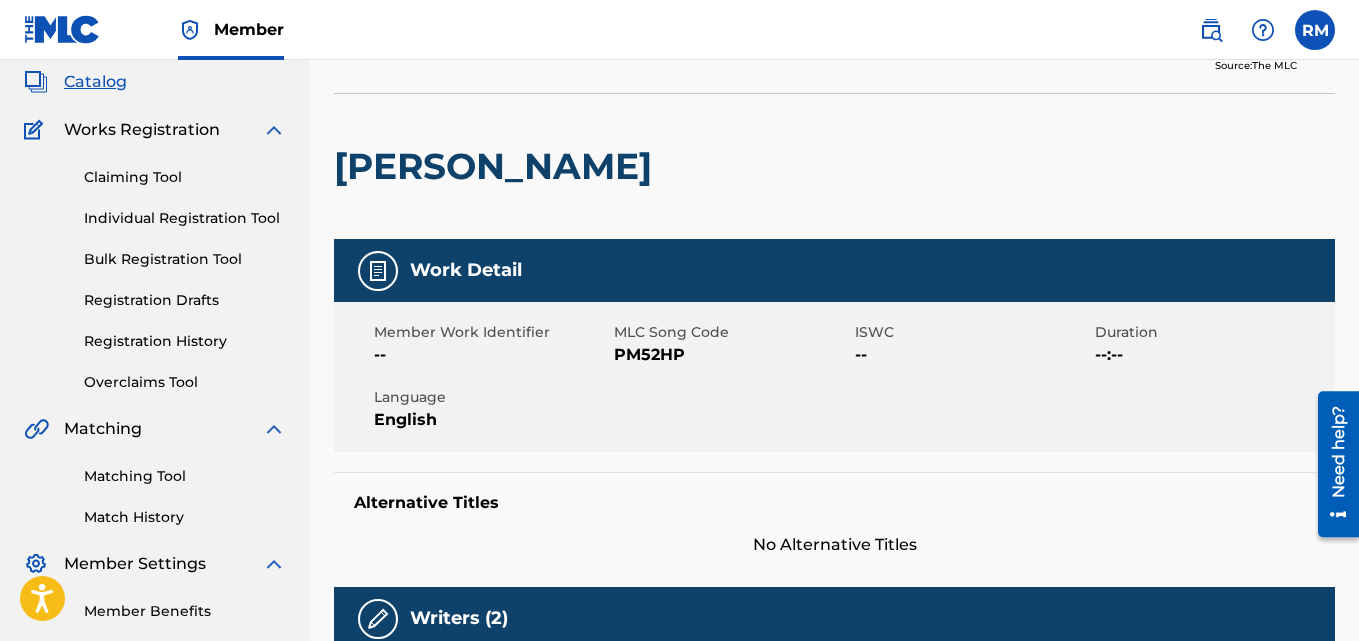 scroll, scrollTop: 0, scrollLeft: 0, axis: both 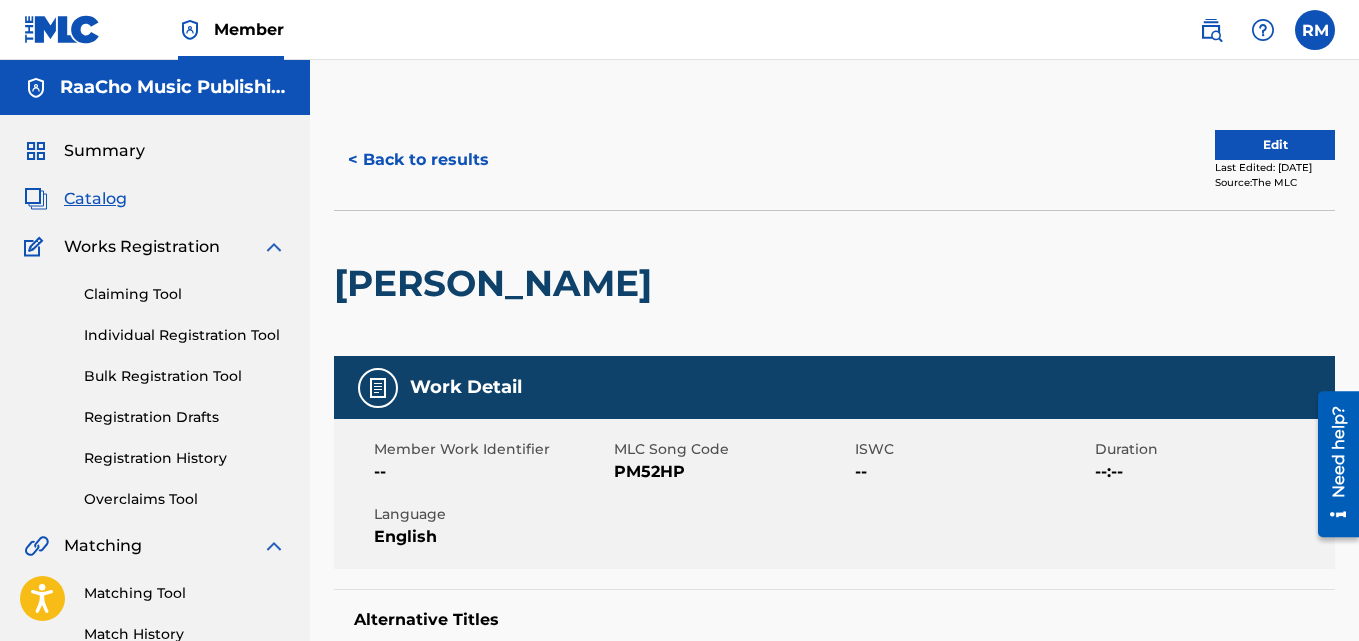 click on "< Back to results" at bounding box center [418, 160] 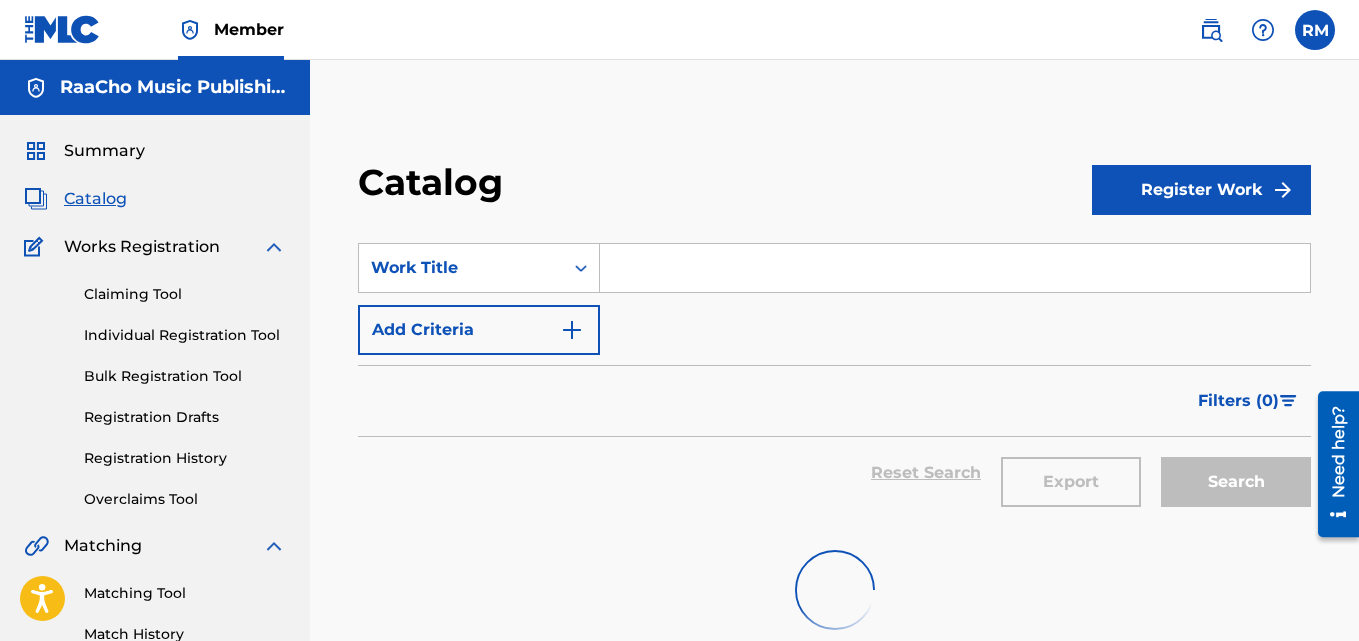 scroll, scrollTop: 5, scrollLeft: 0, axis: vertical 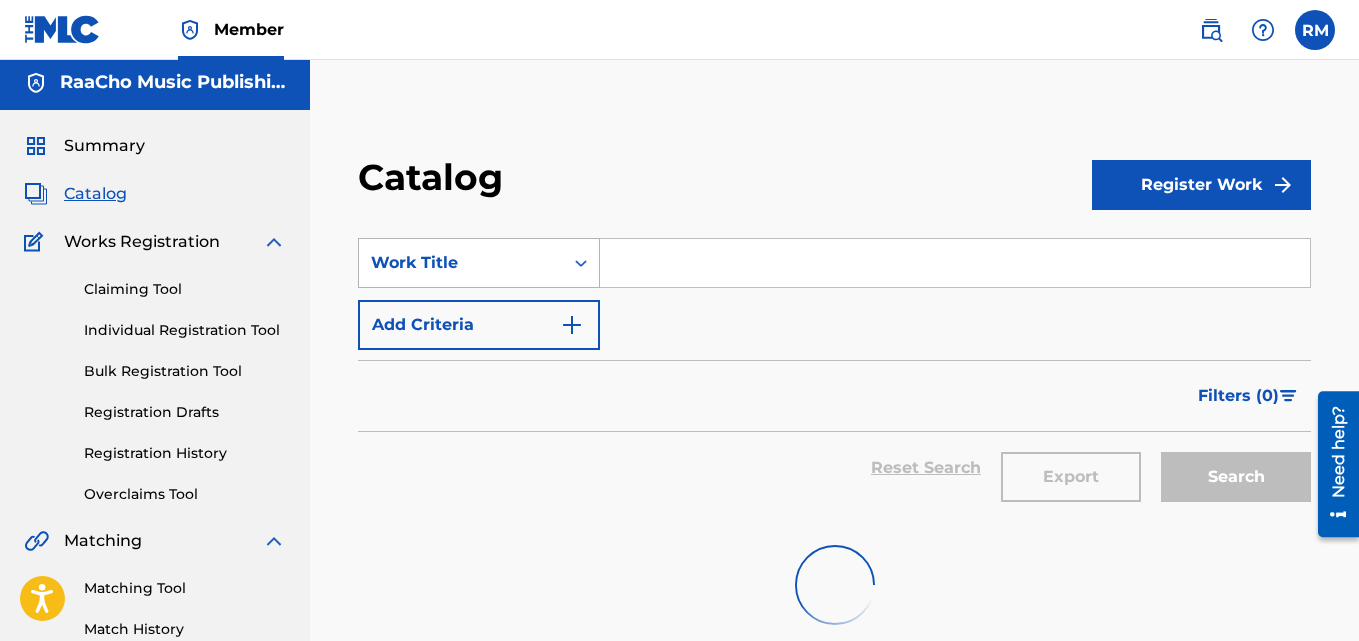 click on "Work Title" at bounding box center [461, 263] 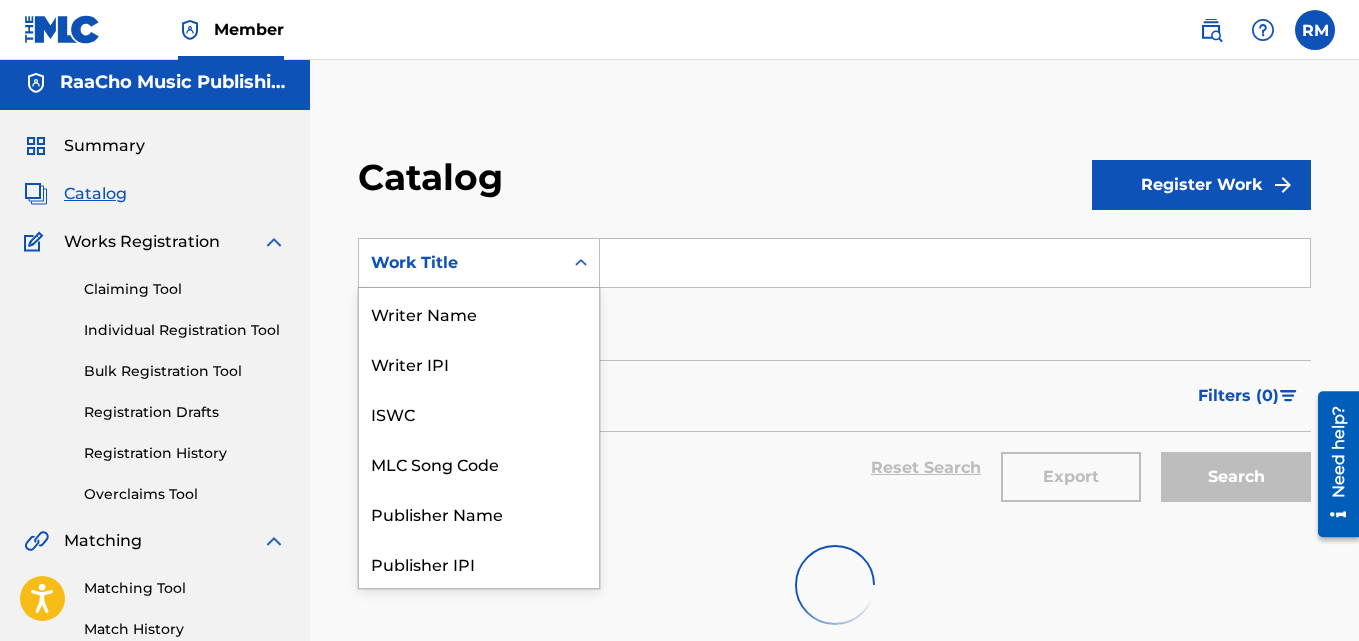 scroll, scrollTop: 0, scrollLeft: 0, axis: both 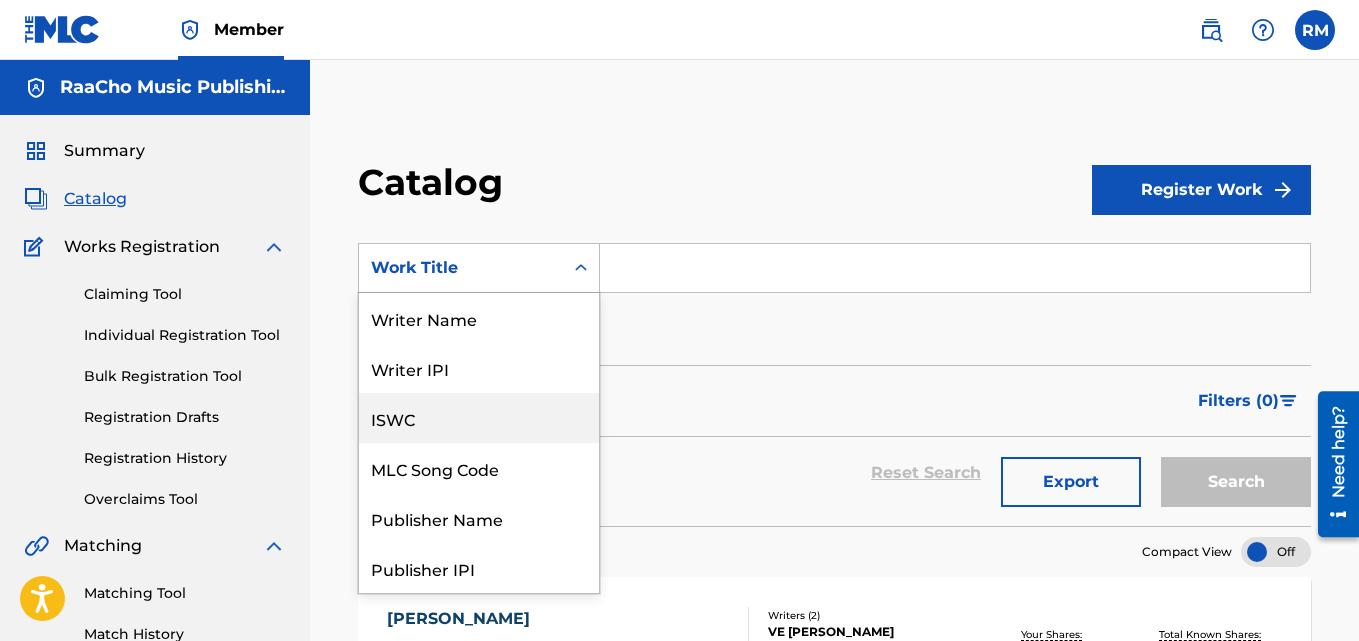 click on "ISWC" at bounding box center [479, 418] 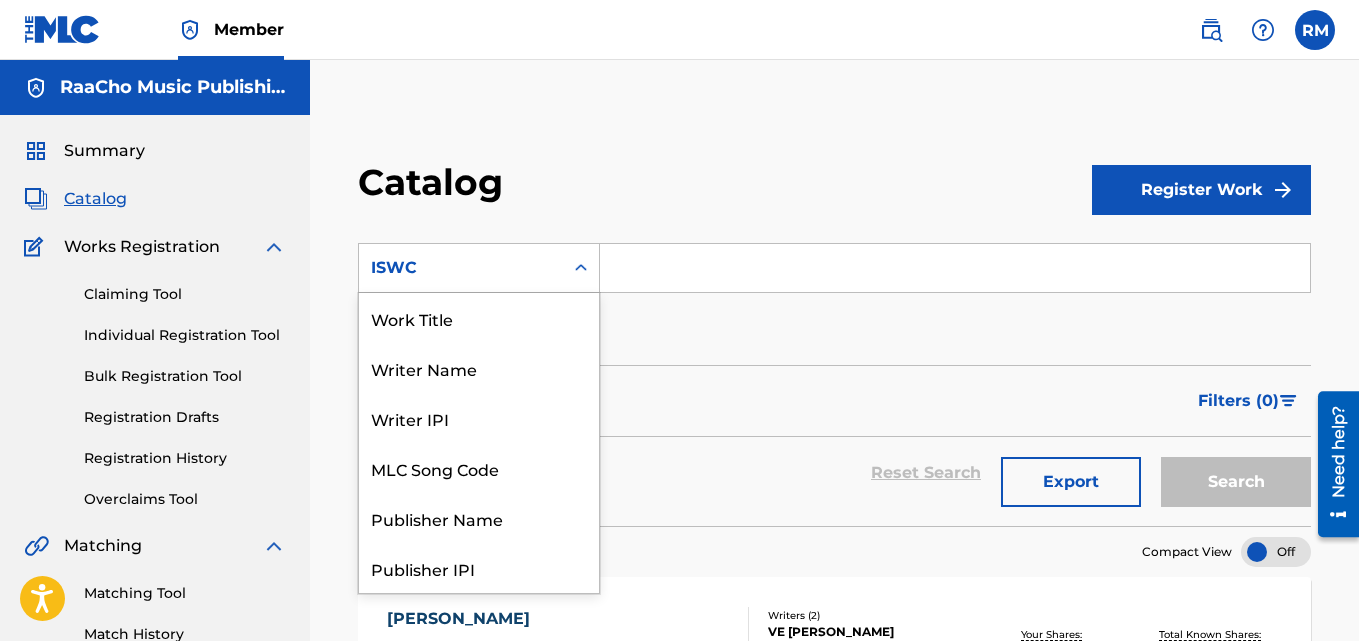drag, startPoint x: 478, startPoint y: 267, endPoint x: 507, endPoint y: 487, distance: 221.90314 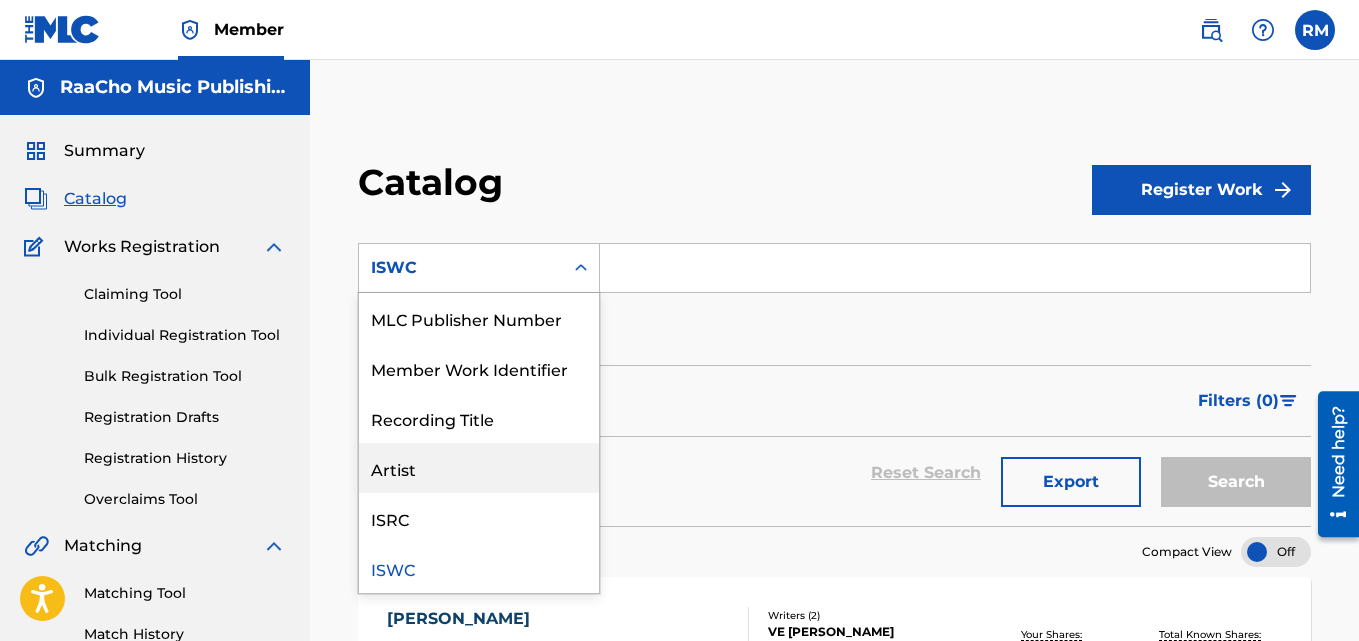 scroll, scrollTop: 0, scrollLeft: 0, axis: both 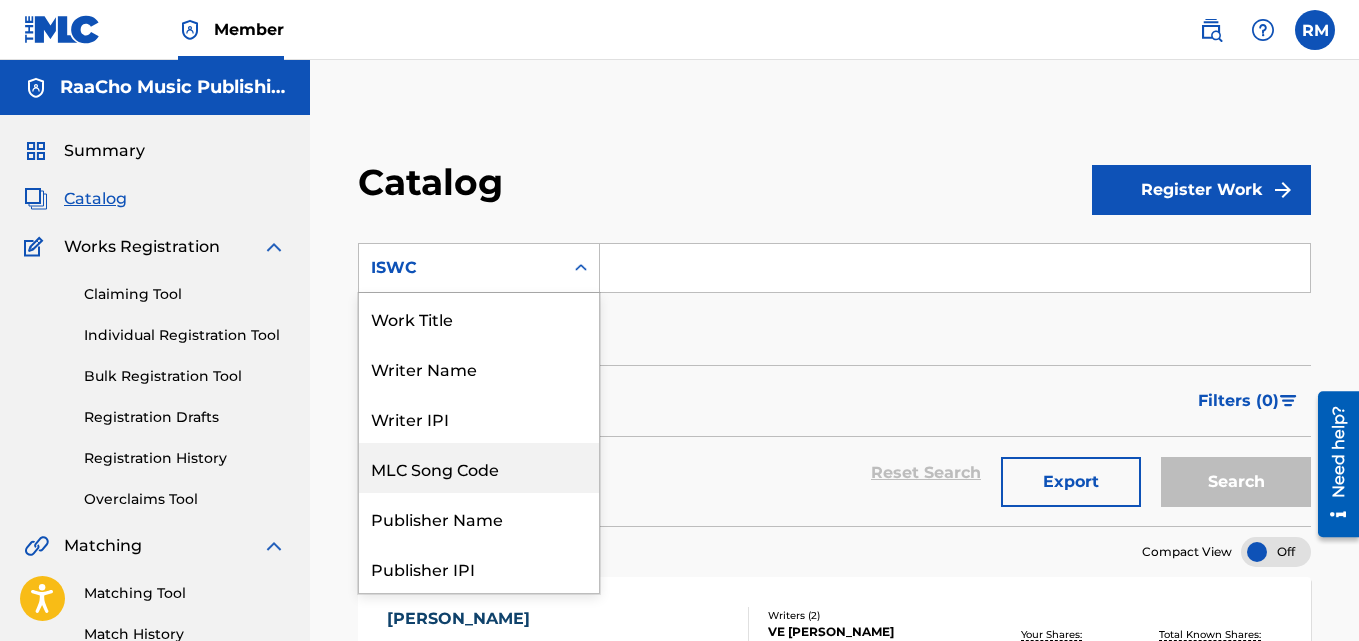 click on "MLC Song Code" at bounding box center [479, 468] 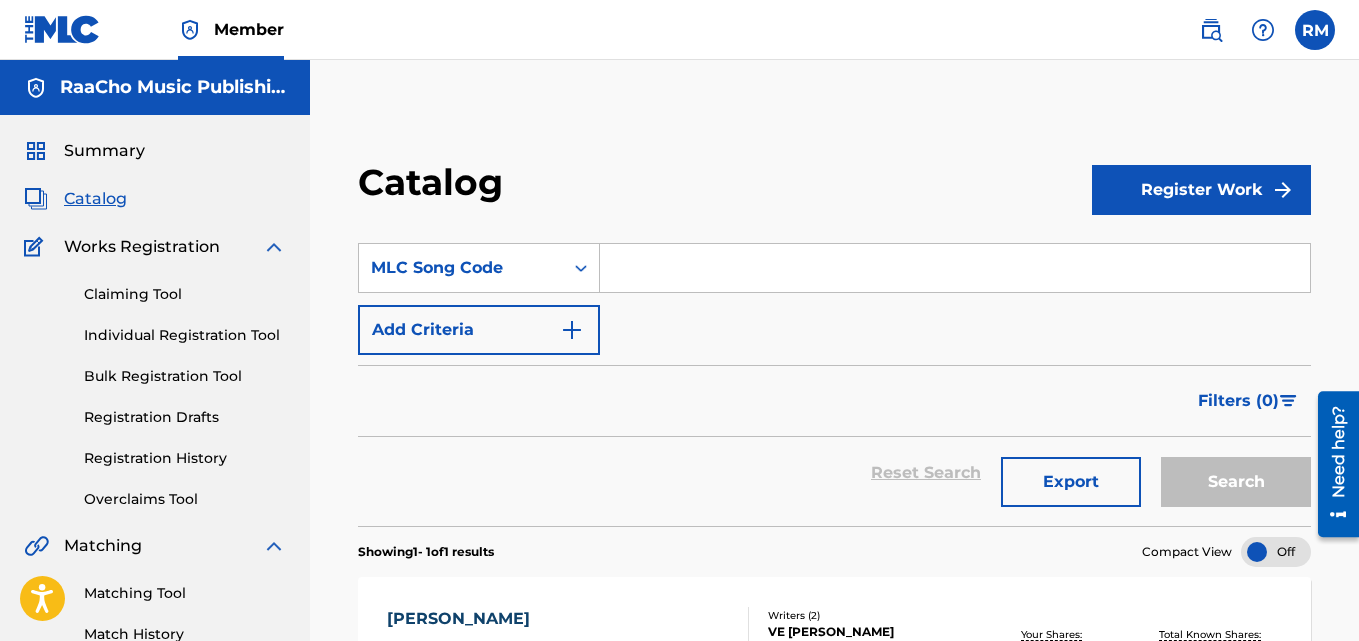 click at bounding box center (955, 268) 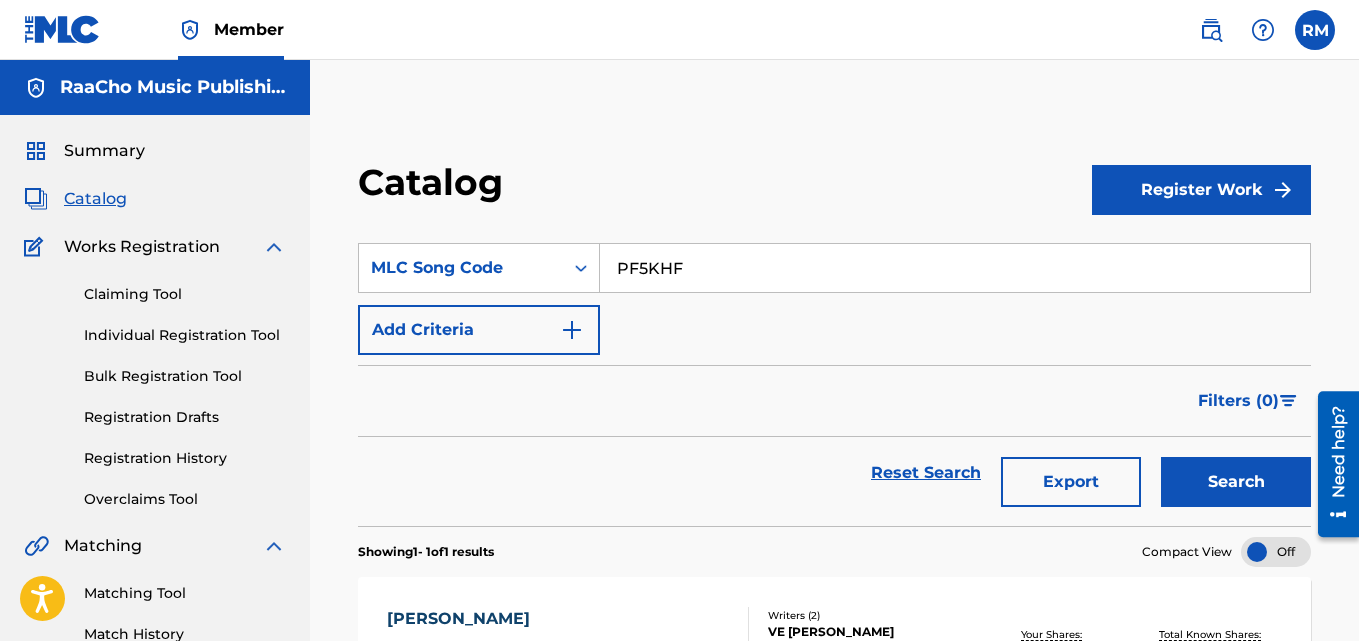 type on "PF5KHF" 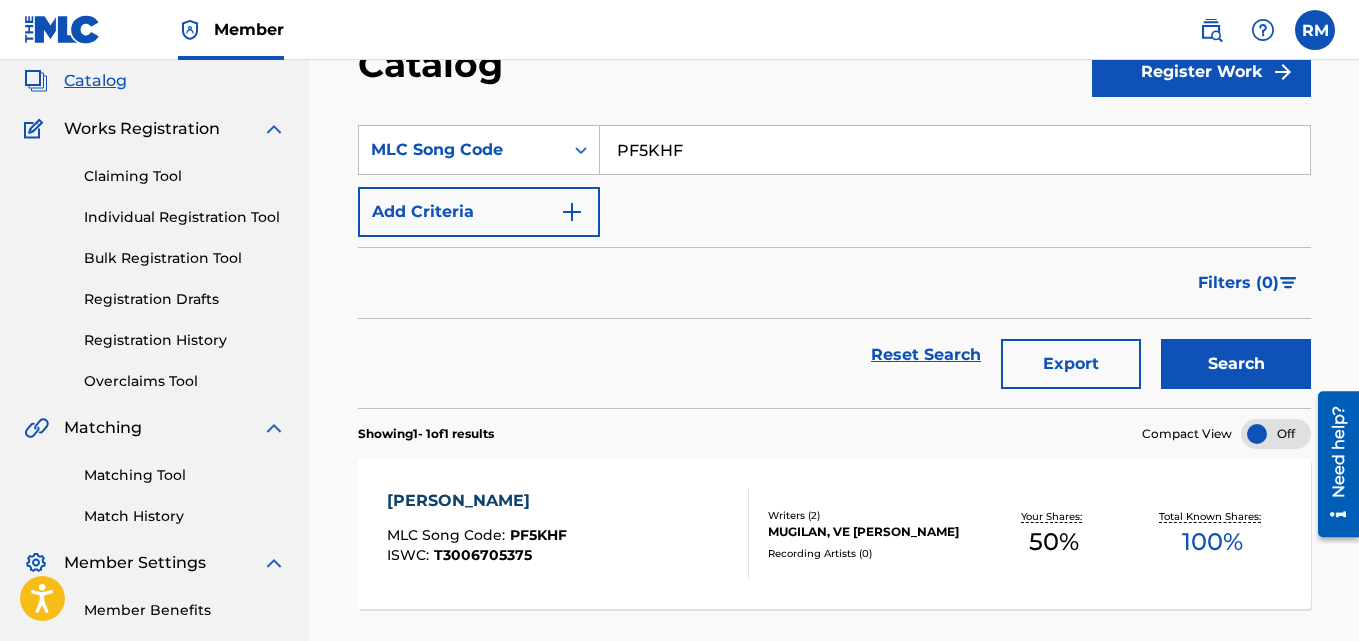 scroll, scrollTop: 276, scrollLeft: 0, axis: vertical 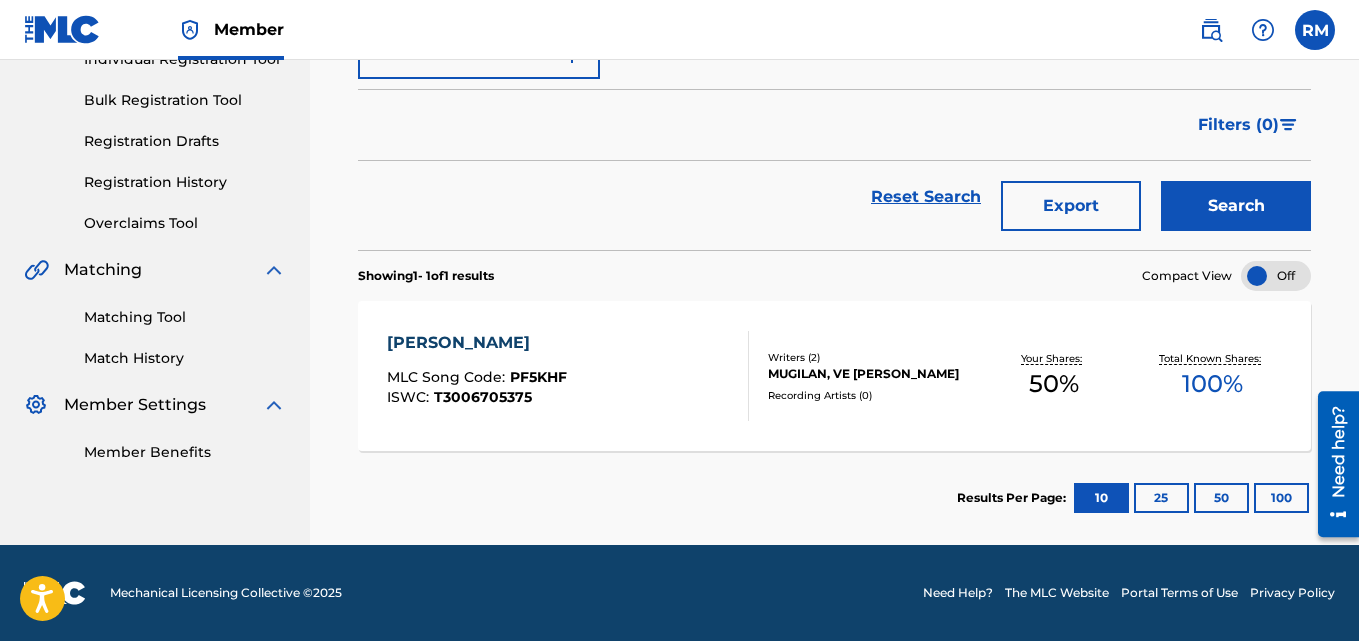 click on "[PERSON_NAME]" at bounding box center [477, 343] 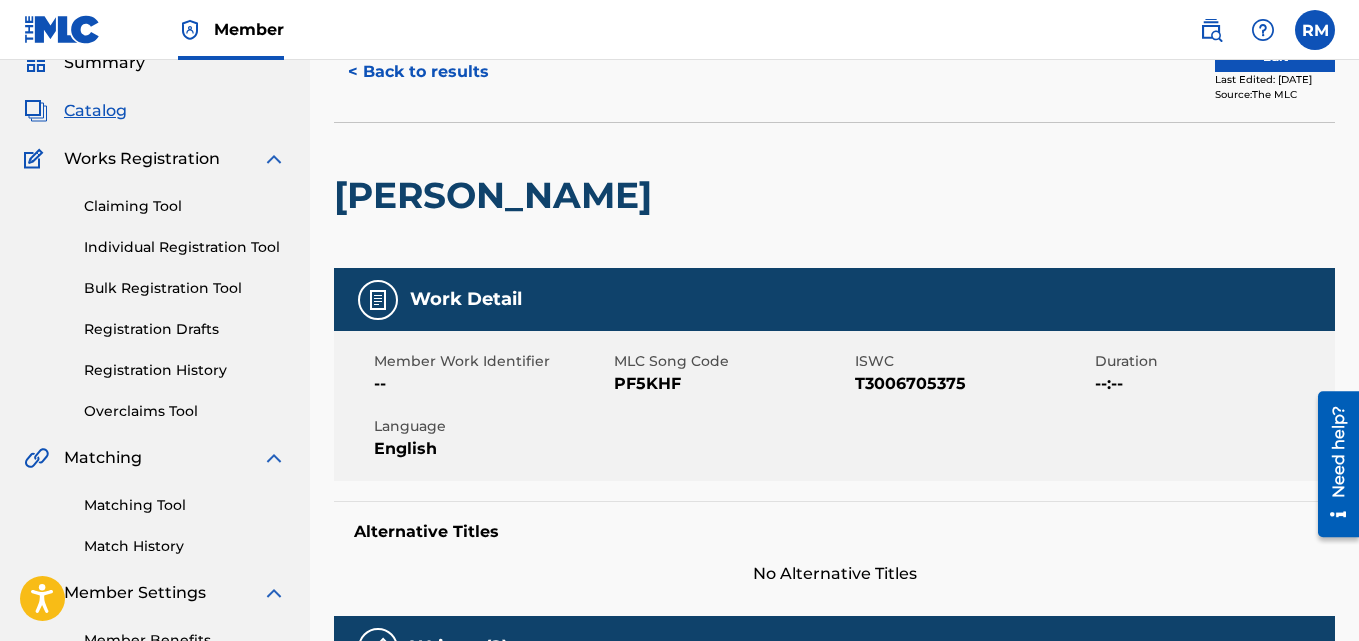 scroll, scrollTop: 0, scrollLeft: 0, axis: both 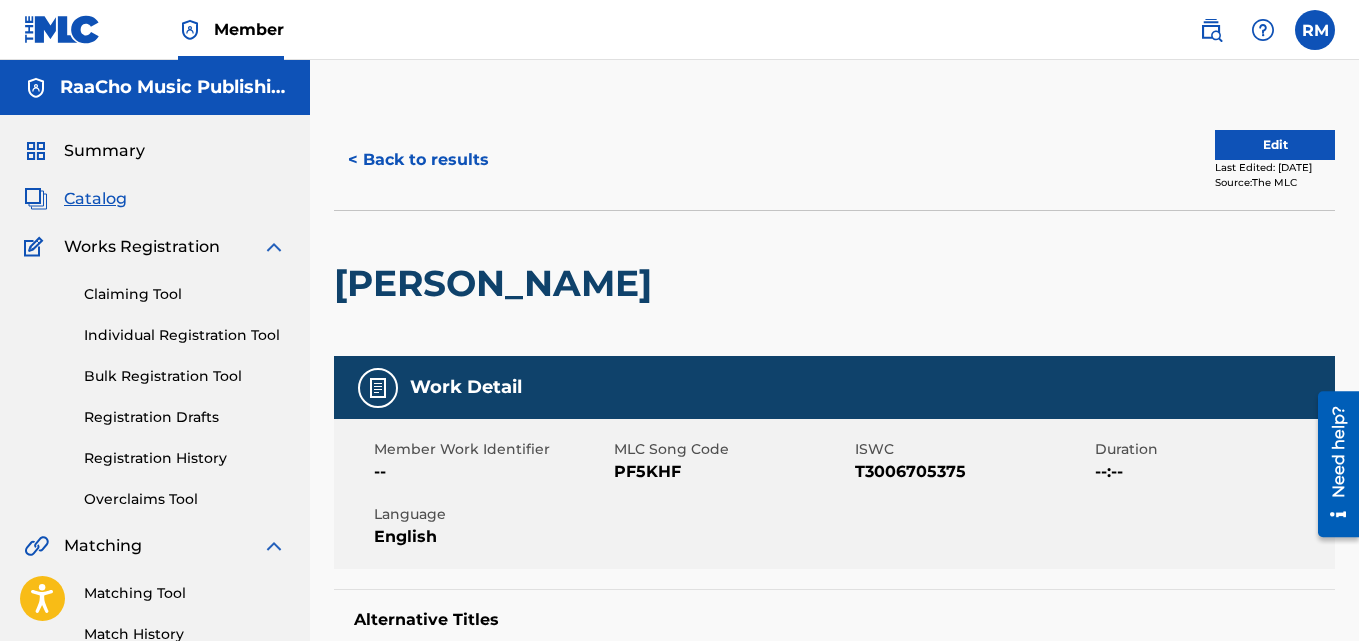 click on "< Back to results" at bounding box center [418, 160] 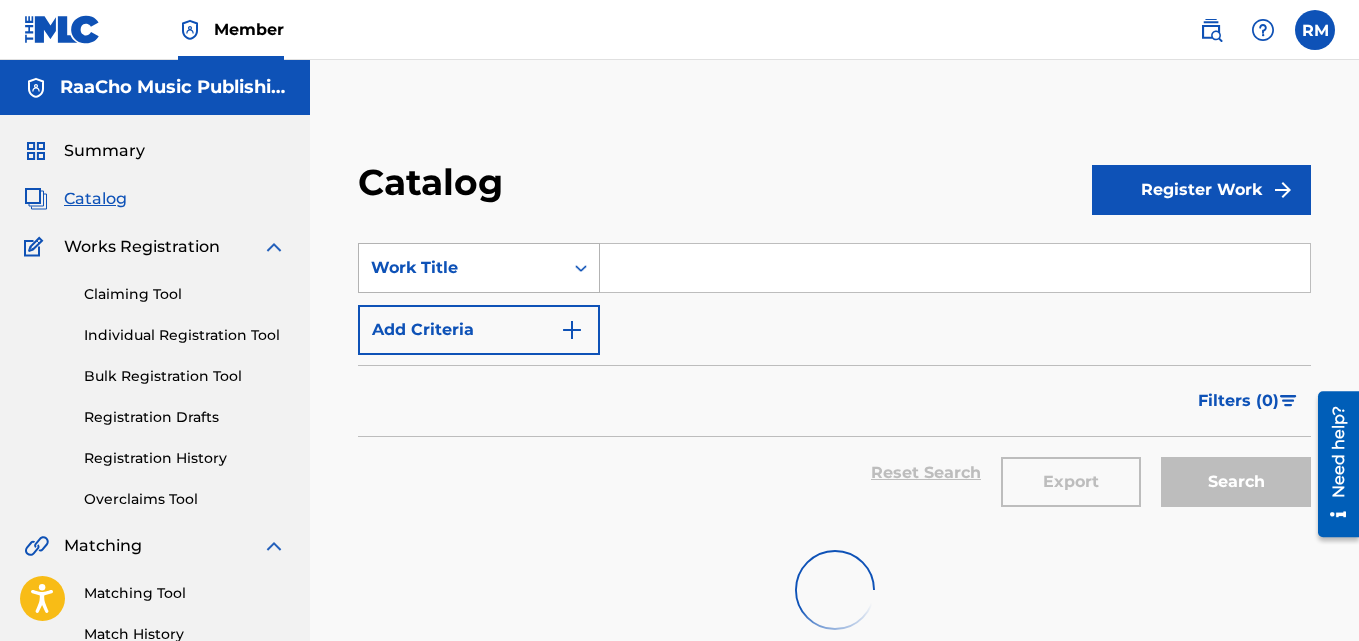 scroll, scrollTop: 19, scrollLeft: 0, axis: vertical 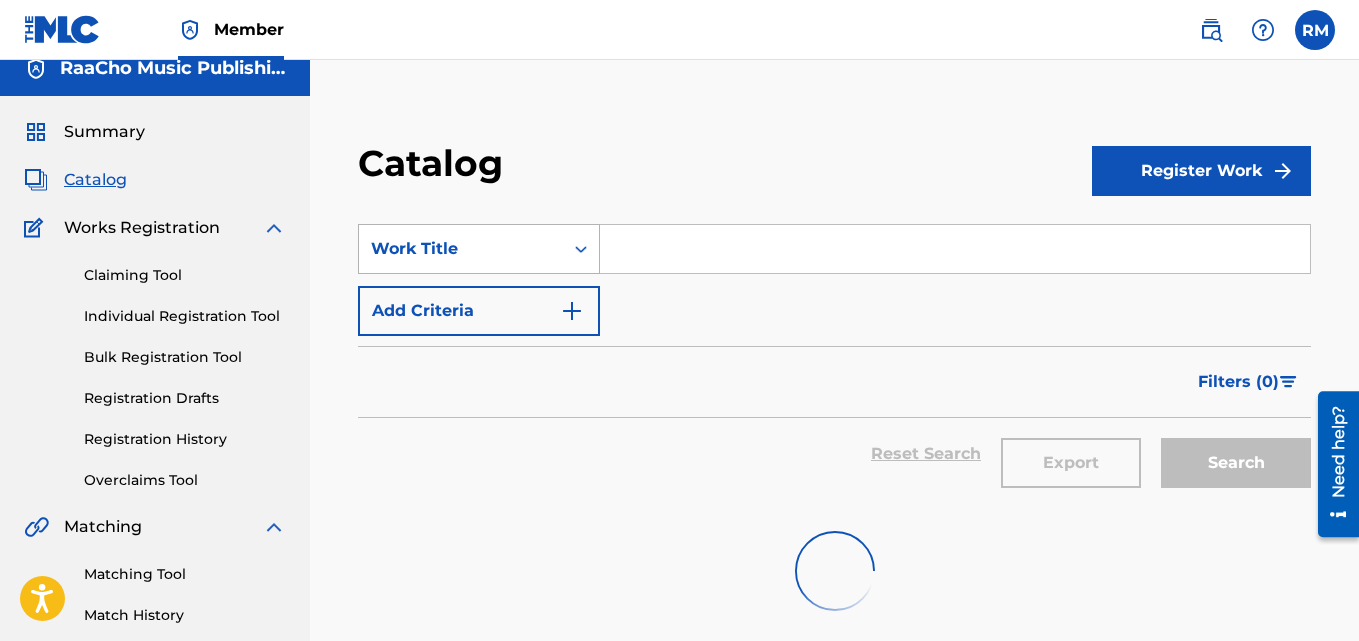 click on "Work Title" at bounding box center (479, 249) 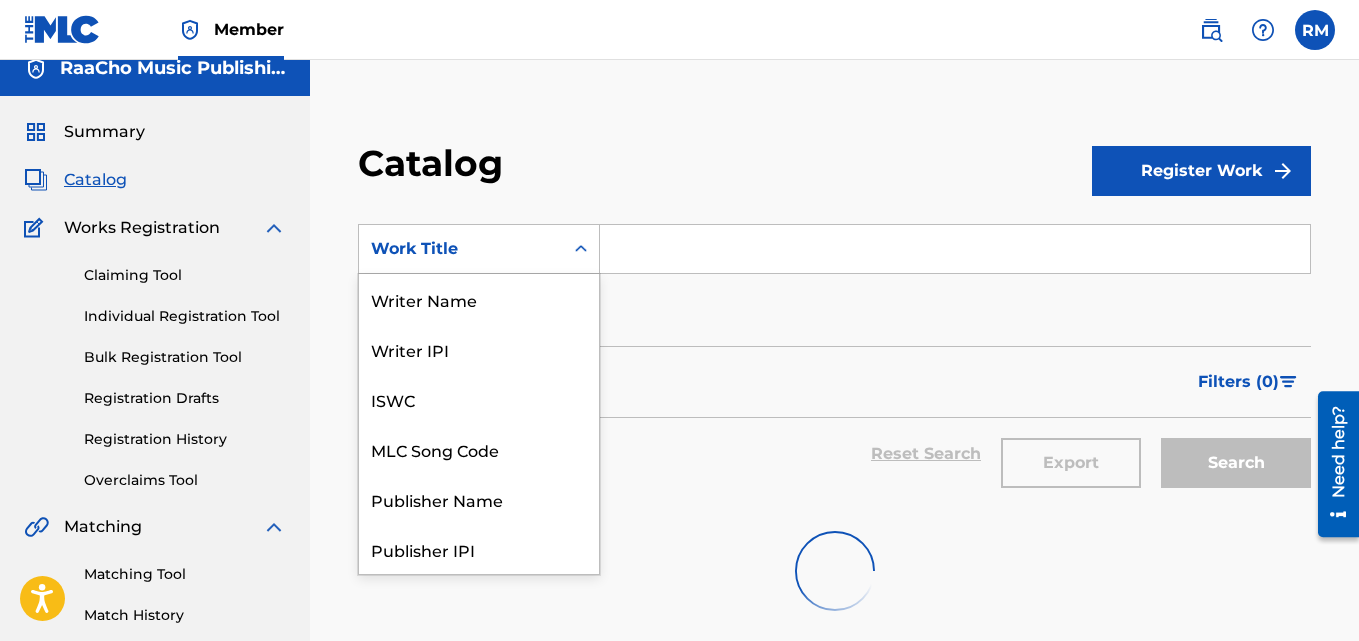 scroll, scrollTop: 0, scrollLeft: 0, axis: both 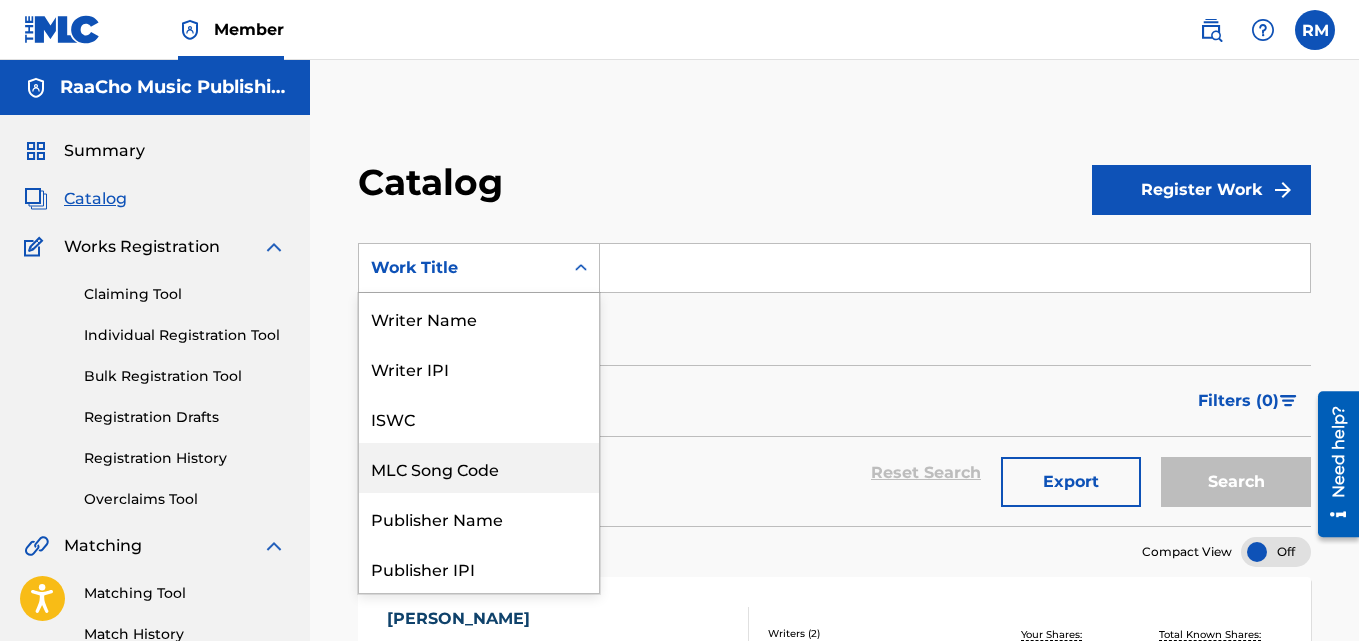 click on "MLC Song Code" at bounding box center (479, 468) 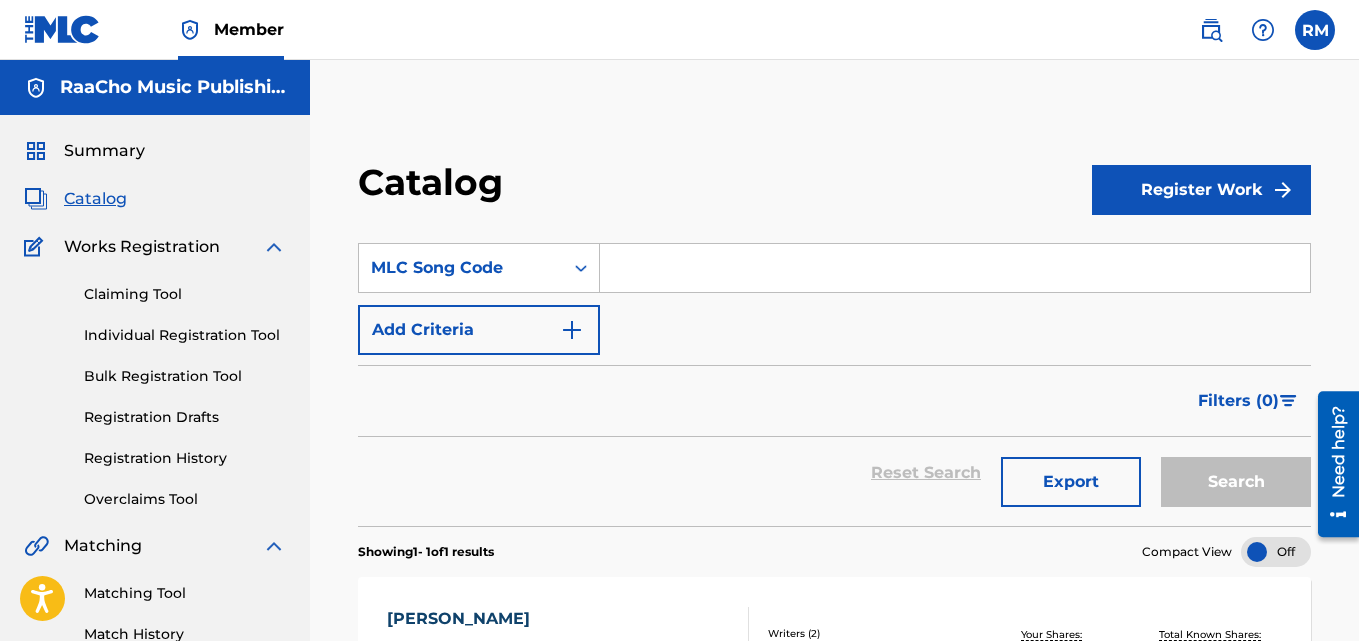 click on "SearchWithCriteria95cb21d2-aec9-4cef-87f1-43888f4e9ede MLC Song Code Add Criteria" at bounding box center [834, 299] 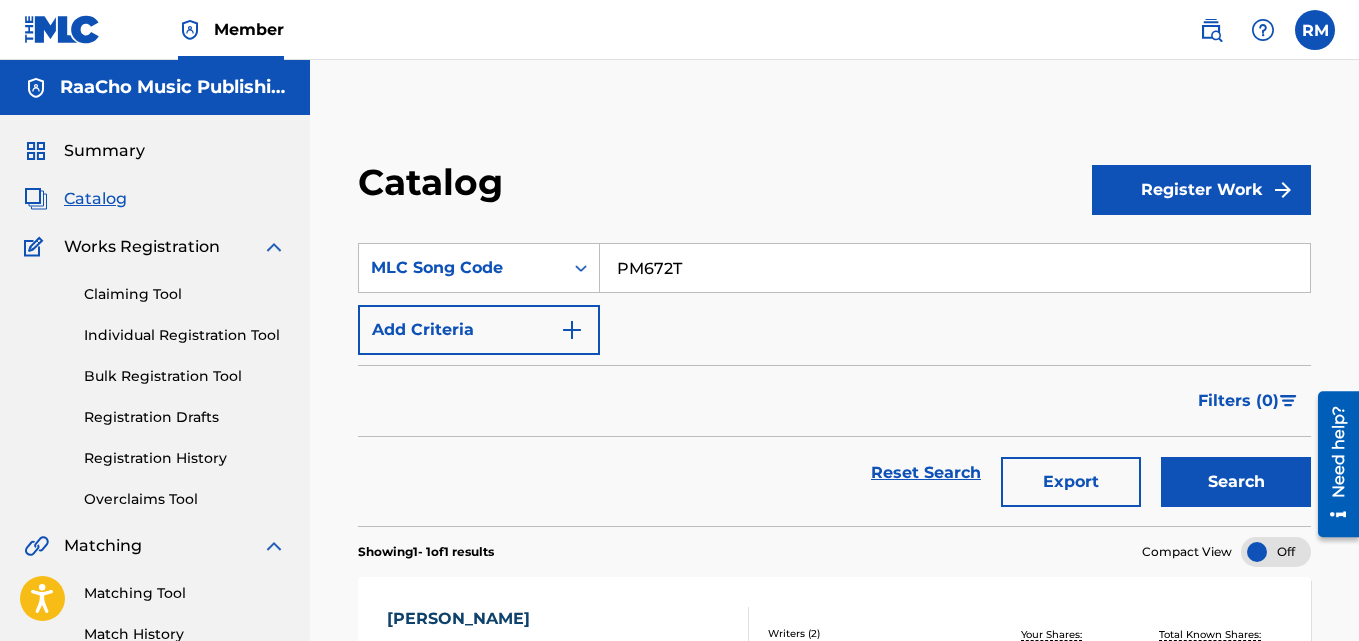 type on "PM672T" 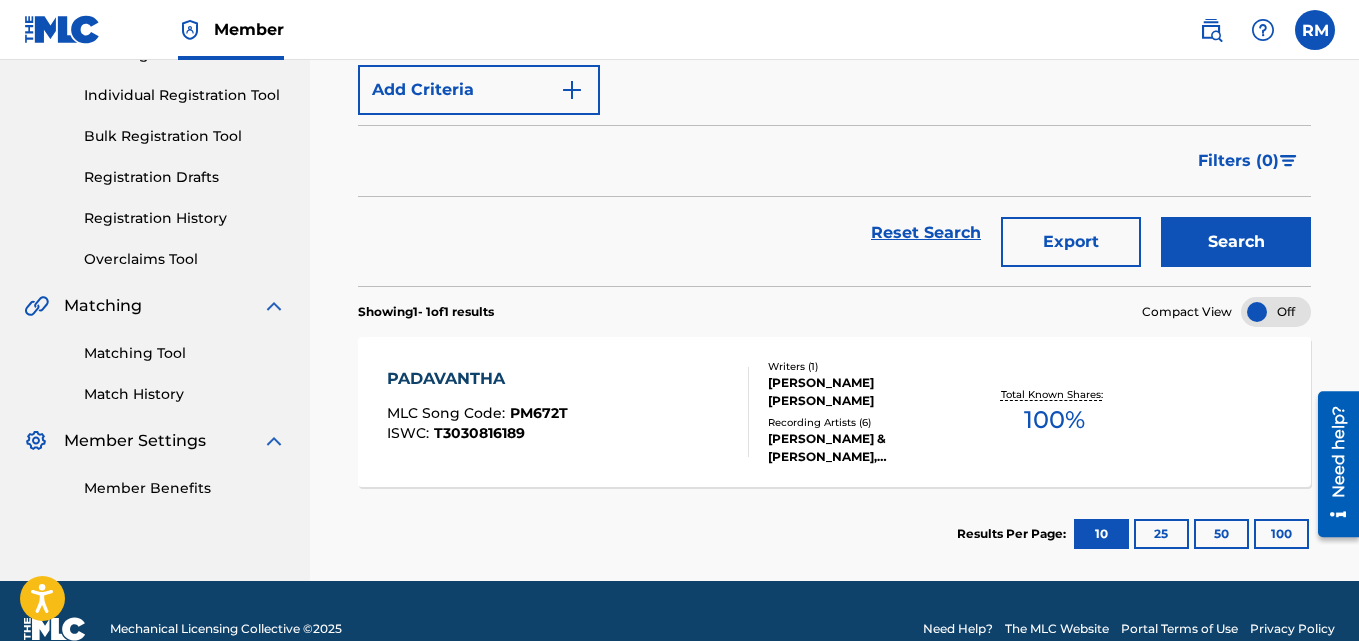 scroll, scrollTop: 276, scrollLeft: 0, axis: vertical 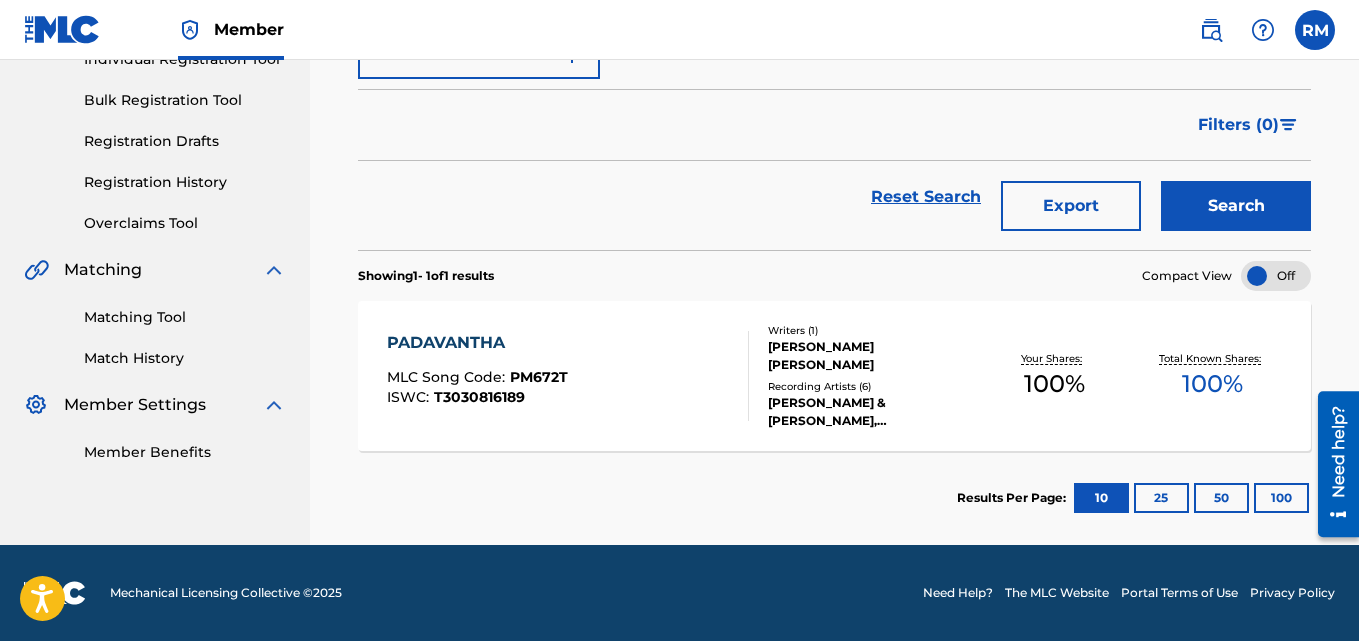 click on "PADAVANTHA" at bounding box center (477, 343) 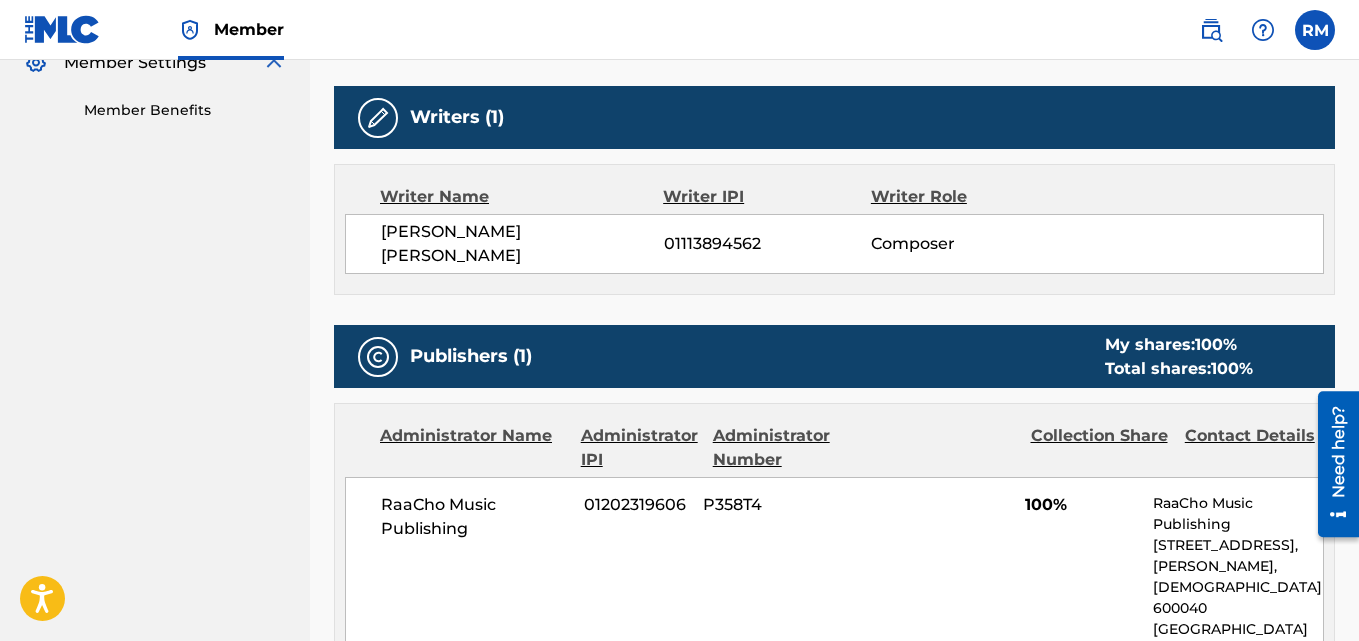 scroll, scrollTop: 0, scrollLeft: 0, axis: both 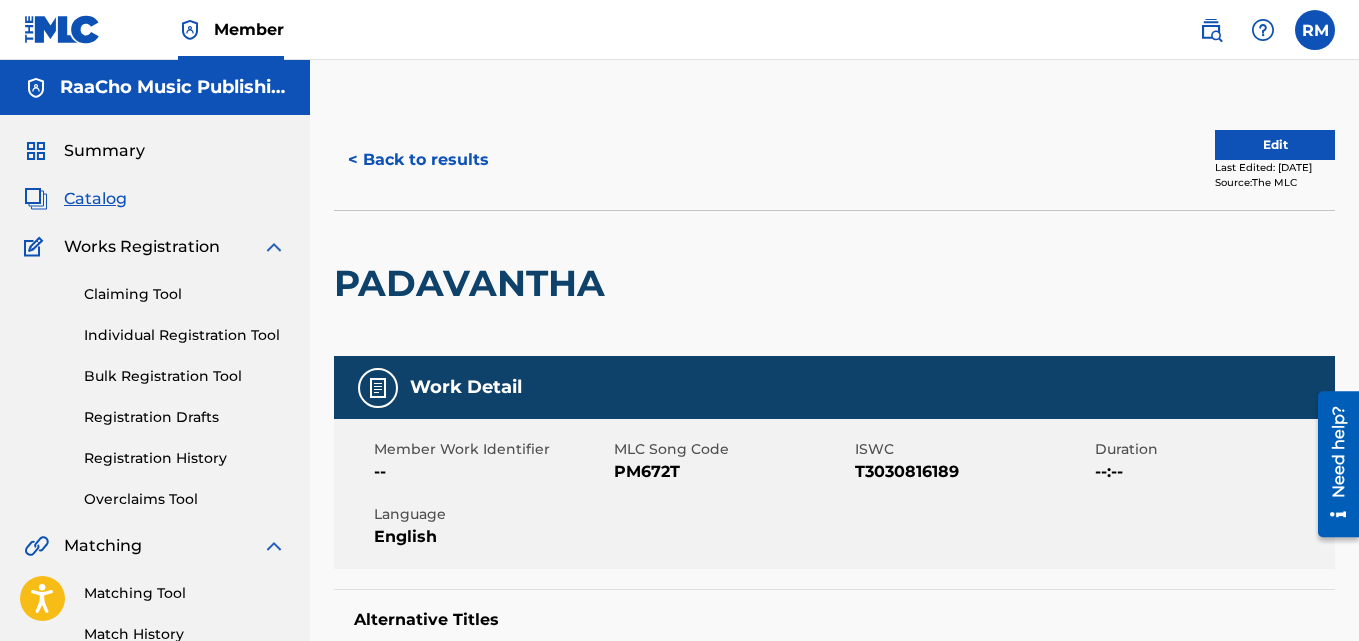 click on "< Back to results" at bounding box center [418, 160] 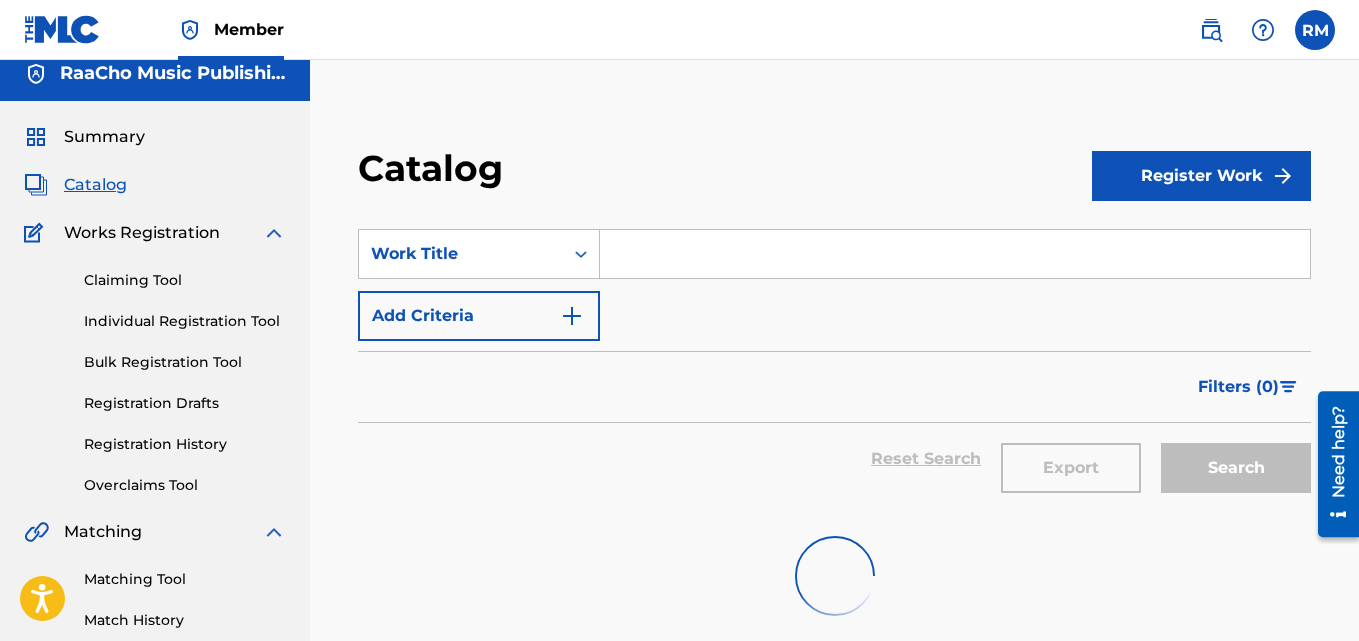 scroll, scrollTop: 0, scrollLeft: 0, axis: both 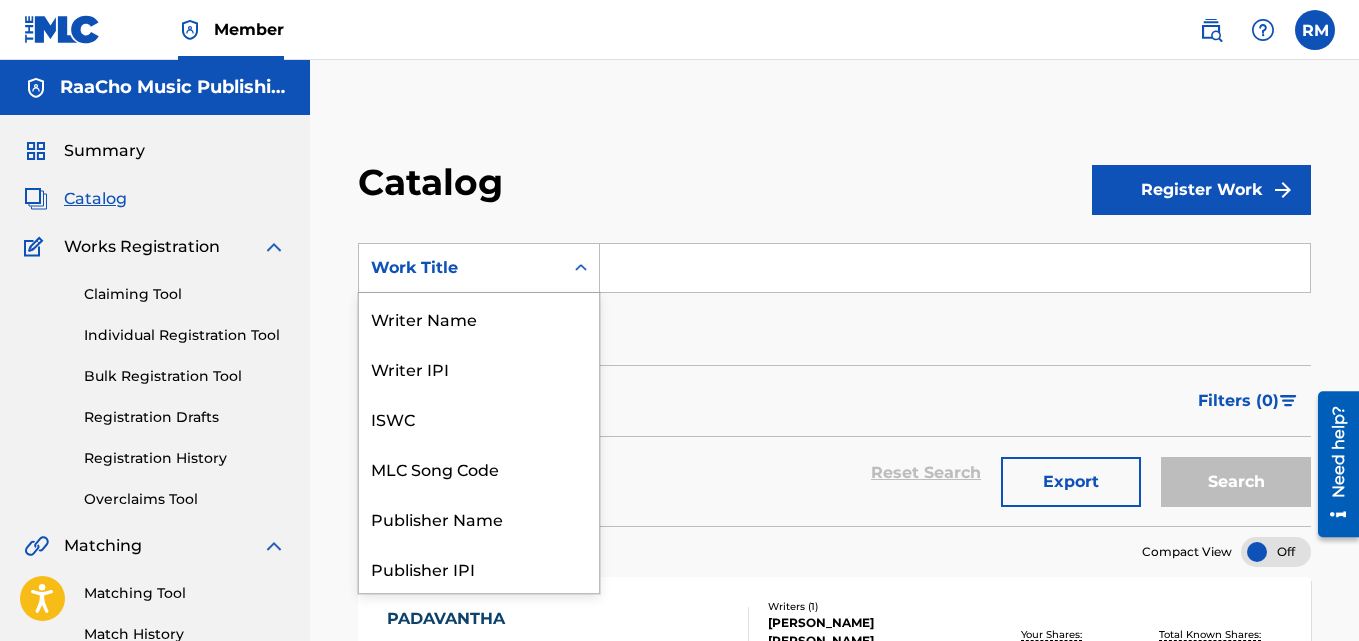 click on "Work Title" at bounding box center [461, 268] 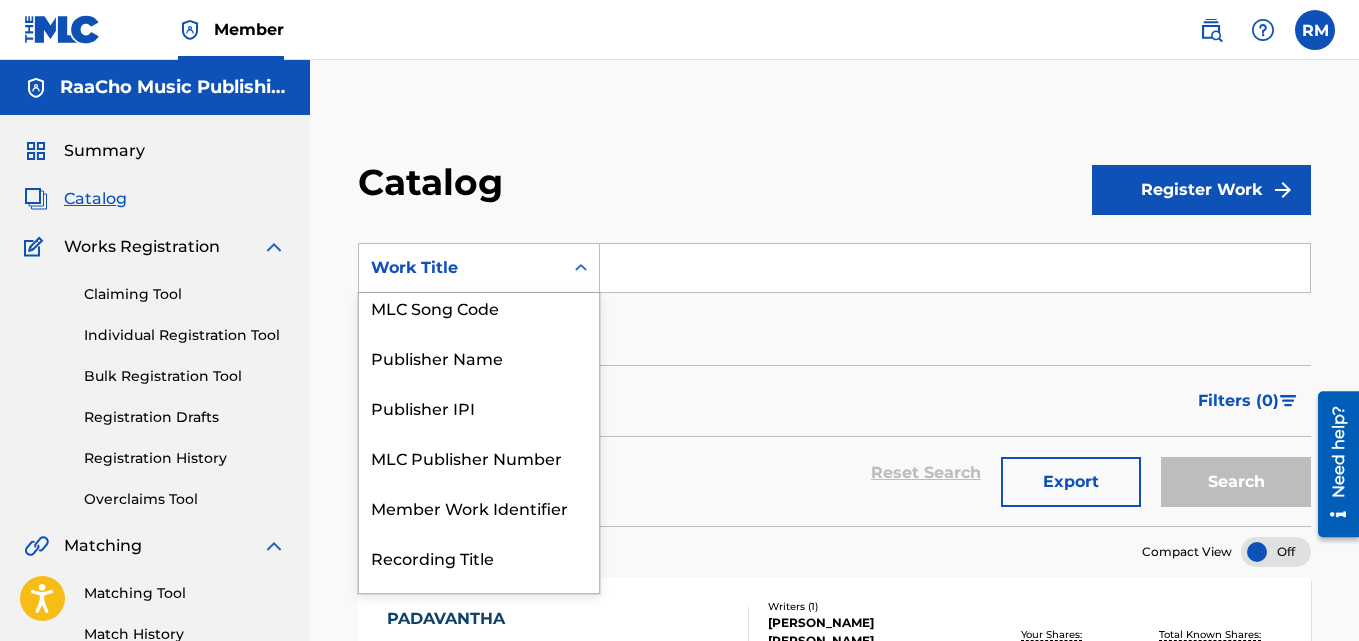 scroll, scrollTop: 0, scrollLeft: 0, axis: both 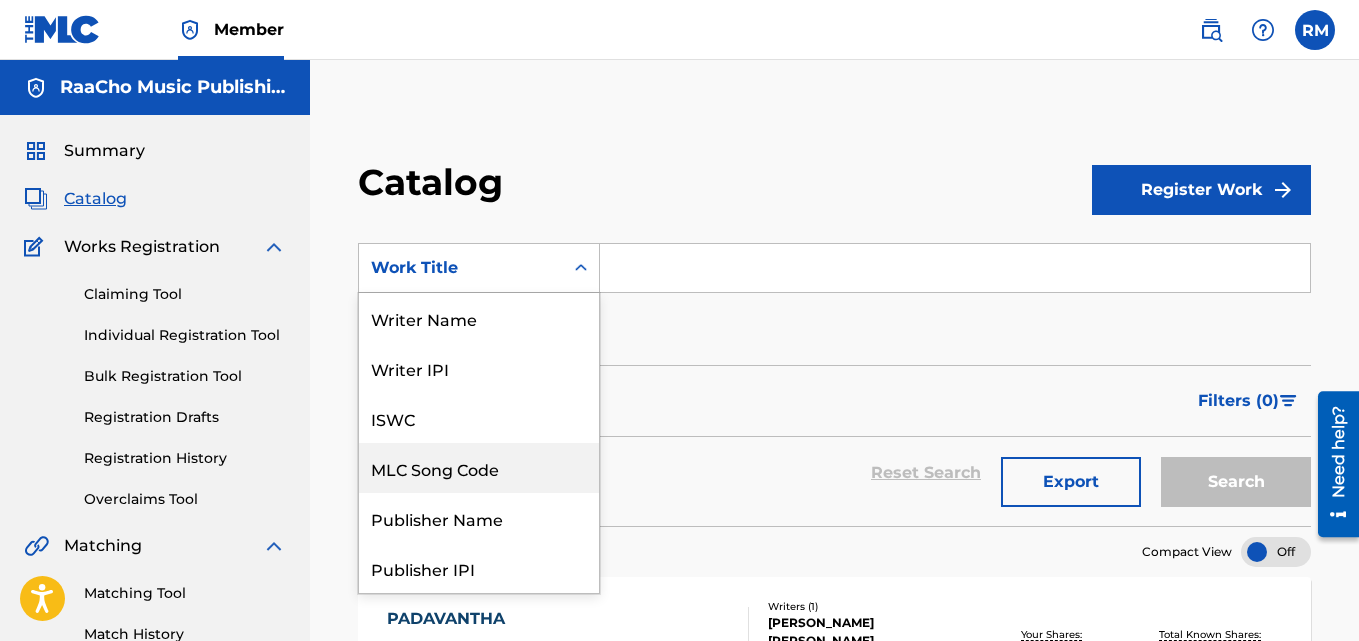 click on "MLC Song Code" at bounding box center (479, 468) 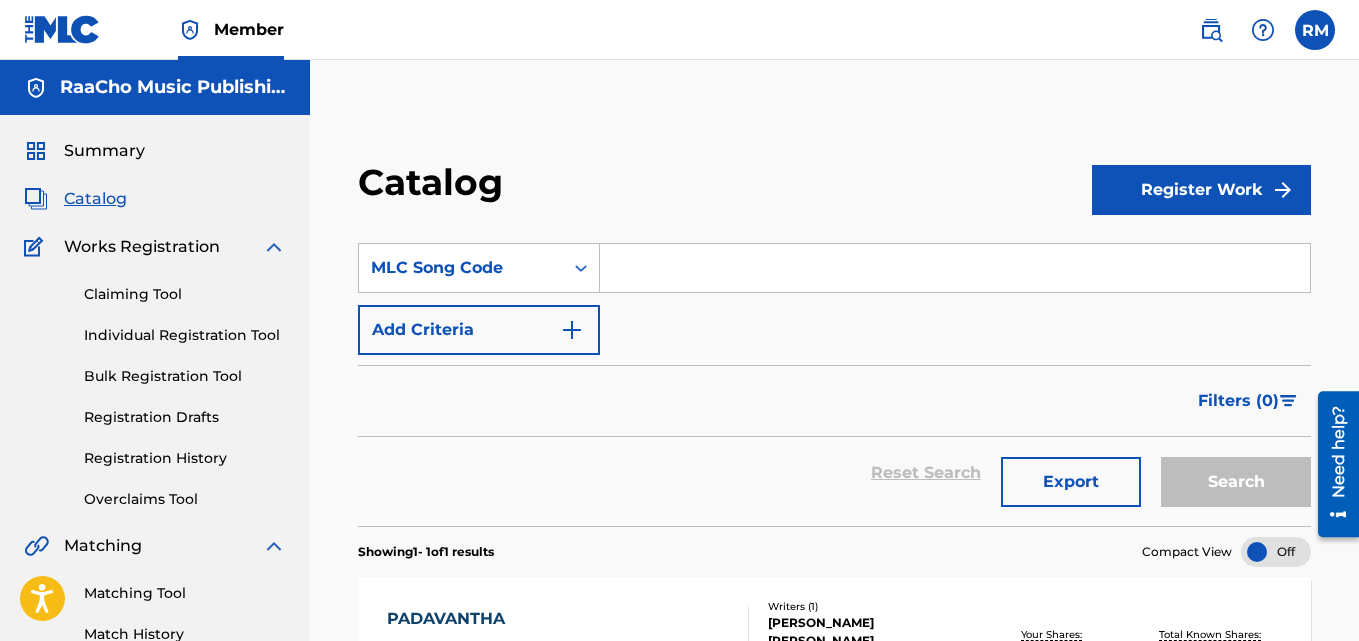 click at bounding box center [955, 268] 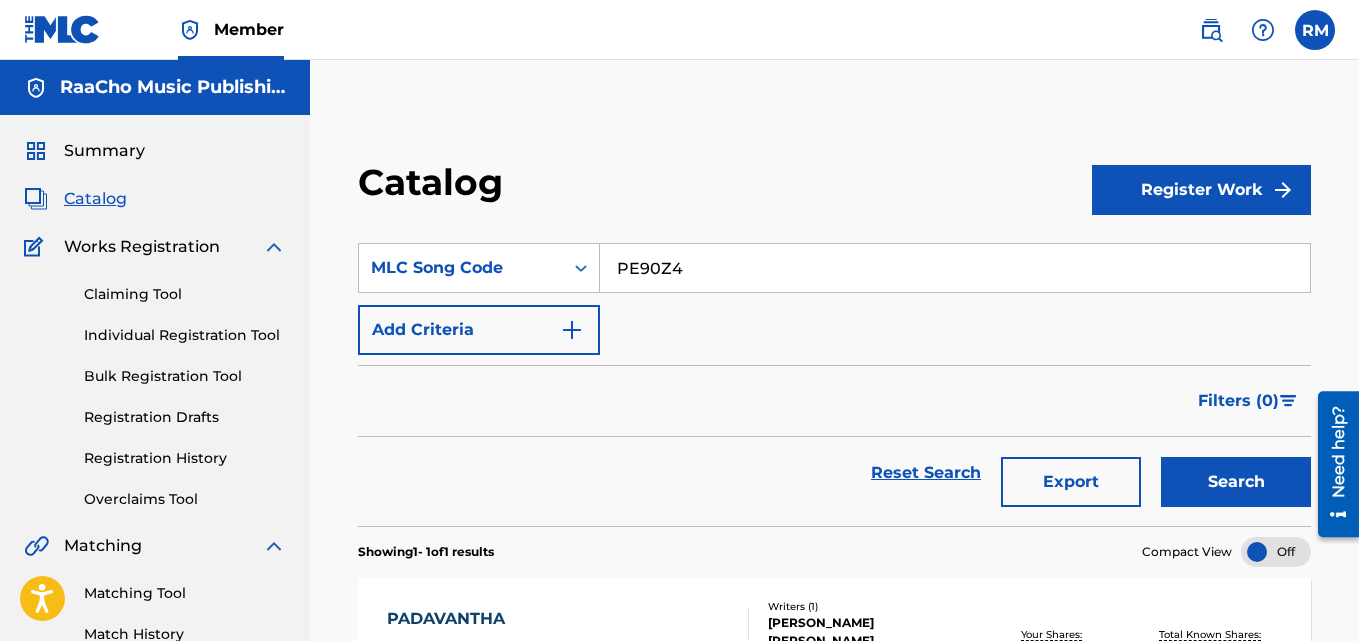 type on "PE90Z4" 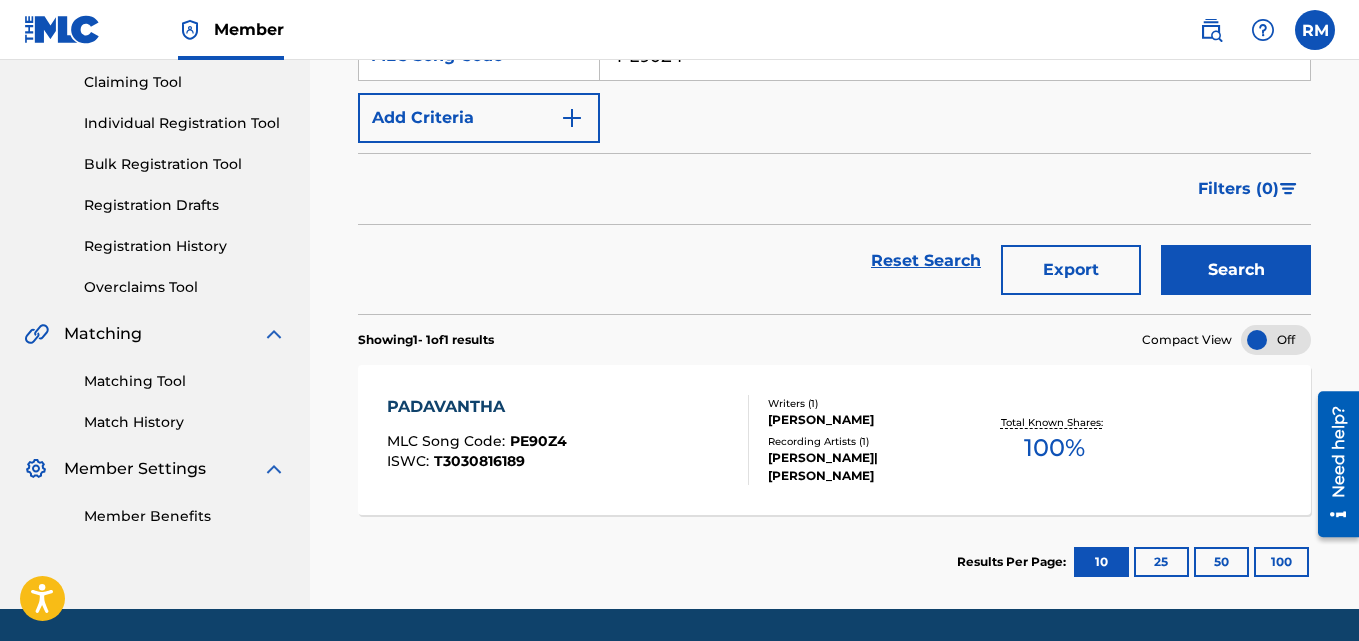 scroll, scrollTop: 276, scrollLeft: 0, axis: vertical 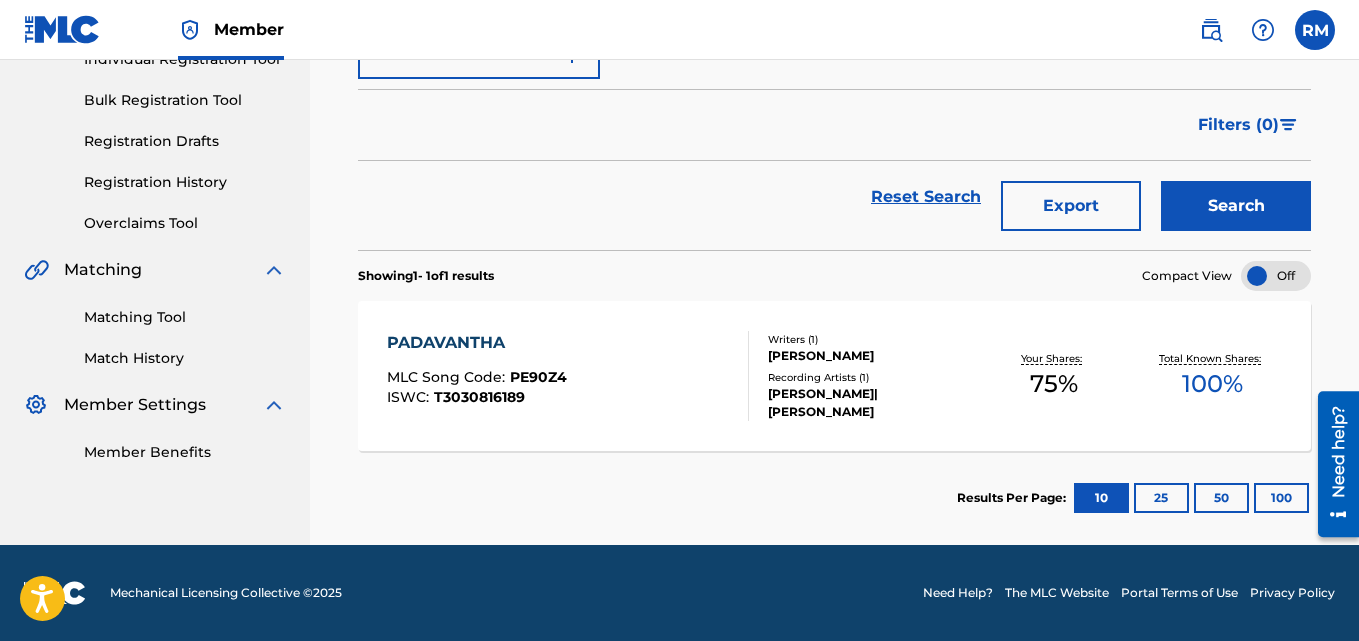 click on "PADAVANTHA" at bounding box center (477, 343) 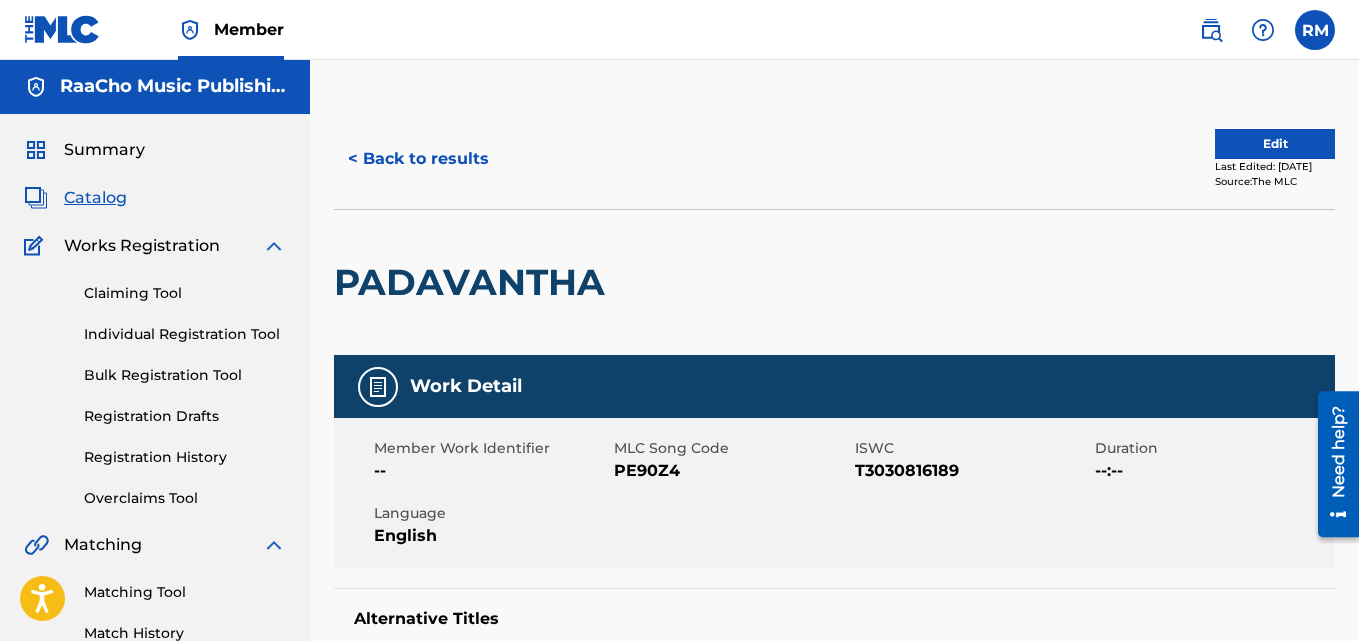 scroll, scrollTop: 0, scrollLeft: 0, axis: both 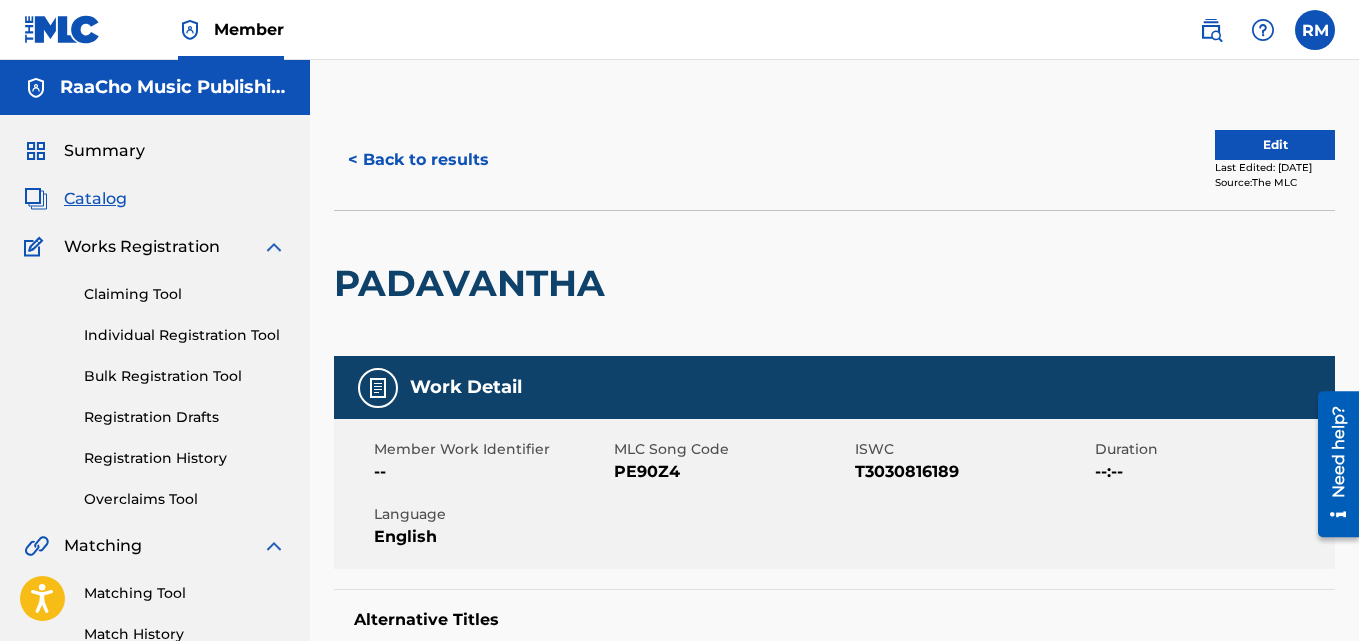 click on "< Back to results" at bounding box center [418, 160] 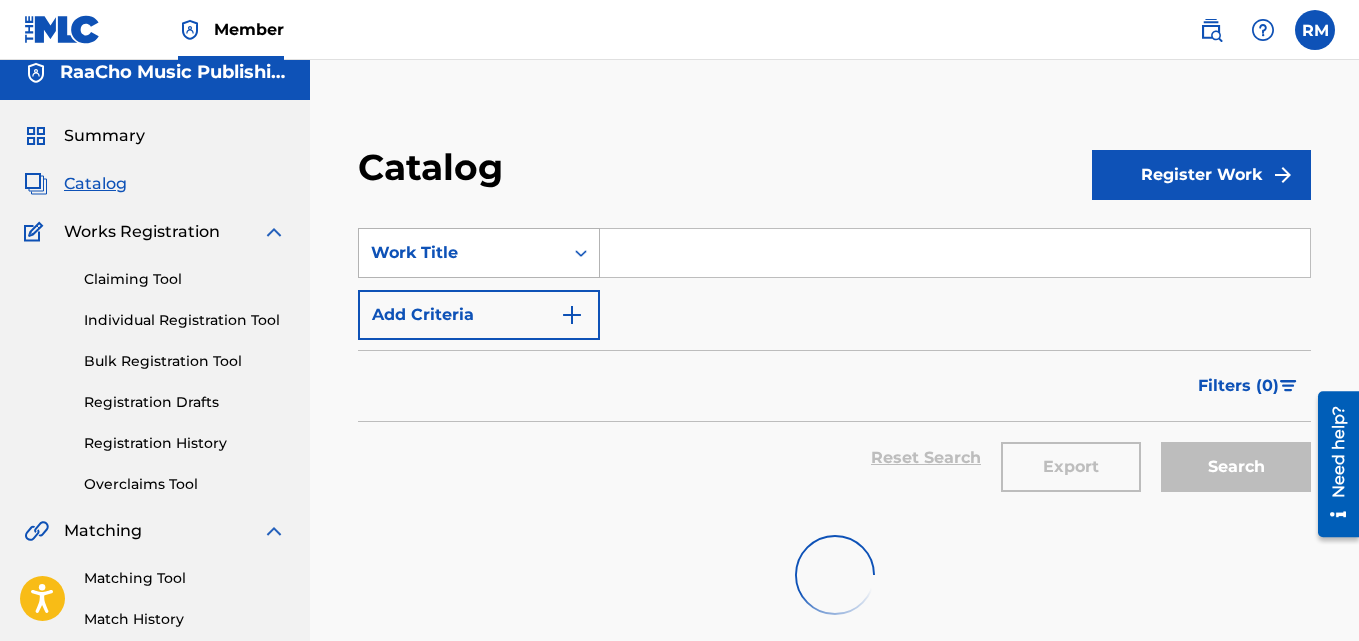 scroll, scrollTop: 0, scrollLeft: 0, axis: both 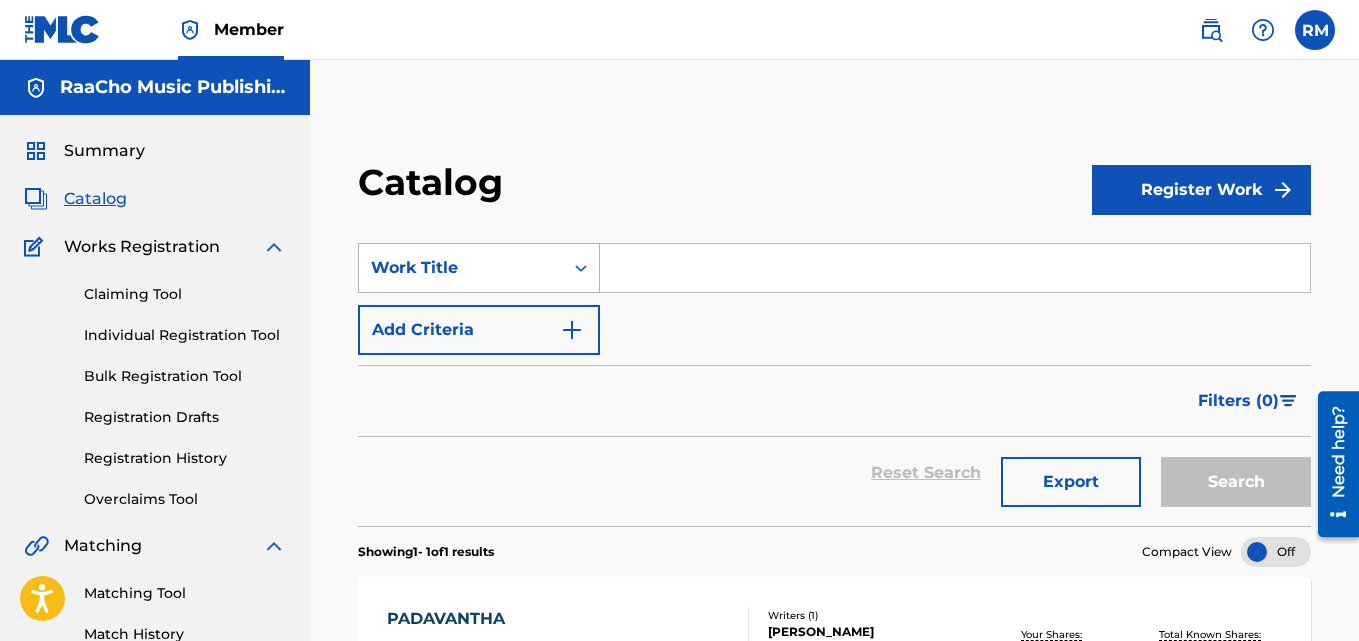 click on "Work Title" at bounding box center [461, 268] 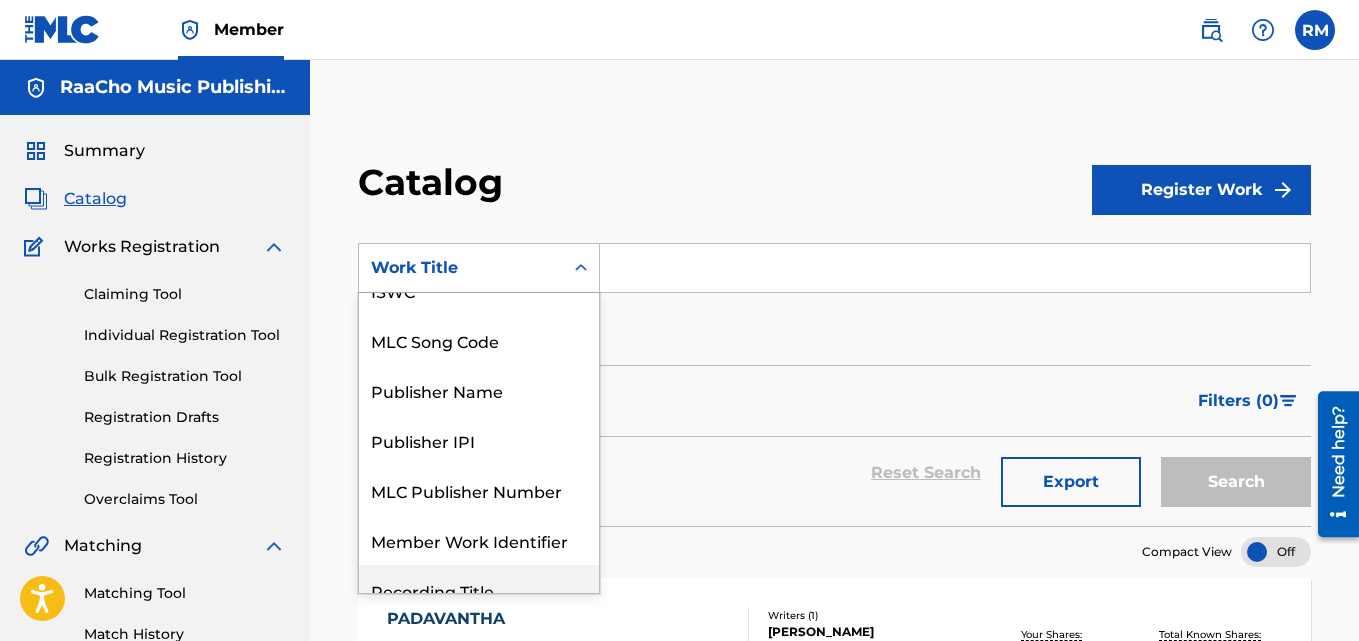 scroll, scrollTop: 0, scrollLeft: 0, axis: both 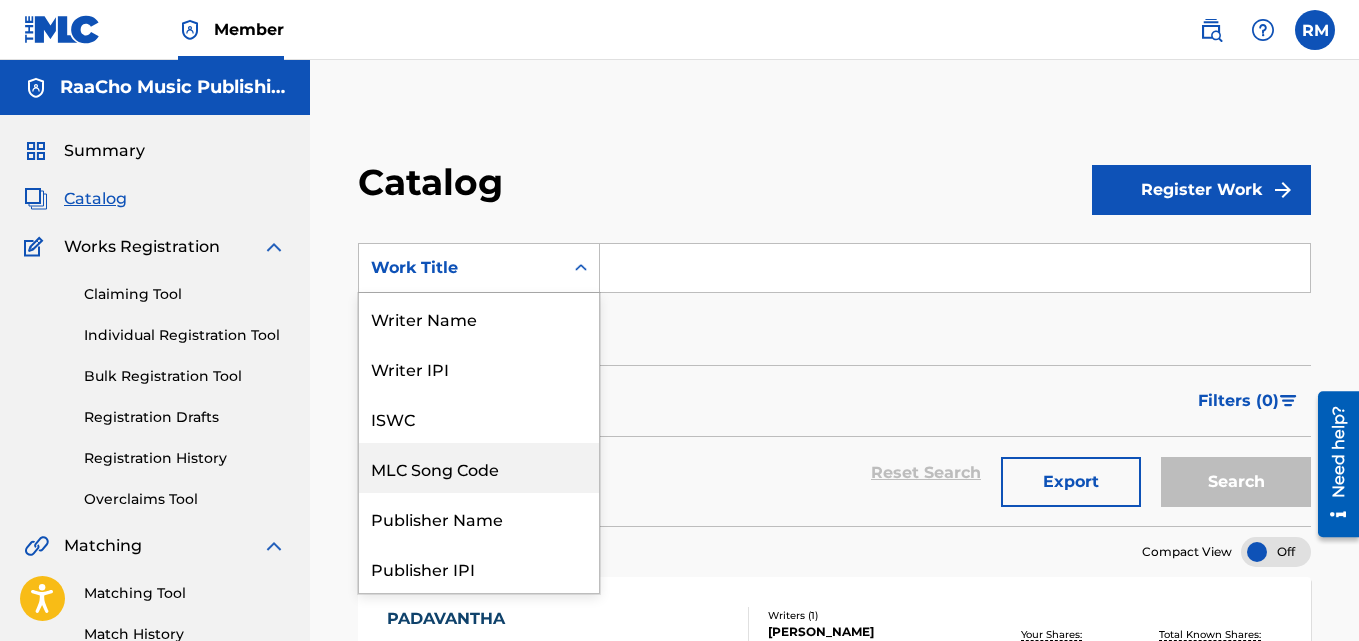 click on "MLC Song Code" at bounding box center [479, 468] 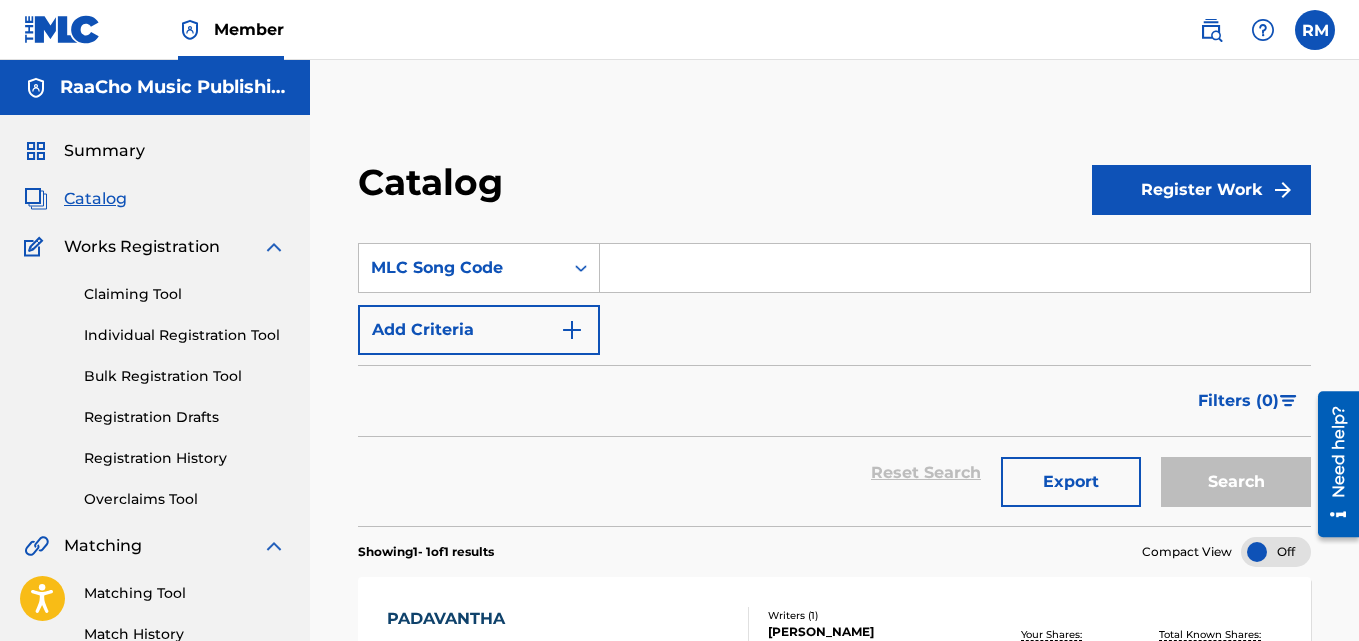 click at bounding box center (955, 268) 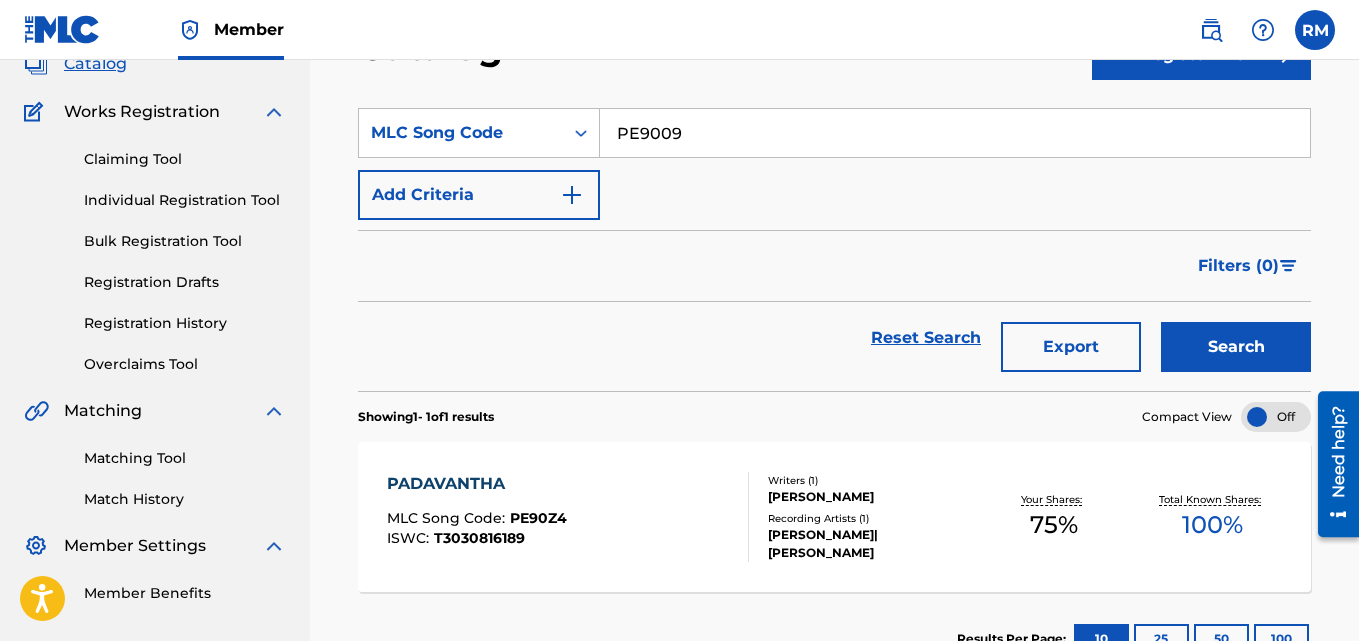 scroll, scrollTop: 100, scrollLeft: 0, axis: vertical 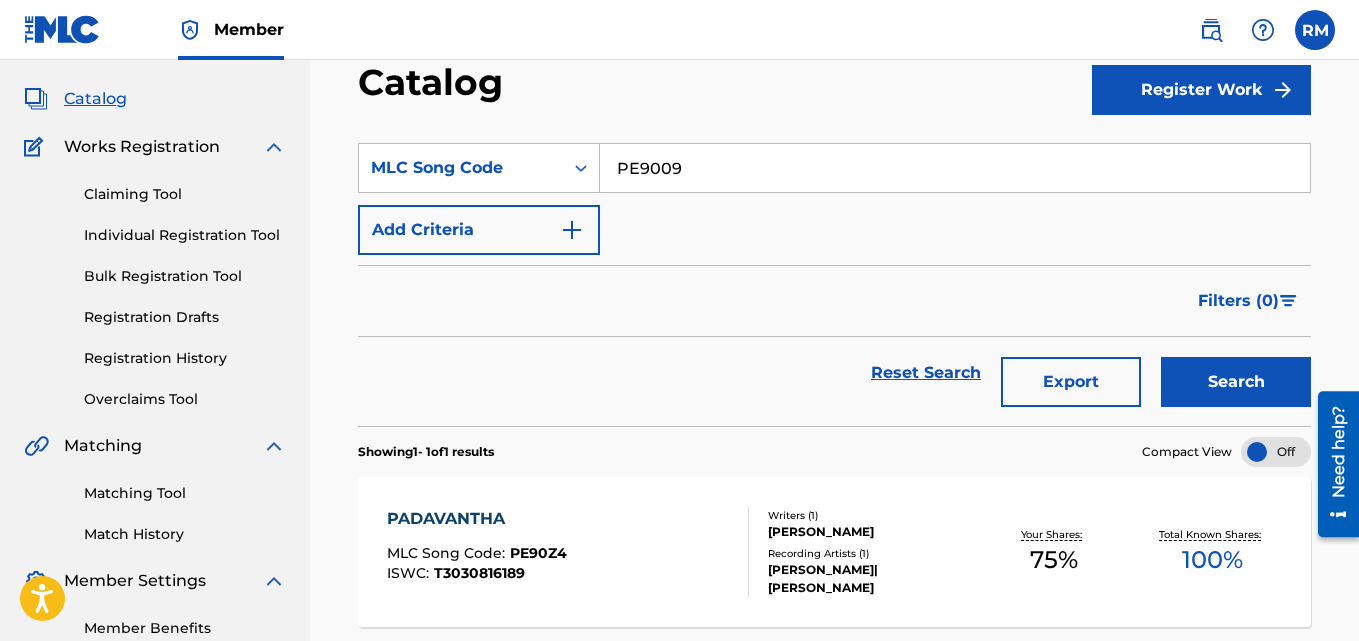 type on "PE9009" 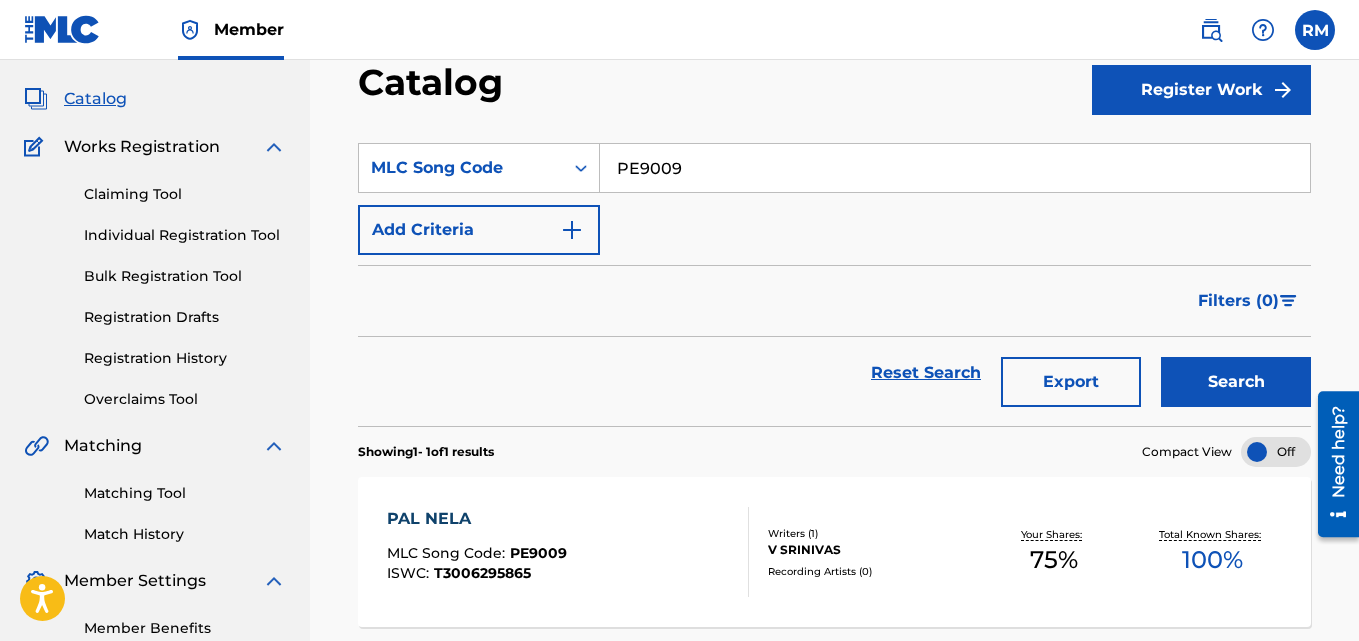 scroll, scrollTop: 276, scrollLeft: 0, axis: vertical 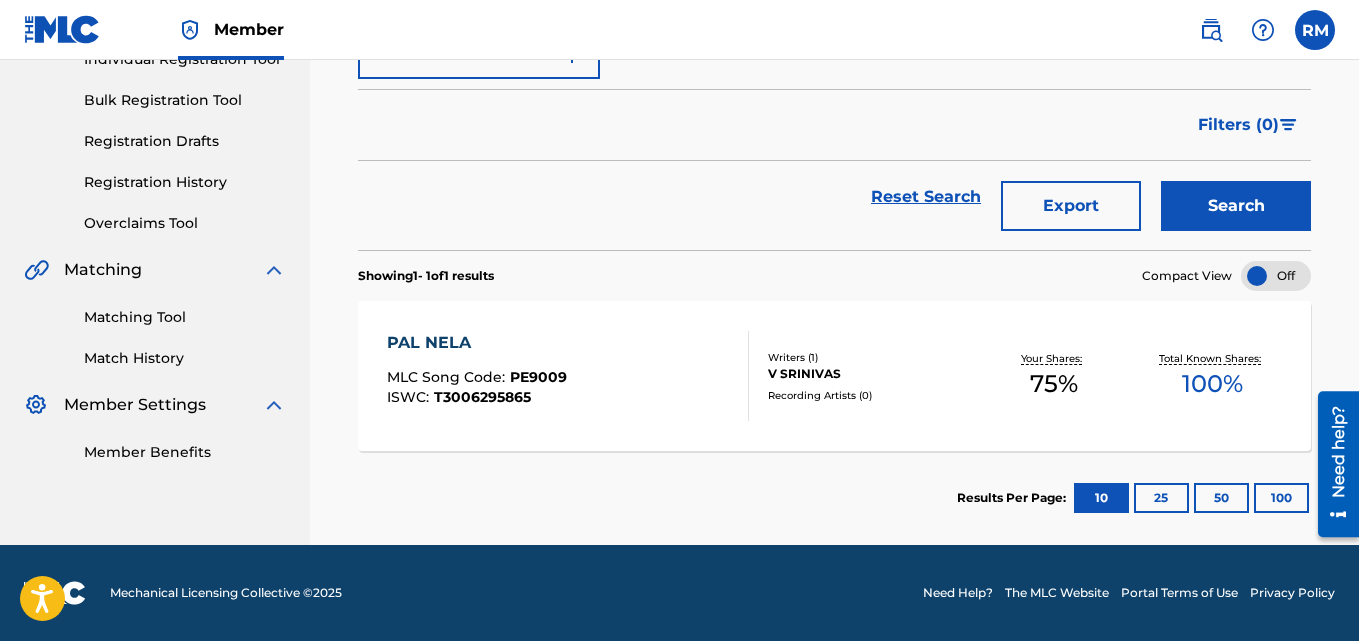 click on "PAL NELA" at bounding box center (477, 343) 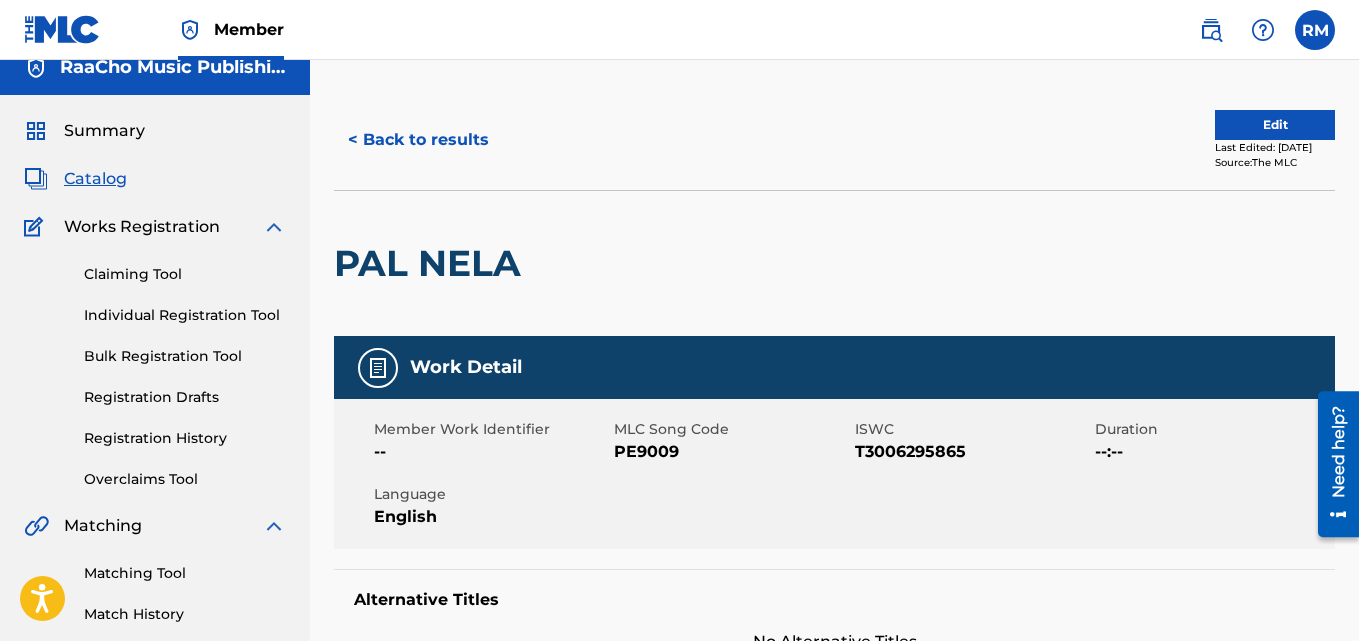scroll, scrollTop: 0, scrollLeft: 0, axis: both 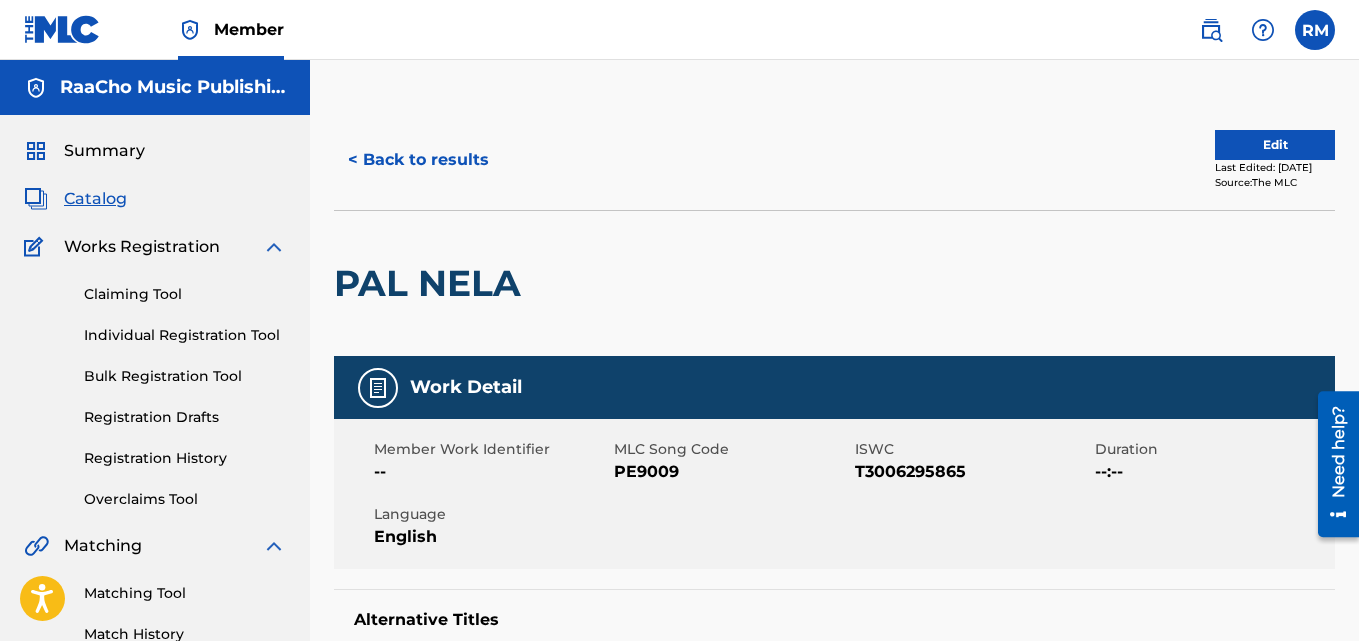 click on "< Back to results Edit Last Edited:   [DATE] Source:  The MLC" at bounding box center [834, 160] 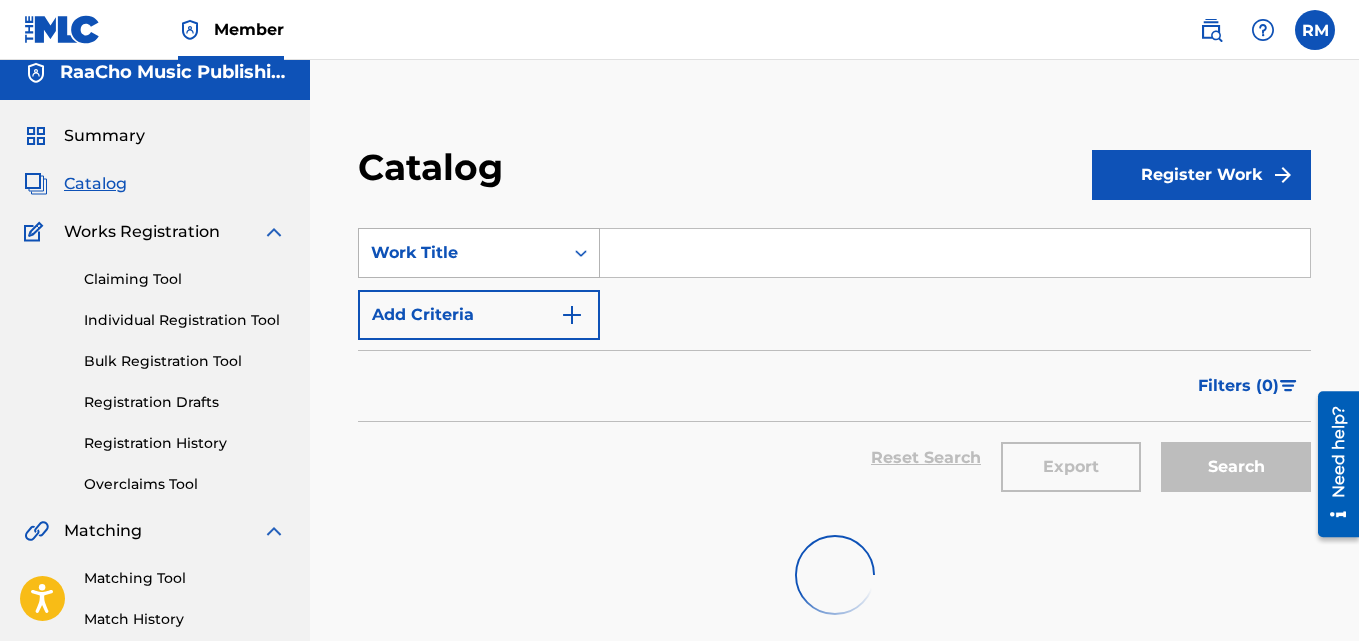 scroll, scrollTop: 0, scrollLeft: 0, axis: both 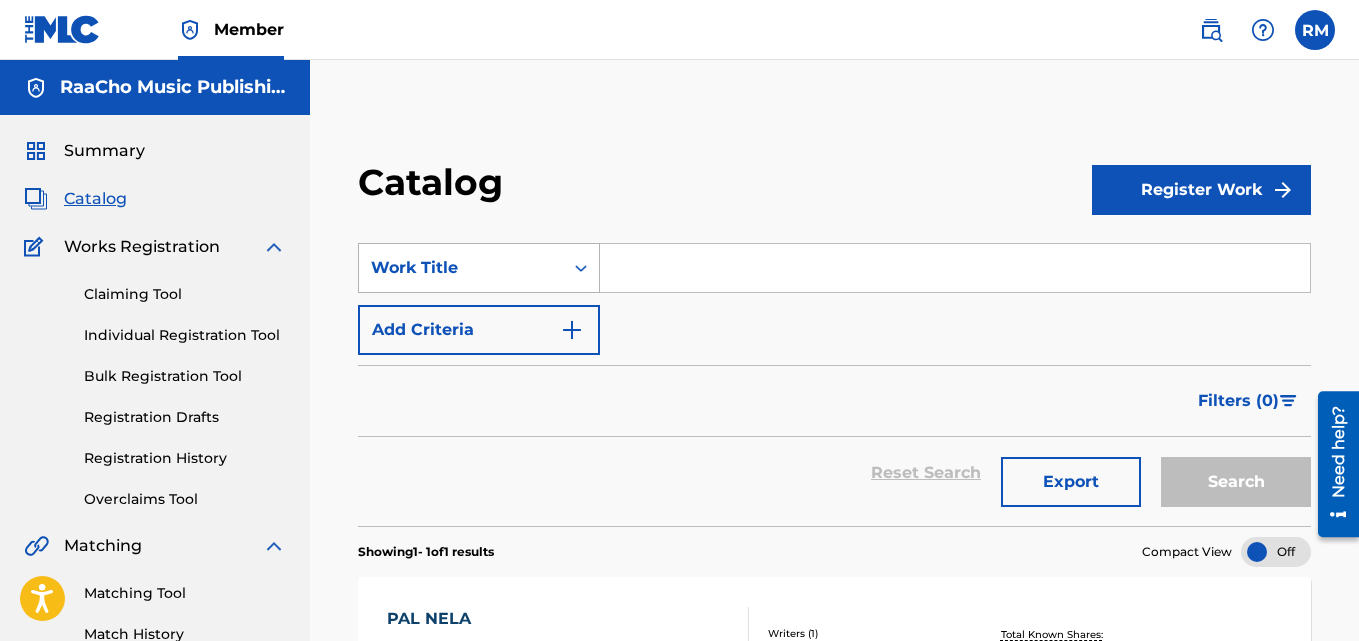 click at bounding box center [581, 268] 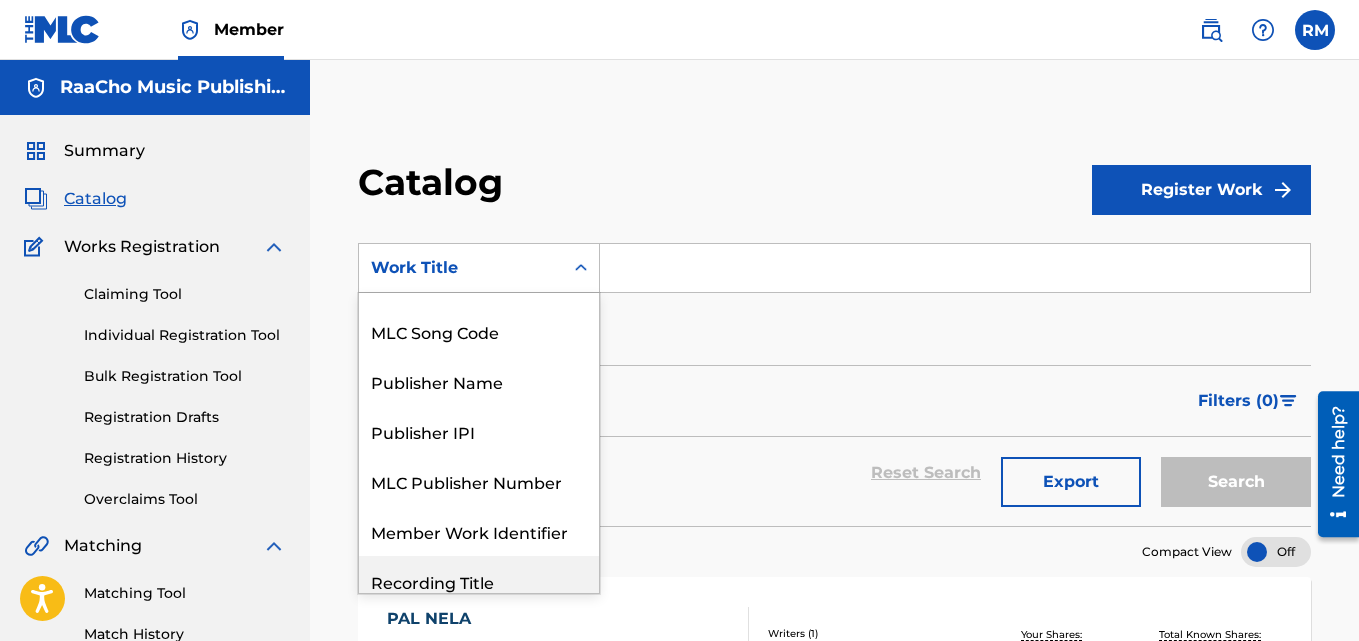 scroll, scrollTop: 0, scrollLeft: 0, axis: both 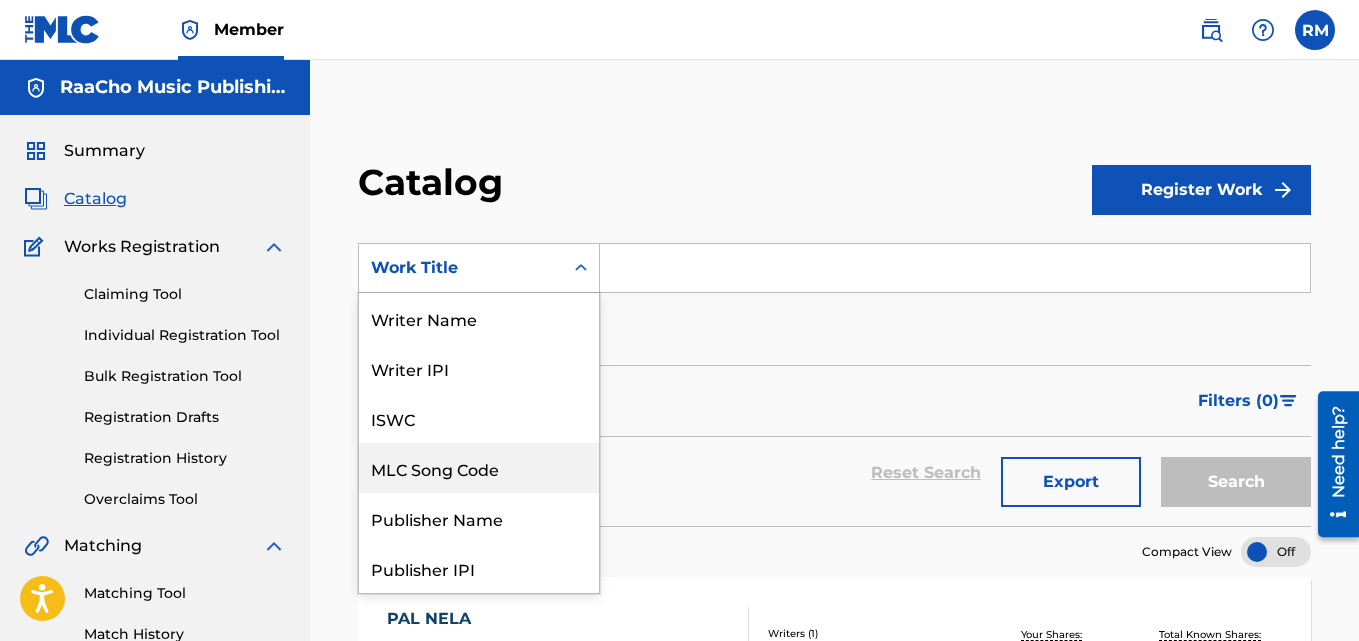 click on "MLC Song Code" at bounding box center [479, 468] 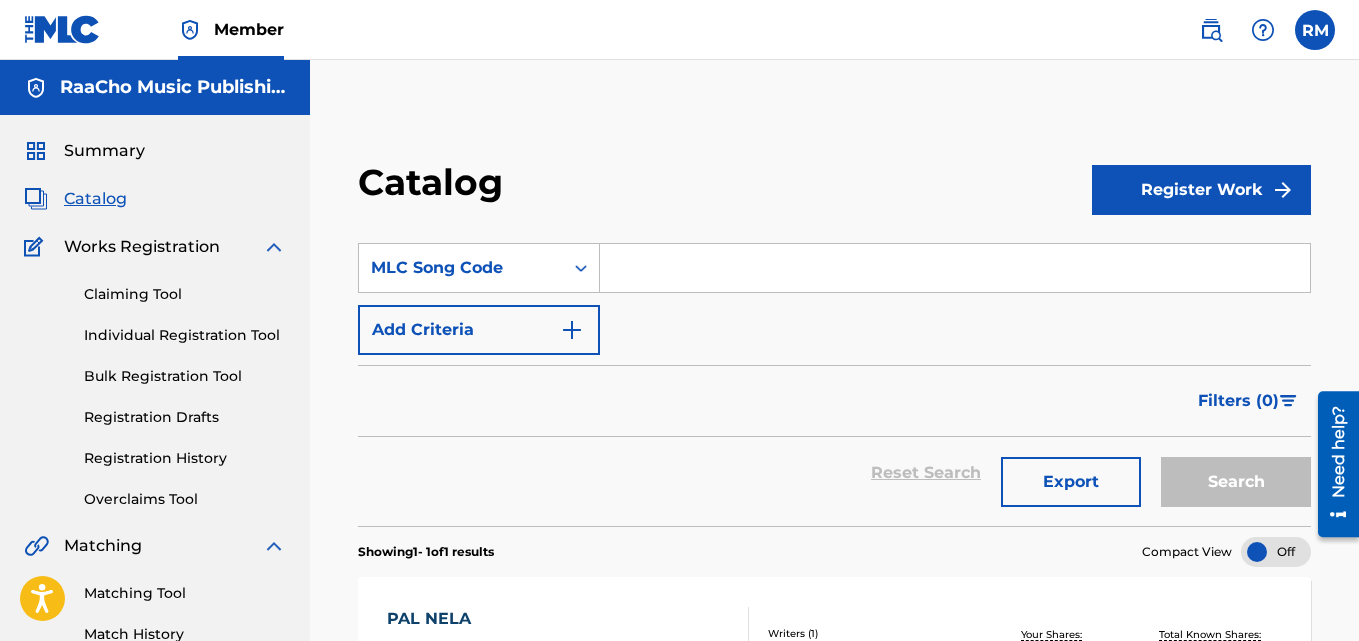 click at bounding box center [955, 268] 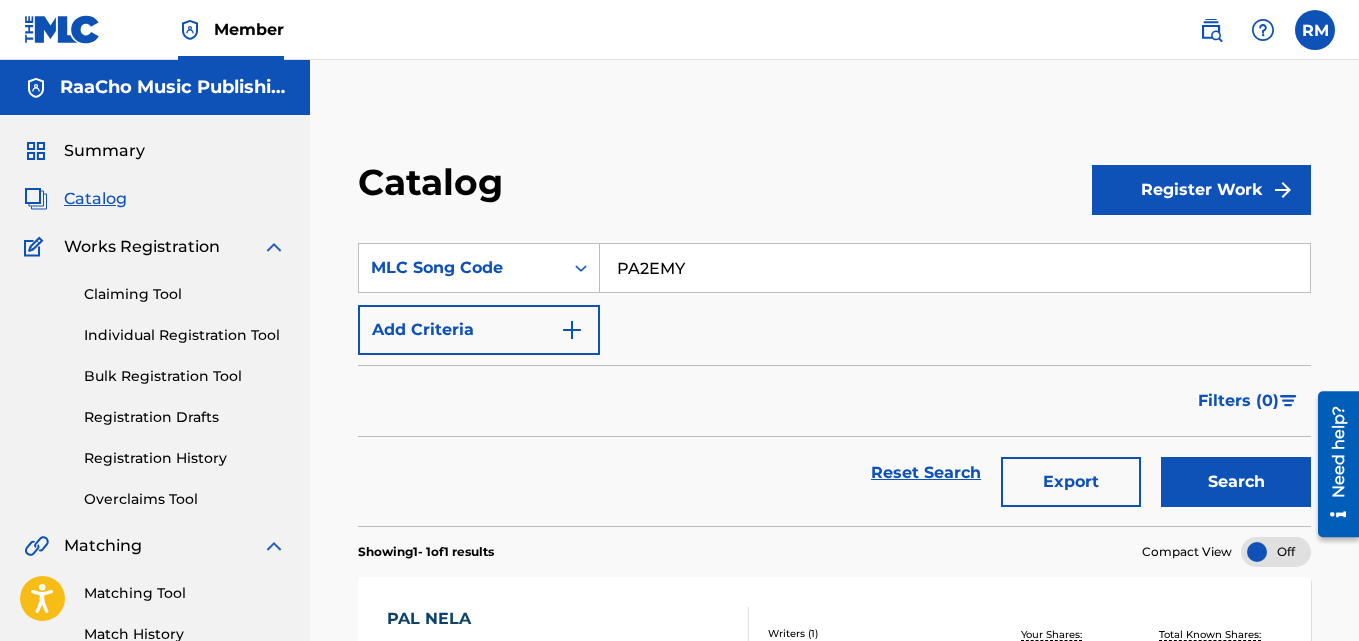 type on "PA2EMY" 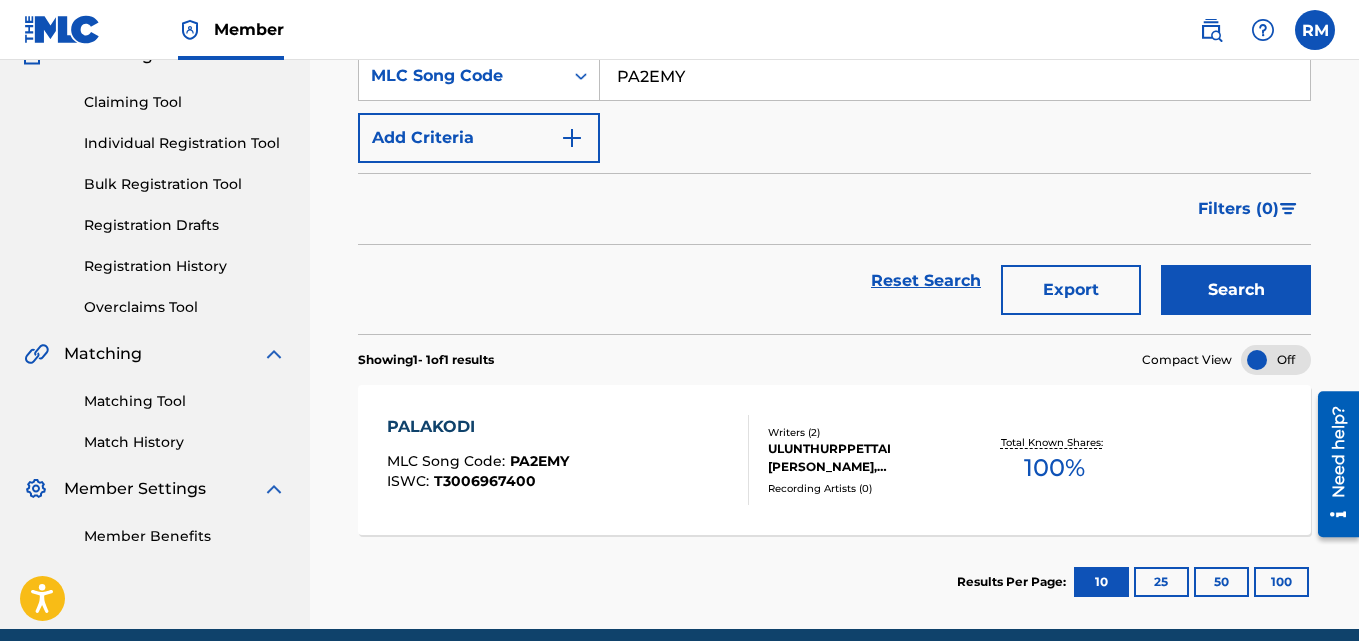 scroll, scrollTop: 276, scrollLeft: 0, axis: vertical 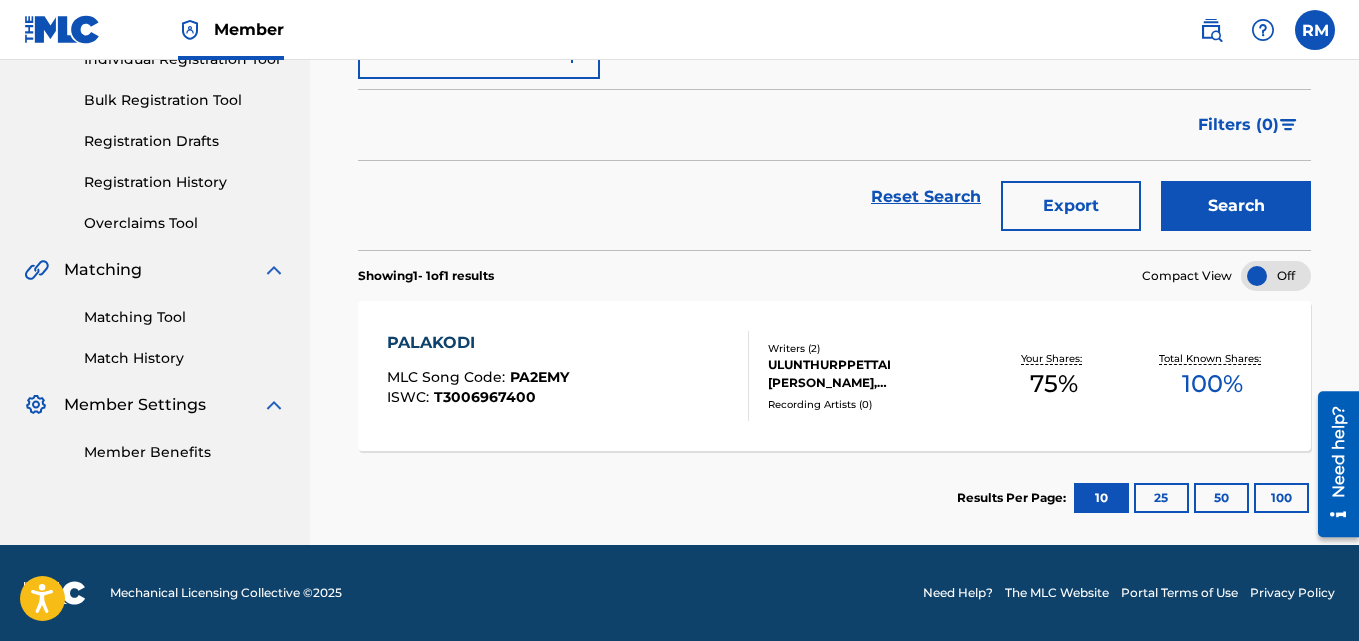 click on "PALAKODI" at bounding box center (478, 343) 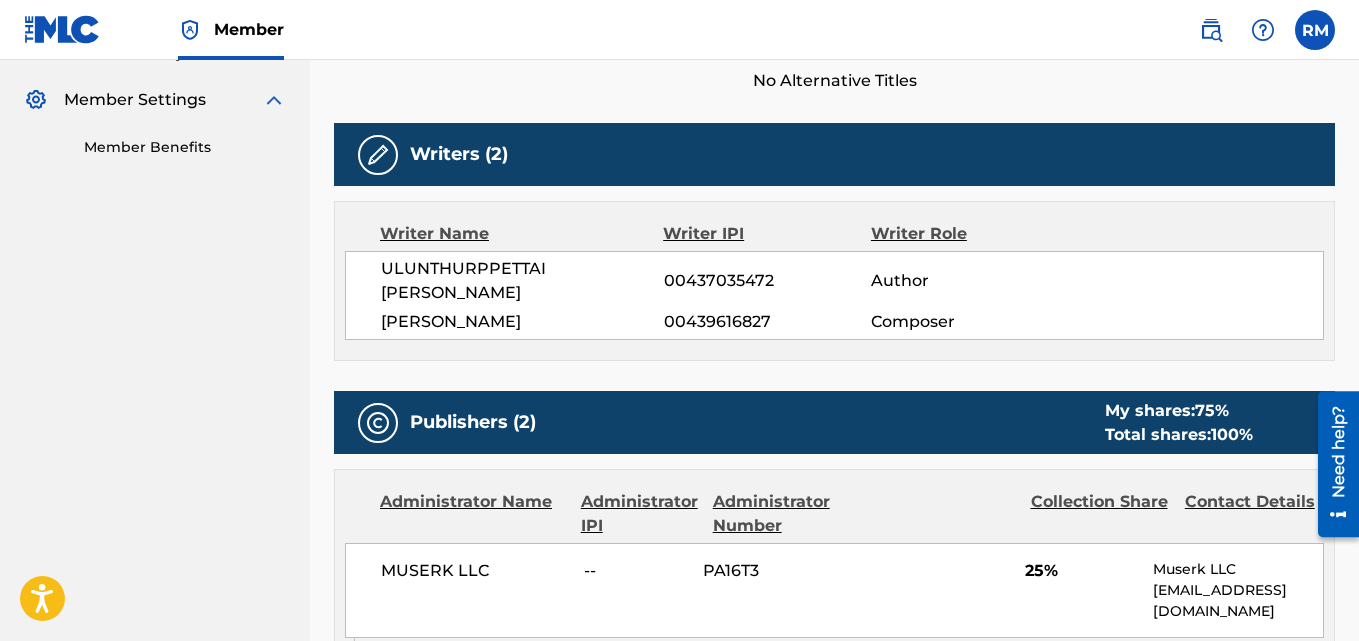 scroll, scrollTop: 0, scrollLeft: 0, axis: both 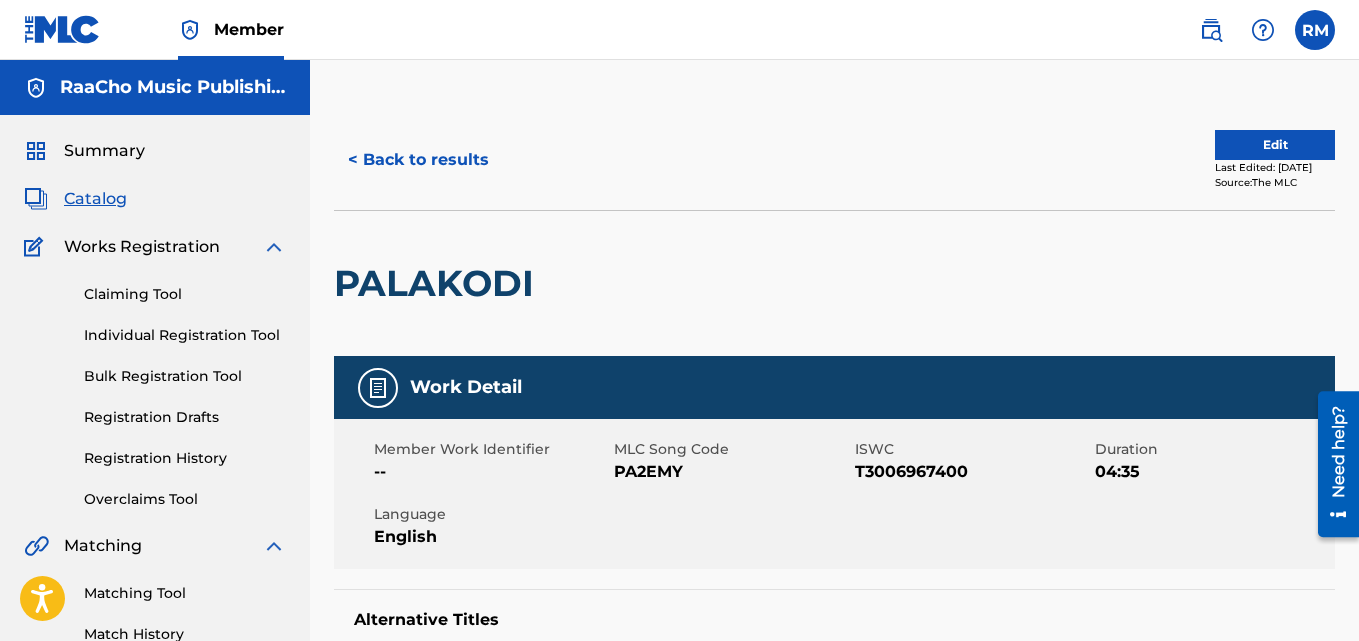 click on "< Back to results" at bounding box center [418, 160] 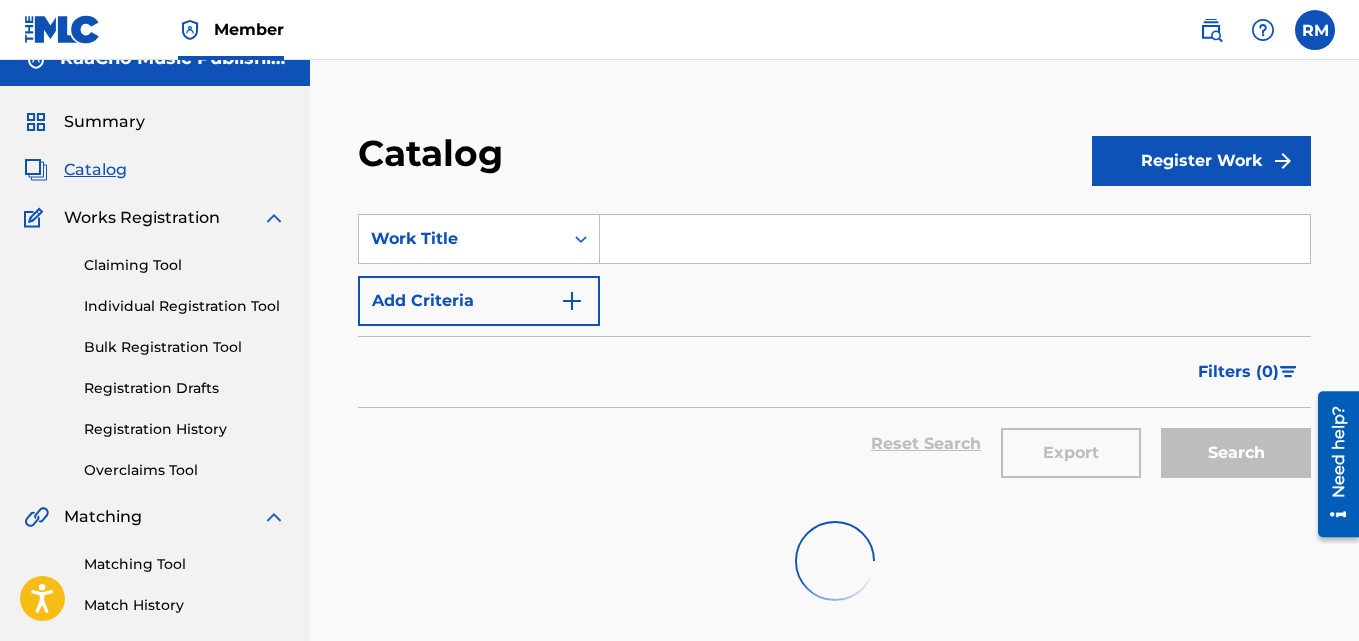 scroll, scrollTop: 0, scrollLeft: 0, axis: both 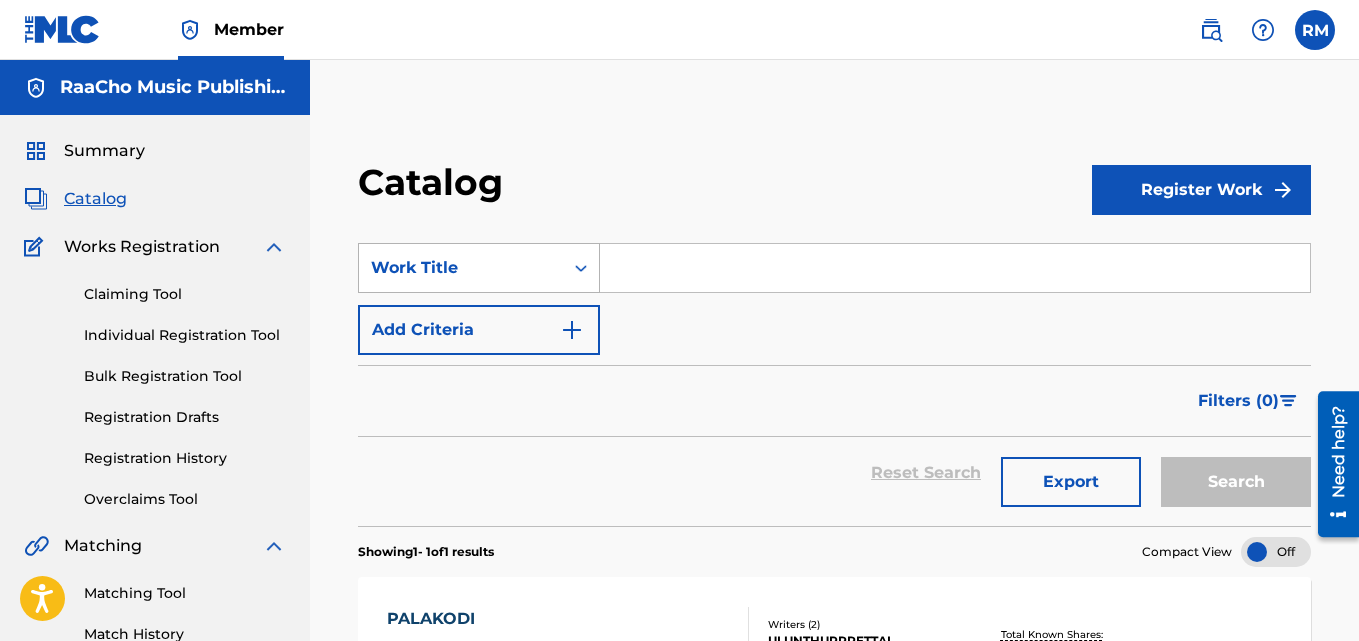 click on "Work Title" at bounding box center [461, 268] 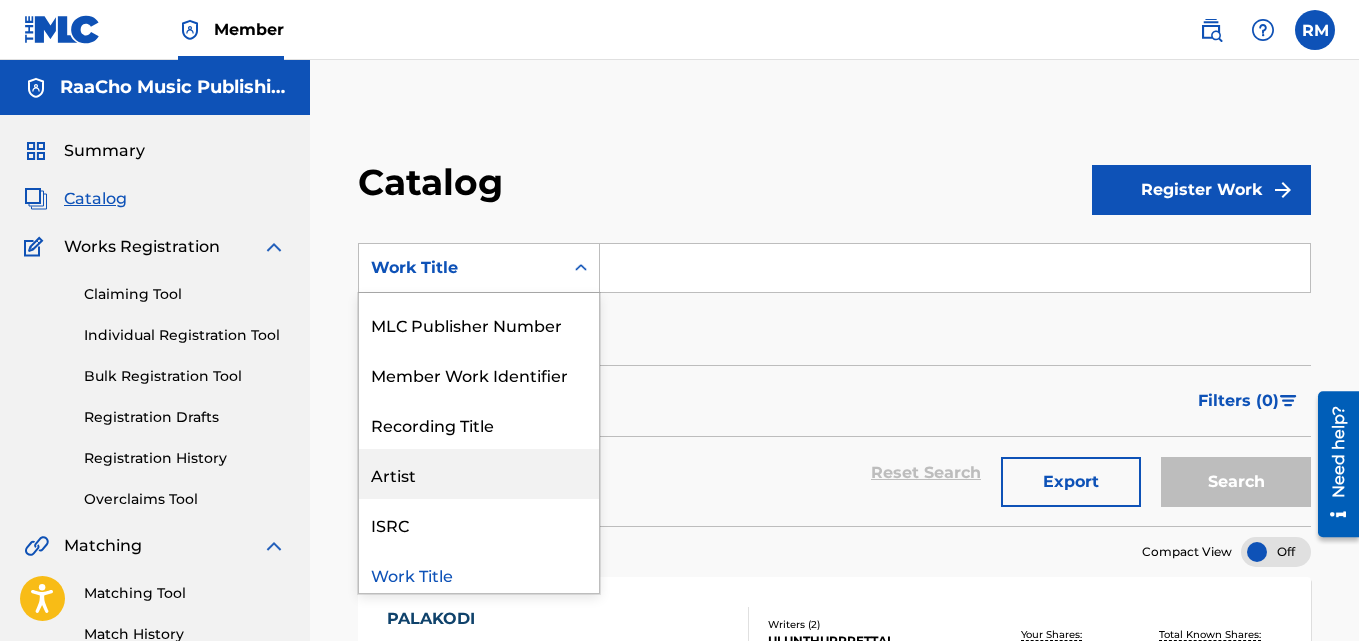 scroll, scrollTop: 0, scrollLeft: 0, axis: both 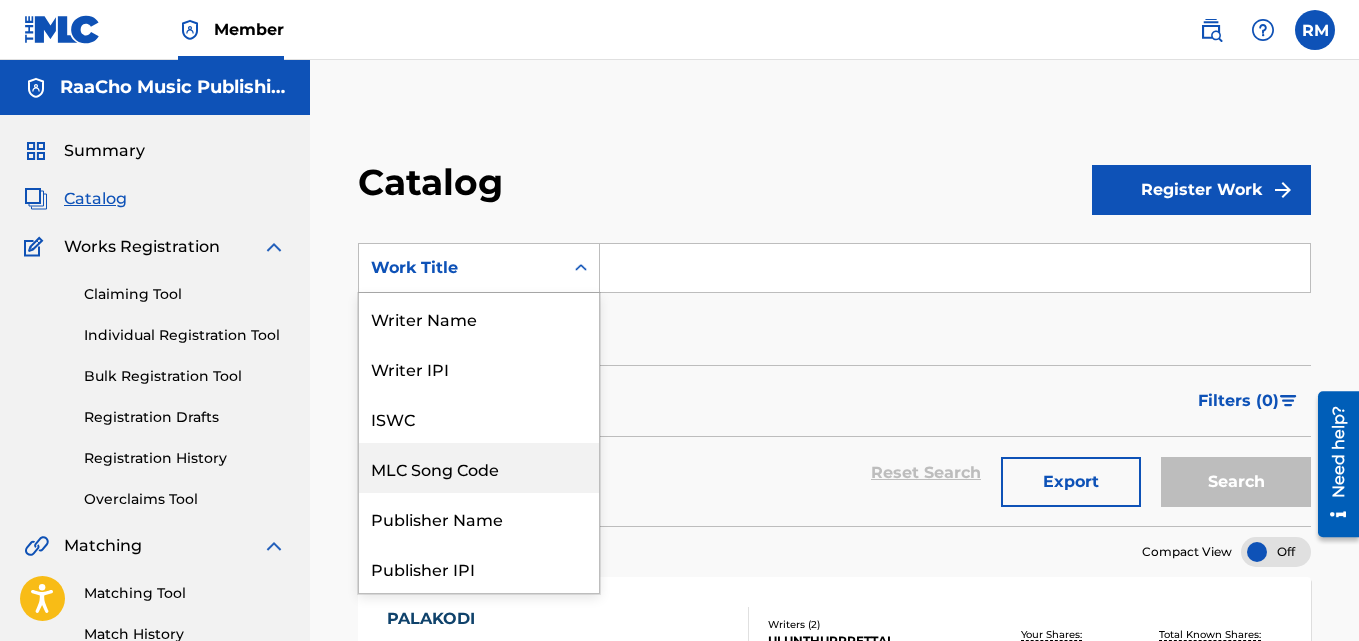 click on "MLC Song Code" at bounding box center [479, 468] 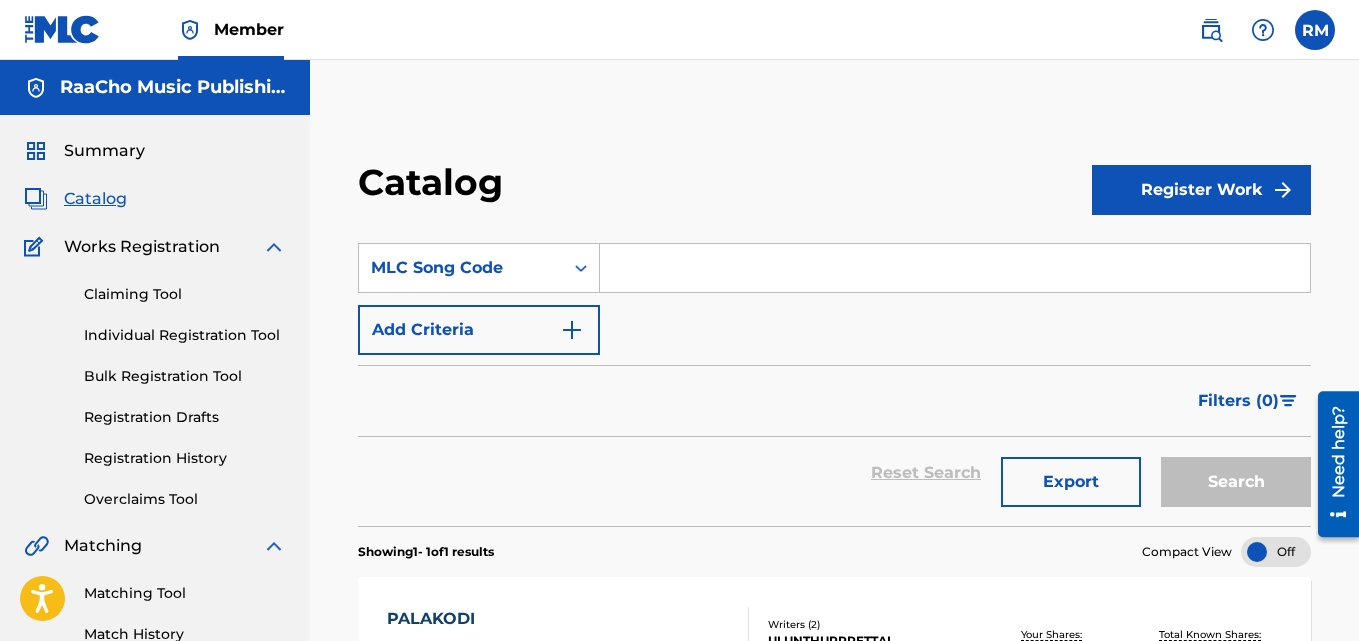 click at bounding box center [955, 268] 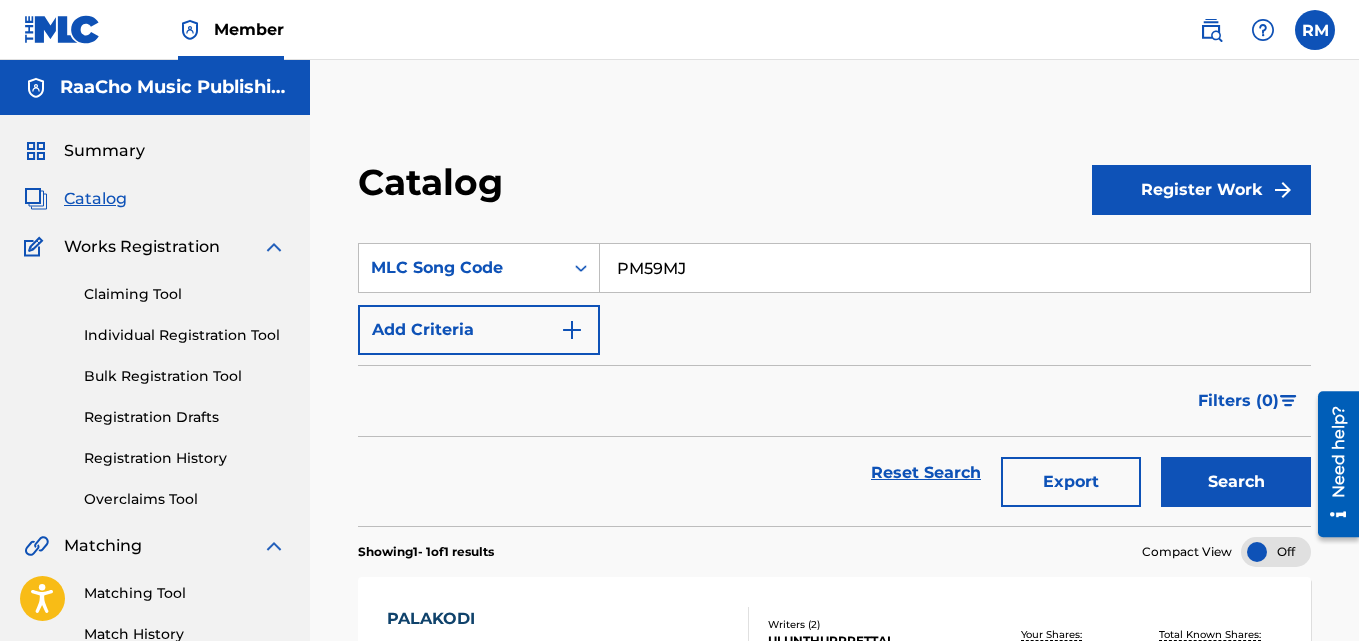 type on "PM59MJ" 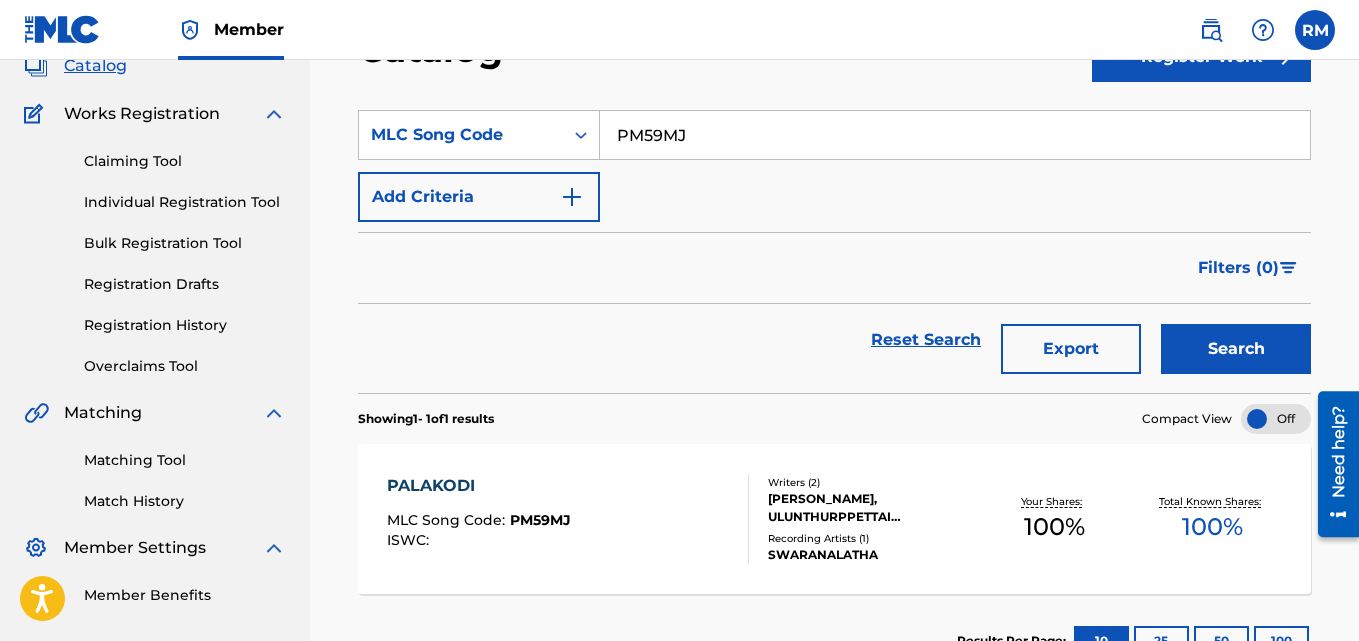 scroll, scrollTop: 276, scrollLeft: 0, axis: vertical 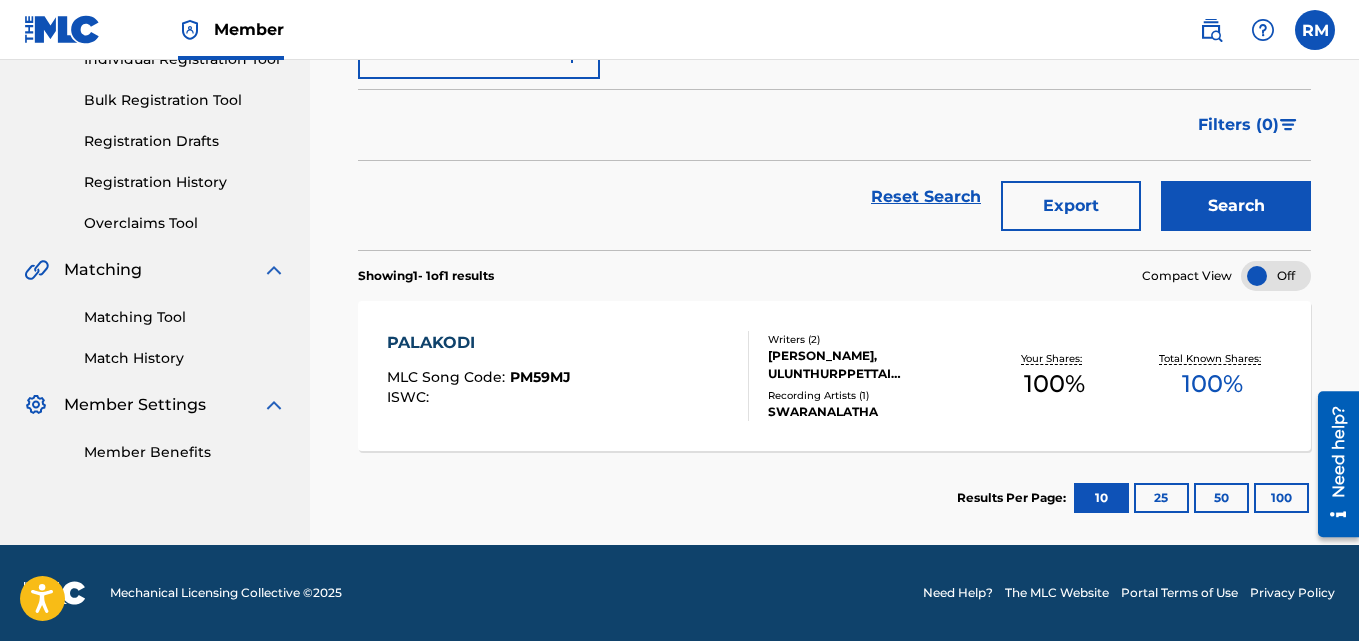 click on "PALAKODI" at bounding box center (479, 343) 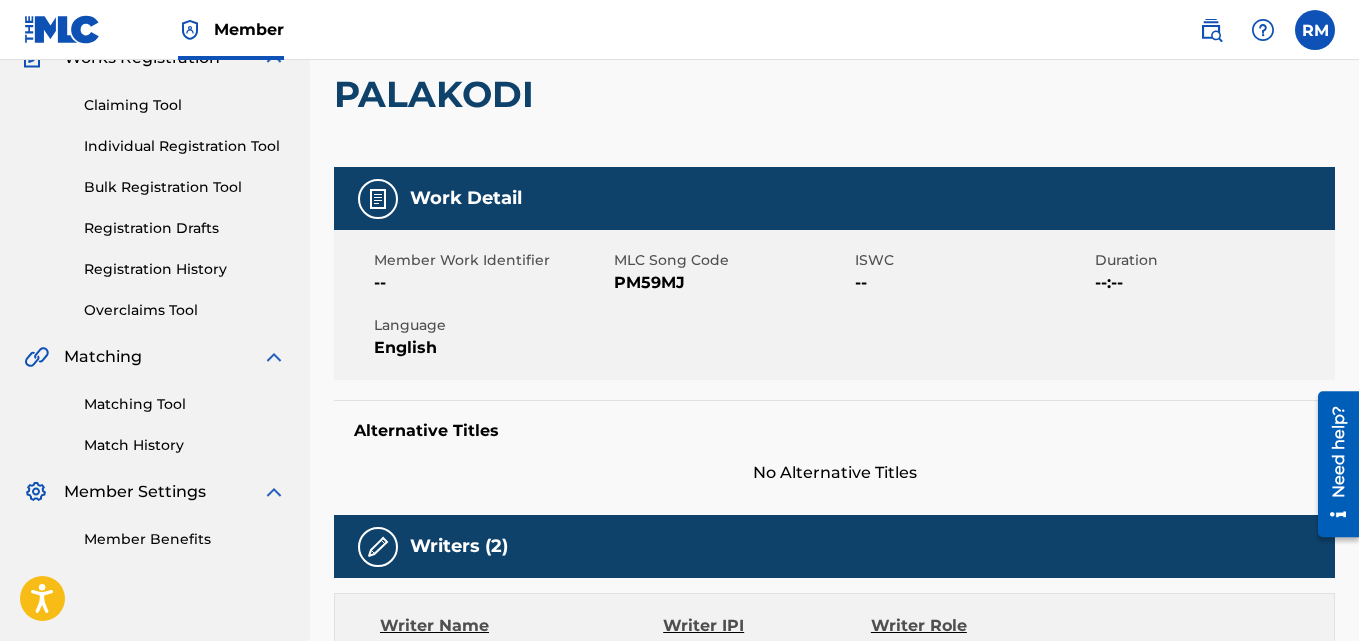 scroll, scrollTop: 0, scrollLeft: 0, axis: both 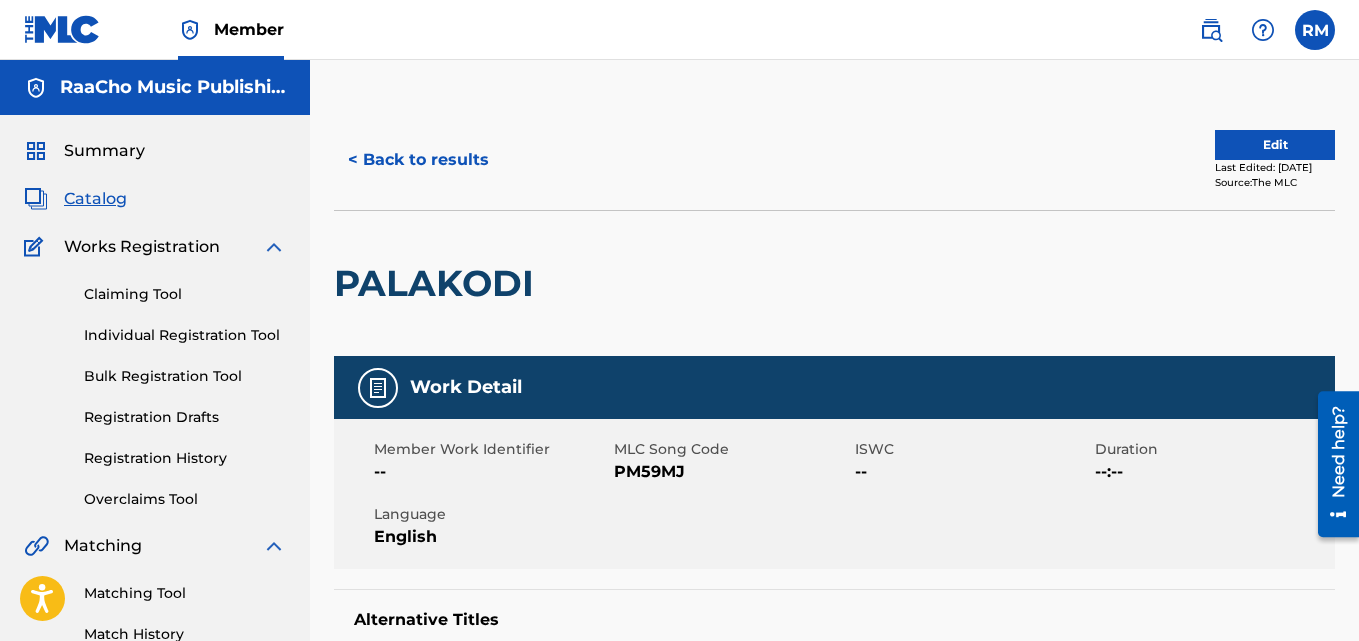 click on "< Back to results Edit Last Edited:   [DATE] Source:  The MLC" at bounding box center (834, 160) 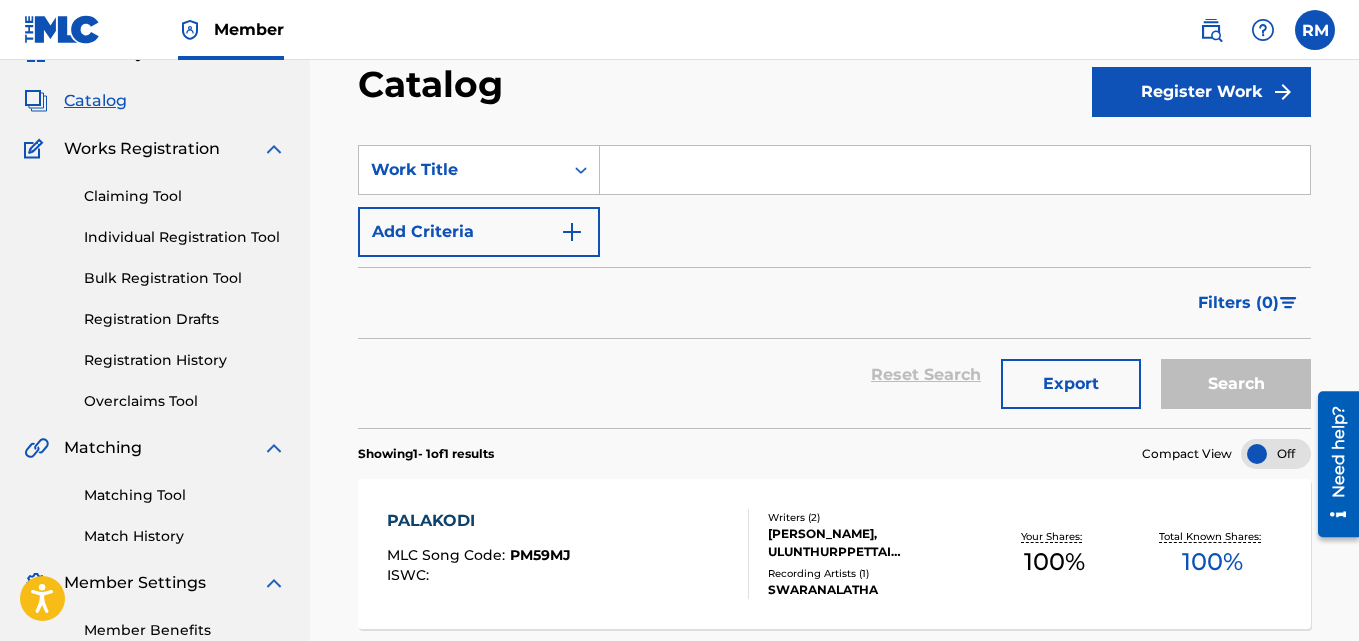 scroll, scrollTop: 0, scrollLeft: 0, axis: both 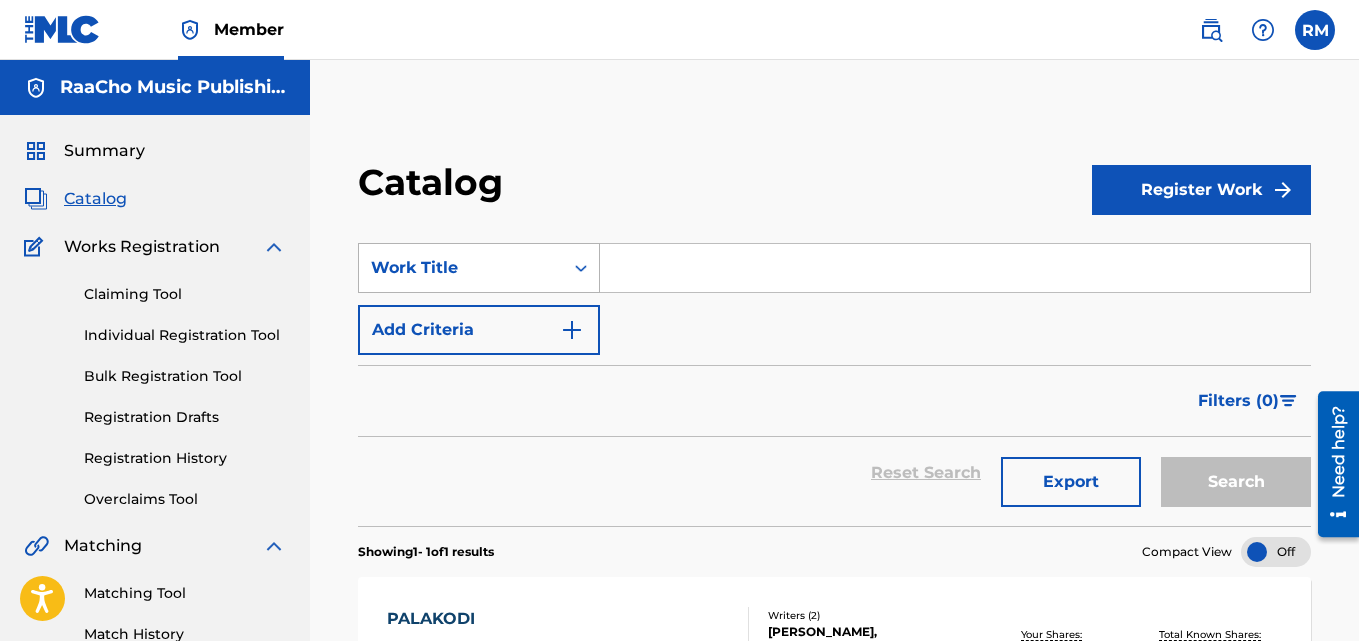 click 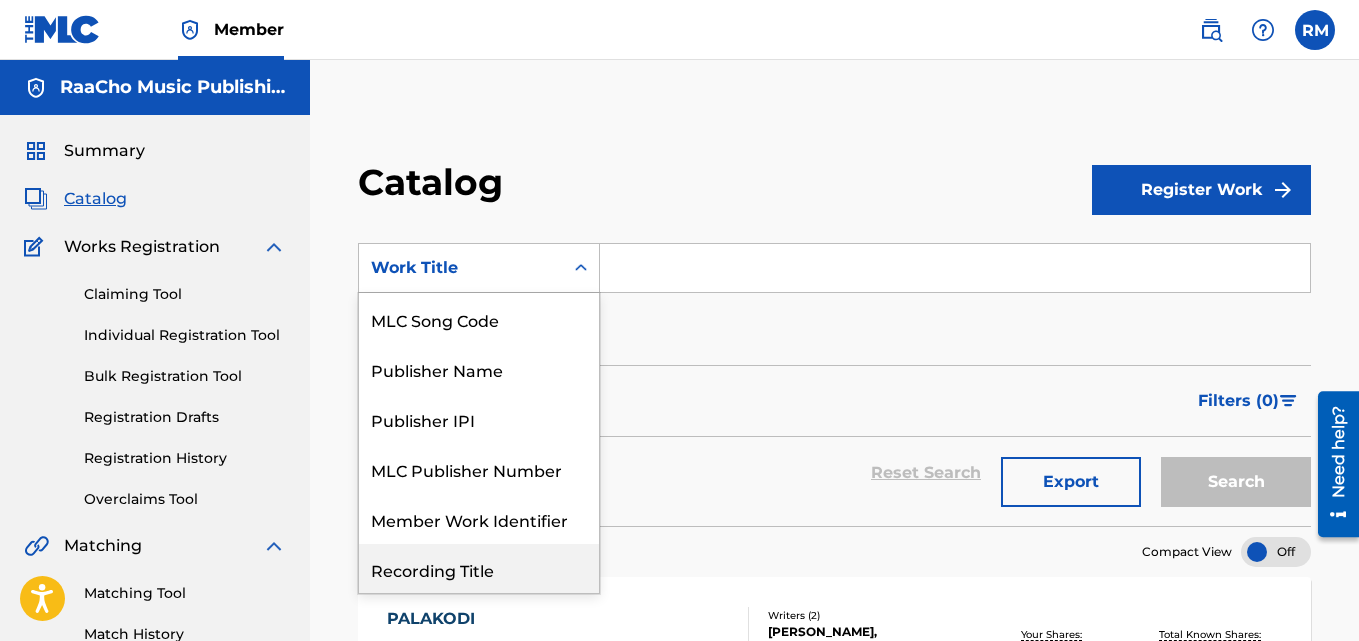 scroll, scrollTop: 0, scrollLeft: 0, axis: both 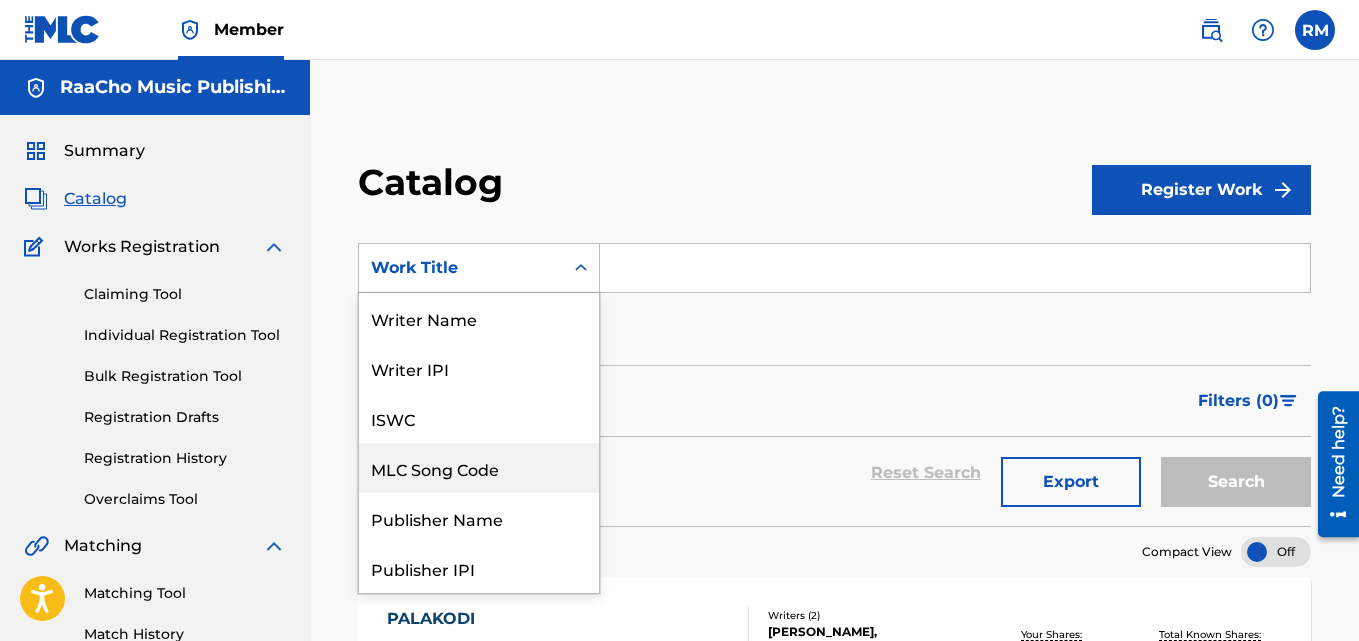 click on "MLC Song Code" at bounding box center (479, 468) 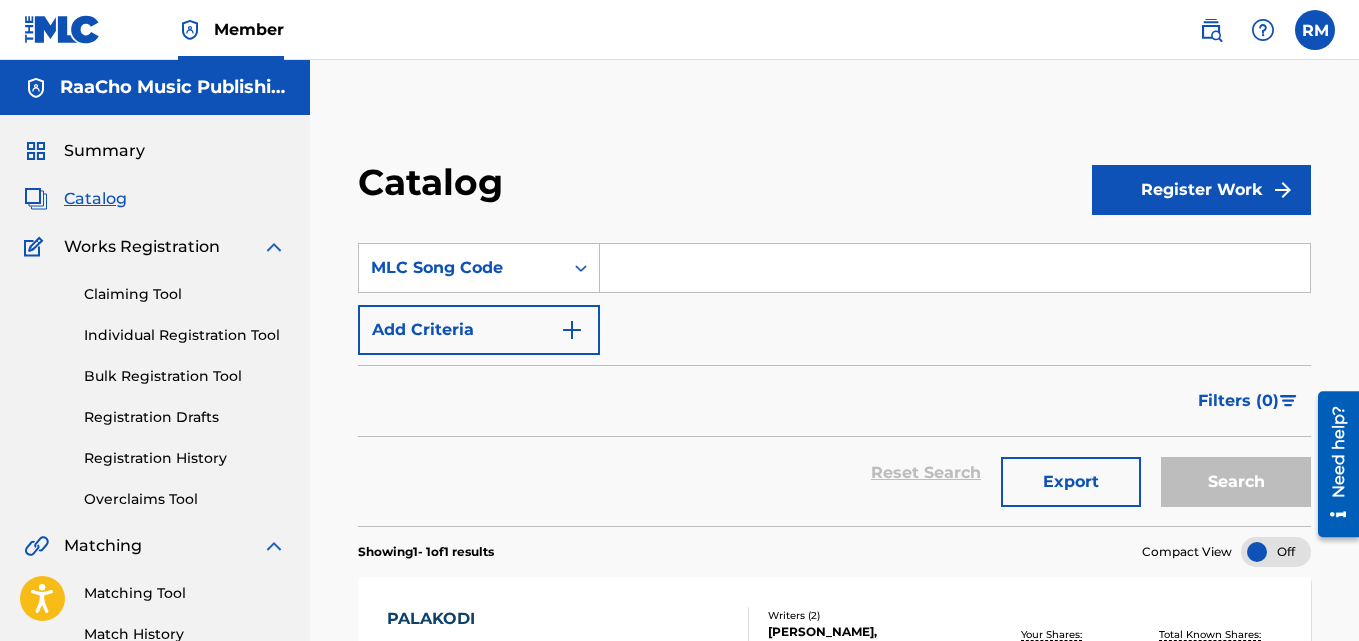 click at bounding box center [955, 268] 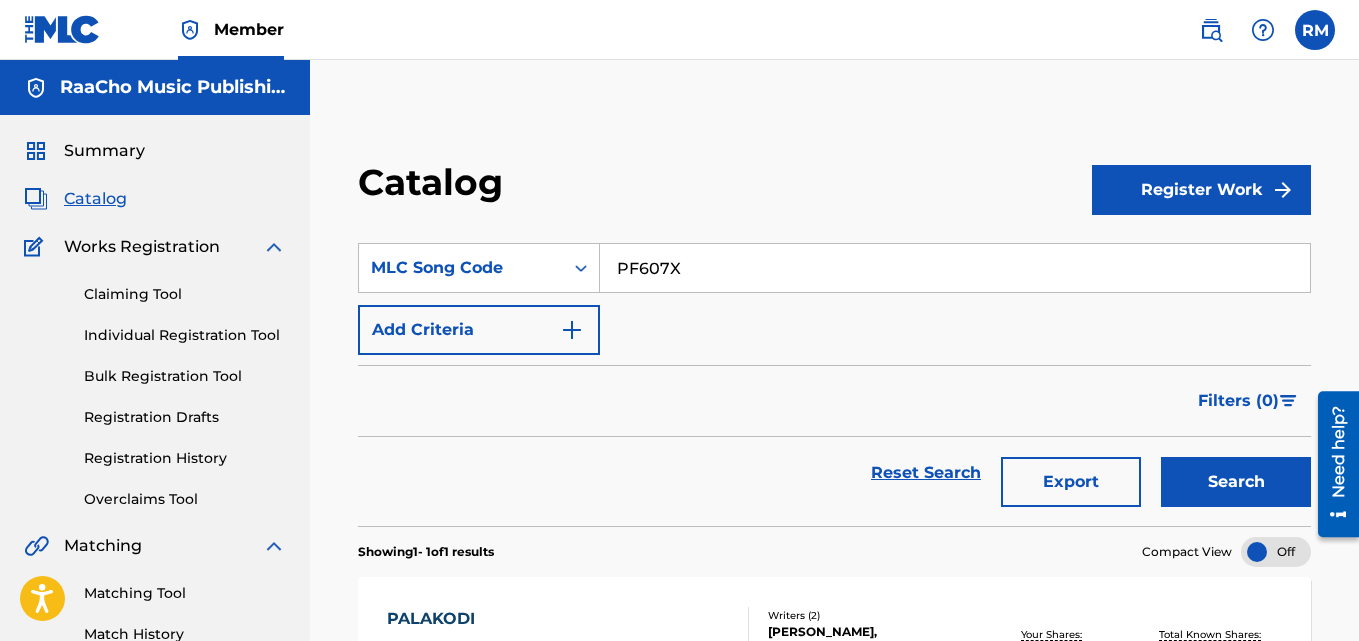 type on "PF607X" 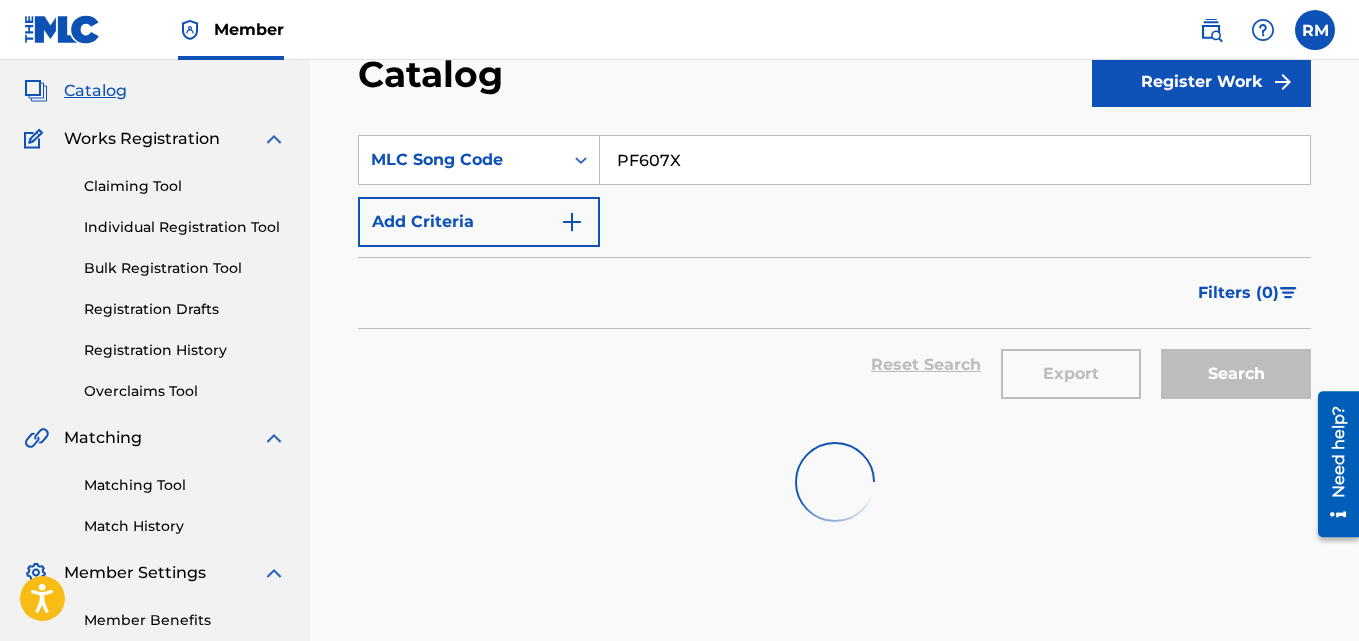 scroll, scrollTop: 218, scrollLeft: 0, axis: vertical 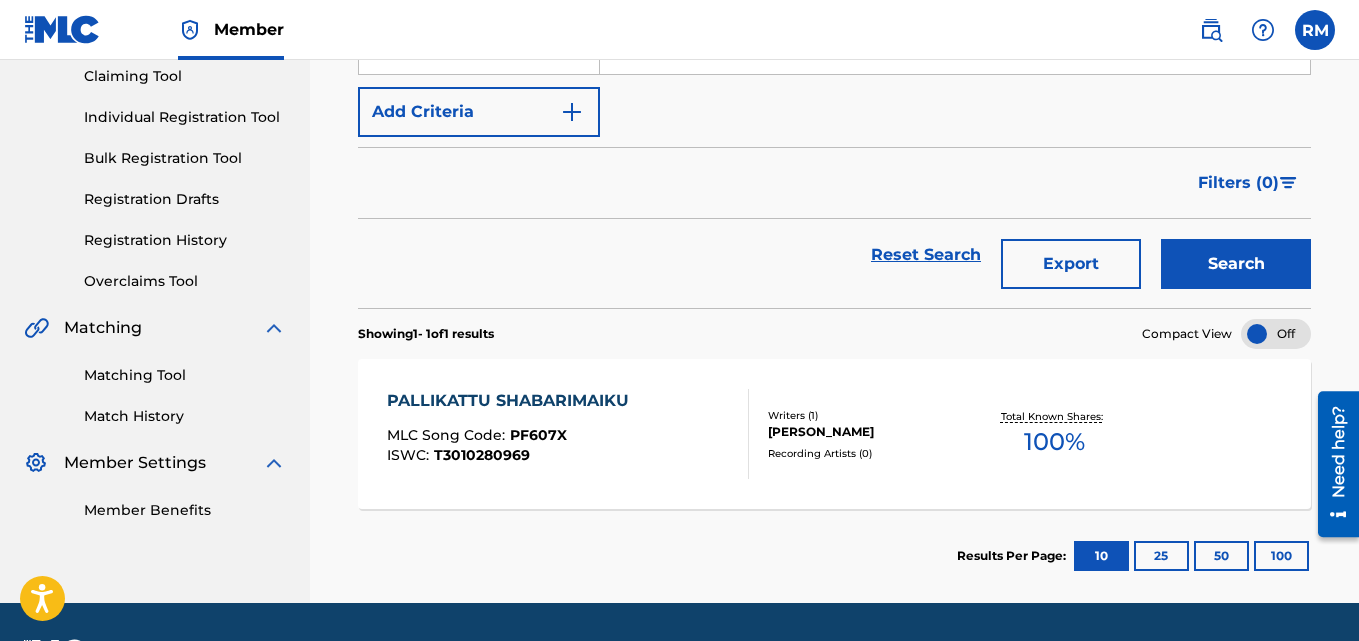 click on "PALLIKATTU SHABARIMAIKU MLC Song Code : PF607X ISWC : T3010280969 Writers ( 1 ) [PERSON_NAME] Recording Artists ( 0 ) Total Known Shares: 100 %" at bounding box center (834, 434) 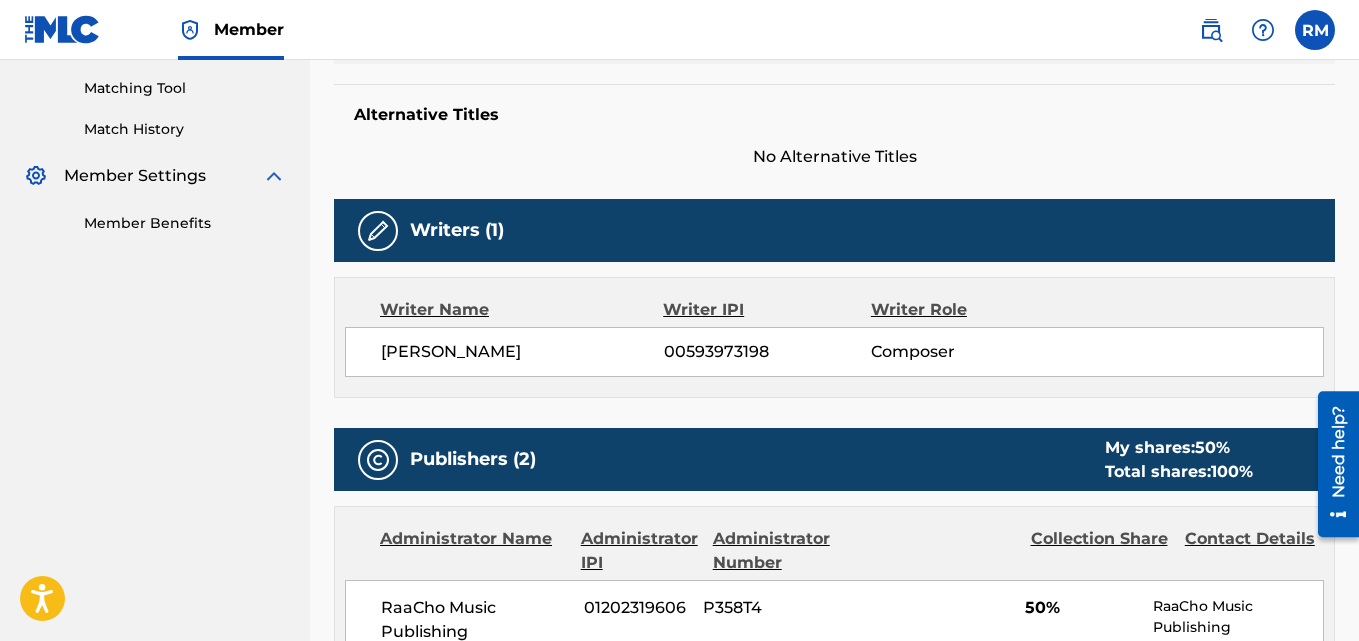 scroll, scrollTop: 42, scrollLeft: 0, axis: vertical 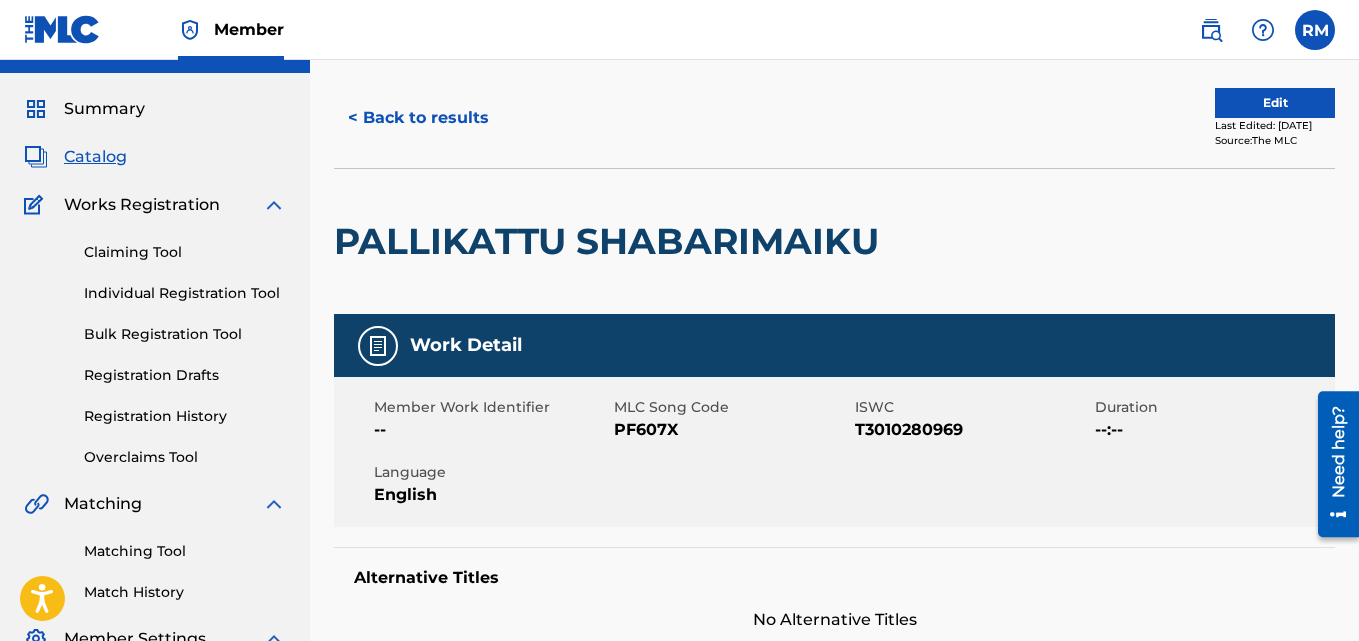click on "< Back to results" at bounding box center (418, 118) 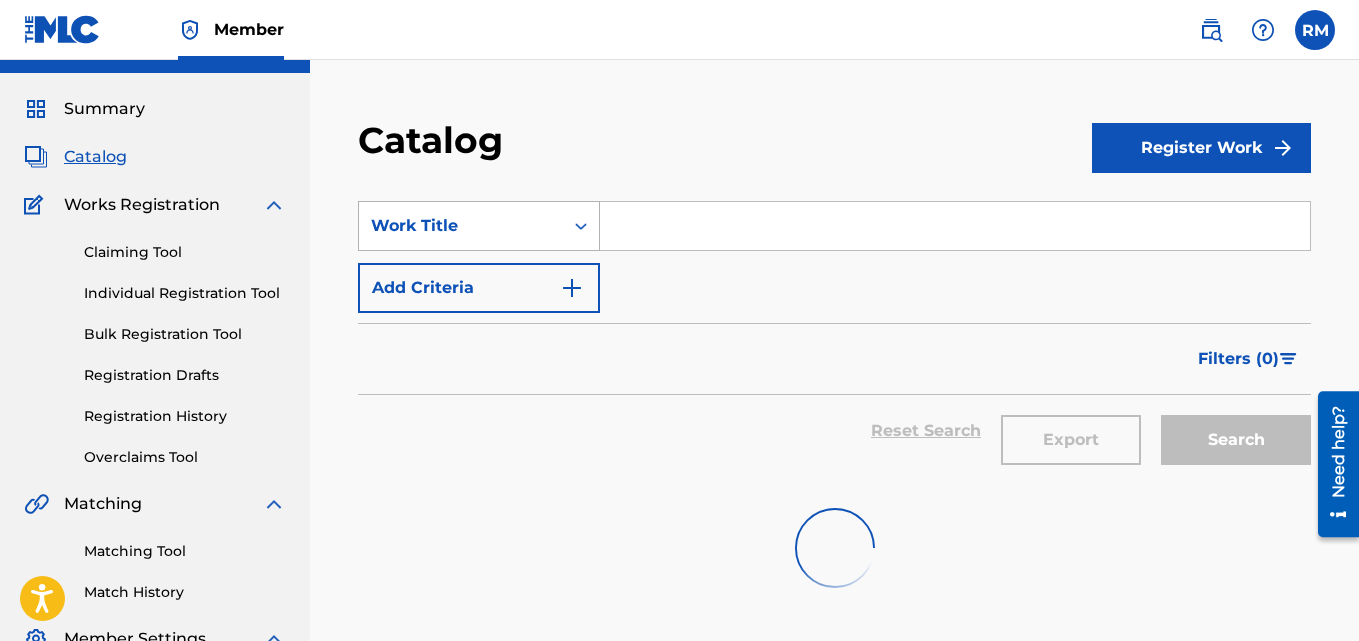 scroll, scrollTop: 6, scrollLeft: 0, axis: vertical 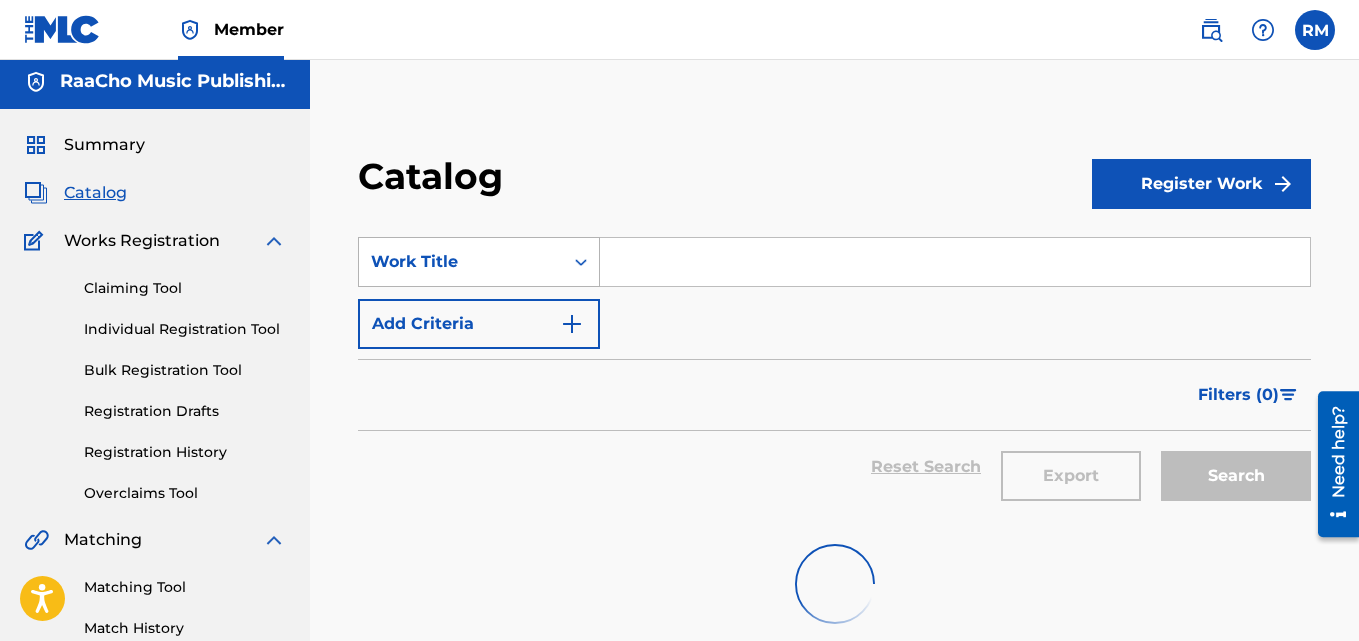 click on "Work Title" at bounding box center [461, 262] 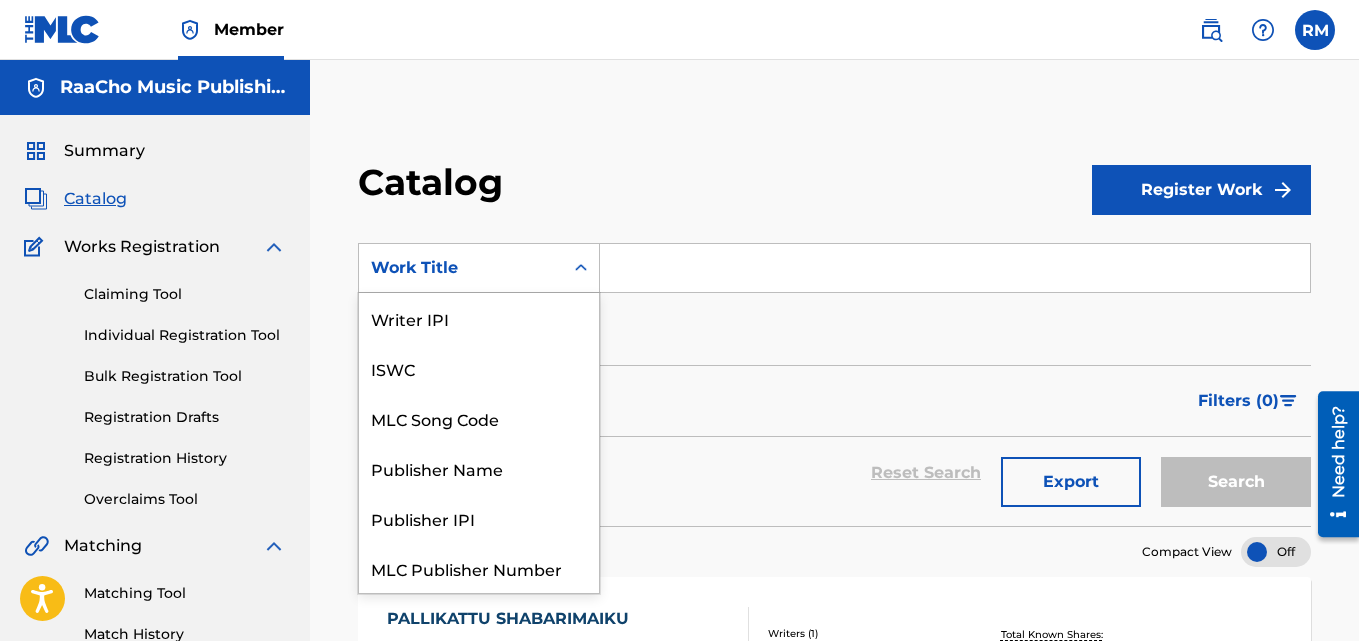 scroll, scrollTop: 0, scrollLeft: 0, axis: both 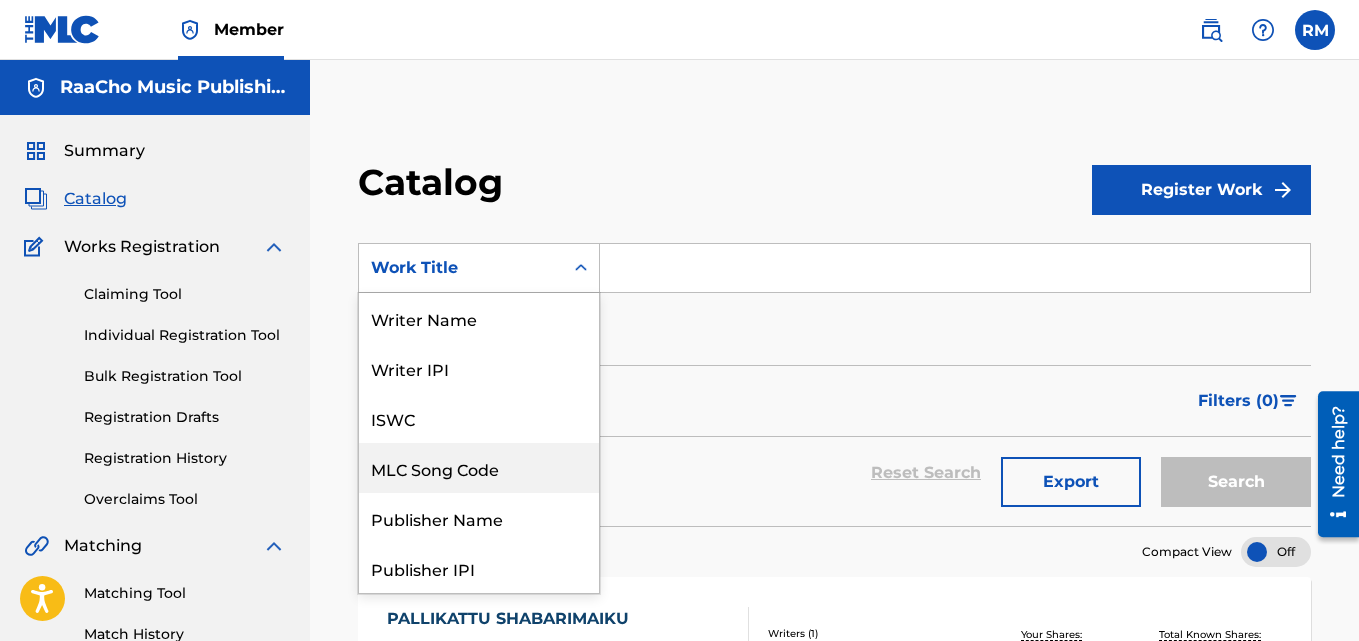 click on "MLC Song Code" at bounding box center [479, 468] 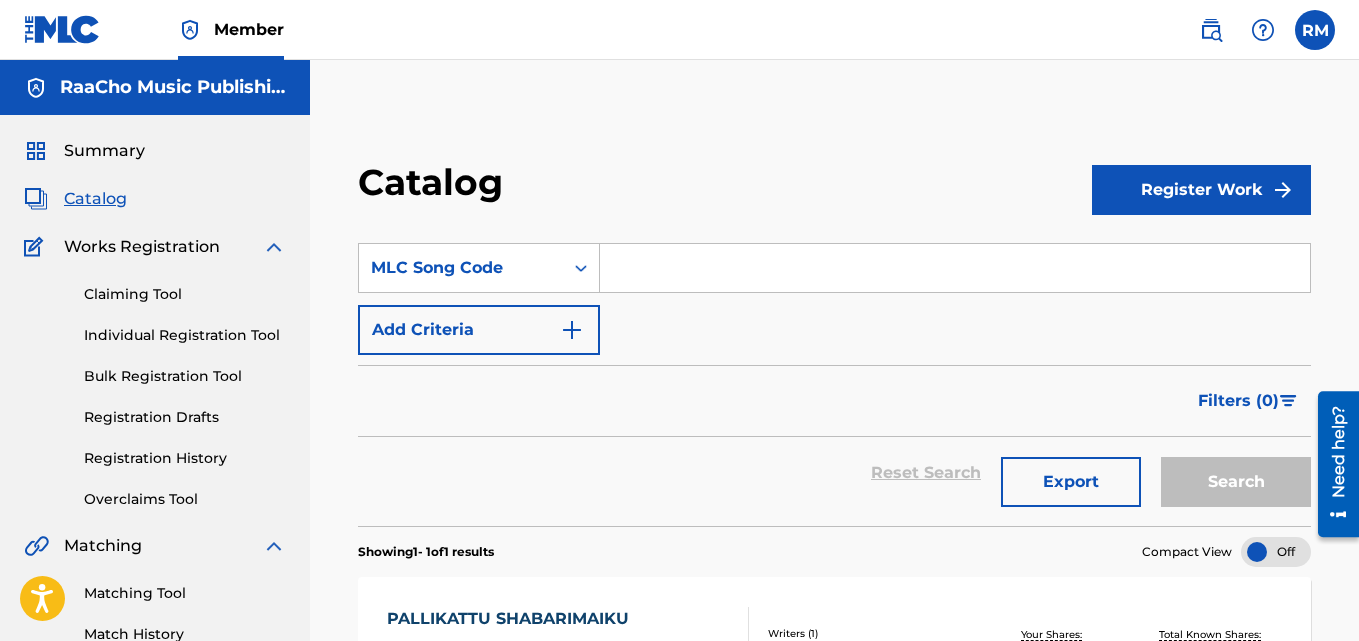 drag, startPoint x: 662, startPoint y: 299, endPoint x: 711, endPoint y: 260, distance: 62.625874 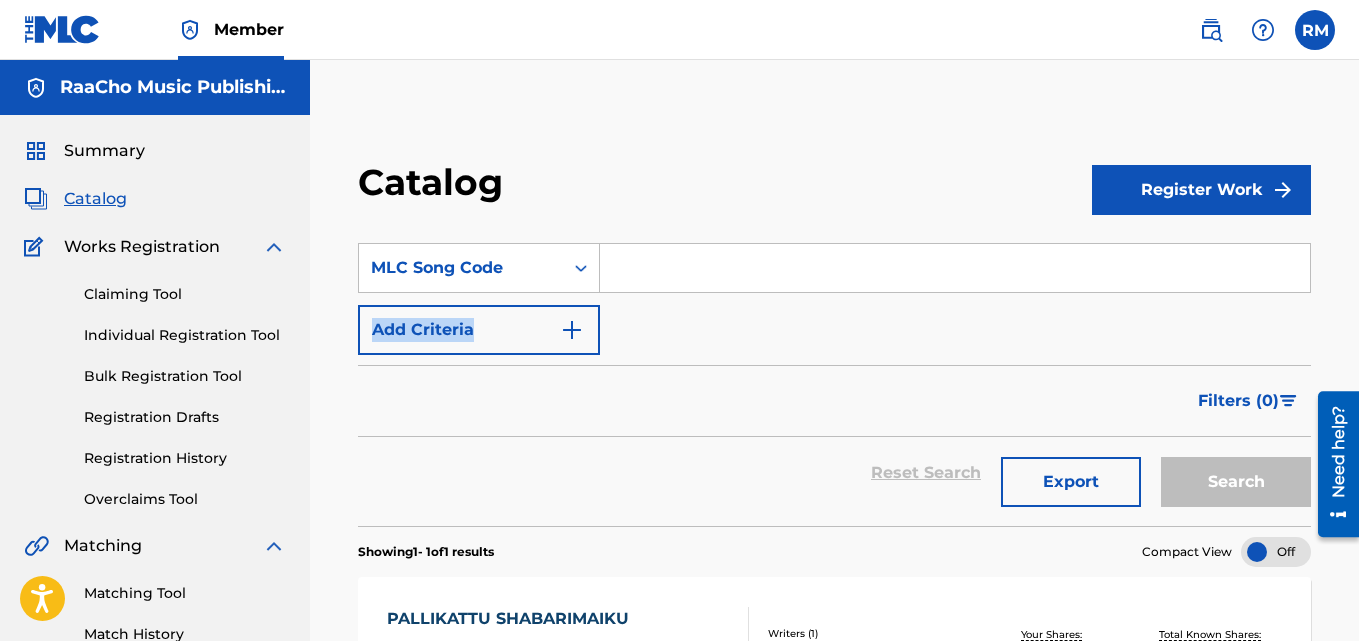 click at bounding box center (955, 268) 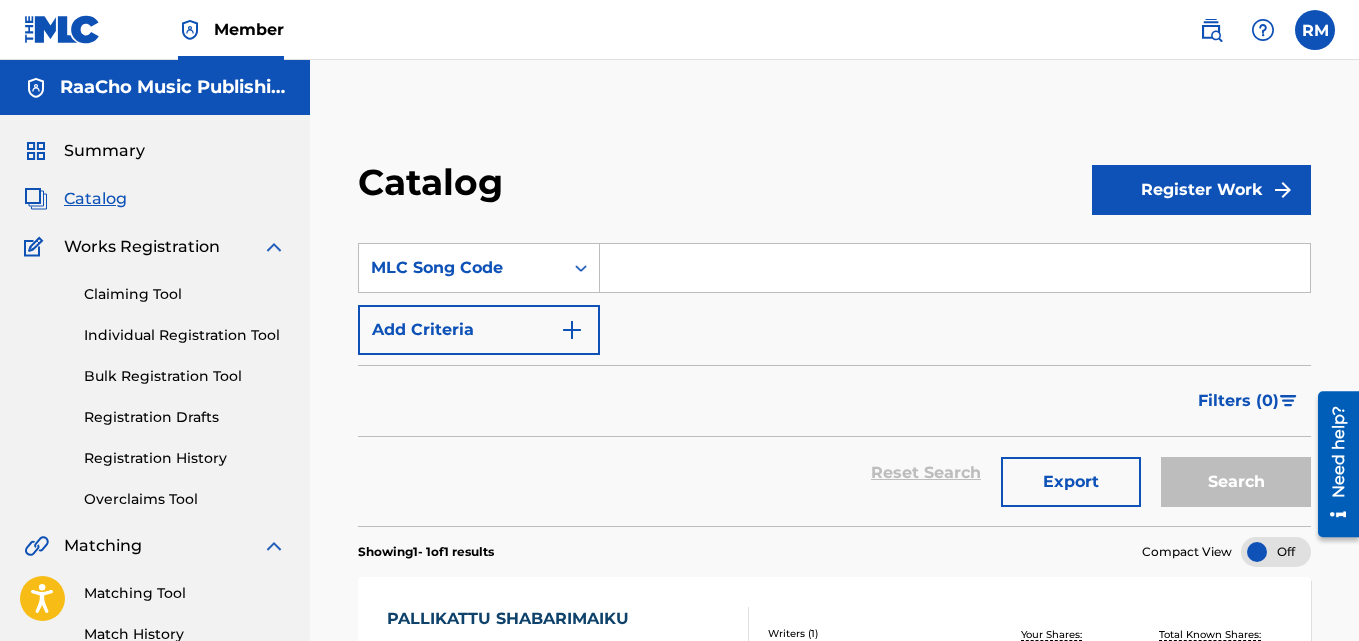 paste on "PM52HD" 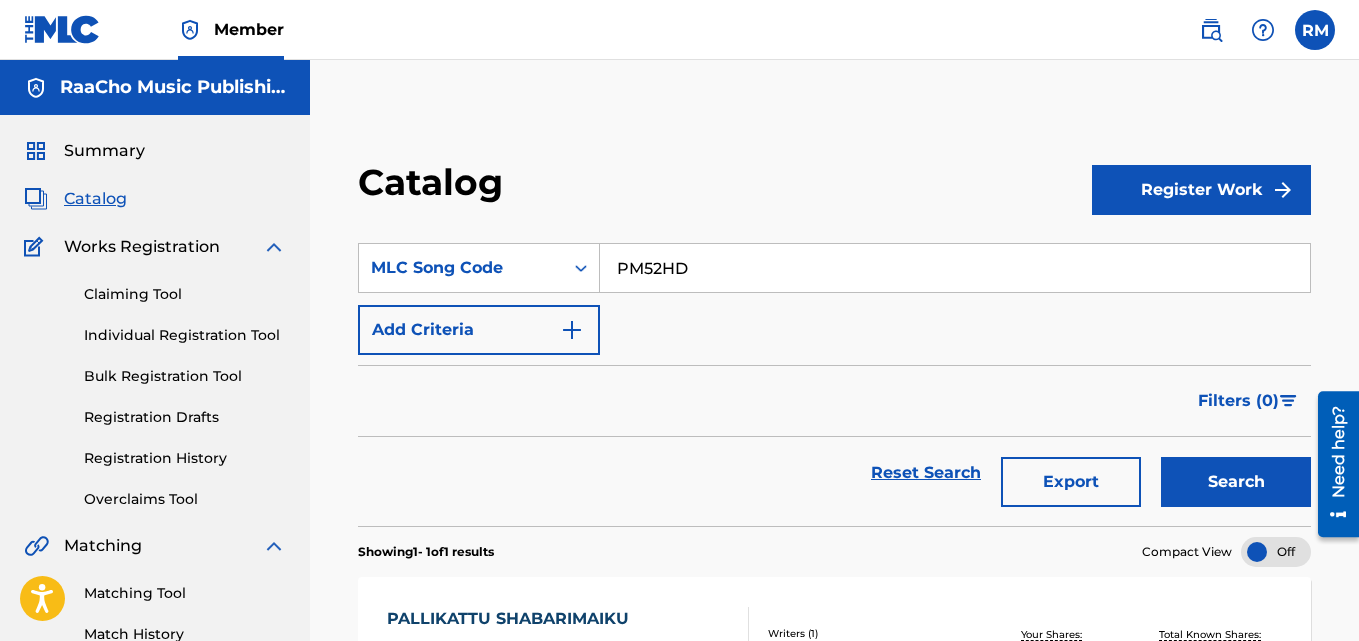 type on "PM52HD" 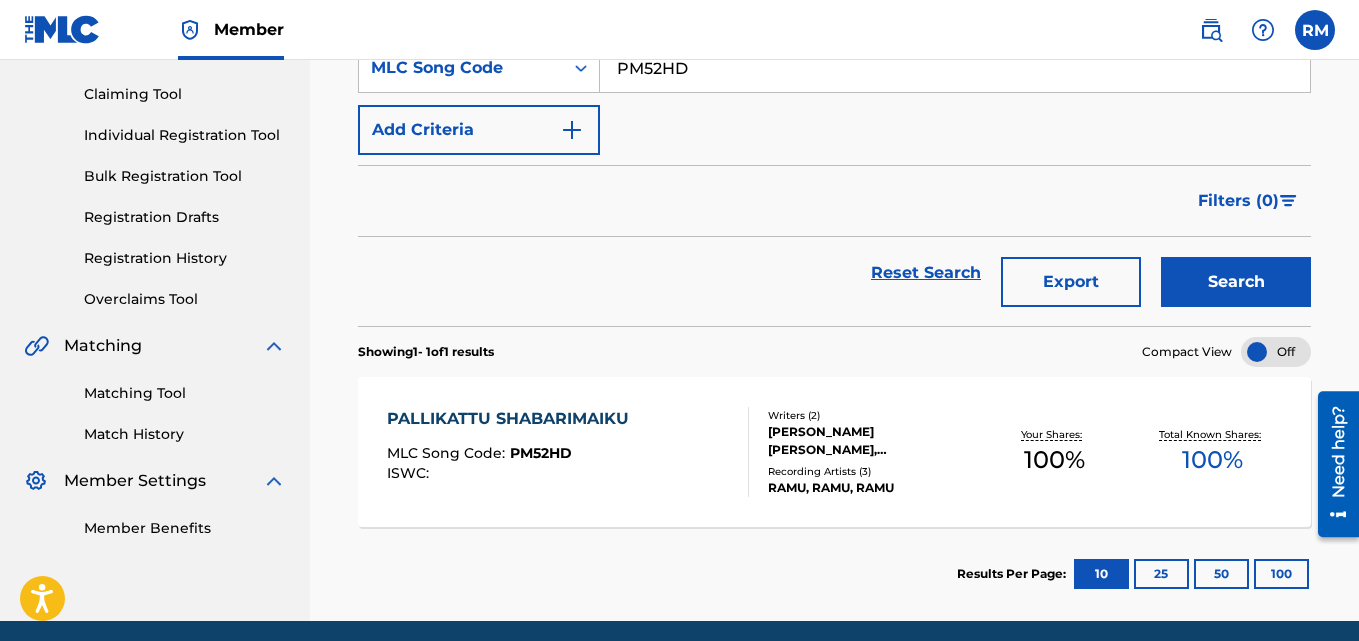 click on "PALLIKATTU SHABARIMAIKU MLC Song Code : PM52HD ISWC : Writers ( 2 ) [PERSON_NAME] [PERSON_NAME], [PERSON_NAME] Recording Artists ( 3 ) [PERSON_NAME], RAMU, RAMU Your Shares: 100 % Total Known Shares: 100 %" at bounding box center [834, 452] 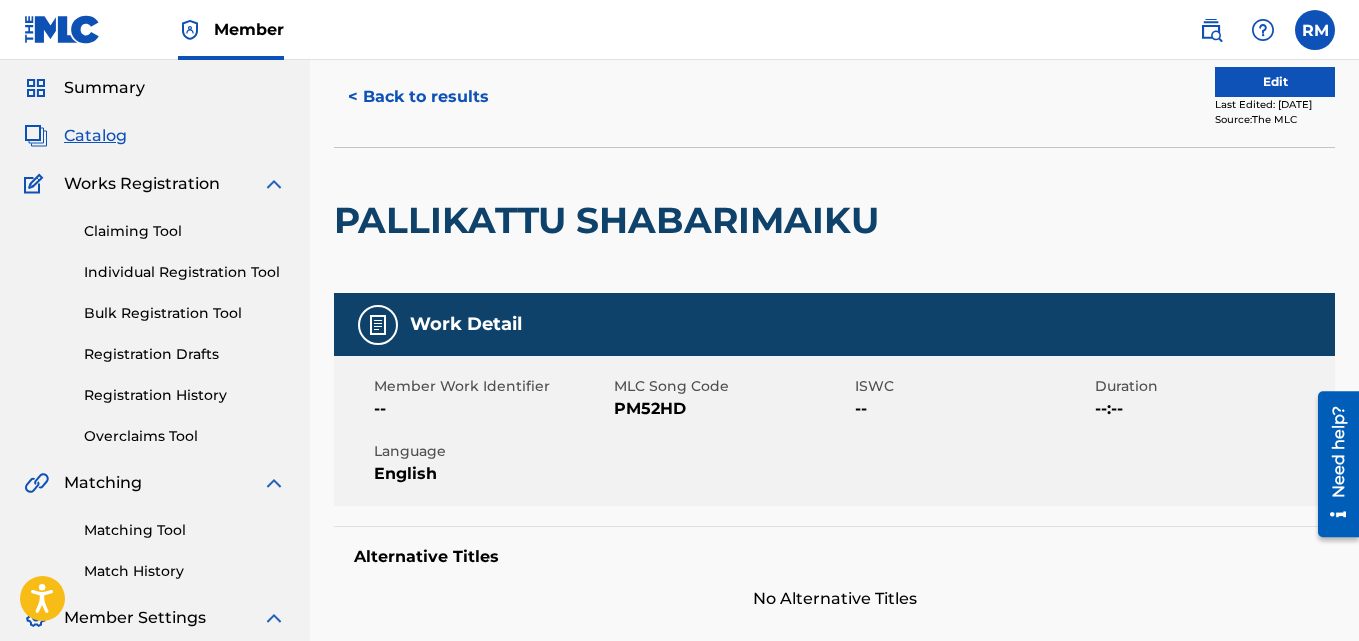 scroll, scrollTop: 0, scrollLeft: 0, axis: both 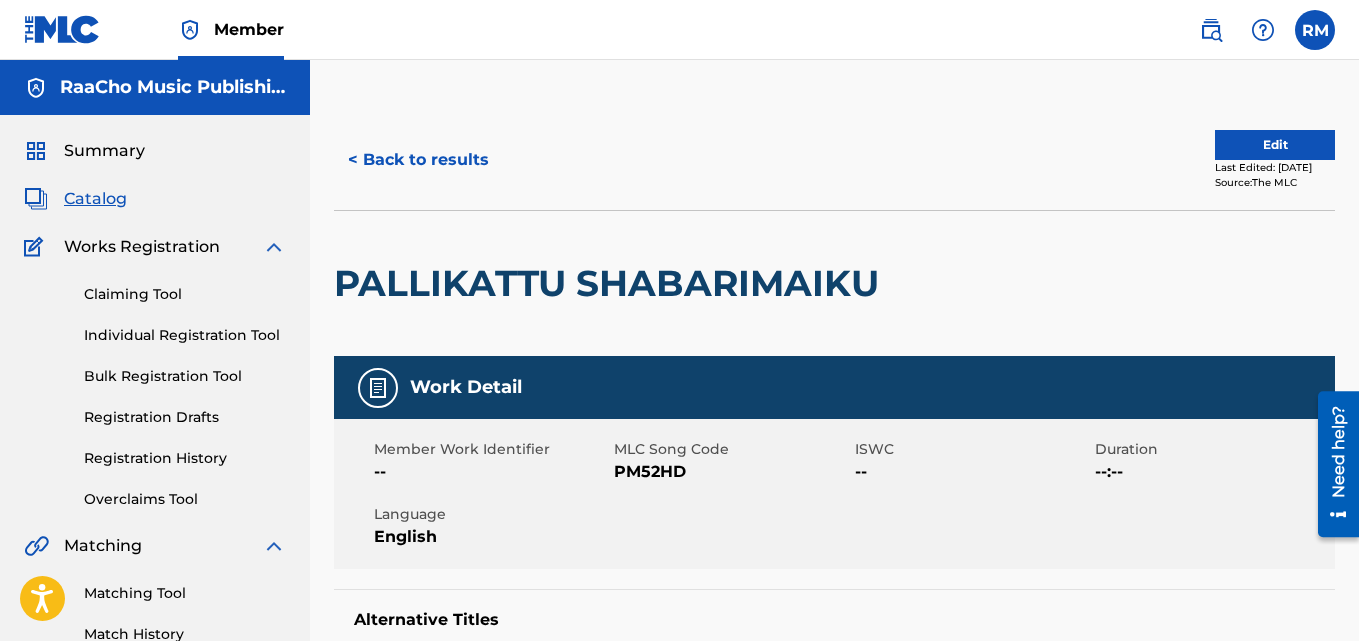 click on "< Back to results" at bounding box center (418, 160) 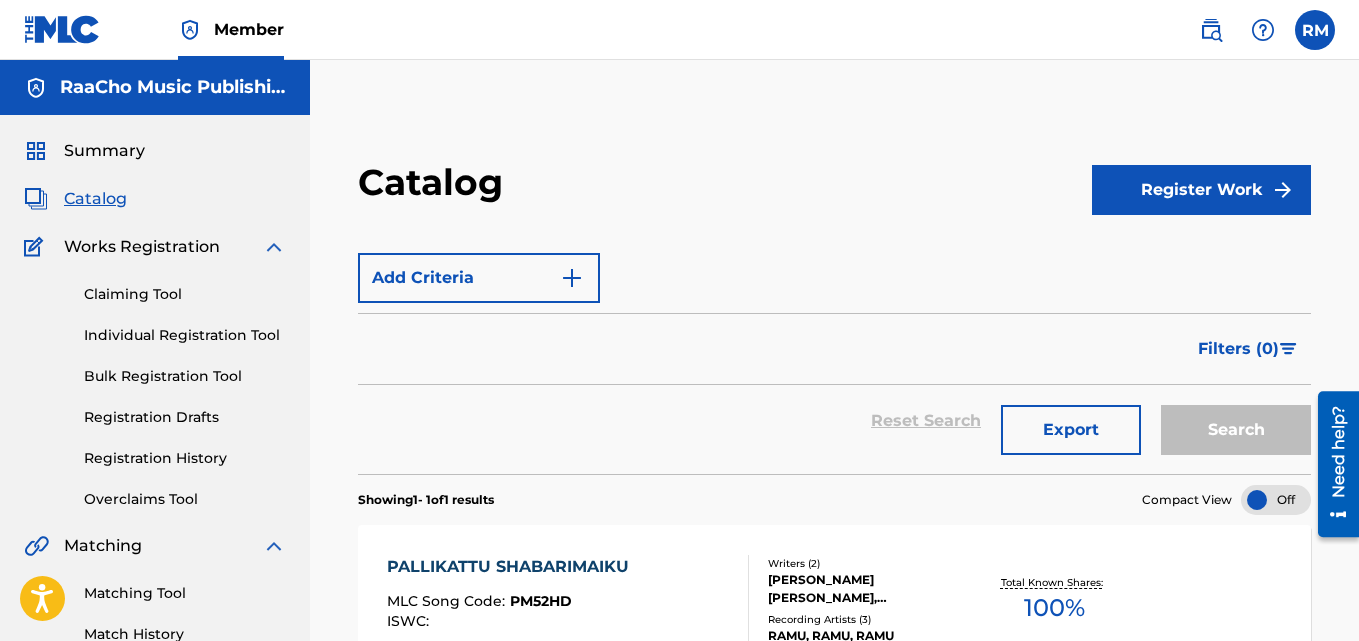 scroll, scrollTop: 6, scrollLeft: 0, axis: vertical 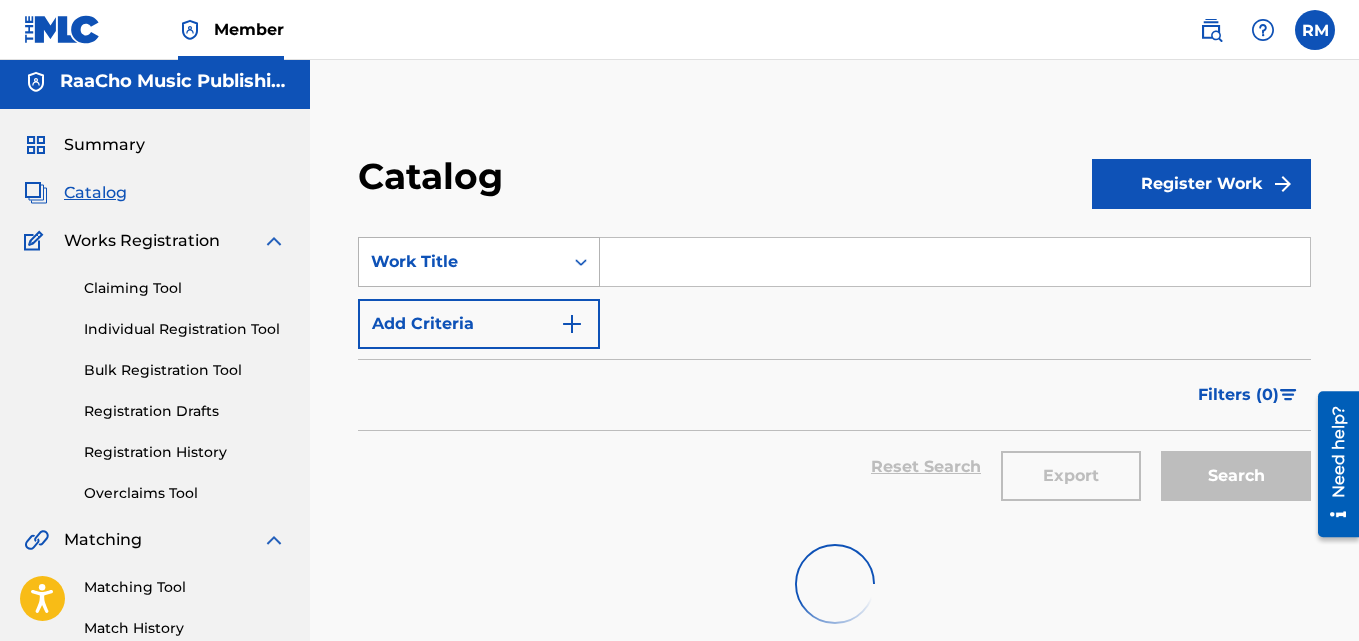 click on "Work Title" at bounding box center (461, 262) 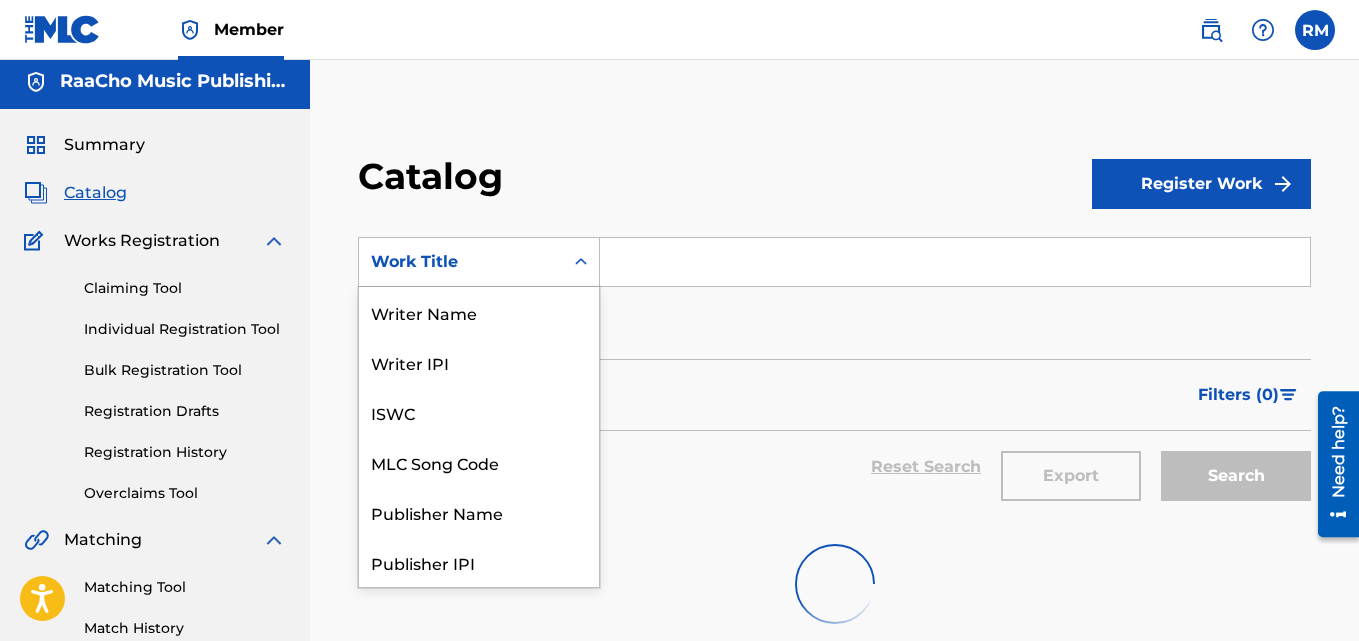 scroll, scrollTop: 0, scrollLeft: 0, axis: both 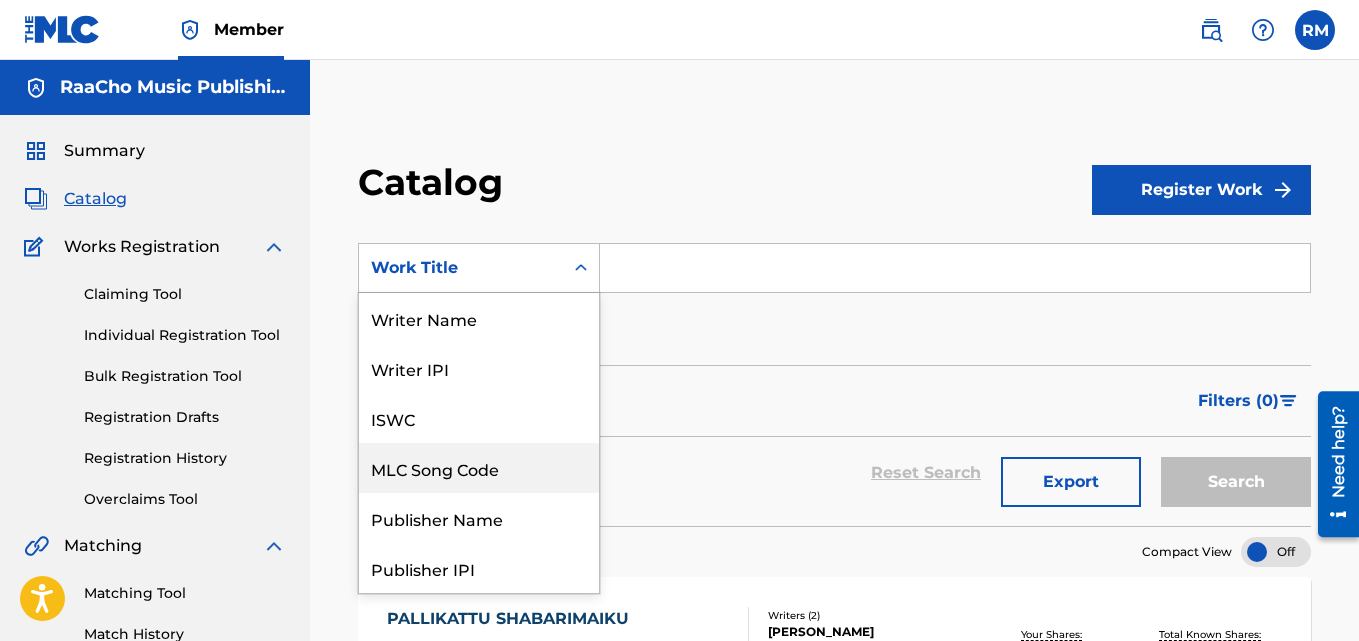 click on "MLC Song Code" at bounding box center [479, 468] 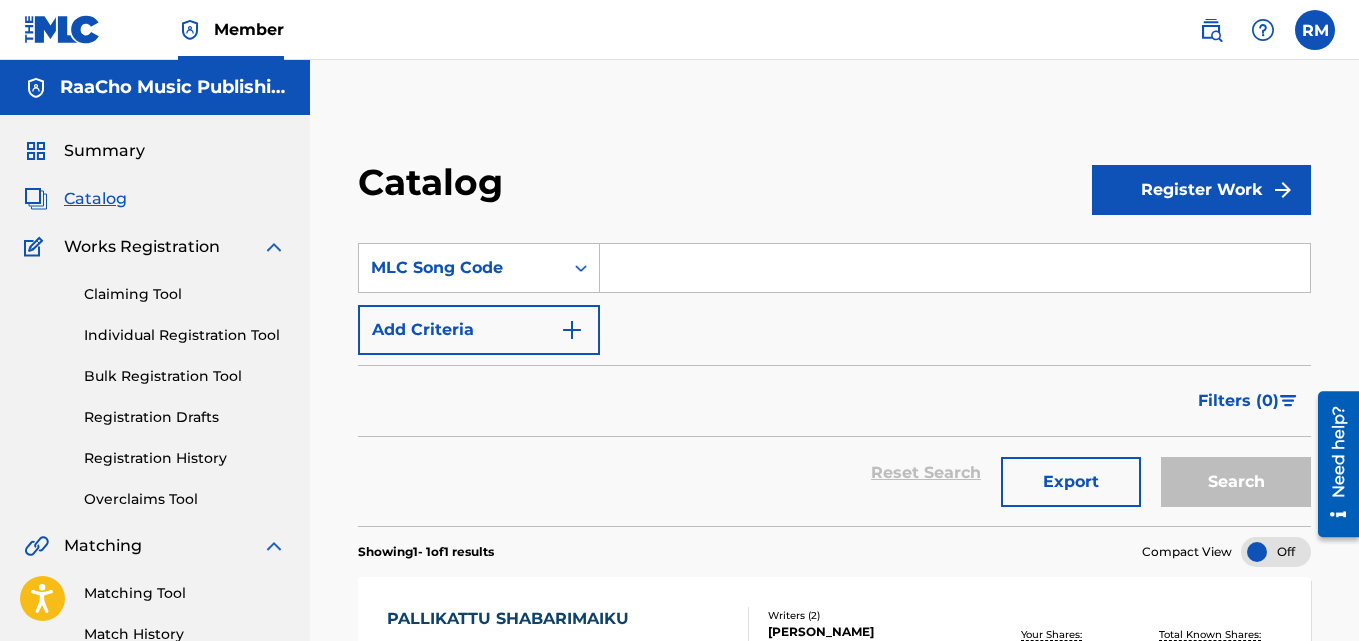 click at bounding box center (955, 268) 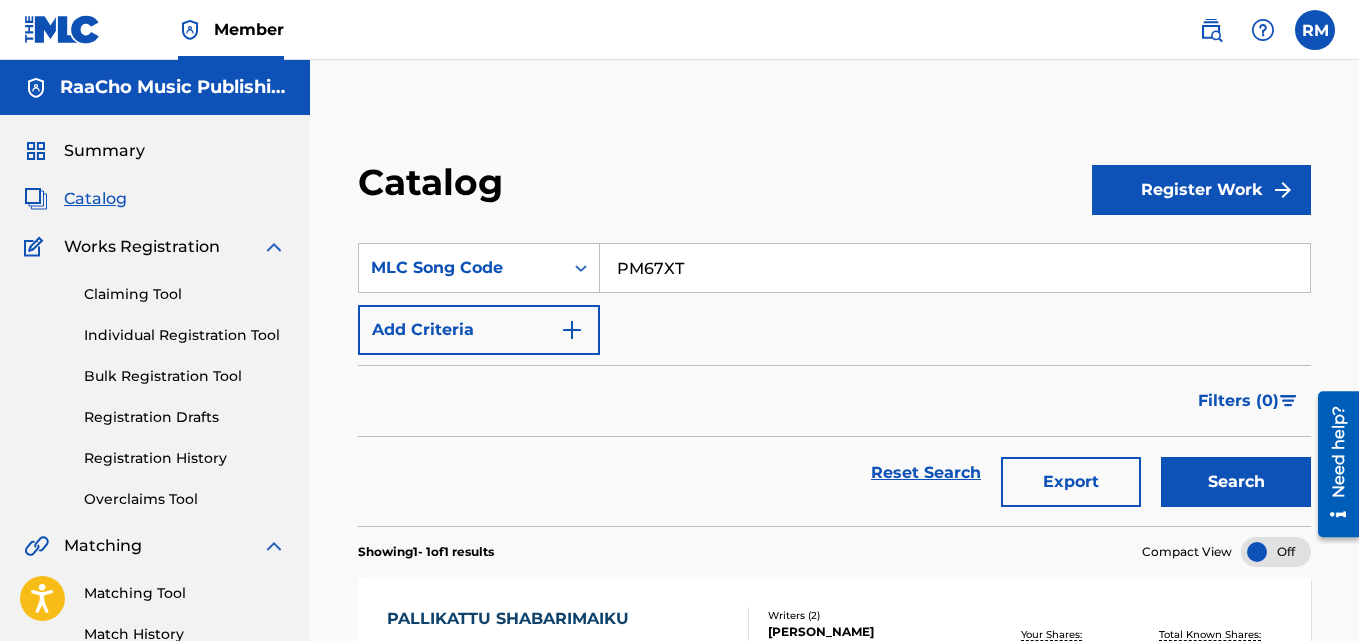 type on "PM67XT" 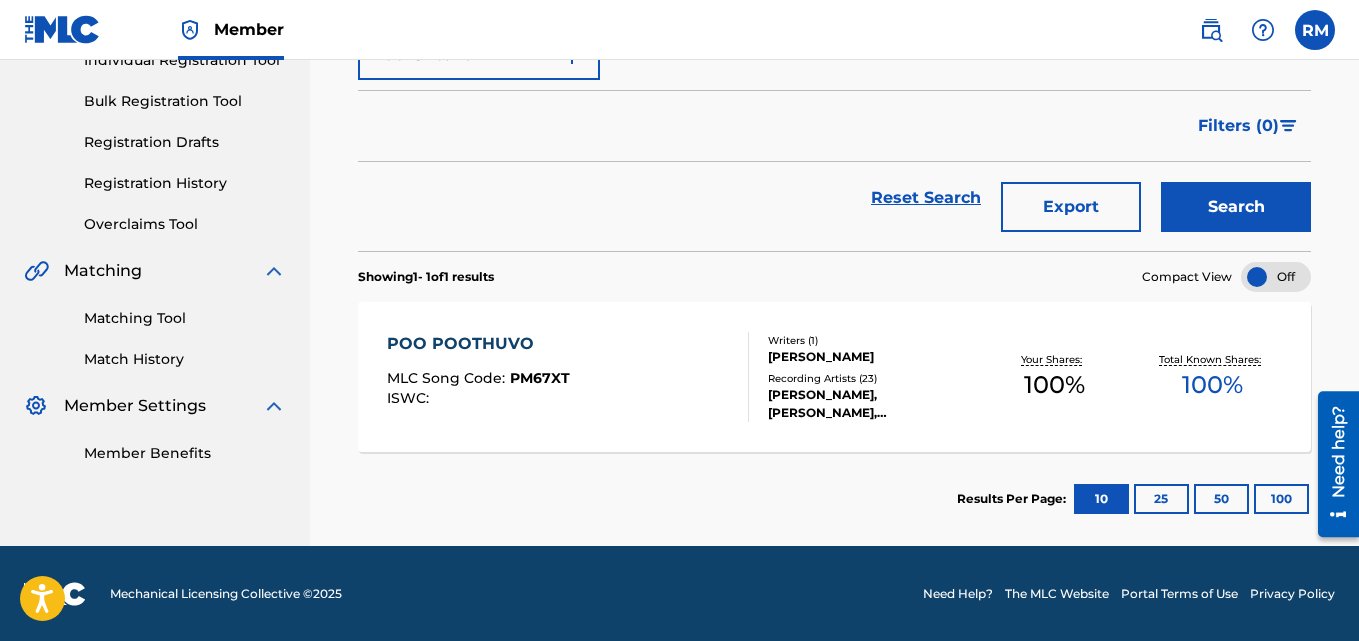 scroll, scrollTop: 276, scrollLeft: 0, axis: vertical 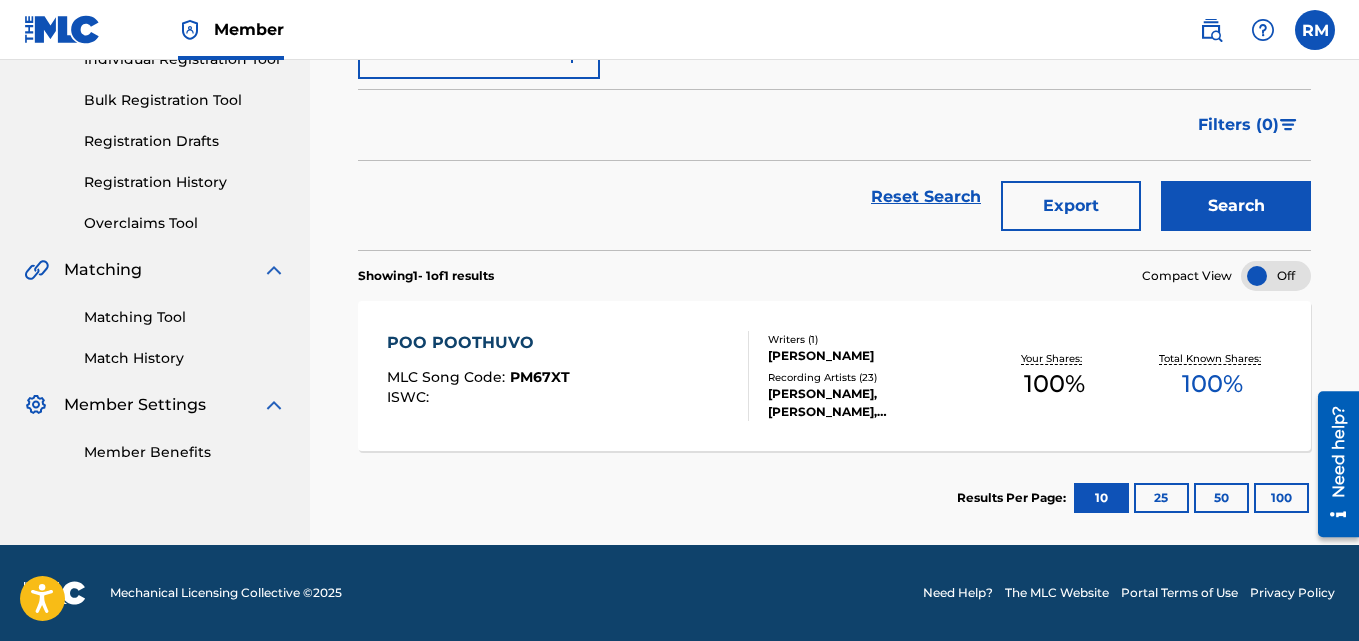 click on "POO POOTHUVO MLC Song Code : PM67XT ISWC :" at bounding box center (568, 376) 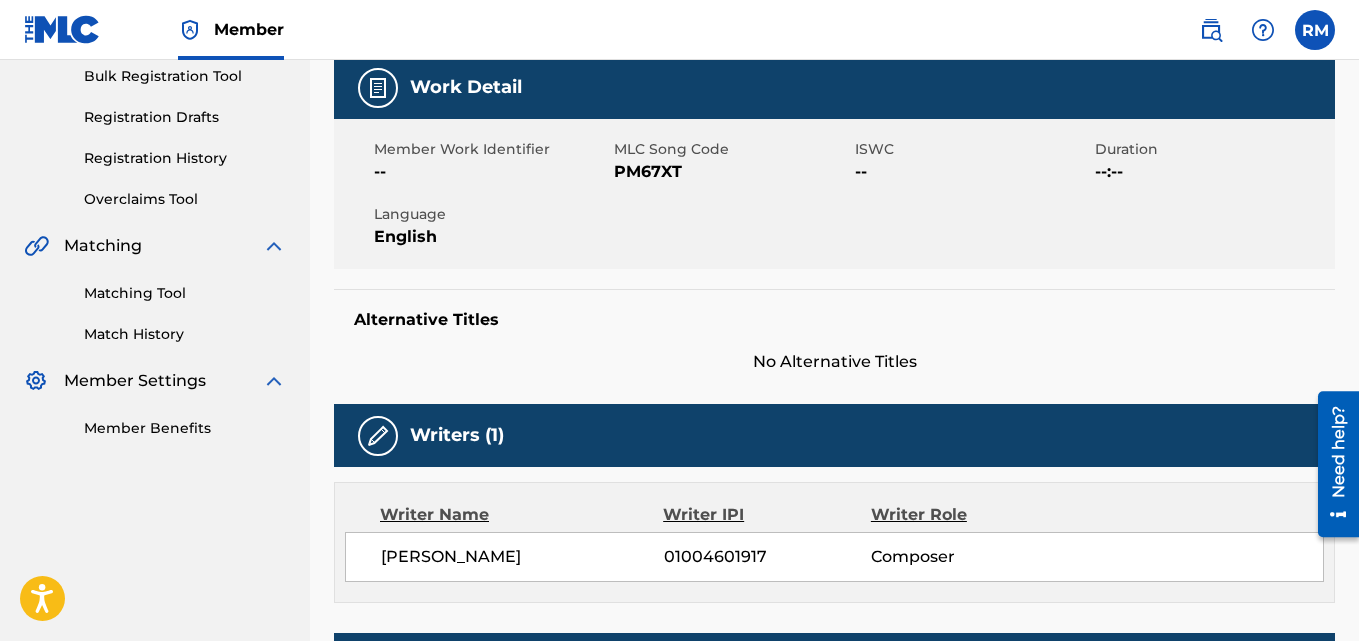 scroll, scrollTop: 100, scrollLeft: 0, axis: vertical 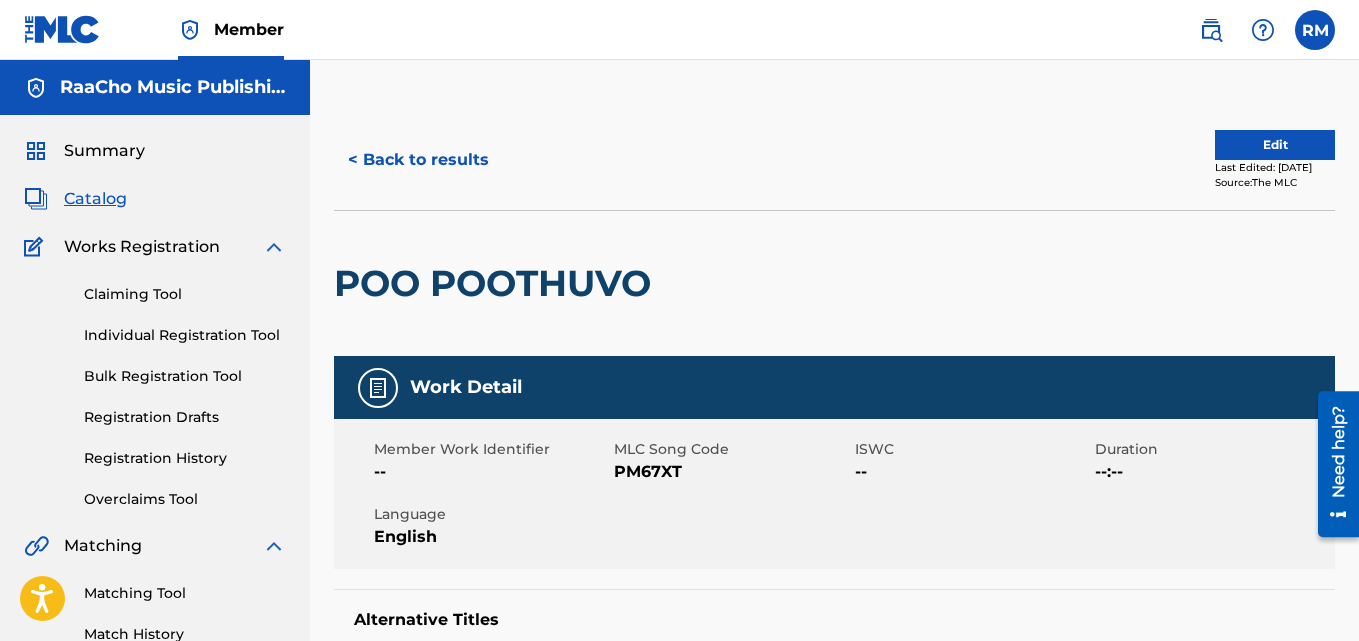 click on "< Back to results" at bounding box center (418, 160) 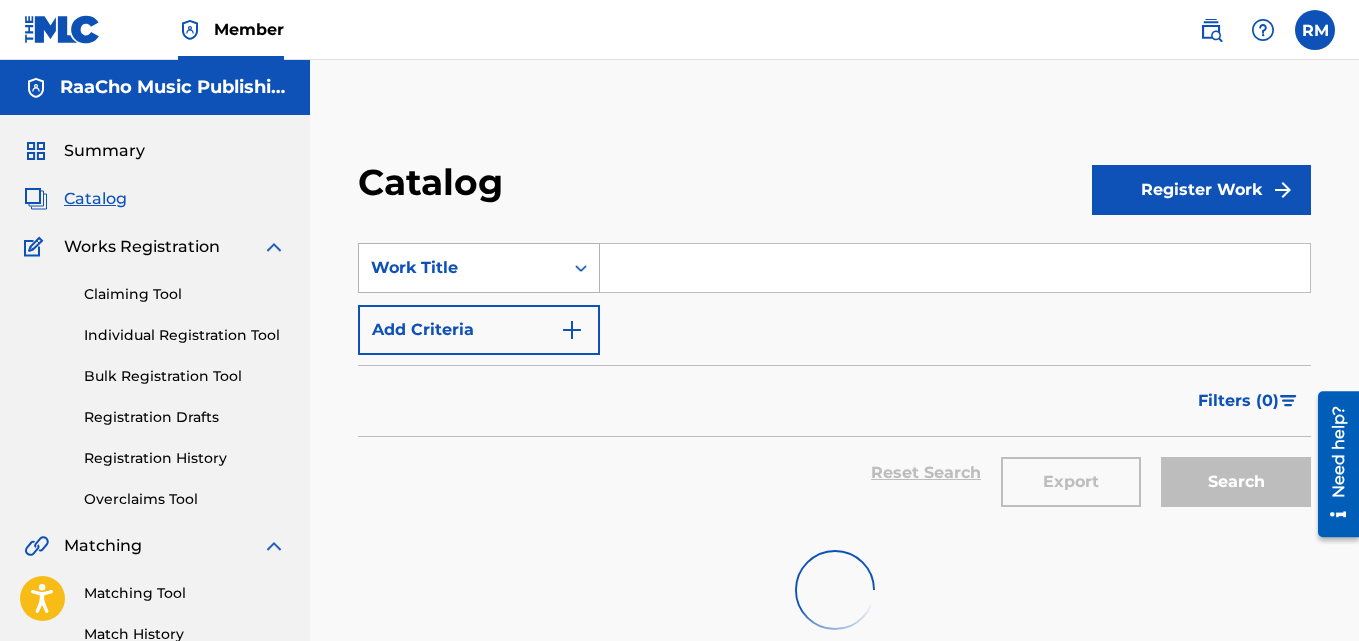 scroll, scrollTop: 6, scrollLeft: 0, axis: vertical 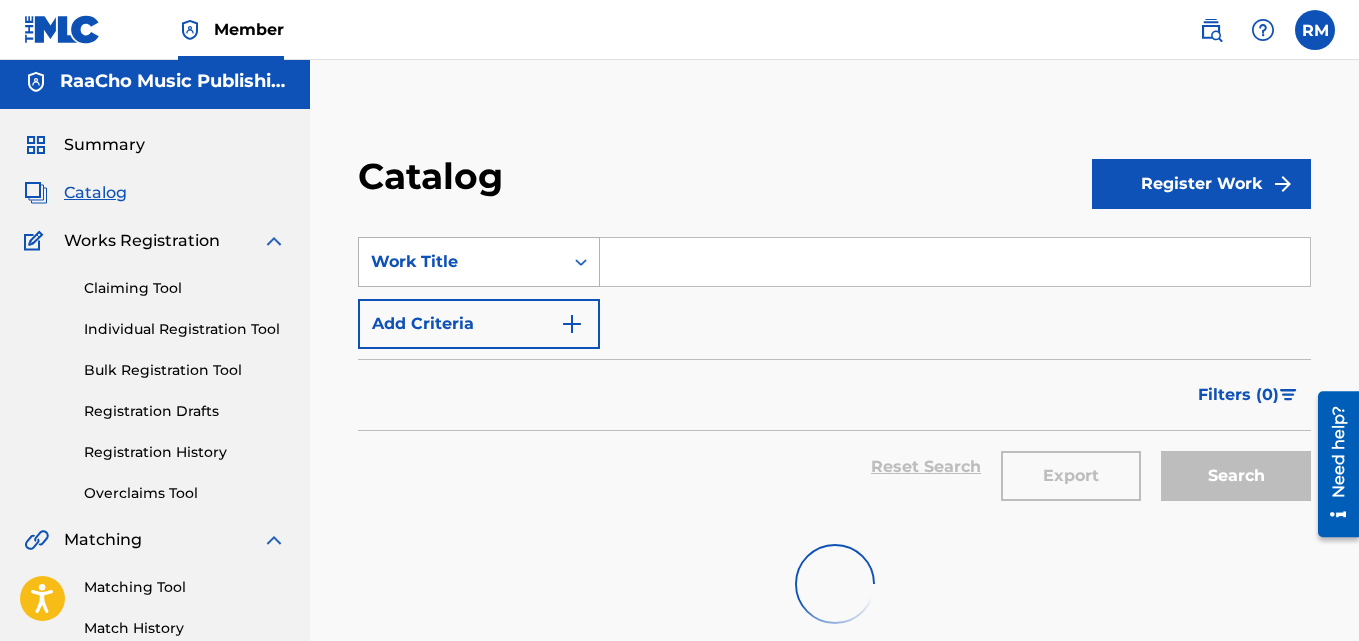 click on "Work Title" at bounding box center [461, 262] 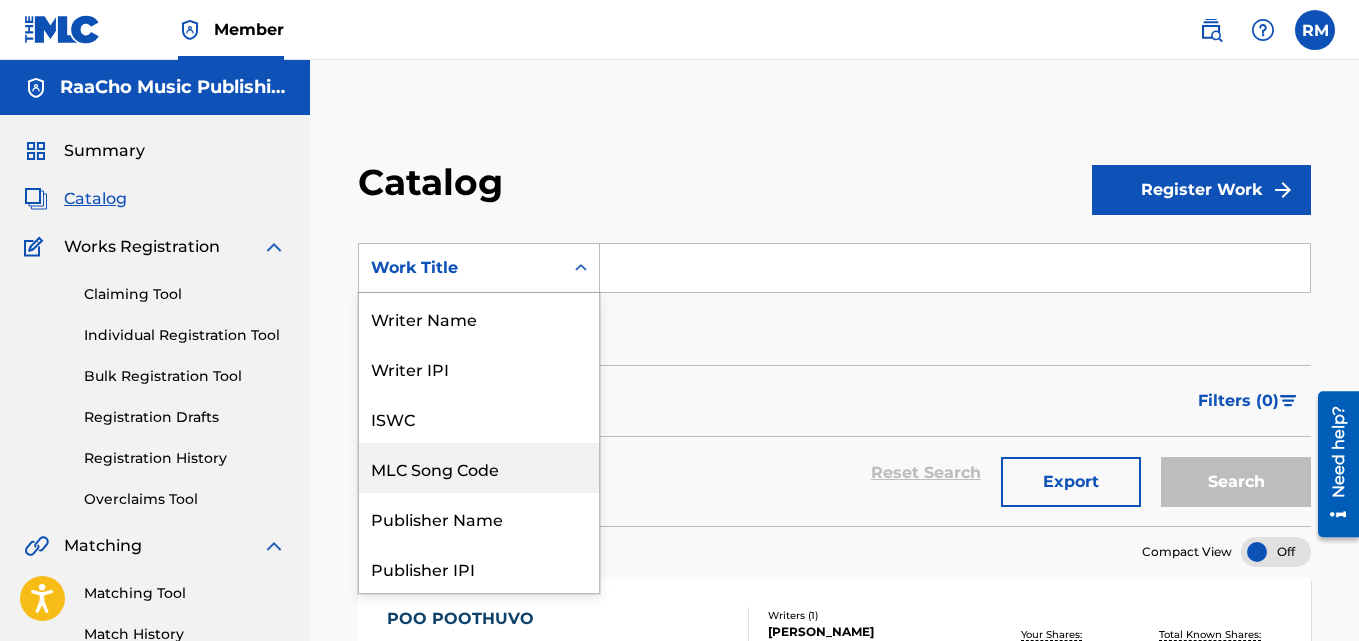 click on "MLC Song Code" at bounding box center [479, 468] 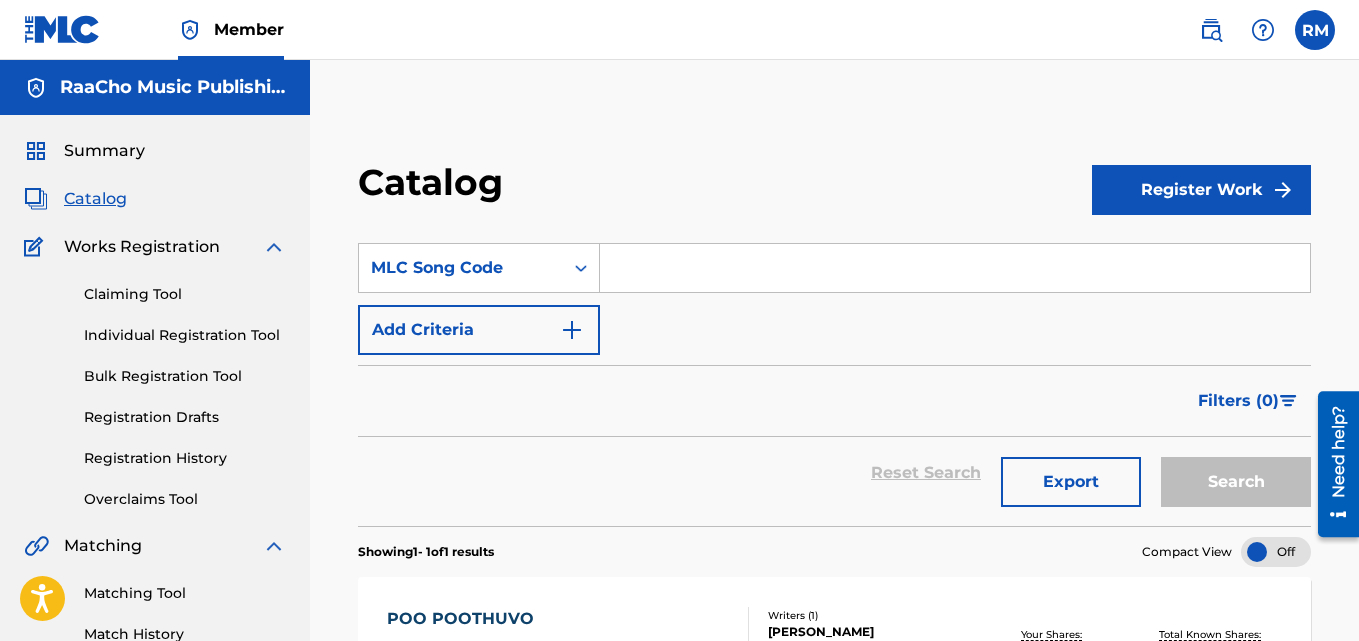 click at bounding box center (955, 268) 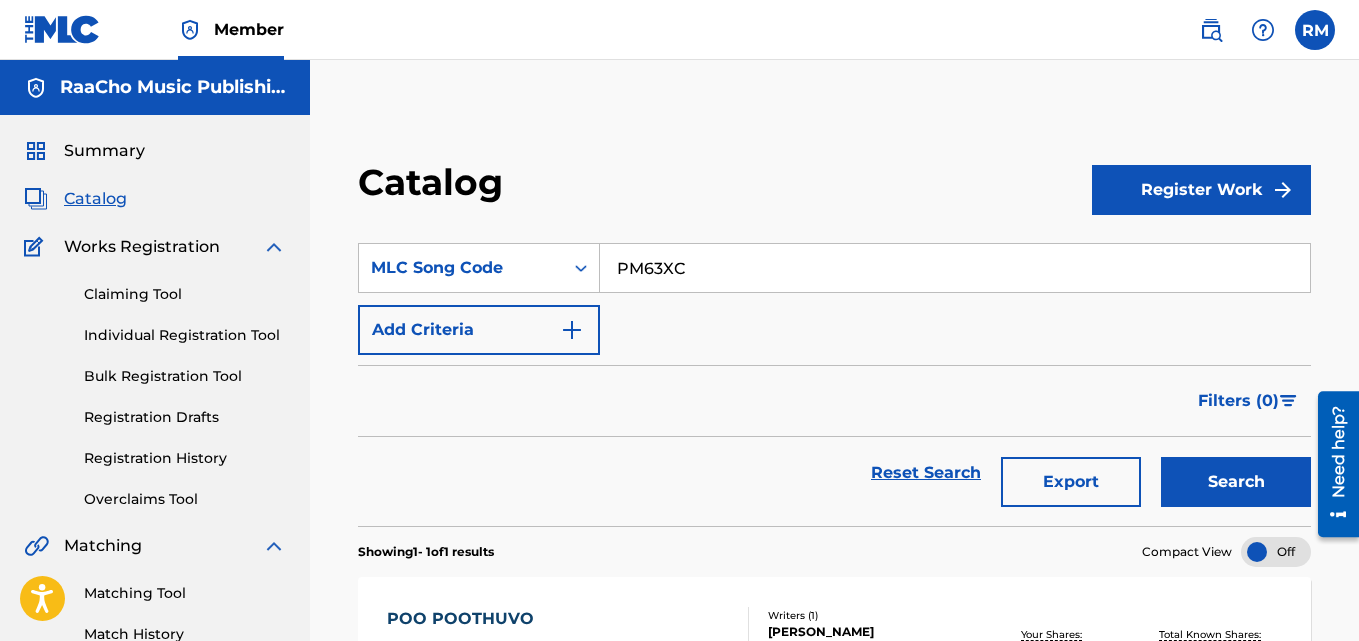 type on "PM63XC" 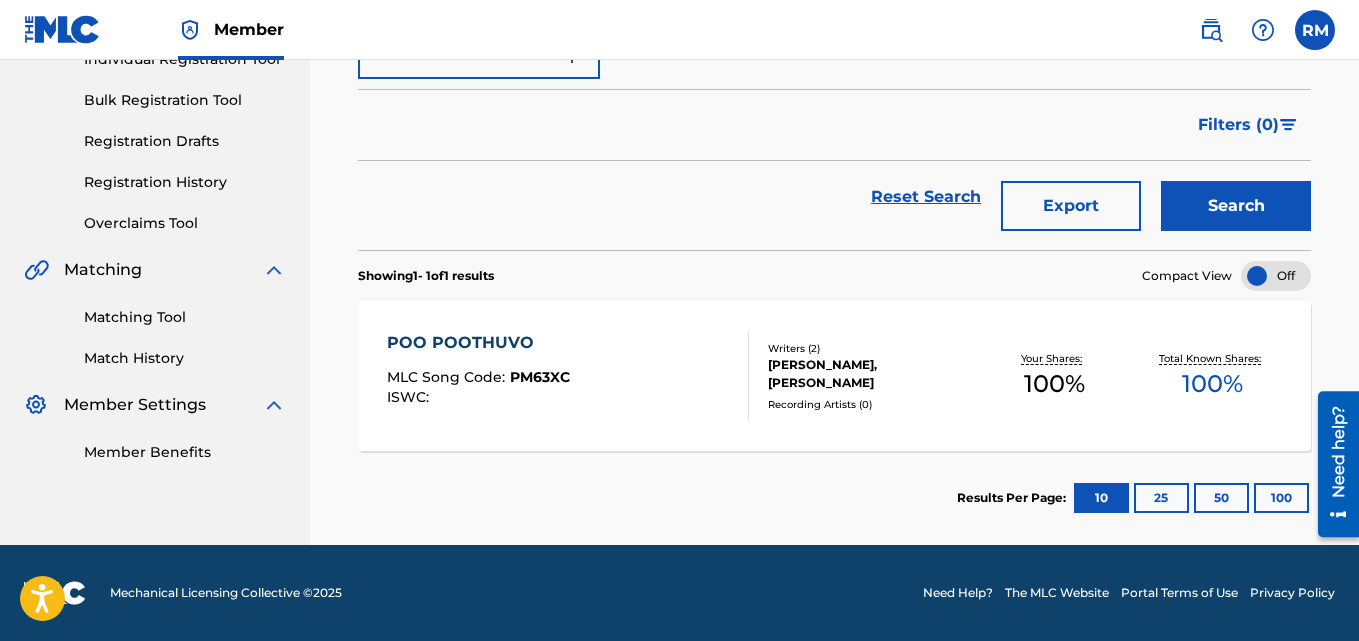 click on "POO POOTHUVO" at bounding box center [478, 343] 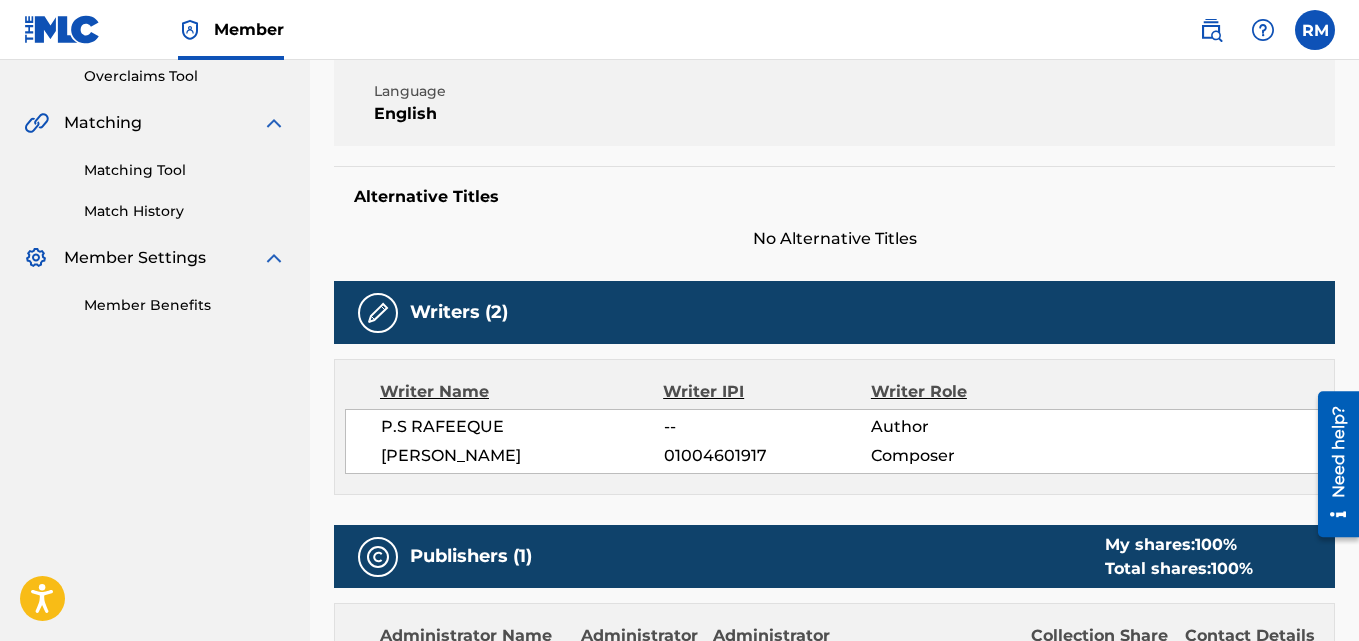 scroll, scrollTop: 0, scrollLeft: 0, axis: both 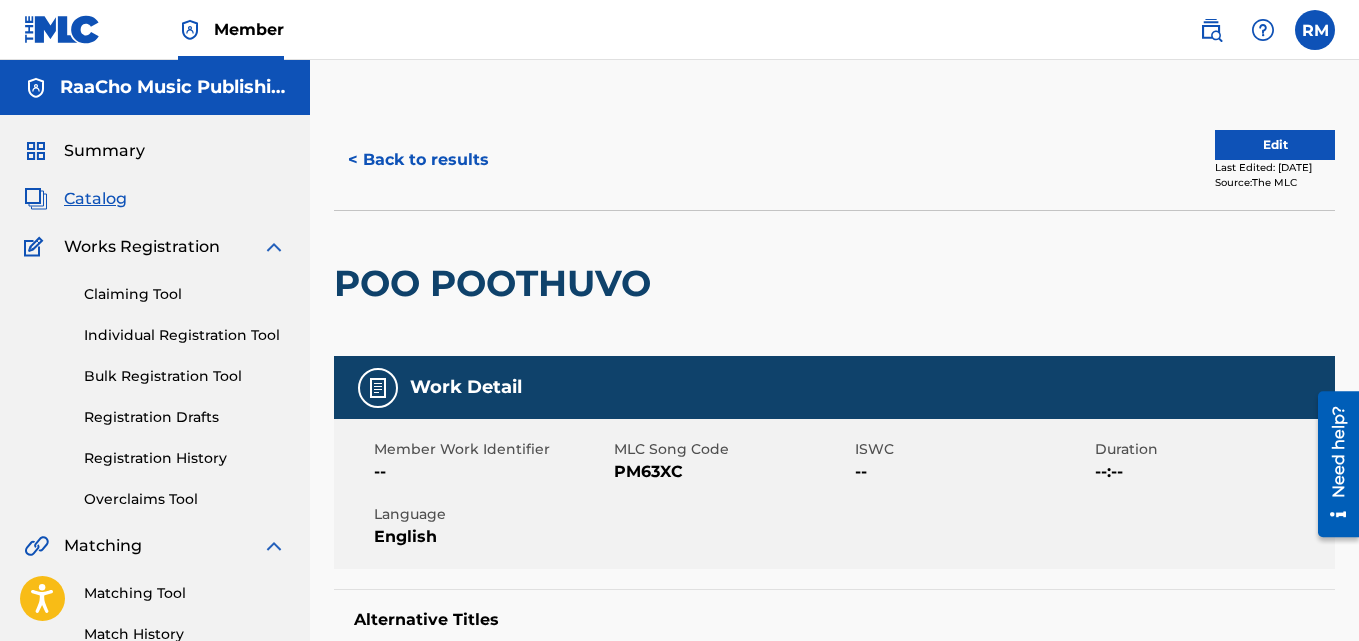 click on "< Back to results" at bounding box center (418, 160) 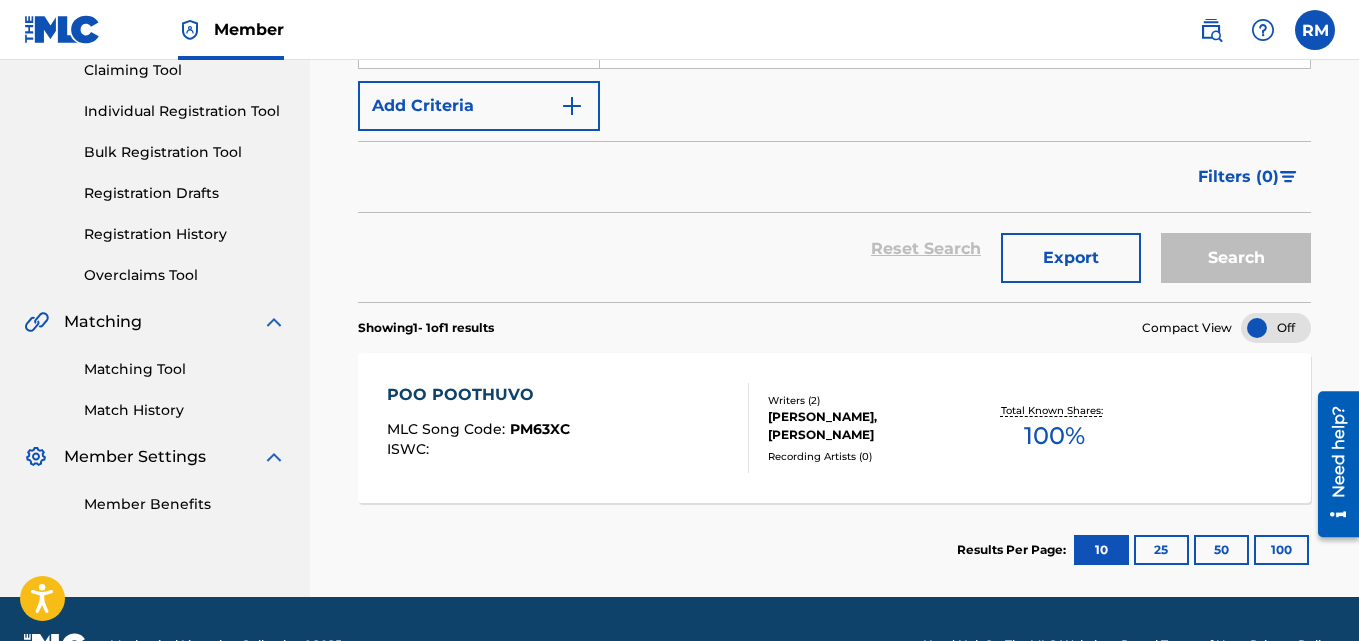 scroll, scrollTop: 0, scrollLeft: 0, axis: both 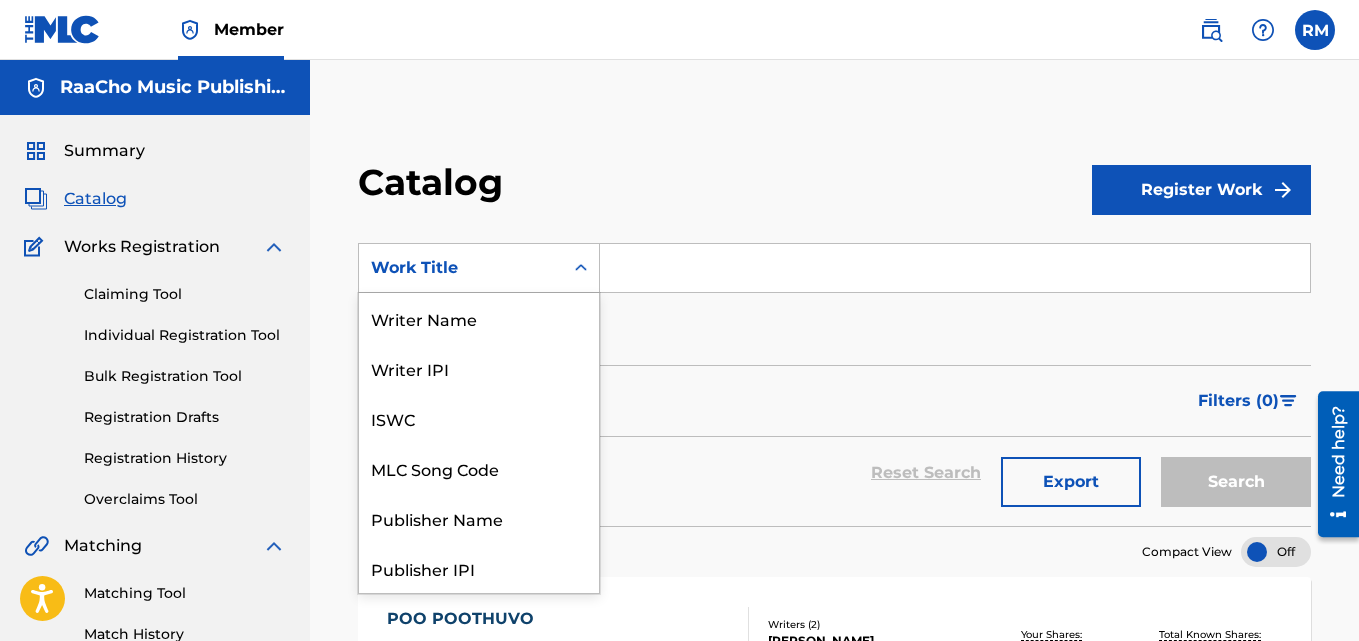 click at bounding box center [581, 268] 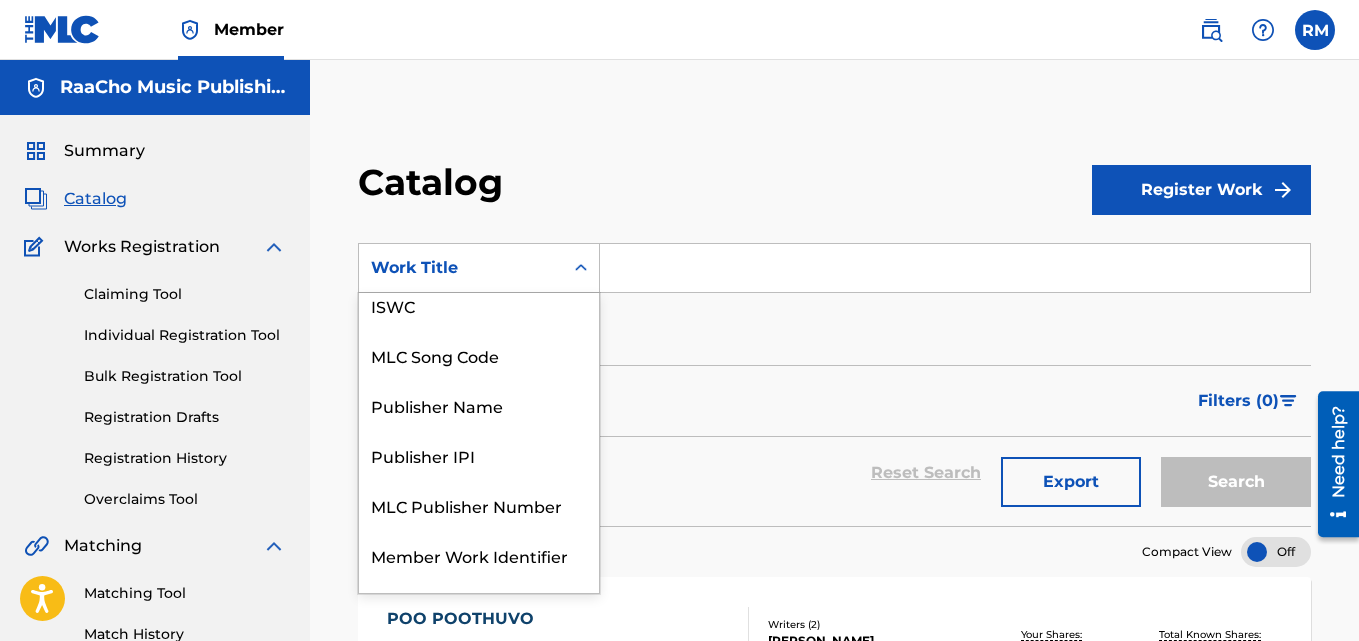 scroll, scrollTop: 0, scrollLeft: 0, axis: both 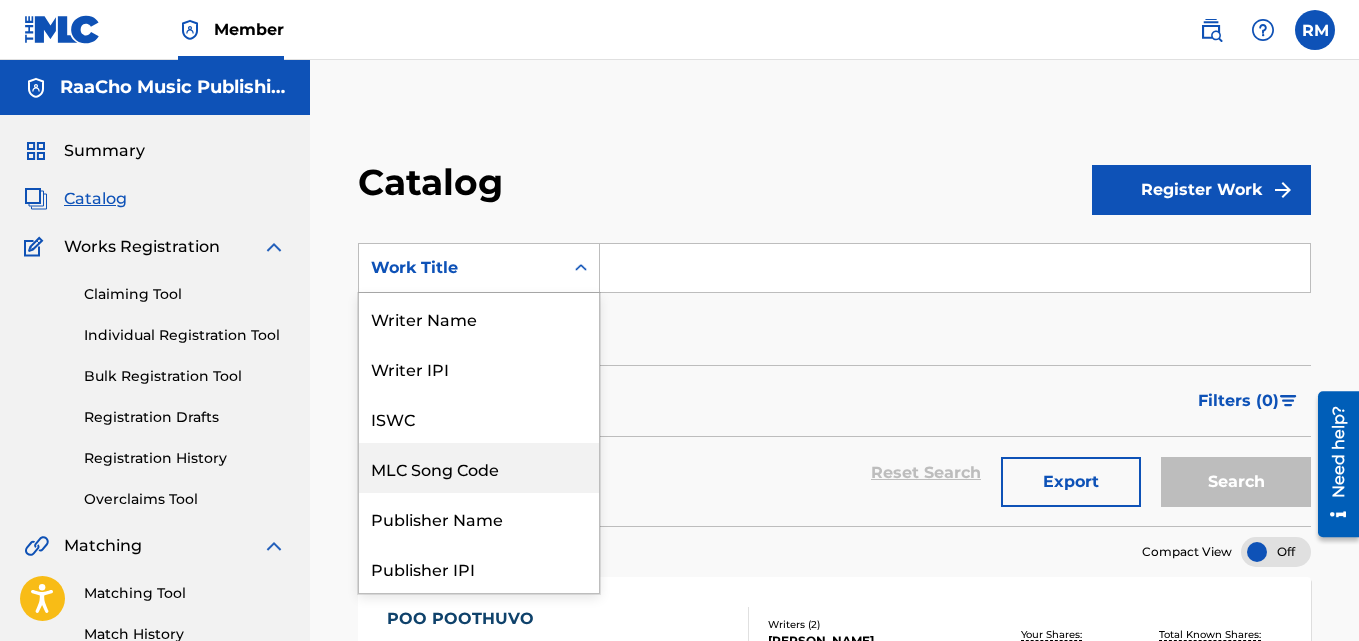 click on "MLC Song Code" at bounding box center (479, 468) 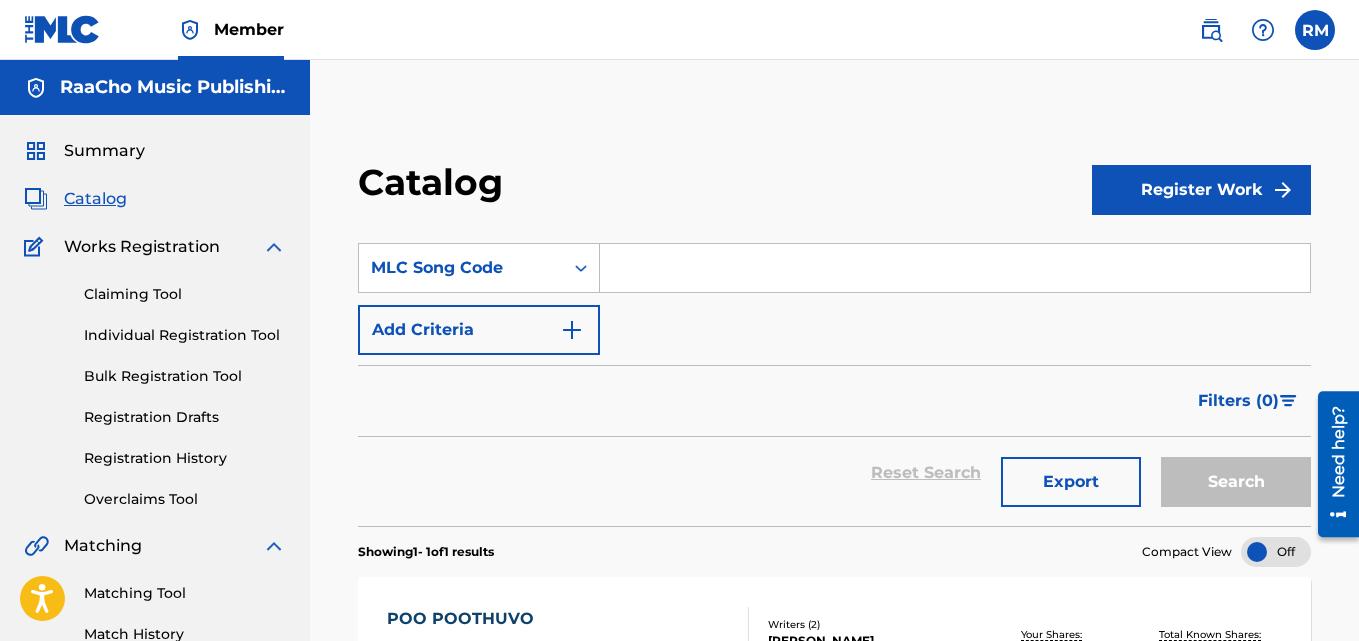 click at bounding box center (955, 268) 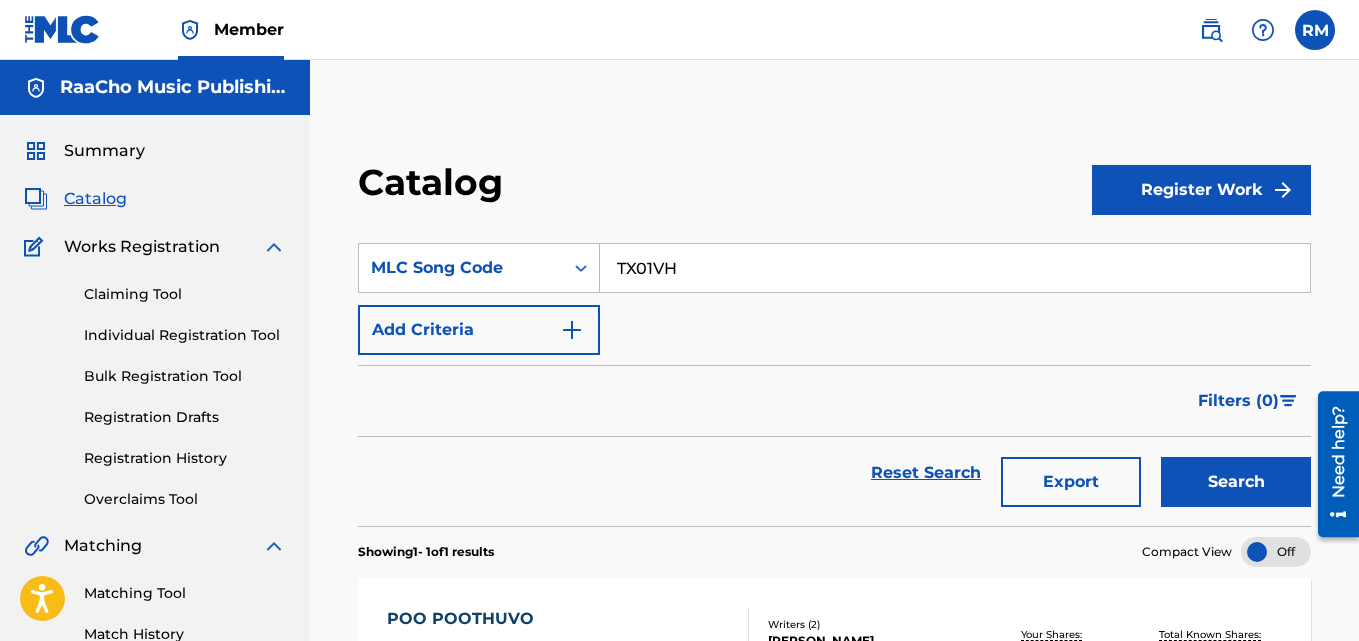type on "TX01VH" 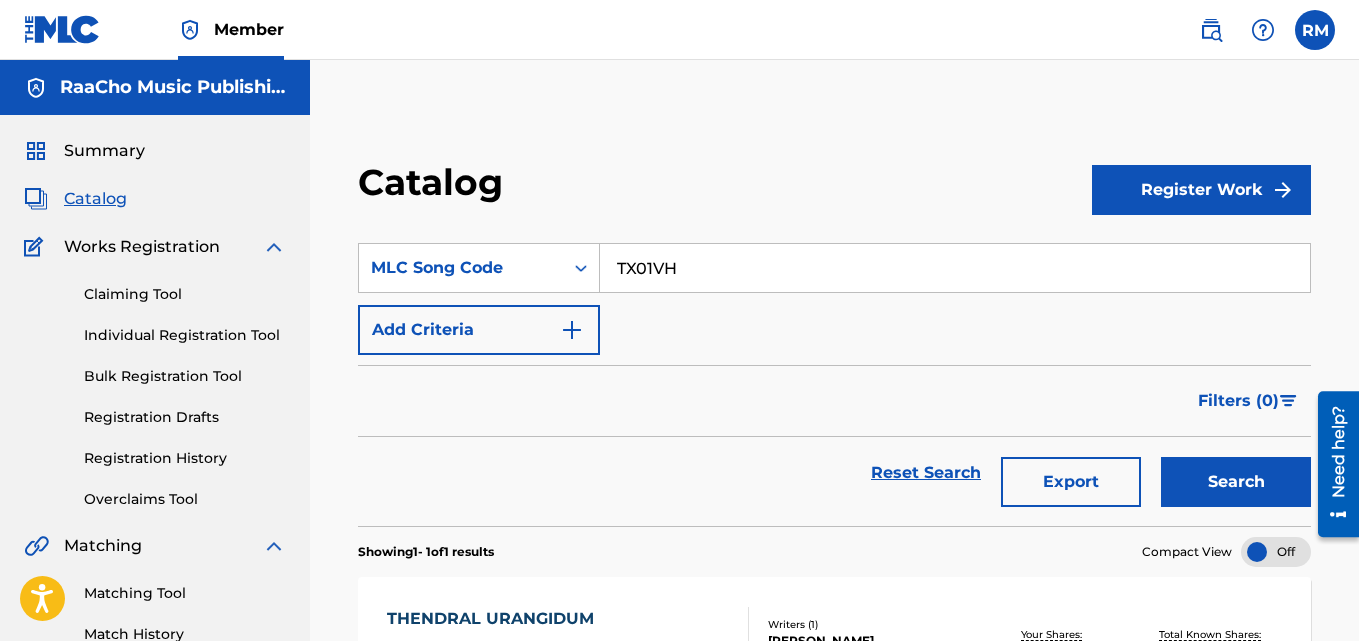 scroll, scrollTop: 276, scrollLeft: 0, axis: vertical 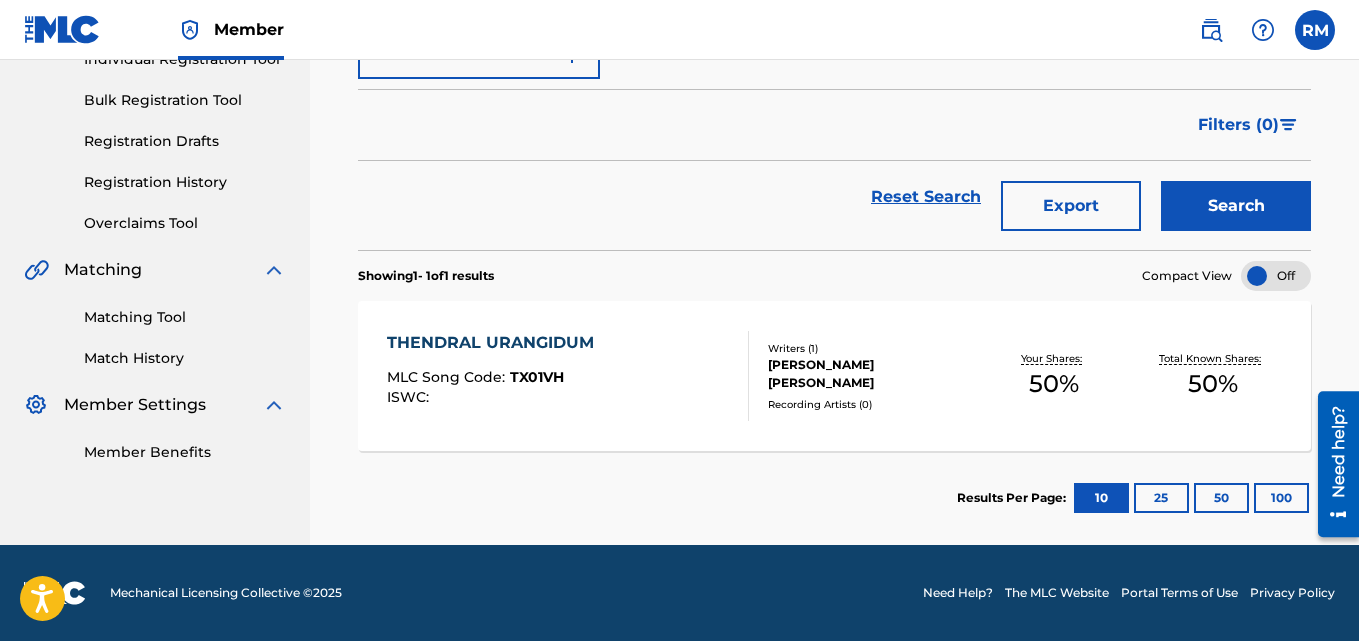 click on "THENDRAL URANGIDUM" at bounding box center (495, 343) 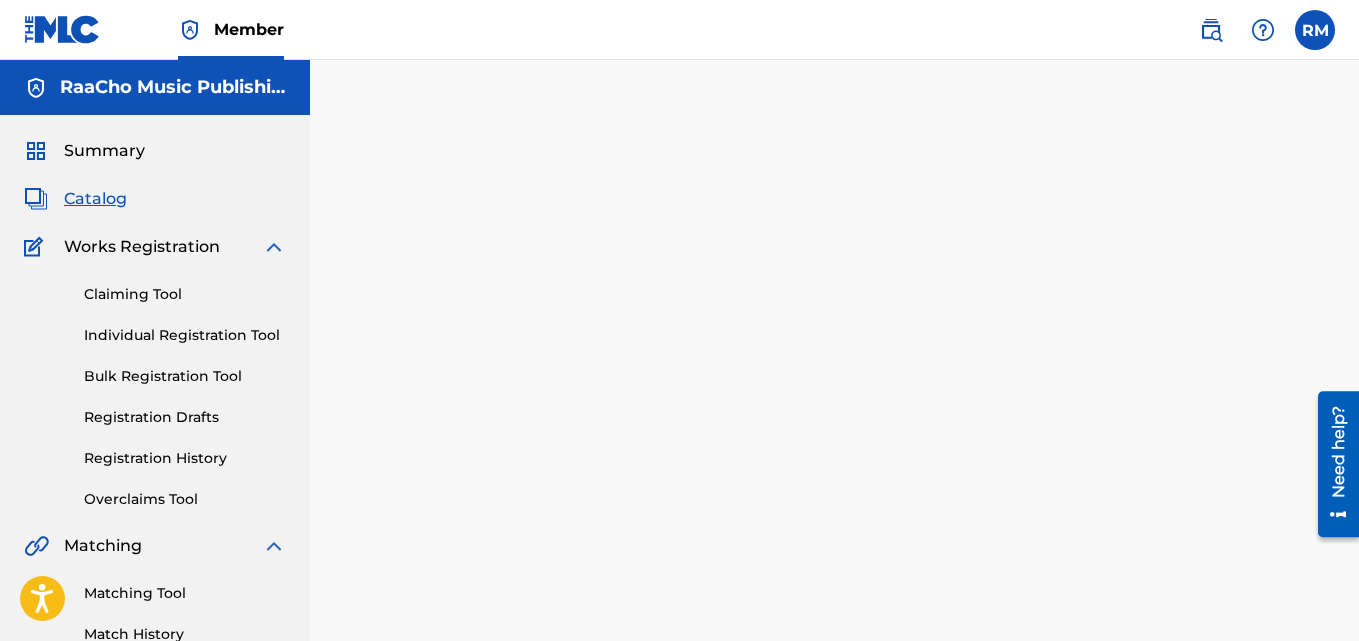scroll, scrollTop: 218, scrollLeft: 0, axis: vertical 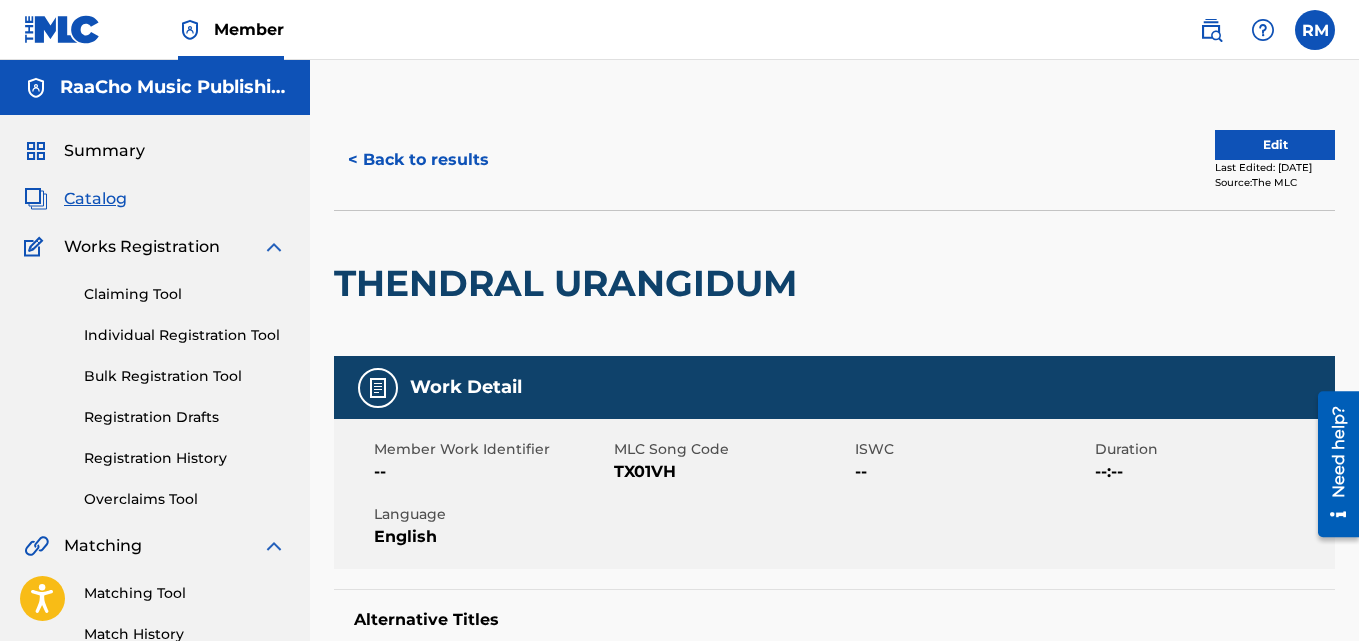 click on "< Back to results" at bounding box center (418, 160) 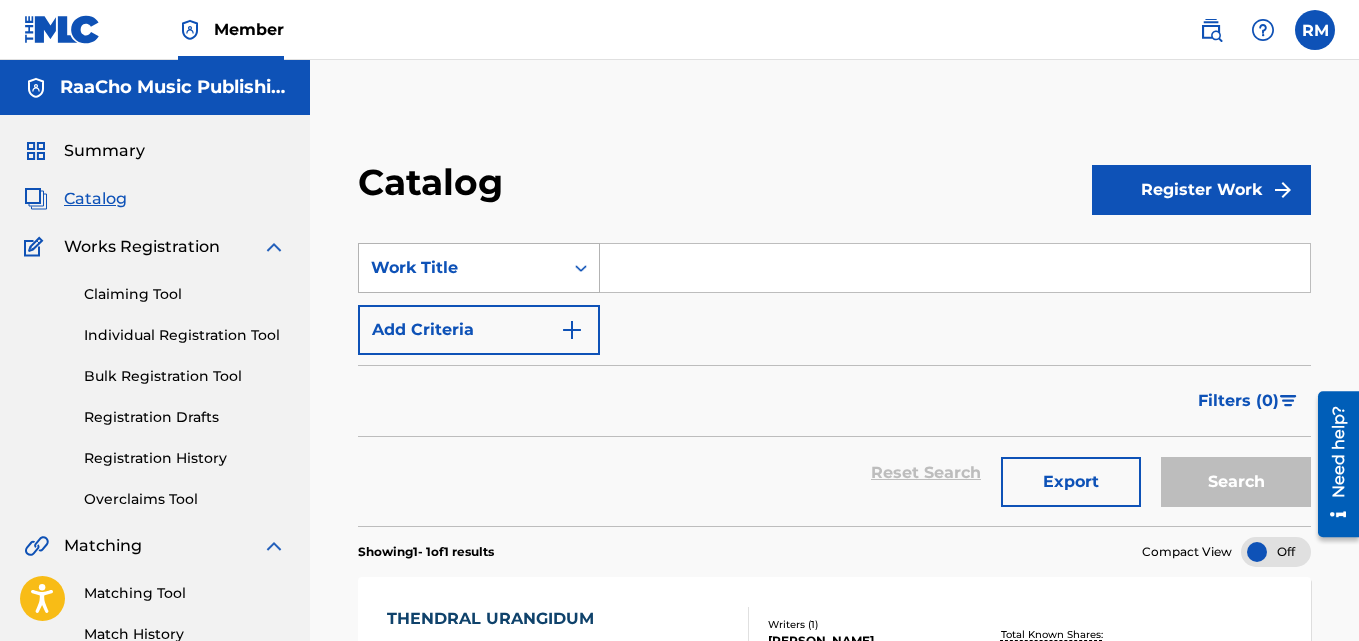 click on "Work Title" at bounding box center (461, 268) 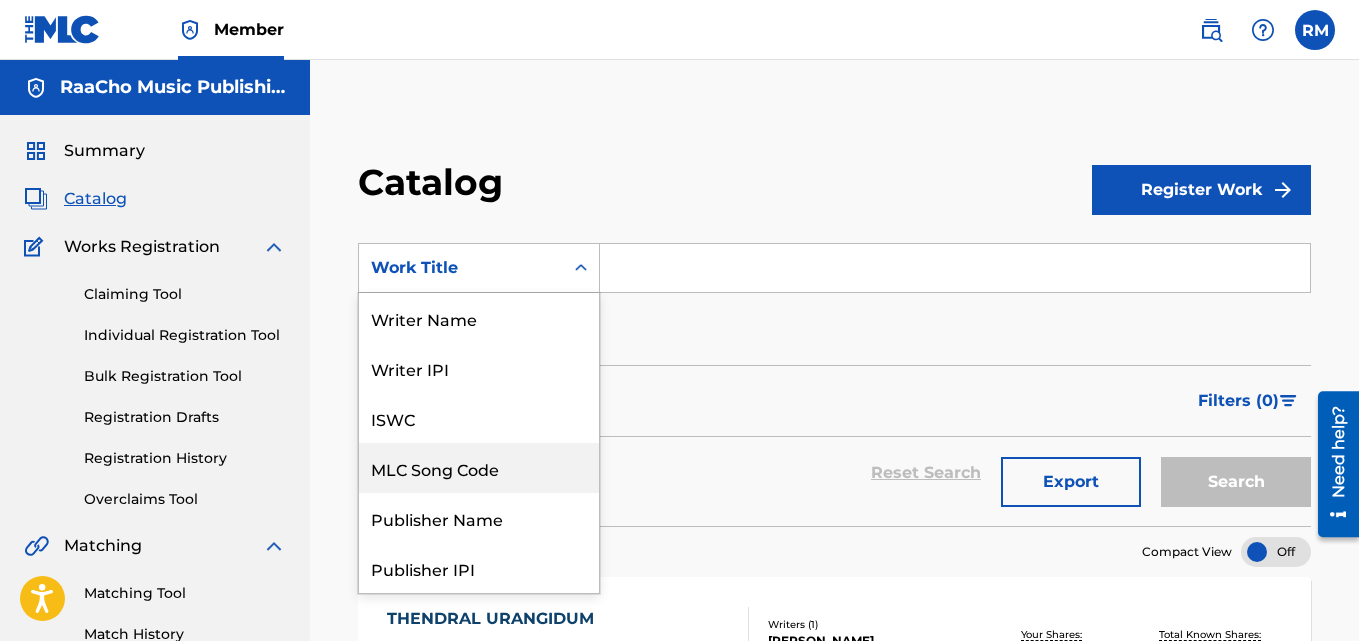 click on "MLC Song Code" at bounding box center (479, 468) 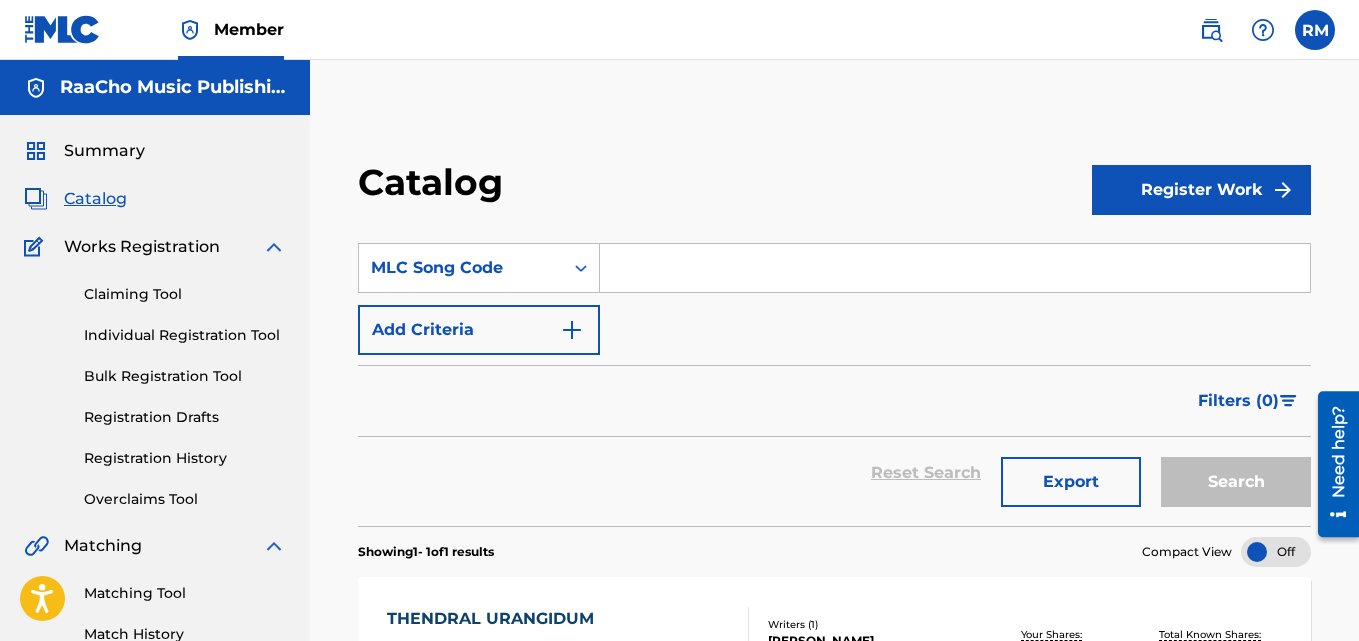 click at bounding box center (955, 268) 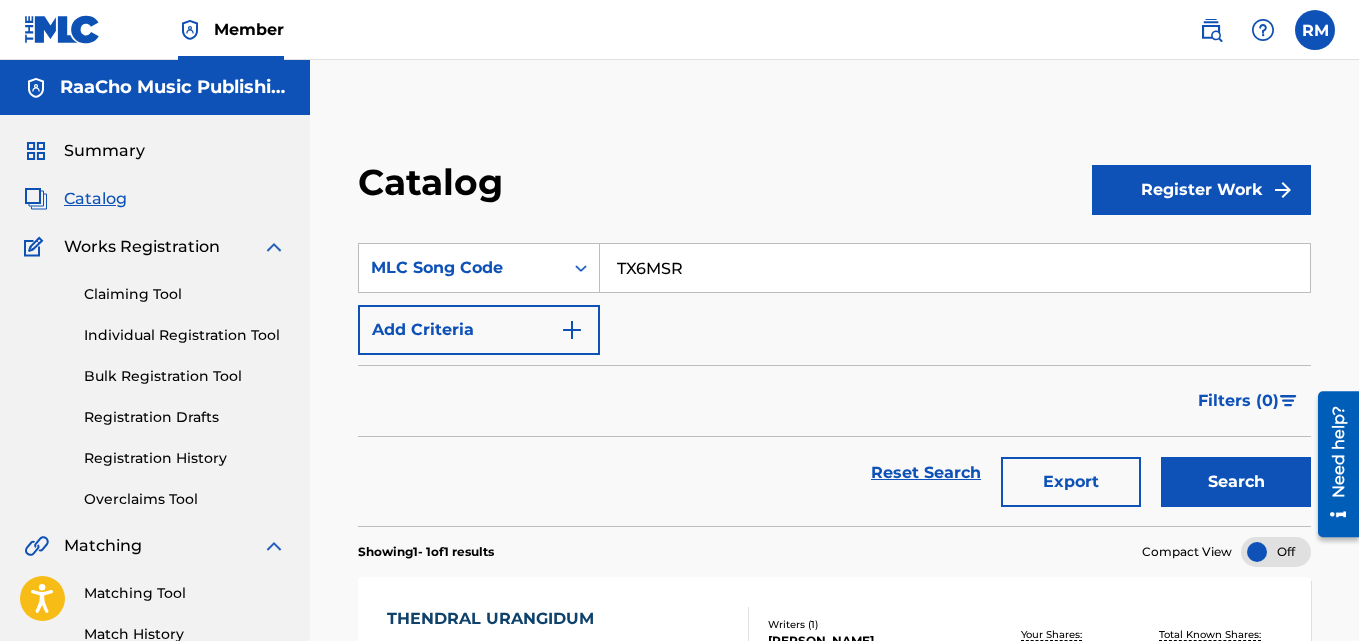 type on "TX6MSR" 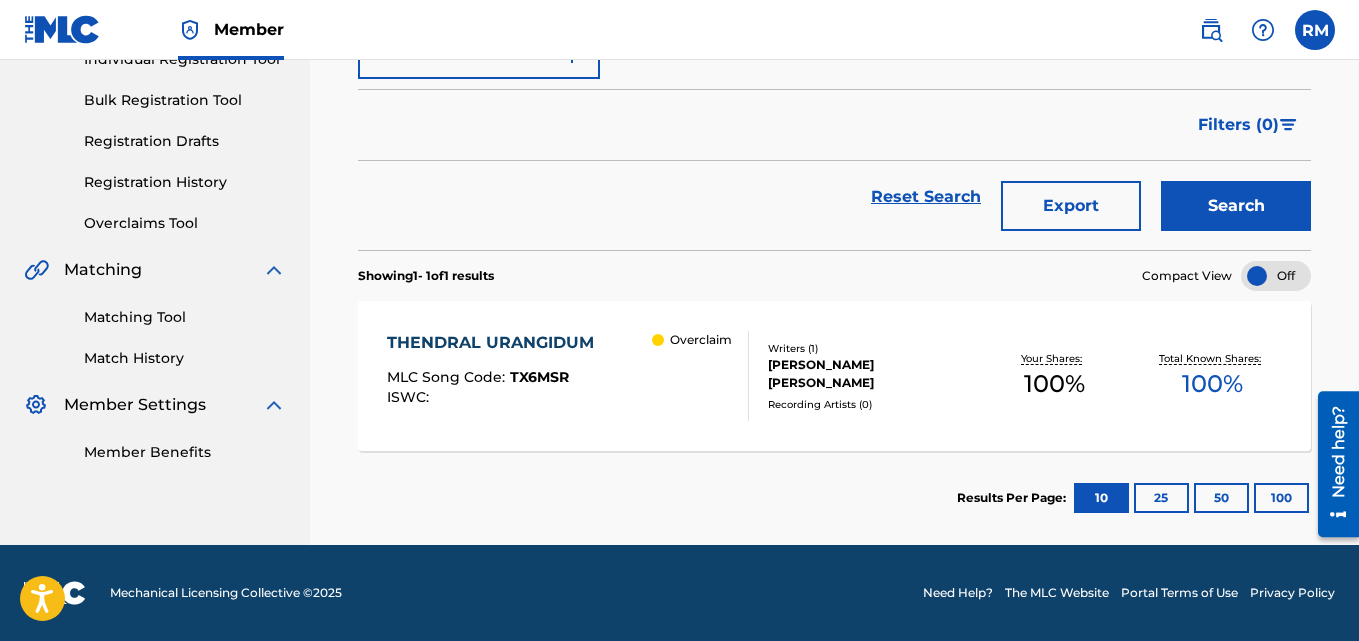 click on "THENDRAL URANGIDUM" at bounding box center (495, 343) 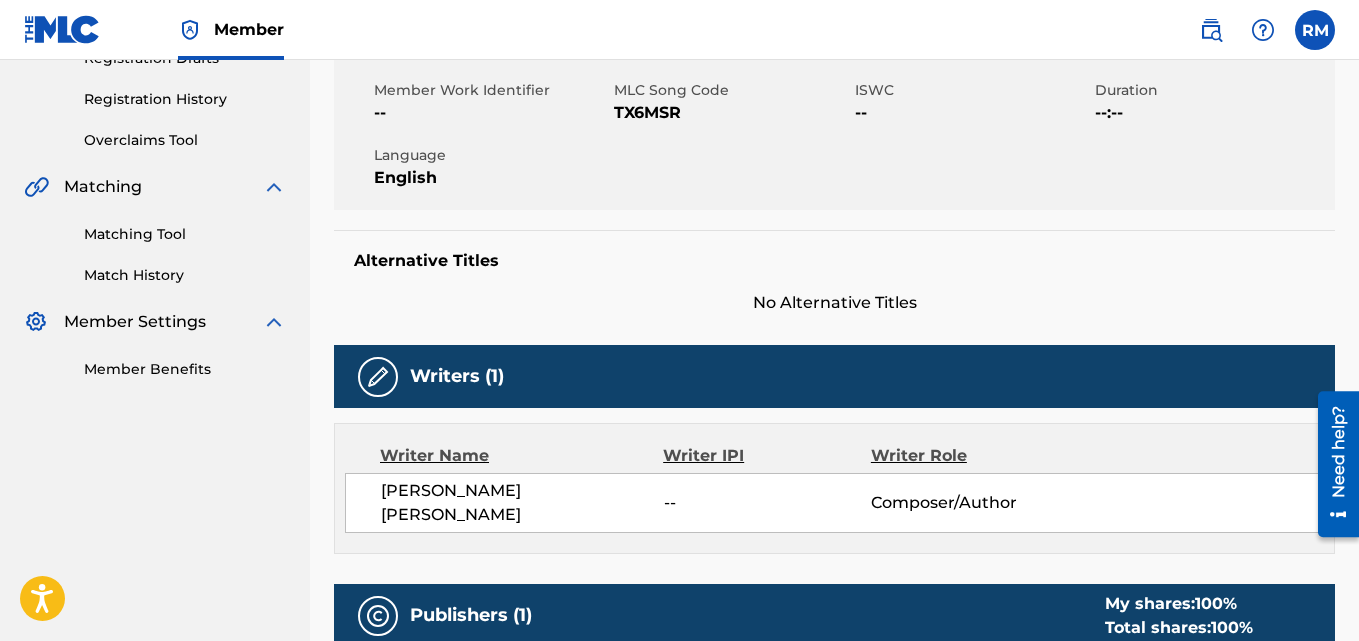 scroll, scrollTop: 119, scrollLeft: 0, axis: vertical 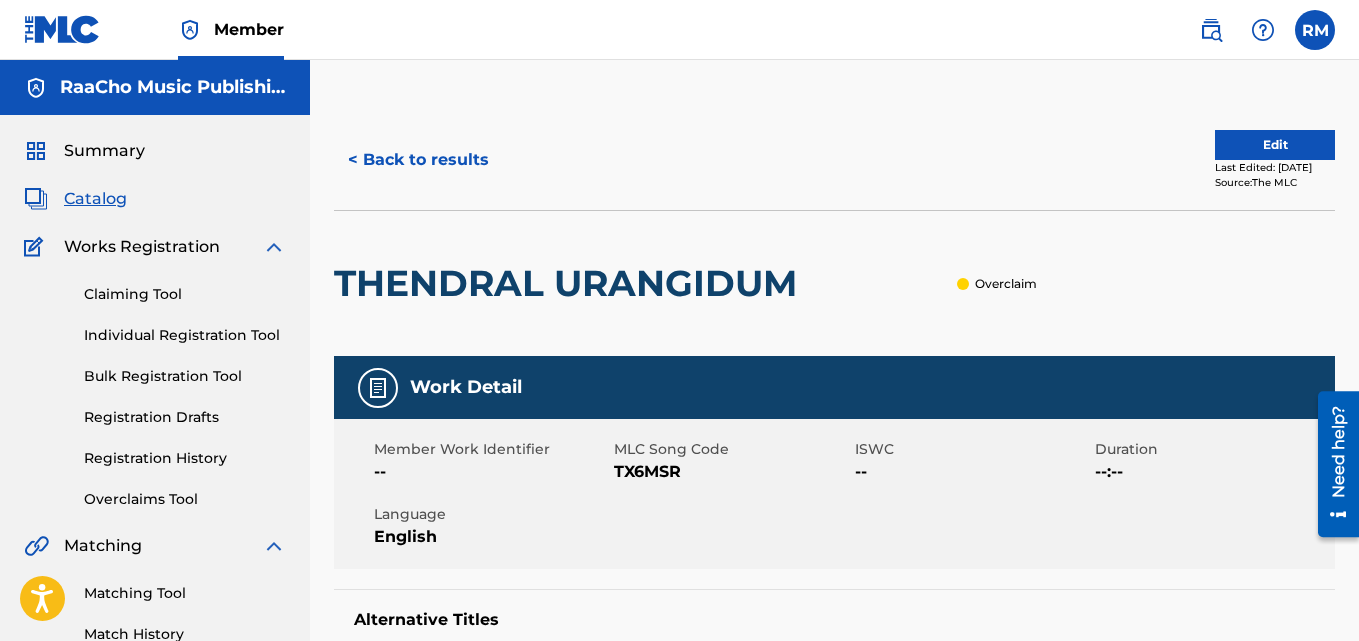 click on "< Back to results" at bounding box center [418, 160] 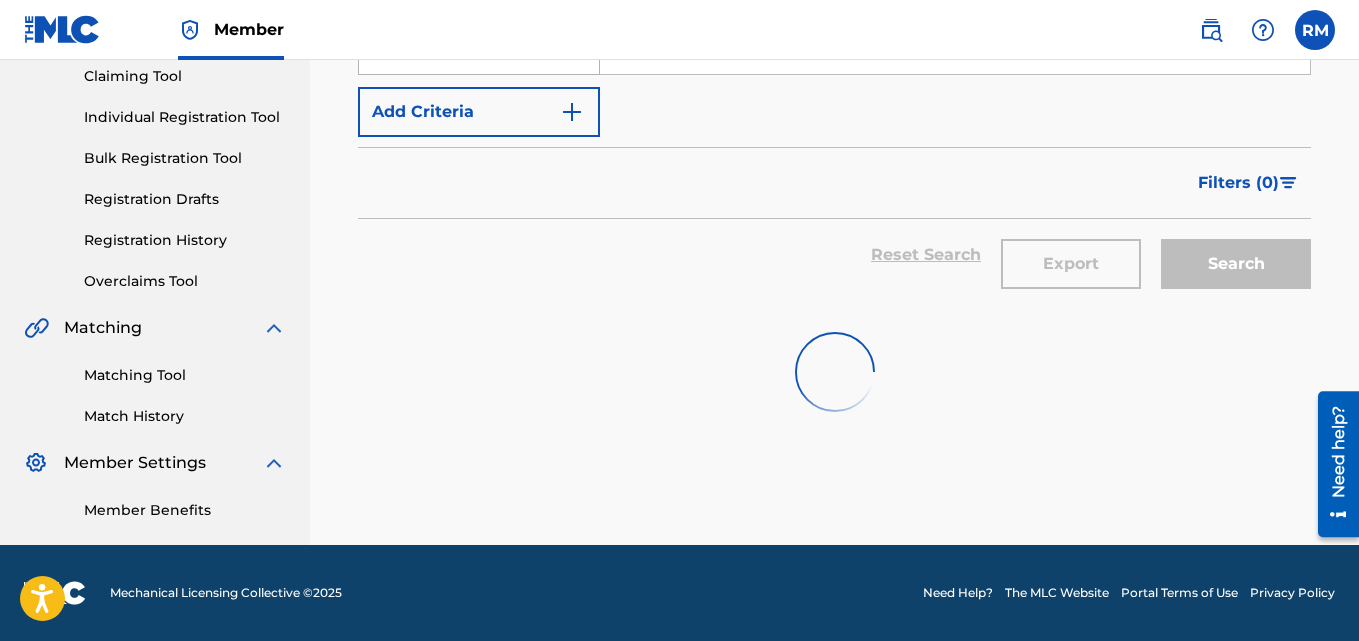 click on "Work Title" at bounding box center [461, 50] 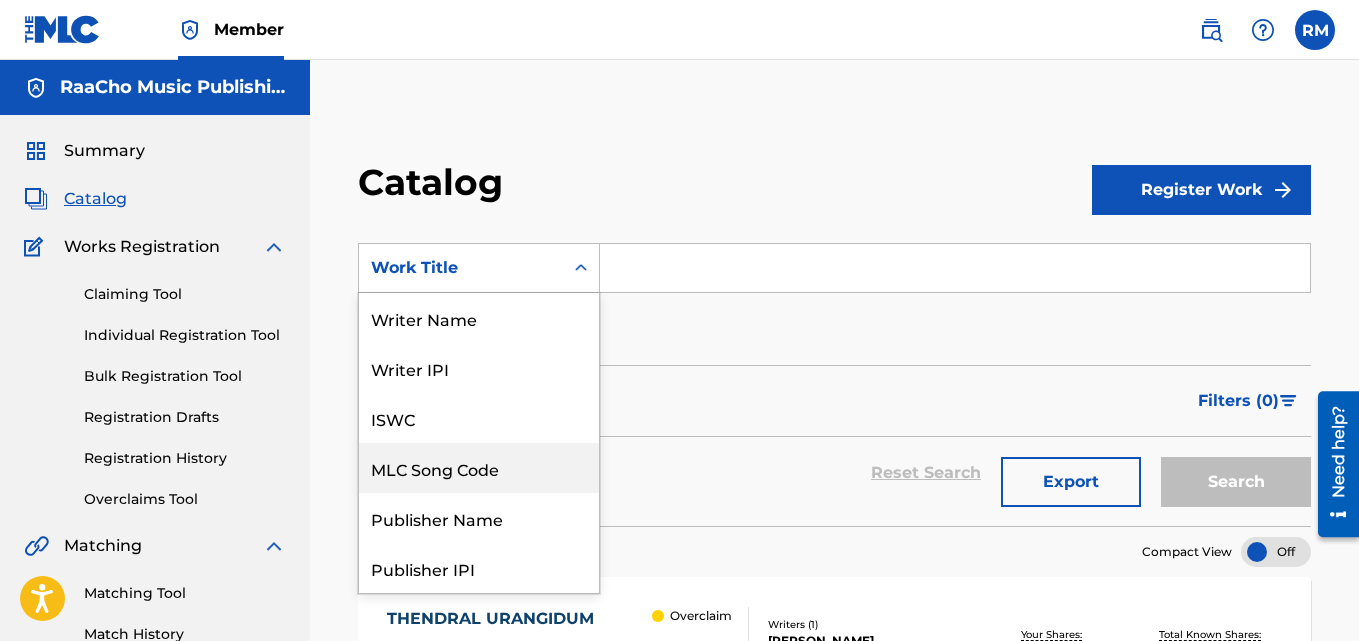 click on "MLC Song Code" at bounding box center (479, 468) 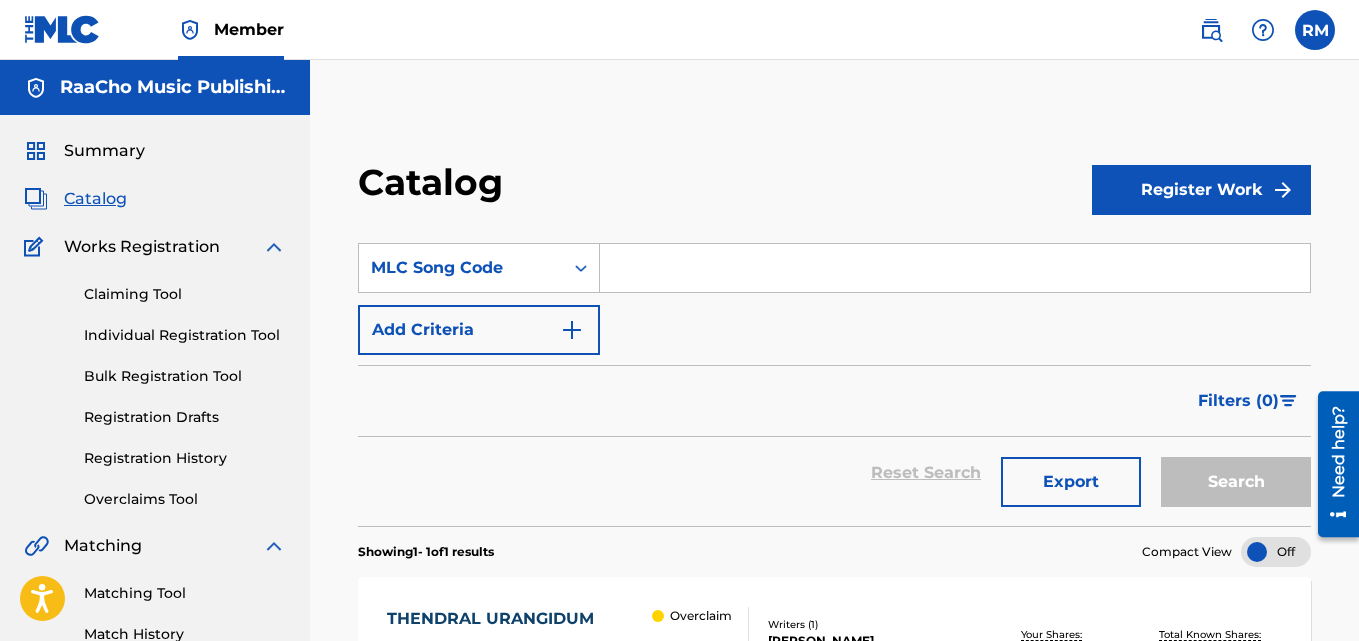 click at bounding box center [955, 268] 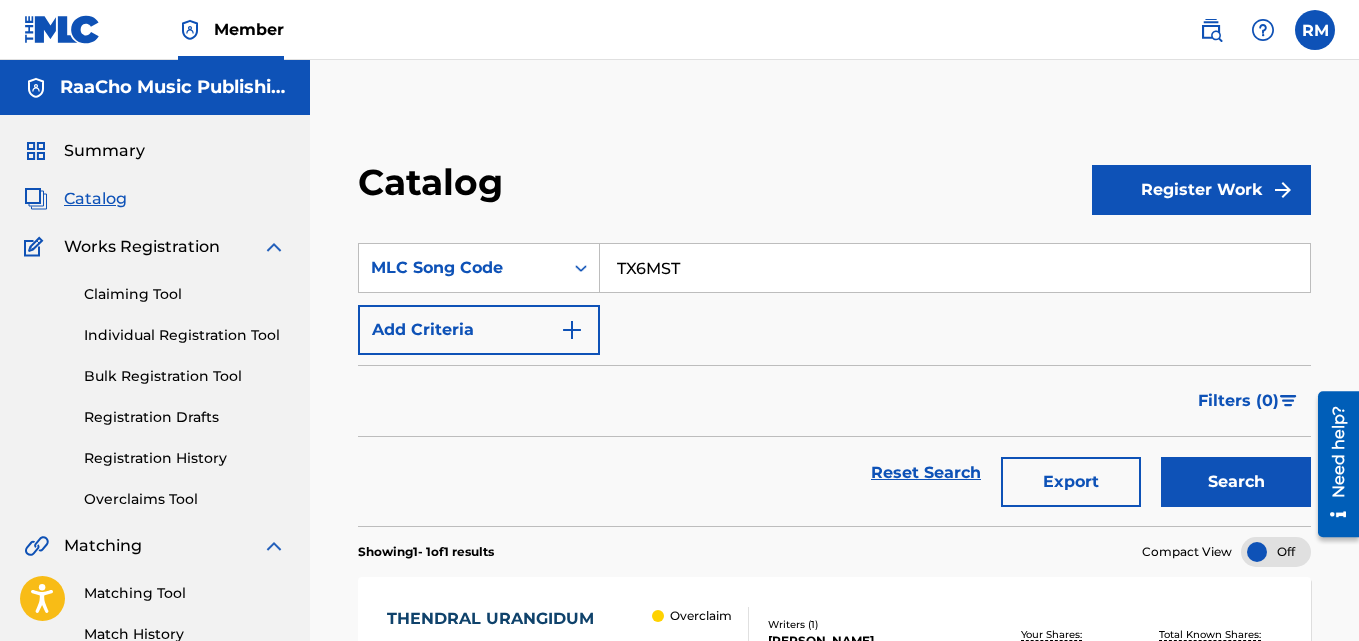 type on "TX6MST" 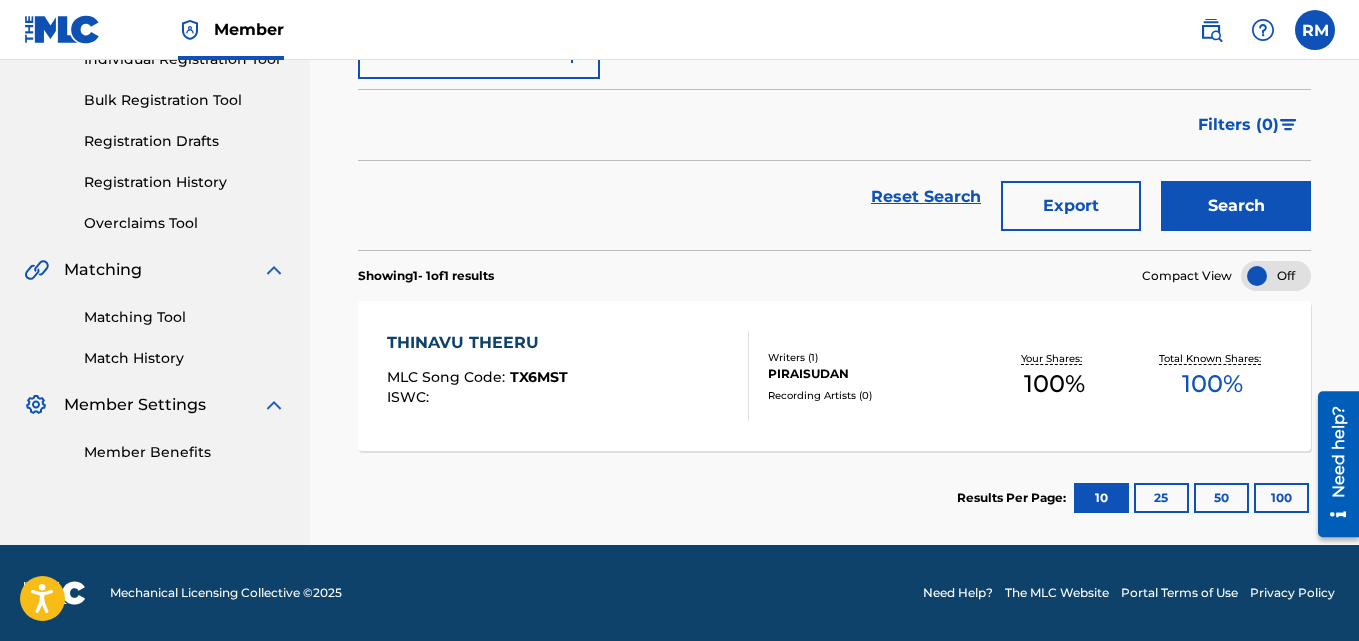 click on "THINAVU THEERU" at bounding box center (477, 343) 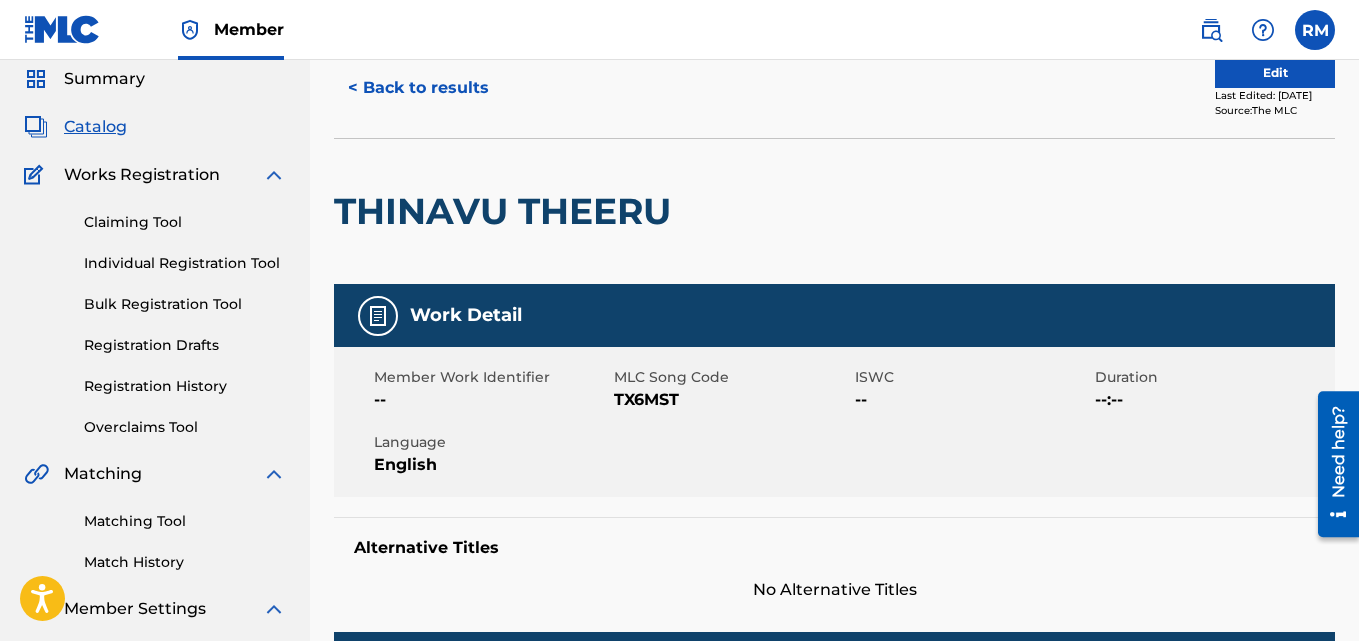 scroll, scrollTop: 0, scrollLeft: 0, axis: both 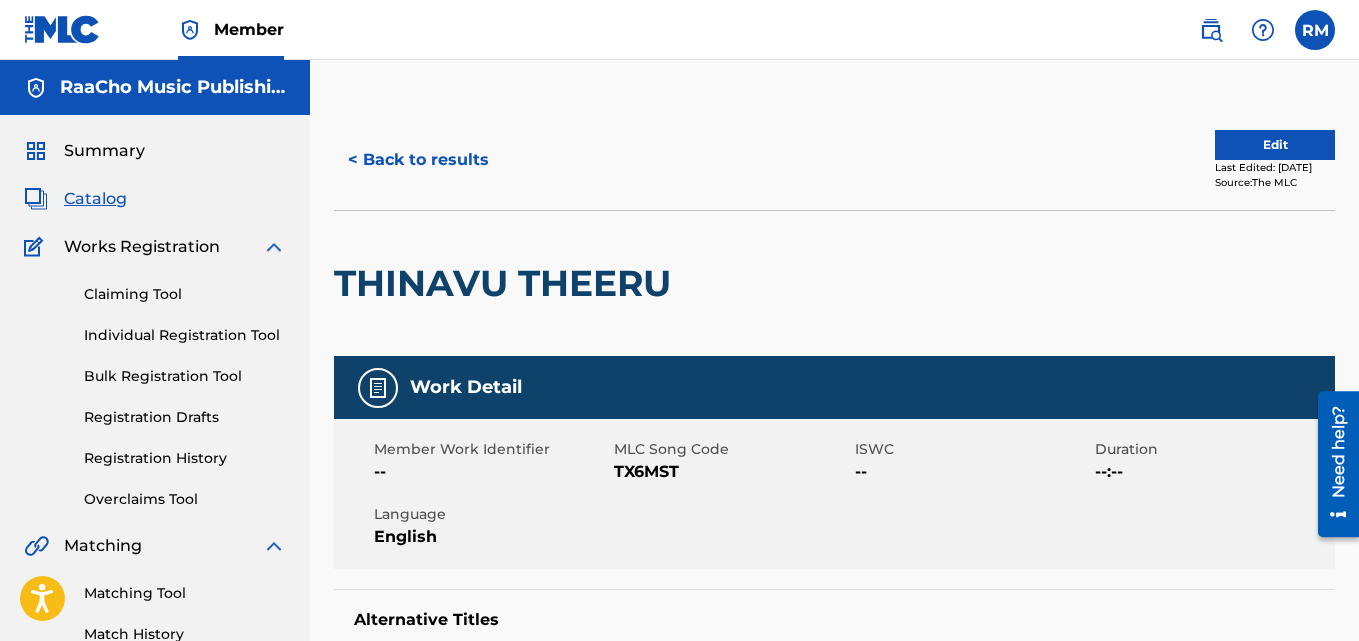click on "< Back to results" at bounding box center [418, 160] 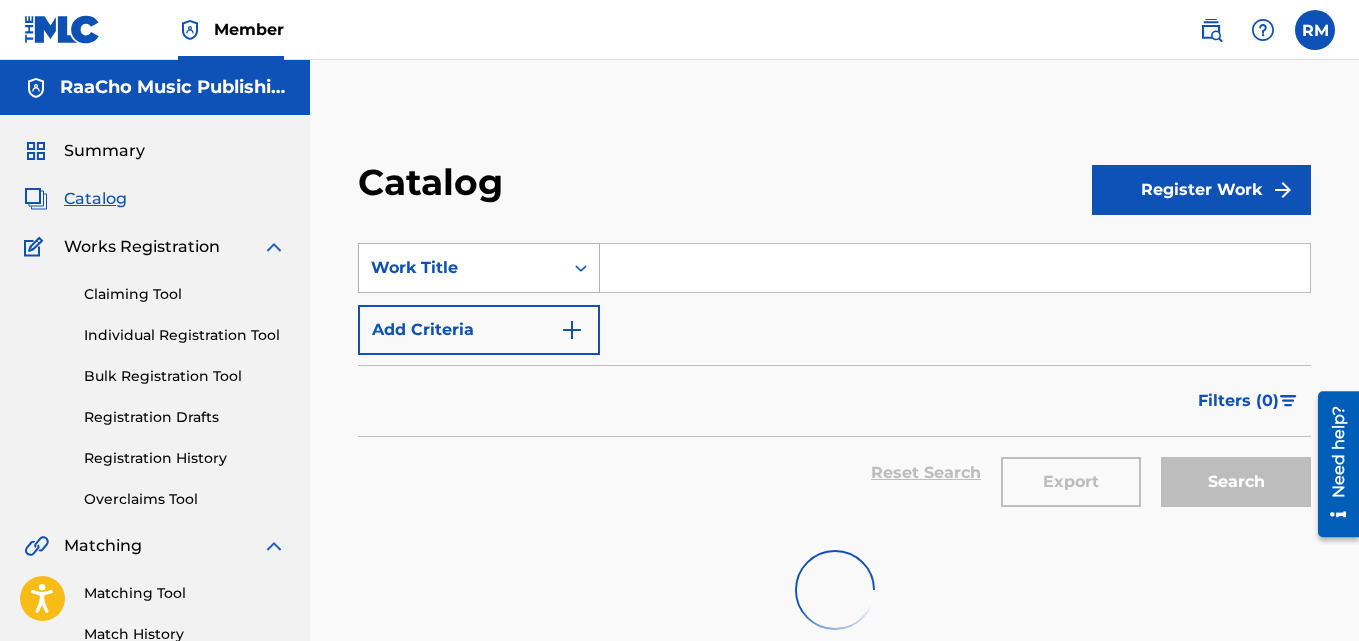 click on "Work Title" at bounding box center [461, 268] 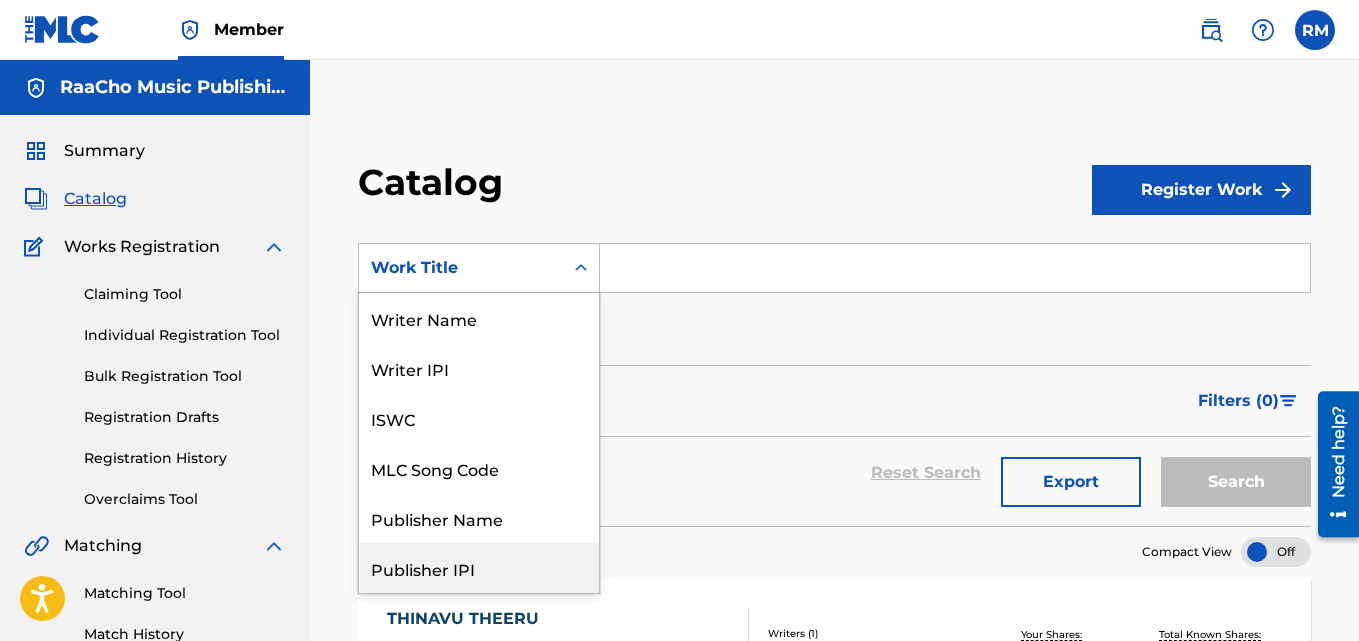 scroll, scrollTop: 0, scrollLeft: 0, axis: both 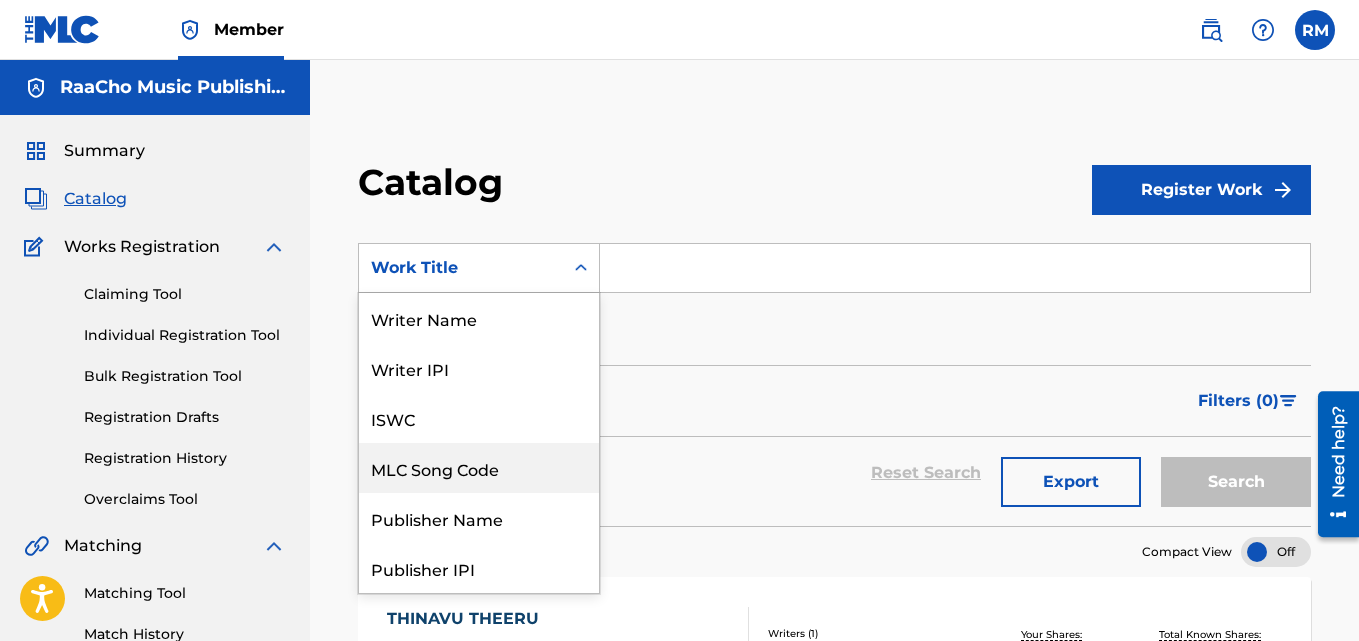 click on "MLC Song Code" at bounding box center [479, 468] 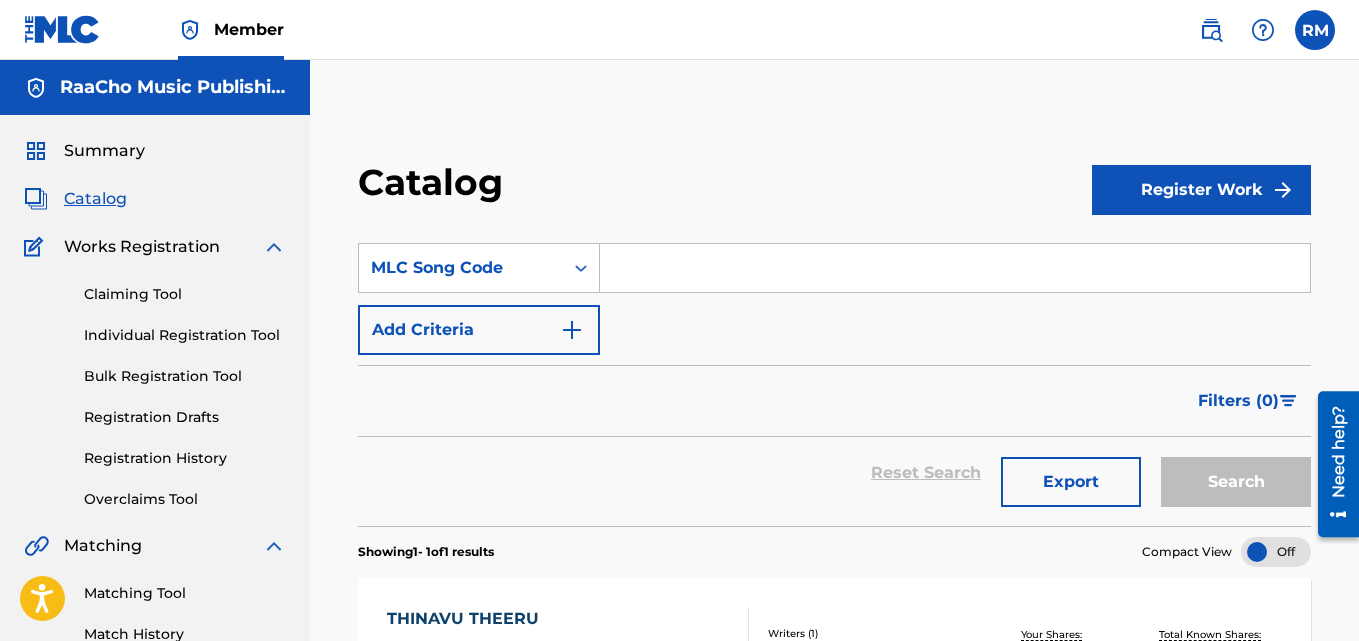 click at bounding box center (955, 268) 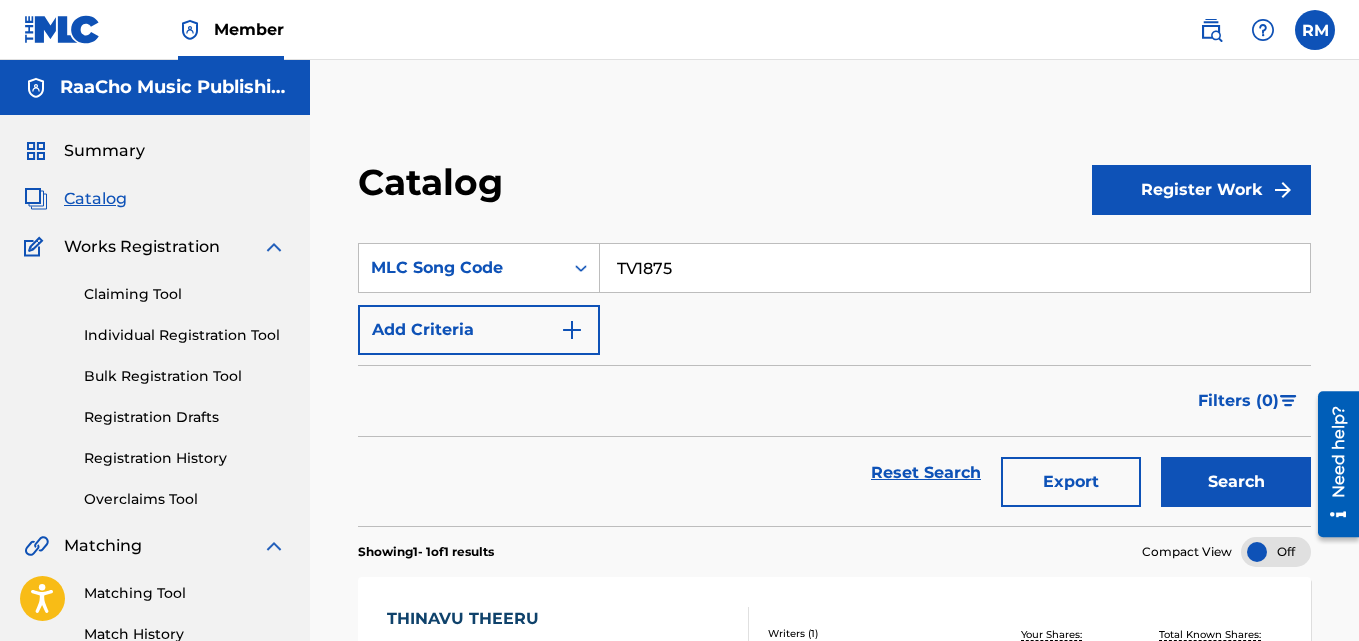 type on "TV1875" 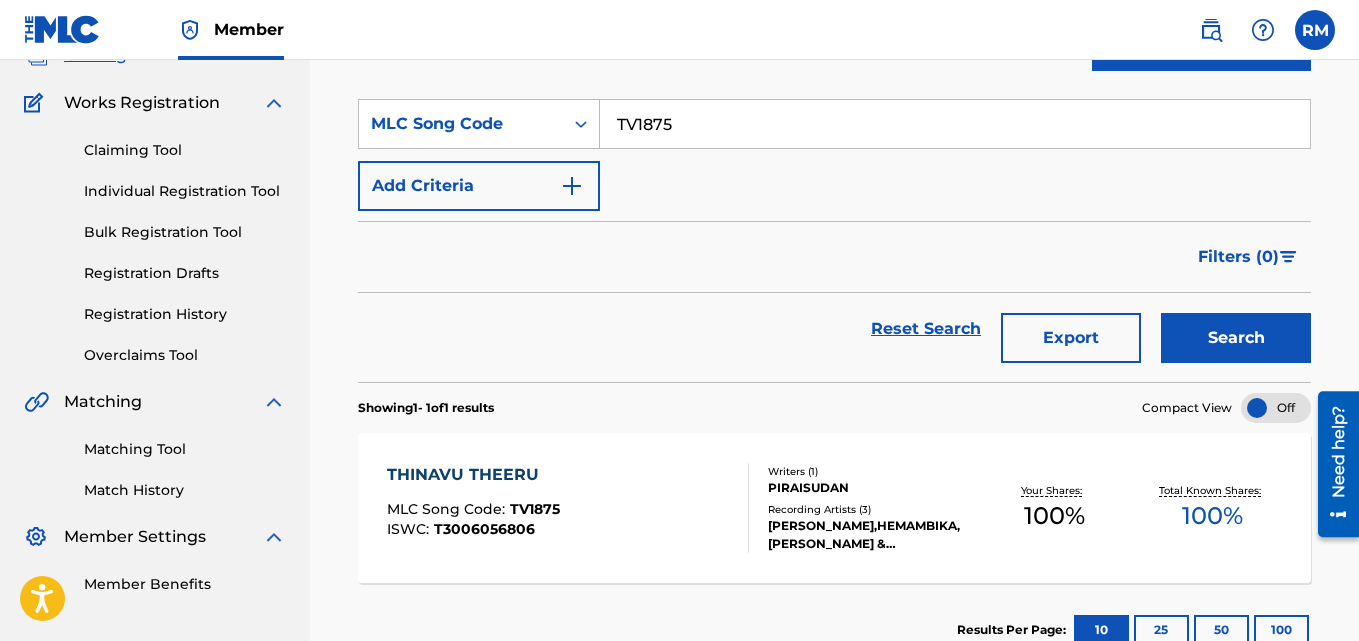 scroll, scrollTop: 276, scrollLeft: 0, axis: vertical 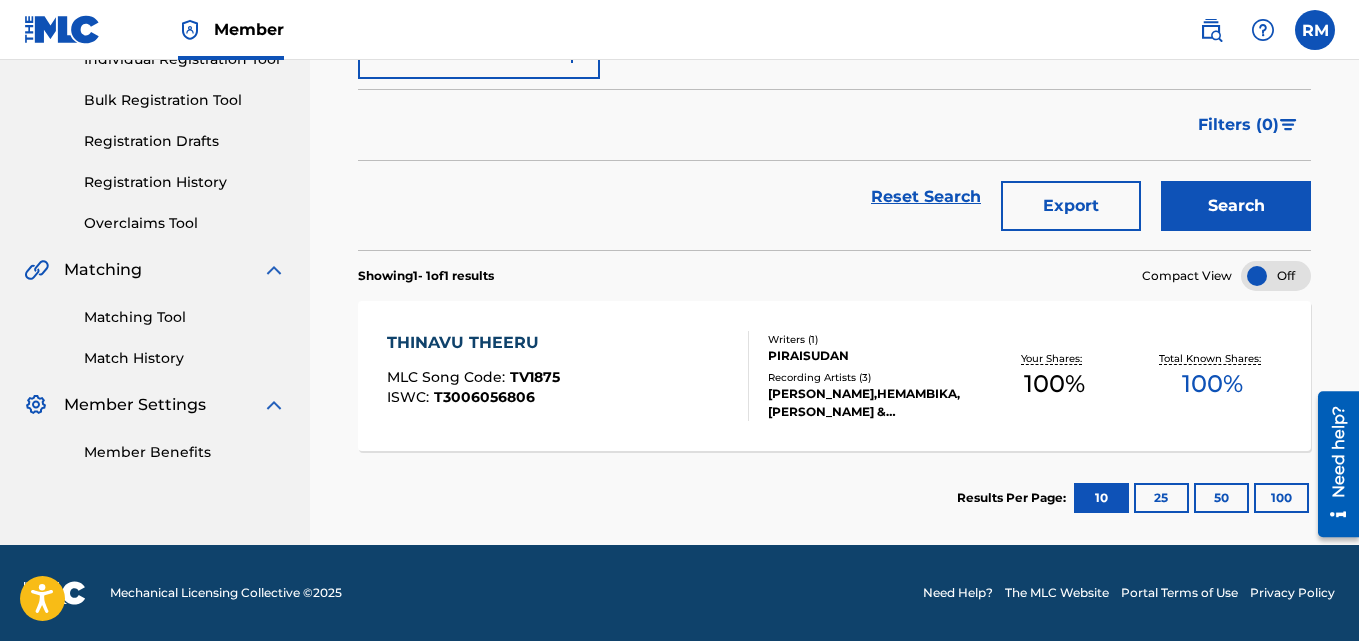 click on "THINAVU THEERU MLC Song Code : TV1875 ISWC : T3006056806 Writers ( 1 ) PIRAISUDAN Recording Artists ( 3 ) [PERSON_NAME],HEMAMBIKA, [PERSON_NAME] & [PERSON_NAME] Your Shares: 100 % Total Known Shares: 100 %" at bounding box center (834, 376) 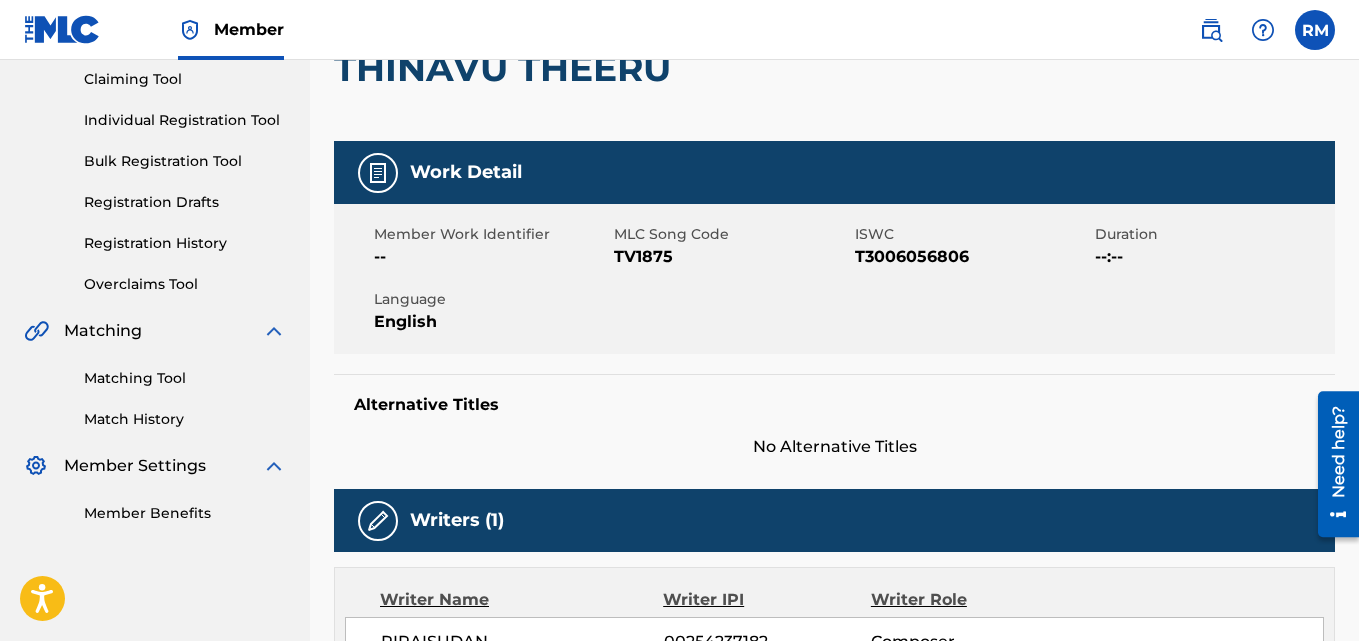 scroll, scrollTop: 0, scrollLeft: 0, axis: both 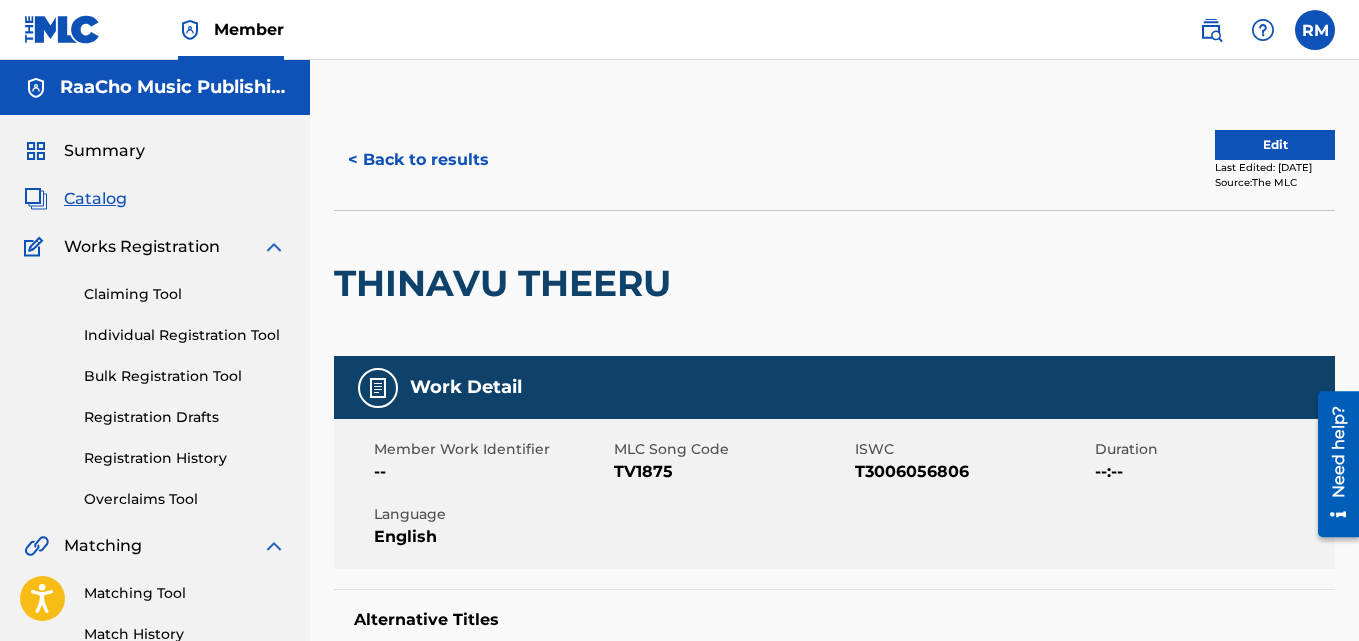 click on "< Back to results Edit Last Edited:   [DATE] Source:  The MLC" at bounding box center [834, 160] 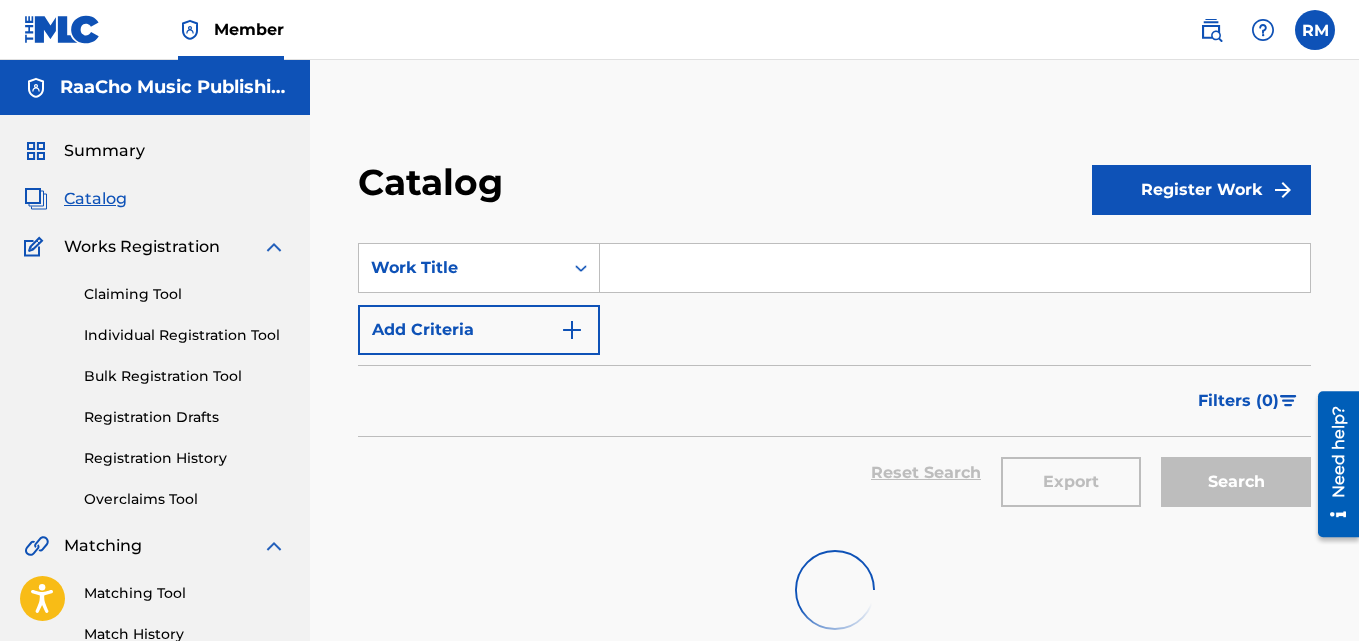 scroll, scrollTop: 6, scrollLeft: 0, axis: vertical 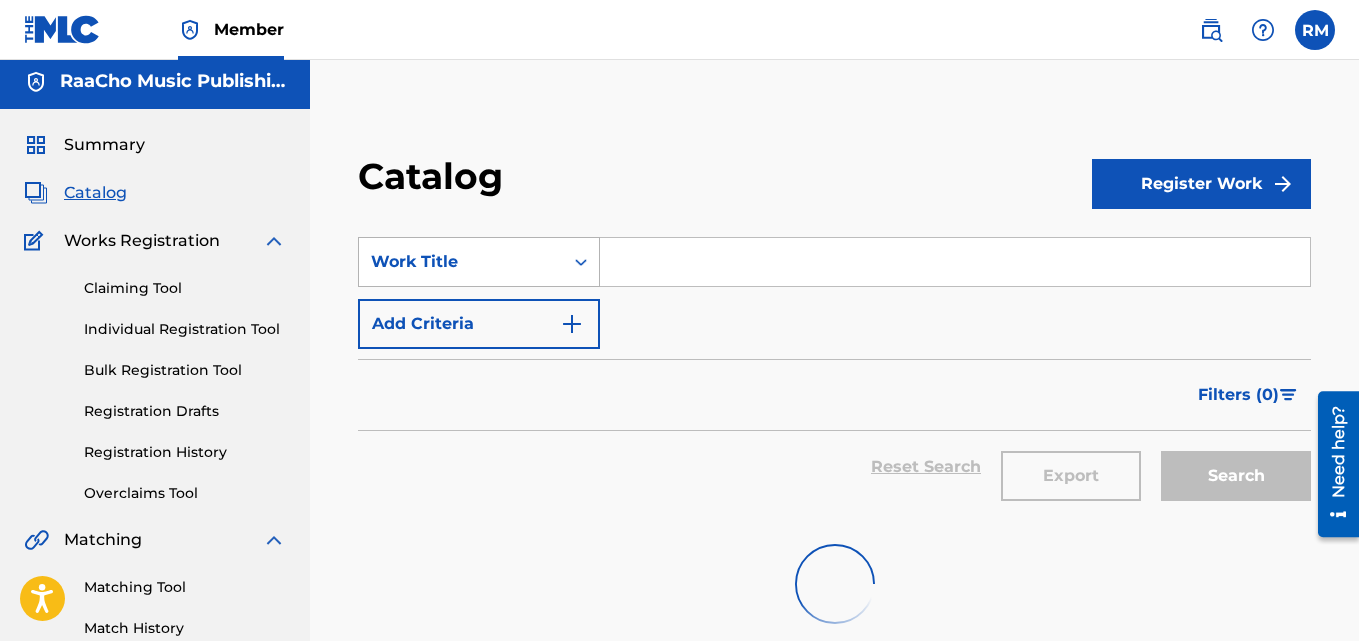 click on "Work Title" at bounding box center [461, 262] 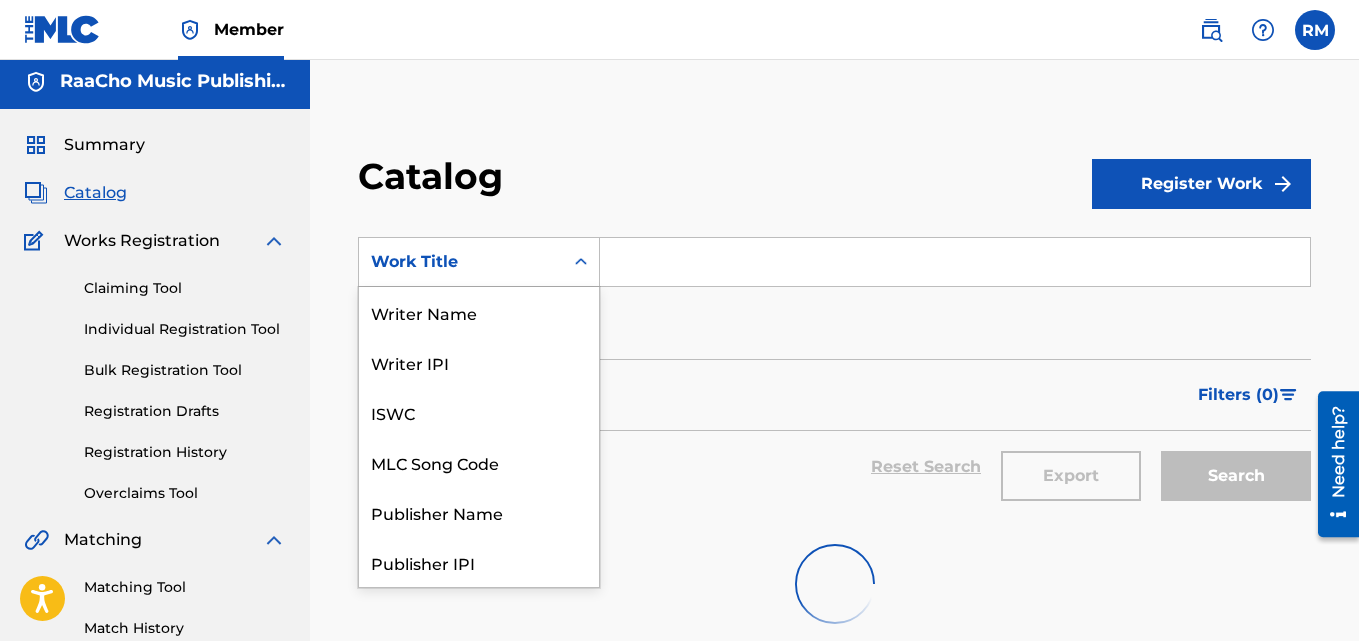 scroll, scrollTop: 0, scrollLeft: 0, axis: both 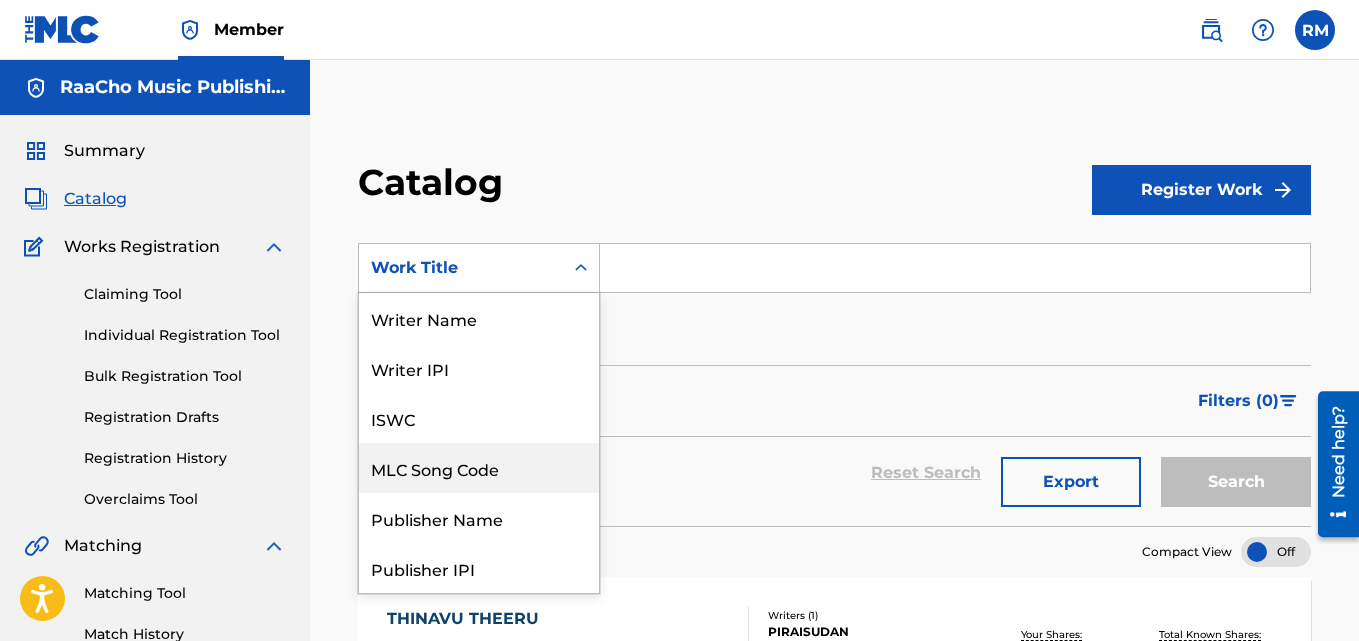 click on "MLC Song Code" at bounding box center (479, 468) 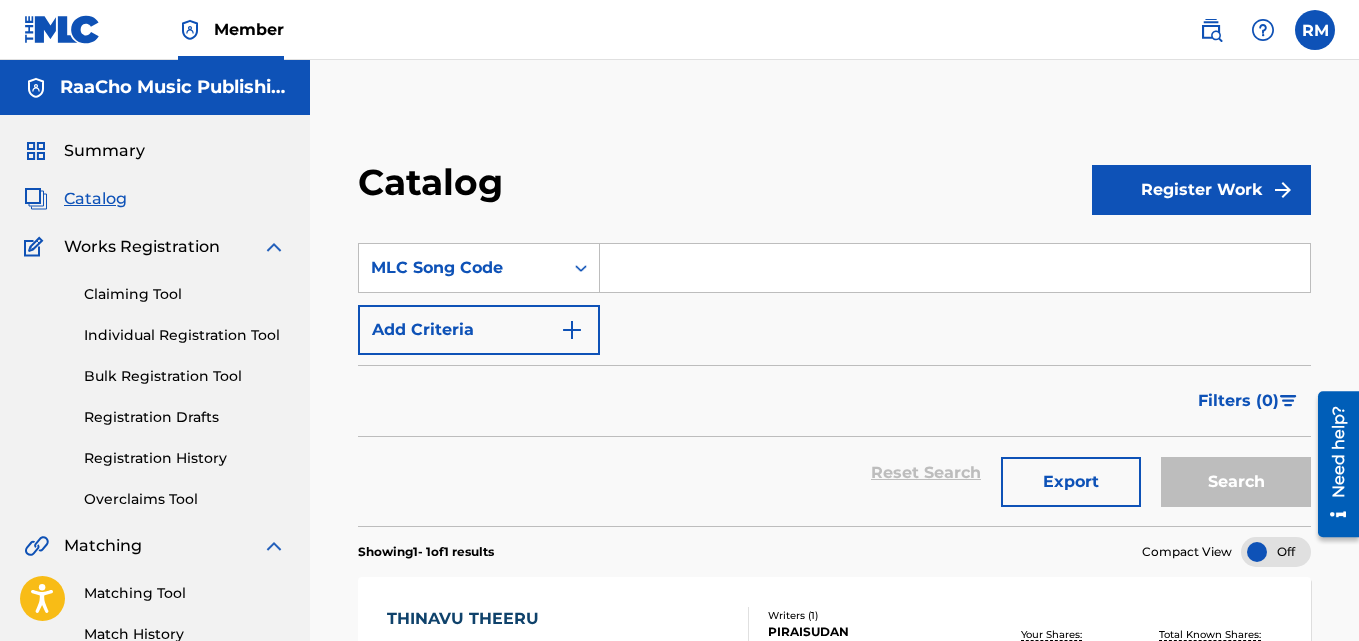 paste on "UX0SL5" 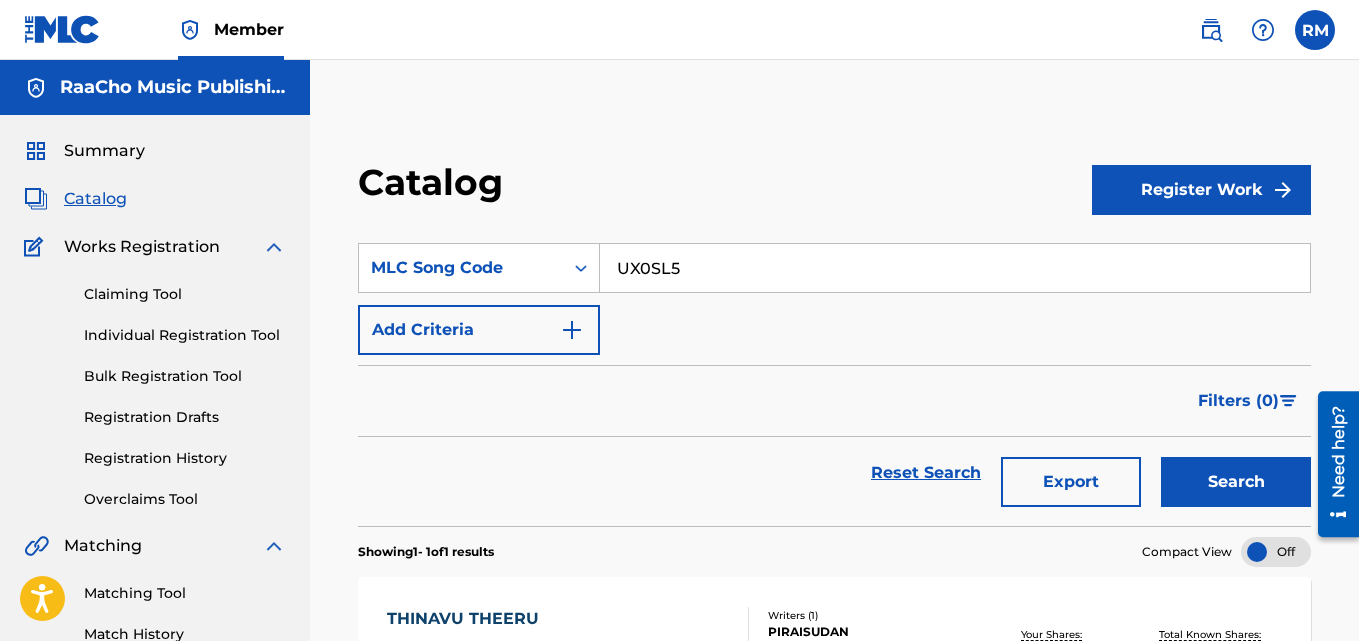 type on "UX0SL5" 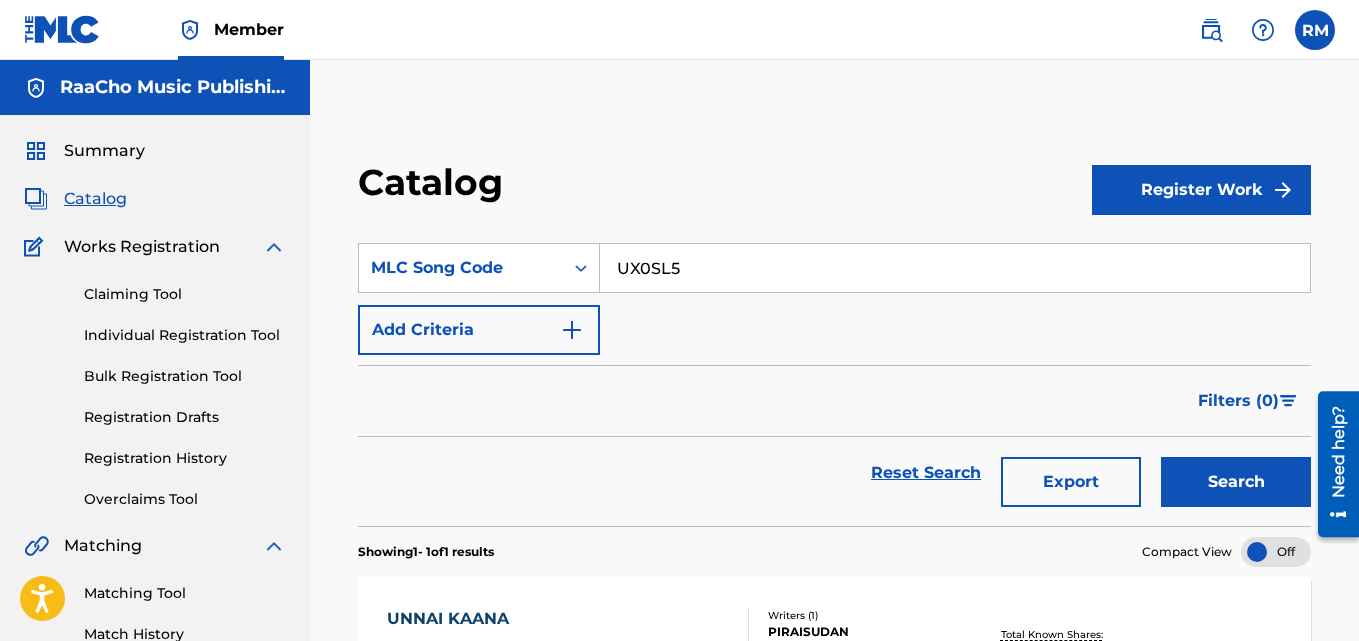 scroll, scrollTop: 276, scrollLeft: 0, axis: vertical 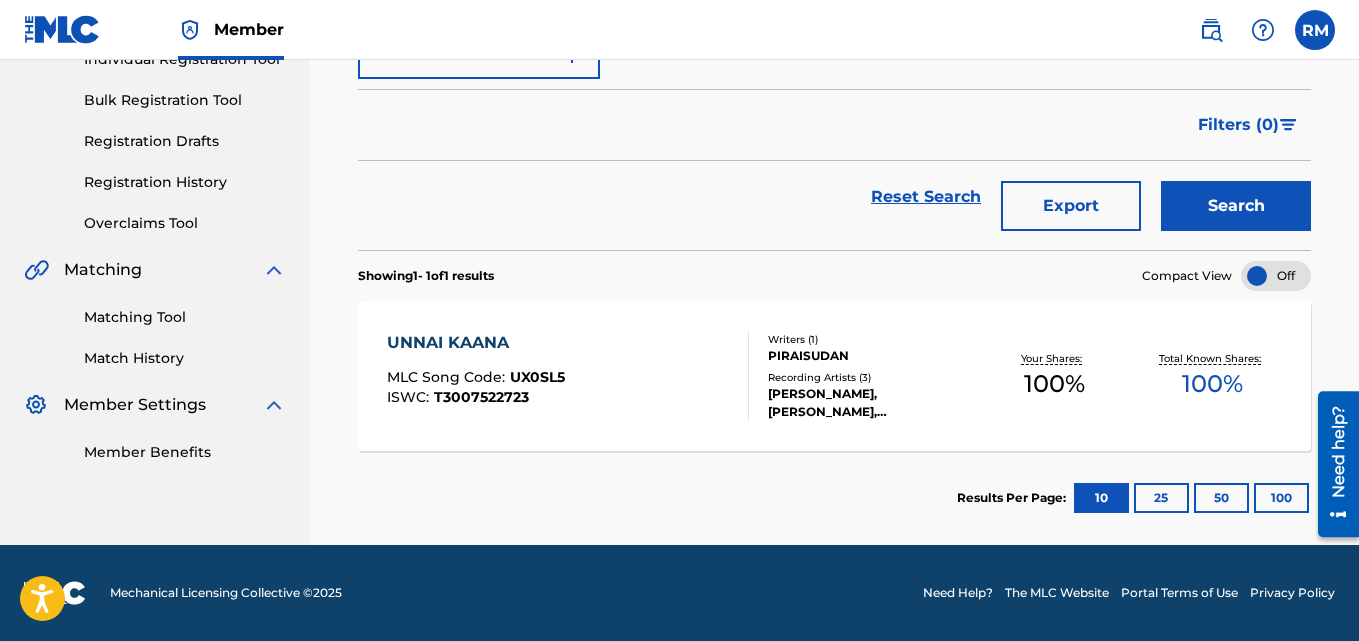 click on "UNNAI KAANA" at bounding box center [476, 343] 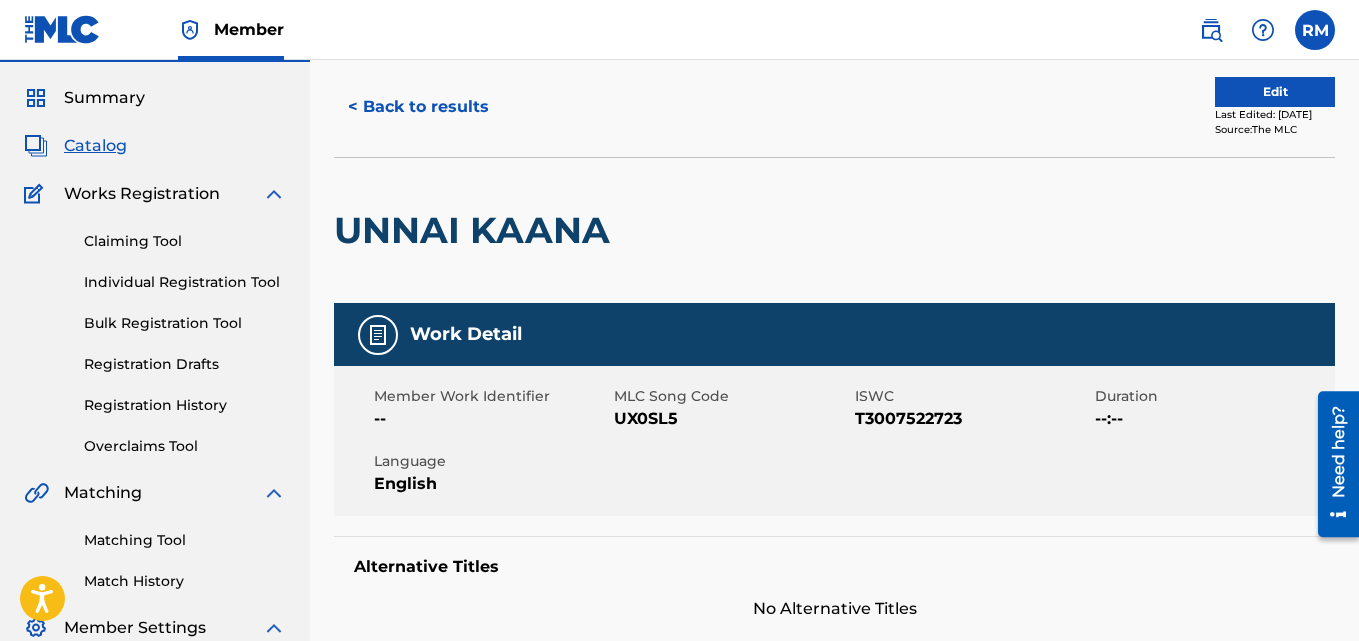 scroll, scrollTop: 0, scrollLeft: 0, axis: both 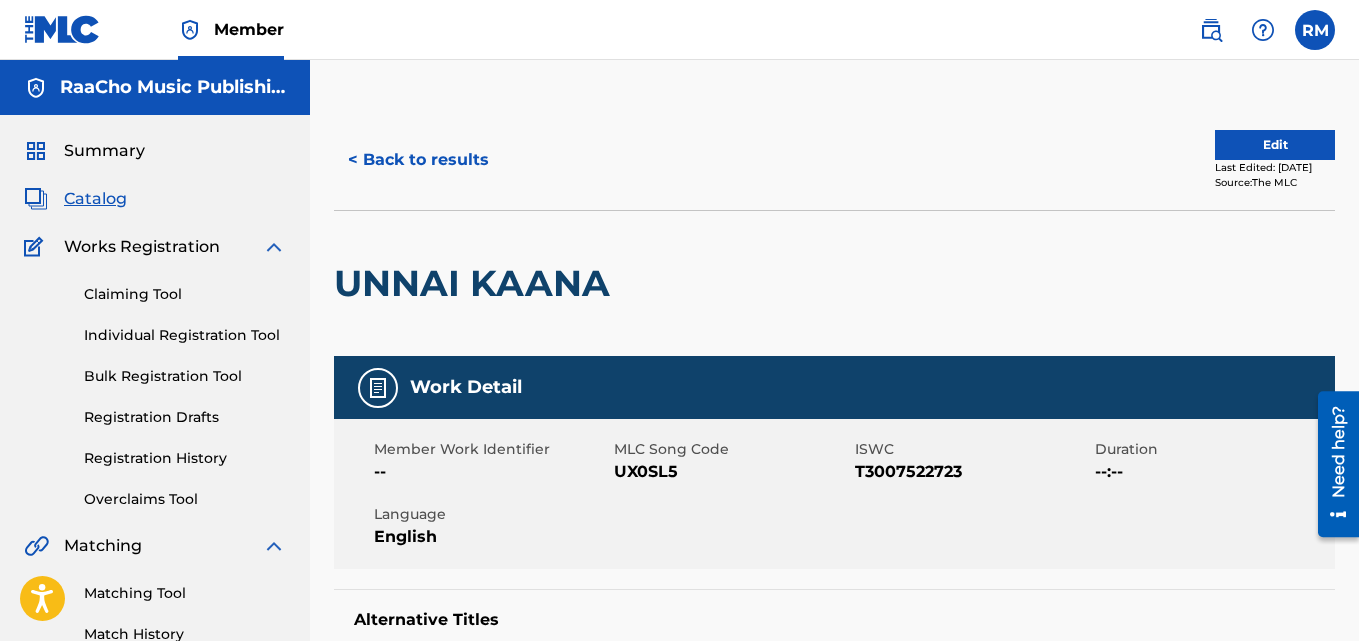 click on "< Back to results" at bounding box center (418, 160) 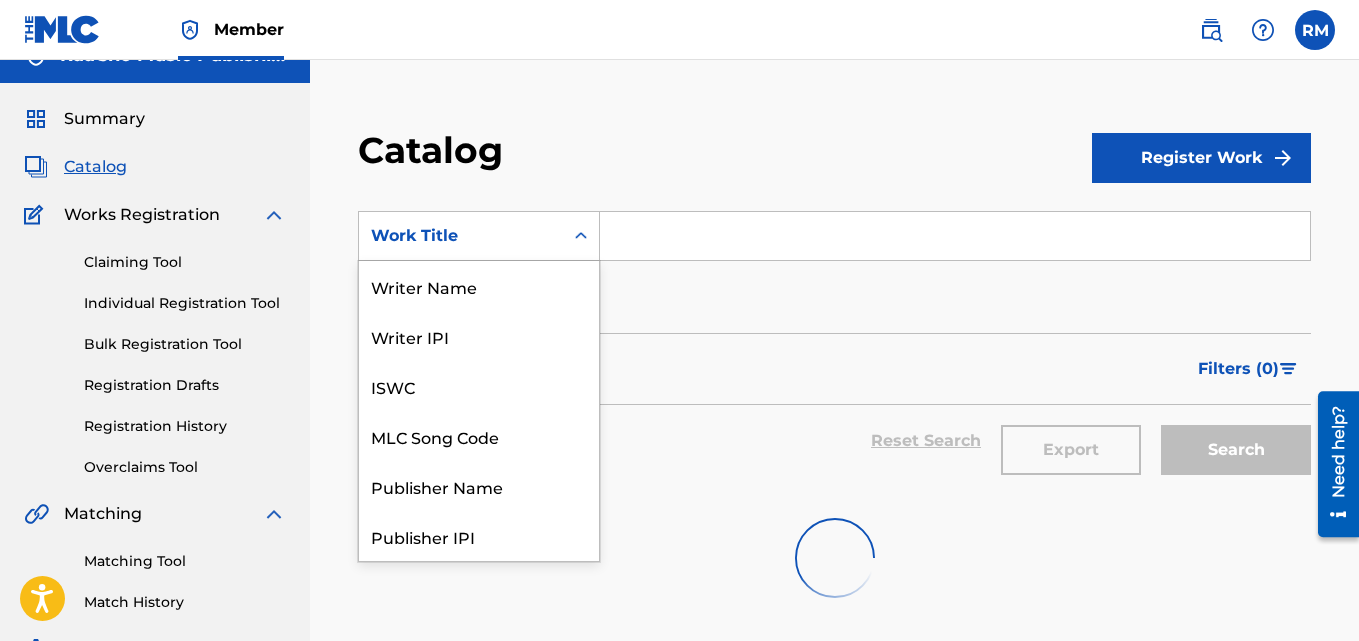 scroll, scrollTop: 0, scrollLeft: 0, axis: both 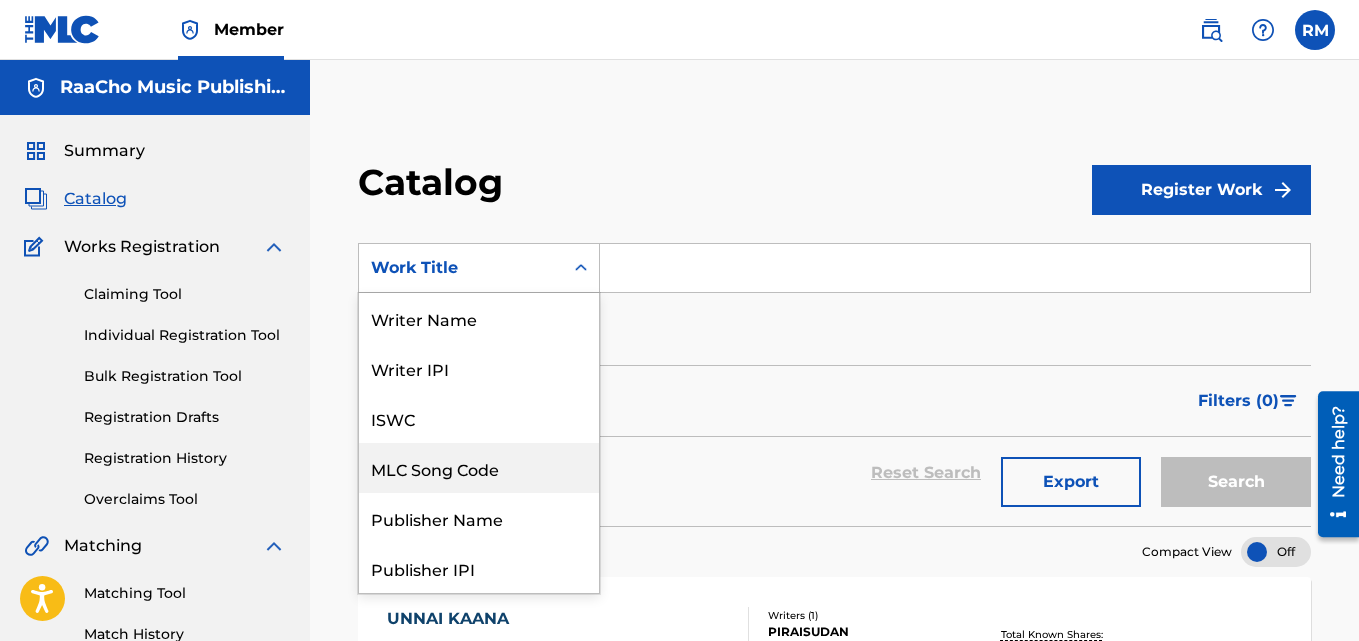 click on "MLC Song Code" at bounding box center [479, 468] 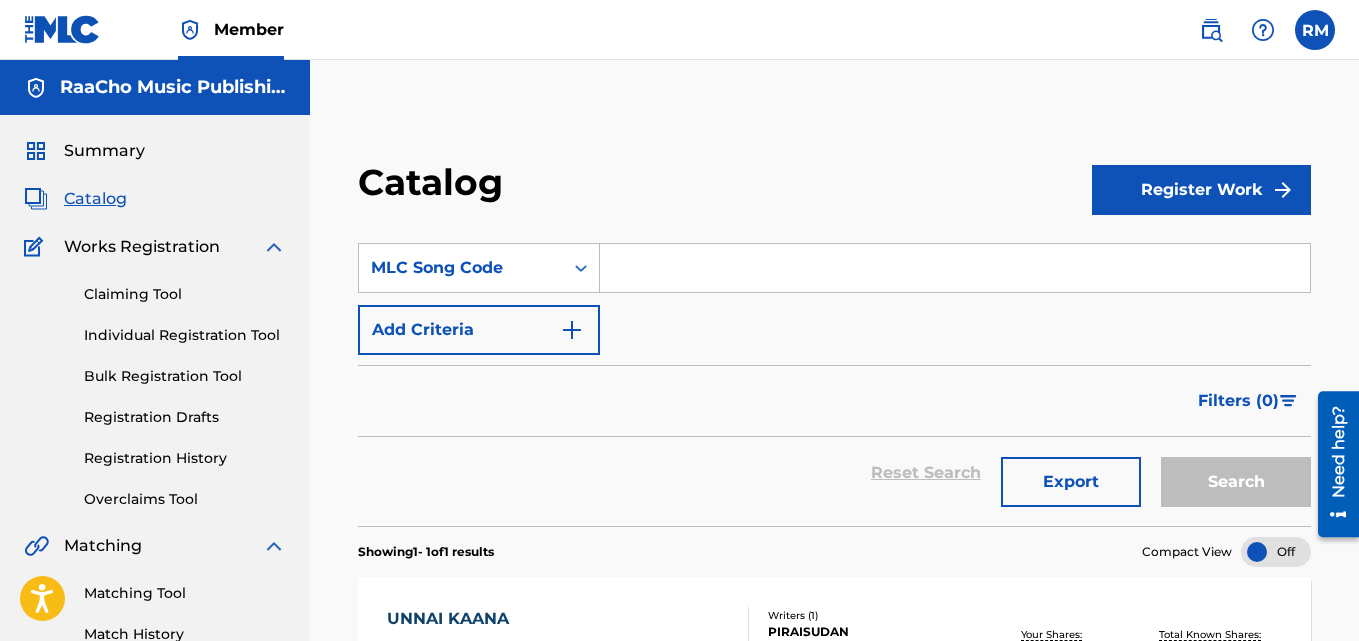 click at bounding box center (955, 268) 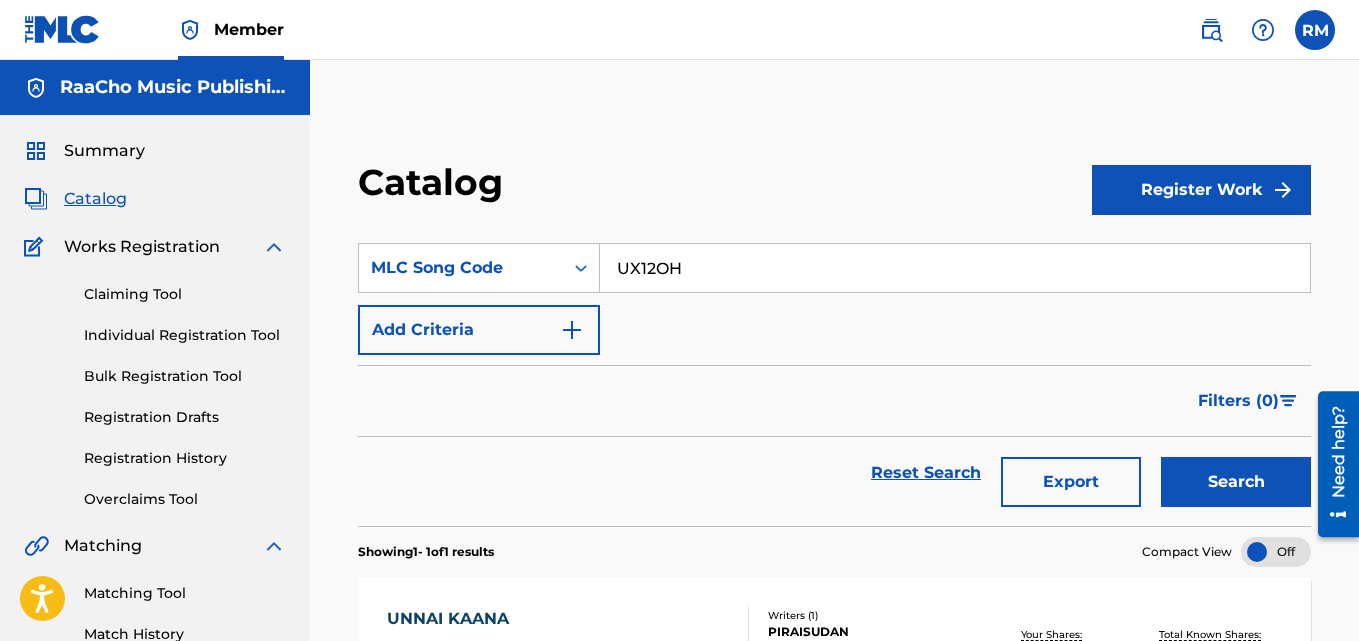 type on "UX12OH" 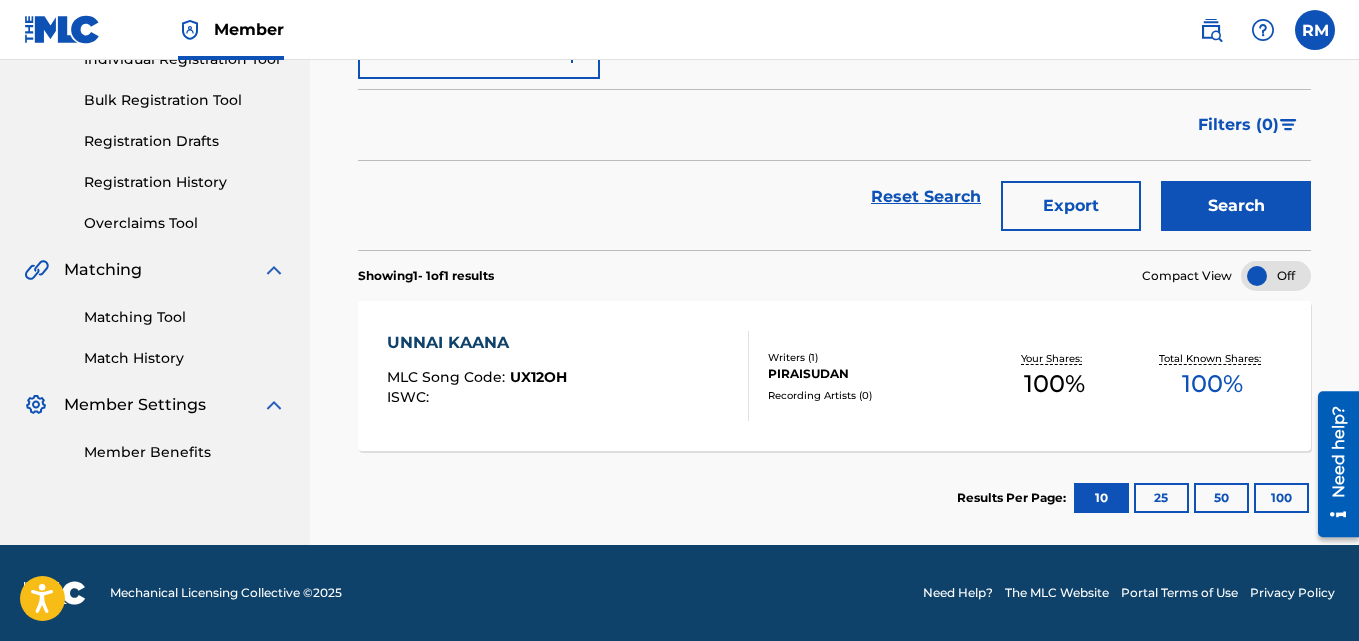 click on "UNNAI KAANA MLC Song Code : UX12OH ISWC :" at bounding box center (477, 376) 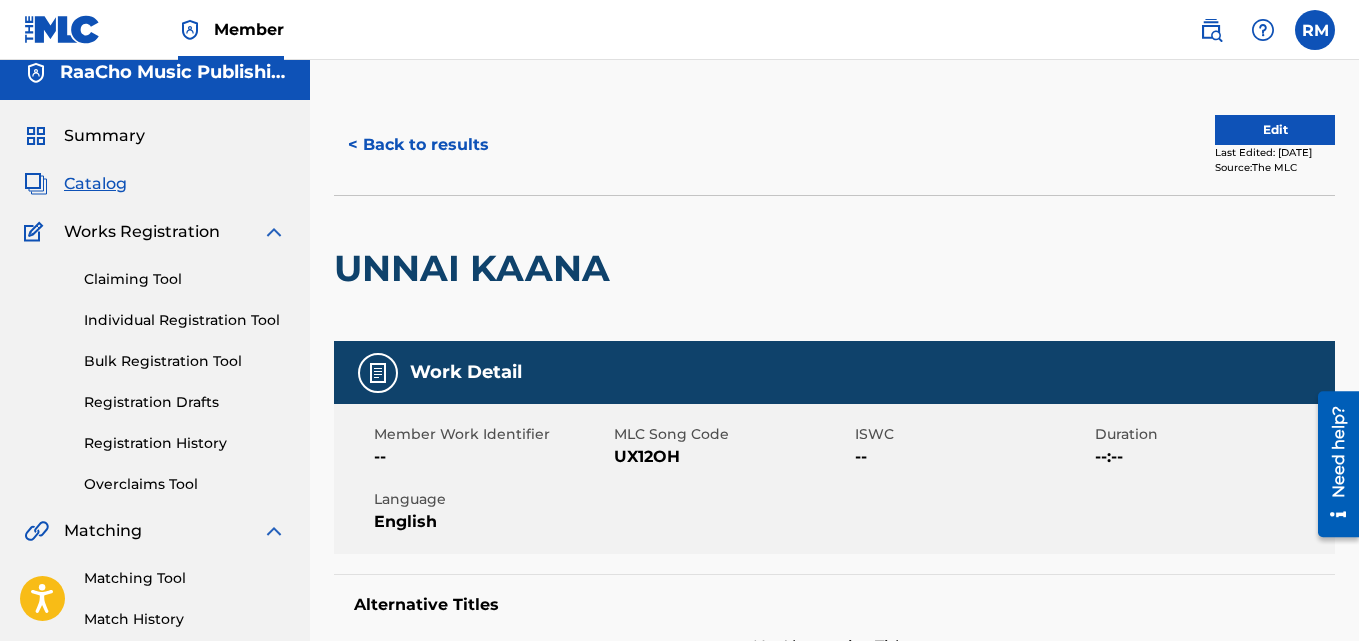 scroll, scrollTop: 0, scrollLeft: 0, axis: both 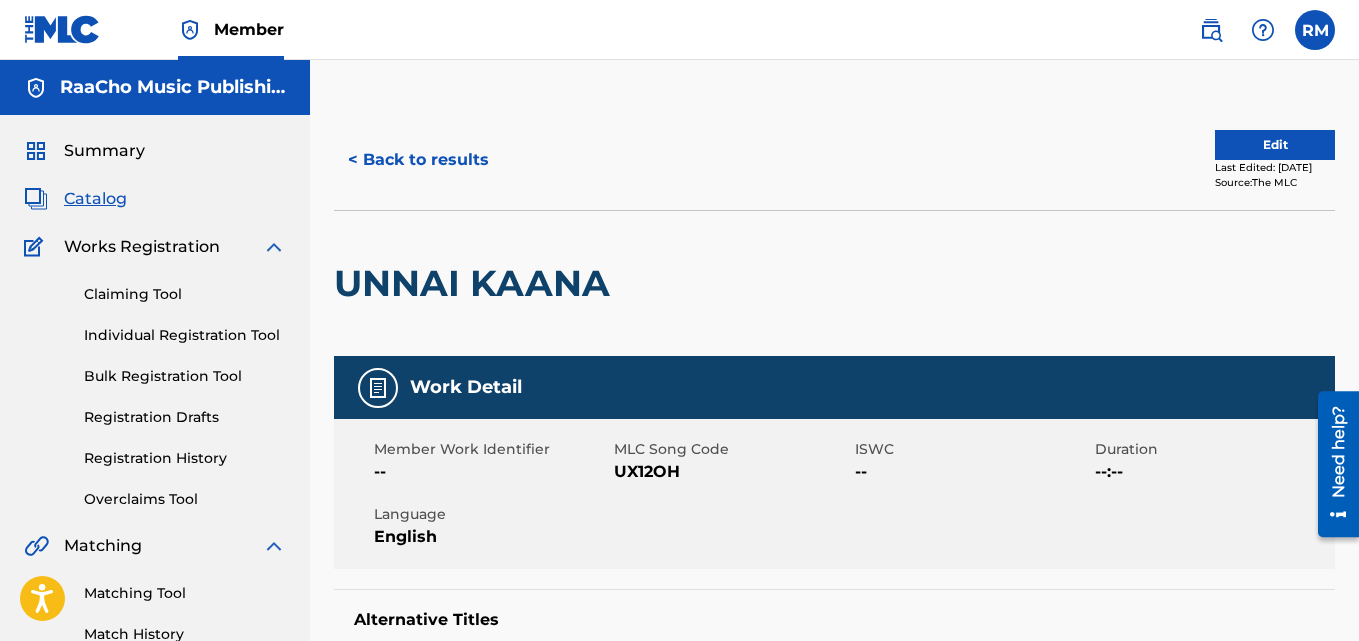click on "< Back to results" at bounding box center [418, 160] 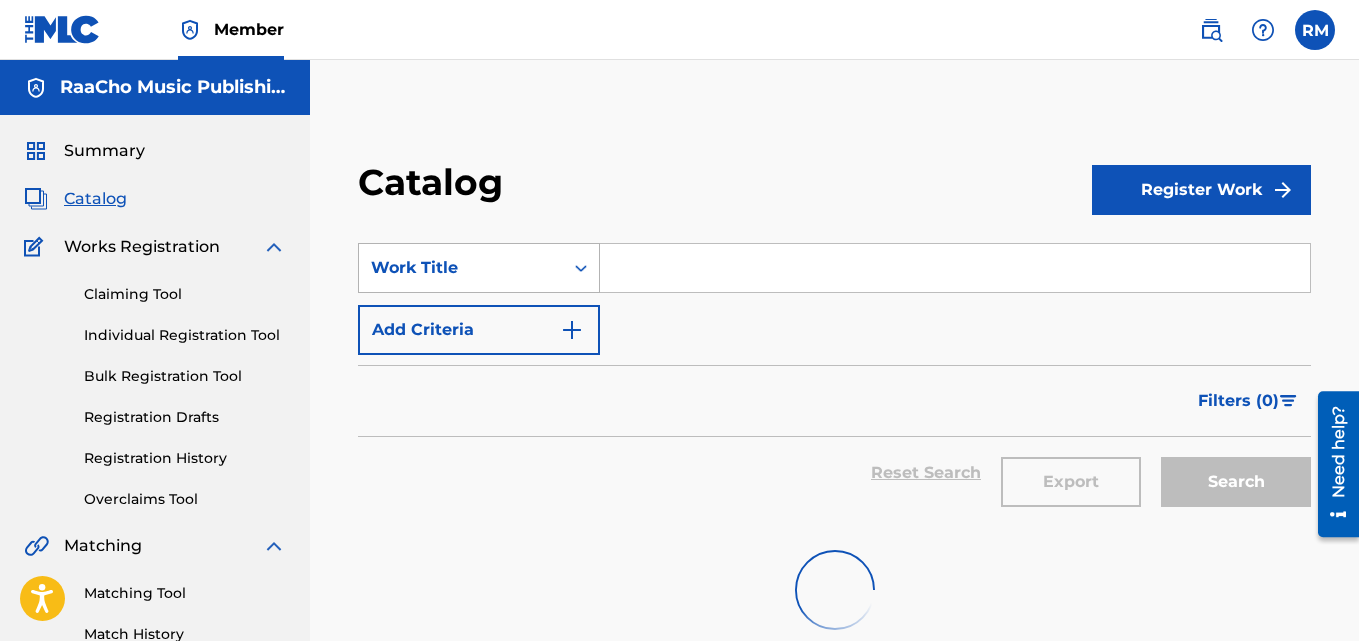 scroll, scrollTop: 1, scrollLeft: 0, axis: vertical 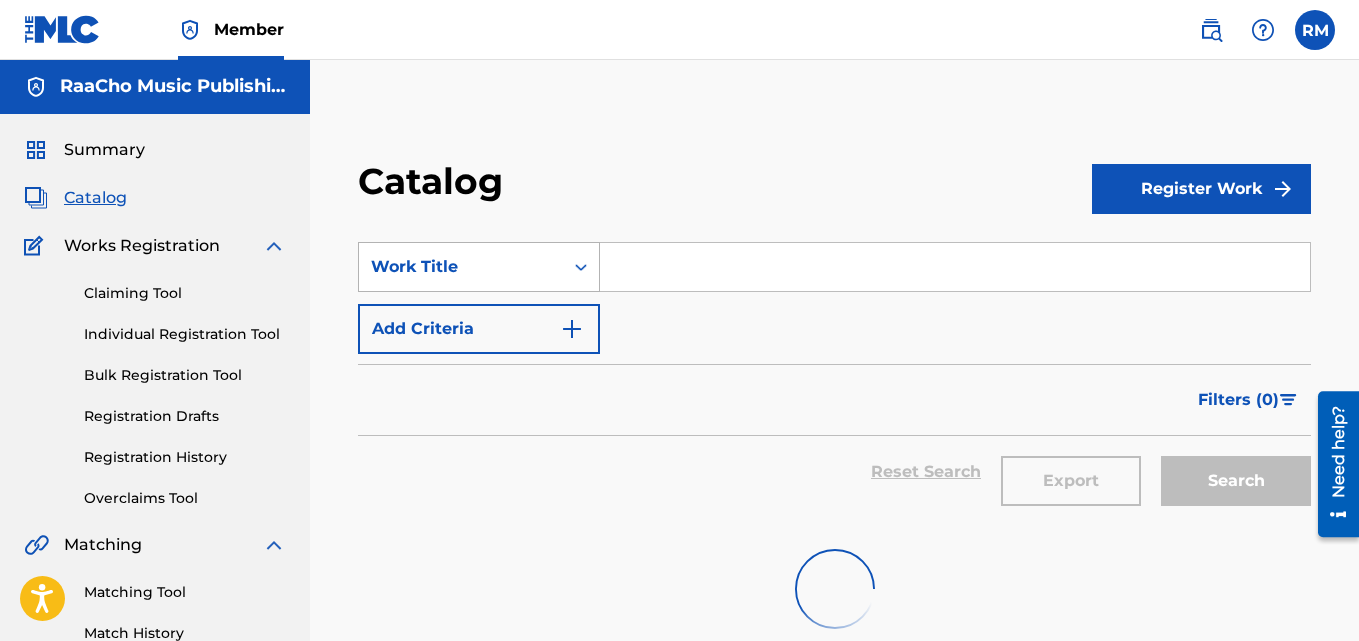 click on "Work Title" at bounding box center [461, 267] 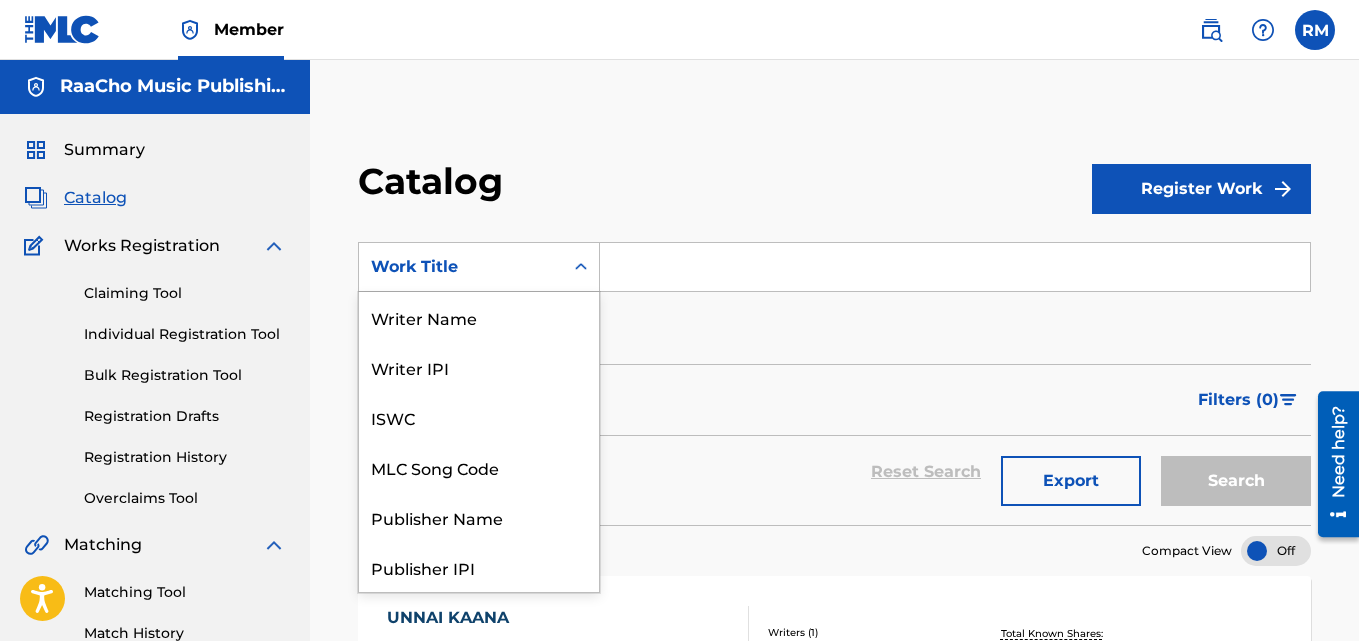 scroll, scrollTop: 0, scrollLeft: 0, axis: both 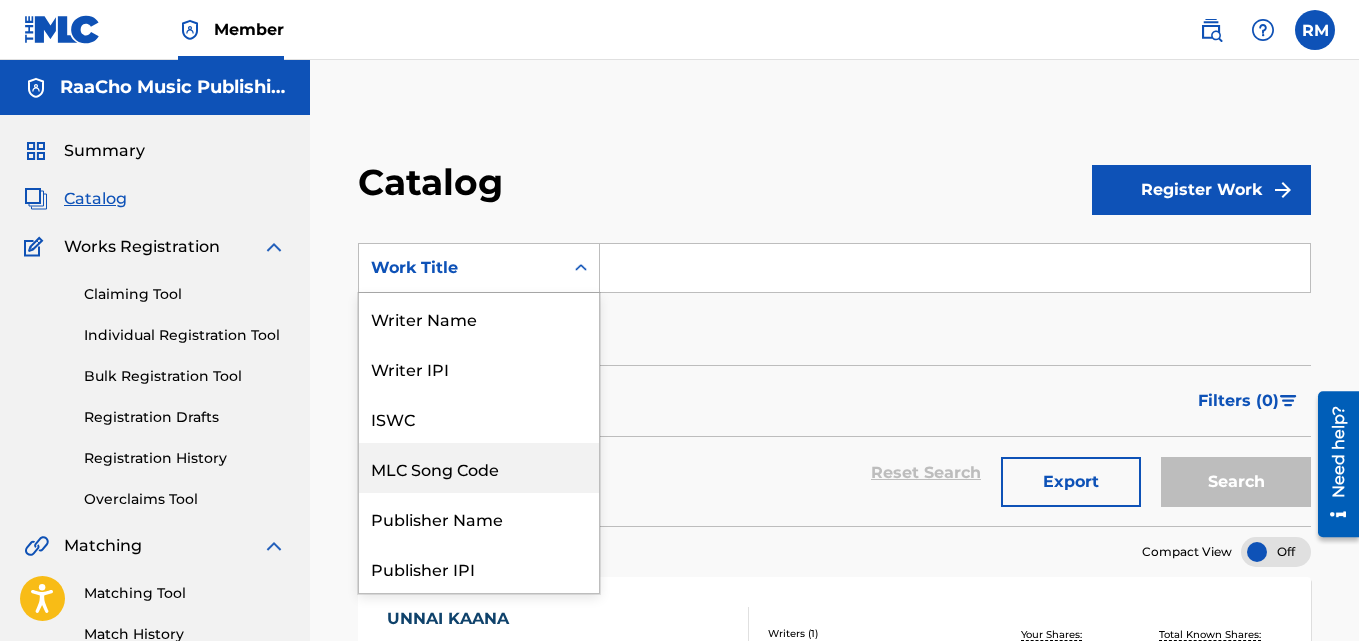 click on "MLC Song Code" at bounding box center [479, 468] 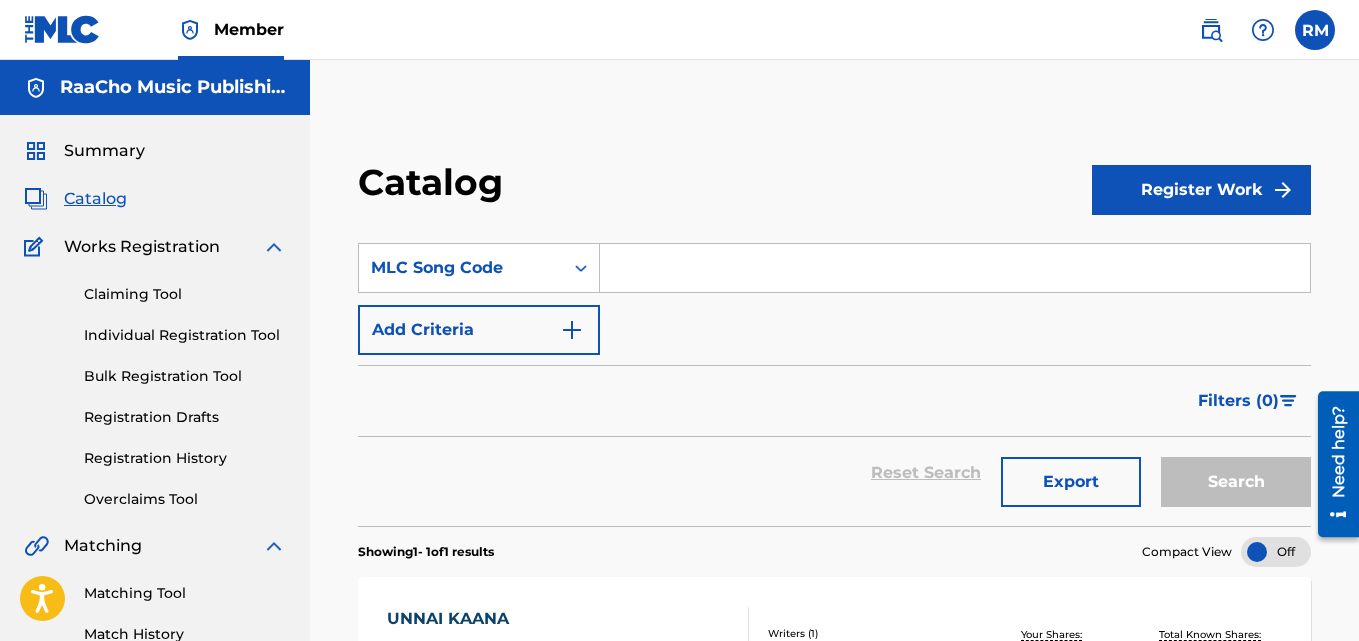 click at bounding box center [955, 268] 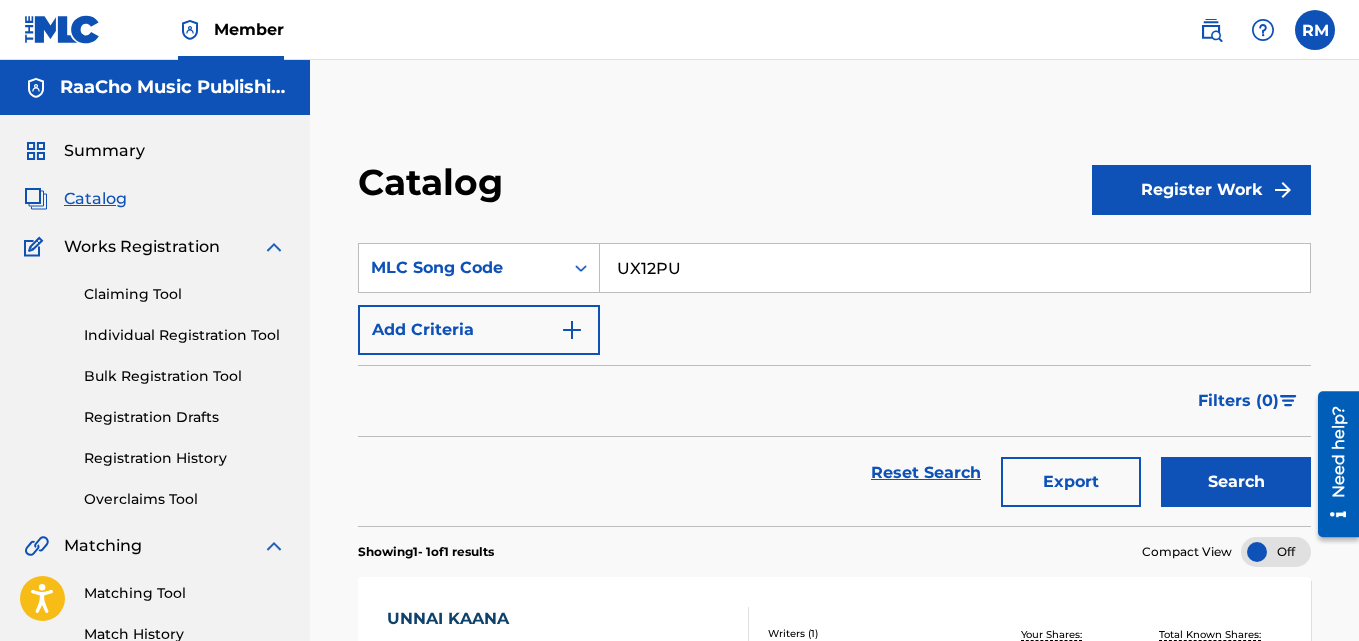 type on "UX12PU" 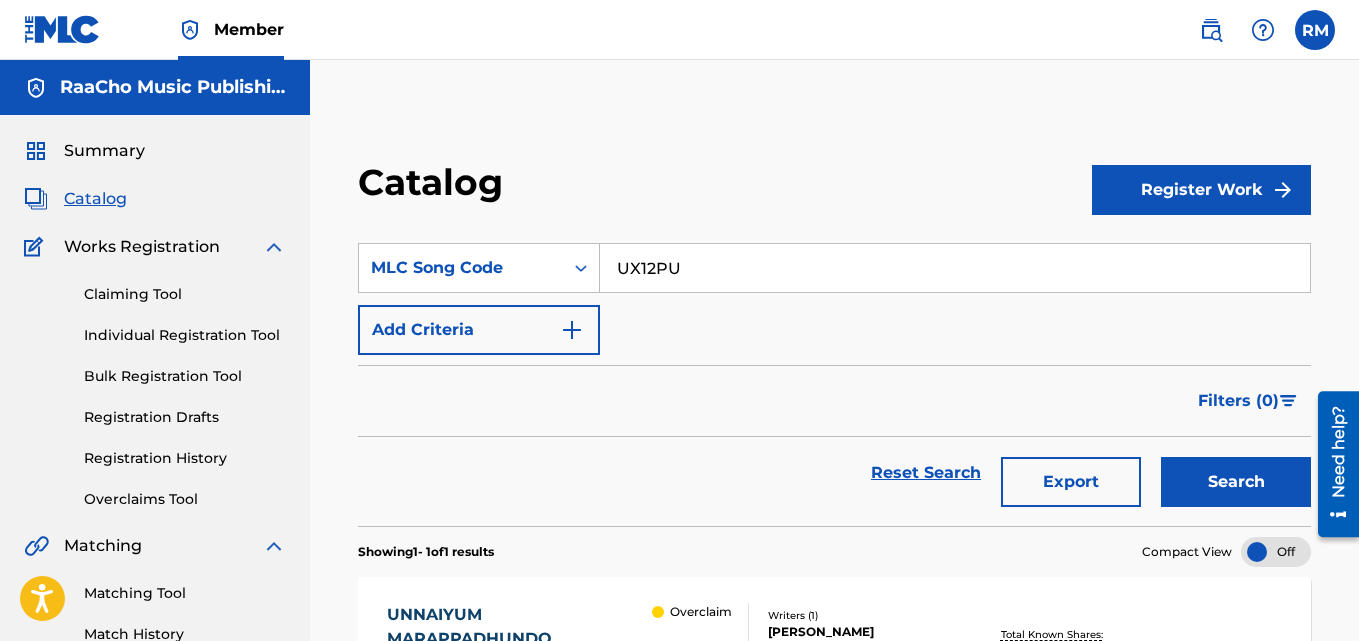 scroll, scrollTop: 276, scrollLeft: 0, axis: vertical 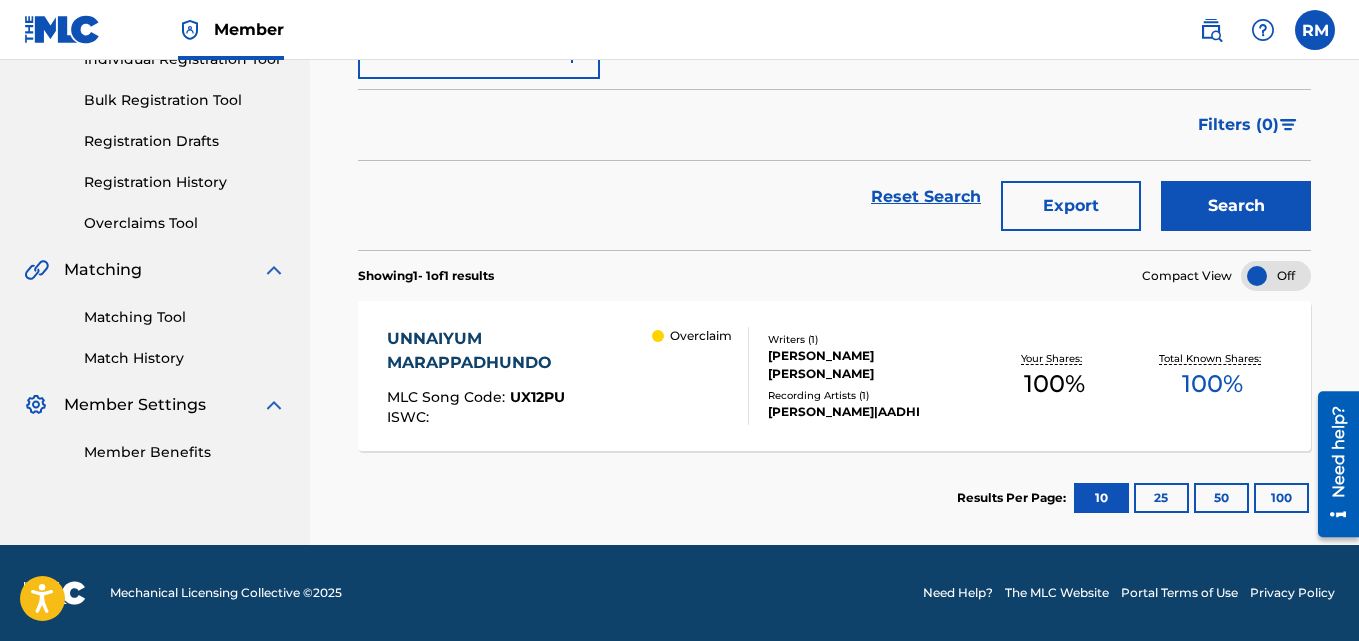 click on "UNNAIYUM MARAPPADHUNDO" at bounding box center [519, 351] 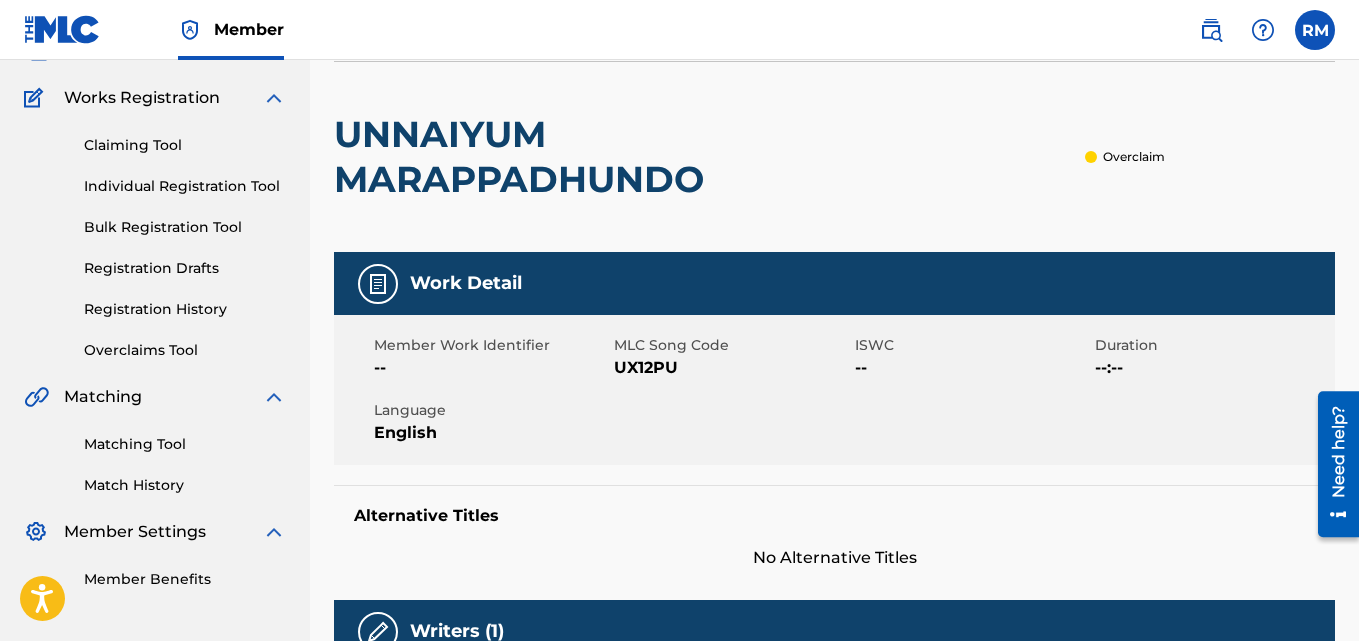 scroll, scrollTop: 0, scrollLeft: 0, axis: both 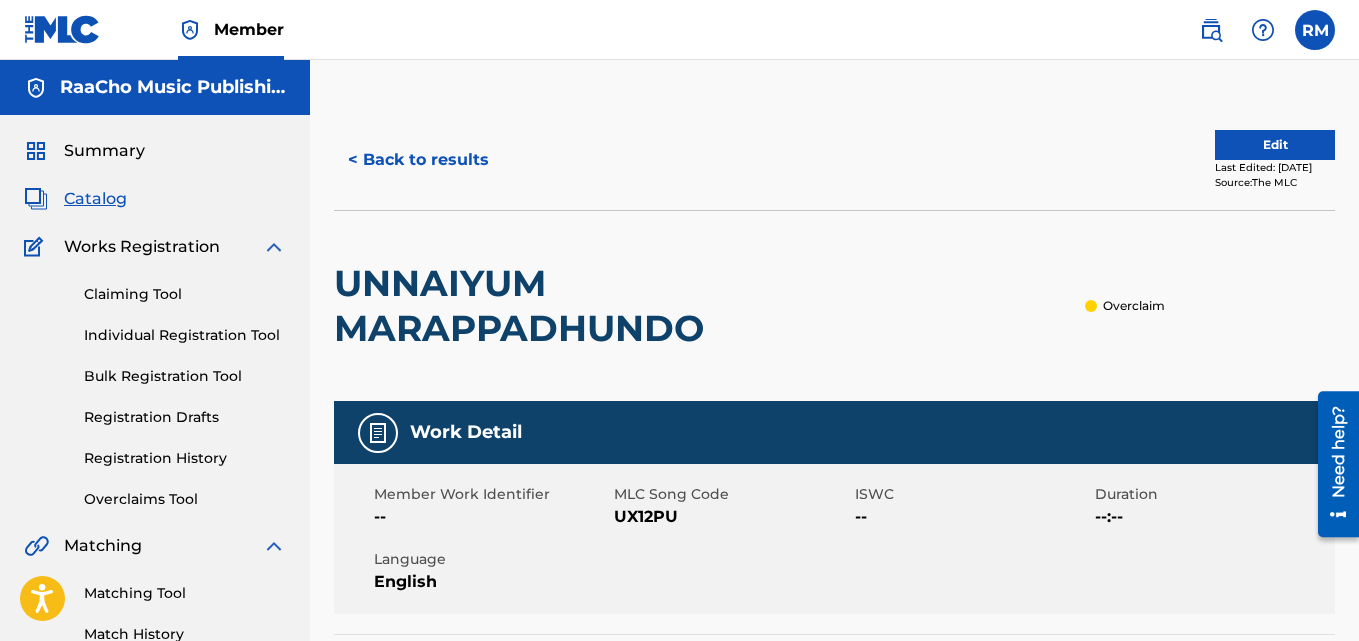 click on "< Back to results" at bounding box center (418, 160) 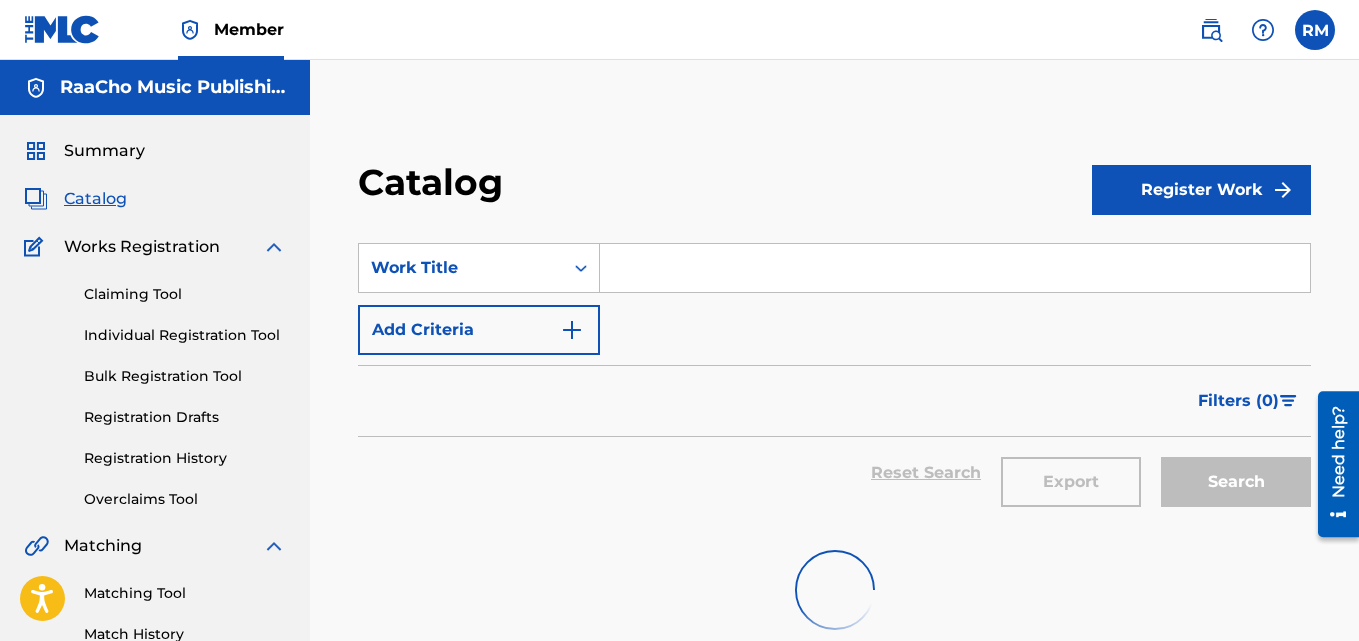 scroll, scrollTop: 2, scrollLeft: 0, axis: vertical 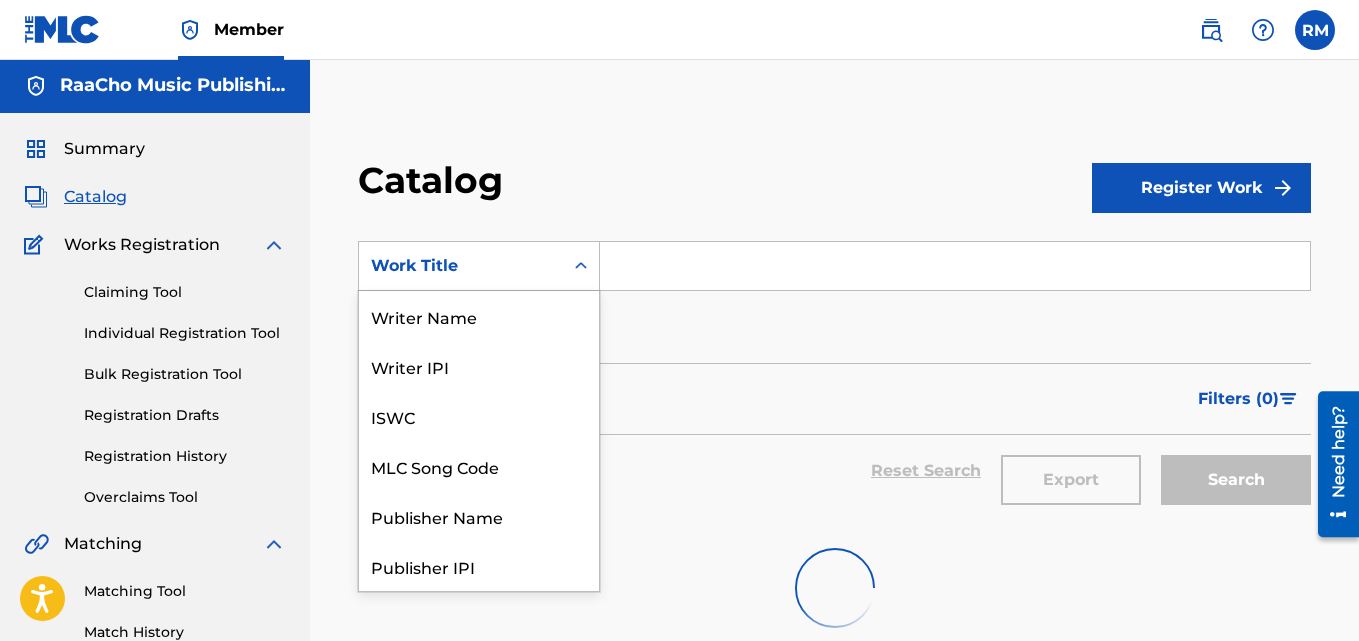 drag, startPoint x: 474, startPoint y: 268, endPoint x: 455, endPoint y: 475, distance: 207.87015 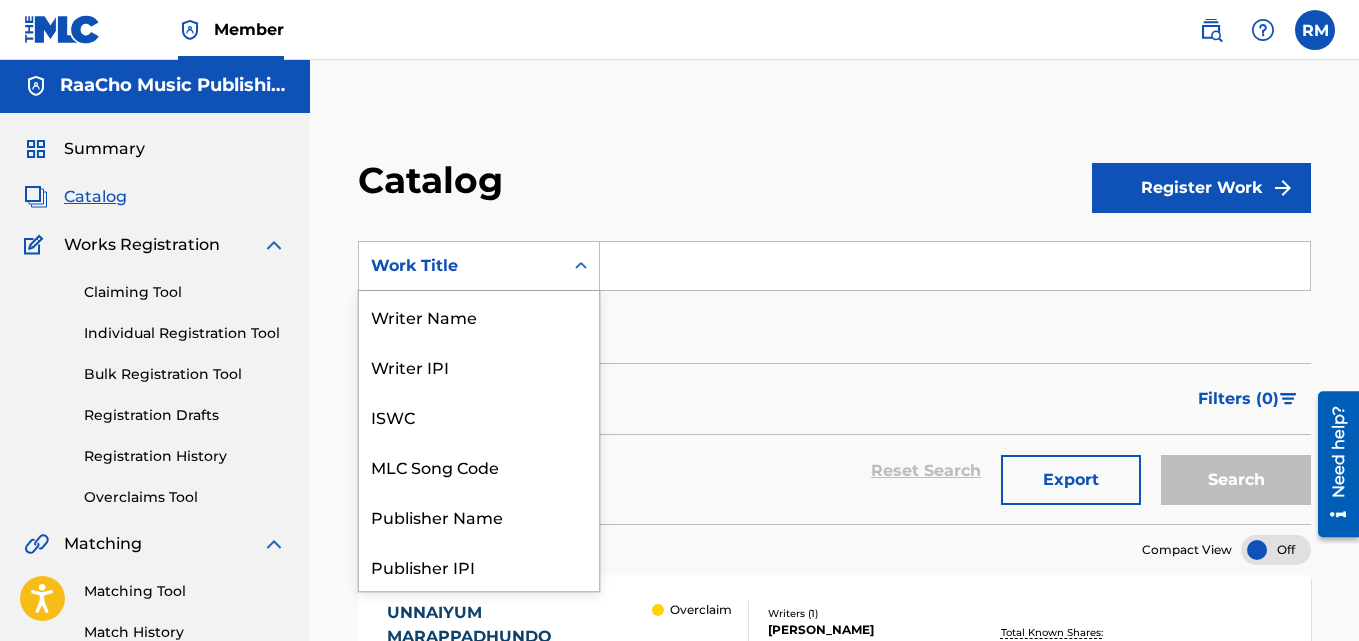 scroll, scrollTop: 0, scrollLeft: 0, axis: both 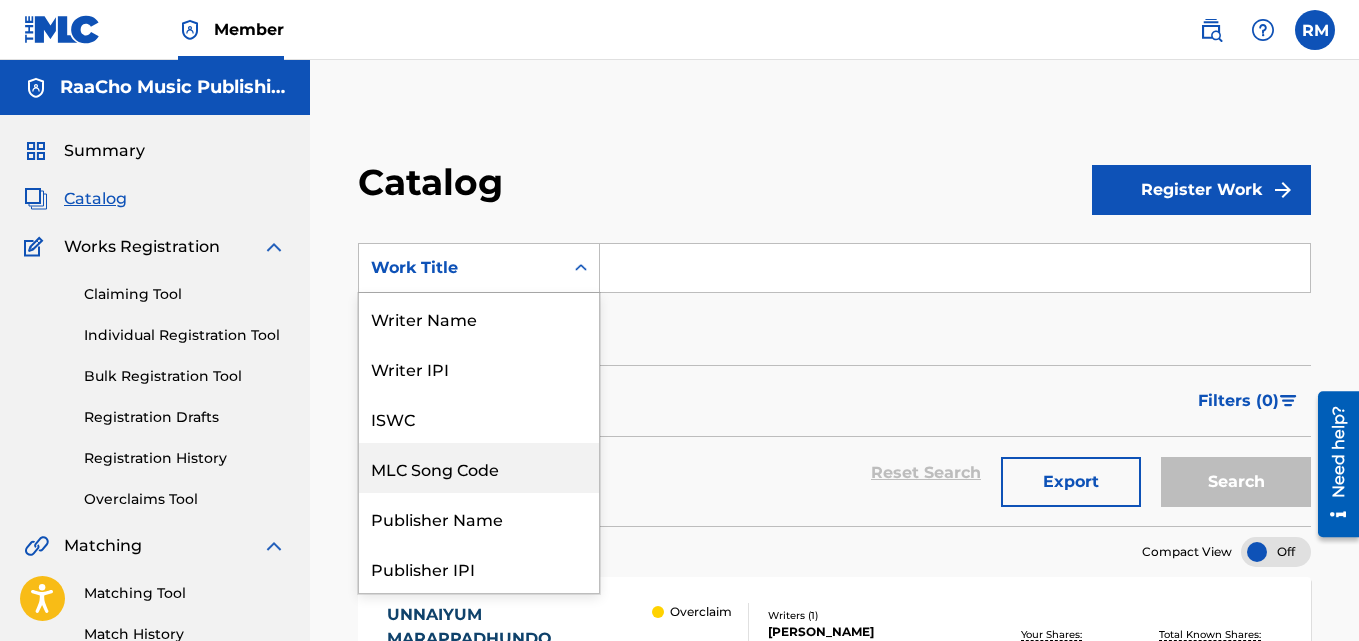 click on "MLC Song Code" at bounding box center (479, 468) 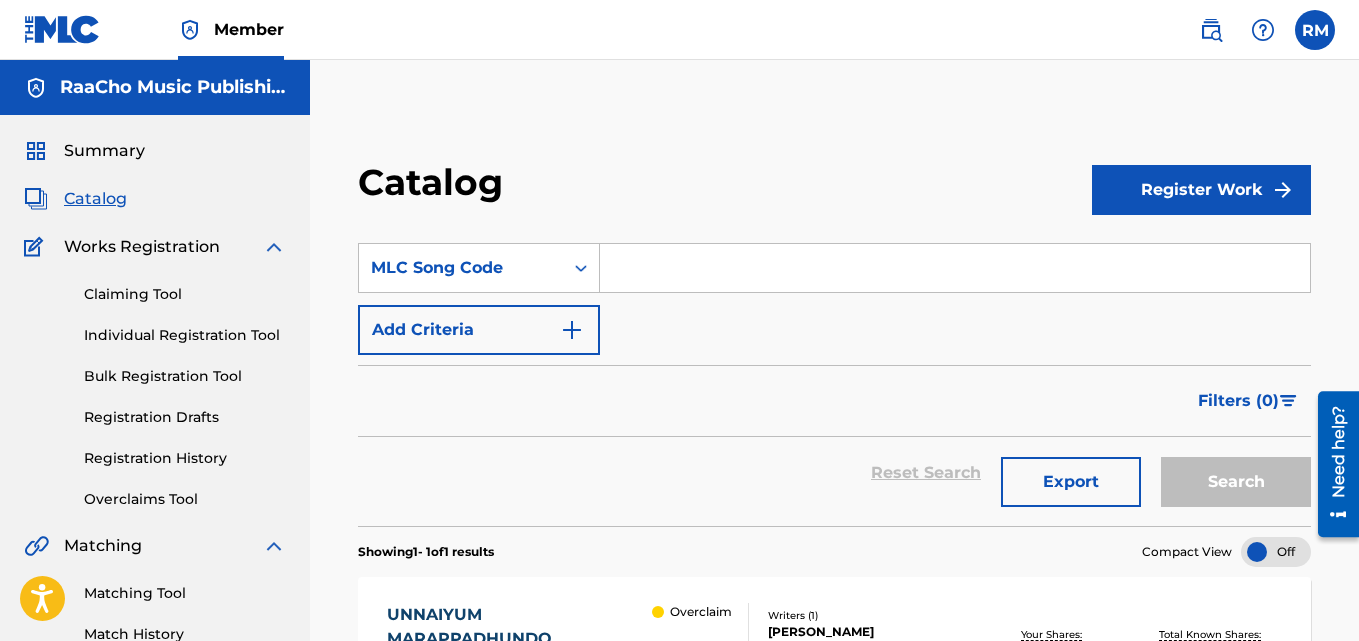 paste on "UW9LEC" 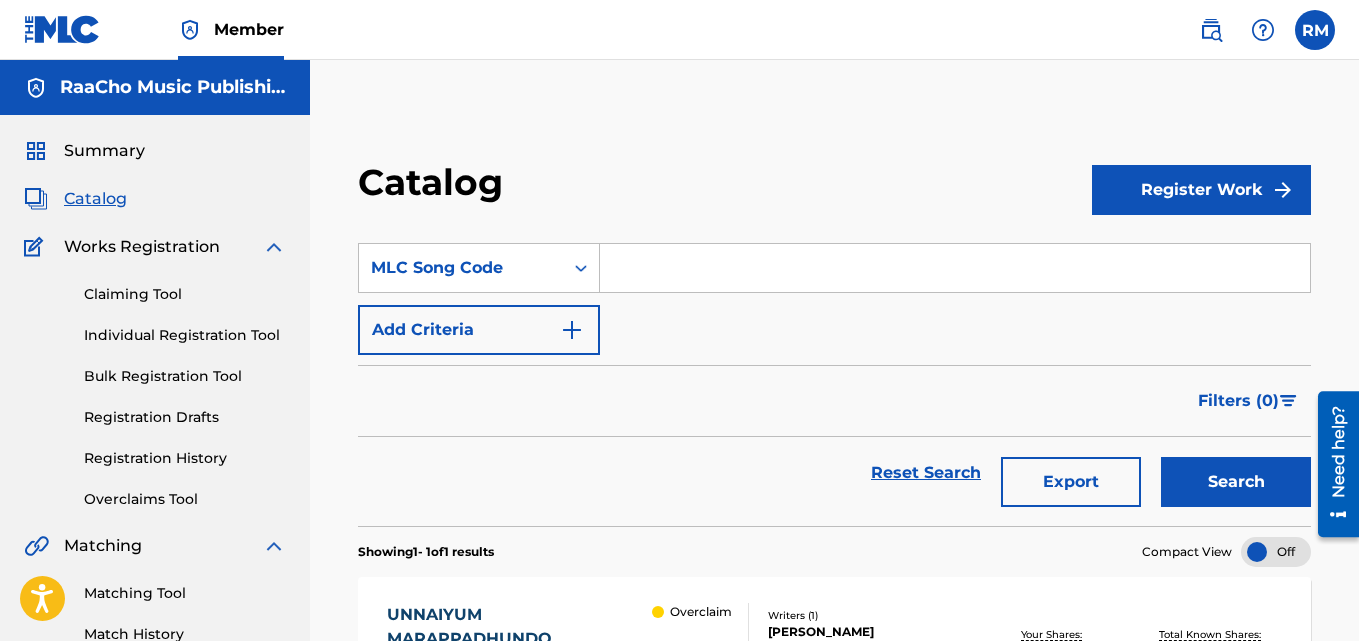 click at bounding box center [955, 268] 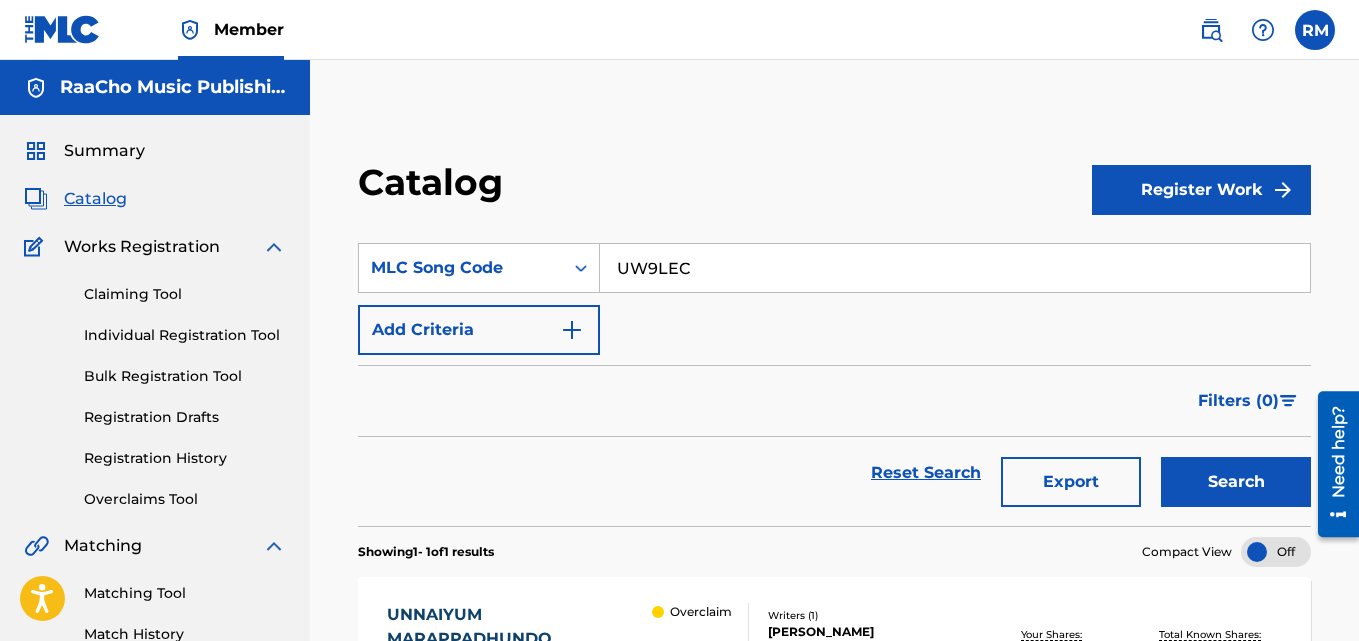 type on "UW9LEC" 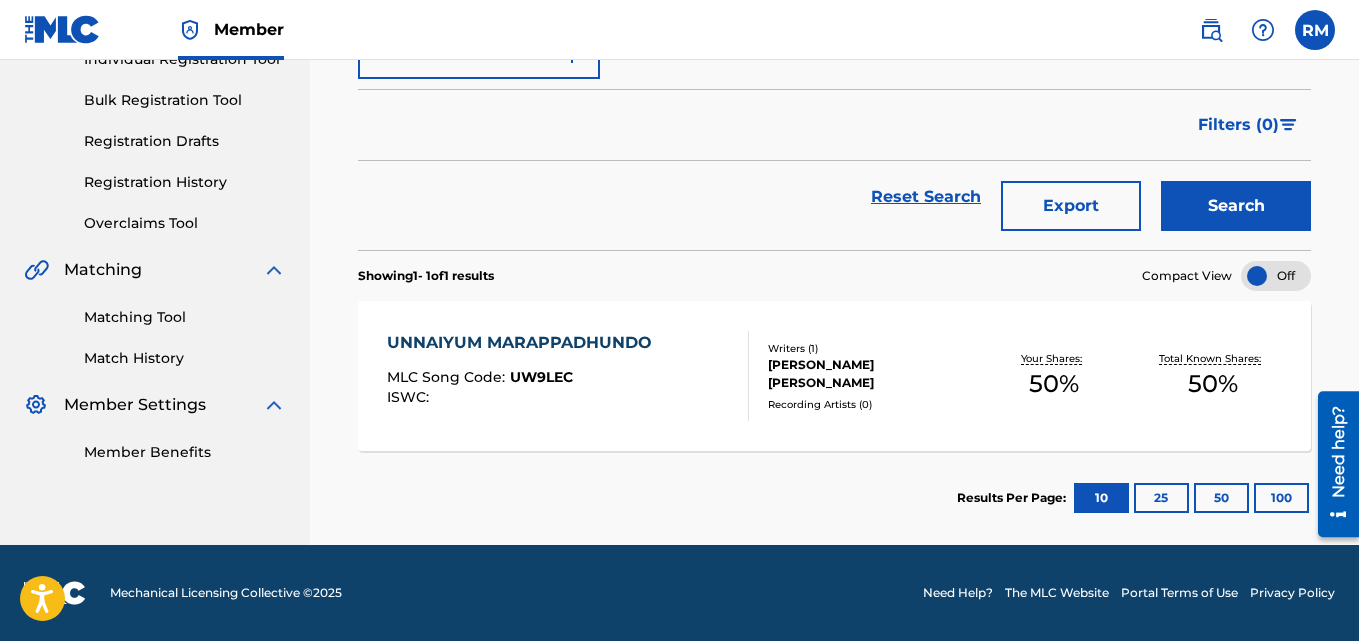 click on "UNNAIYUM MARAPPADHUNDO MLC Song Code : UW9LEC ISWC :" at bounding box center [524, 376] 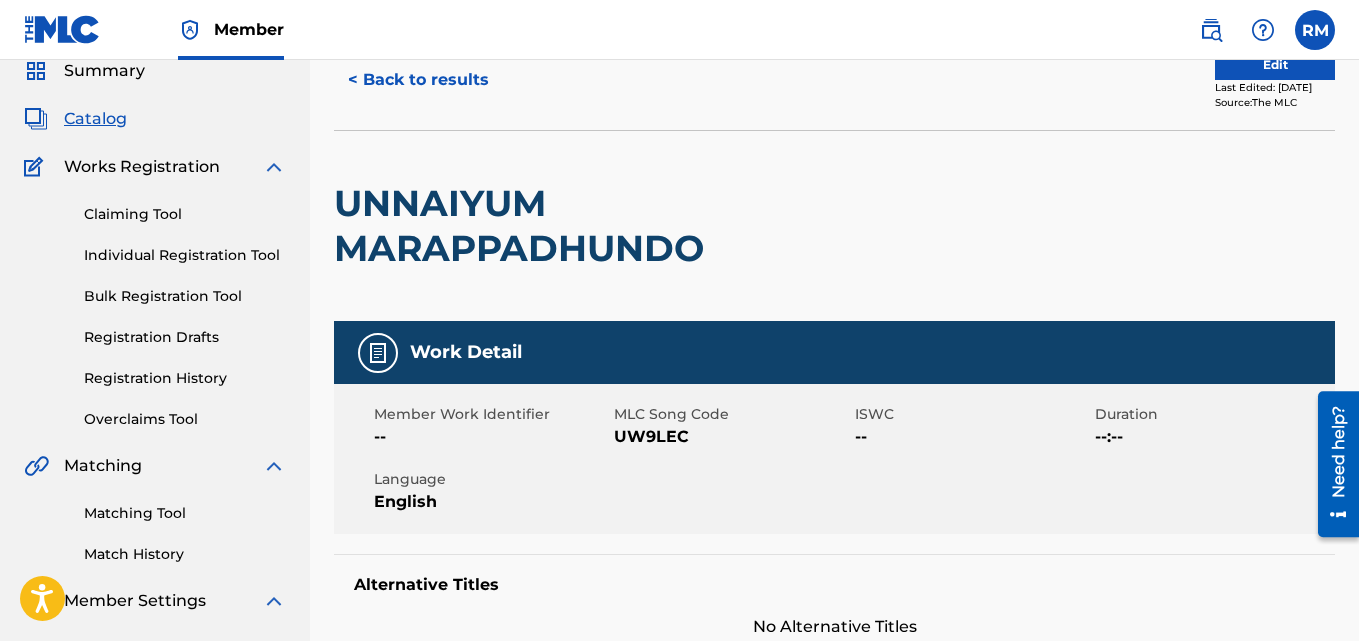 scroll, scrollTop: 0, scrollLeft: 0, axis: both 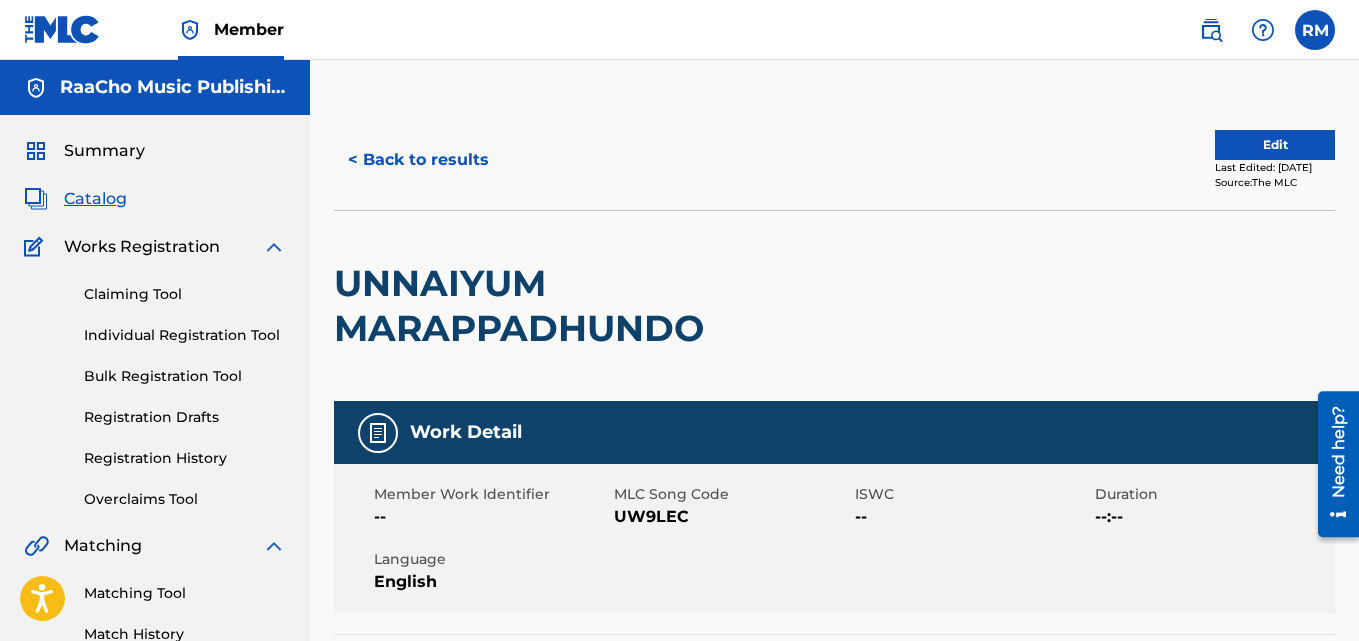 click on "< Back to results" at bounding box center (418, 160) 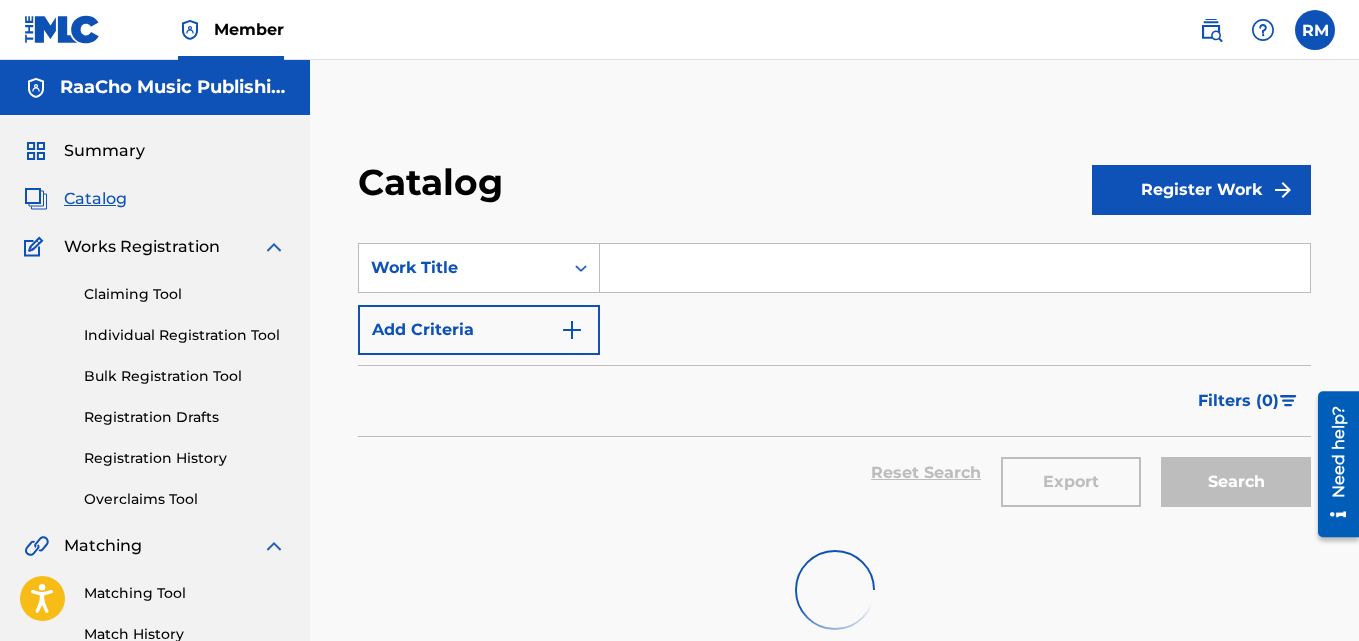scroll, scrollTop: 14, scrollLeft: 0, axis: vertical 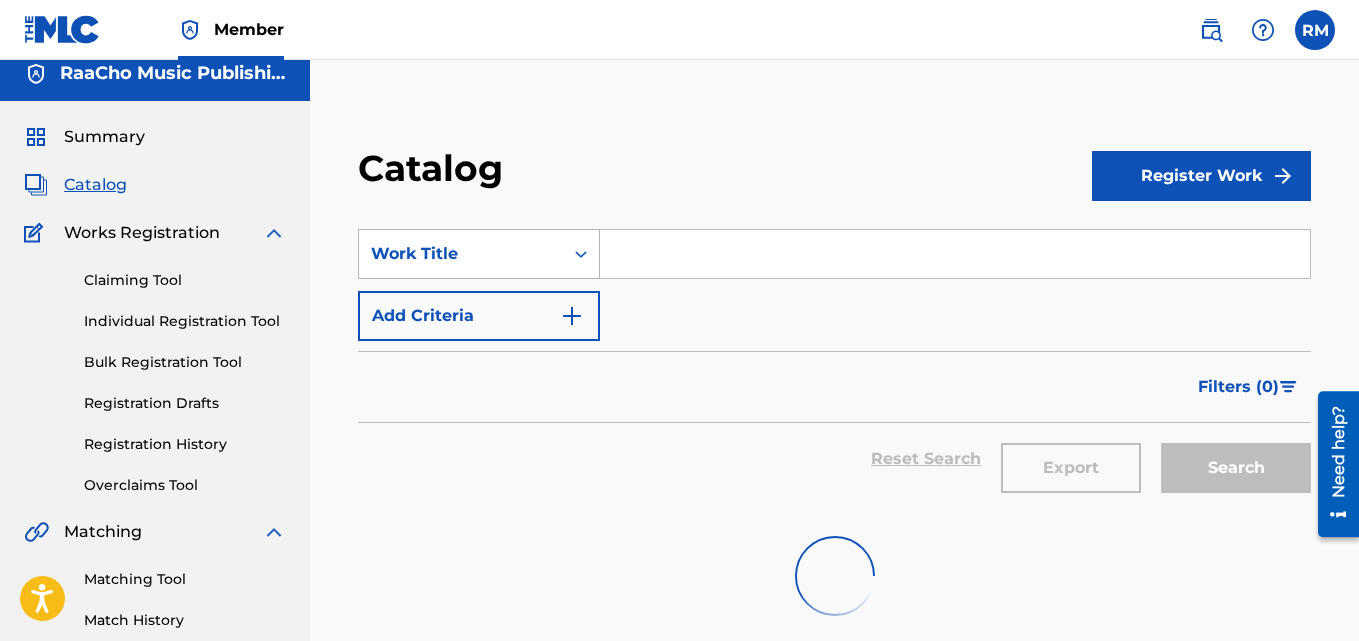 click on "Work Title" at bounding box center [461, 254] 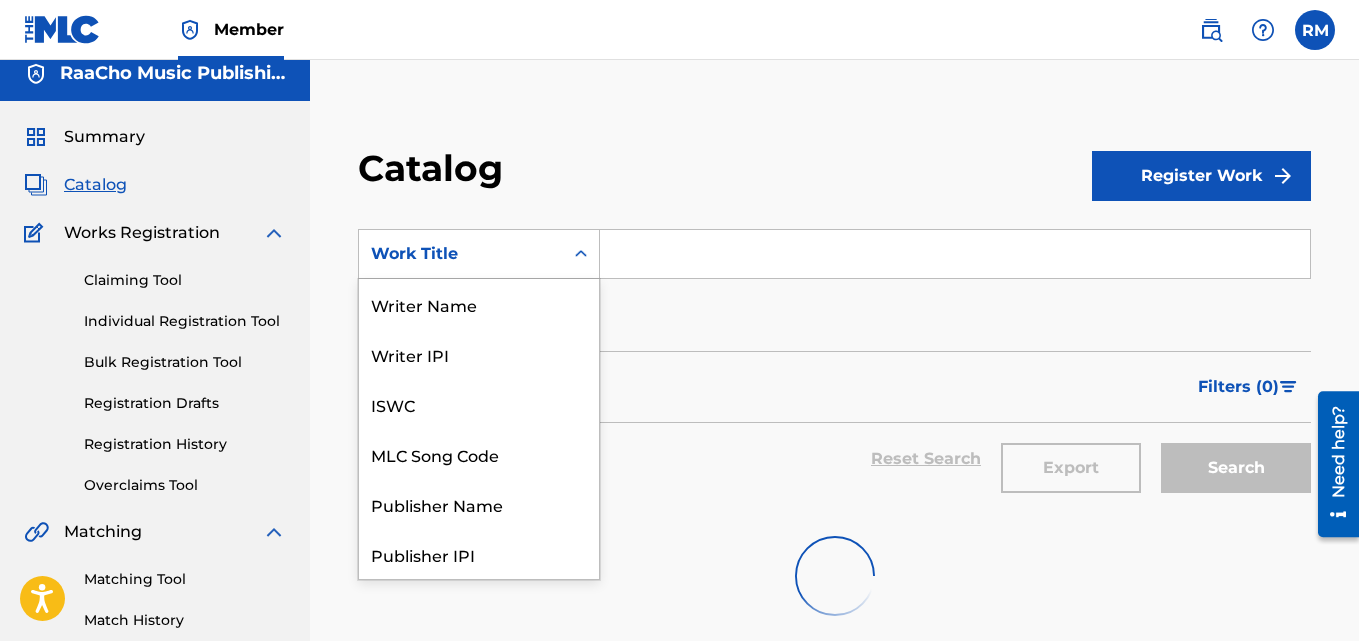 scroll, scrollTop: 0, scrollLeft: 0, axis: both 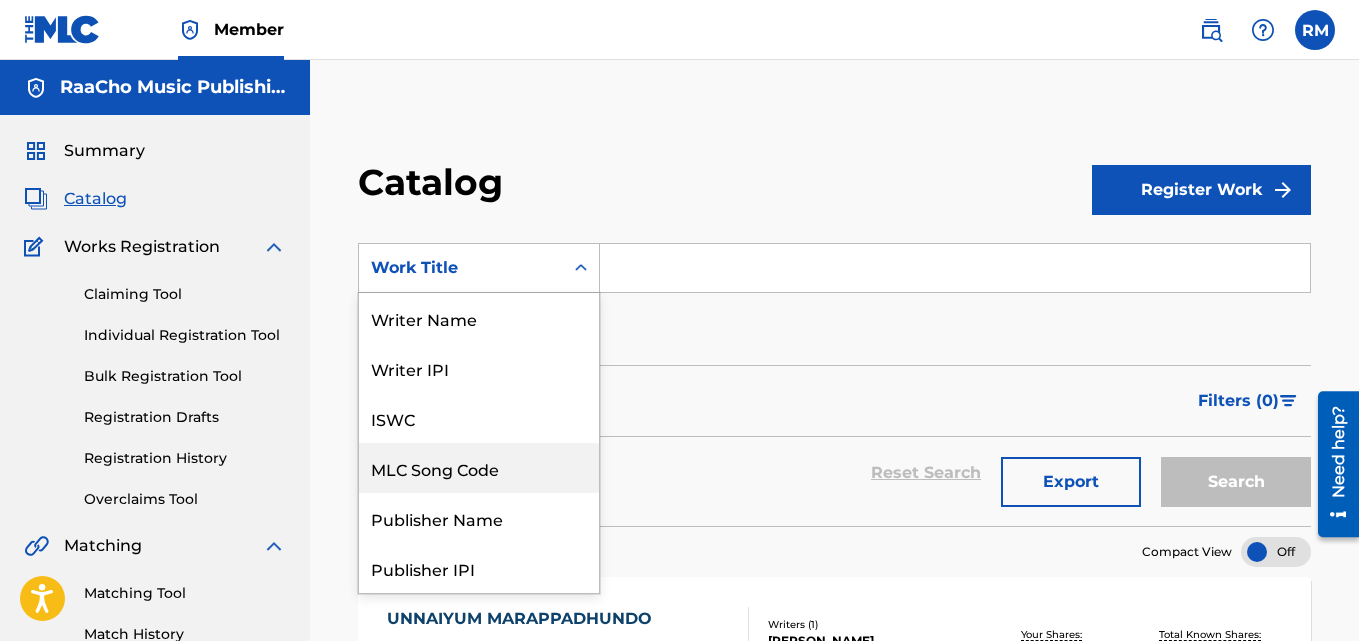 click on "MLC Song Code" at bounding box center [479, 468] 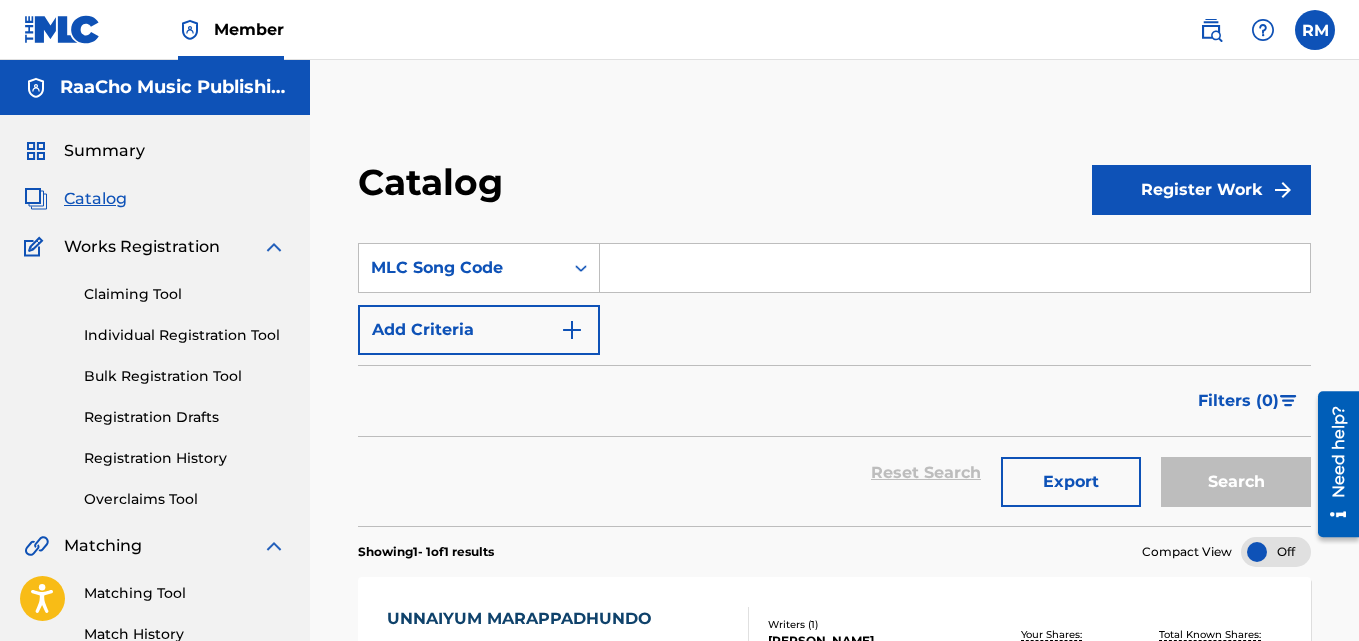 click at bounding box center (955, 268) 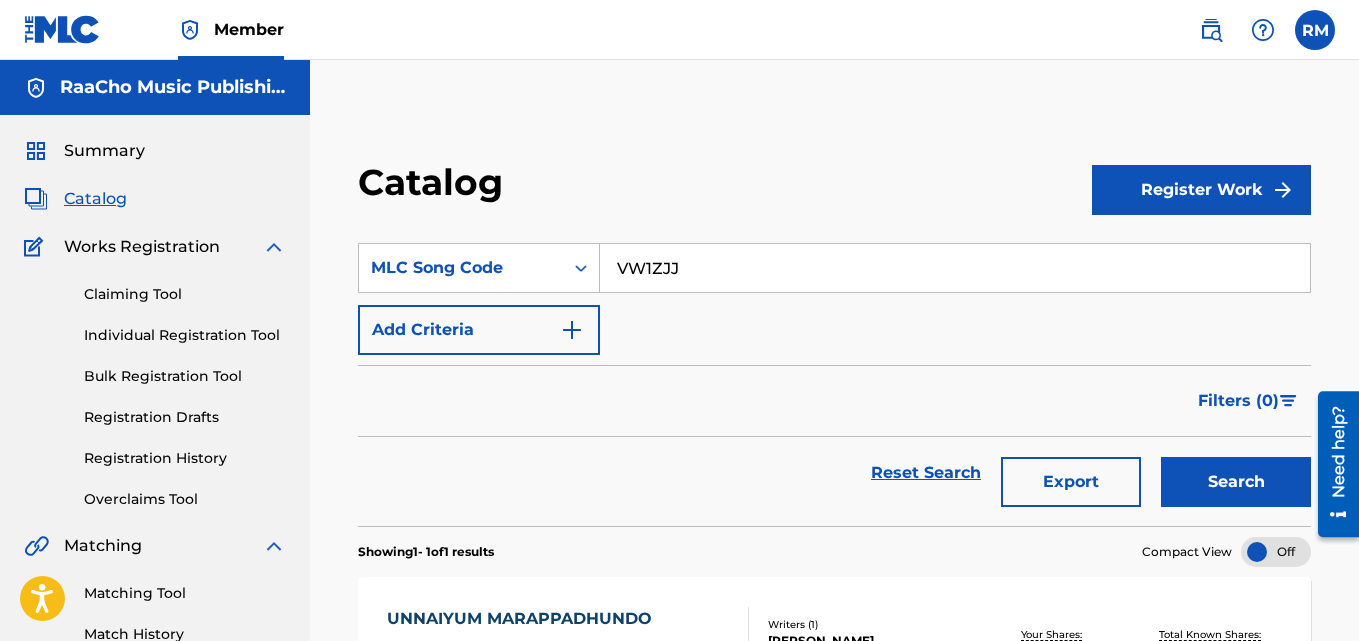 type on "VW1ZJJ" 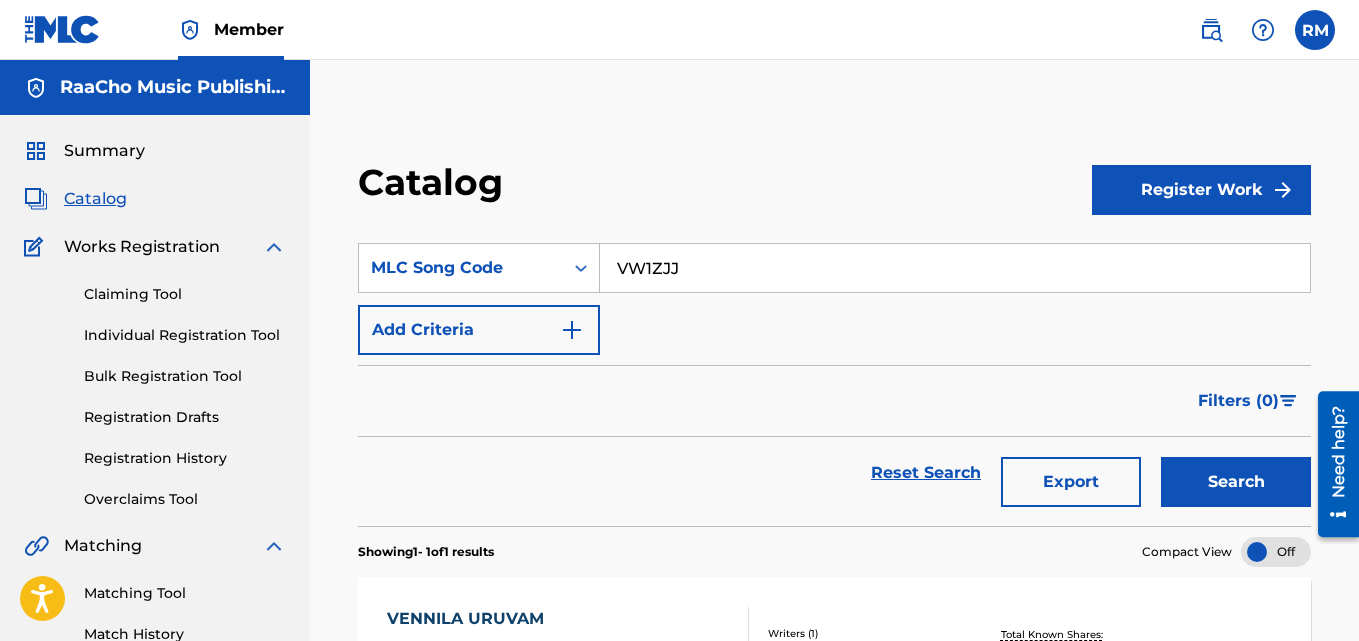 scroll, scrollTop: 276, scrollLeft: 0, axis: vertical 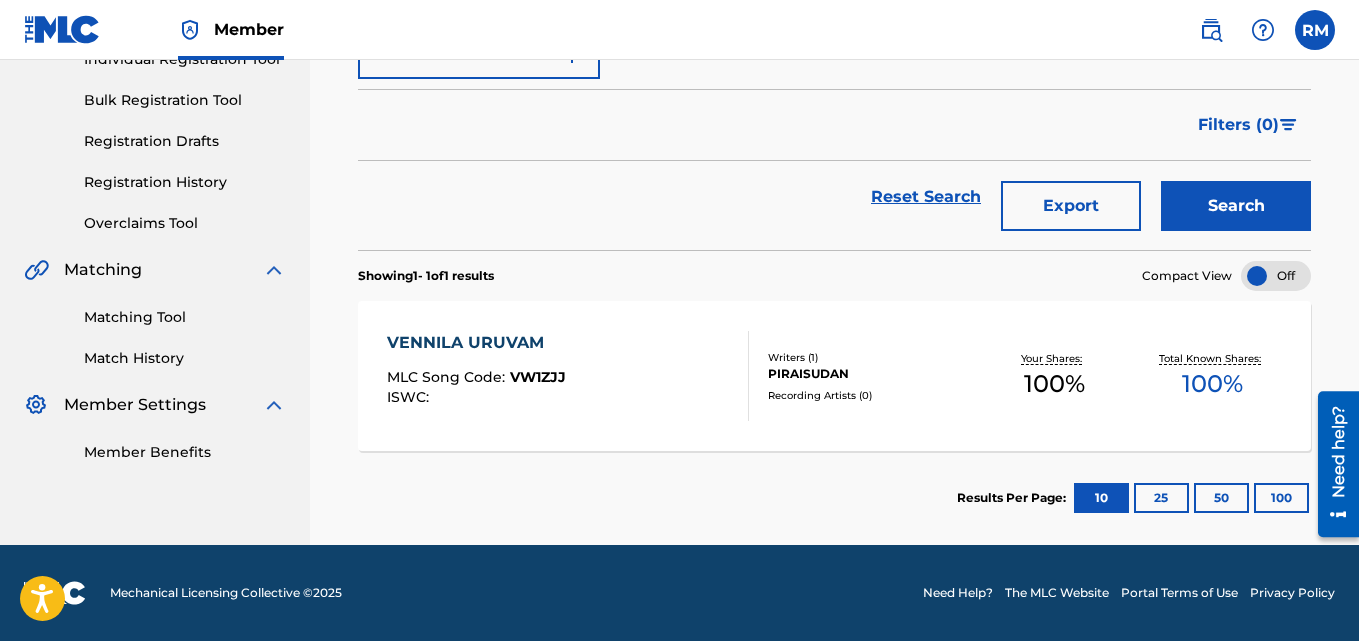 click on "VENNILA URUVAM MLC Song Code : VW1ZJJ ISWC :" at bounding box center (476, 376) 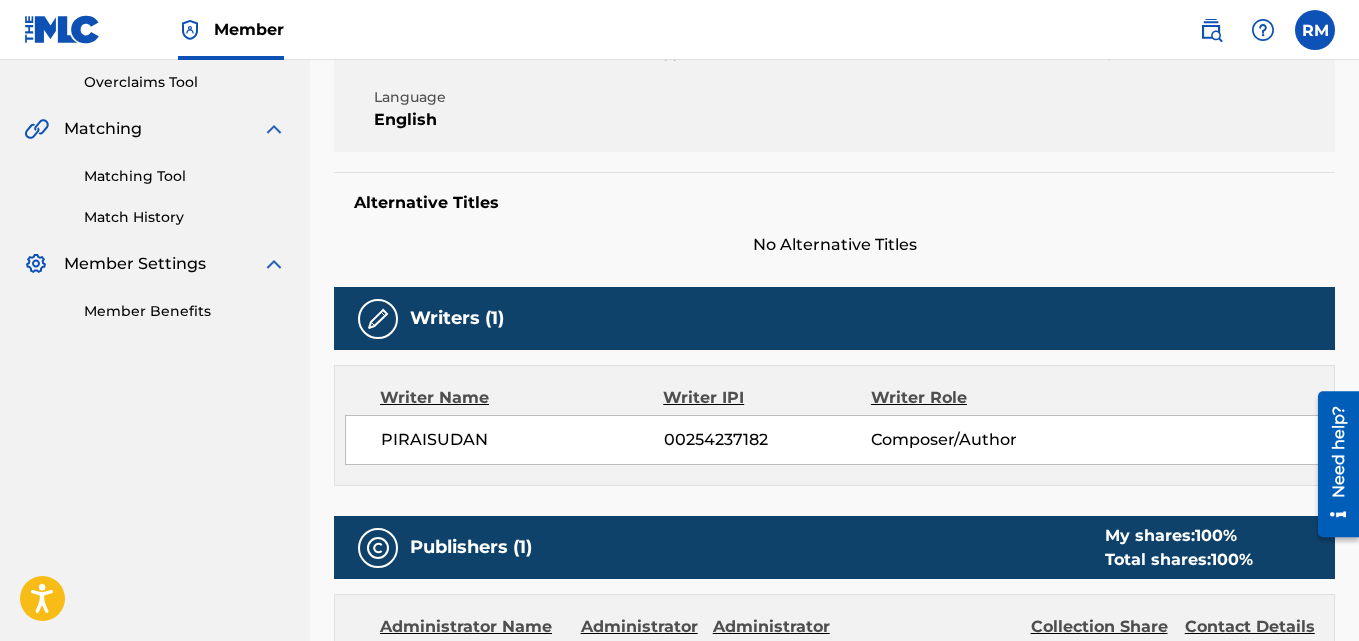 scroll, scrollTop: 49, scrollLeft: 0, axis: vertical 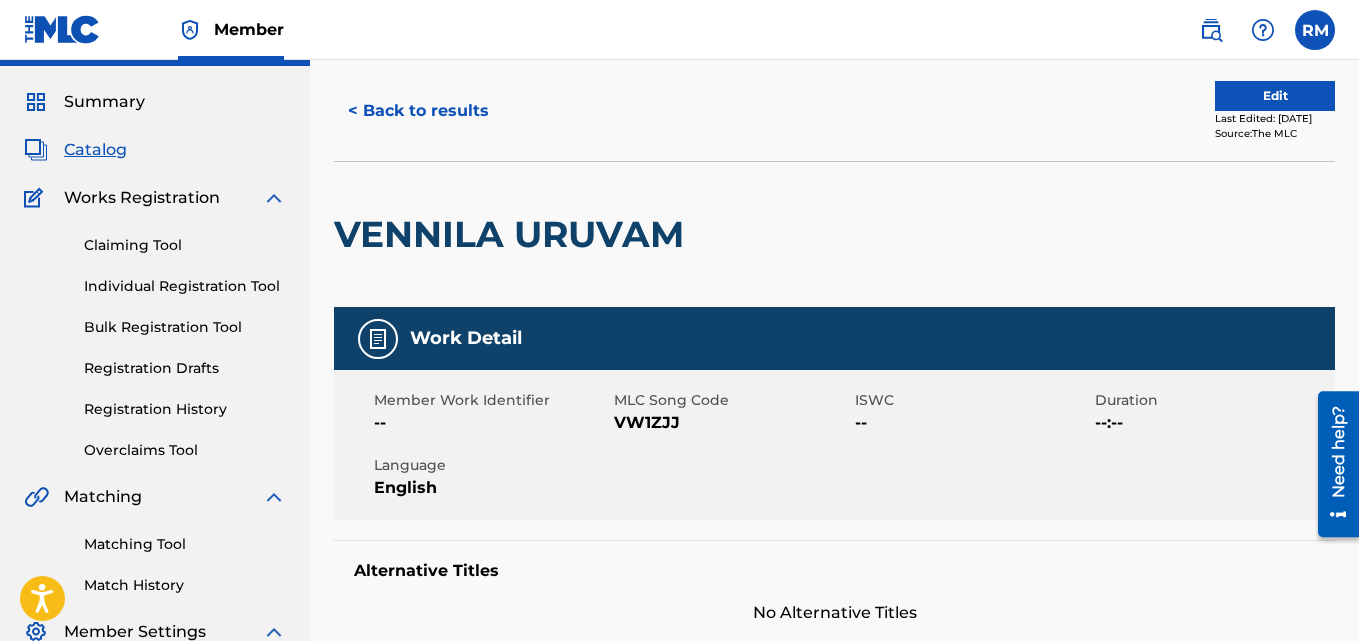 click on "< Back to results" at bounding box center (584, 111) 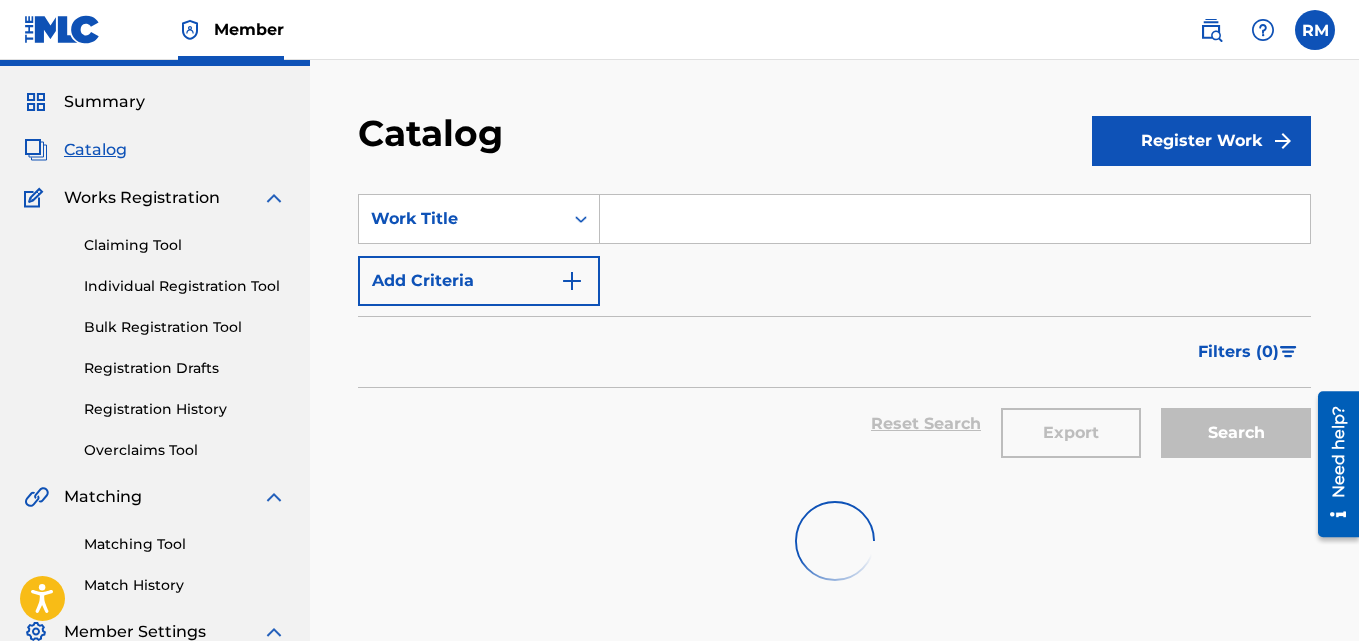 scroll, scrollTop: 28, scrollLeft: 0, axis: vertical 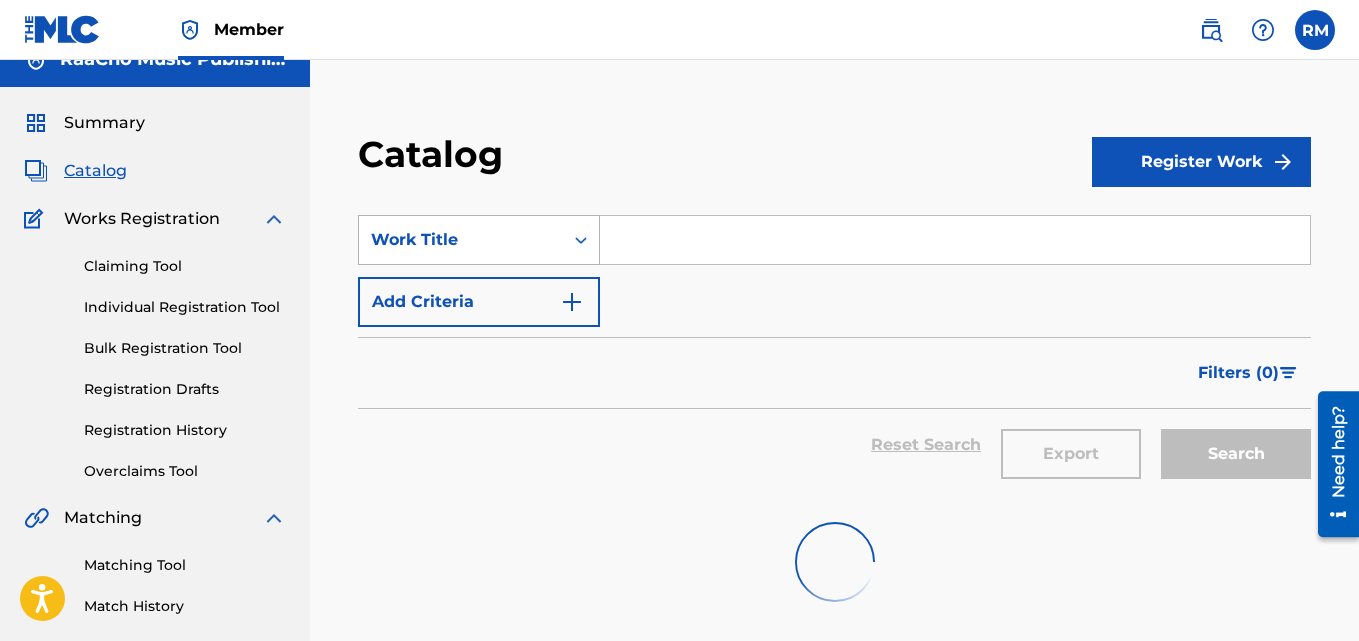 click on "Work Title" at bounding box center (461, 240) 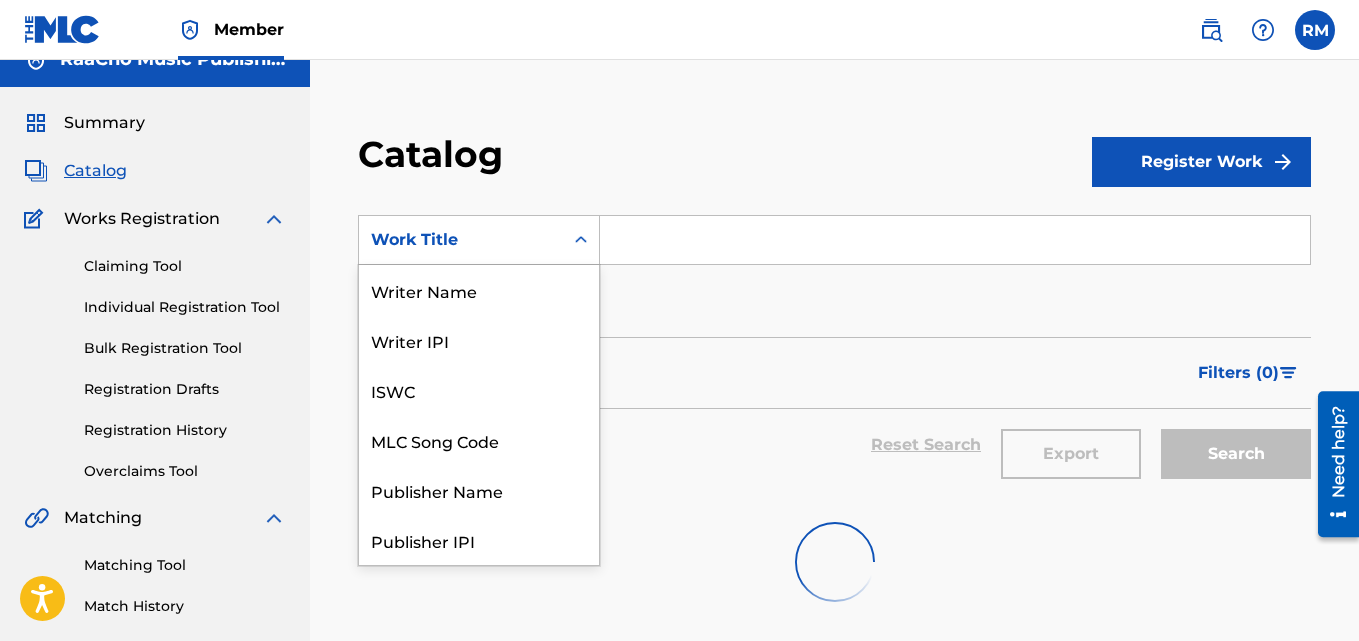 scroll, scrollTop: 0, scrollLeft: 0, axis: both 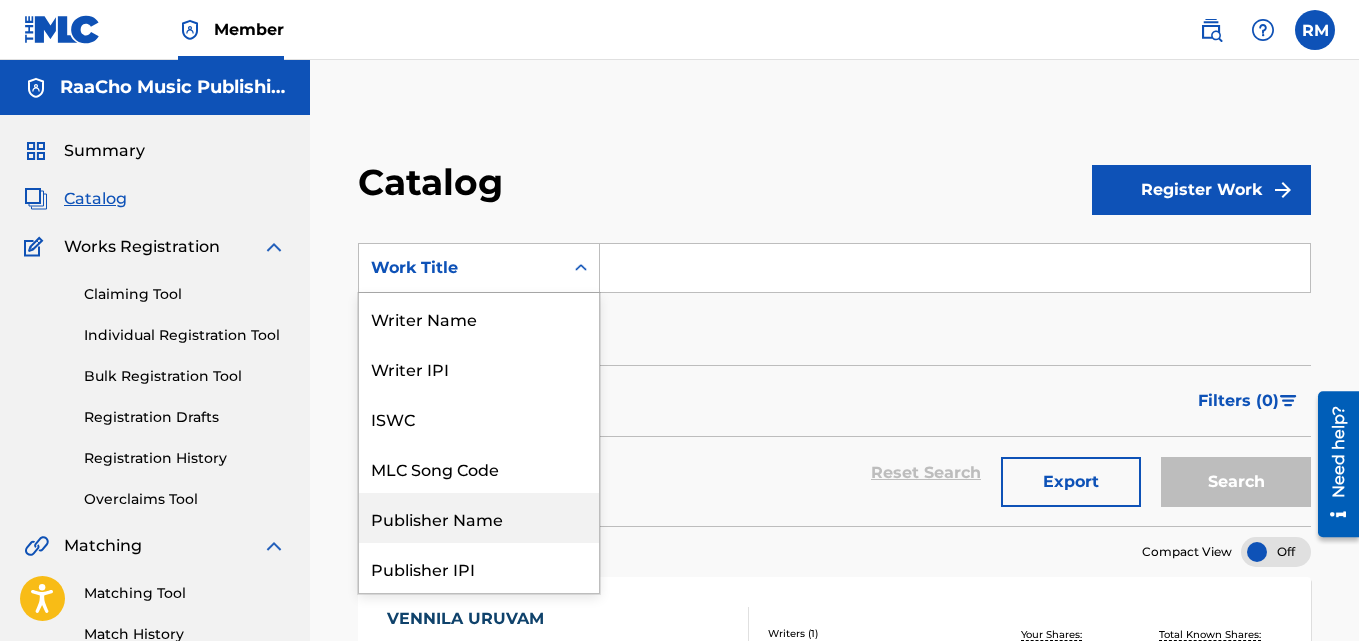 click on "Publisher Name" at bounding box center [479, 518] 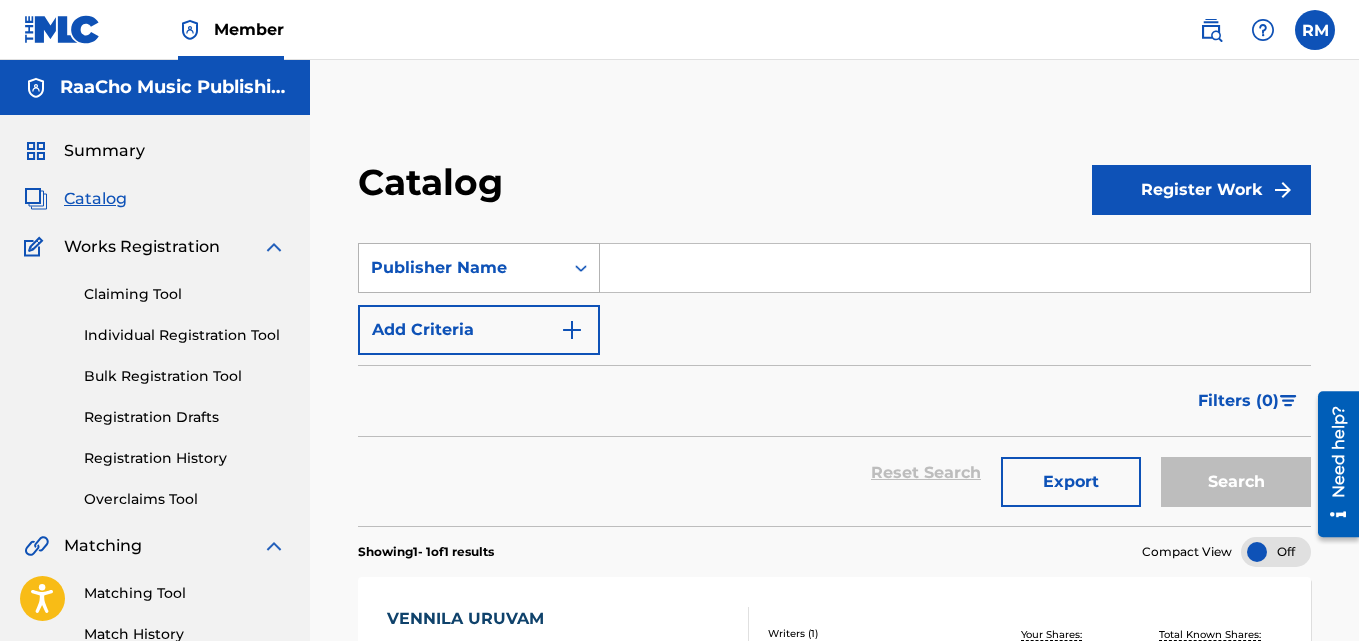 click on "Publisher Name" at bounding box center (461, 268) 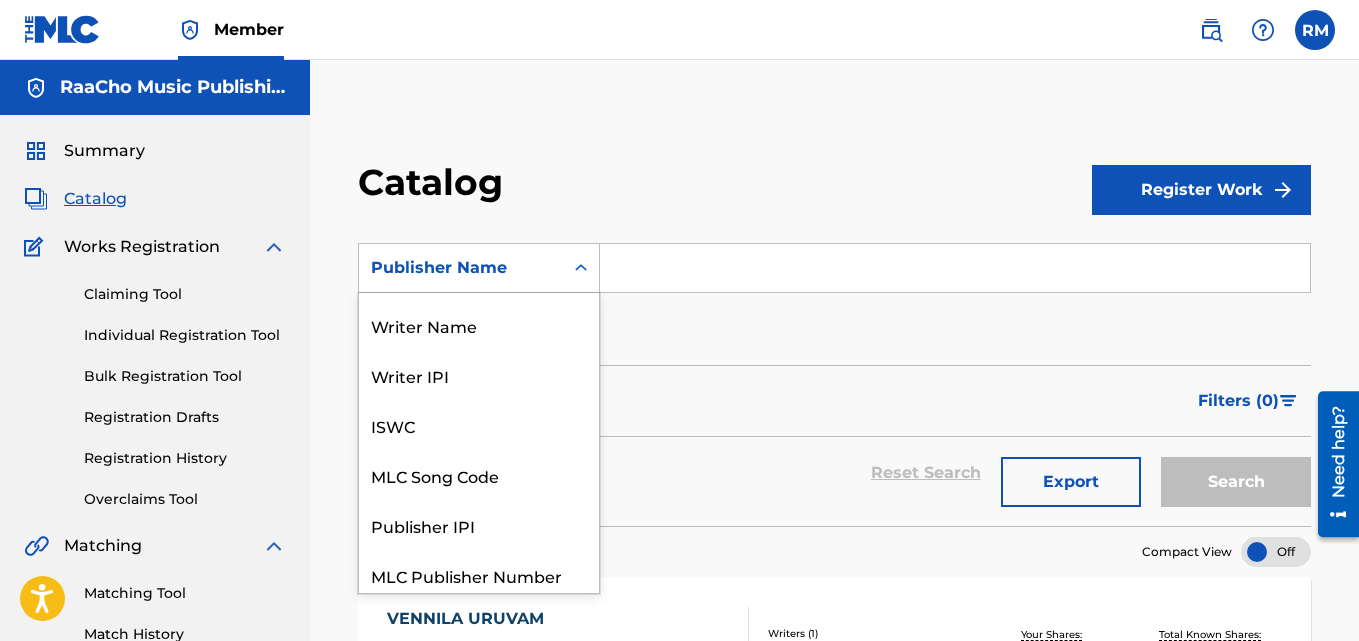 scroll, scrollTop: 0, scrollLeft: 0, axis: both 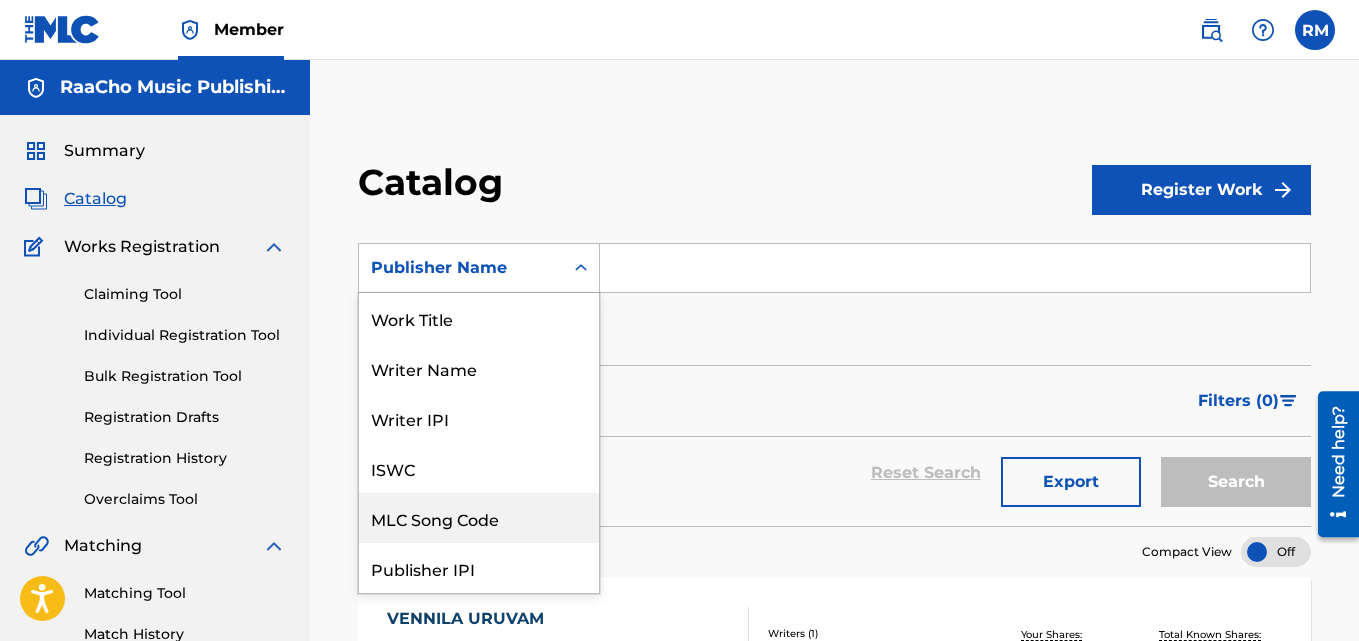 click on "MLC Song Code" at bounding box center (479, 518) 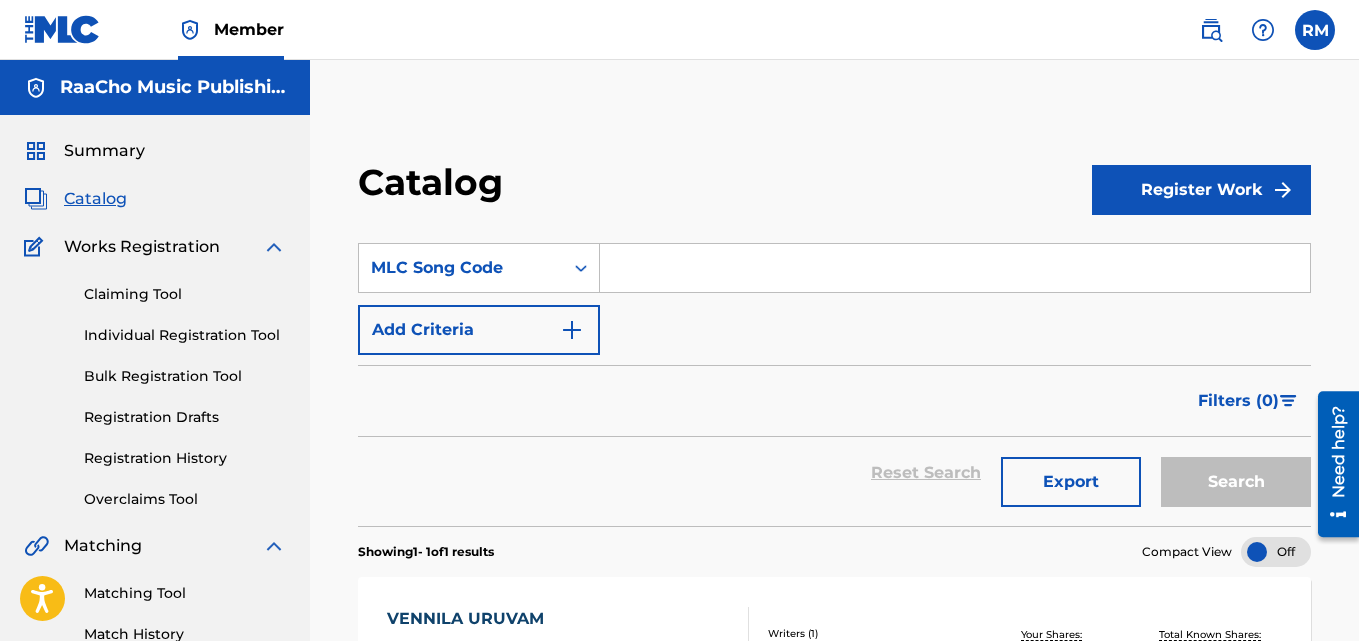 click at bounding box center (955, 268) 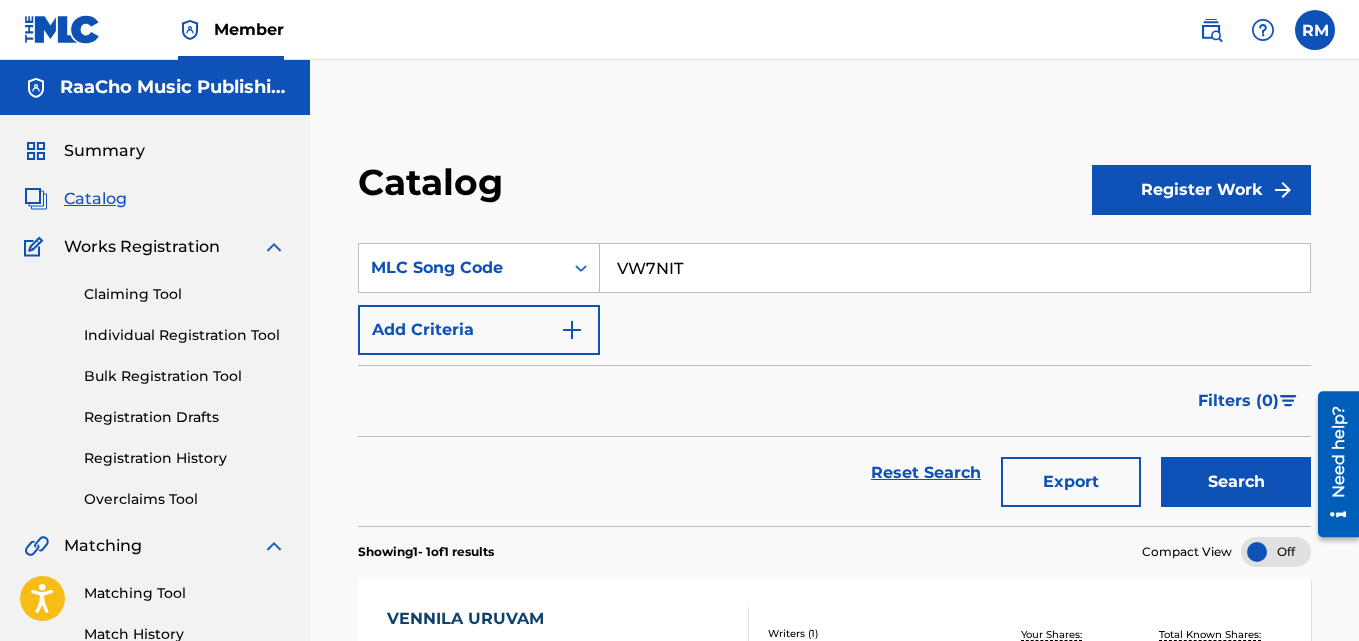 type on "VW7NIT" 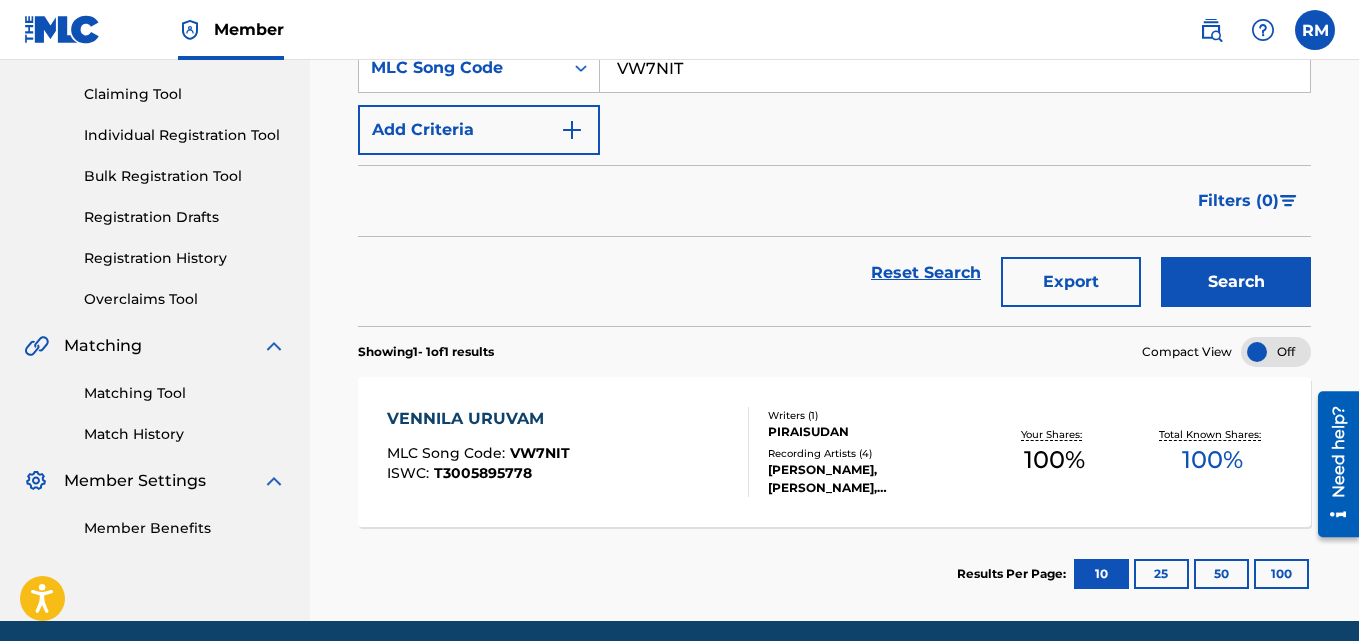 scroll, scrollTop: 276, scrollLeft: 0, axis: vertical 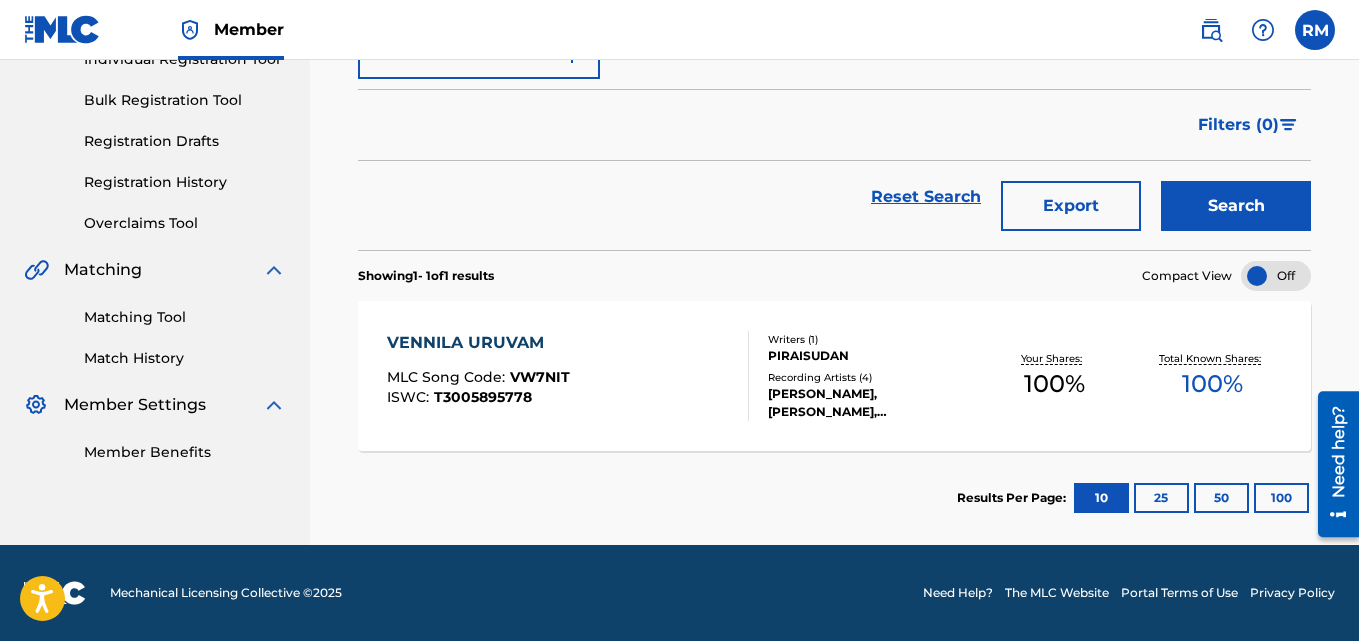 click on "VENNILA URUVAM" at bounding box center [478, 343] 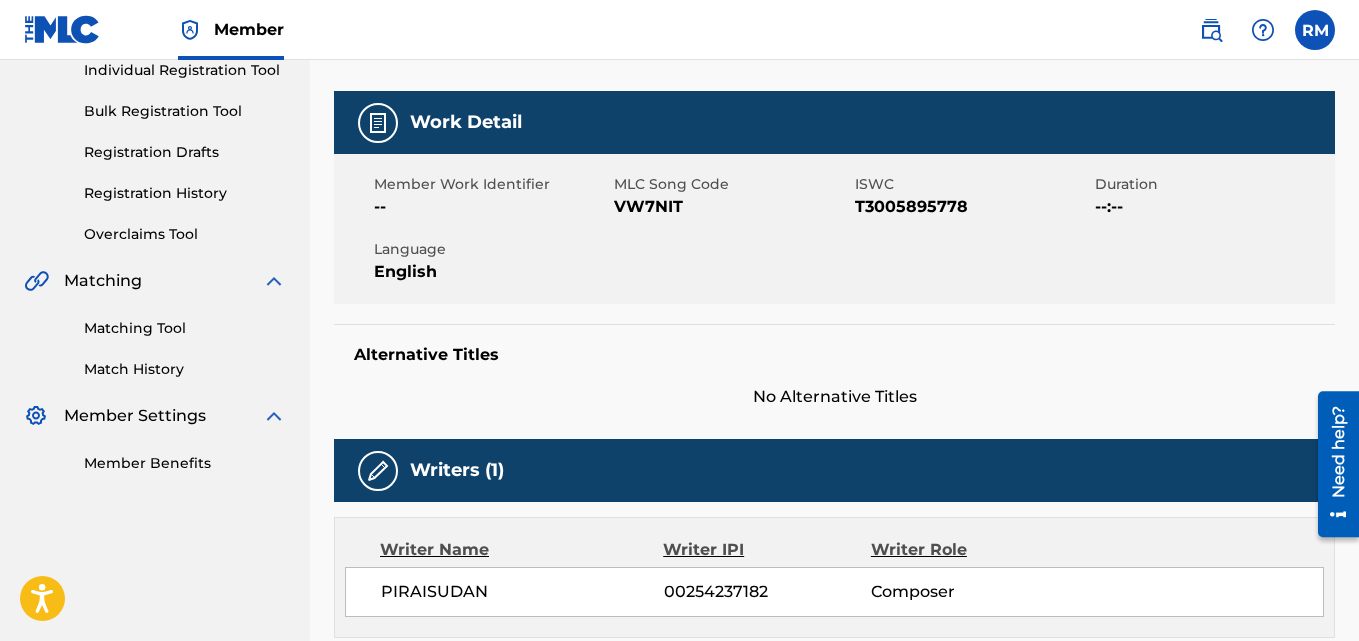 scroll, scrollTop: 0, scrollLeft: 0, axis: both 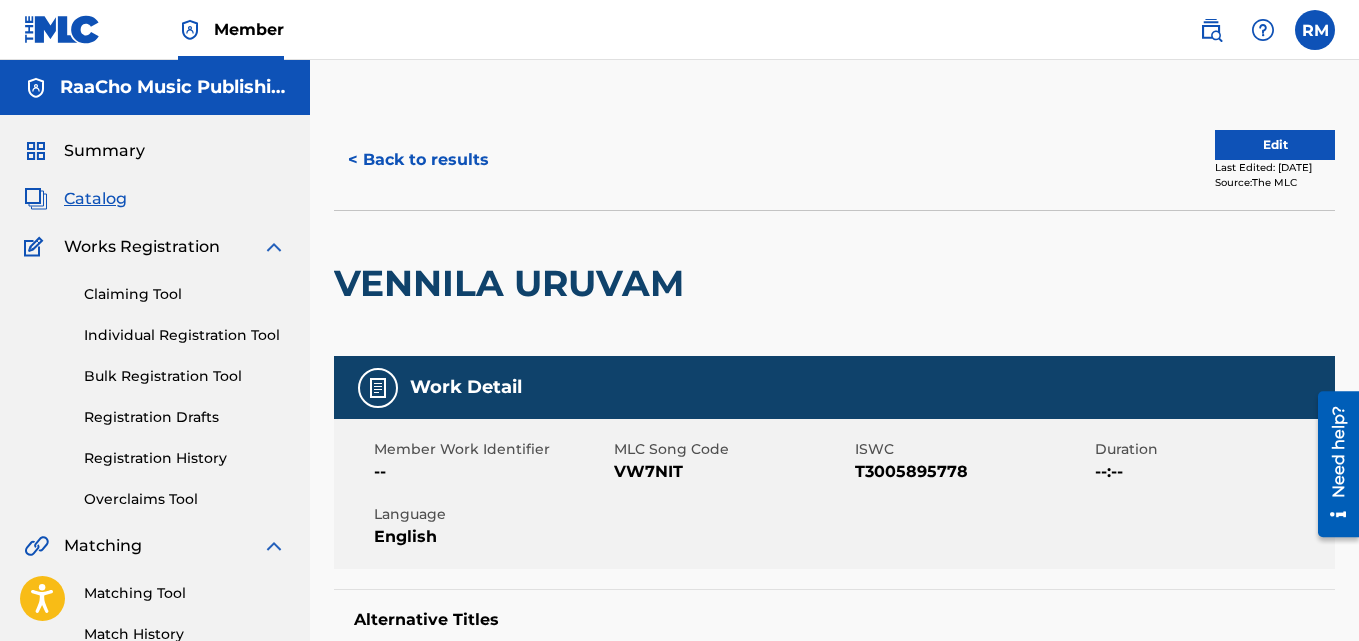 click on "< Back to results" at bounding box center (418, 160) 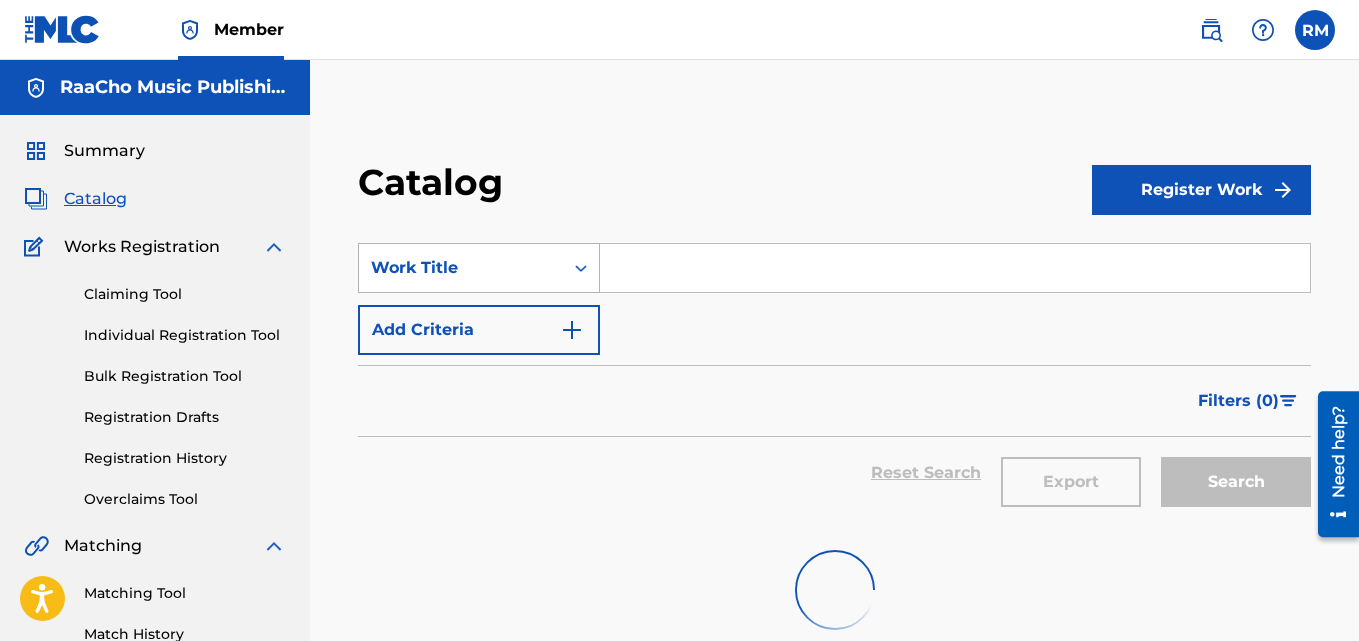click on "Work Title" at bounding box center (461, 268) 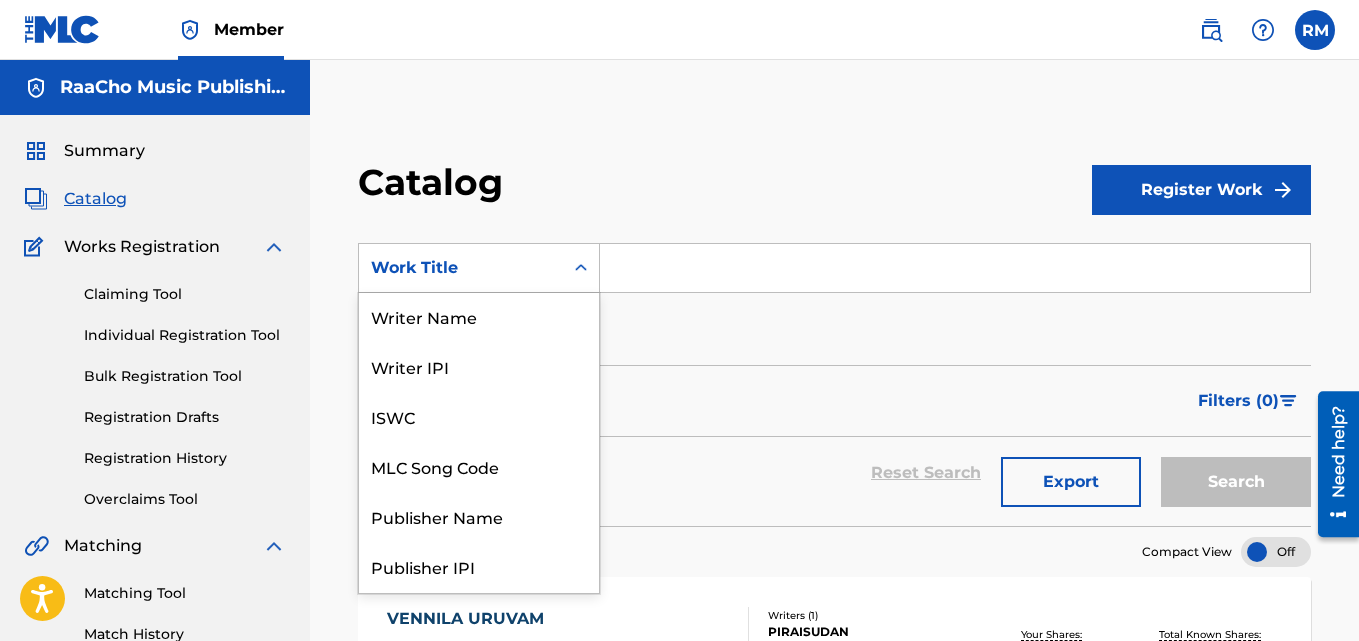 scroll, scrollTop: 0, scrollLeft: 0, axis: both 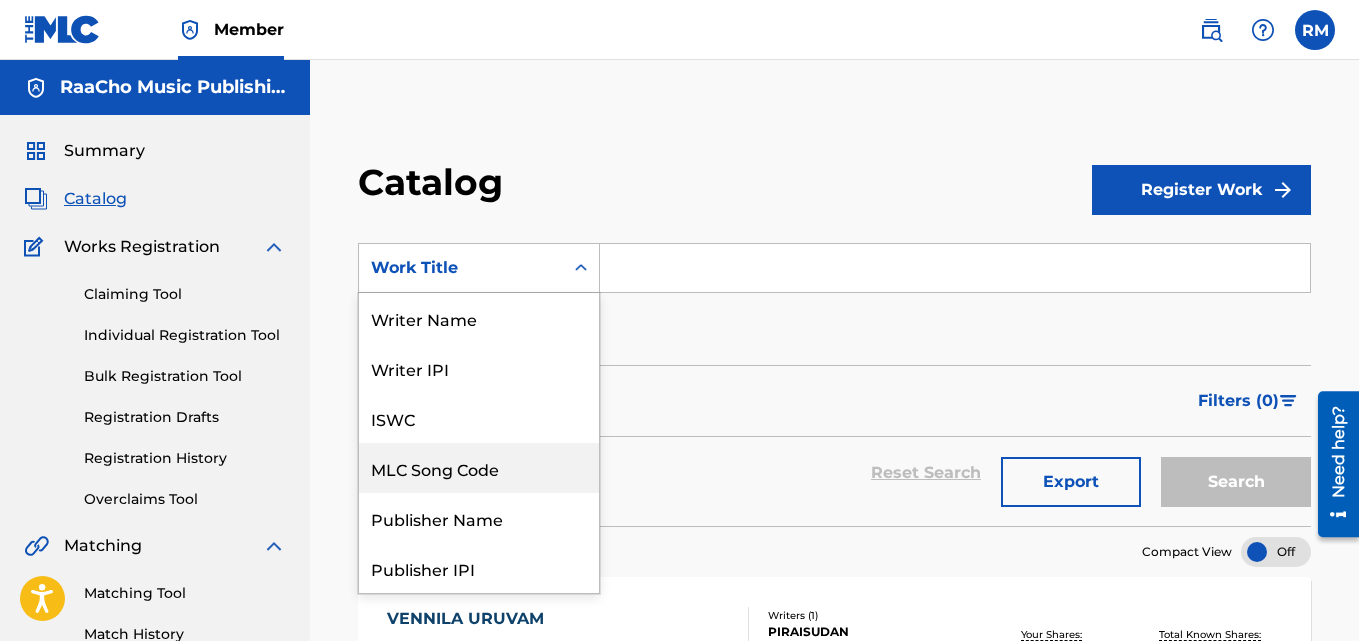 click on "MLC Song Code" at bounding box center (479, 468) 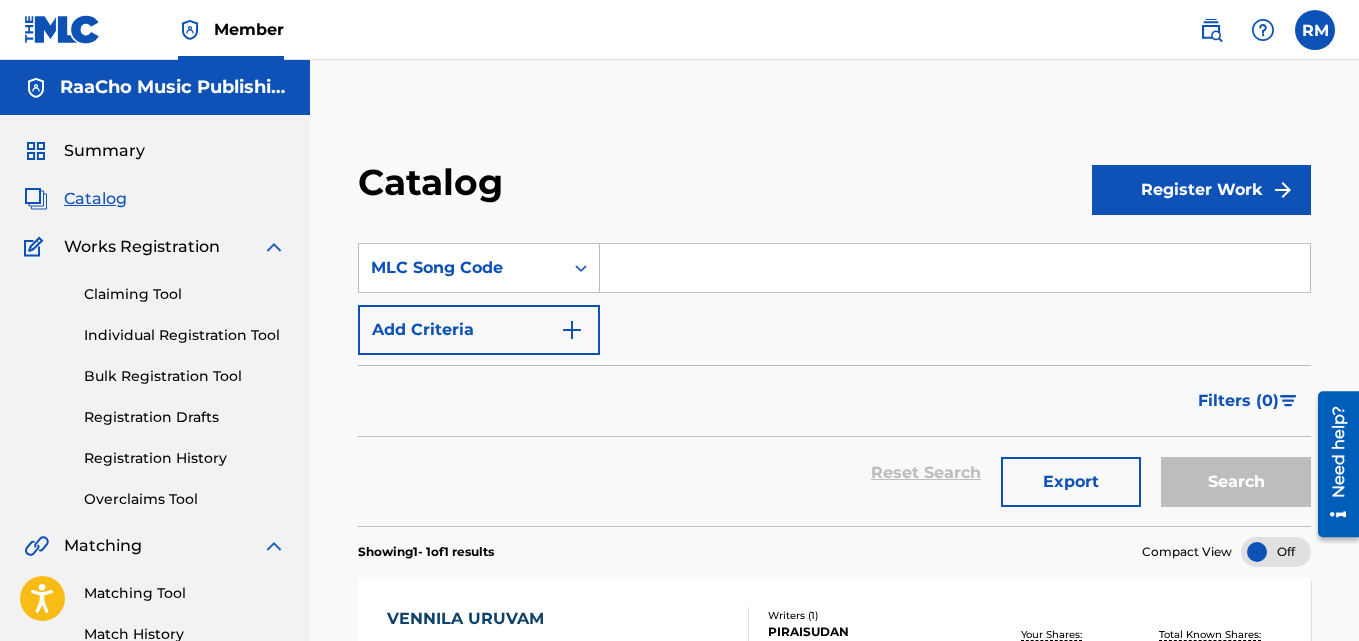 click at bounding box center [955, 268] 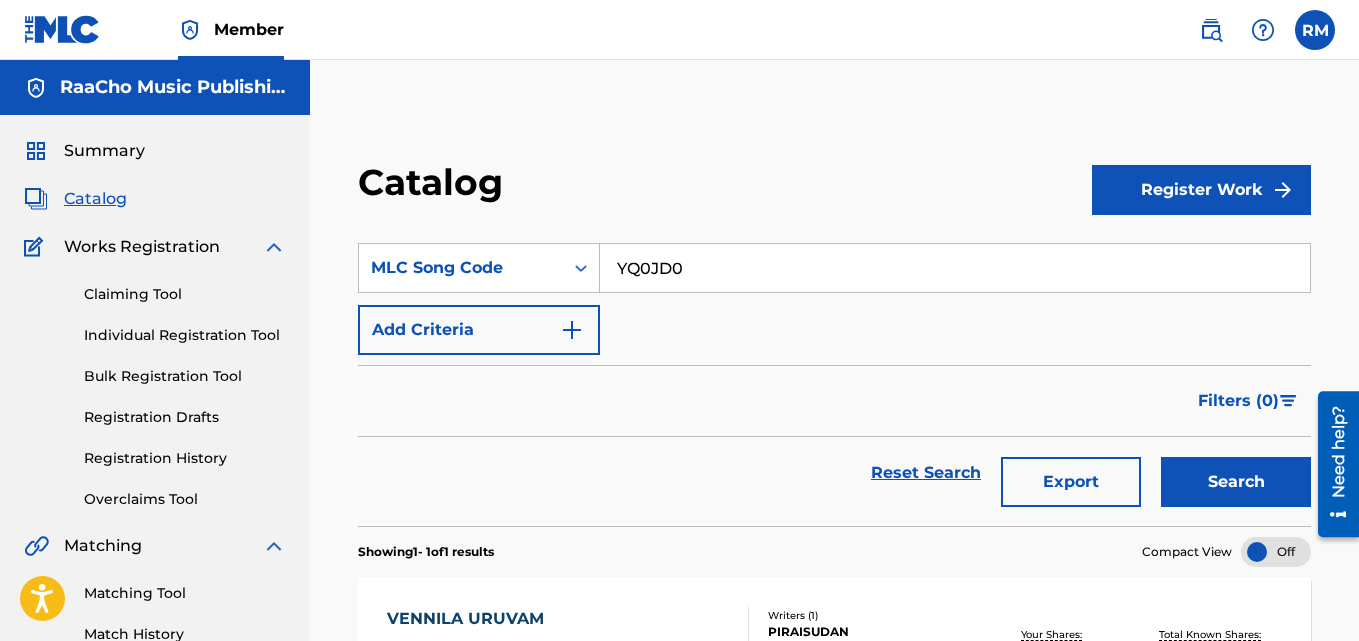 type on "YQ0JD0" 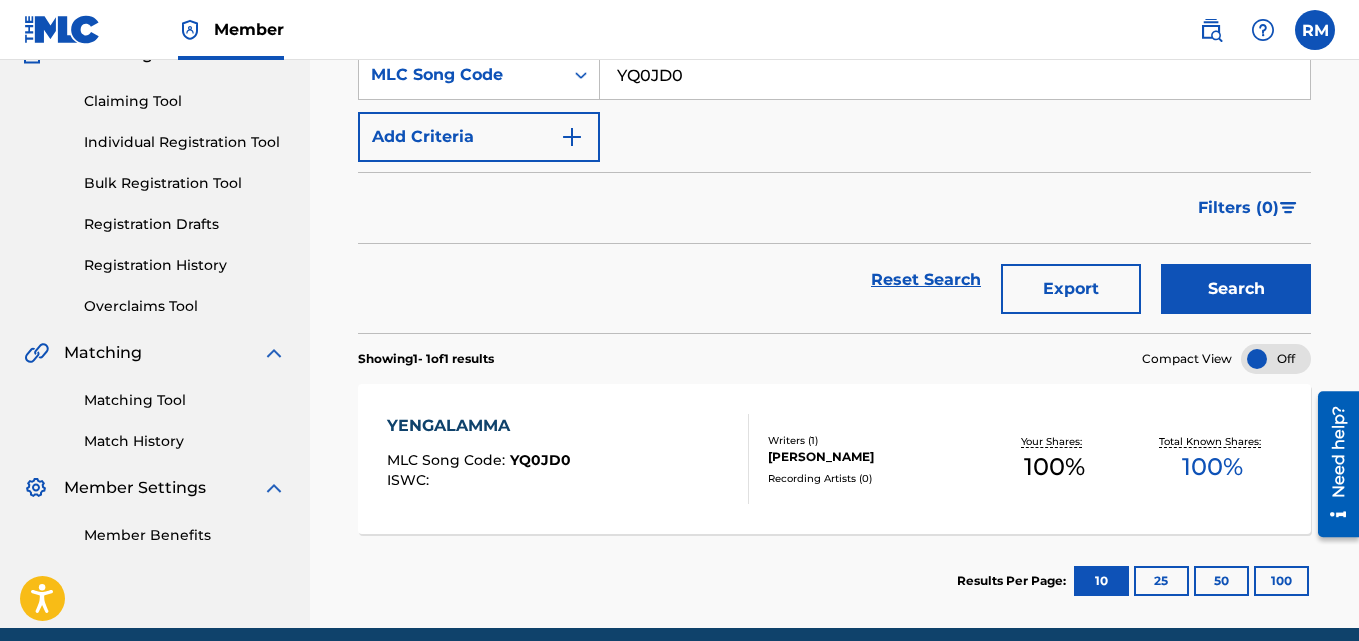 scroll, scrollTop: 200, scrollLeft: 0, axis: vertical 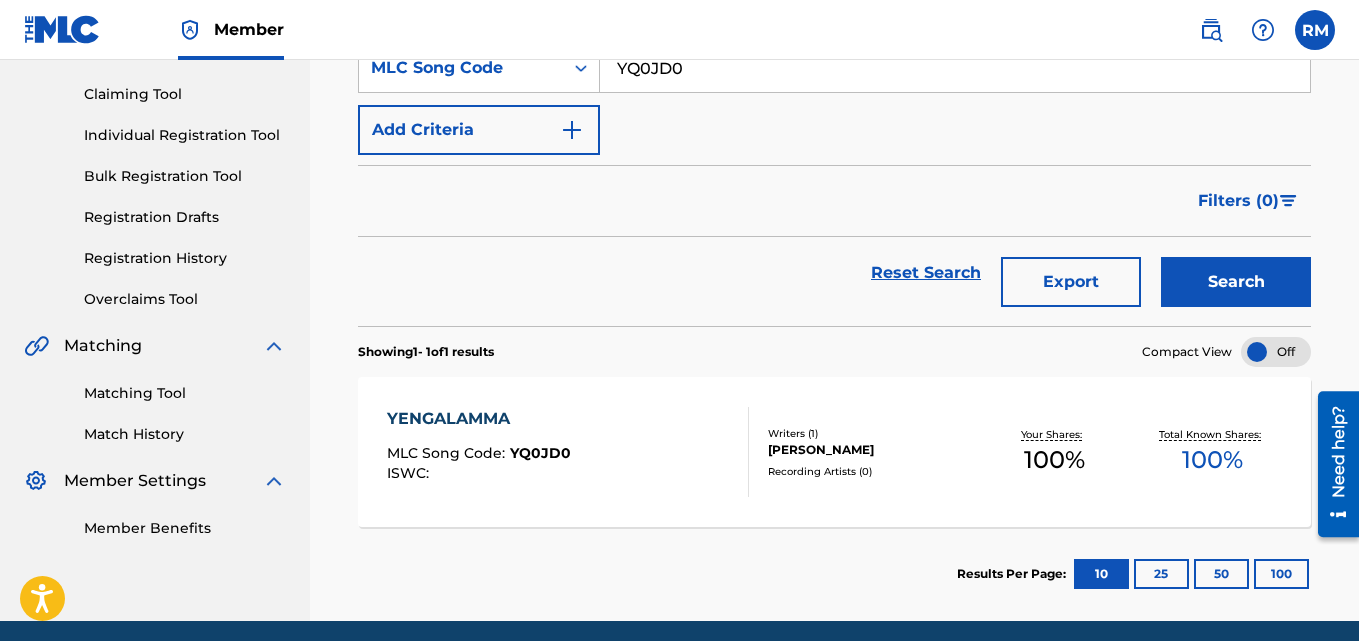 click on "YENGALAMMA MLC Song Code : YQ0JD0 ISWC : Writers ( 1 ) [PERSON_NAME] Recording Artists ( 0 ) Your Shares: 100 % Total Known Shares: 100 %" at bounding box center [834, 452] 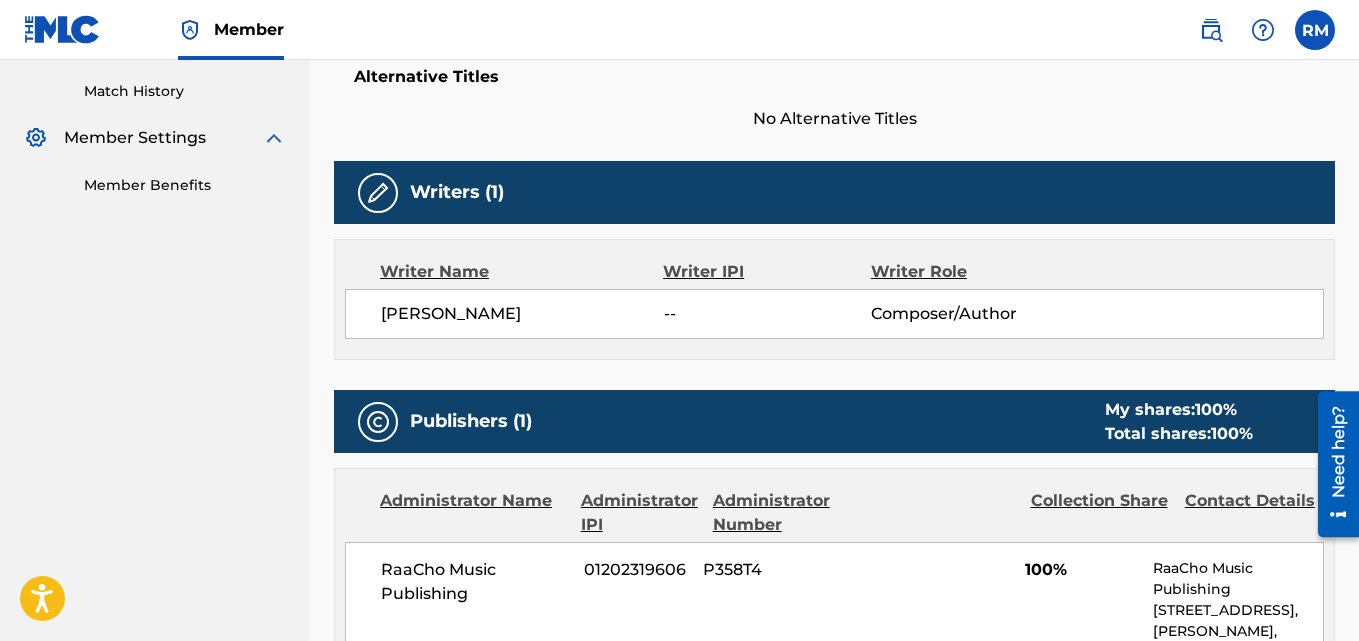 scroll, scrollTop: 49, scrollLeft: 0, axis: vertical 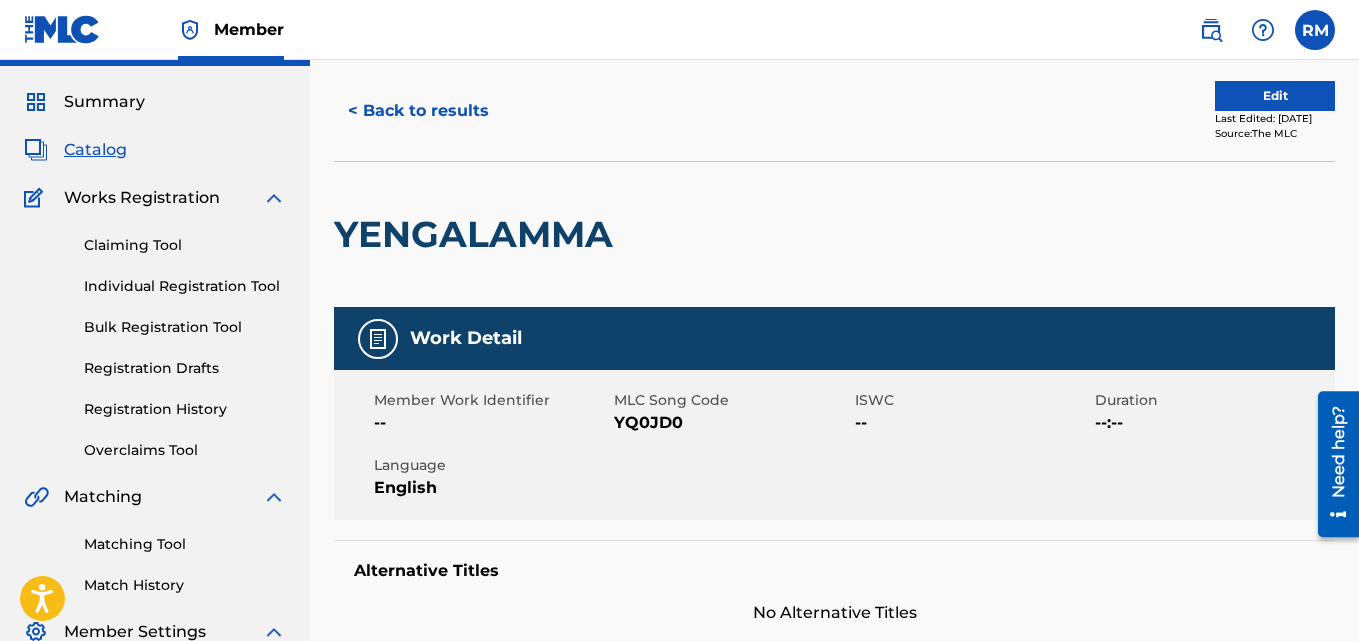 click on "< Back to results" at bounding box center [418, 111] 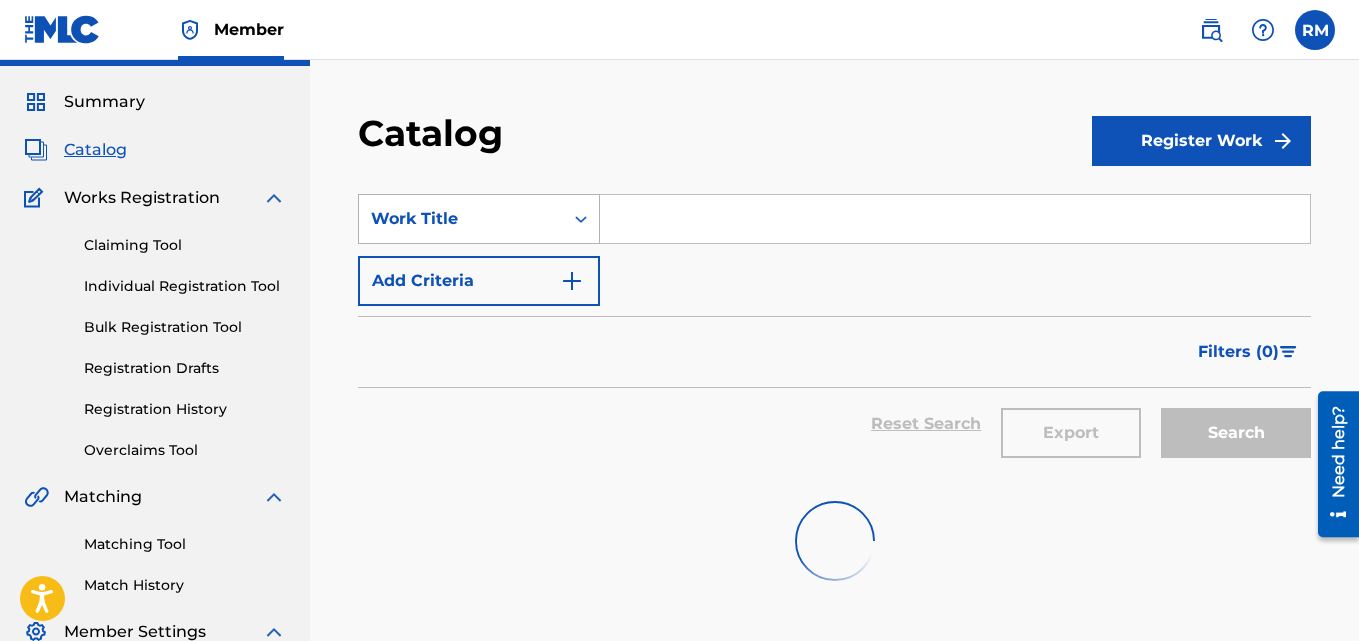 scroll, scrollTop: 8, scrollLeft: 0, axis: vertical 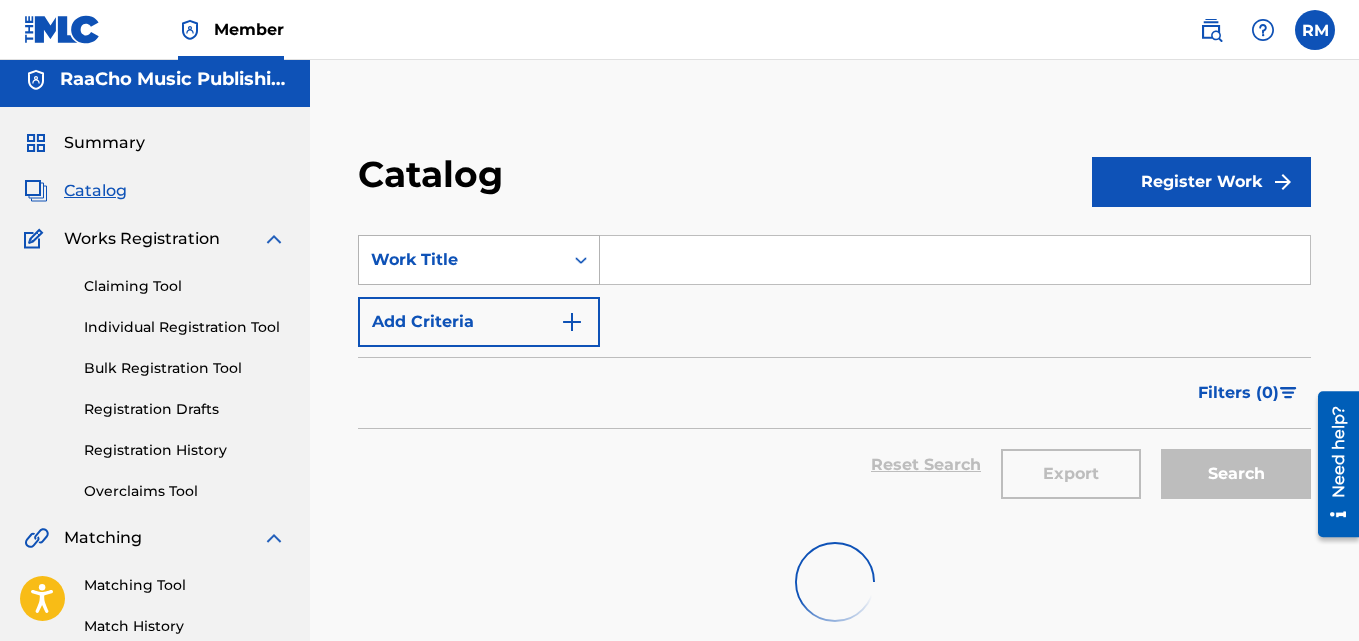 click on "Work Title" at bounding box center [461, 260] 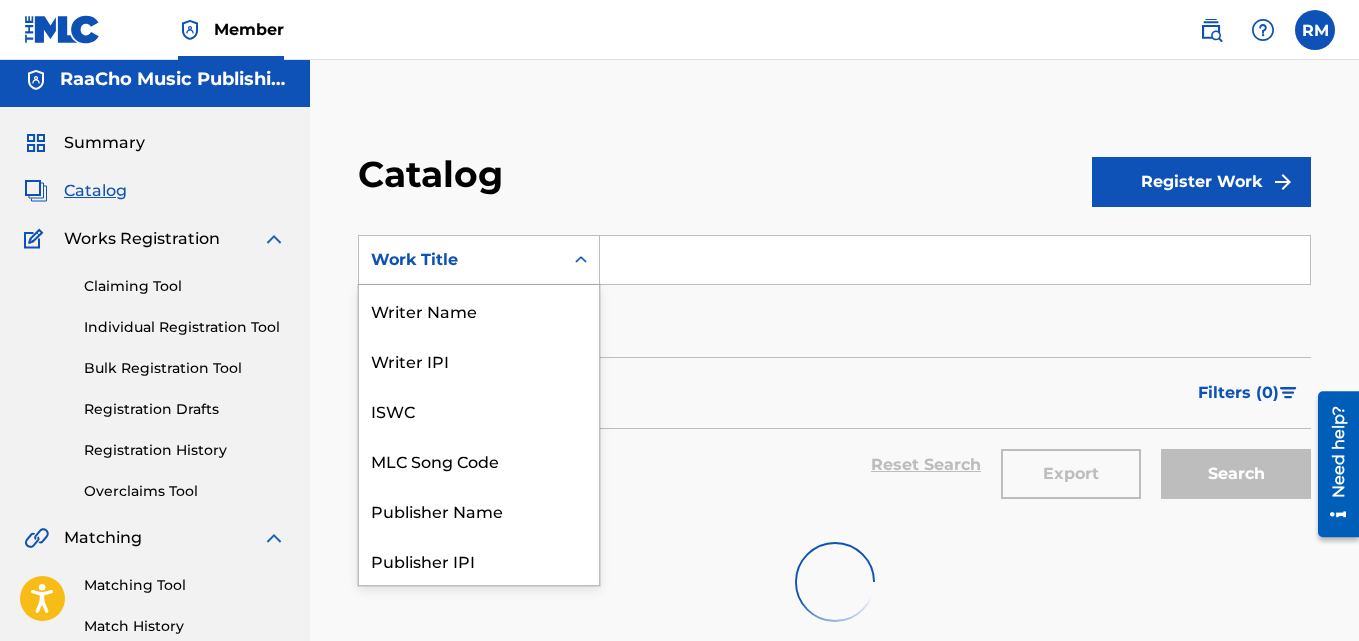 scroll, scrollTop: 0, scrollLeft: 0, axis: both 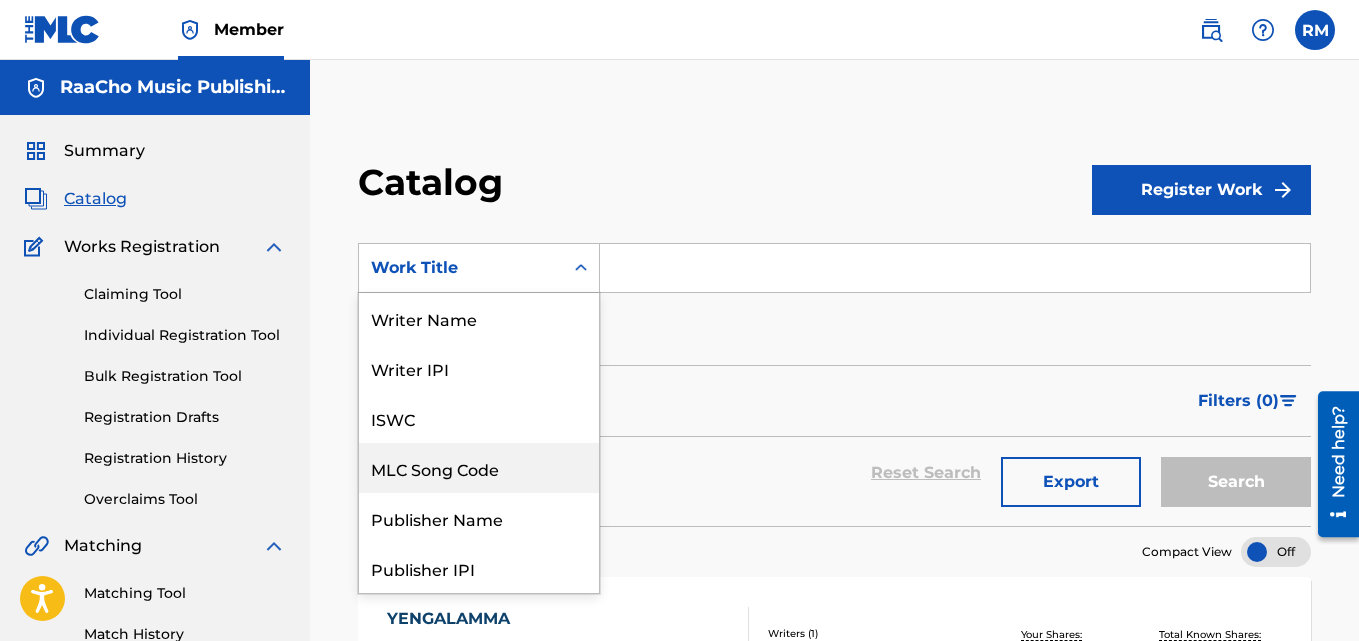 click on "MLC Song Code" at bounding box center (479, 468) 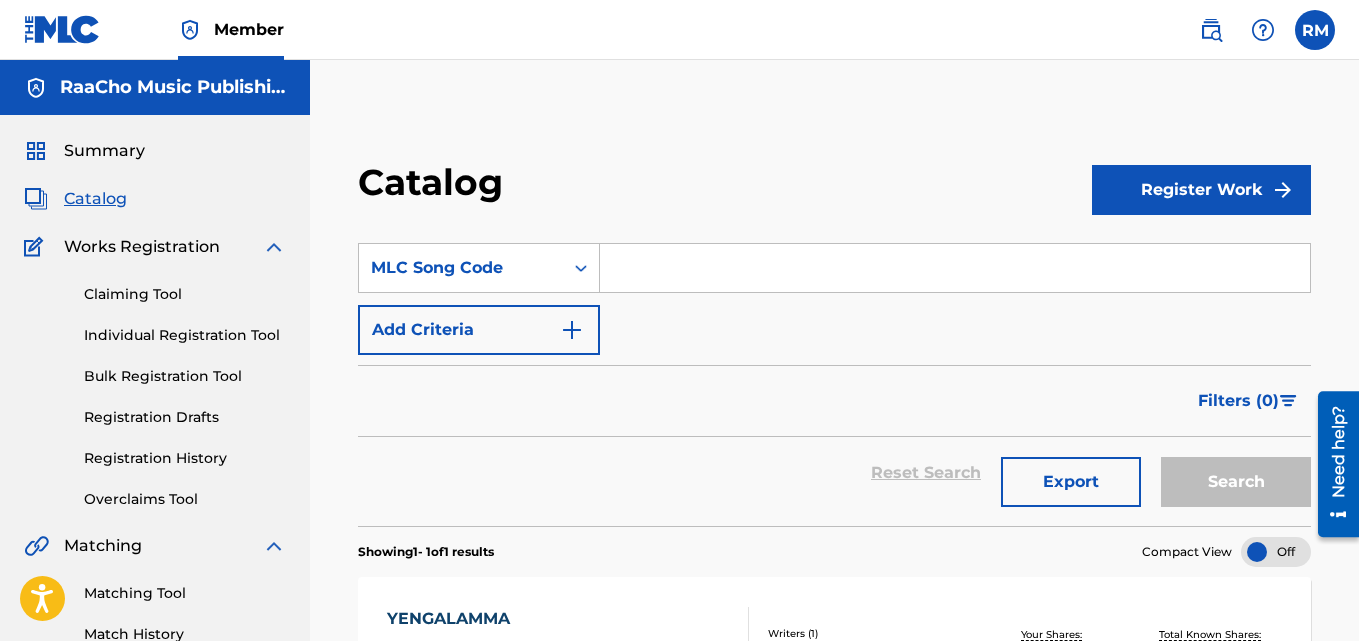 paste on "YP6A0H" 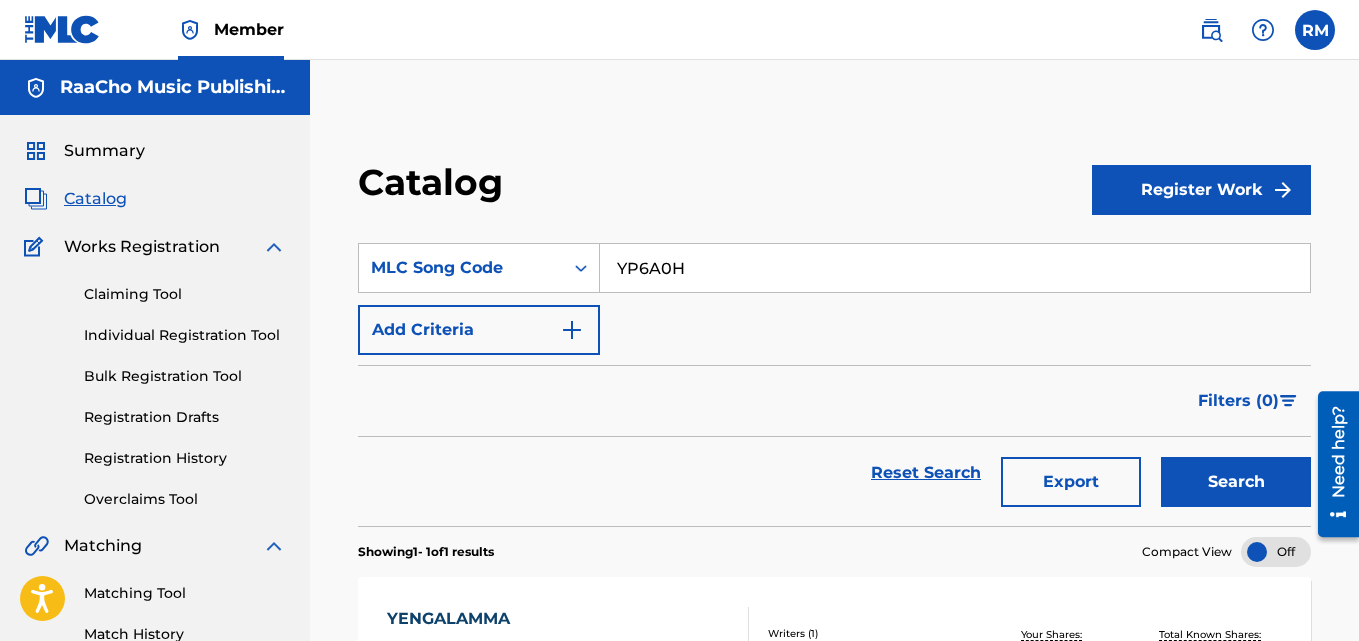 type on "YP6A0H" 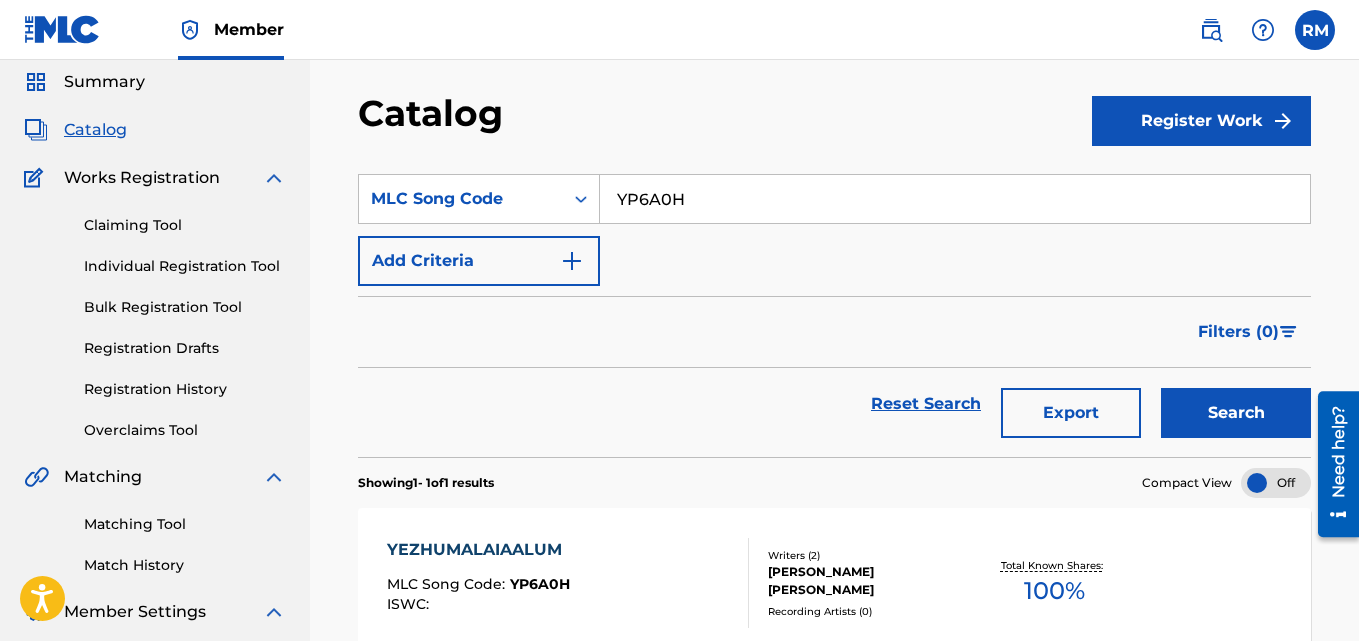 scroll, scrollTop: 276, scrollLeft: 0, axis: vertical 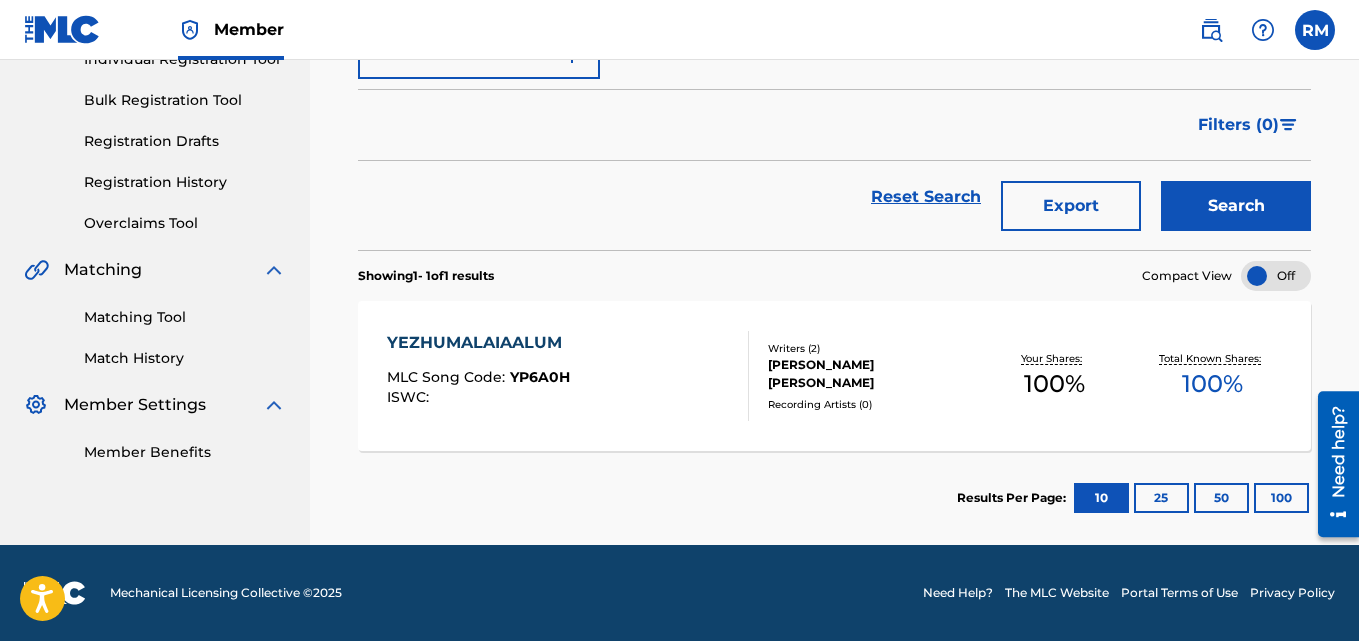 click on "YEZHUMALAIAALUM" at bounding box center [479, 343] 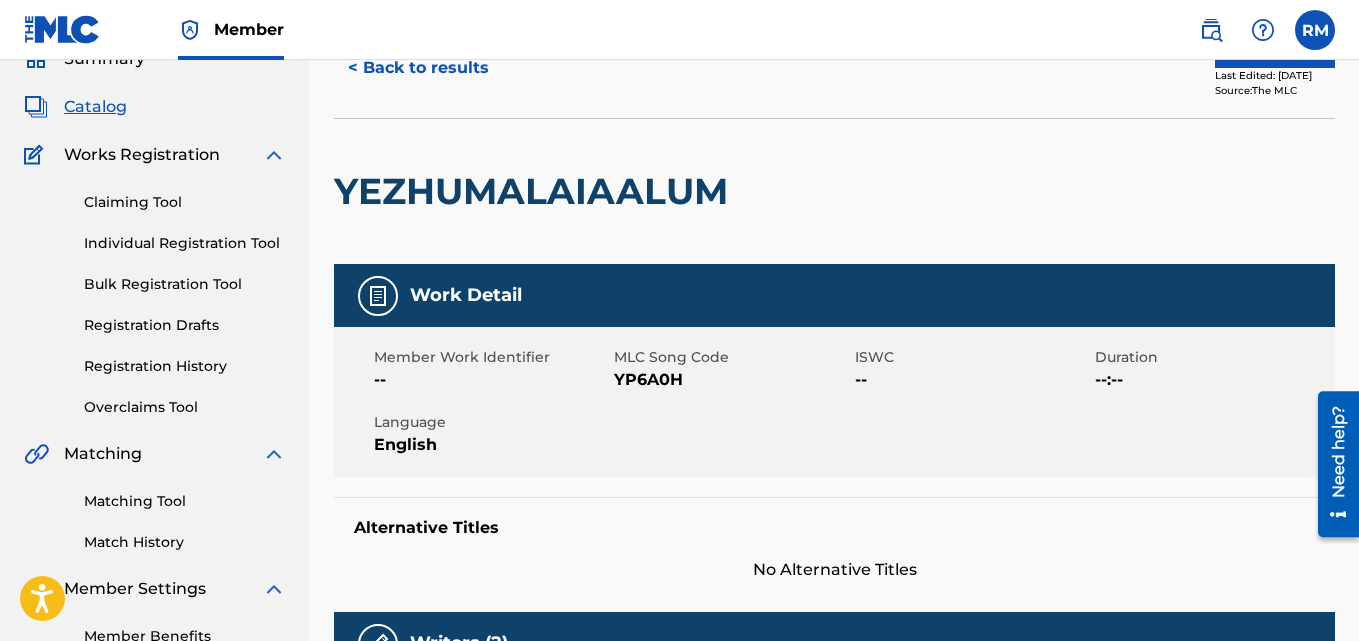 scroll, scrollTop: 0, scrollLeft: 0, axis: both 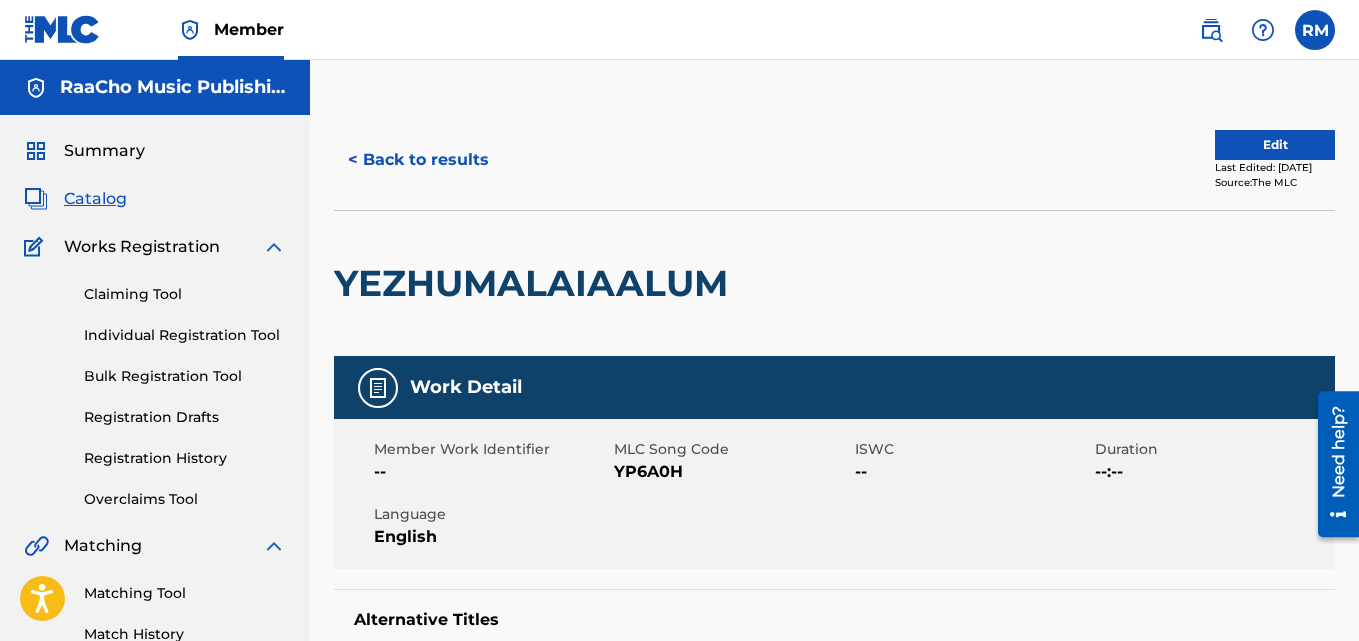 click on "< Back to results" at bounding box center (418, 160) 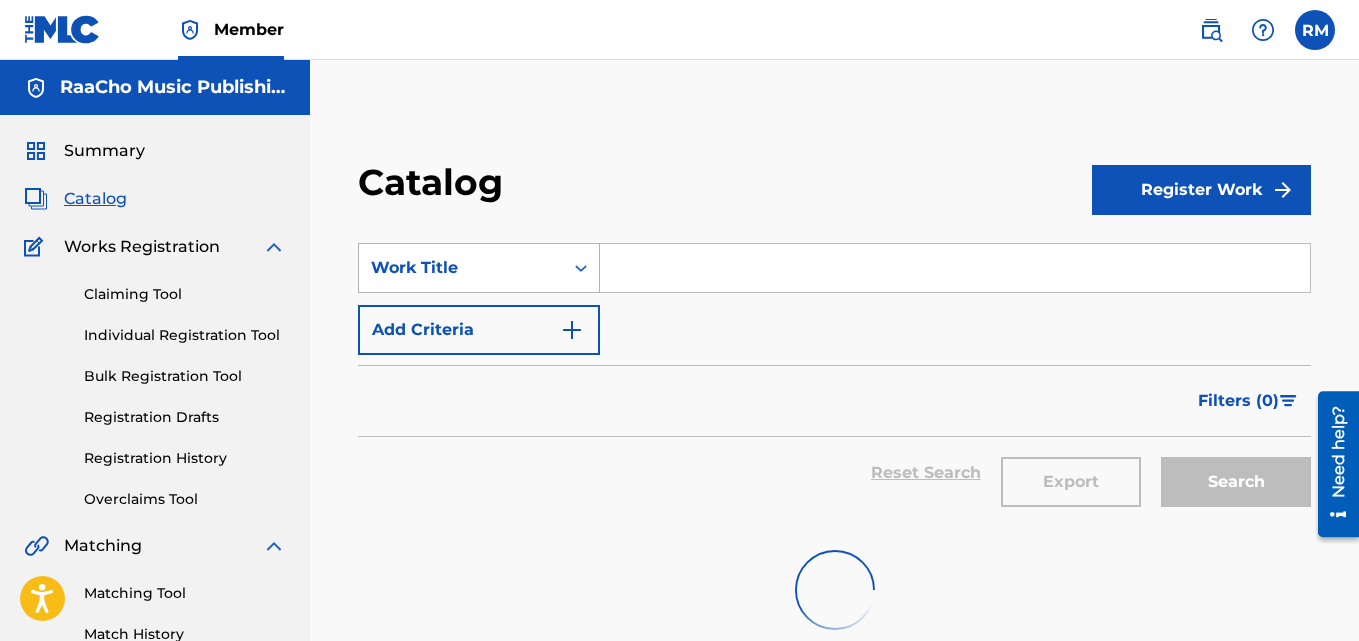 click on "Work Title" at bounding box center (461, 268) 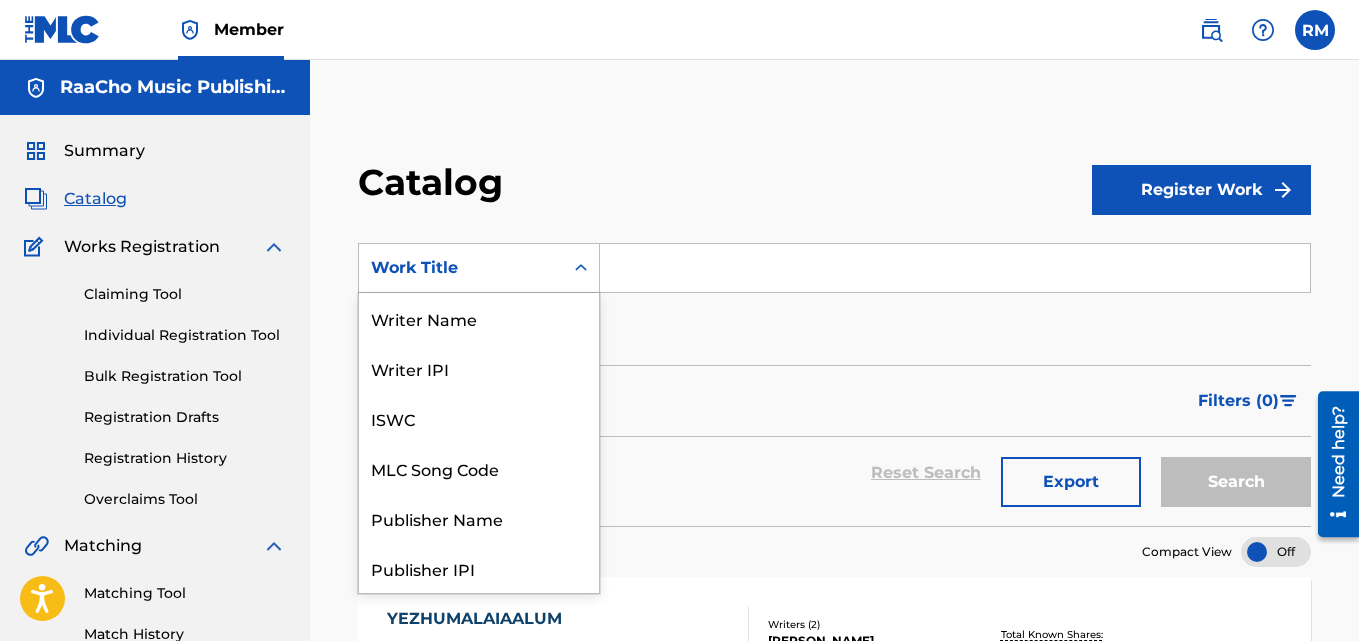 scroll, scrollTop: 0, scrollLeft: 0, axis: both 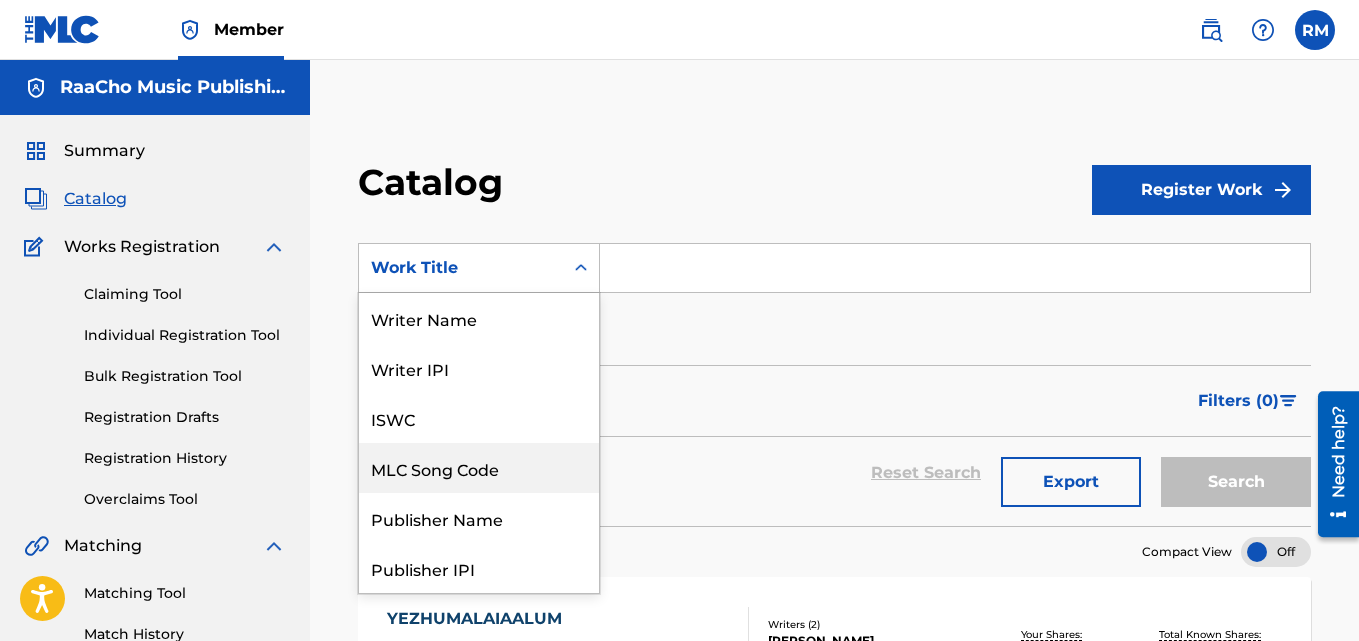 click on "MLC Song Code" at bounding box center [479, 468] 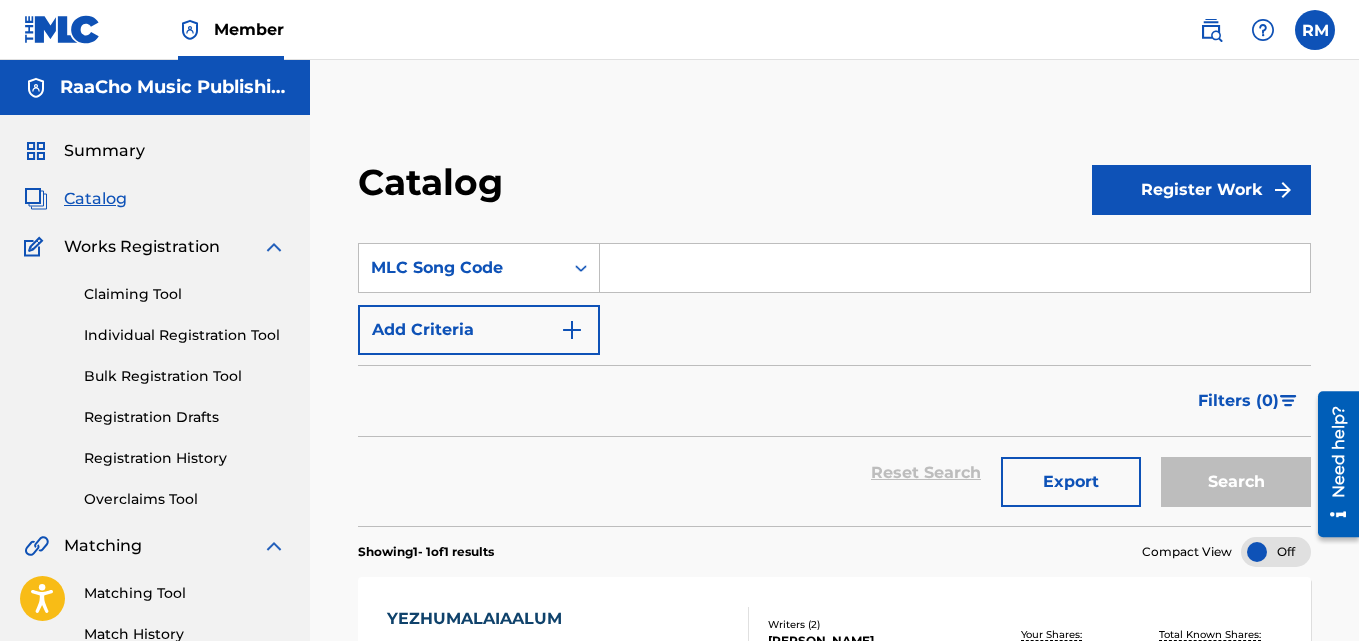 paste on "YP375F" 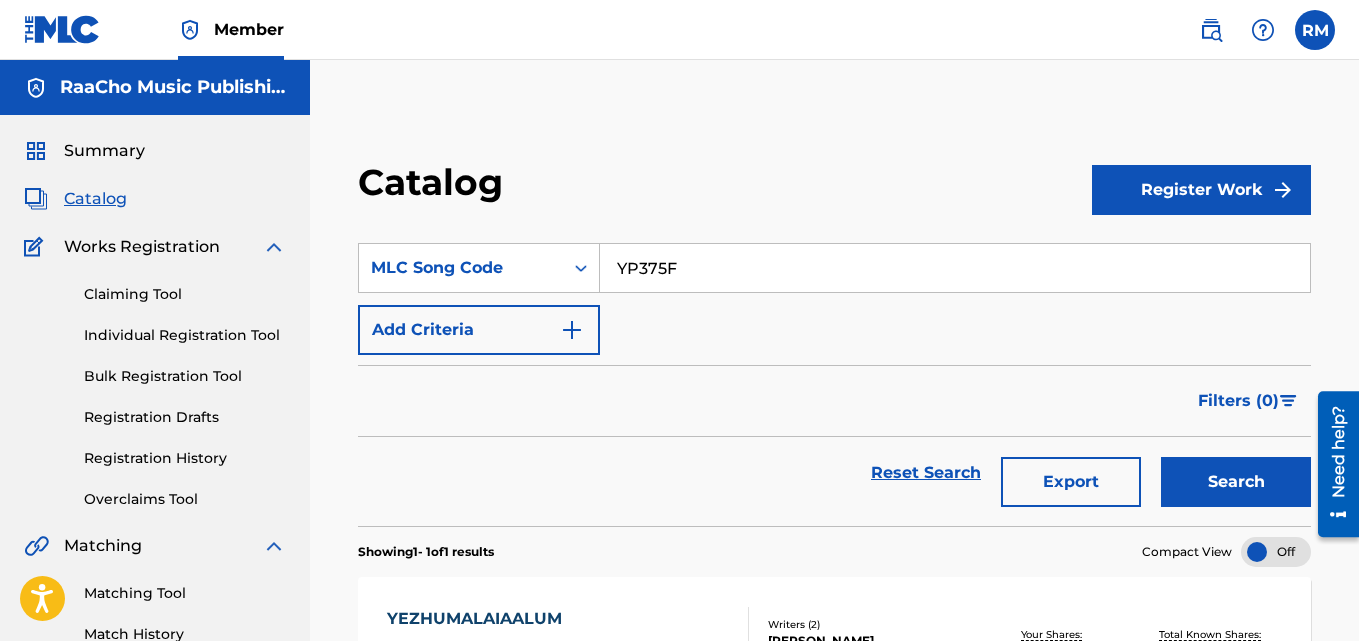 type on "YP375F" 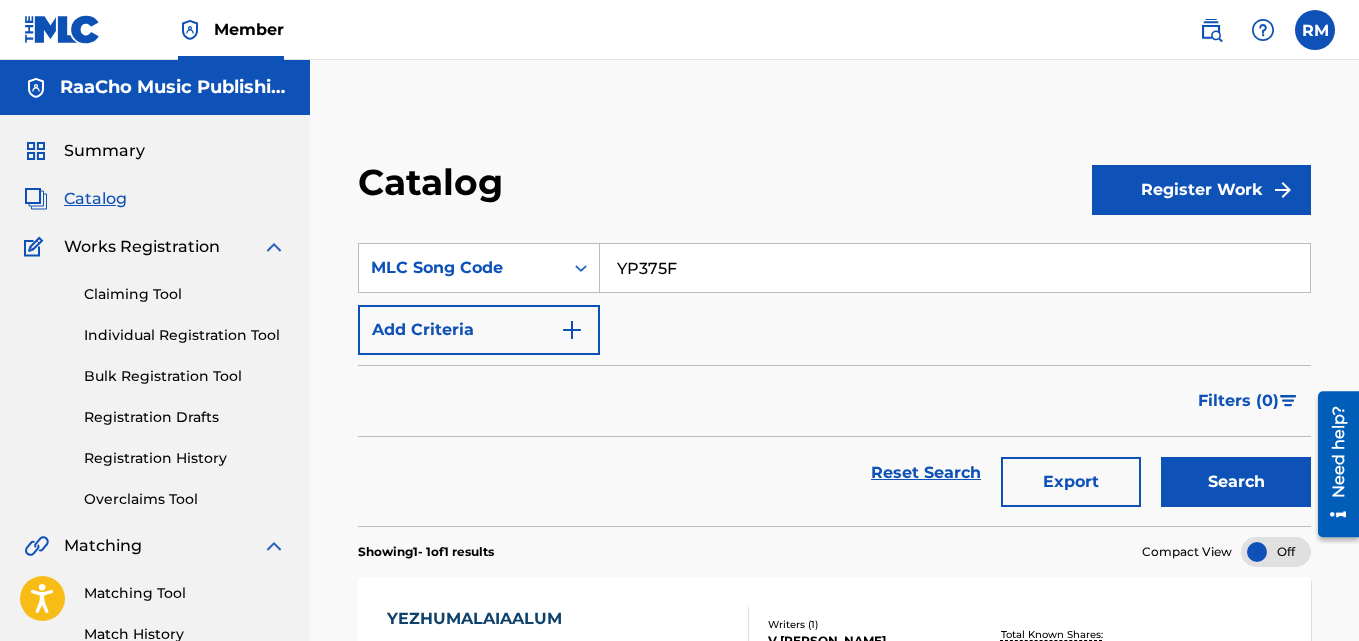 scroll, scrollTop: 276, scrollLeft: 0, axis: vertical 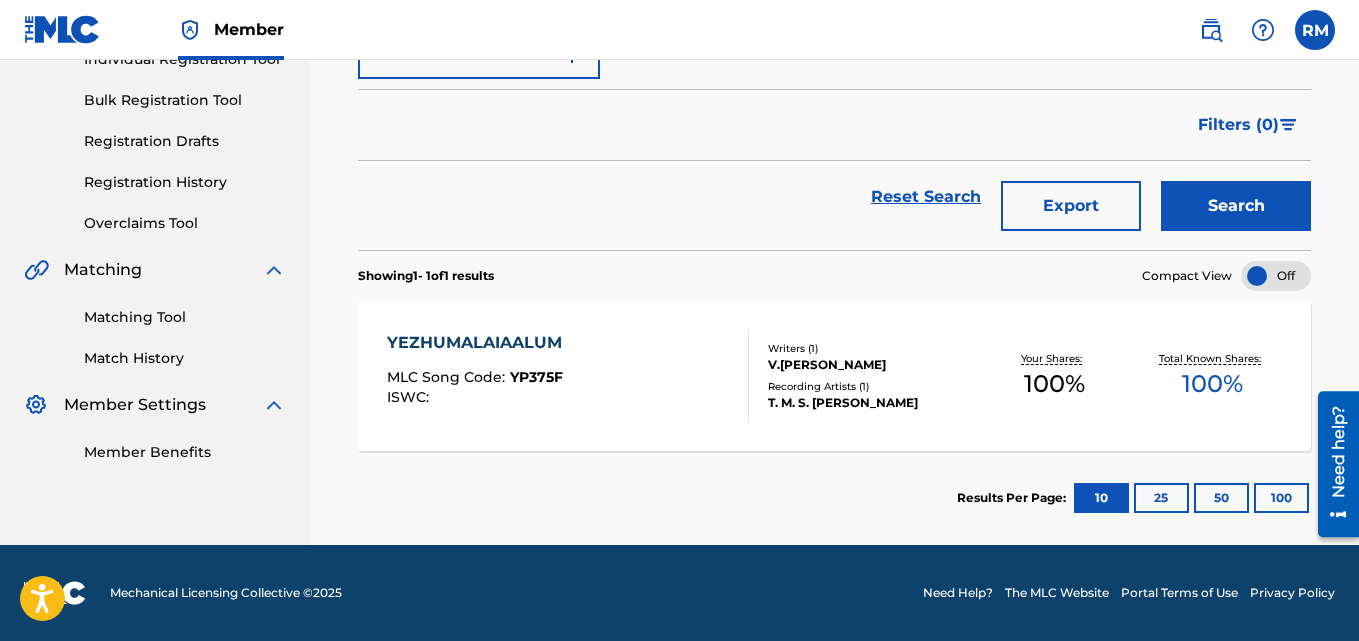 click on "YEZHUMALAIAALUM MLC Song Code : YP375F ISWC : Writers ( 1 ) V.[PERSON_NAME] Recording Artists ( 1 ) T. M. S. [PERSON_NAME] Your Shares: 100 % Total Known Shares: 100 %" at bounding box center (834, 376) 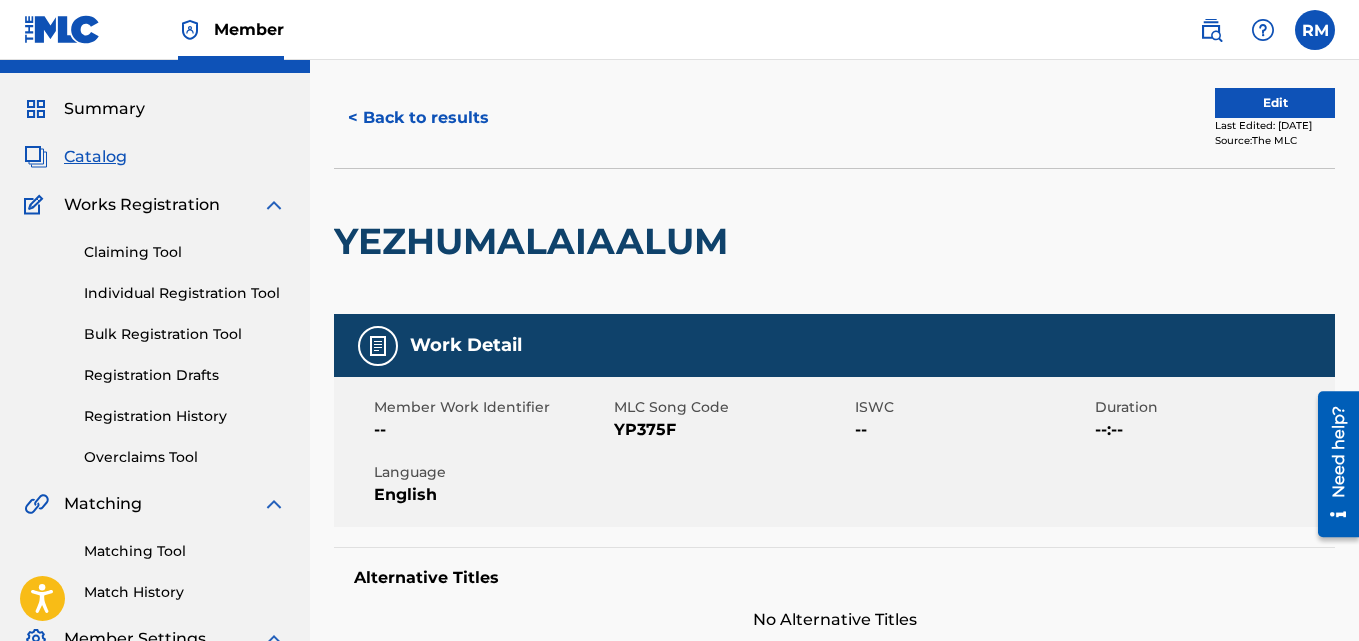 scroll, scrollTop: 0, scrollLeft: 0, axis: both 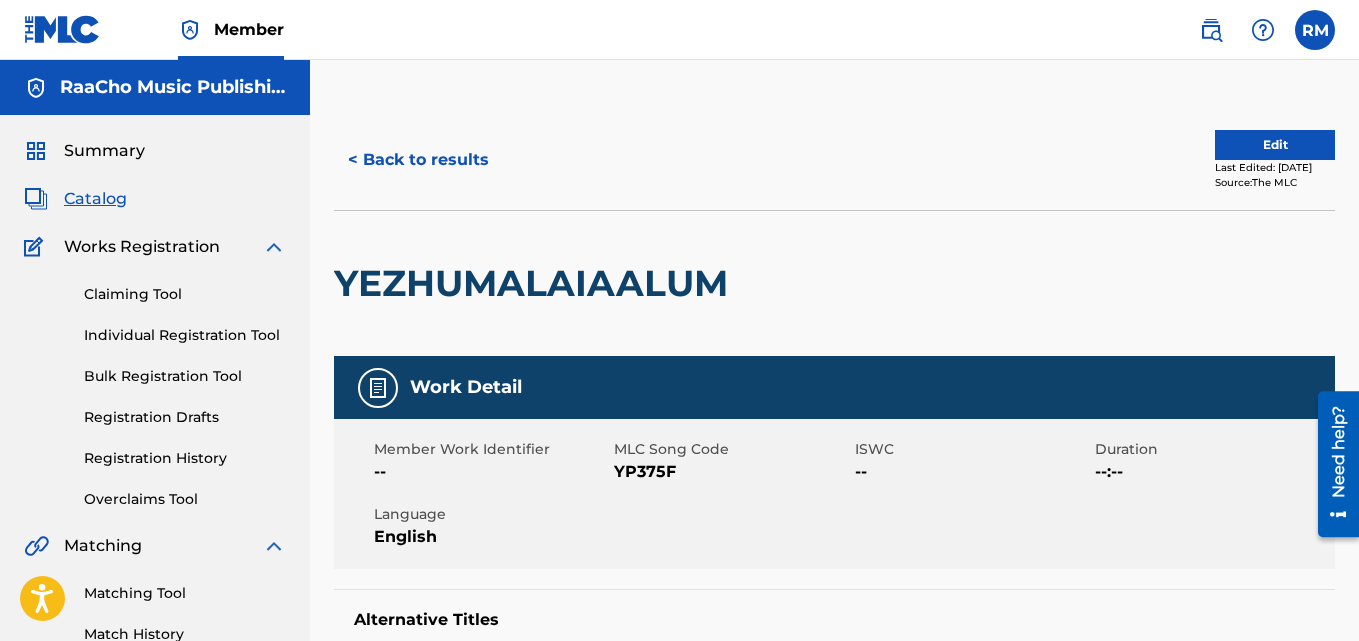 click on "< Back to results" at bounding box center (418, 160) 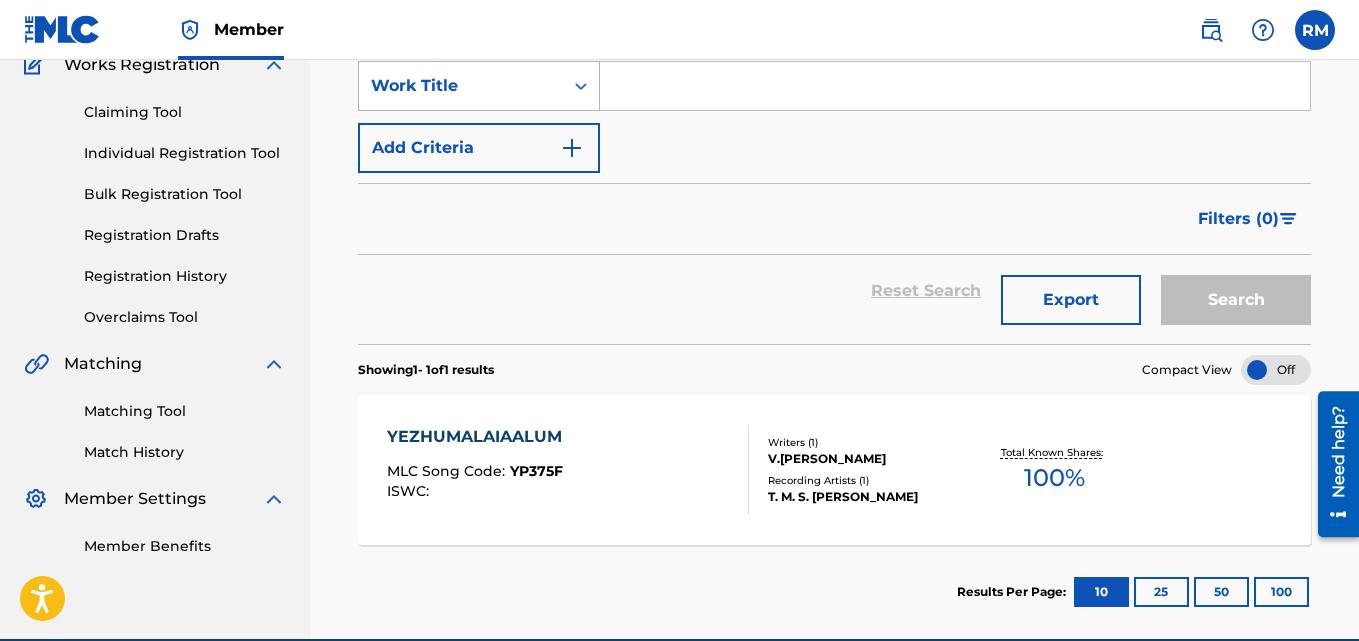 scroll, scrollTop: 118, scrollLeft: 0, axis: vertical 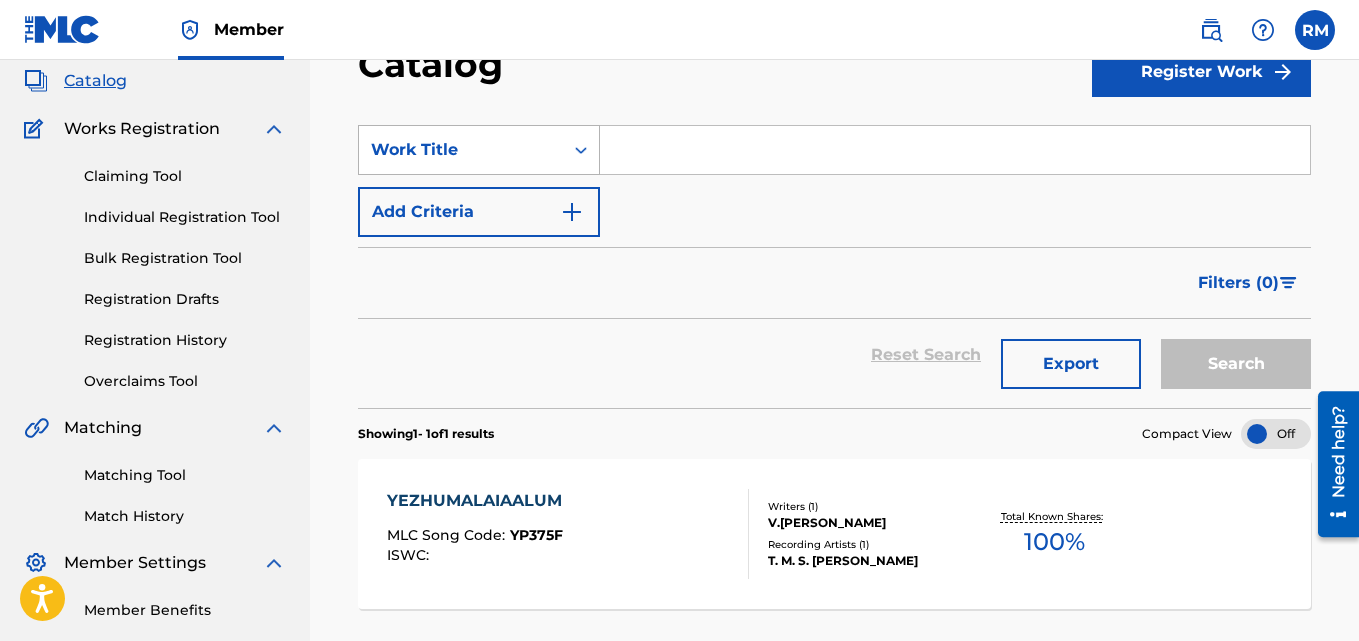 click on "Work Title" at bounding box center [461, 150] 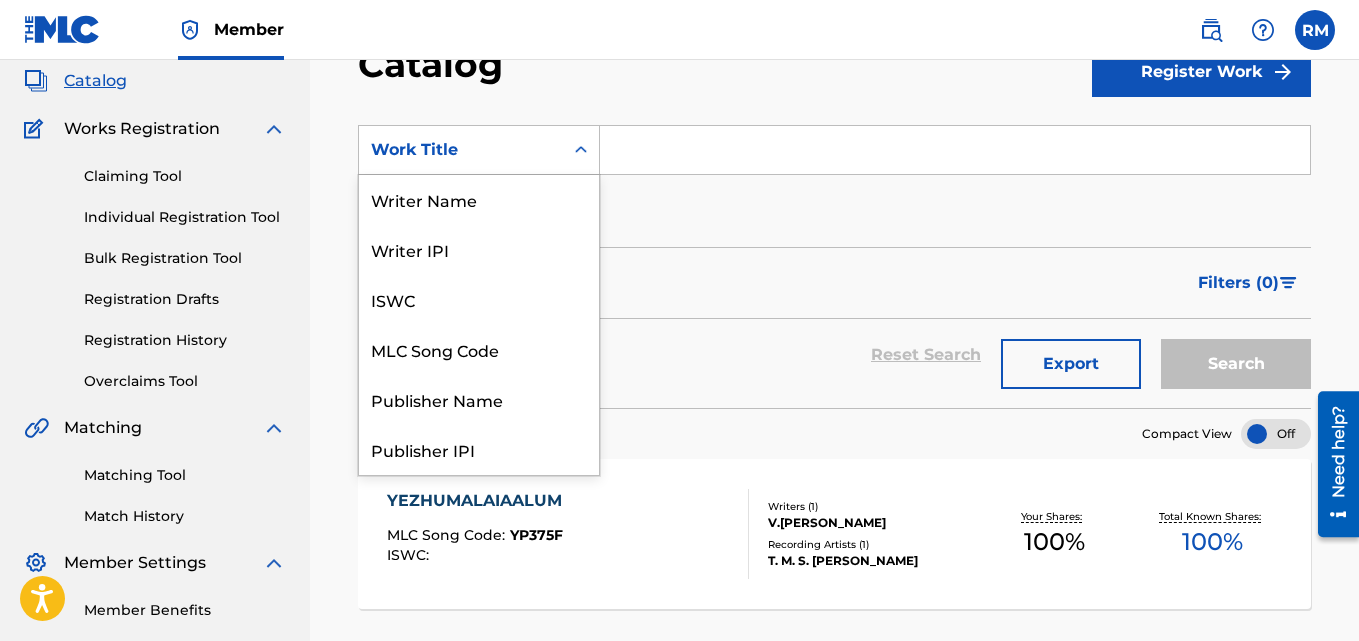 scroll, scrollTop: 0, scrollLeft: 0, axis: both 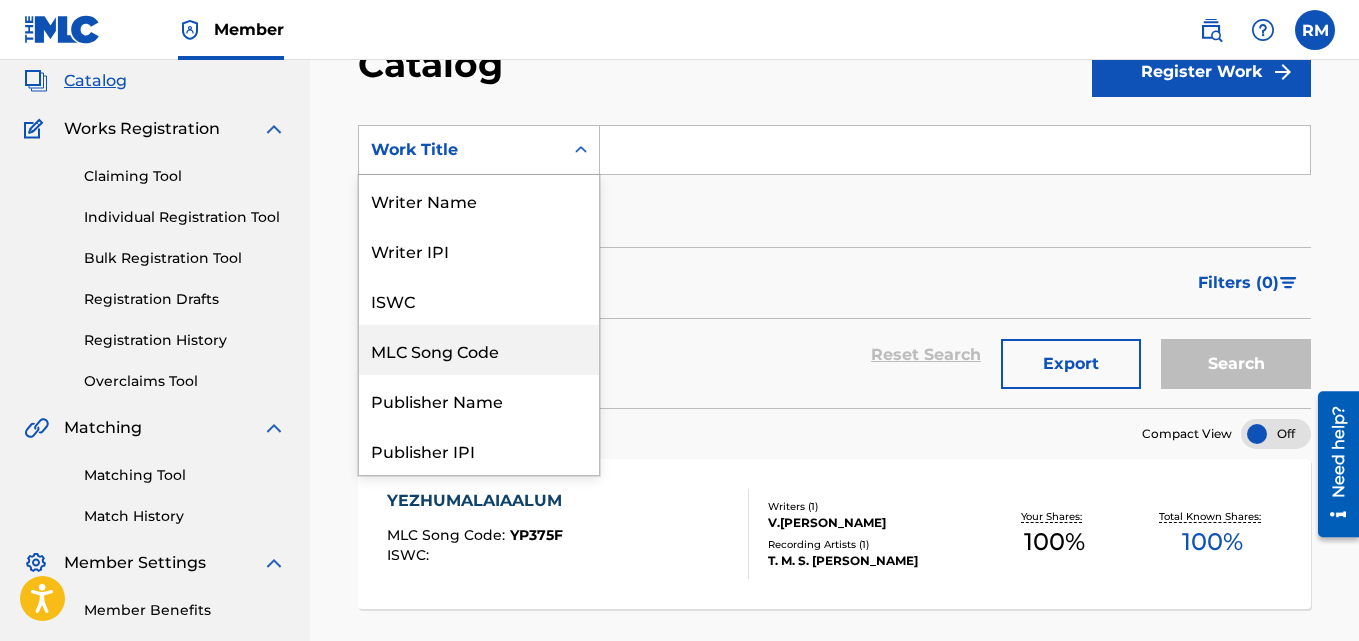 click on "MLC Song Code" at bounding box center [479, 350] 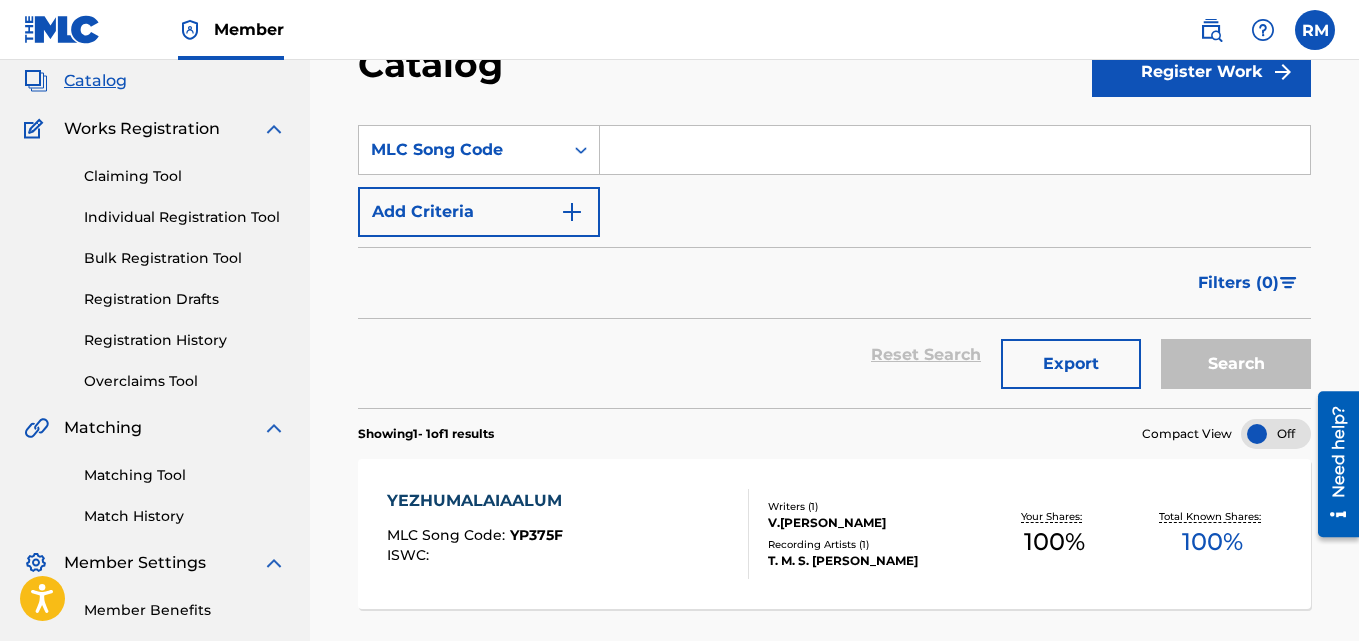 click at bounding box center (955, 150) 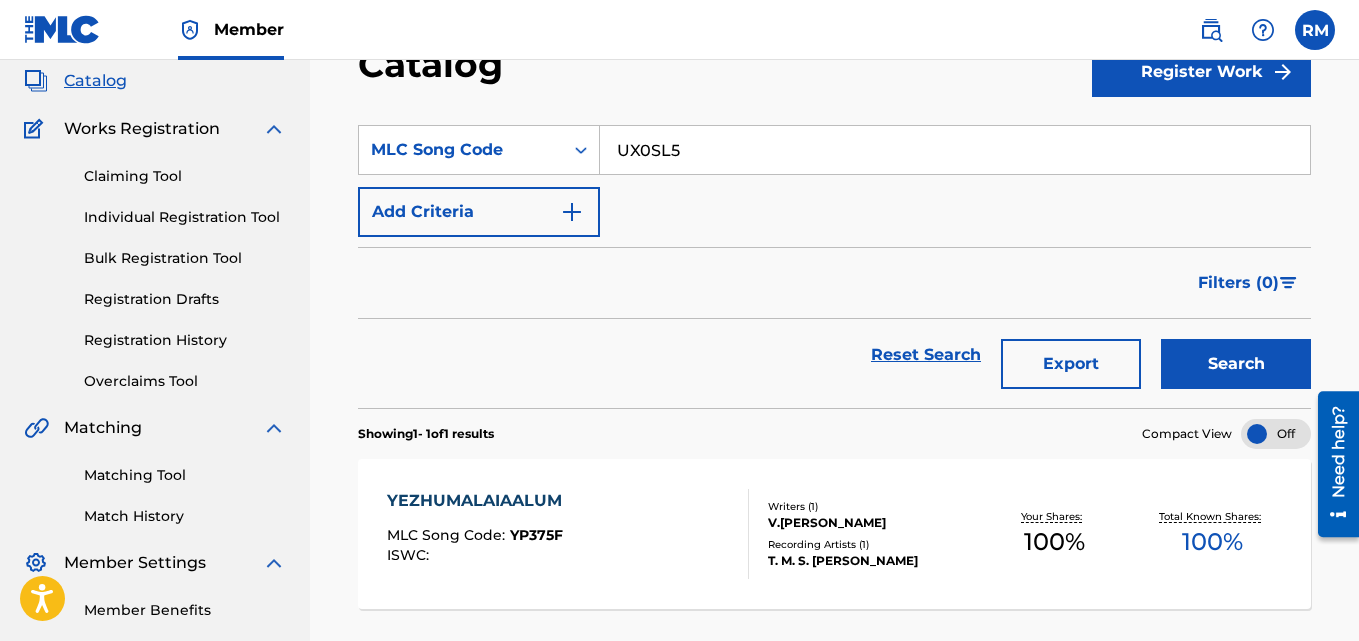 type on "UX0SL5" 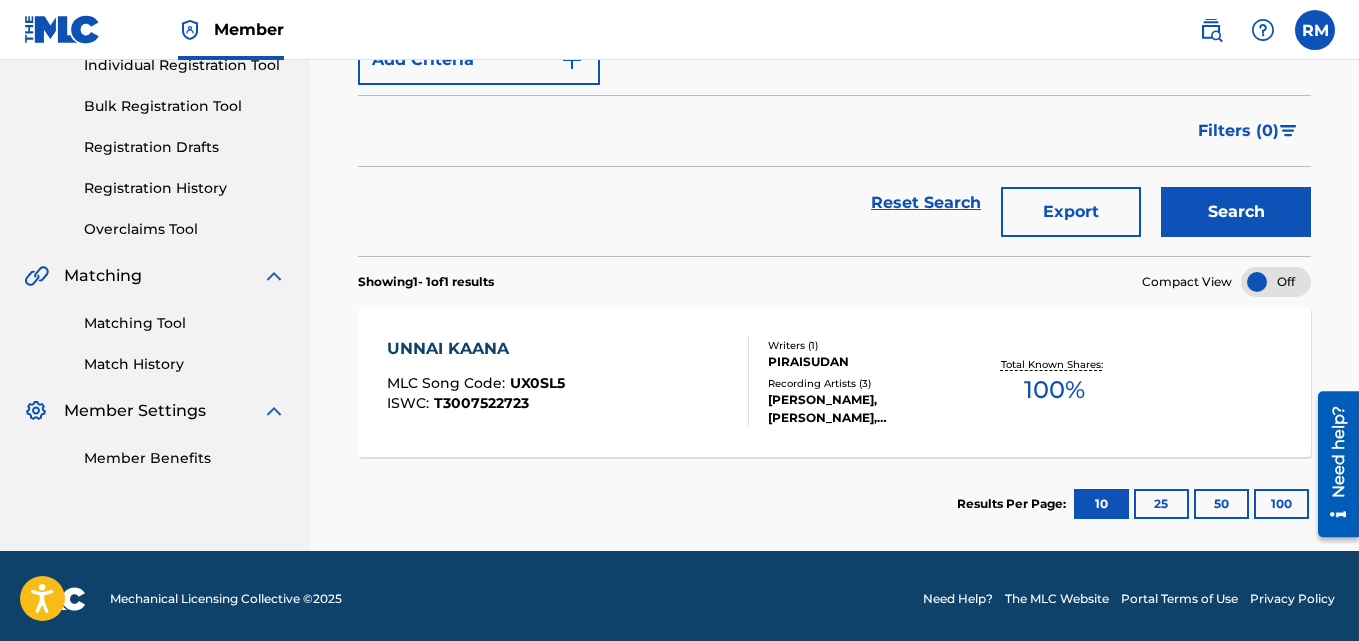 scroll, scrollTop: 276, scrollLeft: 0, axis: vertical 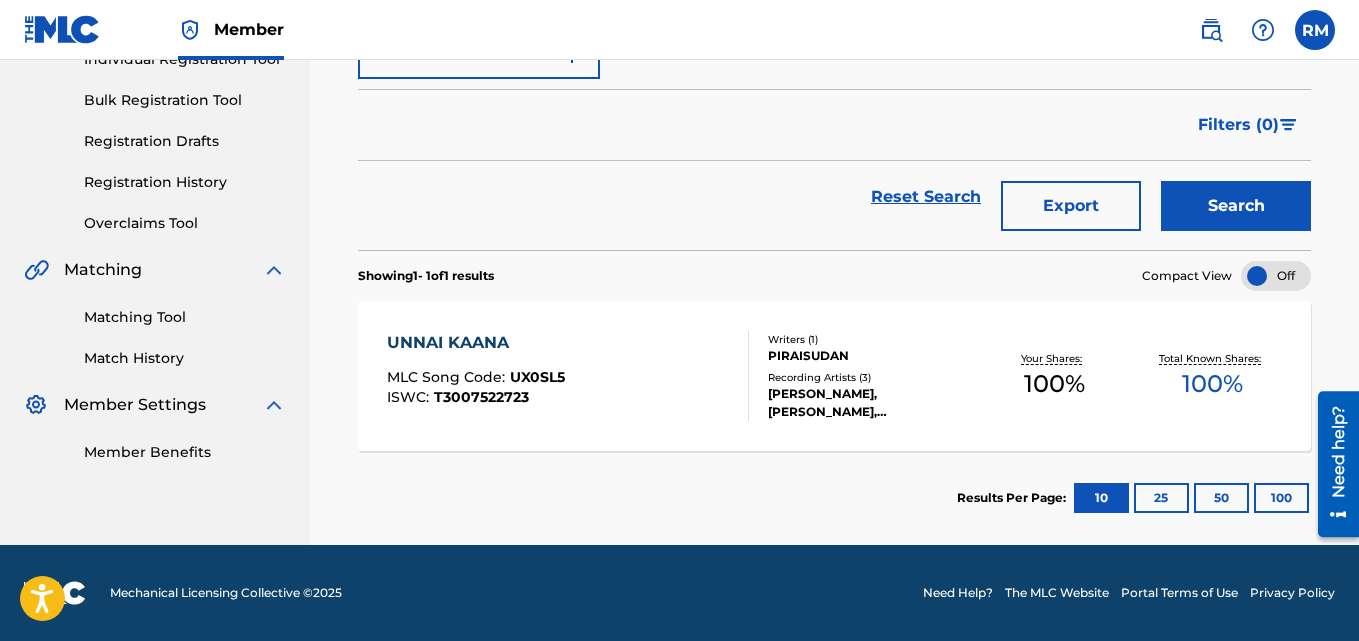 click on "UNNAI KAANA" at bounding box center [476, 343] 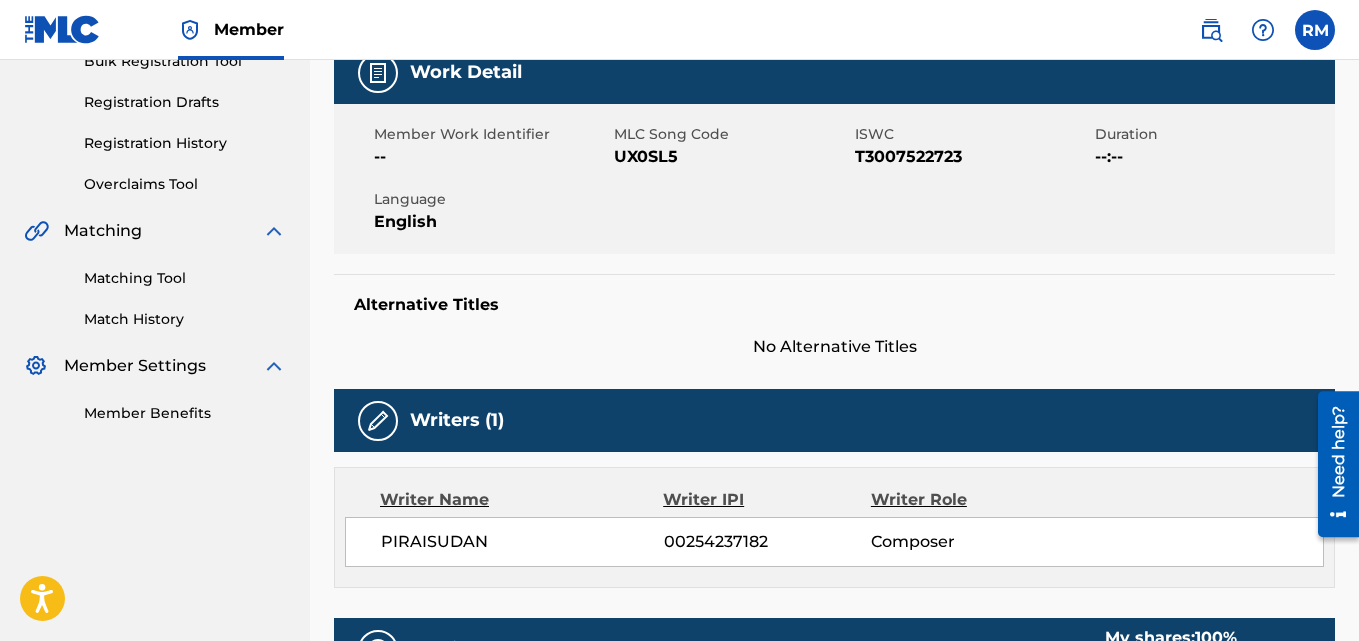 scroll, scrollTop: 0, scrollLeft: 0, axis: both 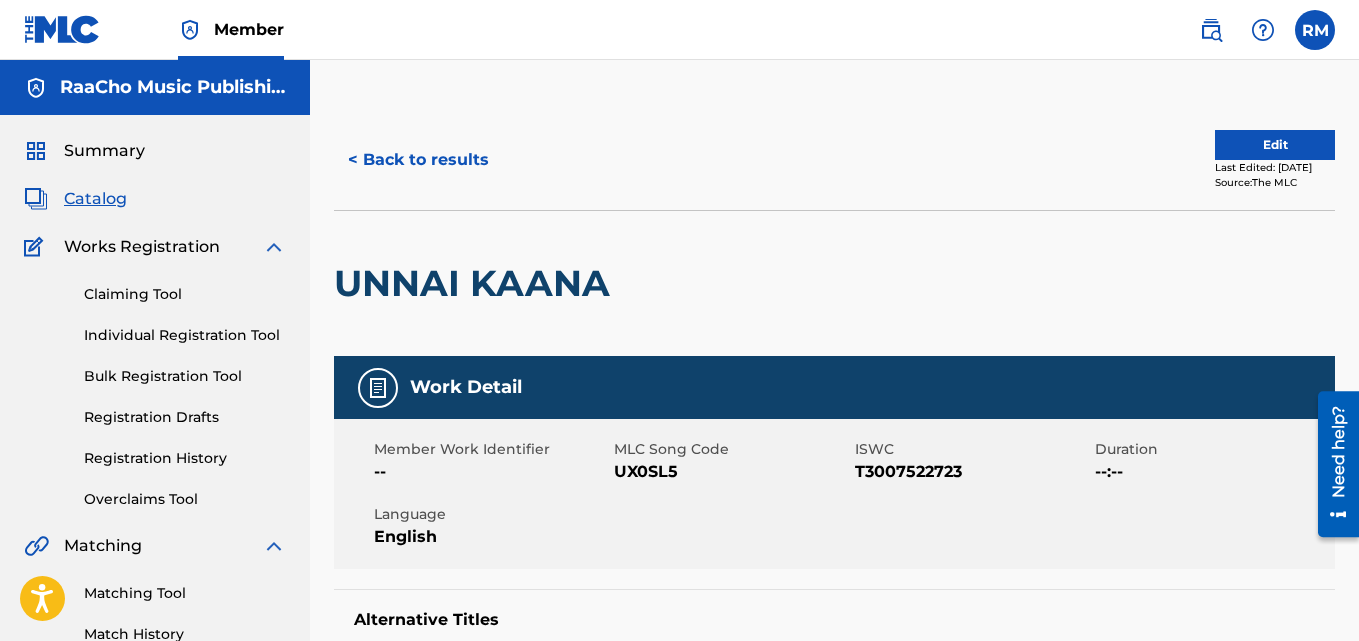 click on "< Back to results" at bounding box center [418, 160] 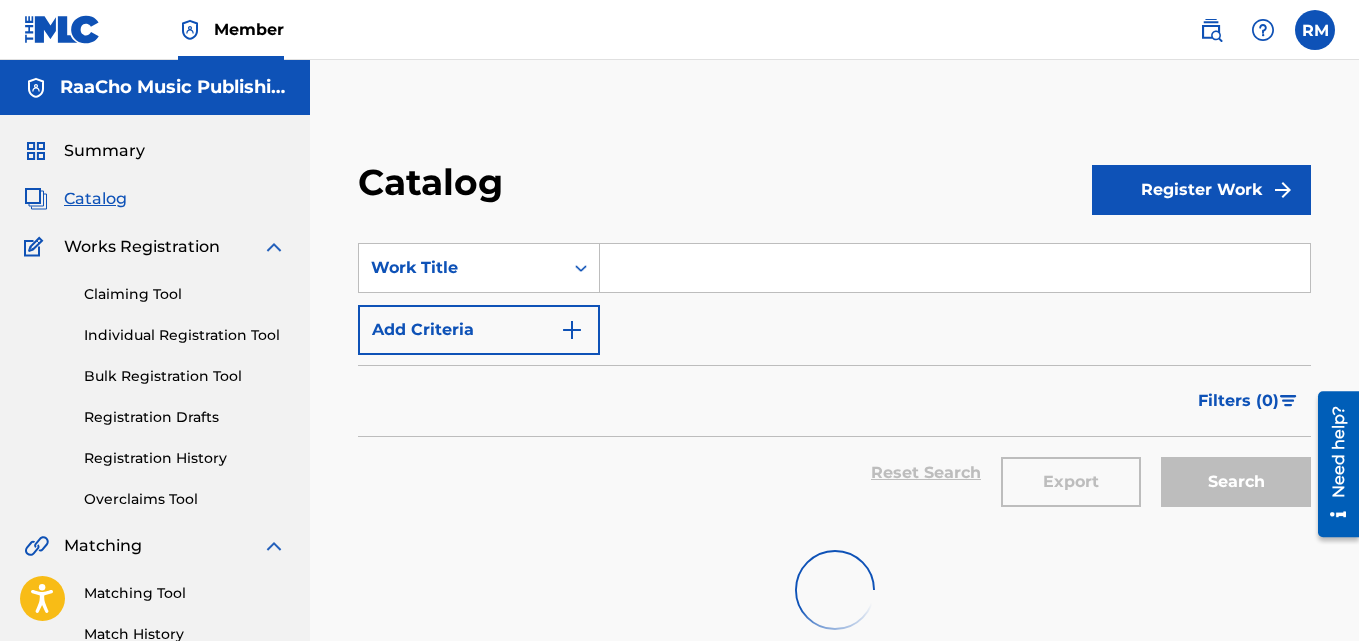 scroll, scrollTop: 51, scrollLeft: 0, axis: vertical 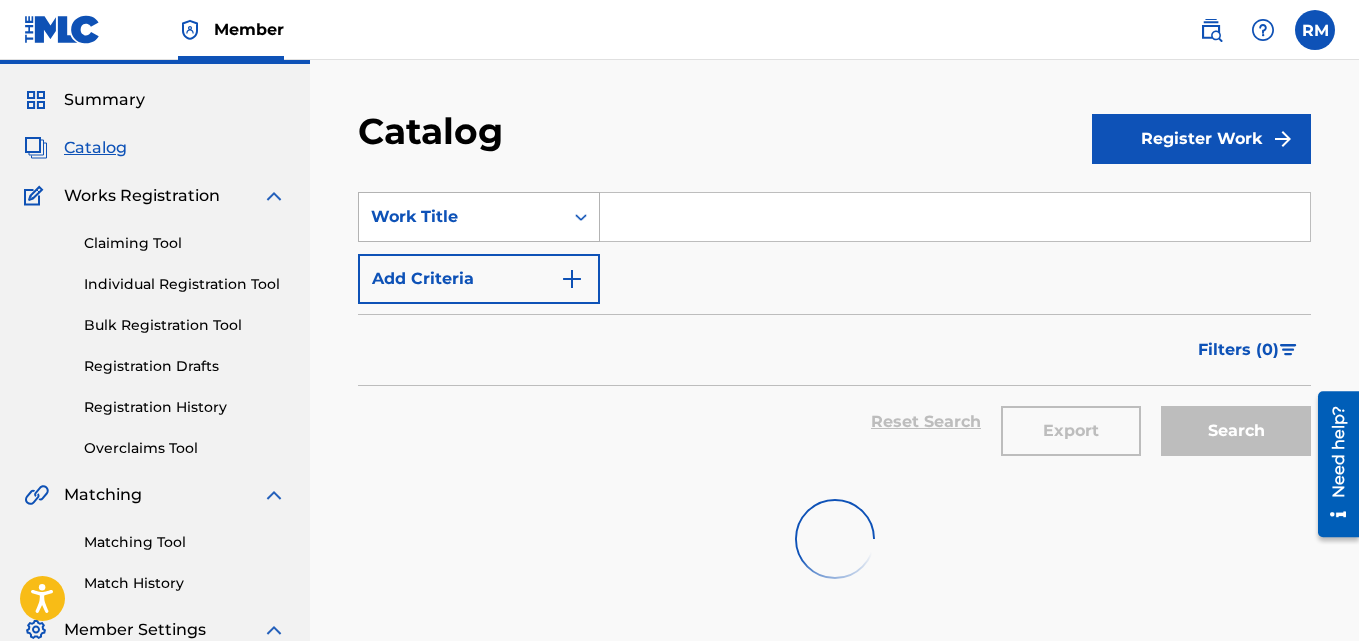 click on "Work Title" at bounding box center (461, 217) 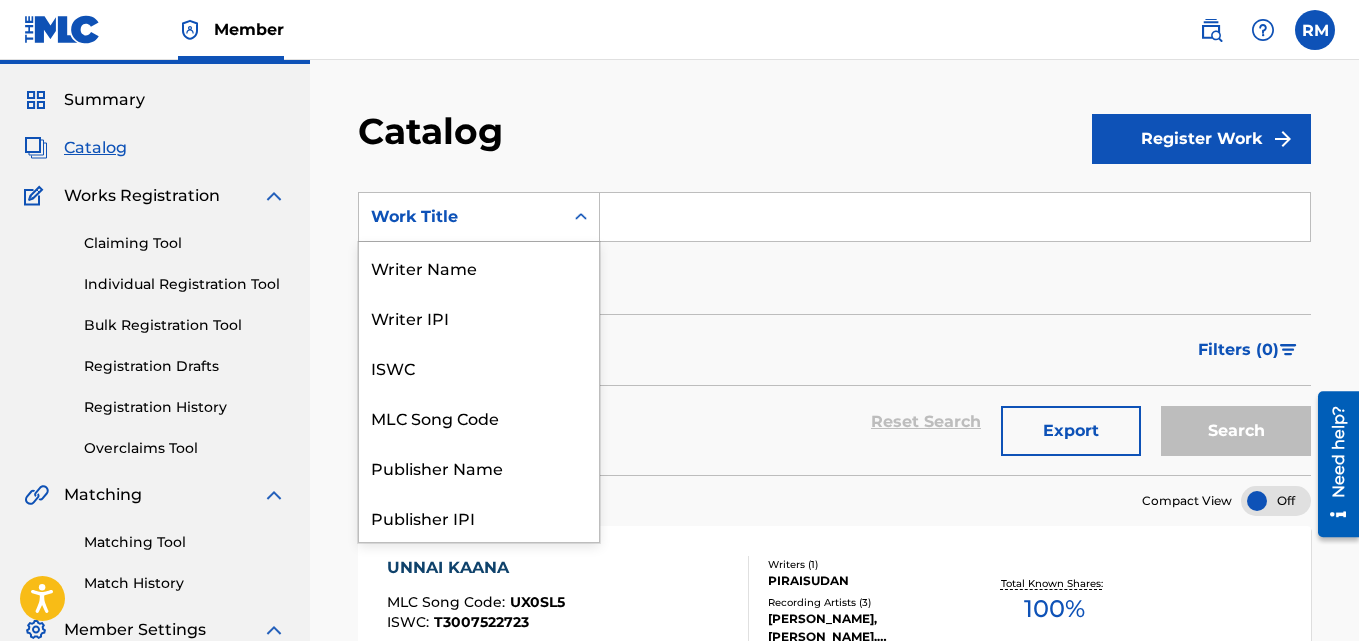 scroll, scrollTop: 0, scrollLeft: 0, axis: both 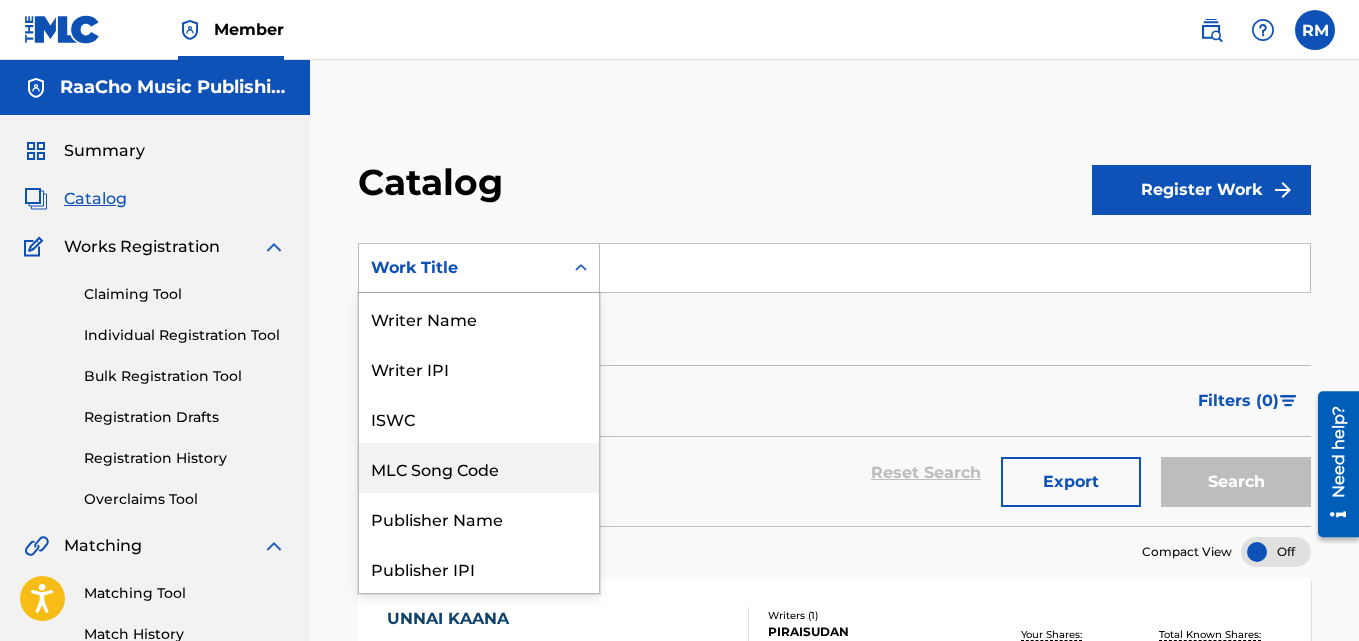 click on "MLC Song Code" at bounding box center (479, 468) 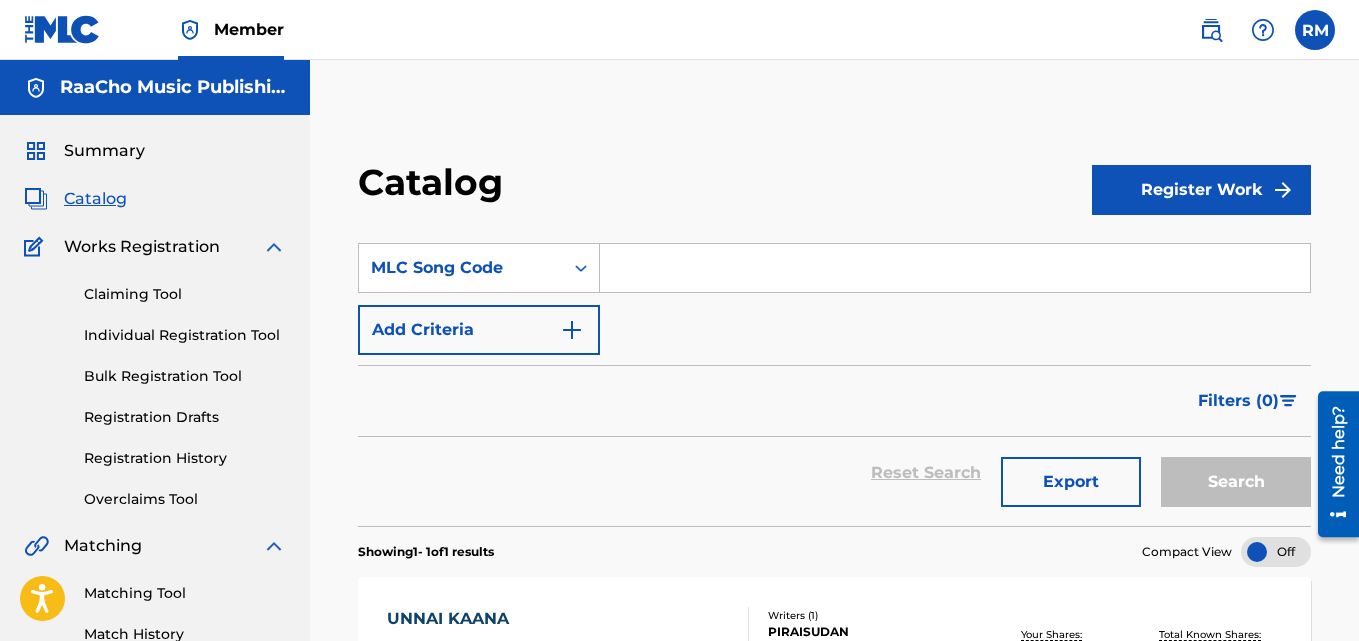 click at bounding box center [955, 268] 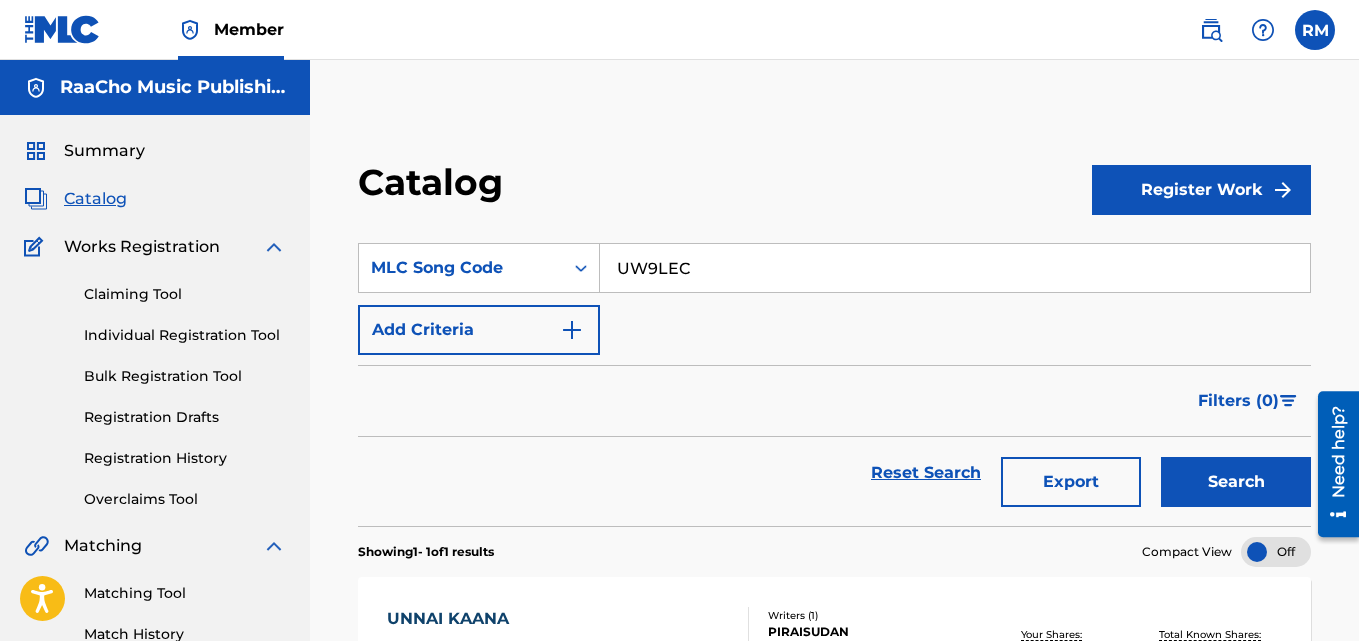 type on "UW9LEC" 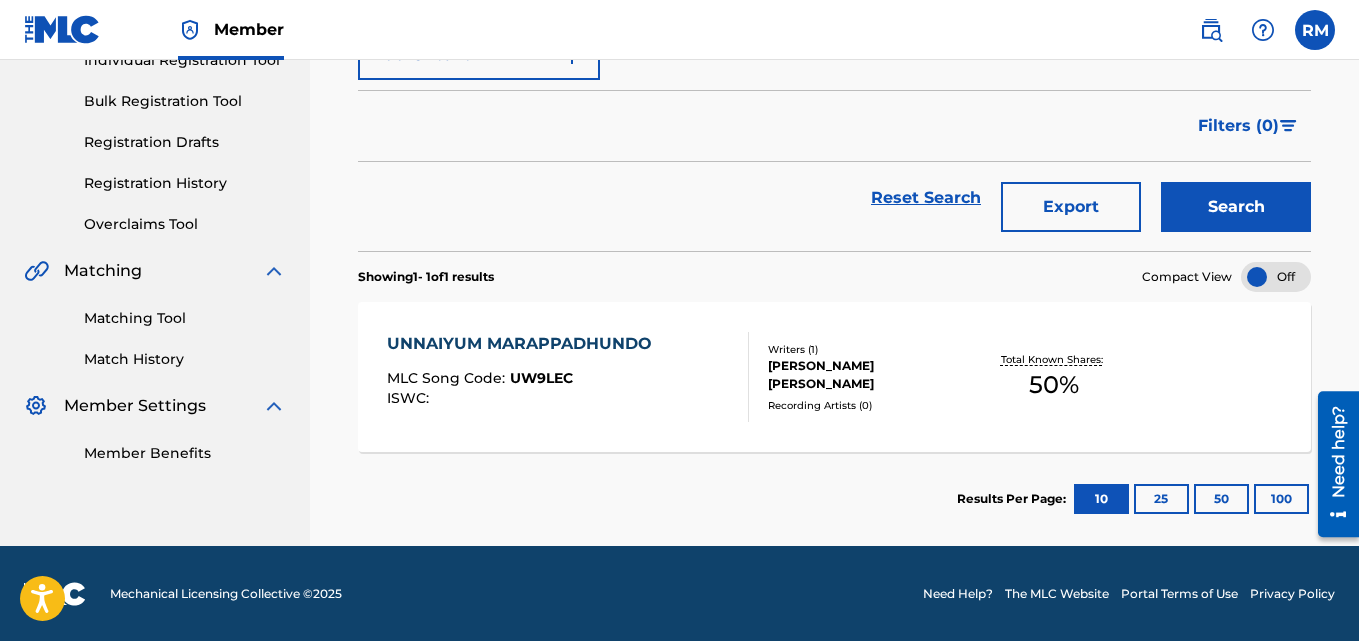 scroll, scrollTop: 276, scrollLeft: 0, axis: vertical 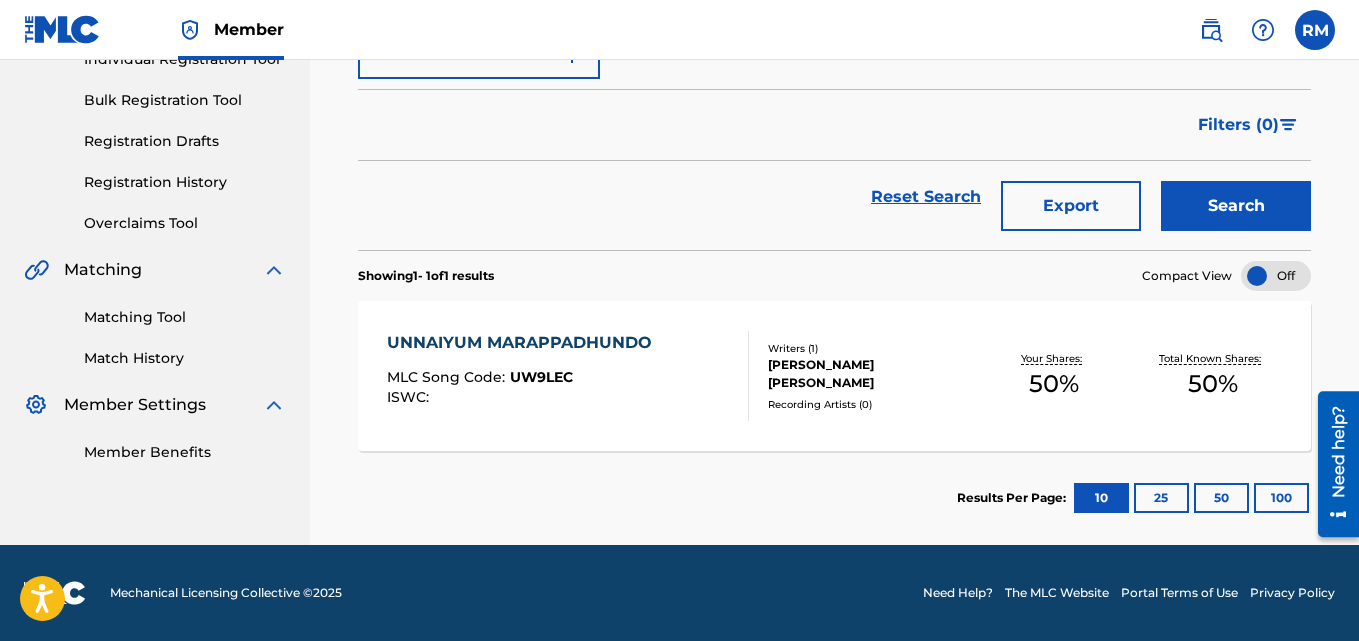click on "UNNAIYUM MARAPPADHUNDO MLC Song Code : UW9LEC ISWC : Writers ( 1 ) [PERSON_NAME] [PERSON_NAME] Recording Artists ( 0 ) Your Shares: 50 % Total Known Shares: 50 %" at bounding box center [834, 376] 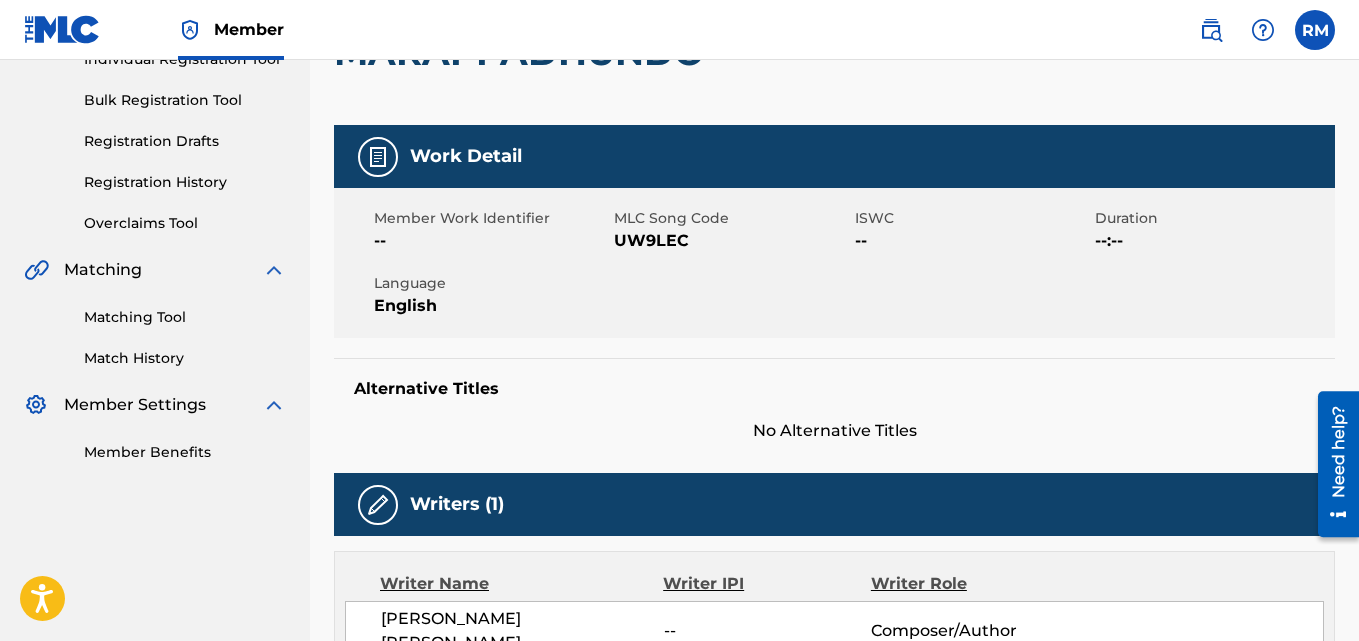 scroll, scrollTop: 0, scrollLeft: 0, axis: both 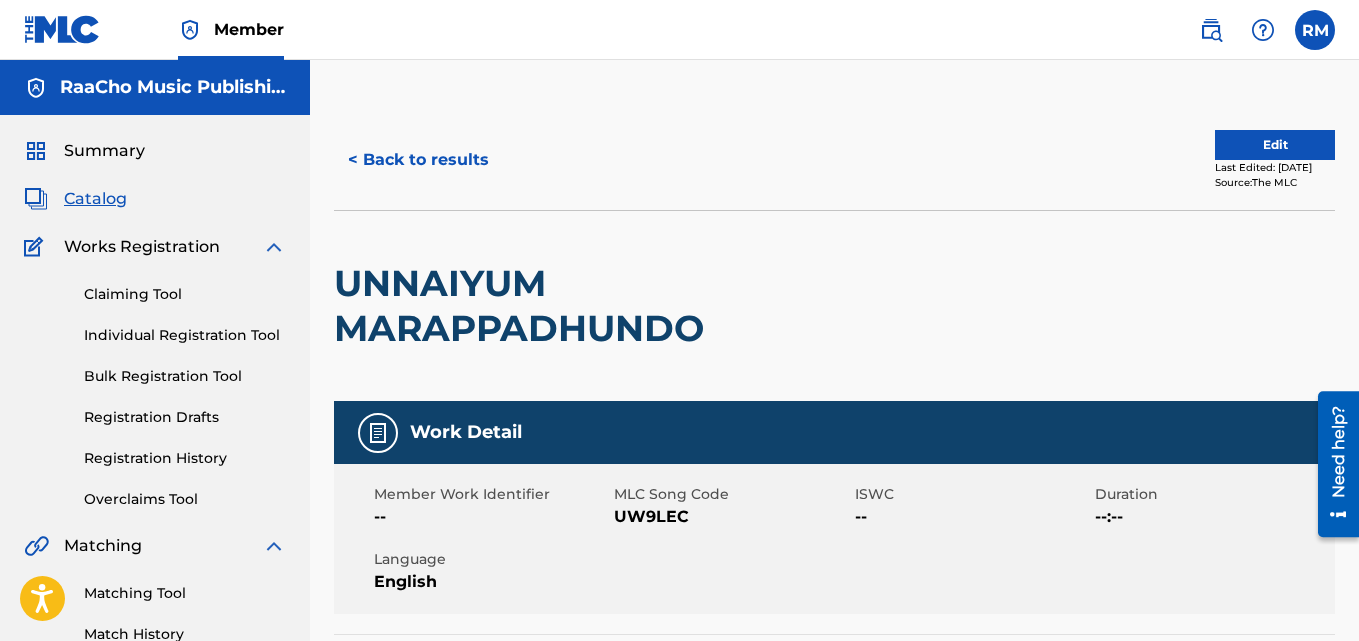 click on "< Back to results" at bounding box center (418, 160) 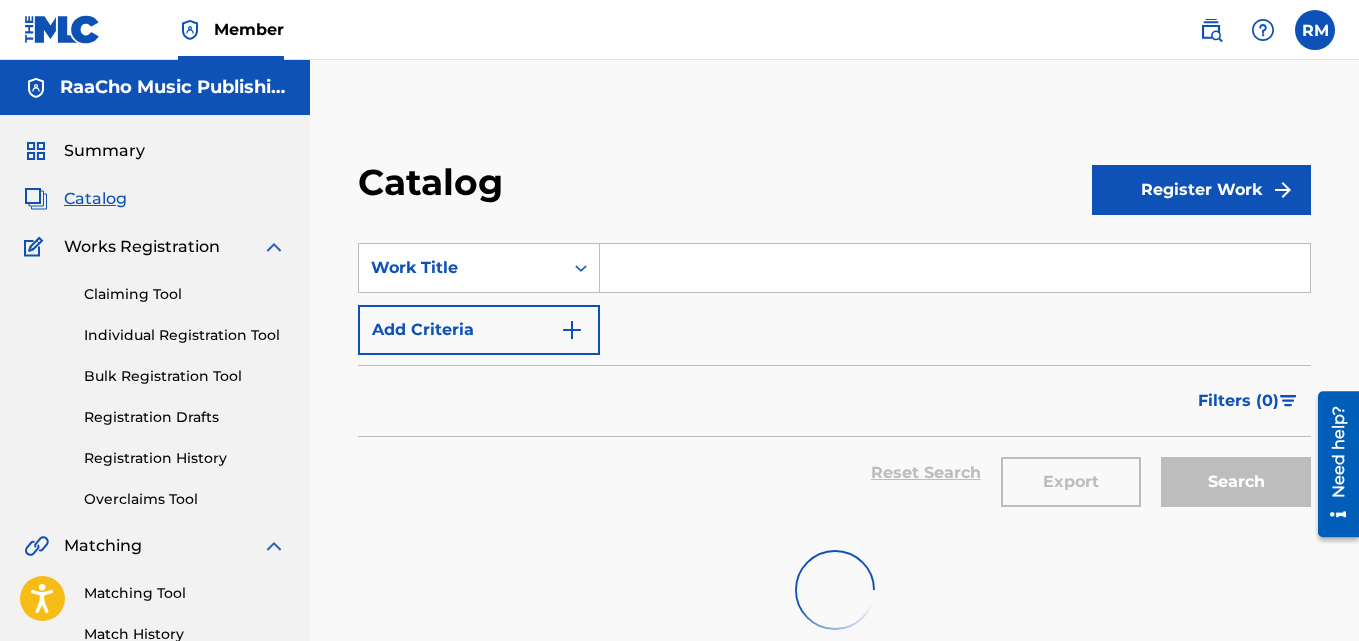 scroll, scrollTop: 6, scrollLeft: 0, axis: vertical 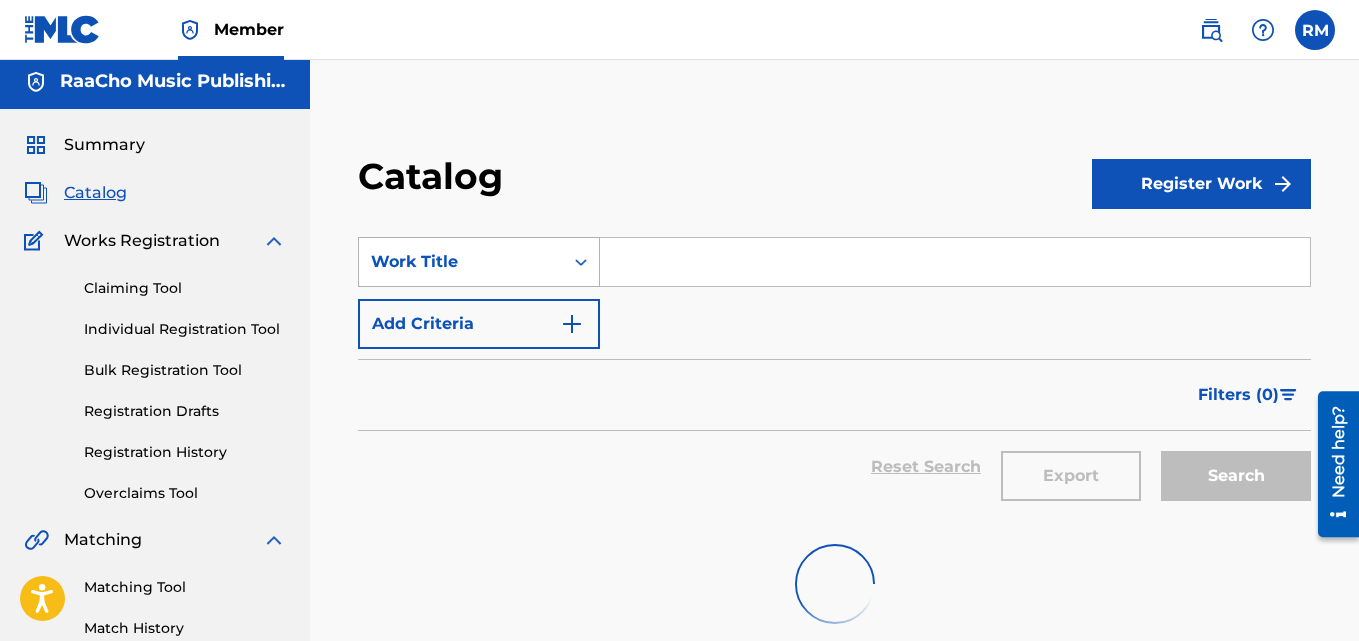 click on "Work Title" at bounding box center (479, 262) 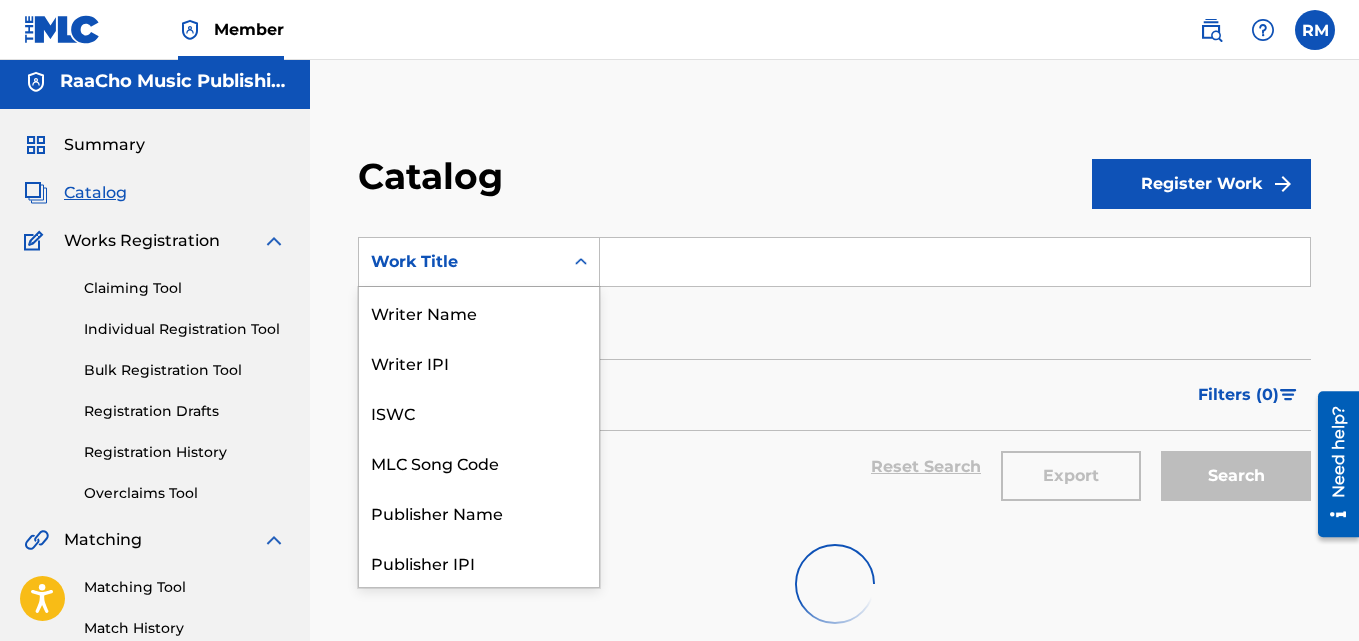 scroll, scrollTop: 0, scrollLeft: 0, axis: both 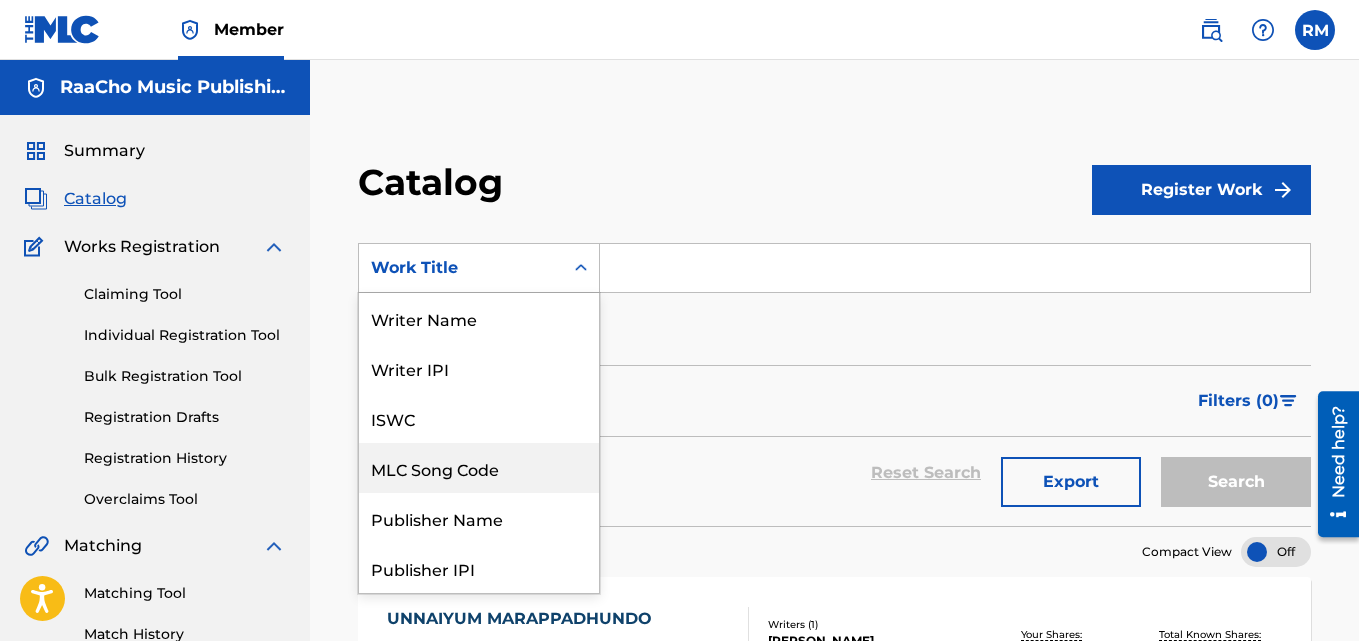 drag, startPoint x: 487, startPoint y: 450, endPoint x: 543, endPoint y: 400, distance: 75.073296 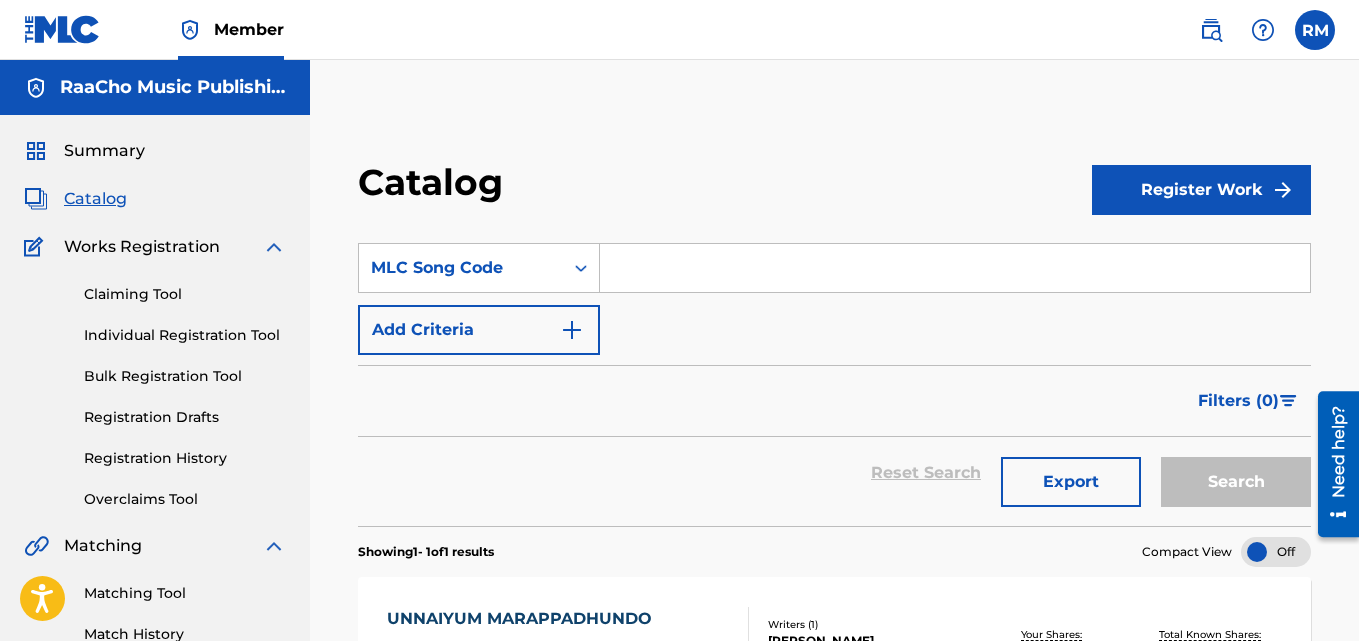 click at bounding box center (955, 268) 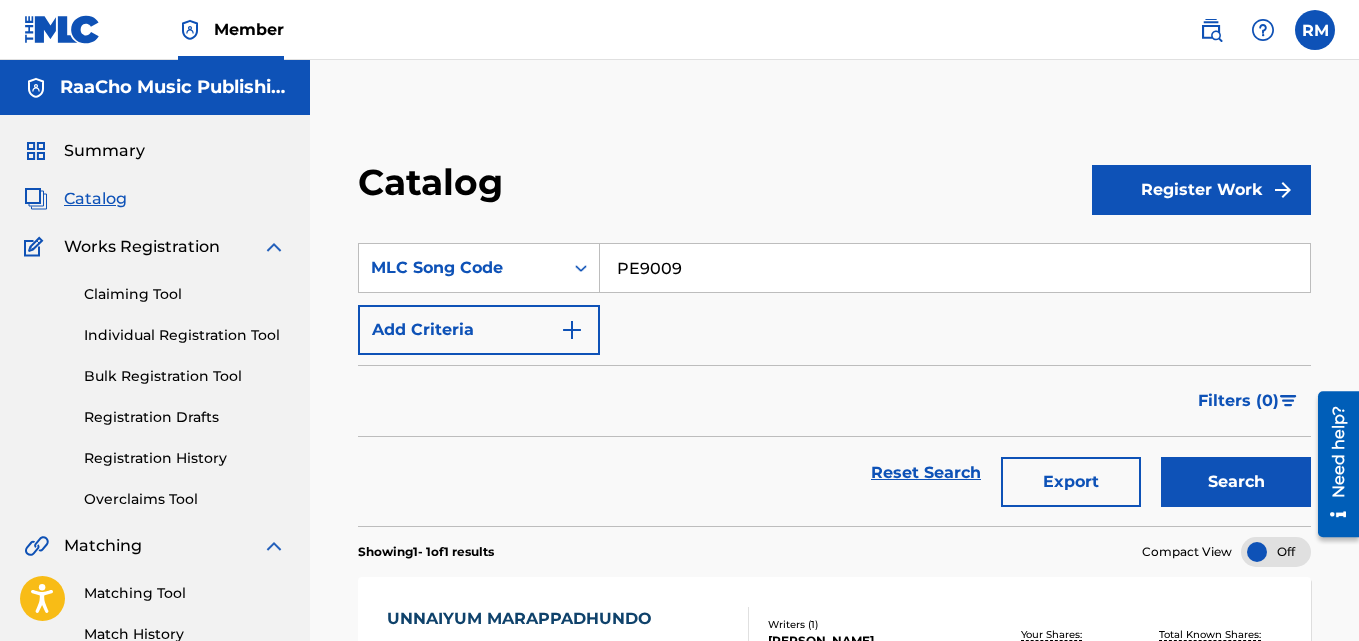 type on "PE9009" 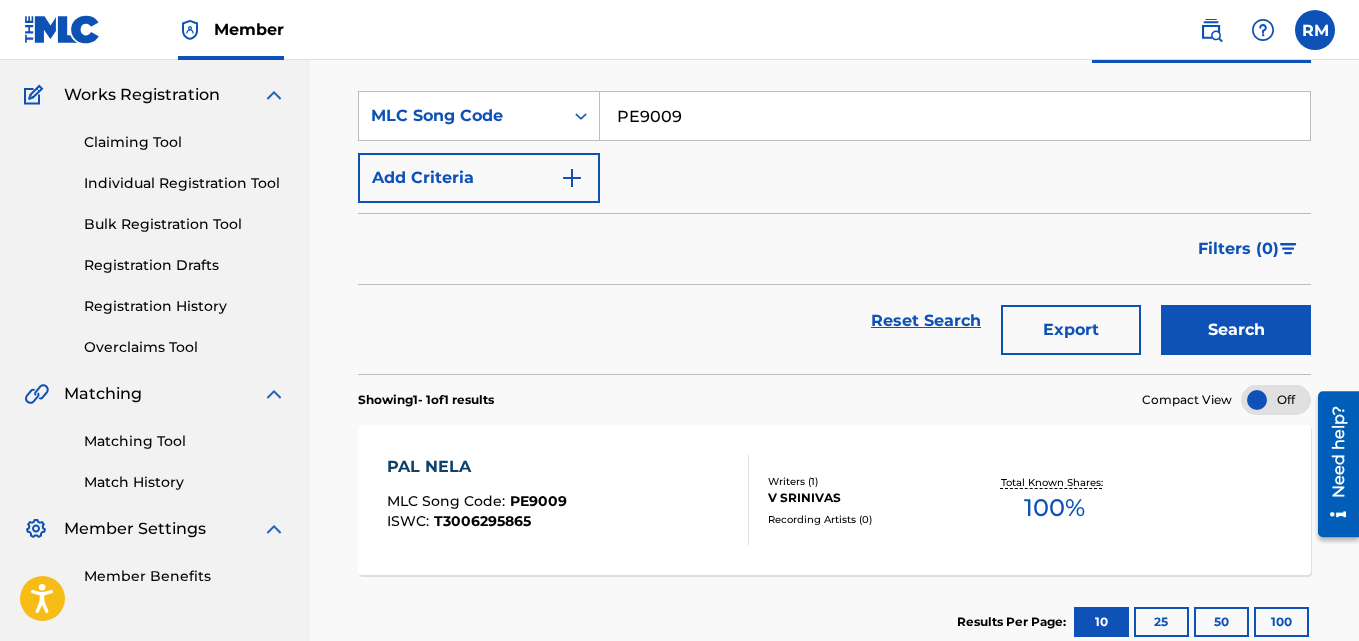 scroll, scrollTop: 276, scrollLeft: 0, axis: vertical 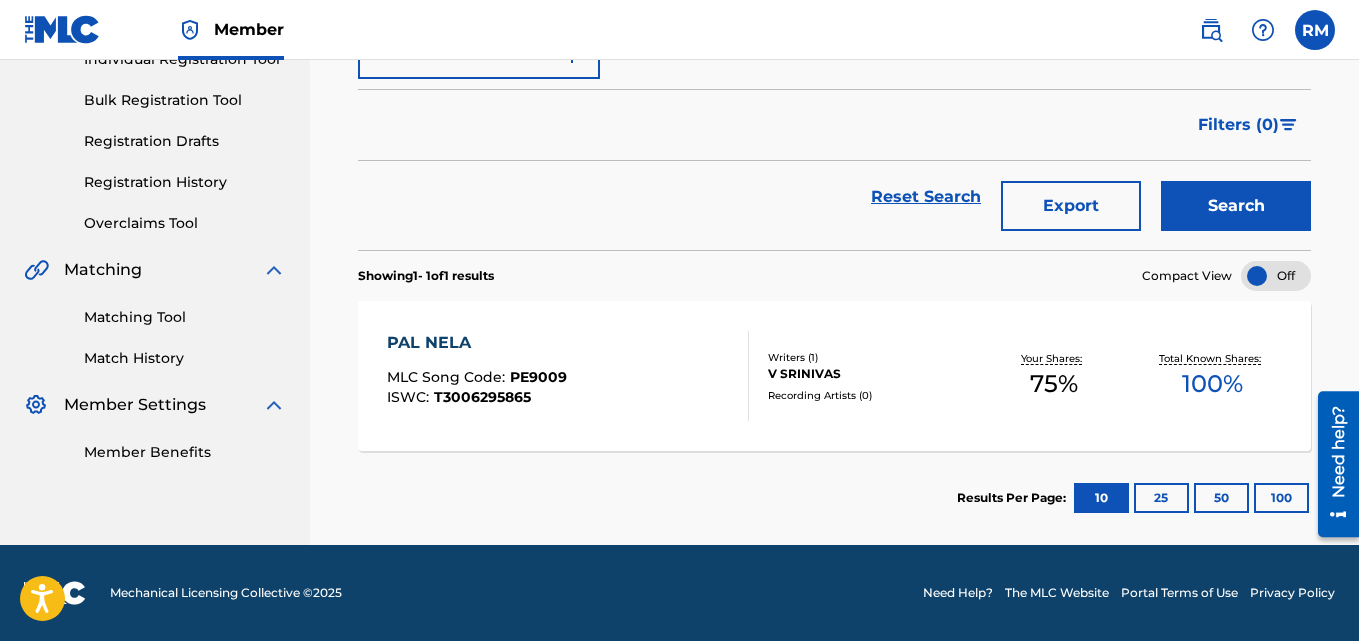 click on "PAL NELA" at bounding box center [477, 343] 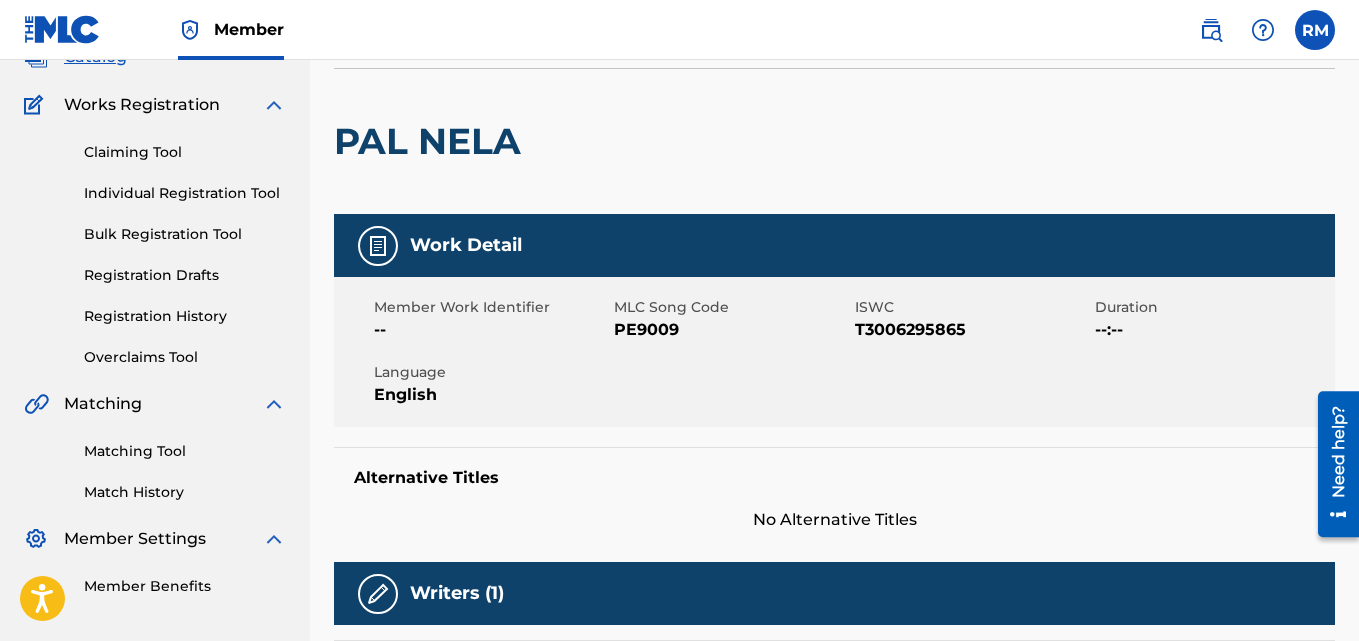 scroll, scrollTop: 0, scrollLeft: 0, axis: both 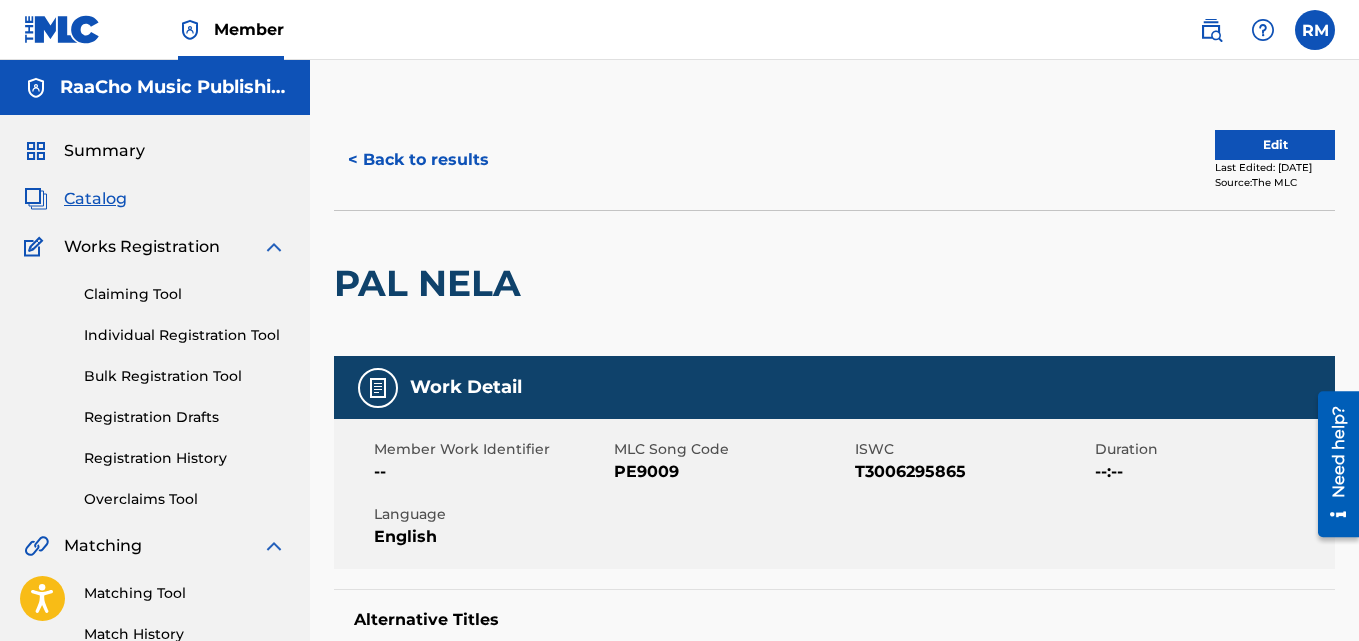 drag, startPoint x: 455, startPoint y: 190, endPoint x: 452, endPoint y: 163, distance: 27.166155 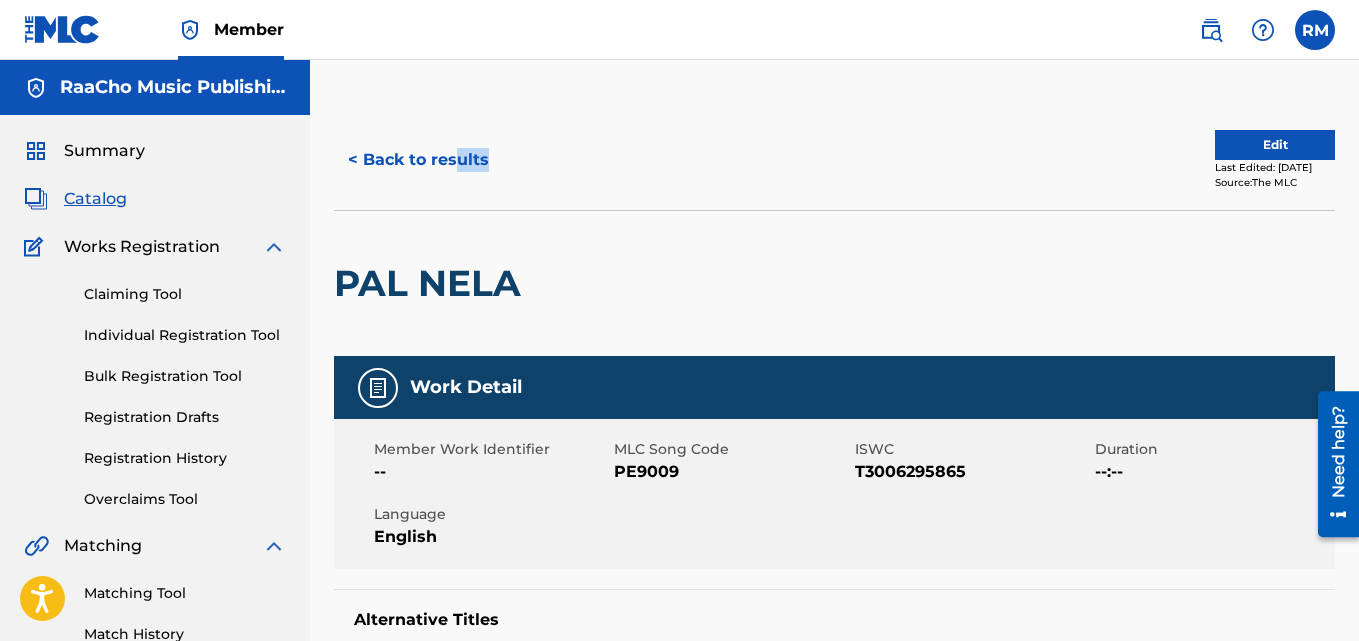 click on "< Back to results" at bounding box center (418, 160) 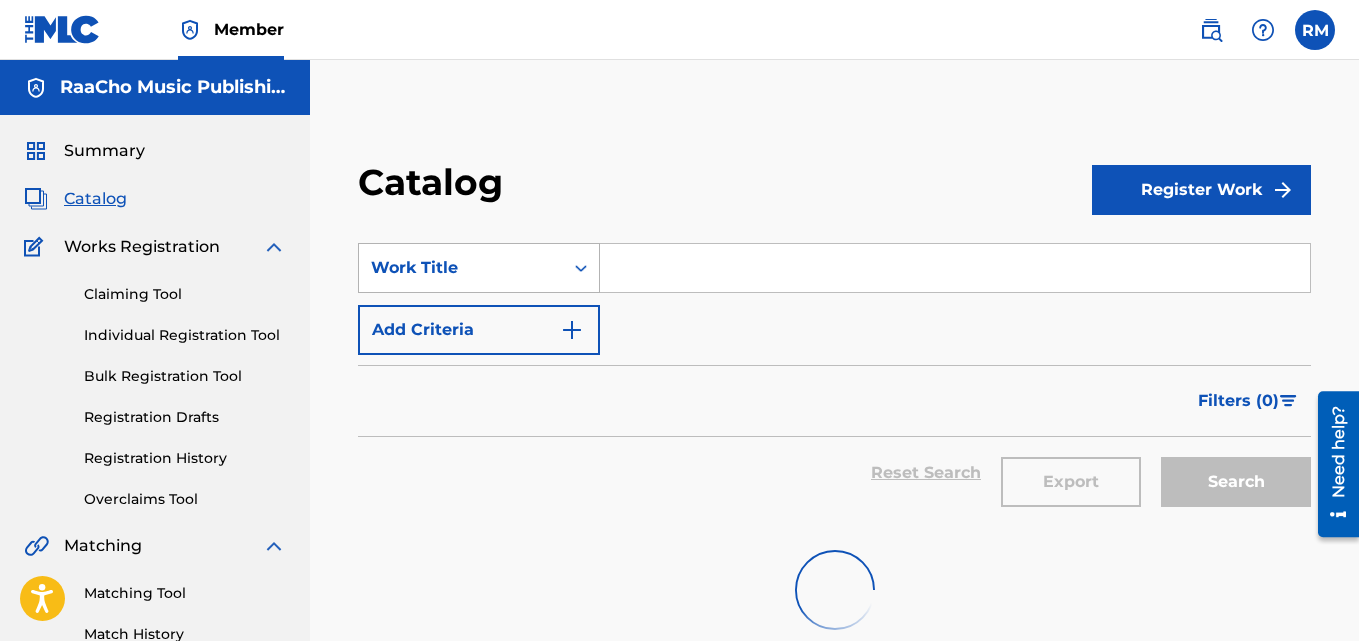 scroll, scrollTop: 18, scrollLeft: 0, axis: vertical 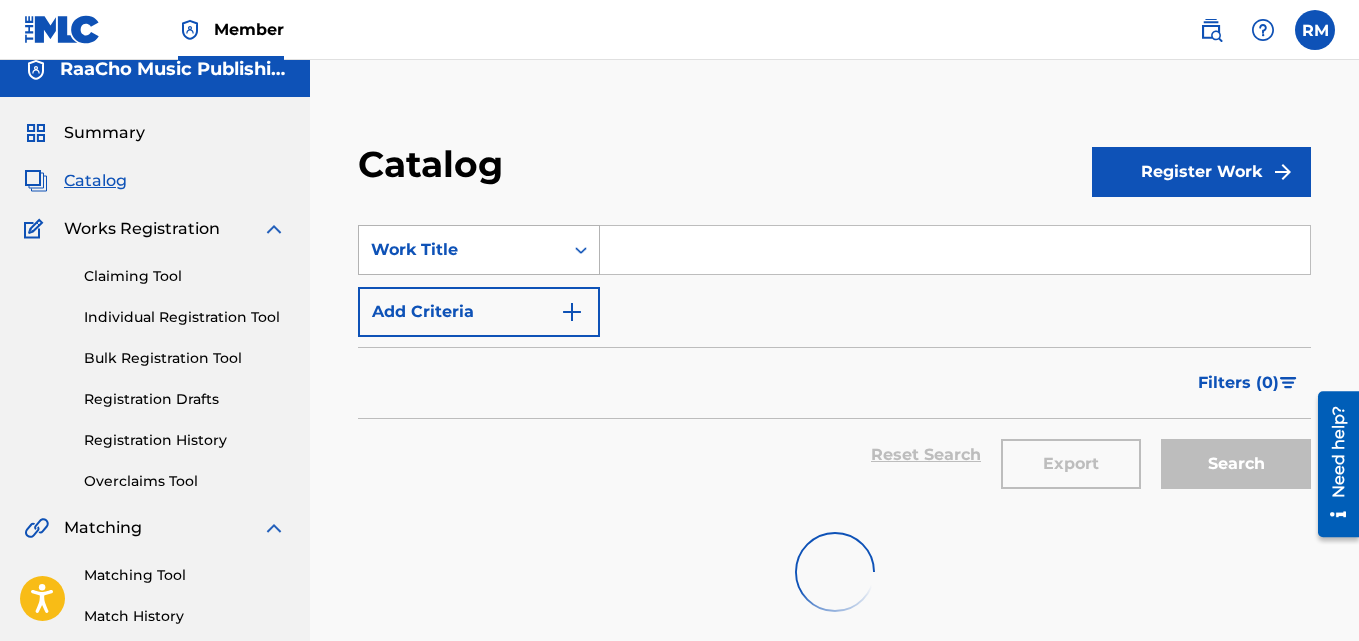 click on "Work Title" at bounding box center [461, 250] 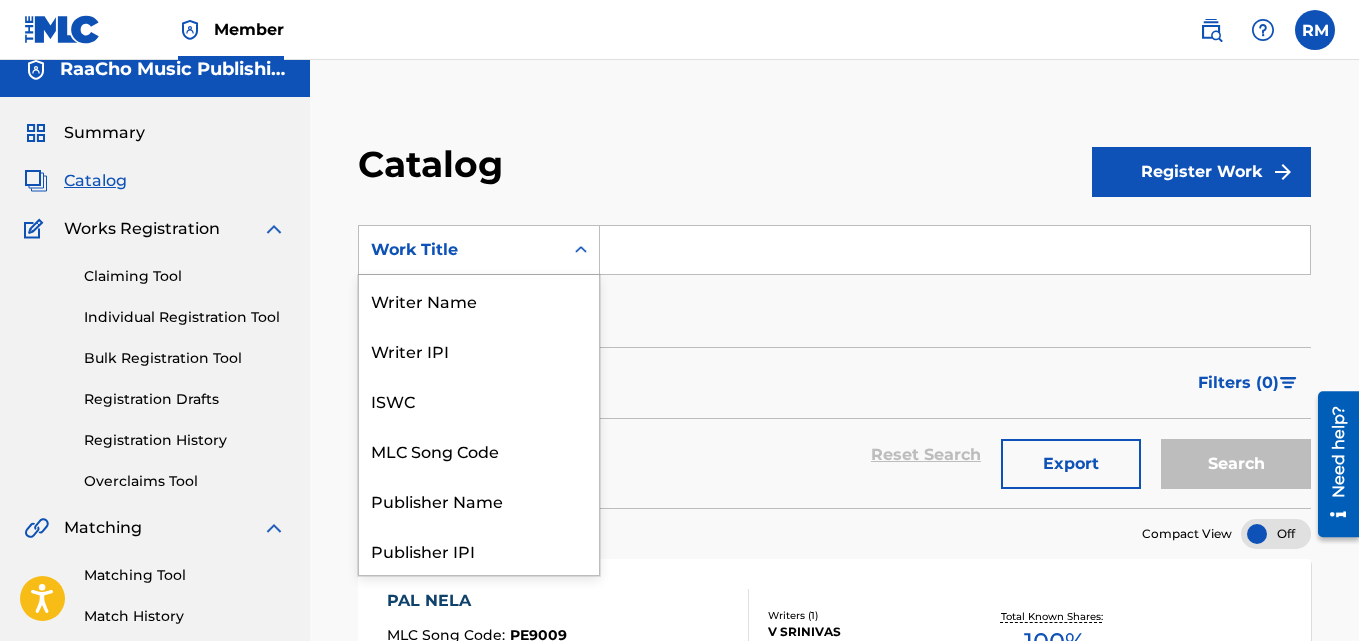 scroll, scrollTop: 0, scrollLeft: 0, axis: both 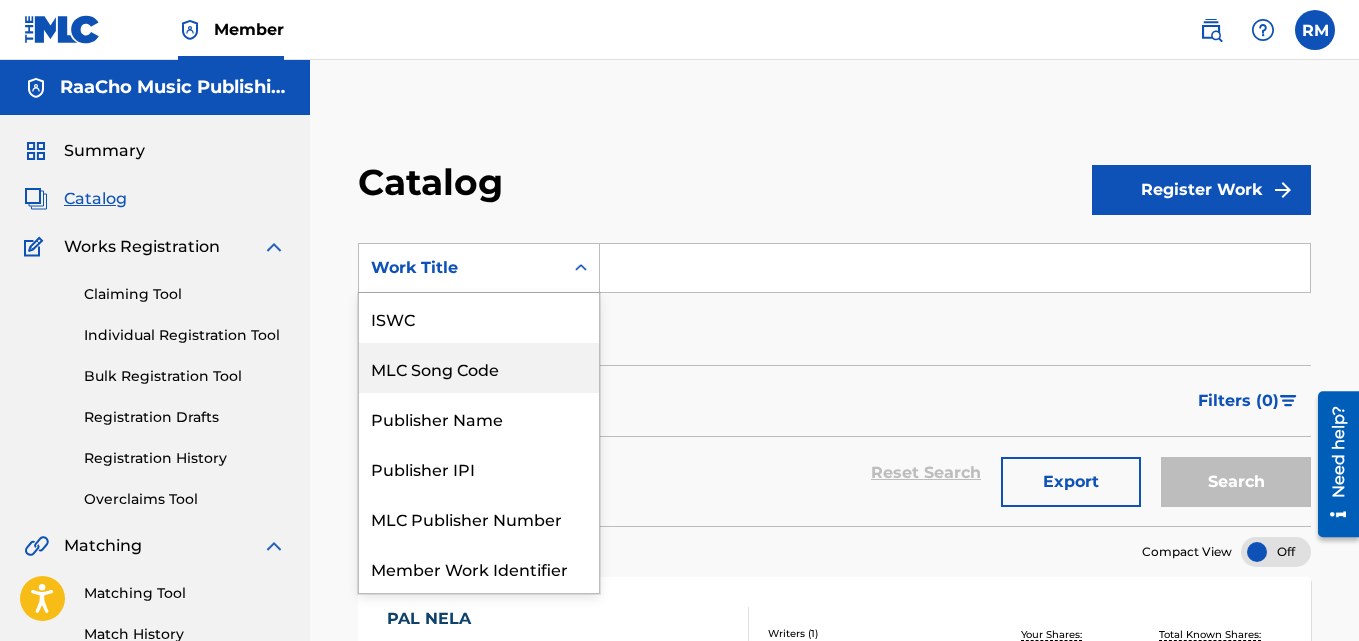 click on "MLC Song Code" at bounding box center (479, 368) 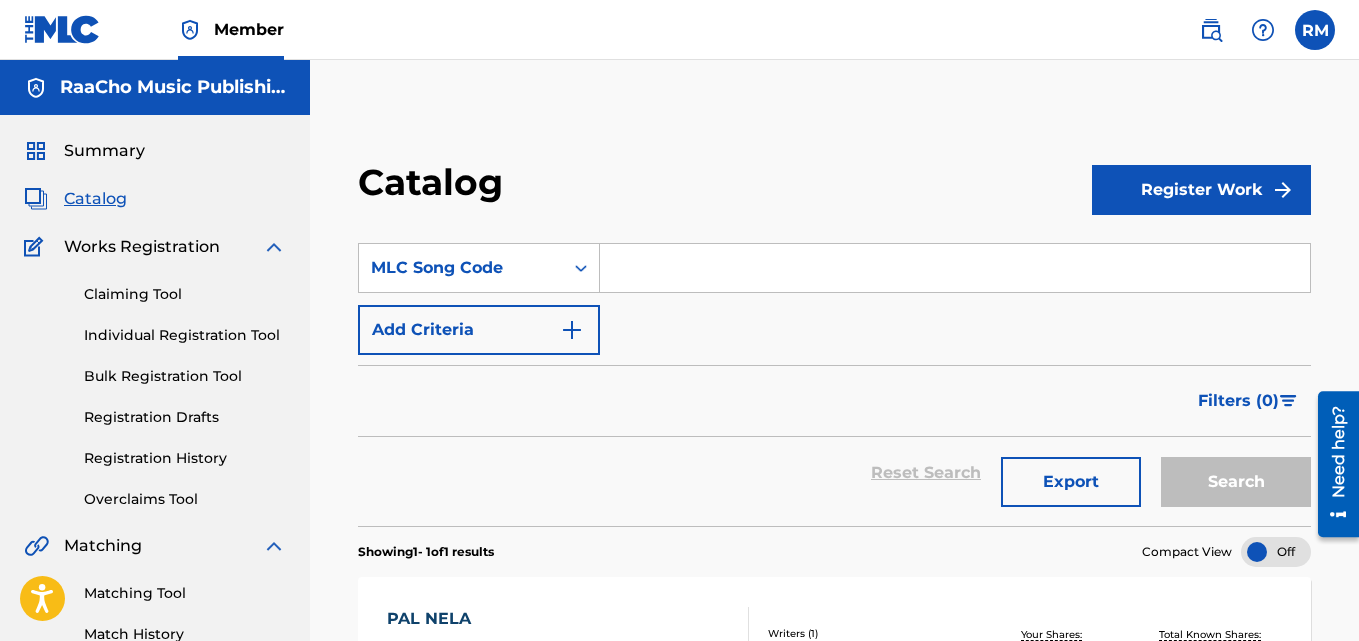click at bounding box center [955, 268] 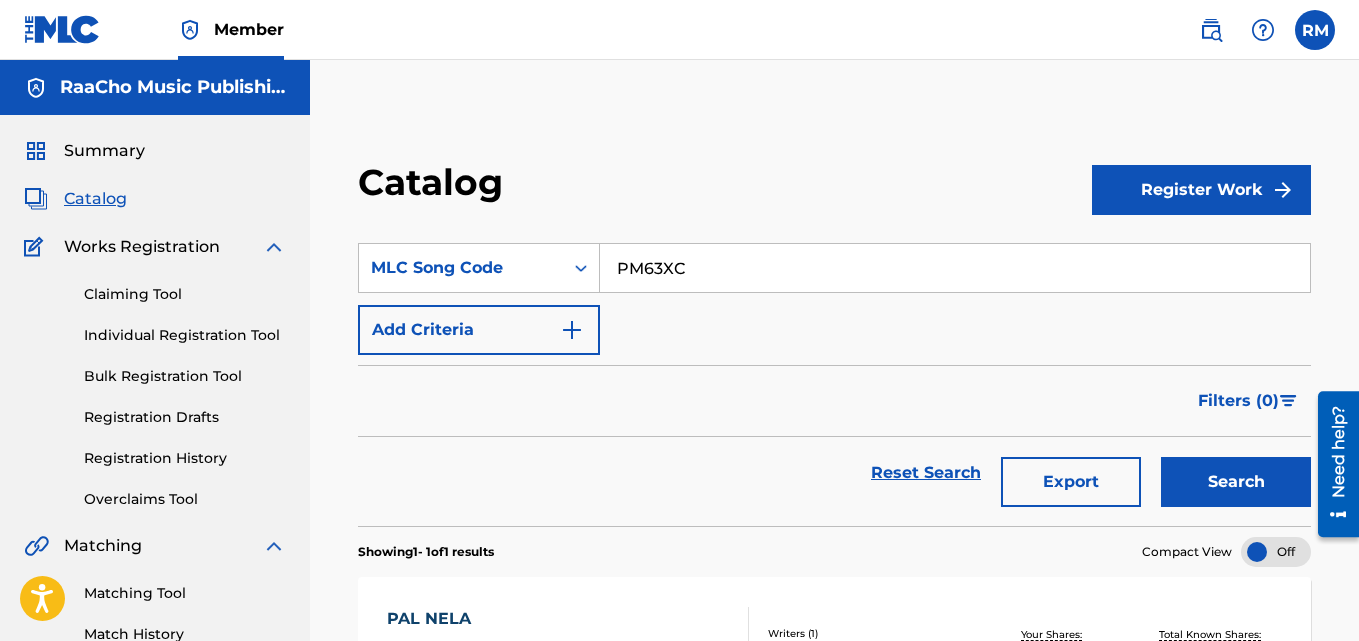 type on "PM63XC" 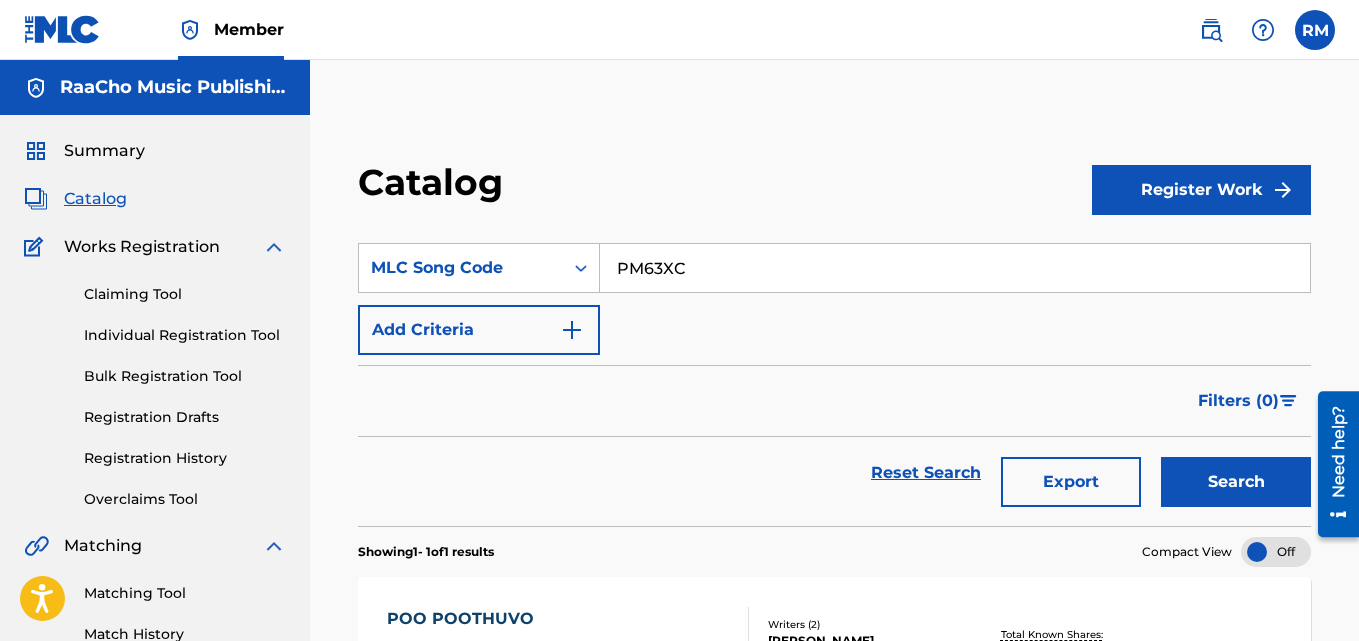 scroll, scrollTop: 276, scrollLeft: 0, axis: vertical 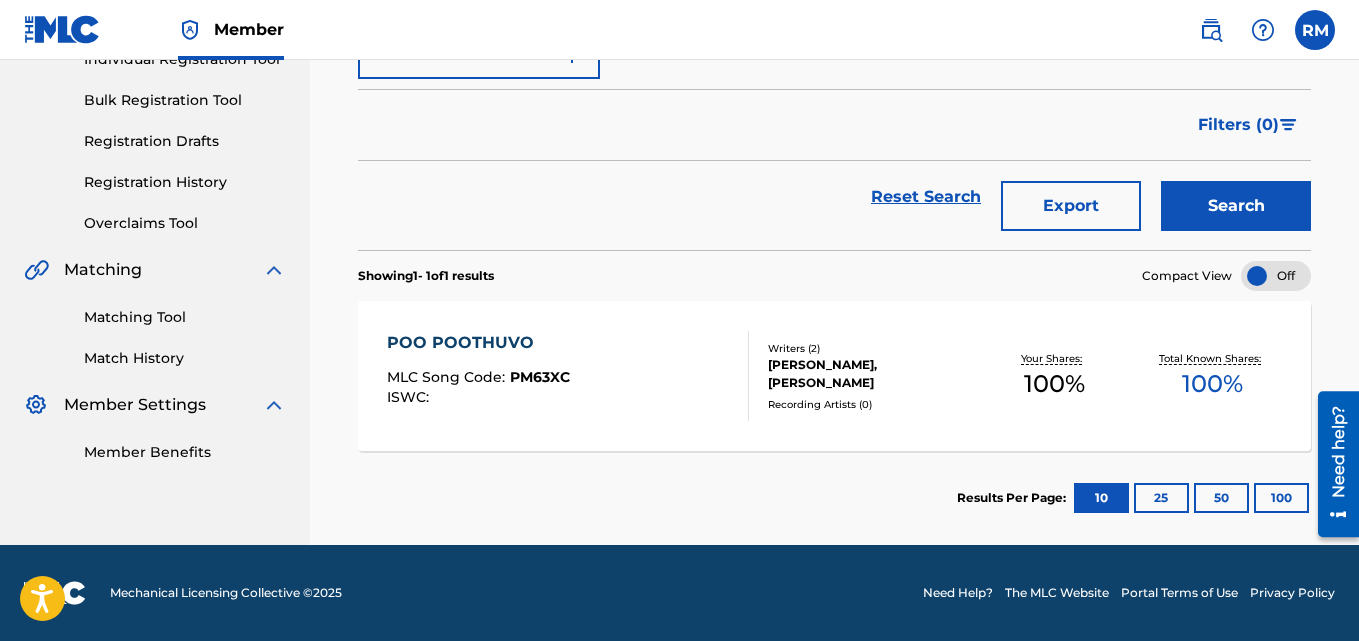 click on "POO POOTHUVO MLC Song Code : PM63XC ISWC : Writers ( 2 ) [PERSON_NAME], [PERSON_NAME] Recording Artists ( 0 ) Your Shares: 100 % Total Known Shares: 100 %" at bounding box center (834, 376) 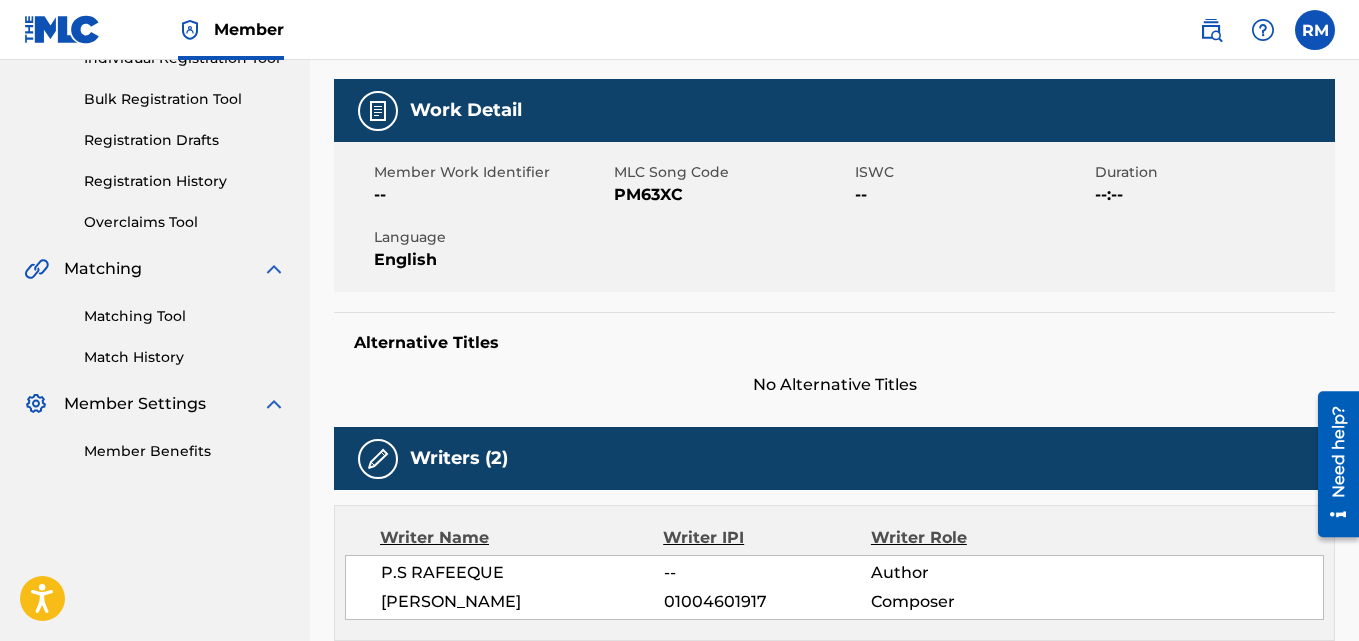 scroll, scrollTop: 0, scrollLeft: 0, axis: both 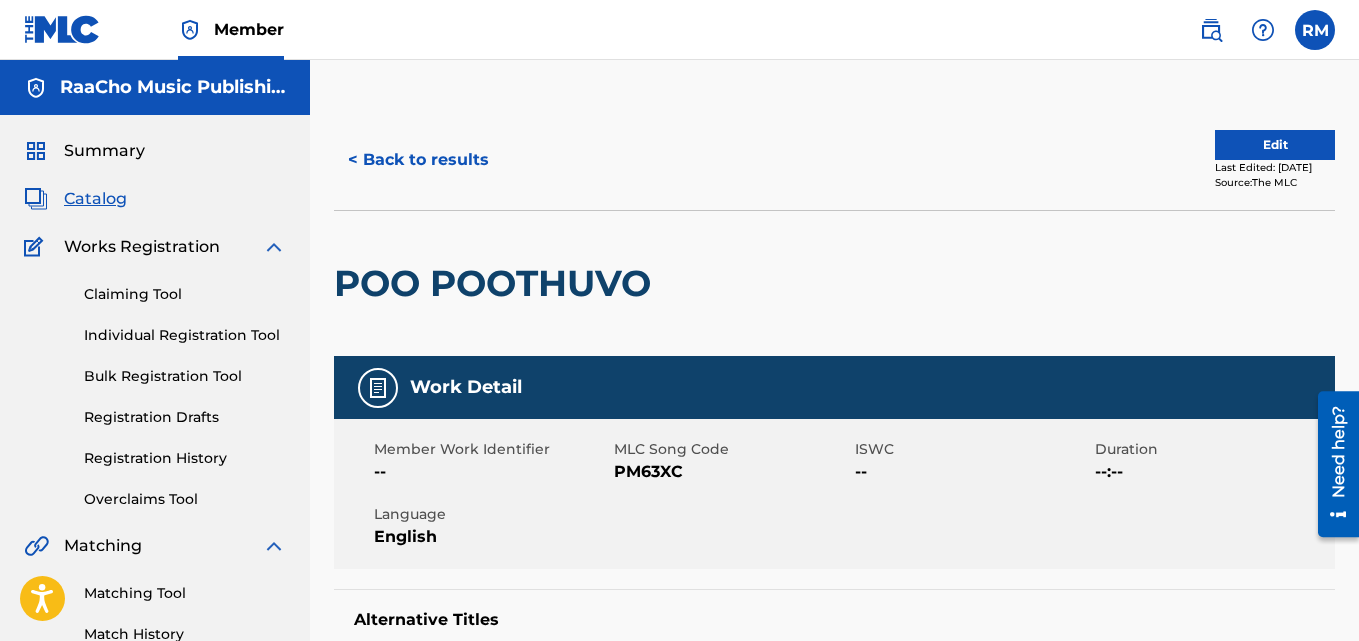 click on "< Back to results" at bounding box center (418, 160) 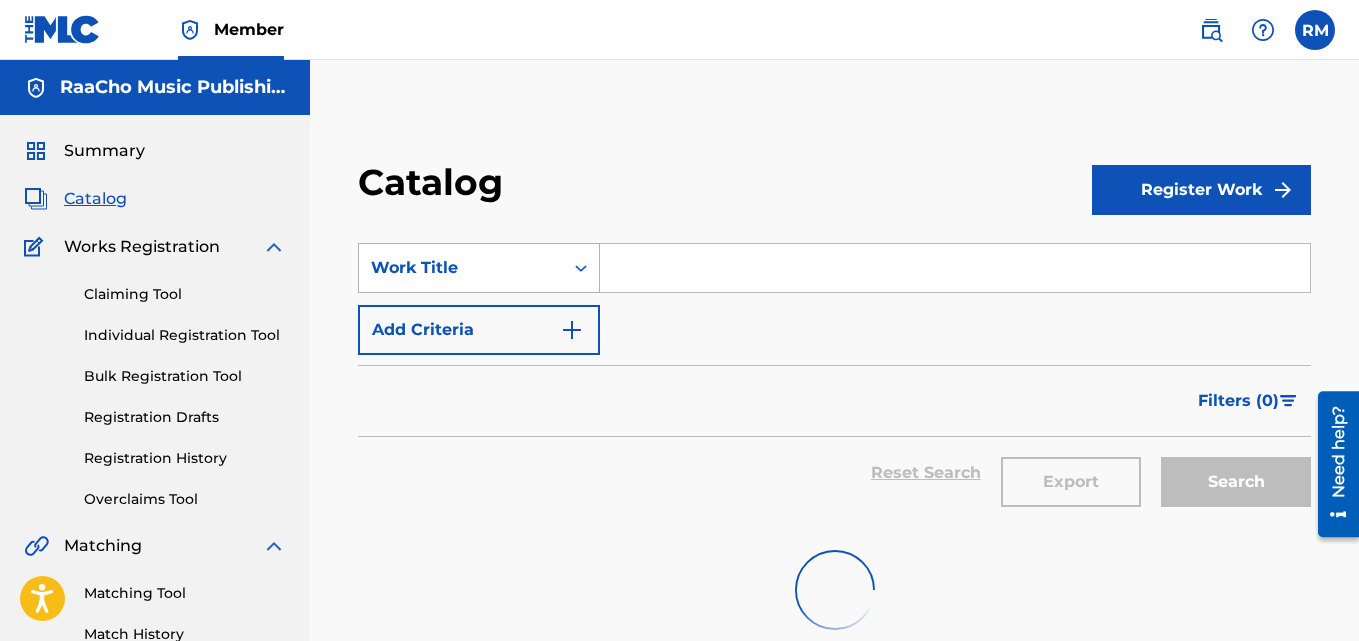 click on "Work Title" at bounding box center [461, 268] 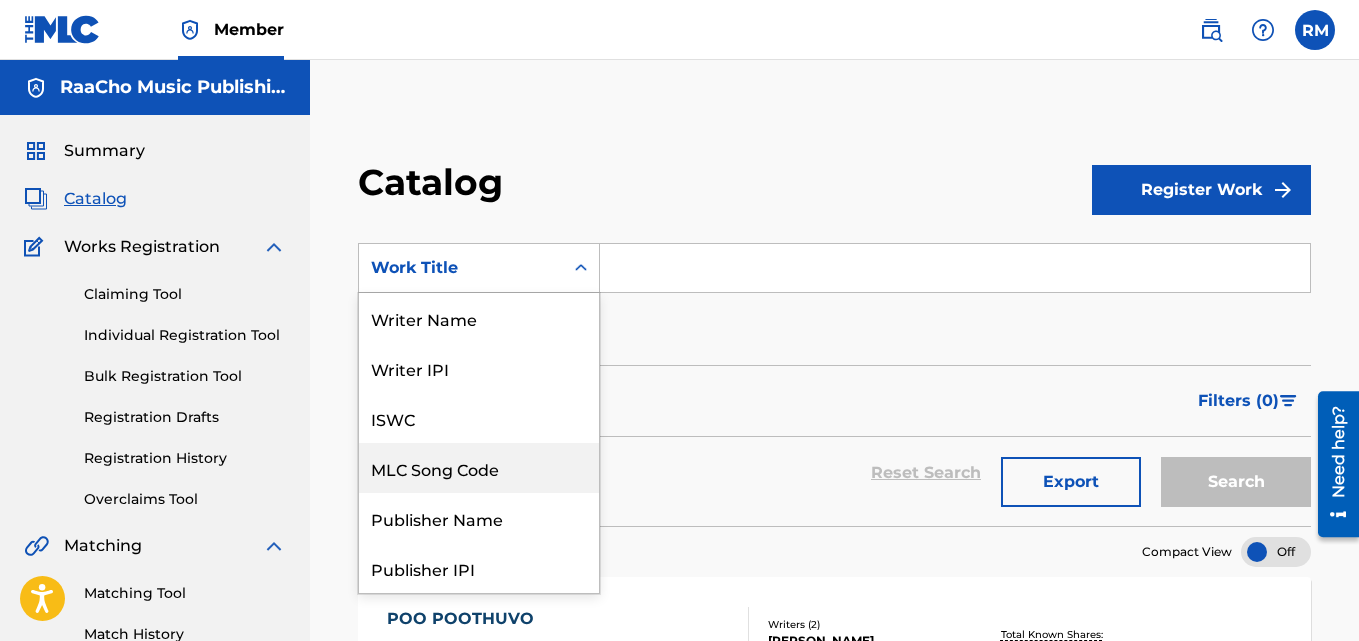 scroll, scrollTop: 0, scrollLeft: 0, axis: both 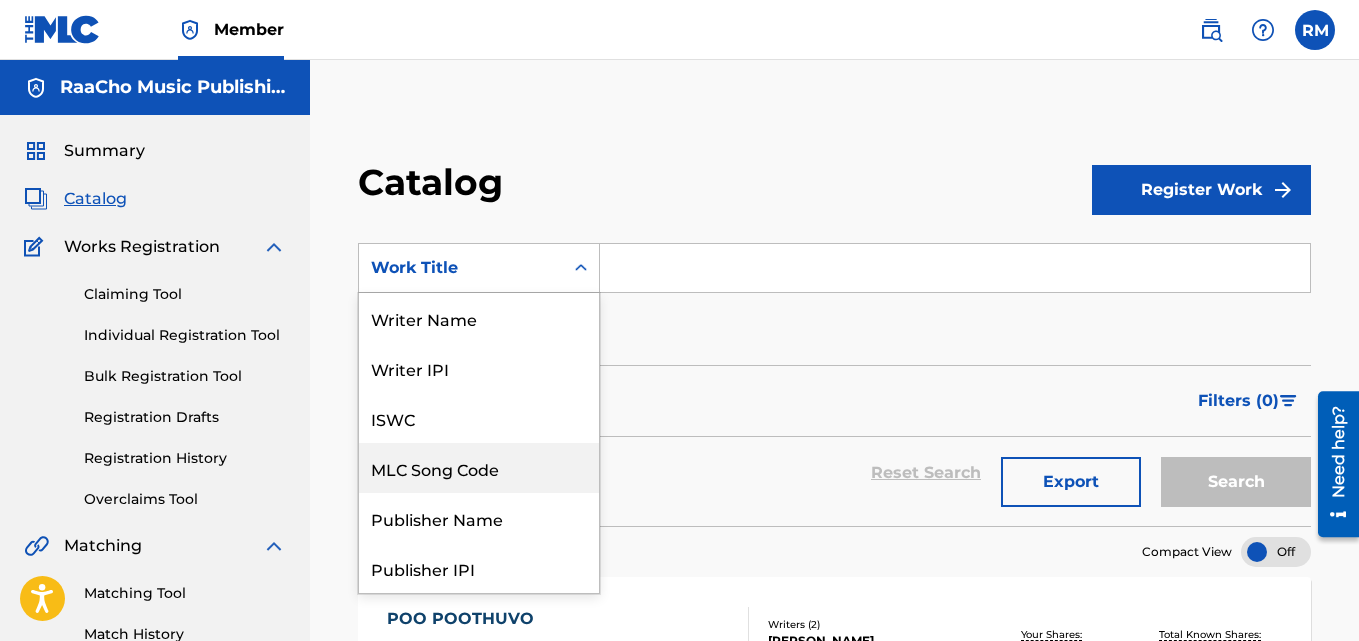 click on "MLC Song Code" at bounding box center [479, 468] 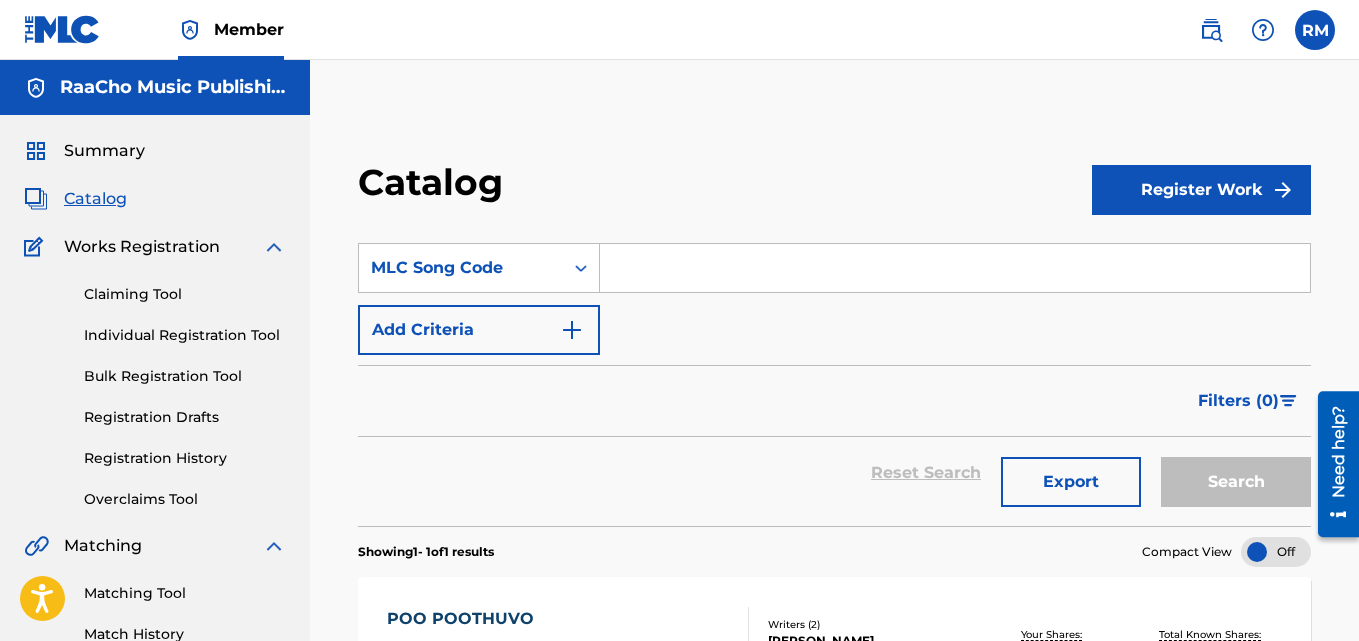 click at bounding box center [955, 268] 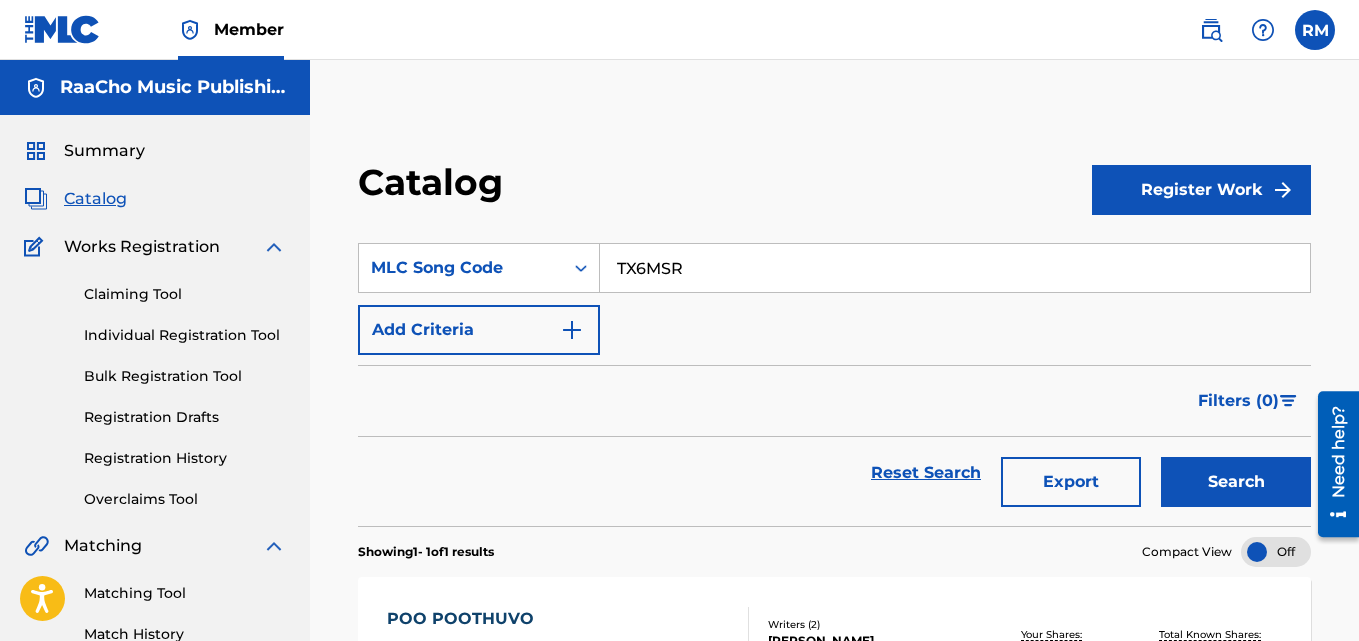 type on "TX6MSR" 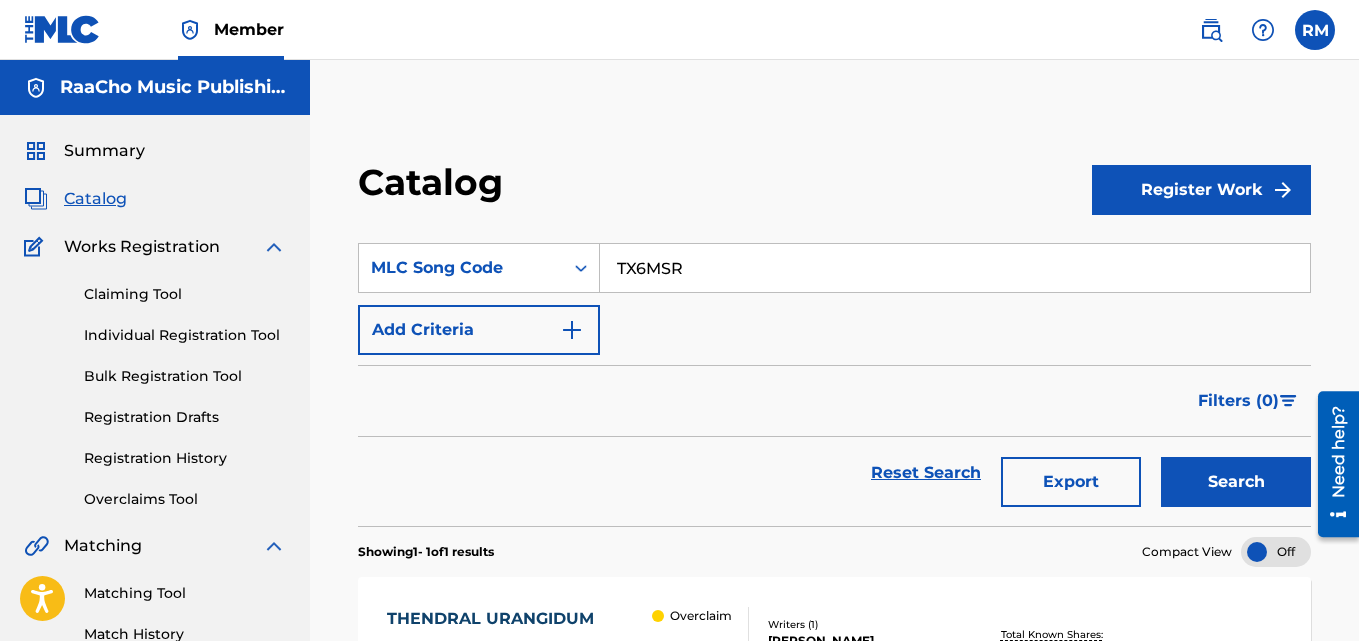scroll, scrollTop: 276, scrollLeft: 0, axis: vertical 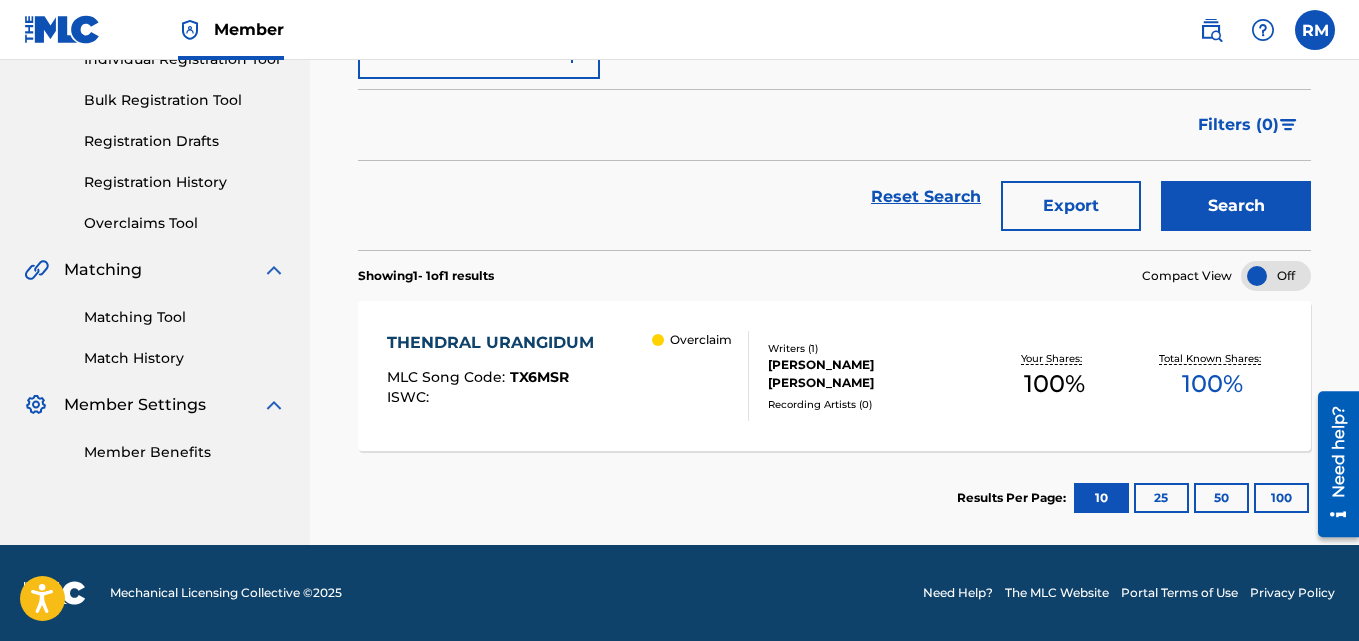 click on "THENDRAL URANGIDUM" at bounding box center (495, 343) 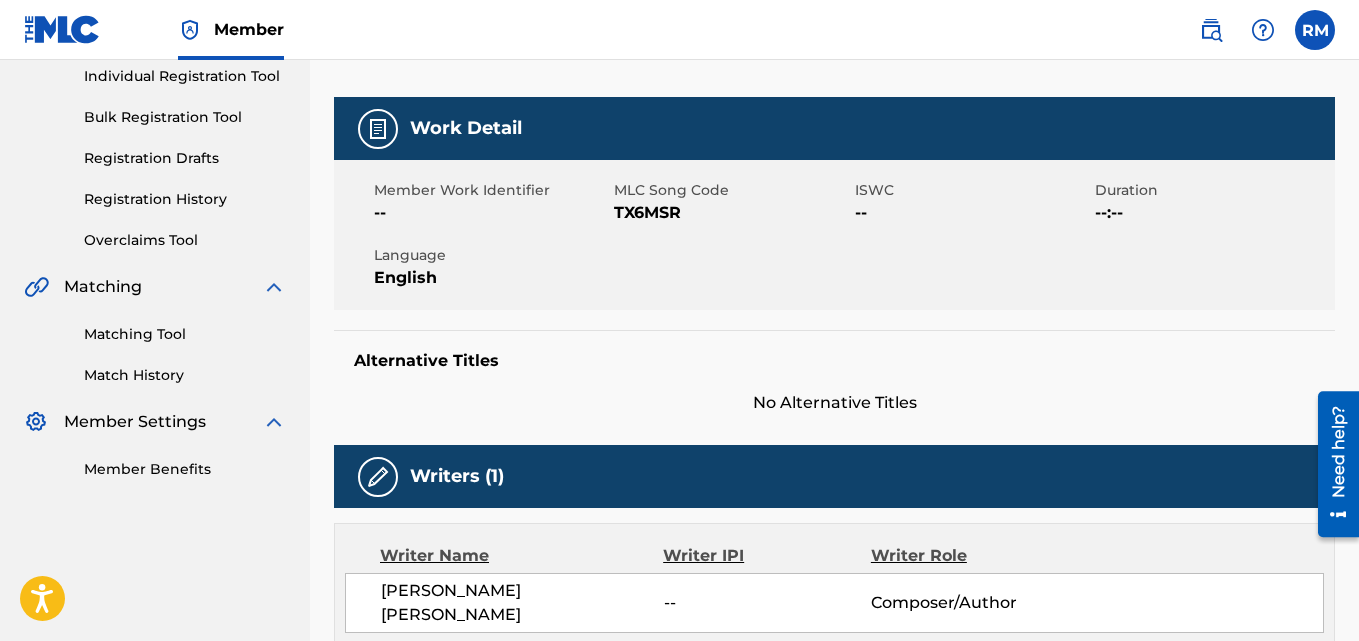 scroll, scrollTop: 0, scrollLeft: 0, axis: both 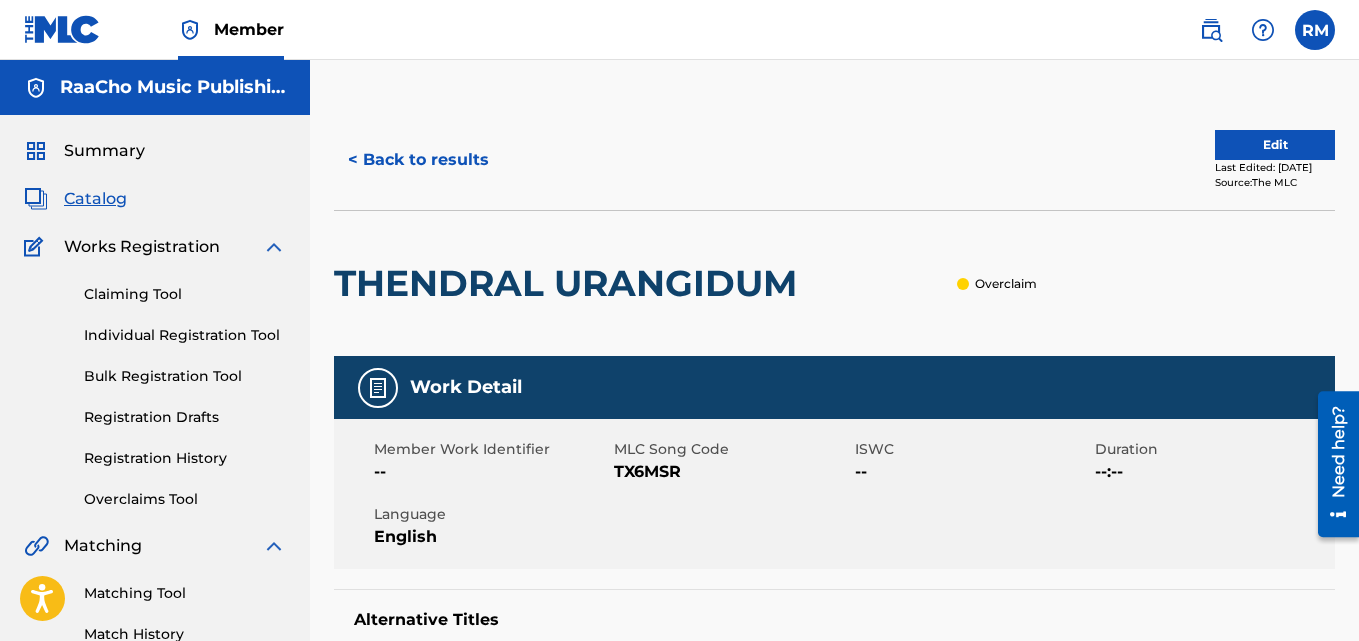 click on "< Back to results" at bounding box center [418, 160] 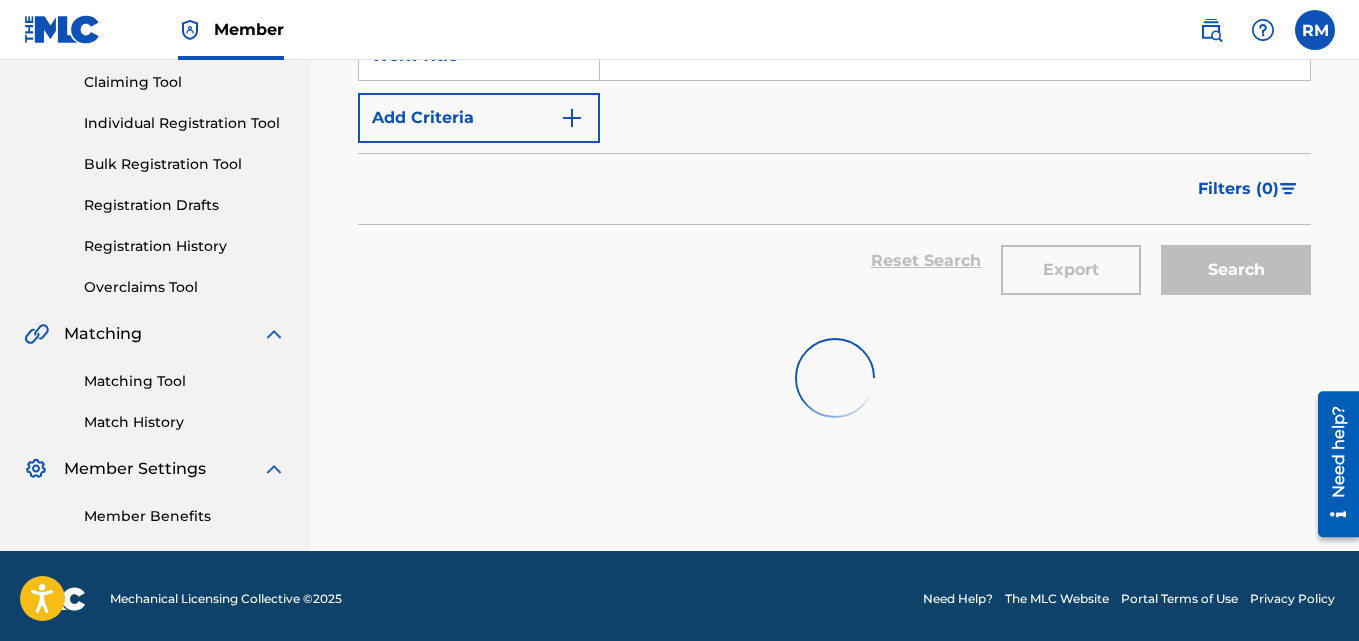 scroll, scrollTop: 0, scrollLeft: 0, axis: both 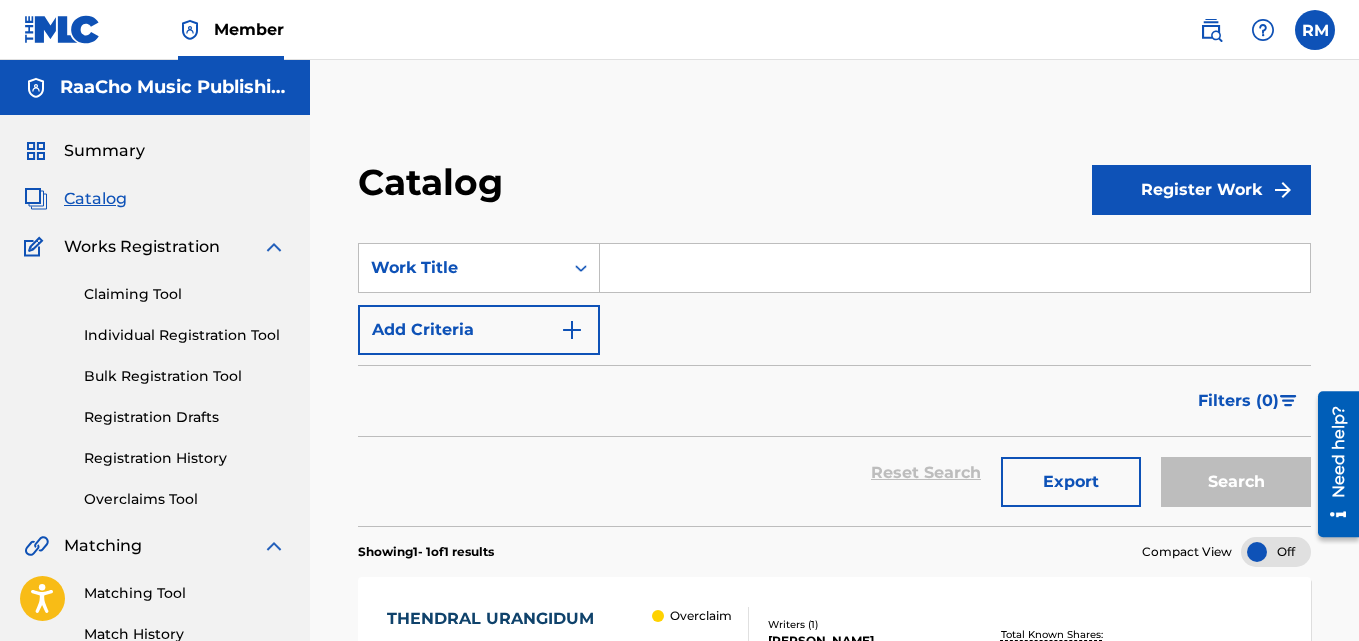 click on "Member RM RM RaaCho   Music Publishing [EMAIL_ADDRESS][DOMAIN_NAME] Profile Log out" at bounding box center [679, 30] 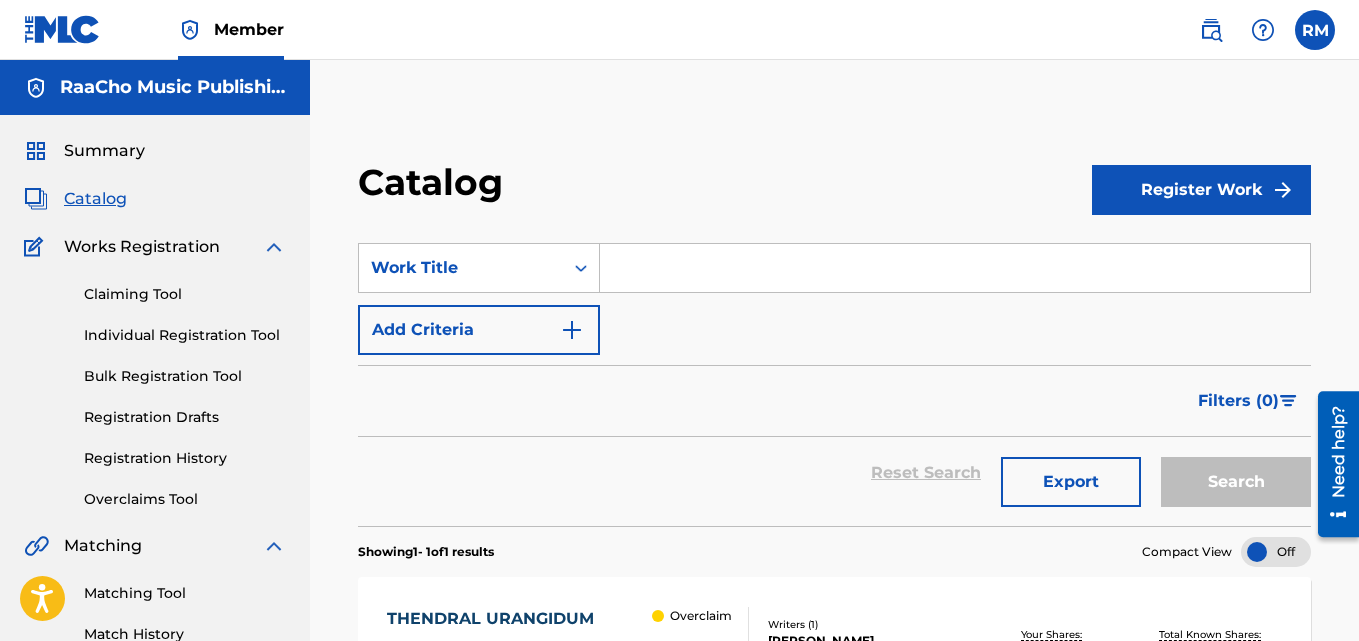 click at bounding box center (1315, 30) 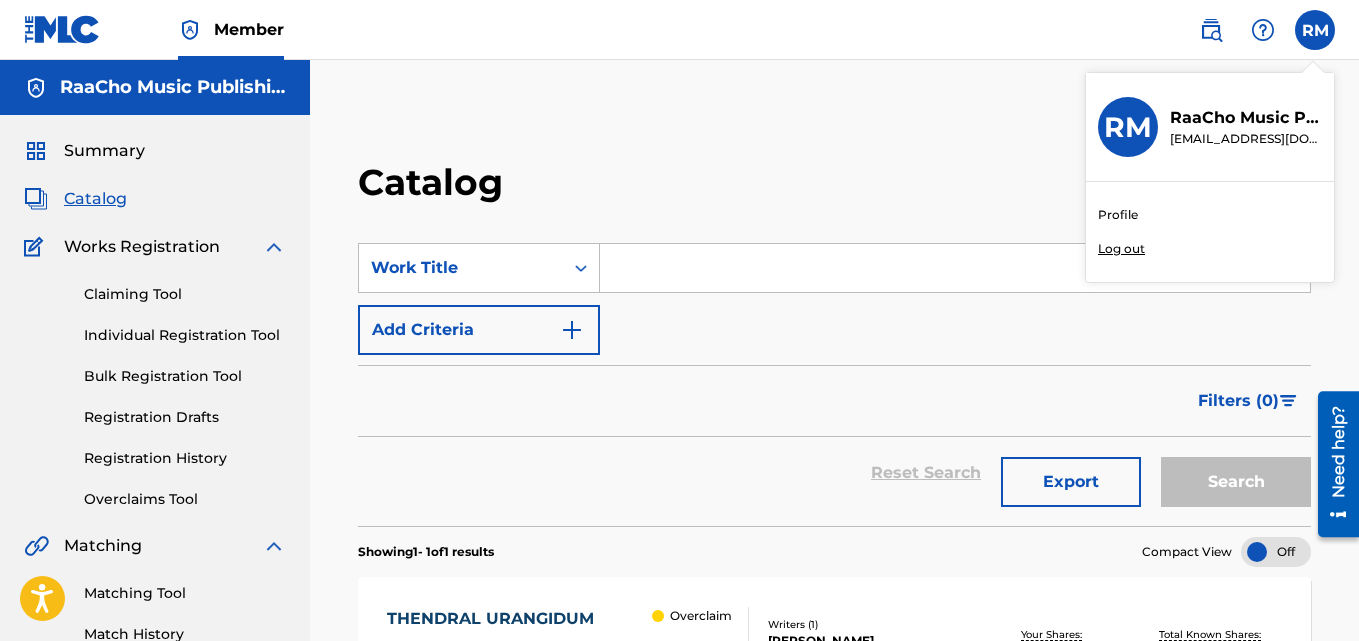 click on "Log out" at bounding box center (1121, 249) 